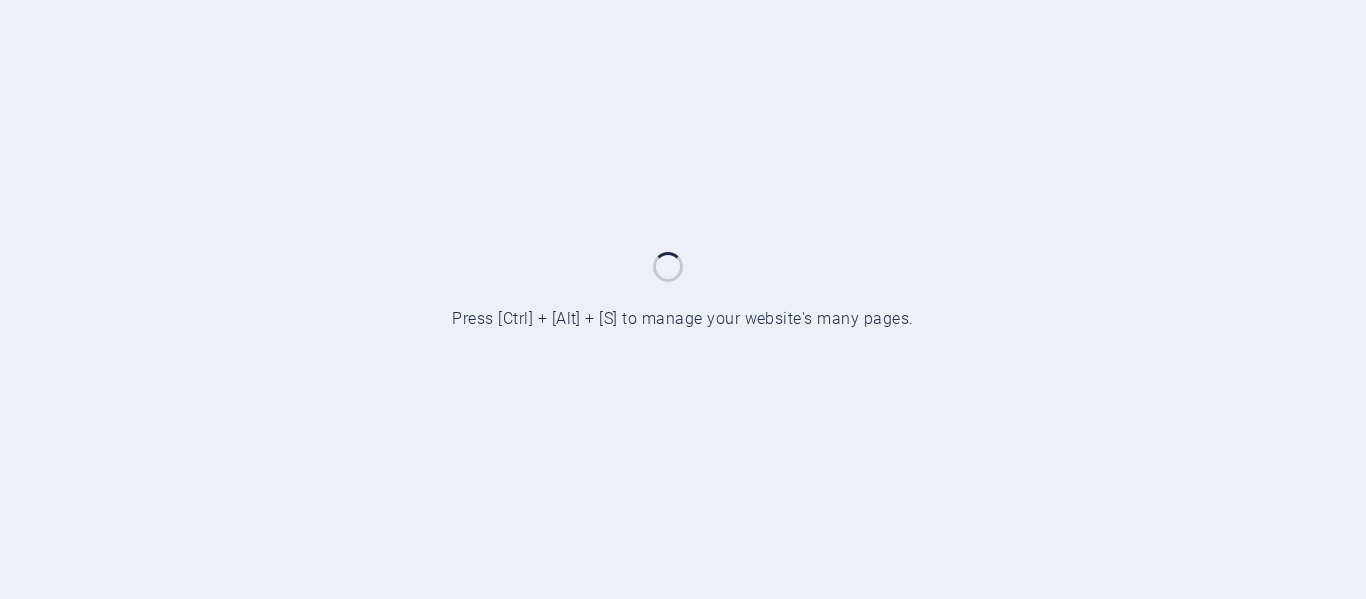 scroll, scrollTop: 0, scrollLeft: 0, axis: both 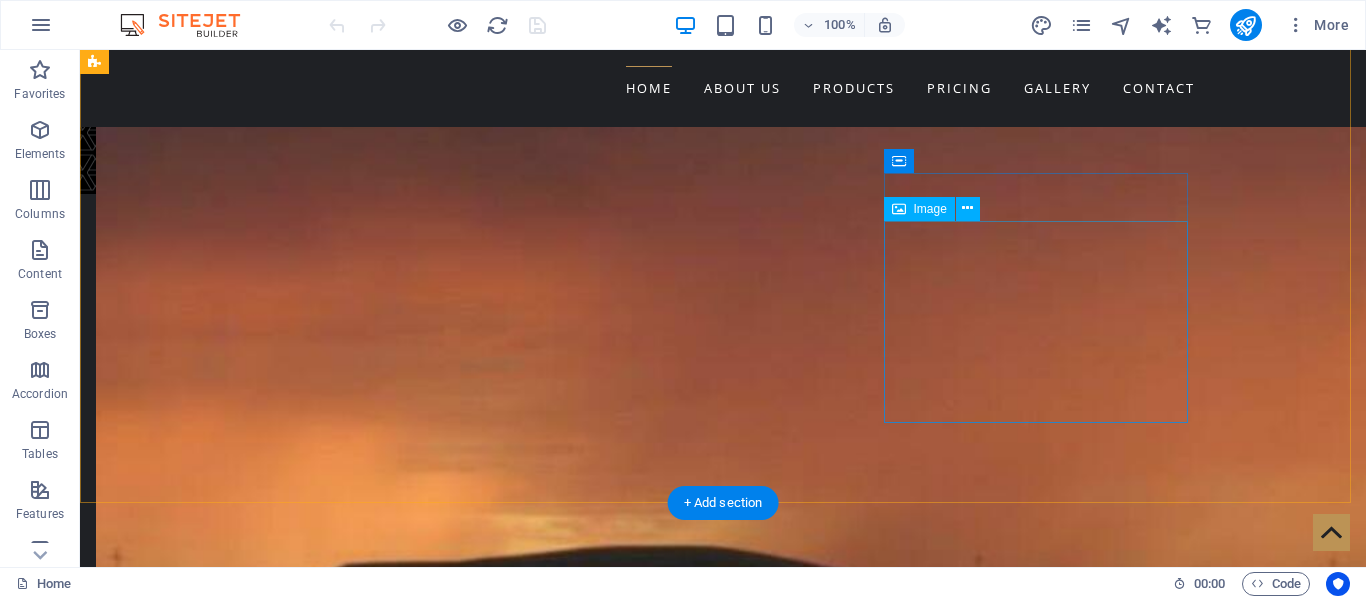 click at bounding box center (568, 8664) 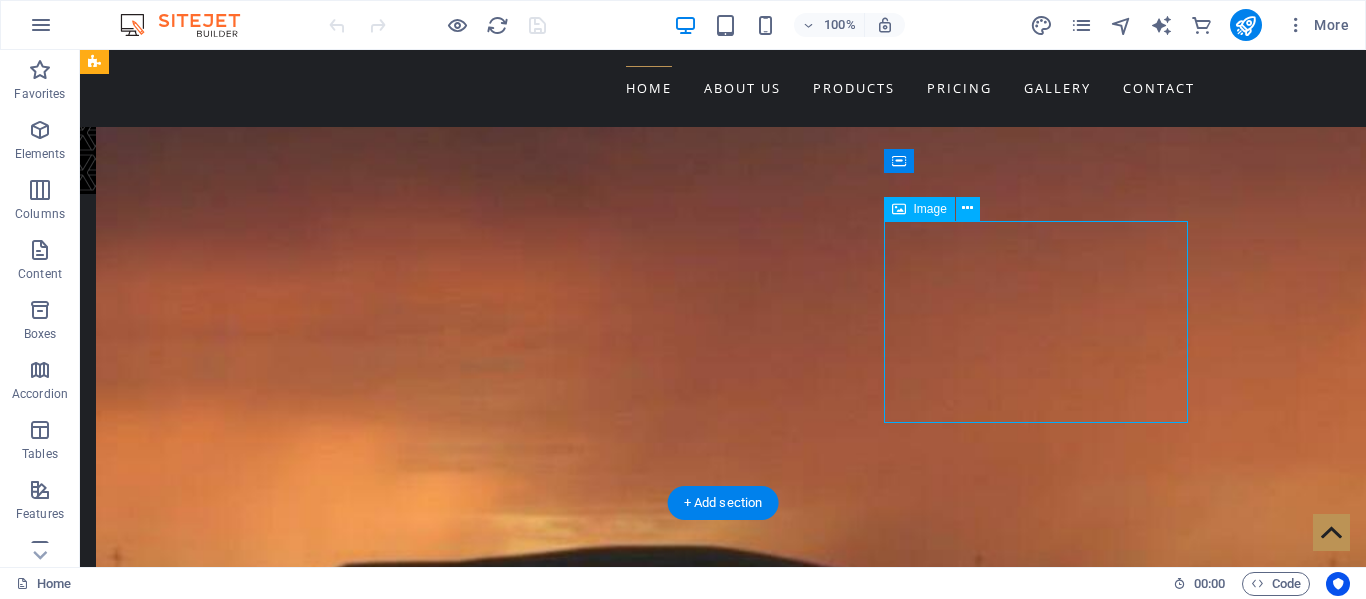 click at bounding box center (568, 8664) 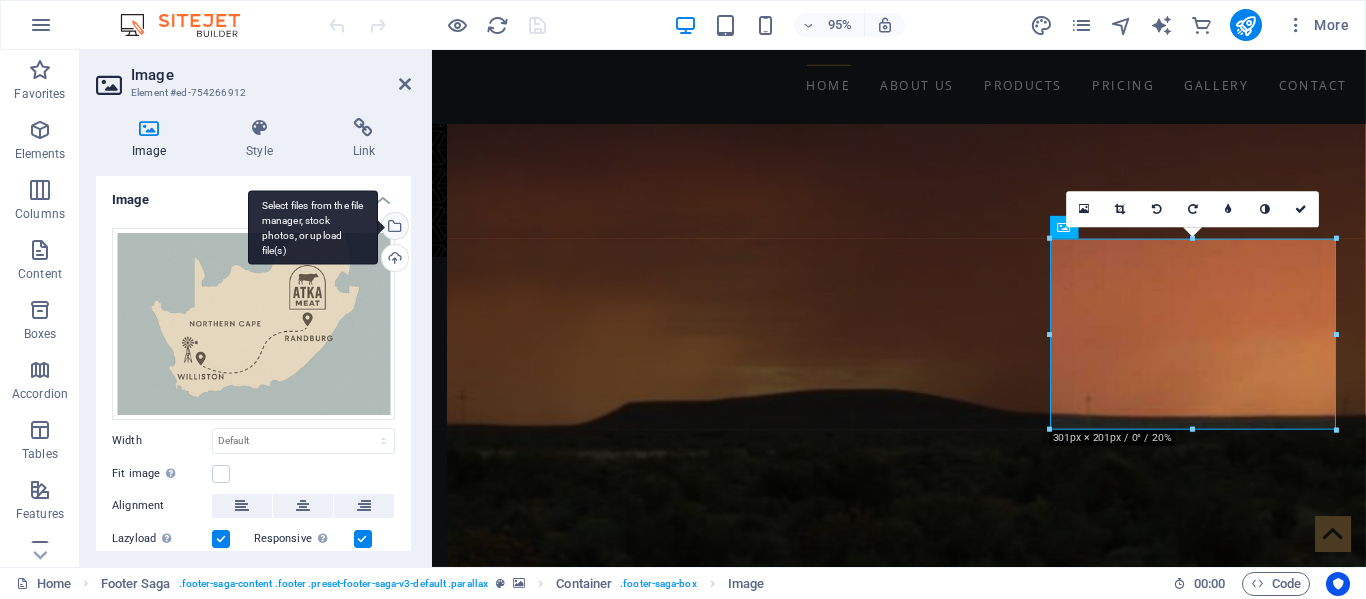 click on "Select files from the file manager, stock photos, or upload file(s)" at bounding box center [393, 228] 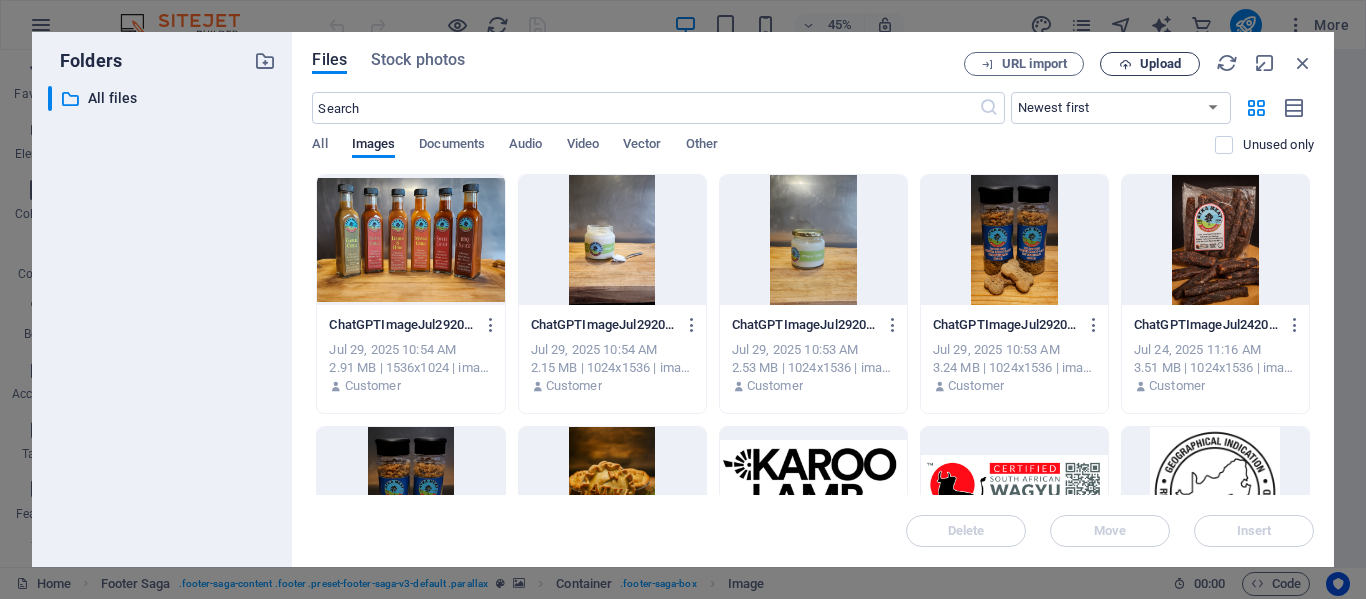 click on "Upload" at bounding box center [1160, 64] 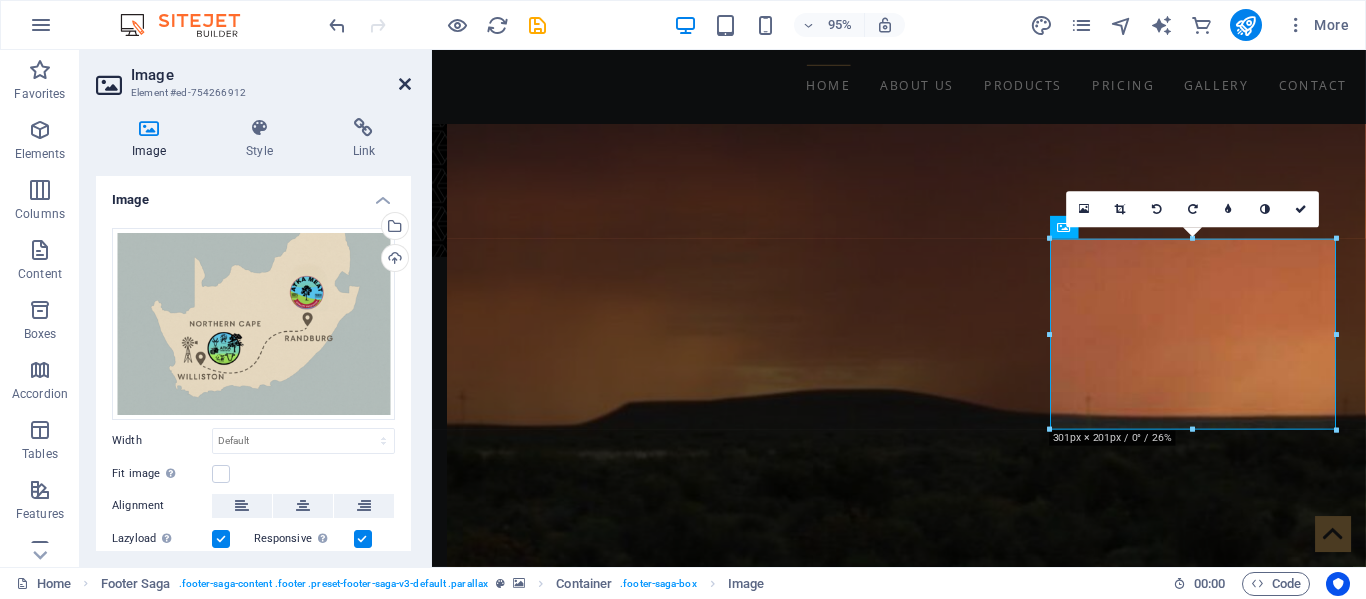 click at bounding box center [405, 84] 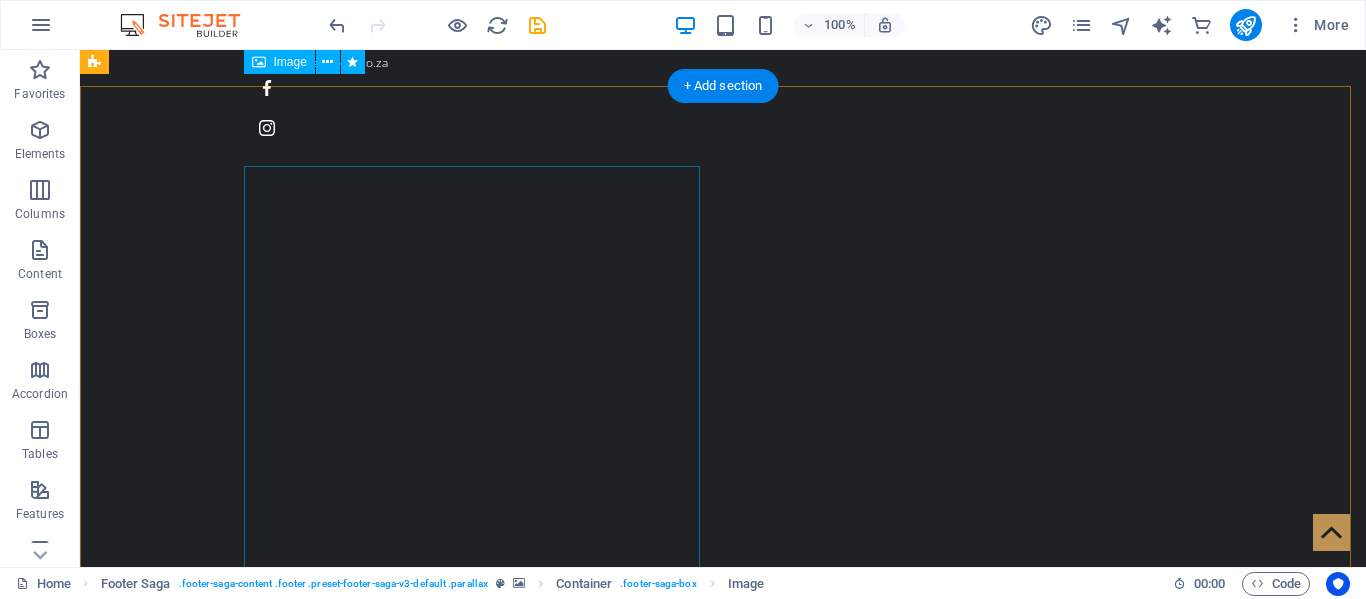 scroll, scrollTop: 0, scrollLeft: 0, axis: both 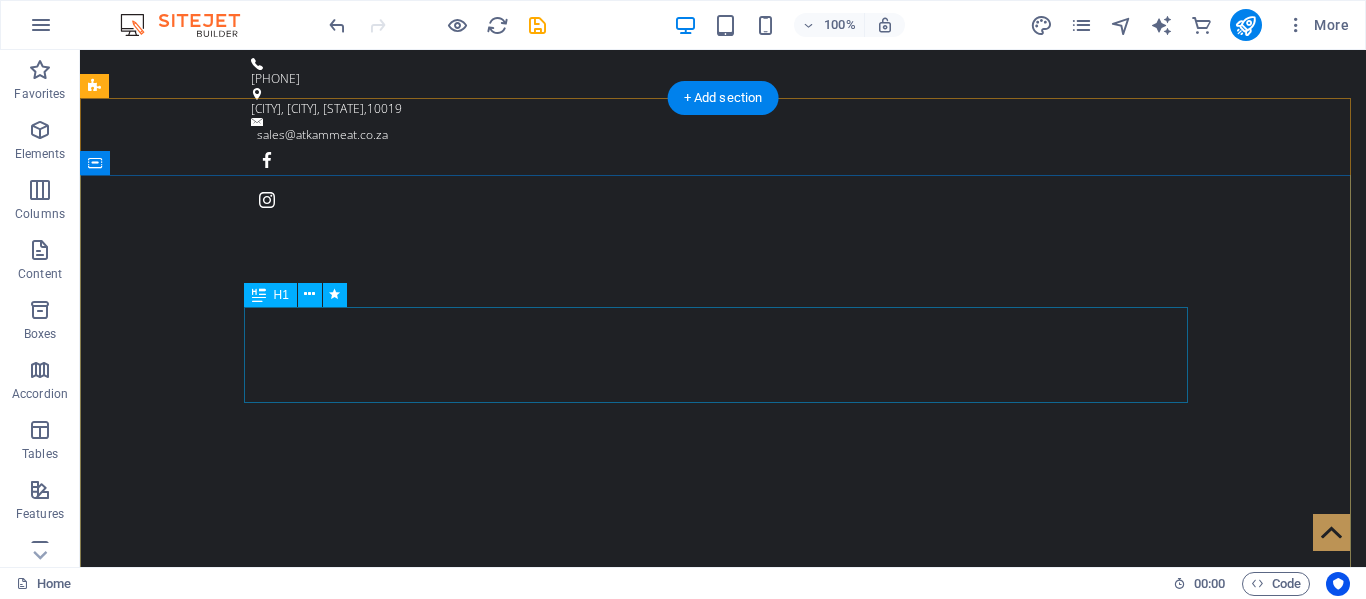 click on "ATKA MEAT" at bounding box center (723, 946) 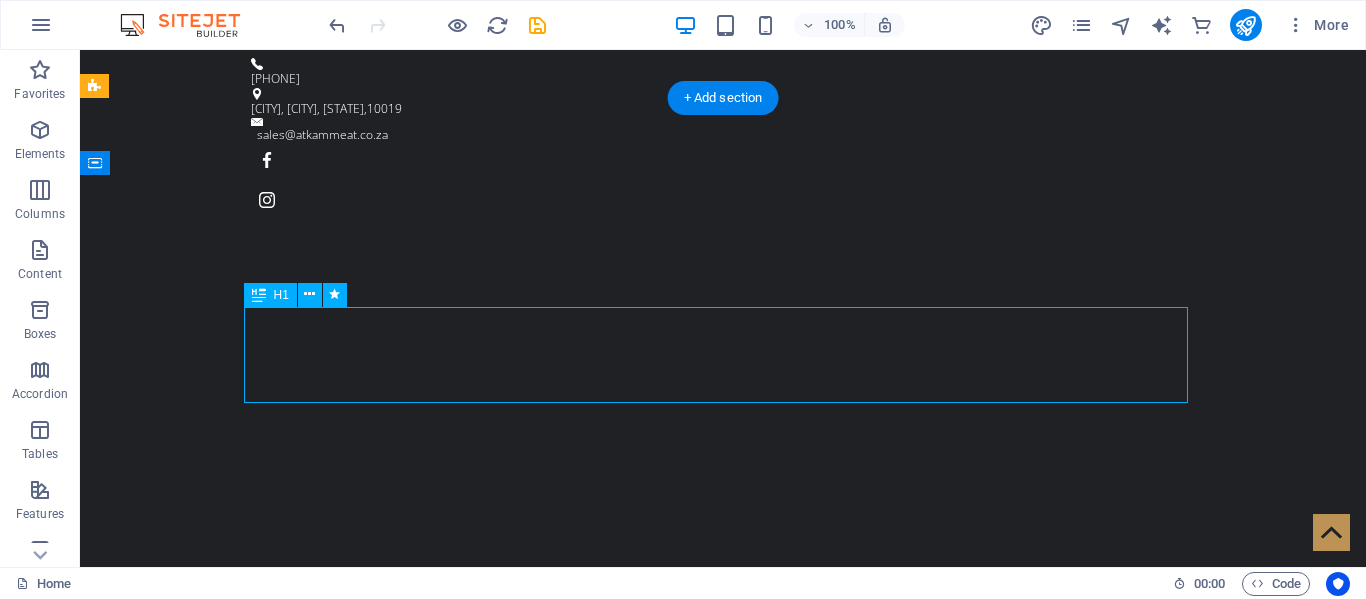 click on "ATKA MEAT" at bounding box center [723, 946] 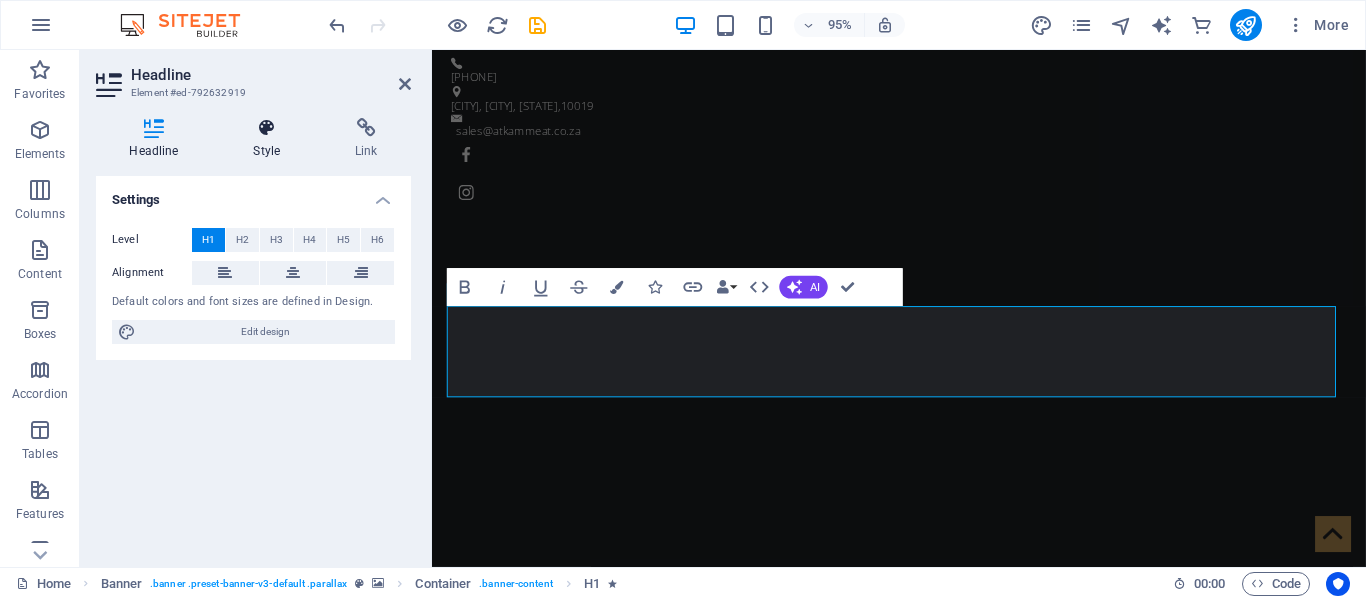 click at bounding box center [267, 128] 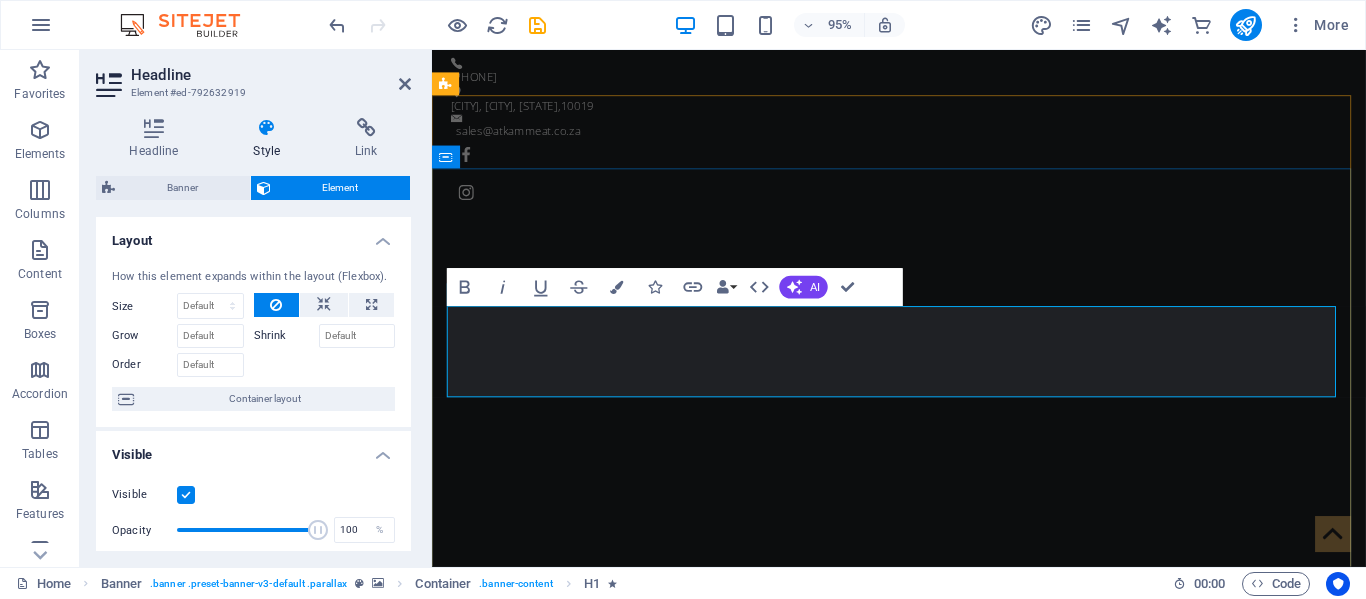 click on "ATKA MEAT" at bounding box center (924, 946) 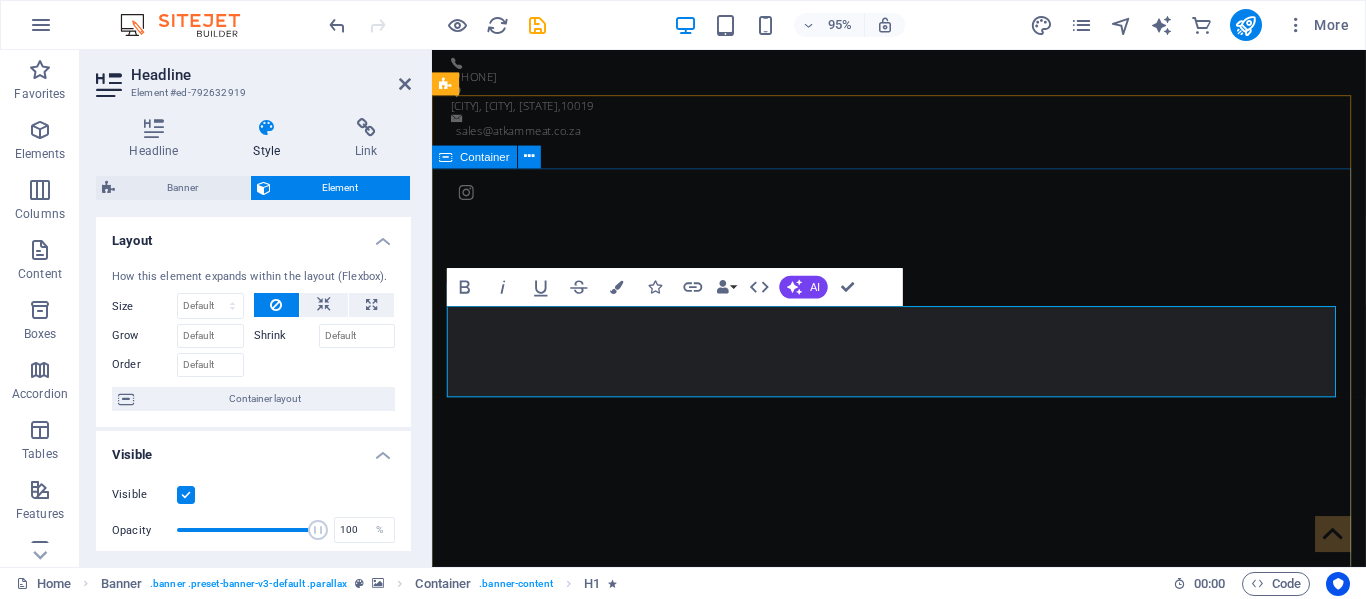 click on "ATKA MEAT From Our Farm In williston to your table" at bounding box center (923, 986) 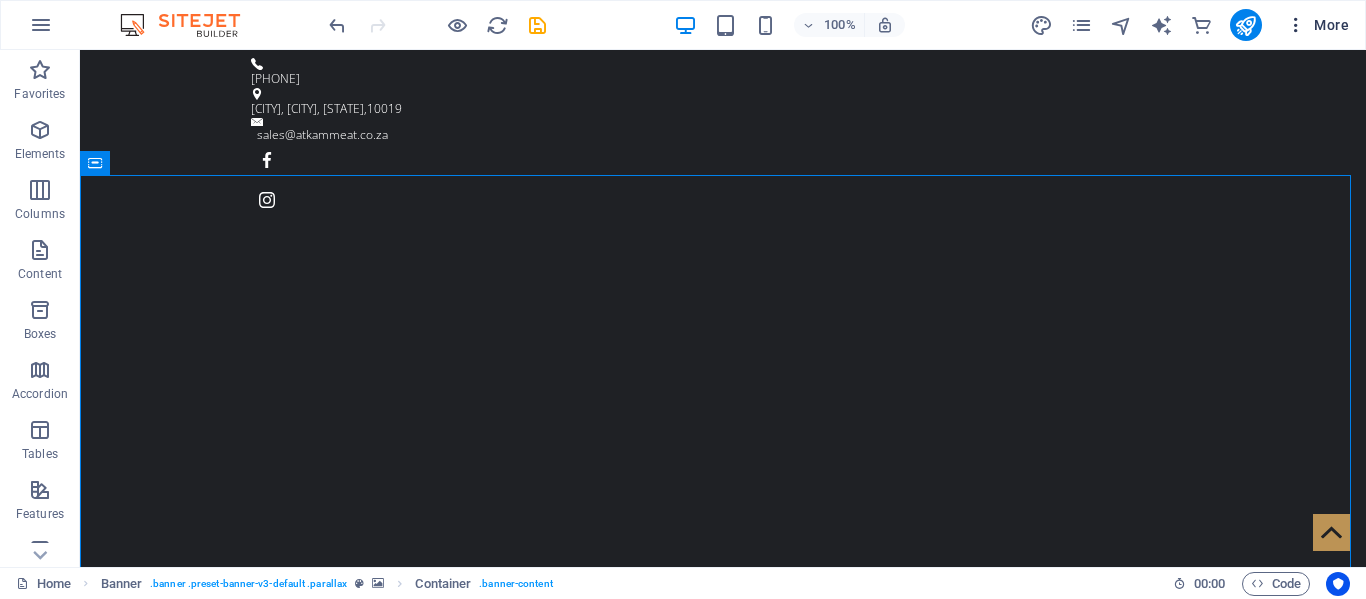 click at bounding box center [1296, 25] 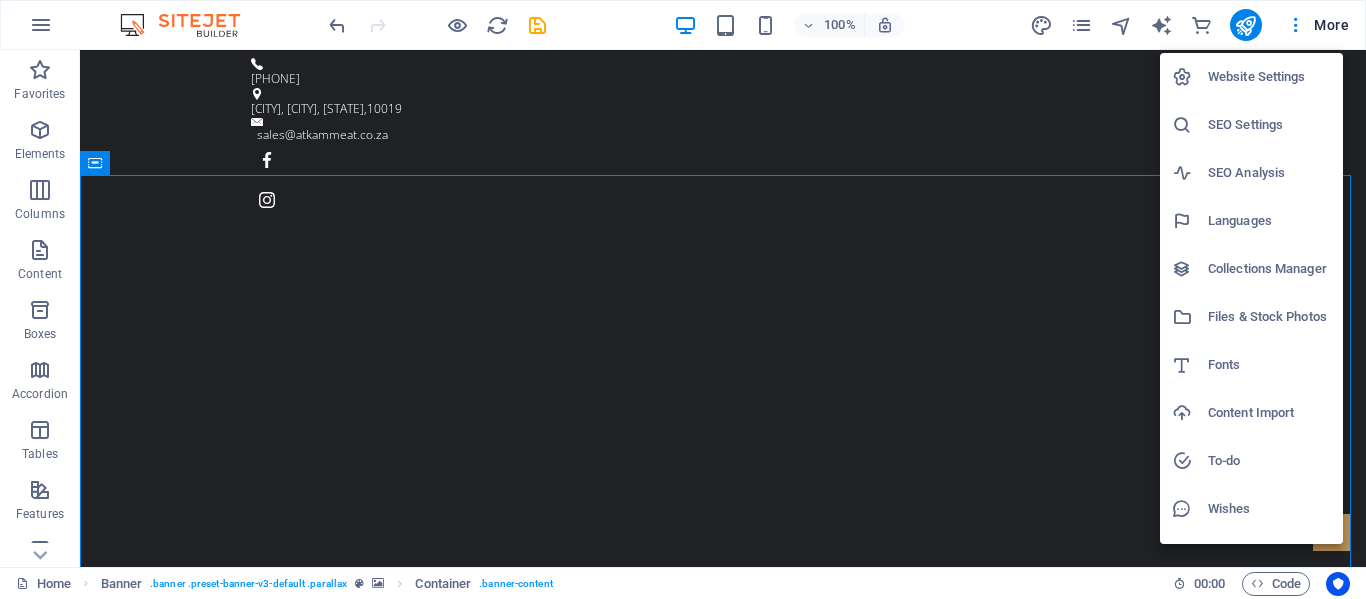 click on "Fonts" at bounding box center (1269, 365) 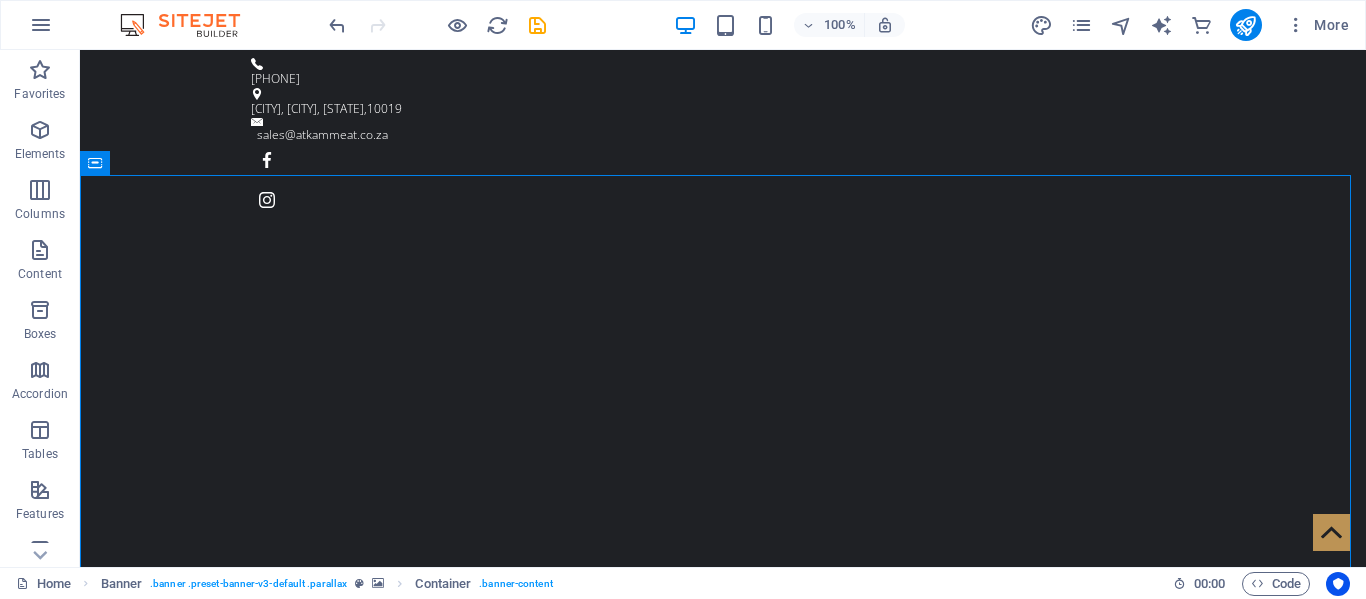 select on "popularity" 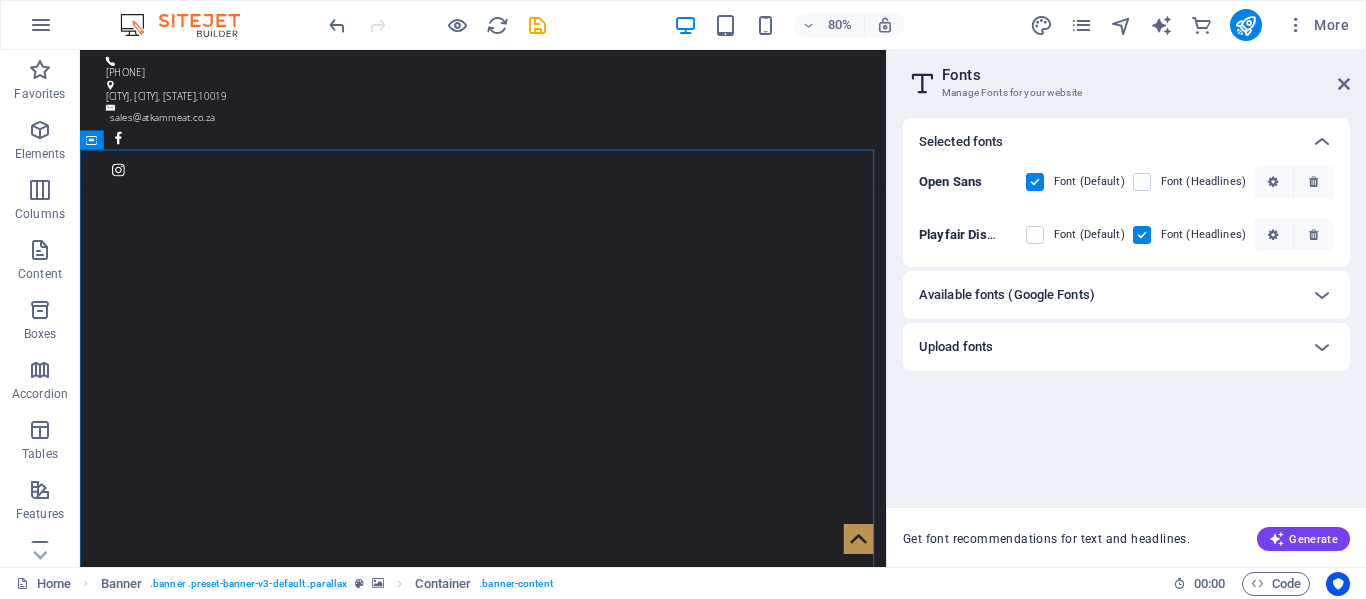 click on "Upload fonts" at bounding box center [1108, 347] 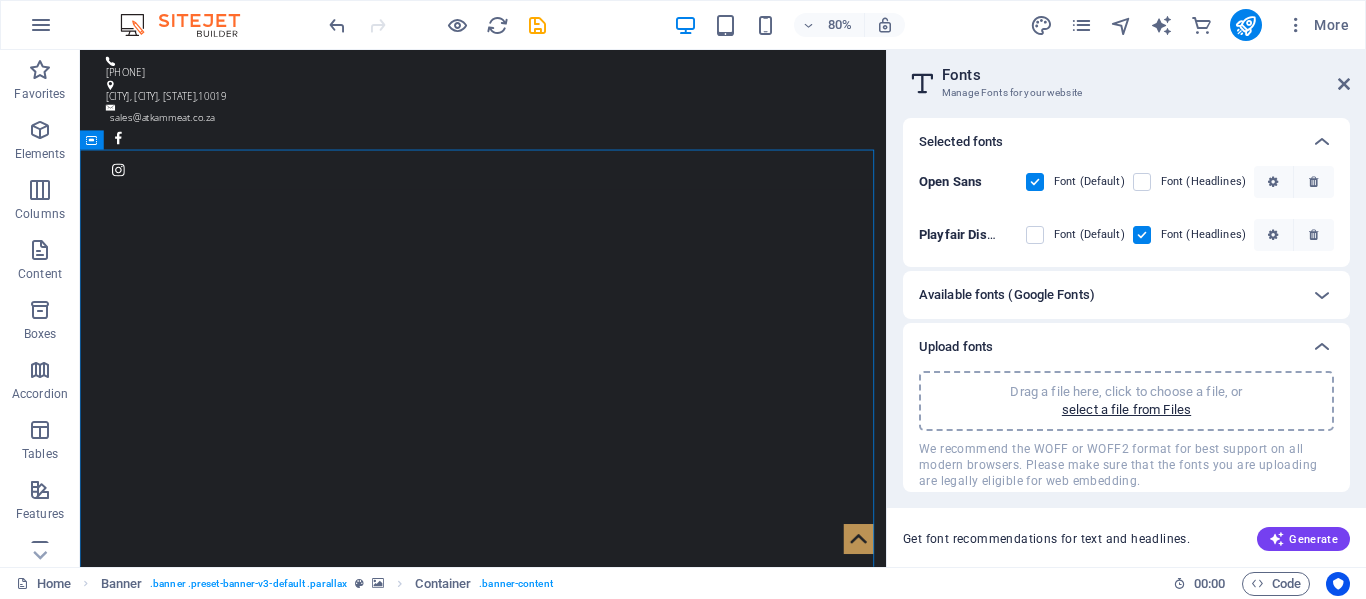click on "Upload fonts" at bounding box center (1108, 347) 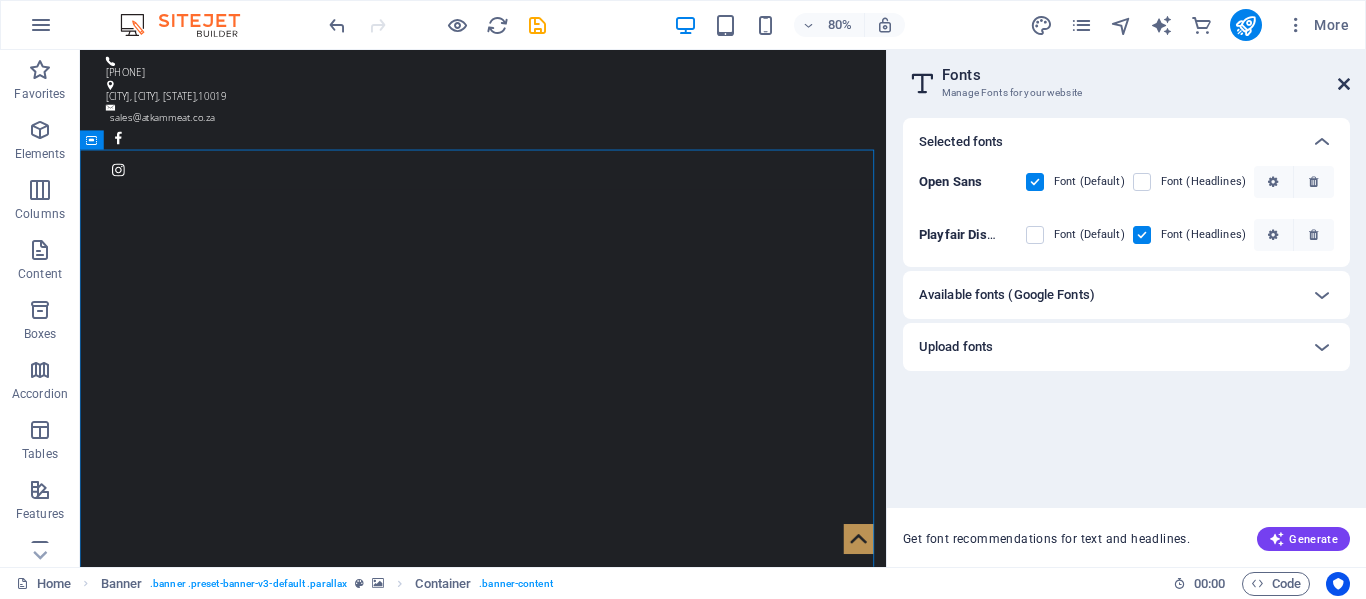 click at bounding box center [1344, 84] 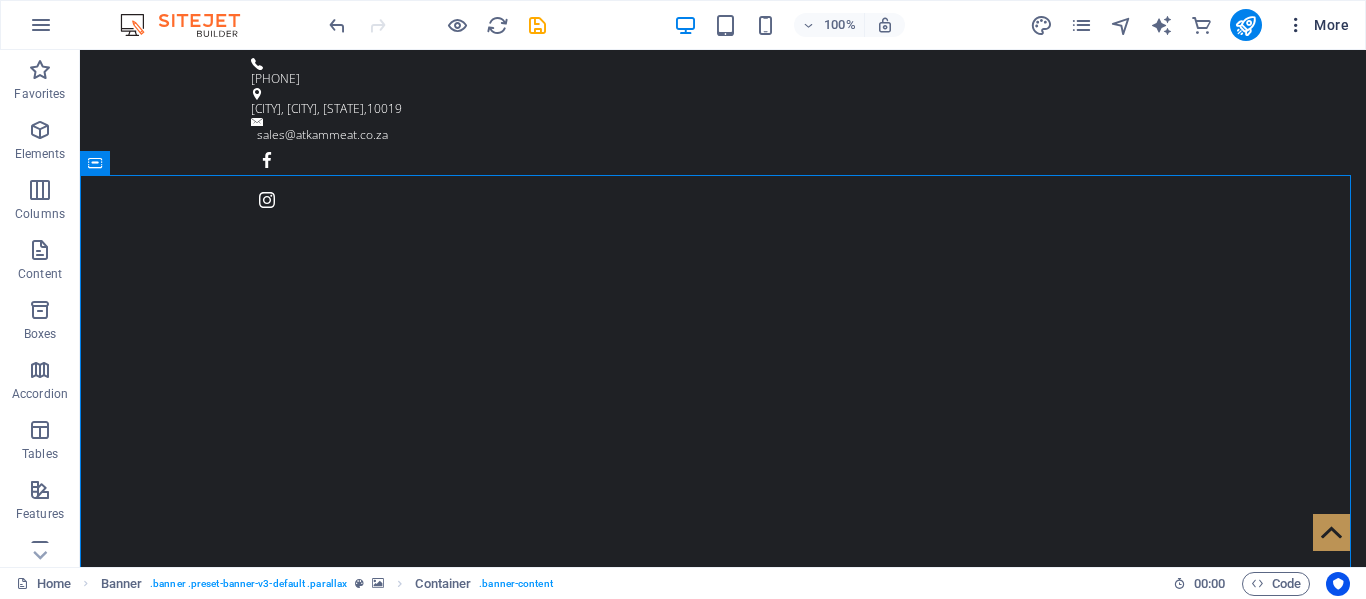 click on "More" at bounding box center [1317, 25] 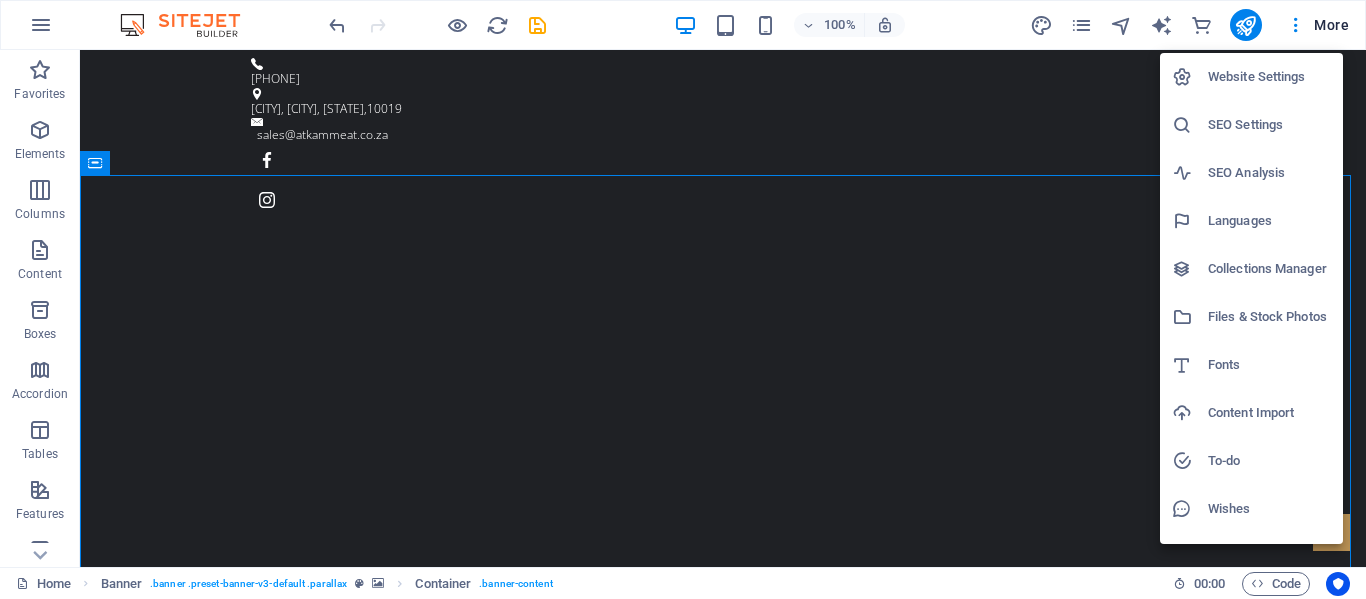 click at bounding box center (683, 299) 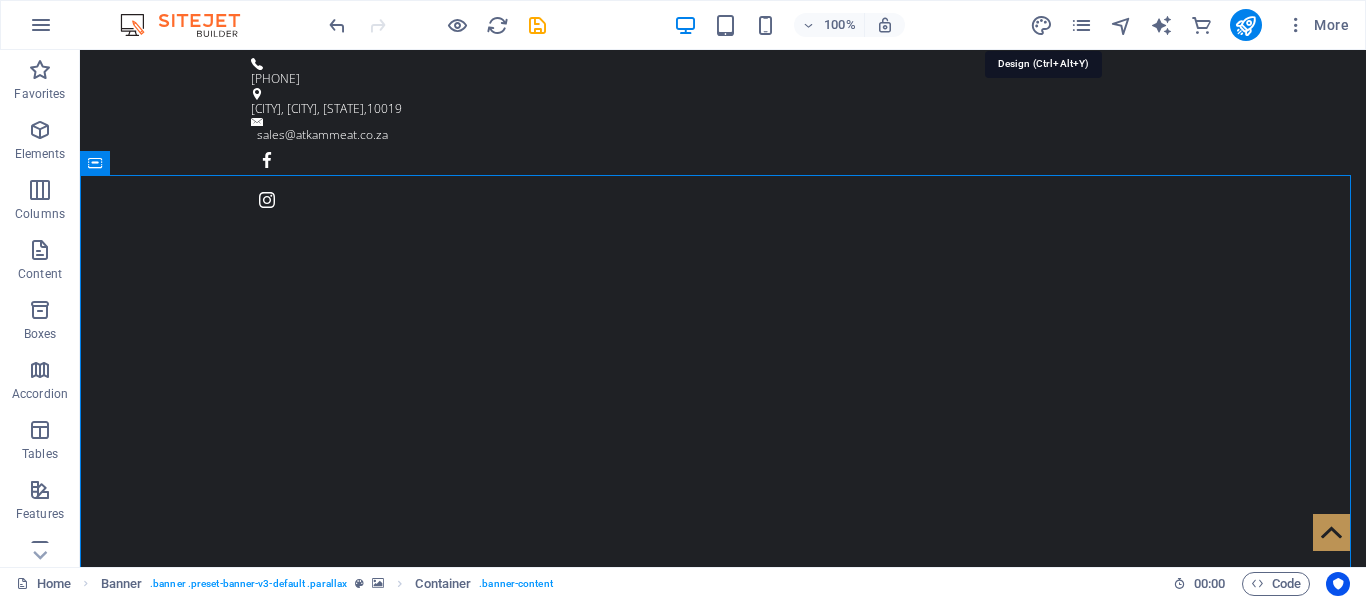 click at bounding box center [1041, 25] 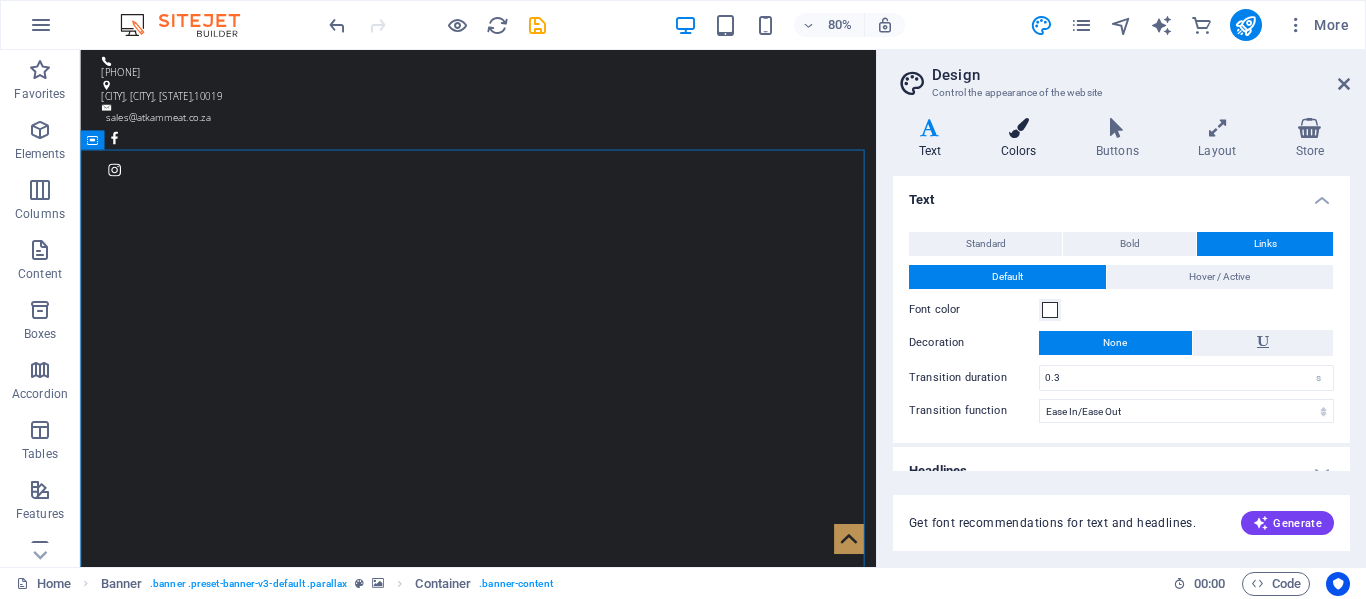 click on "Colors" at bounding box center (1022, 139) 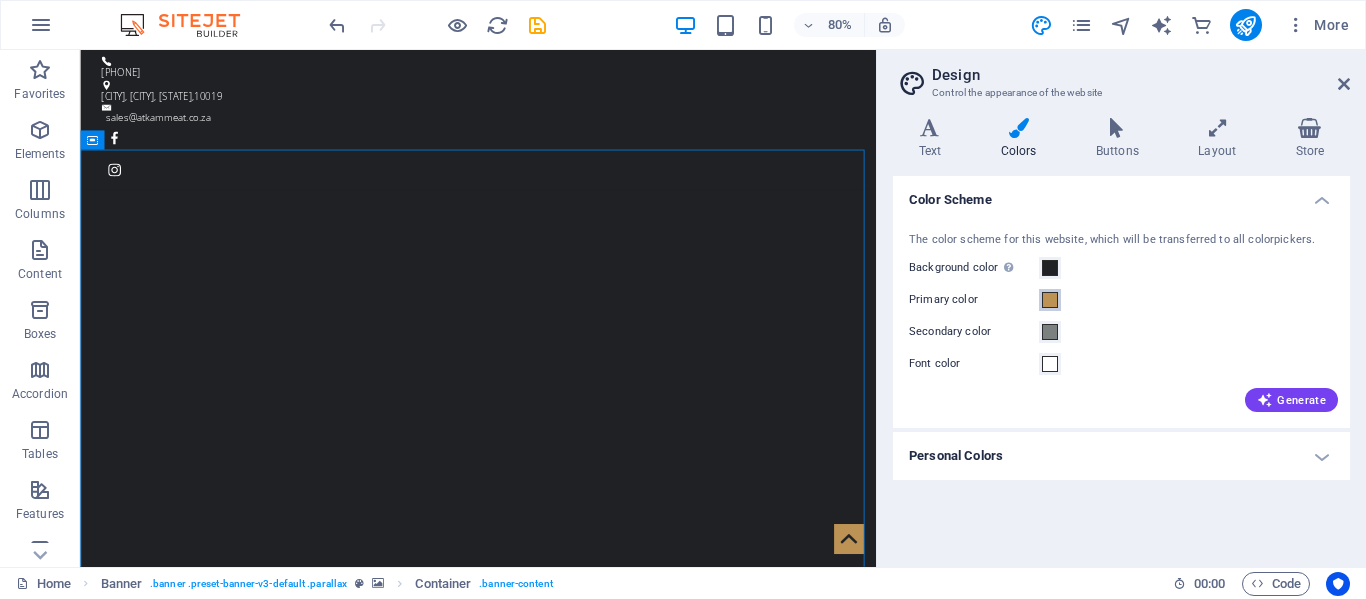 click at bounding box center (1050, 300) 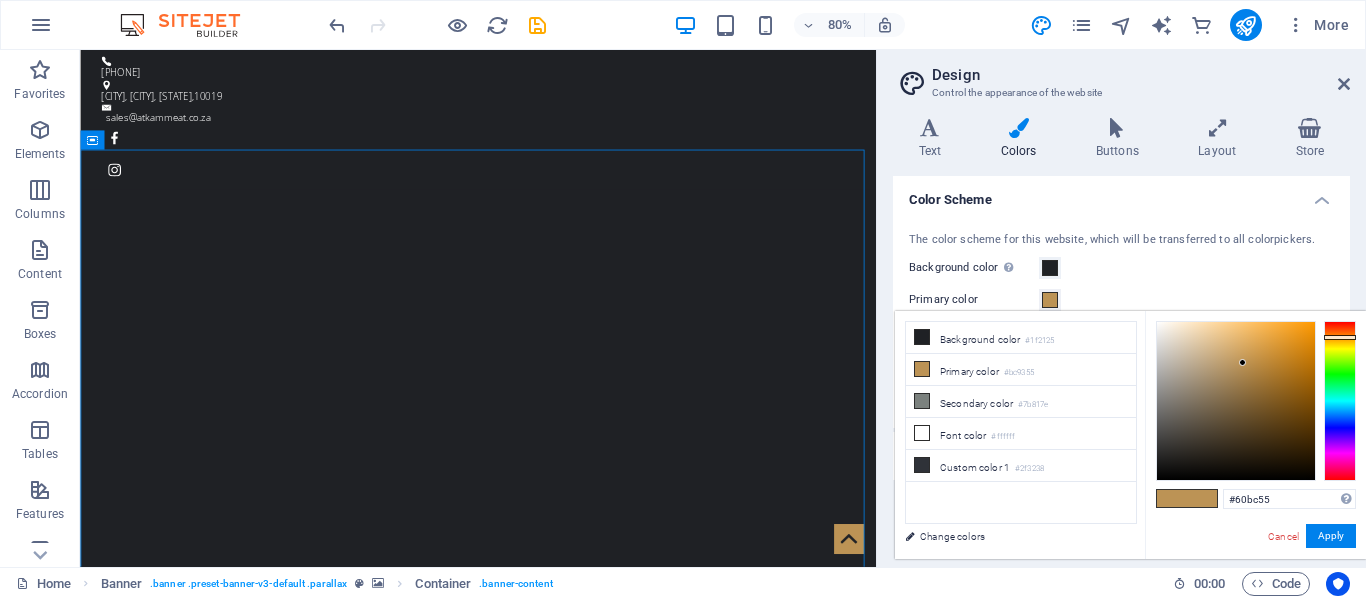 click at bounding box center (1340, 401) 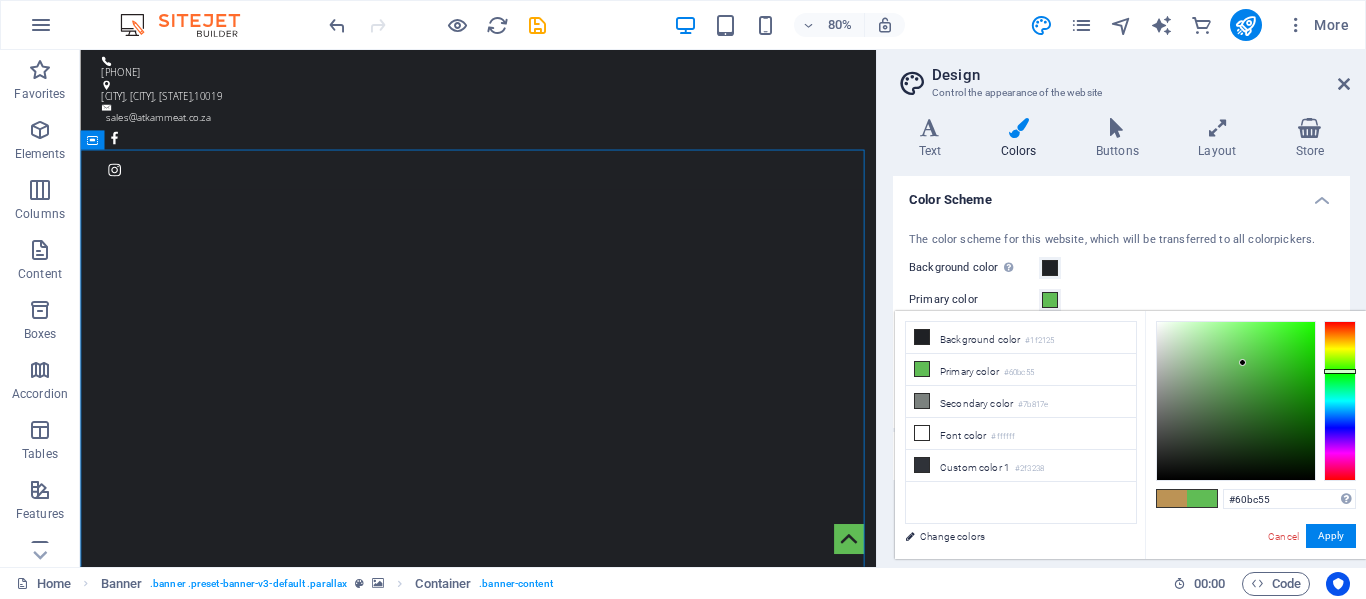 click at bounding box center (1202, 498) 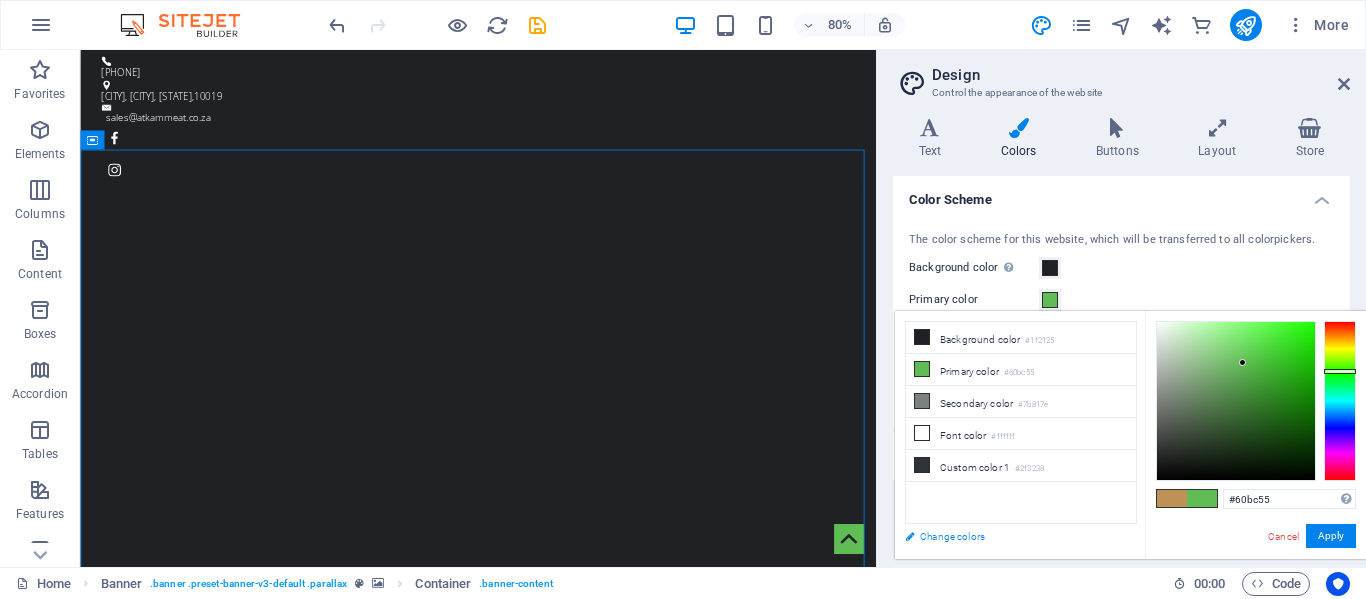 click on "Change colors" at bounding box center [1011, 536] 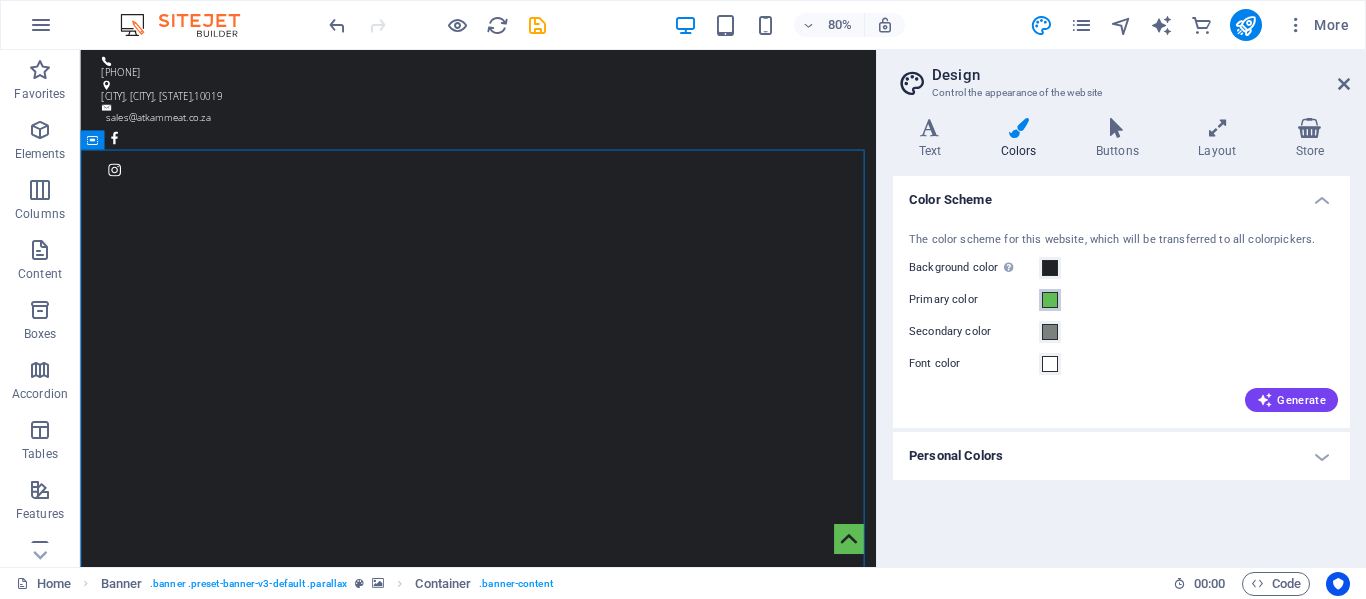 click at bounding box center [1050, 300] 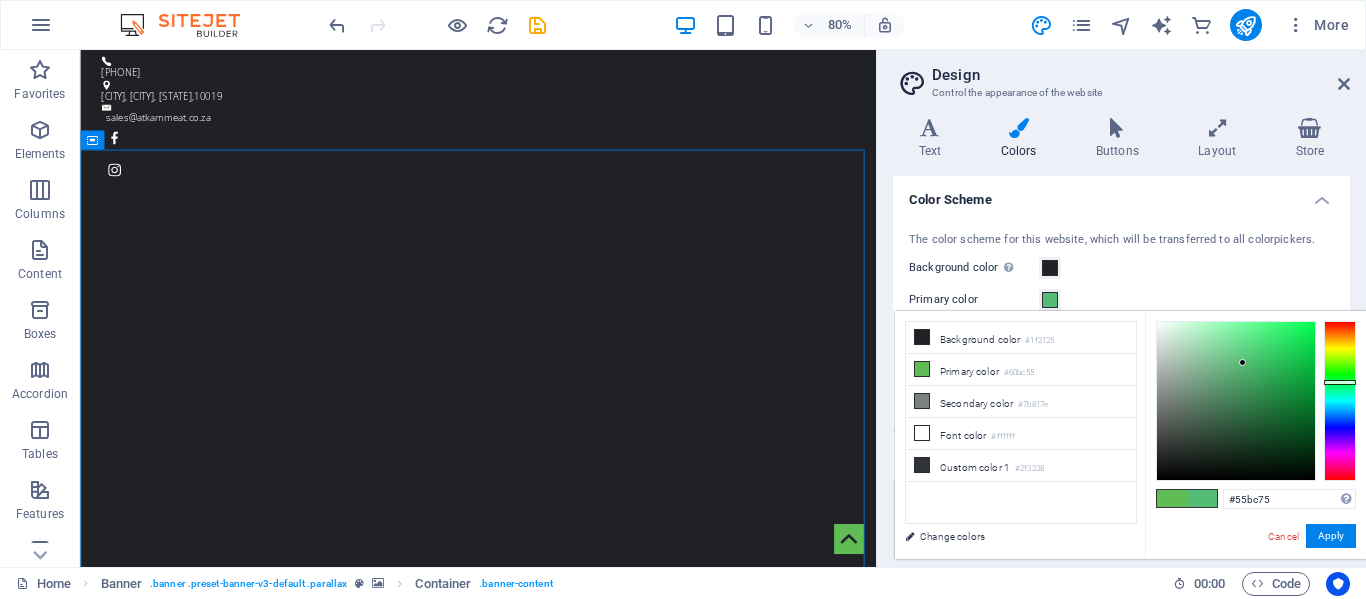 drag, startPoint x: 1337, startPoint y: 371, endPoint x: 1337, endPoint y: 382, distance: 11 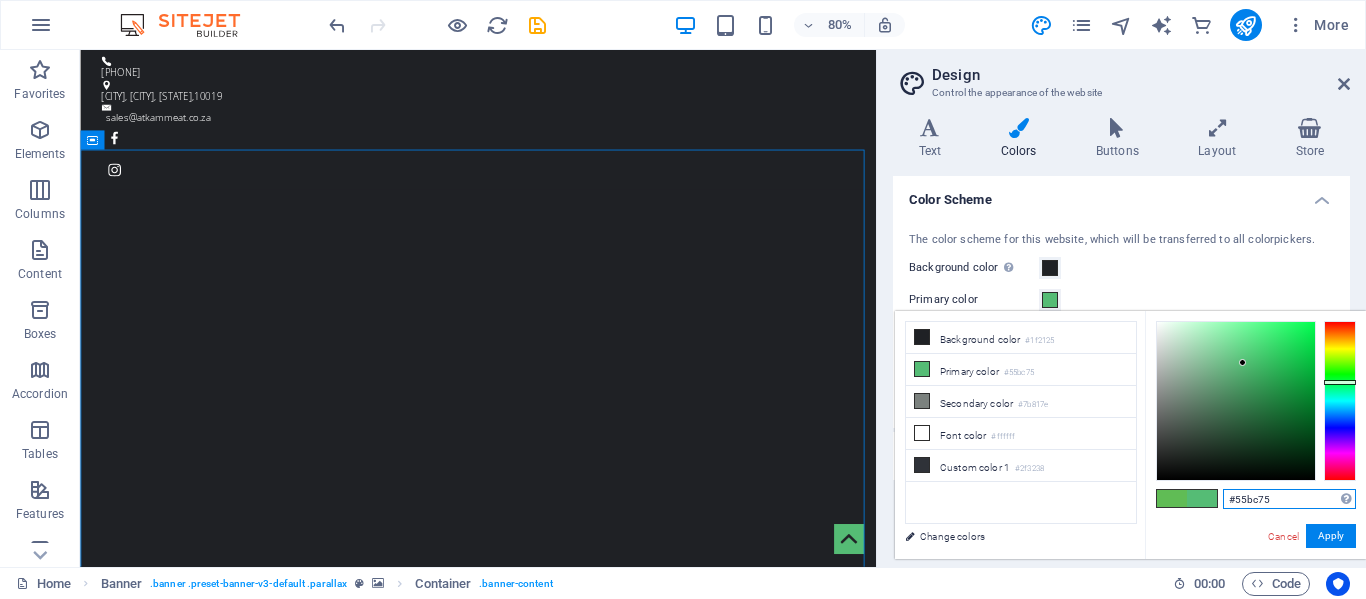 click on "#55bc75" at bounding box center [1289, 499] 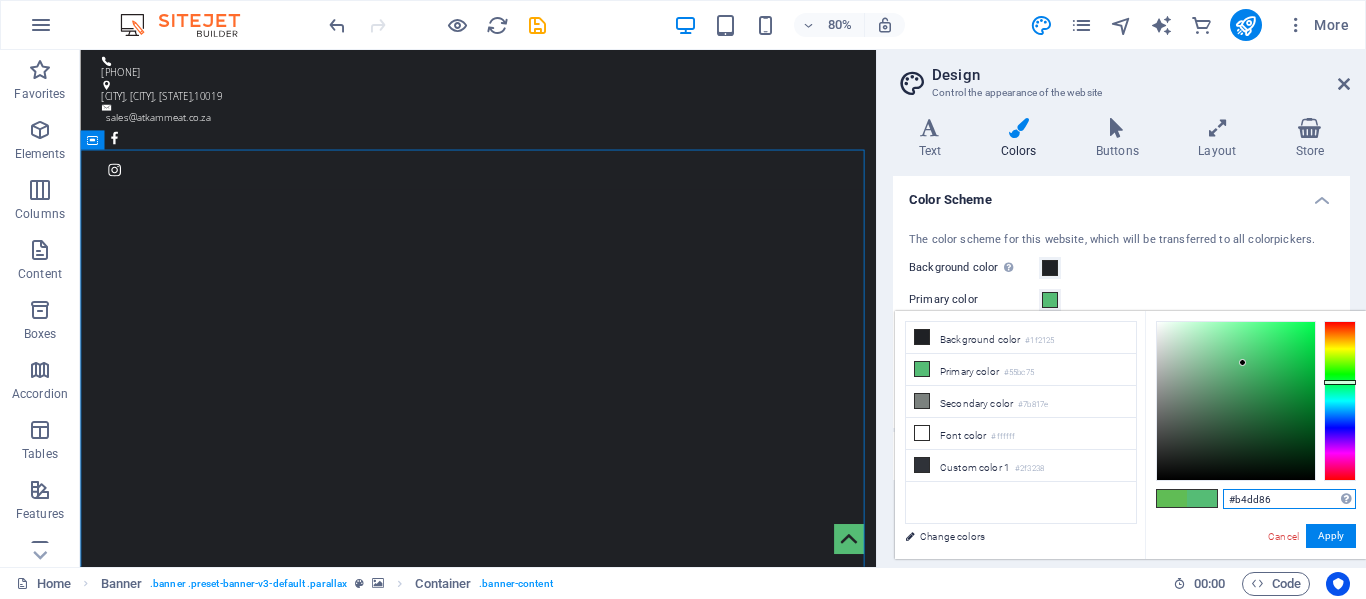 type on "#b4dd86" 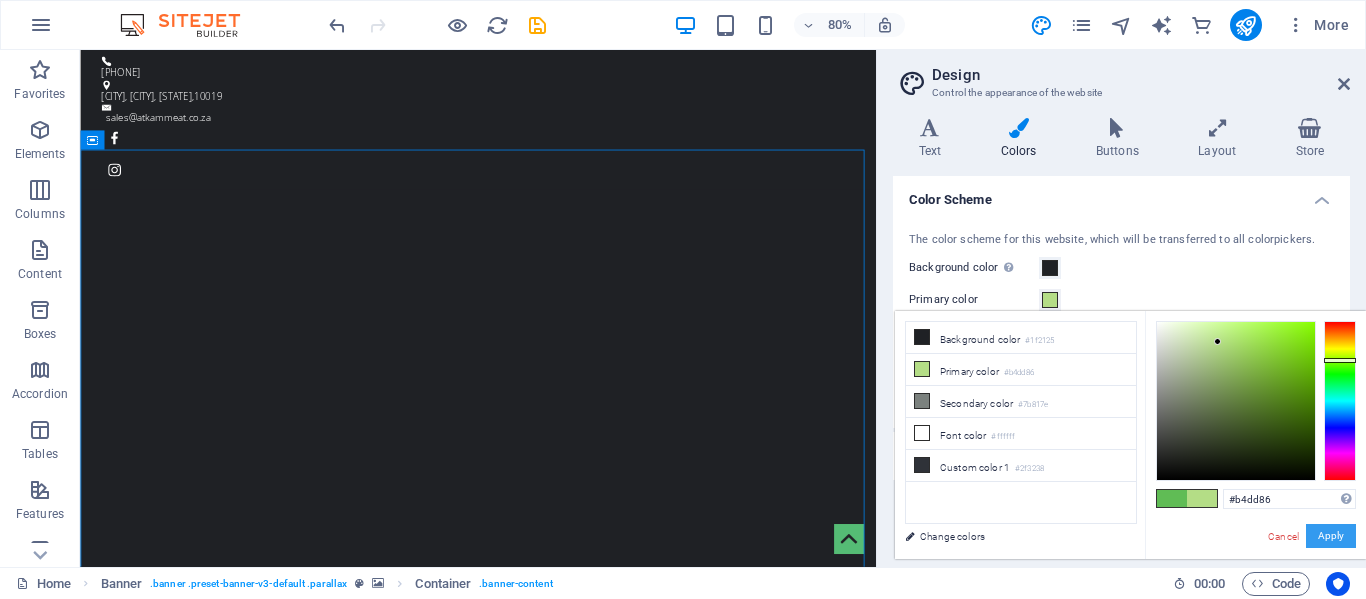 click on "Apply" at bounding box center (1331, 536) 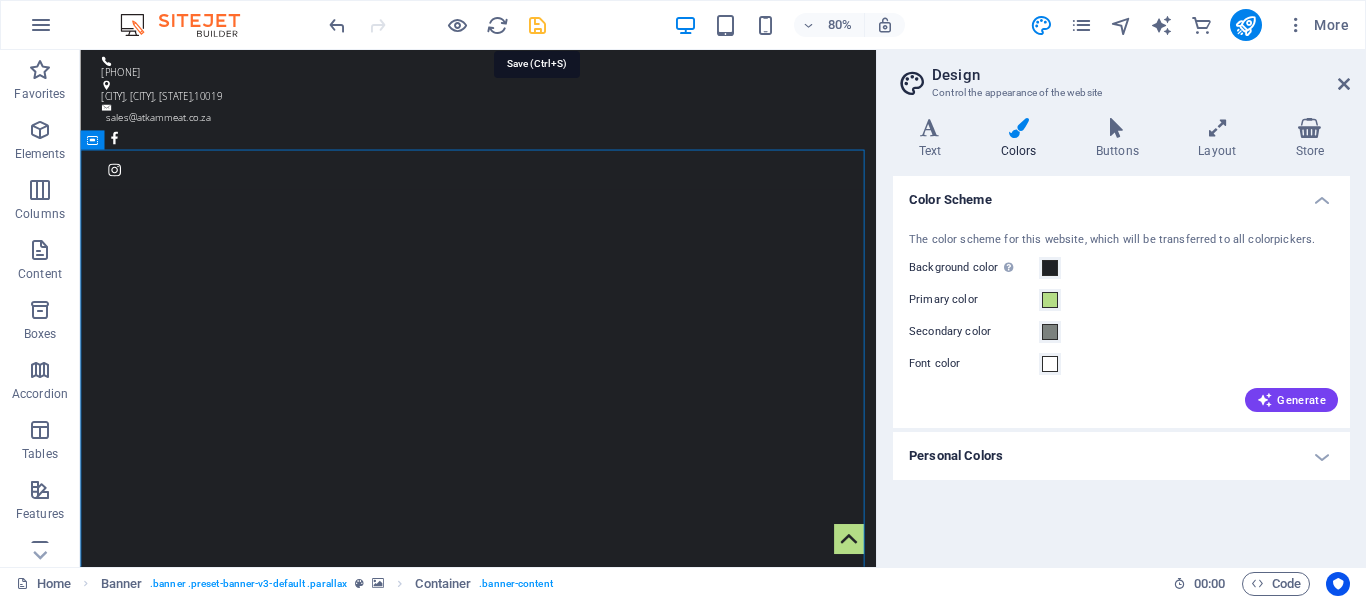 click at bounding box center (537, 25) 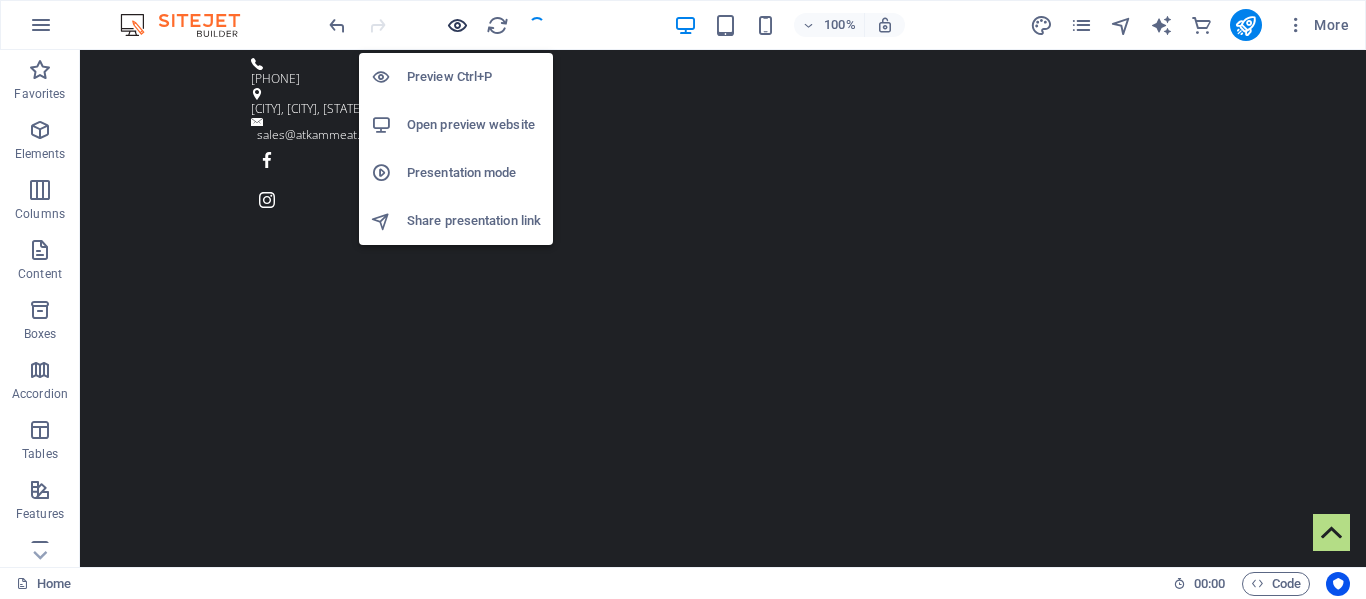 click at bounding box center (457, 25) 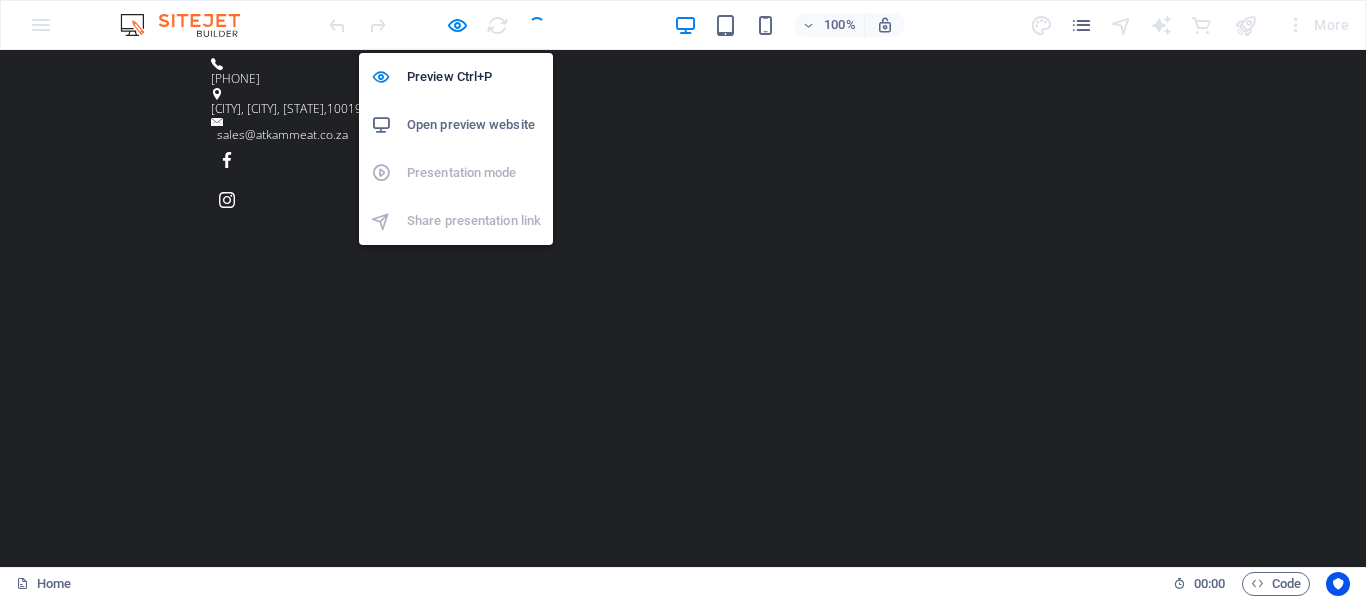 click on "Open preview website" at bounding box center [474, 125] 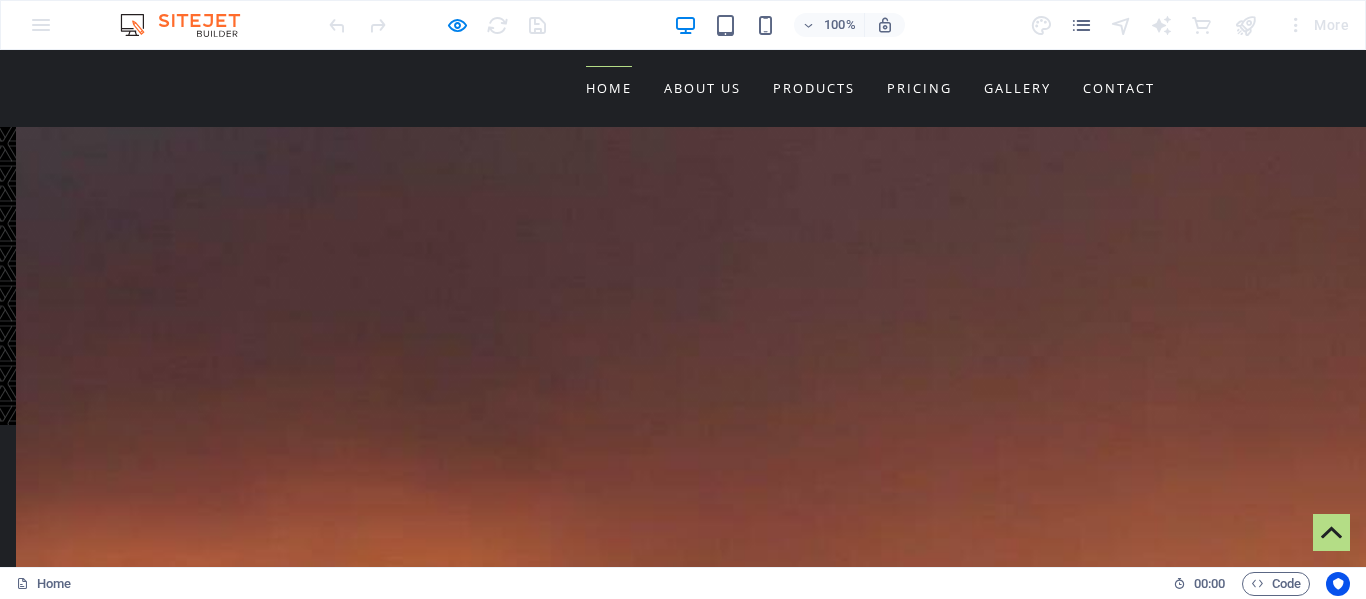 scroll, scrollTop: 3380, scrollLeft: 0, axis: vertical 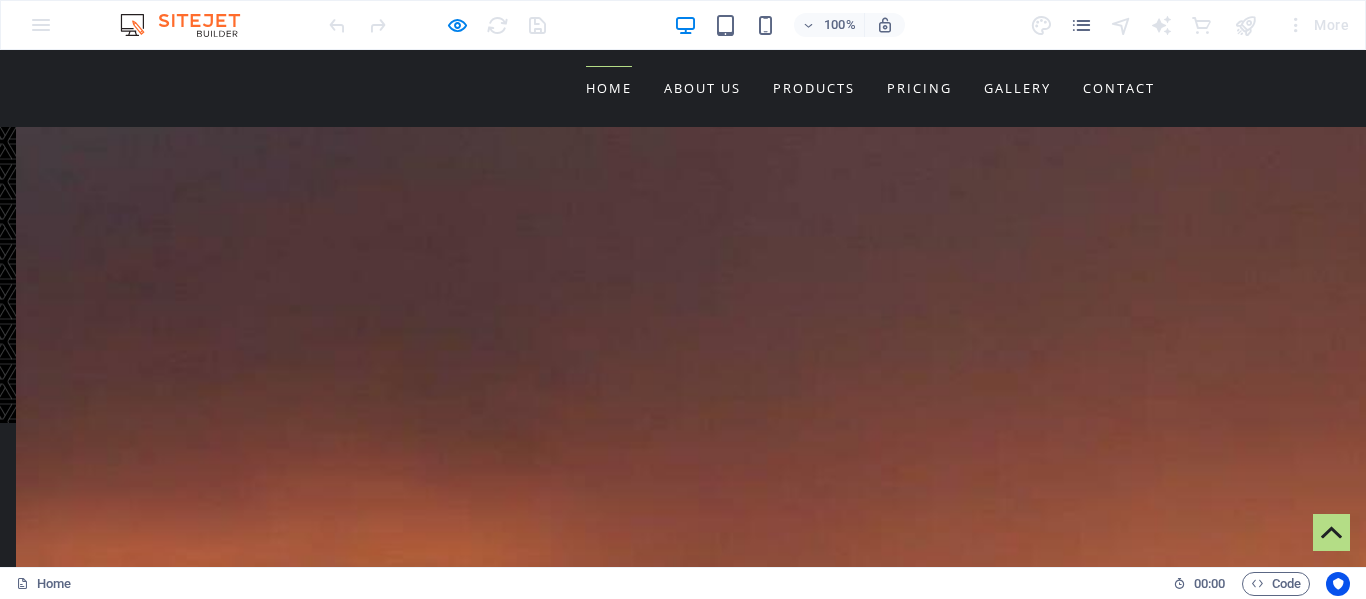 click on "PARTNERS" at bounding box center (79, 6543) 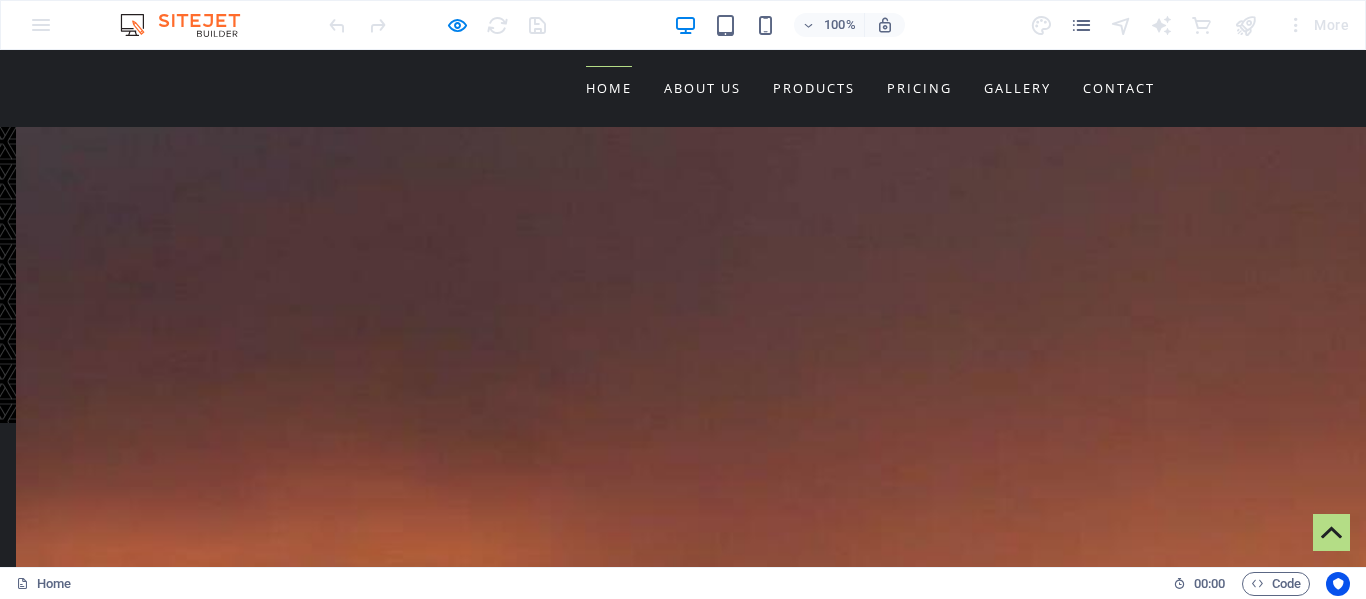 click on "PARTNERS" at bounding box center [79, 6543] 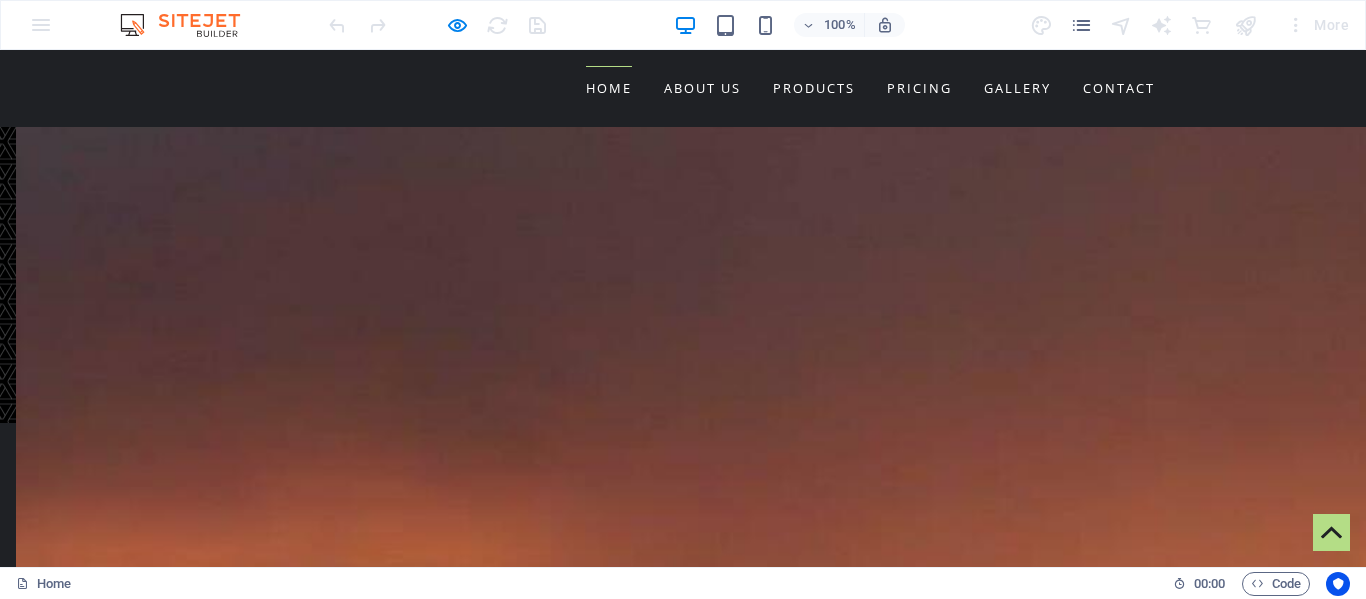 click on "PARTNERS" at bounding box center [79, 6543] 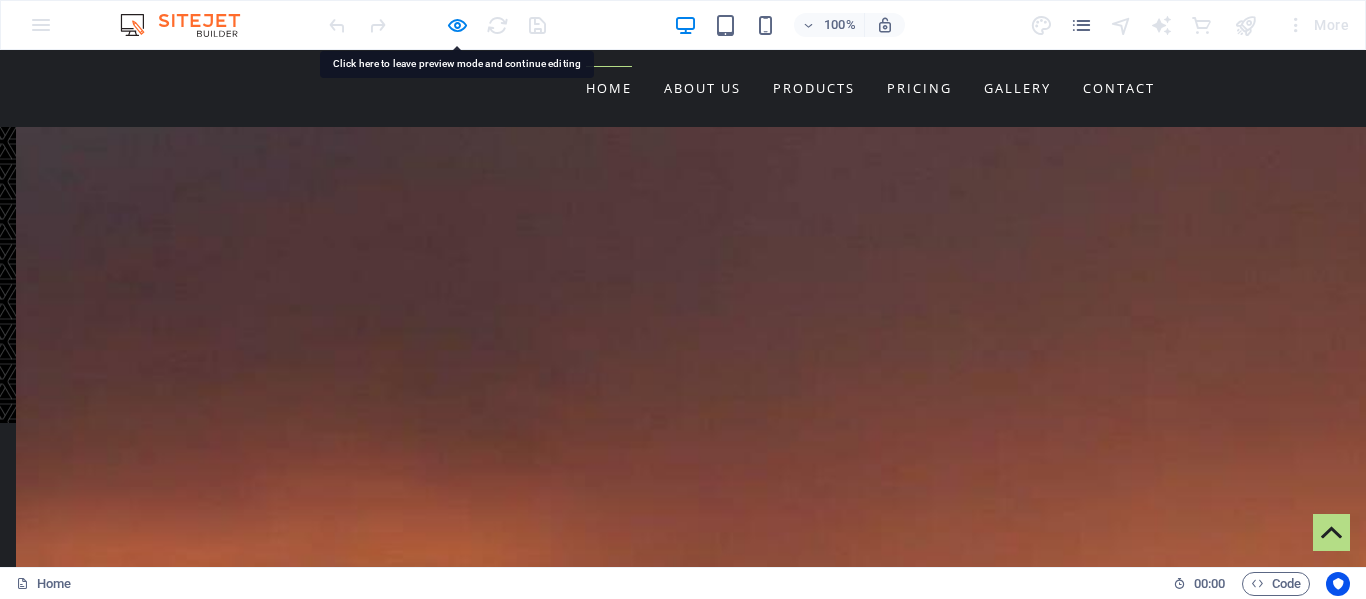 click on "PARTNERS" at bounding box center (79, 6543) 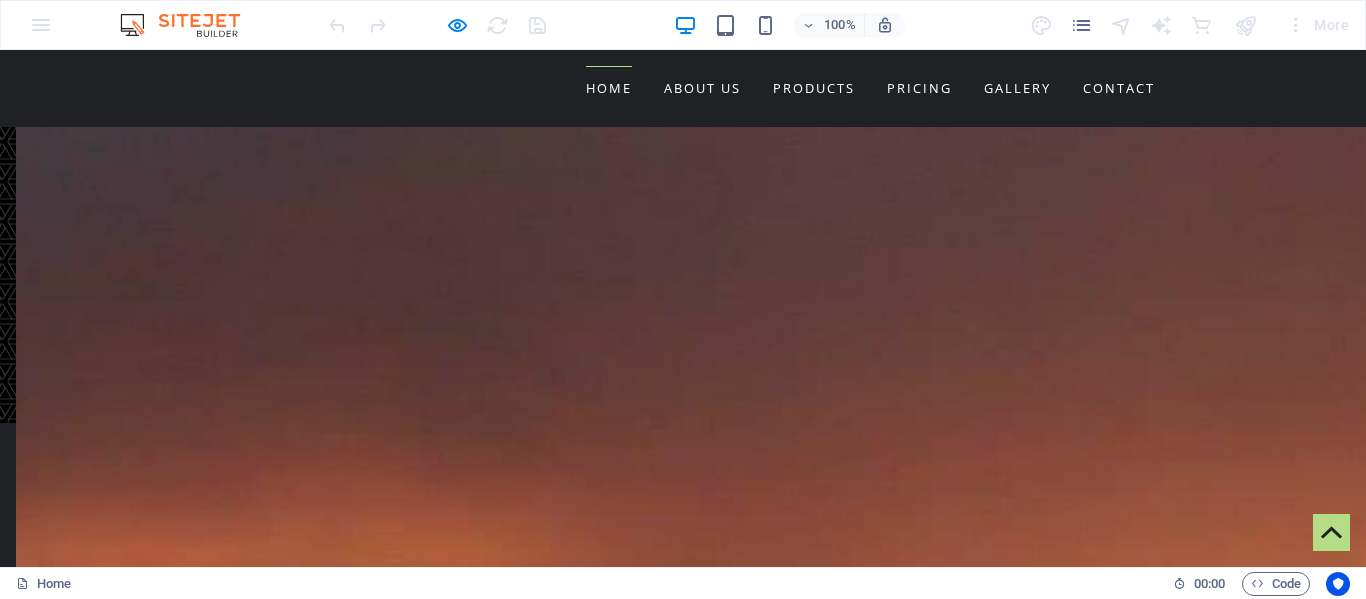 click on "PARTNERS" at bounding box center (79, 6543) 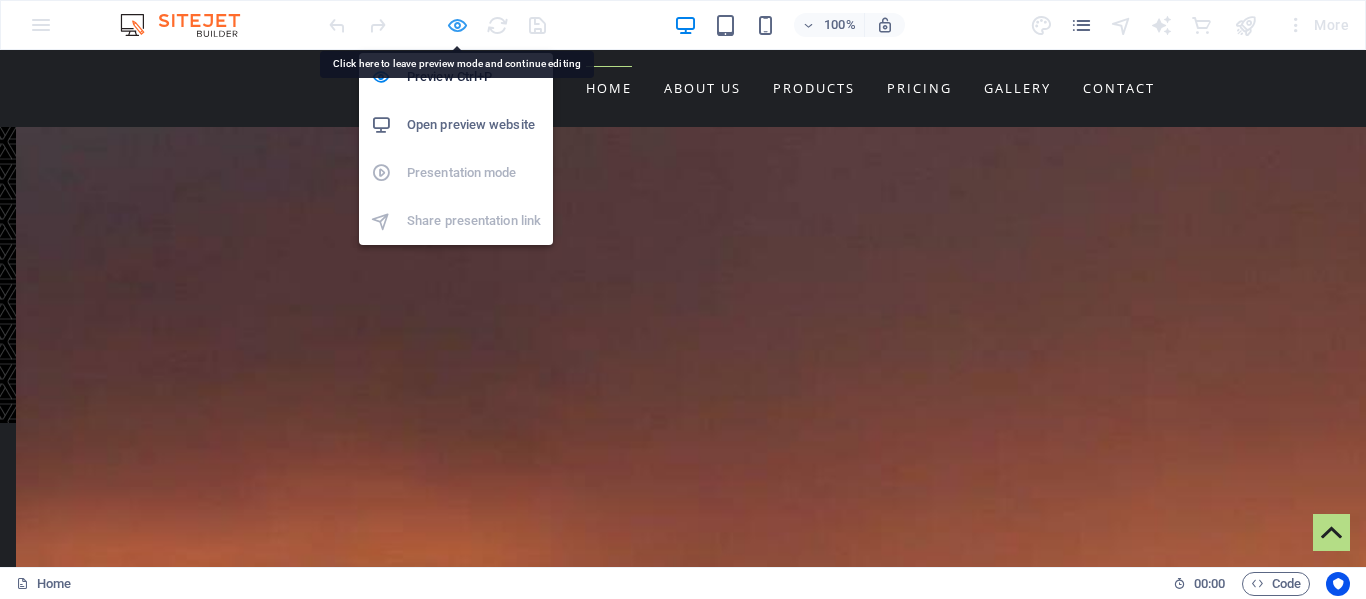 click at bounding box center [457, 25] 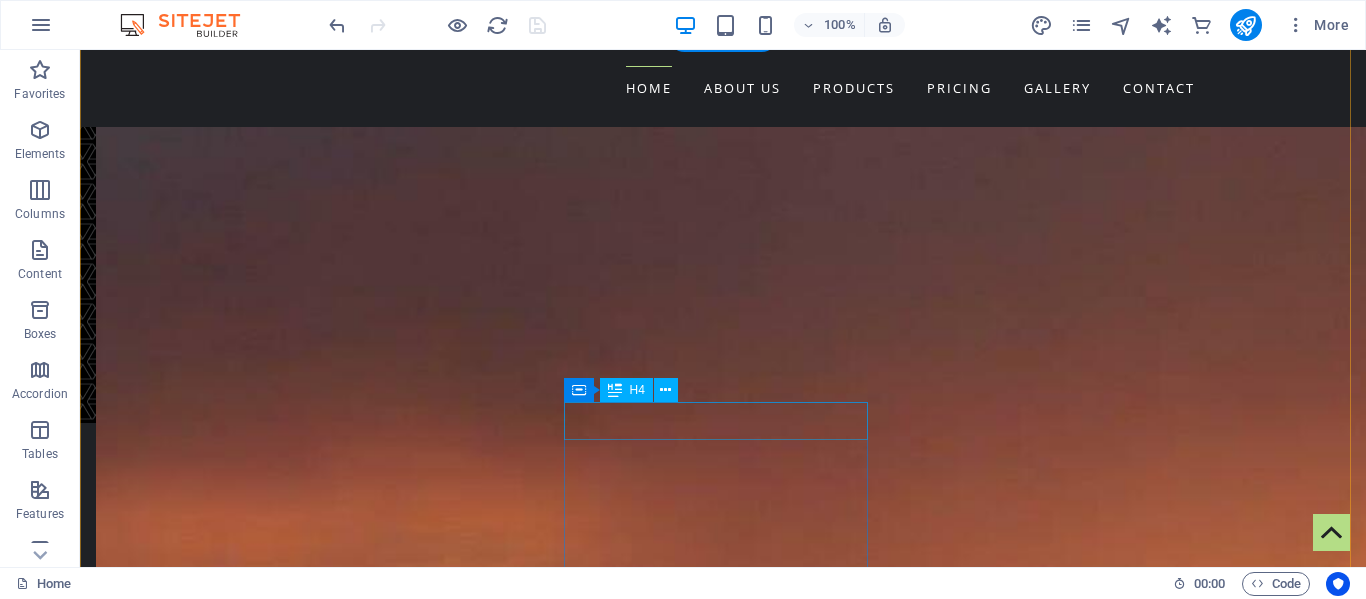 click on "PARTNERS" at bounding box center [568, 6598] 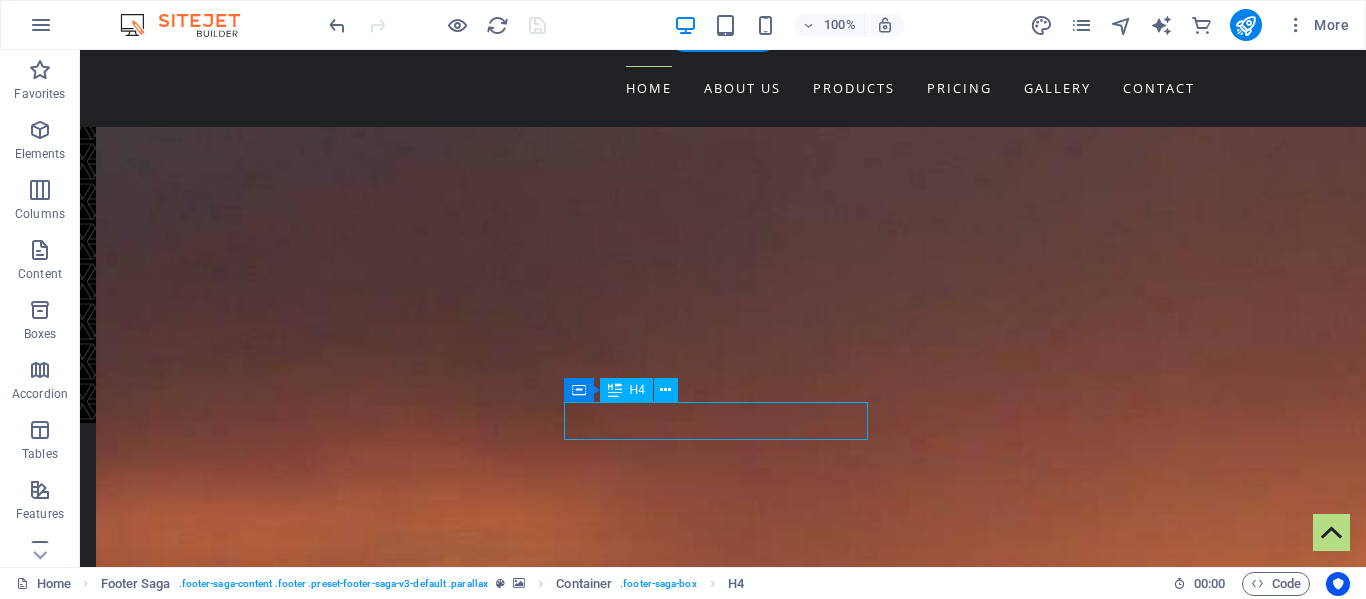 click on "PARTNERS" at bounding box center [568, 6598] 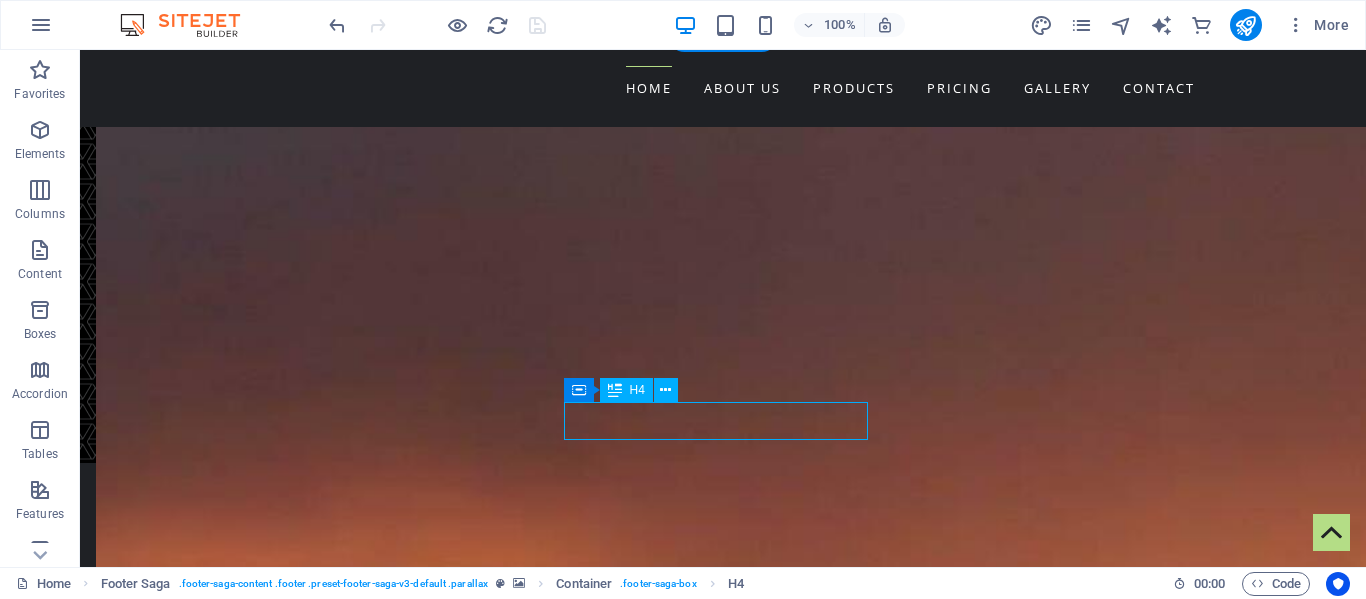 scroll, scrollTop: 3403, scrollLeft: 0, axis: vertical 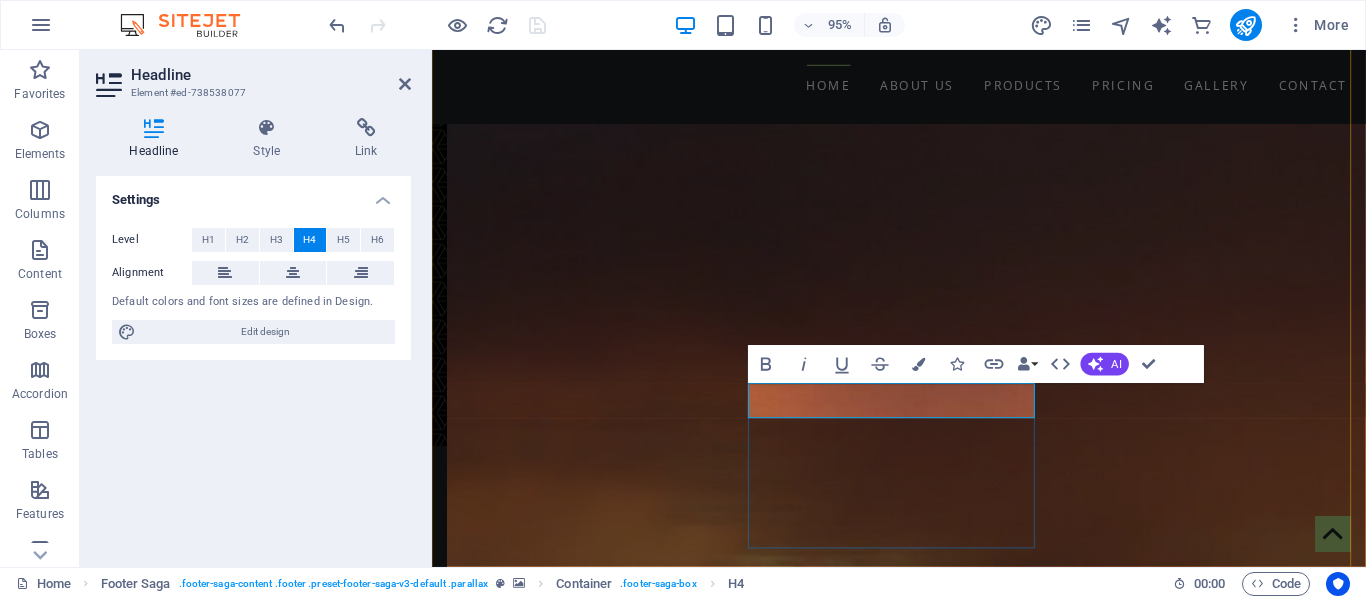 click on "PARTNERS" at bounding box center [511, 6297] 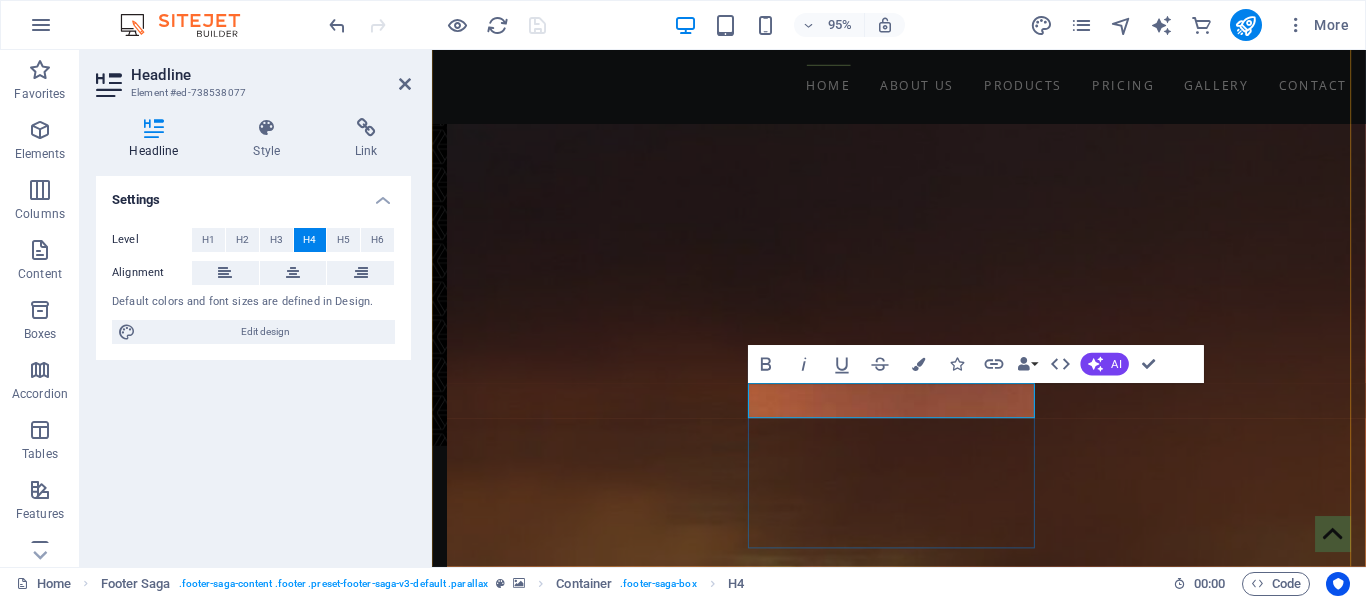 type 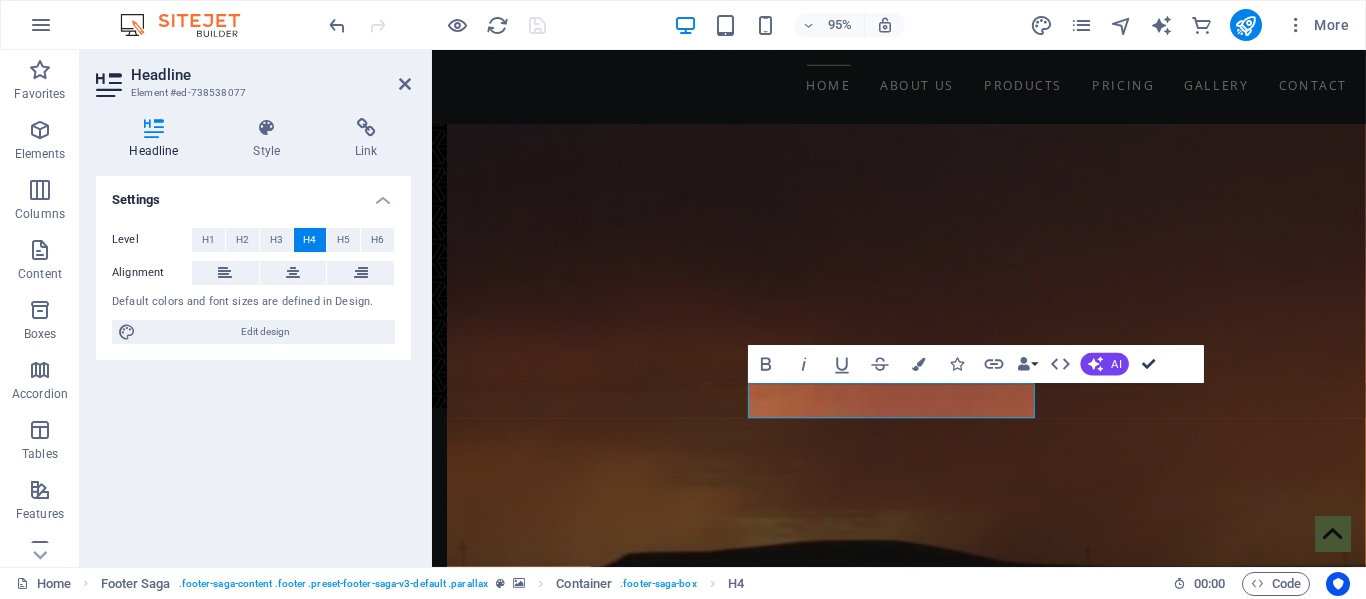 scroll, scrollTop: 3381, scrollLeft: 0, axis: vertical 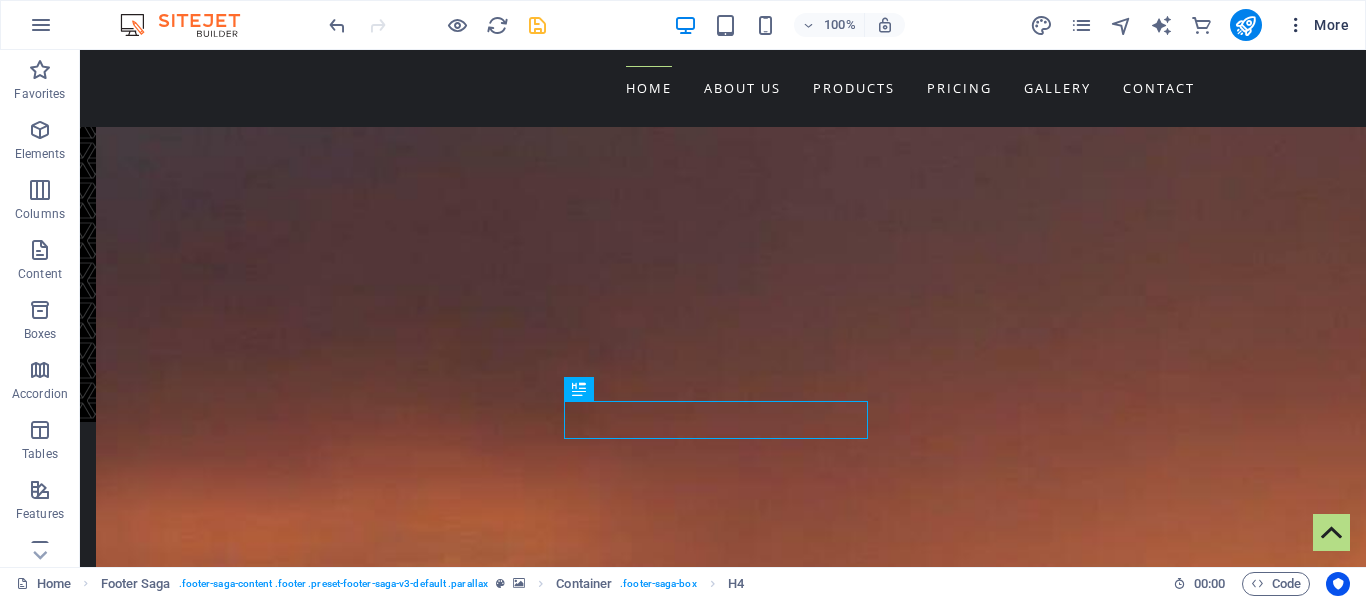 click at bounding box center [1296, 25] 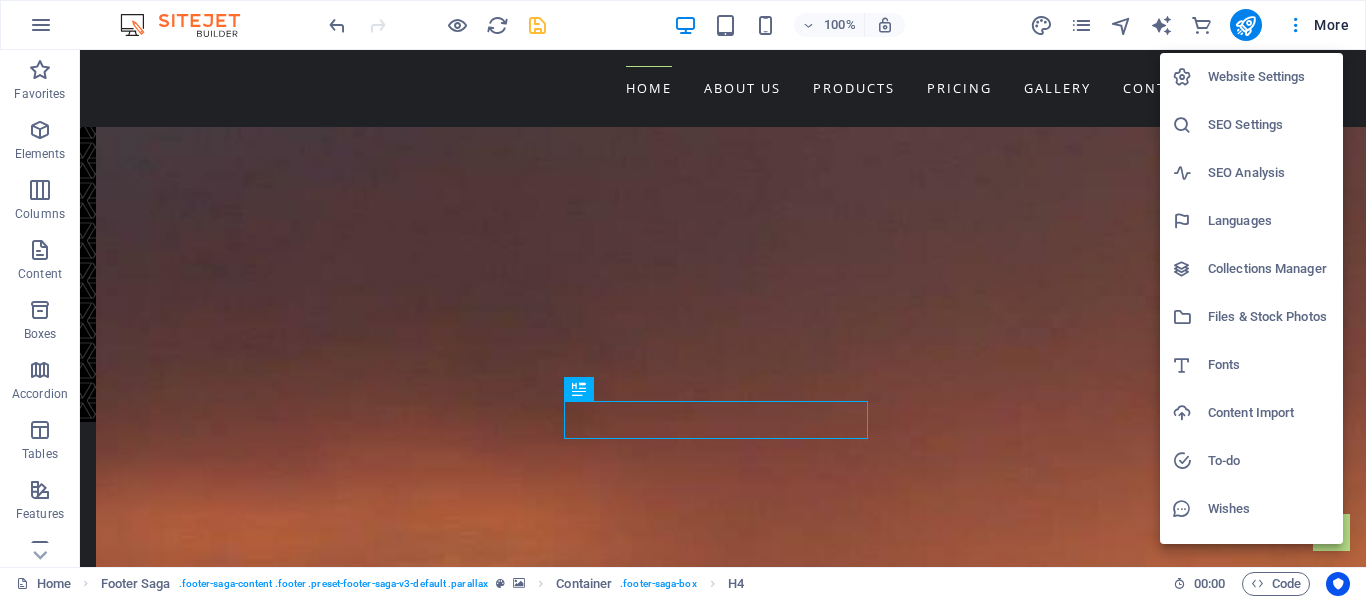 click at bounding box center [683, 299] 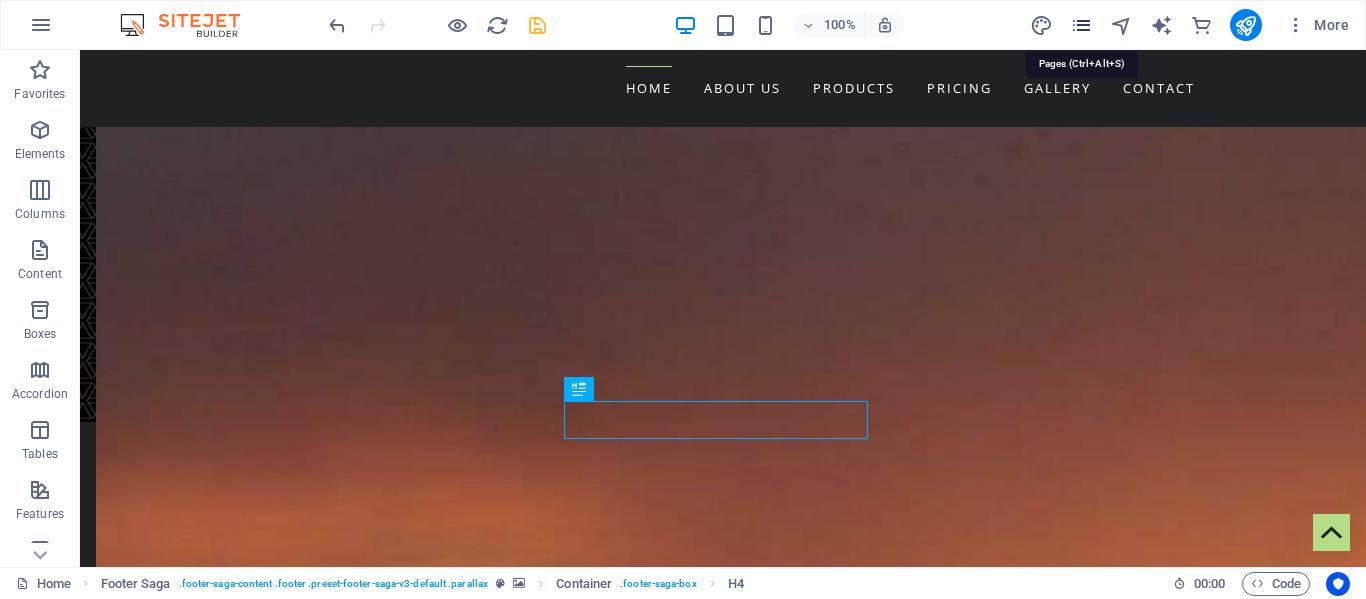 click at bounding box center [1081, 25] 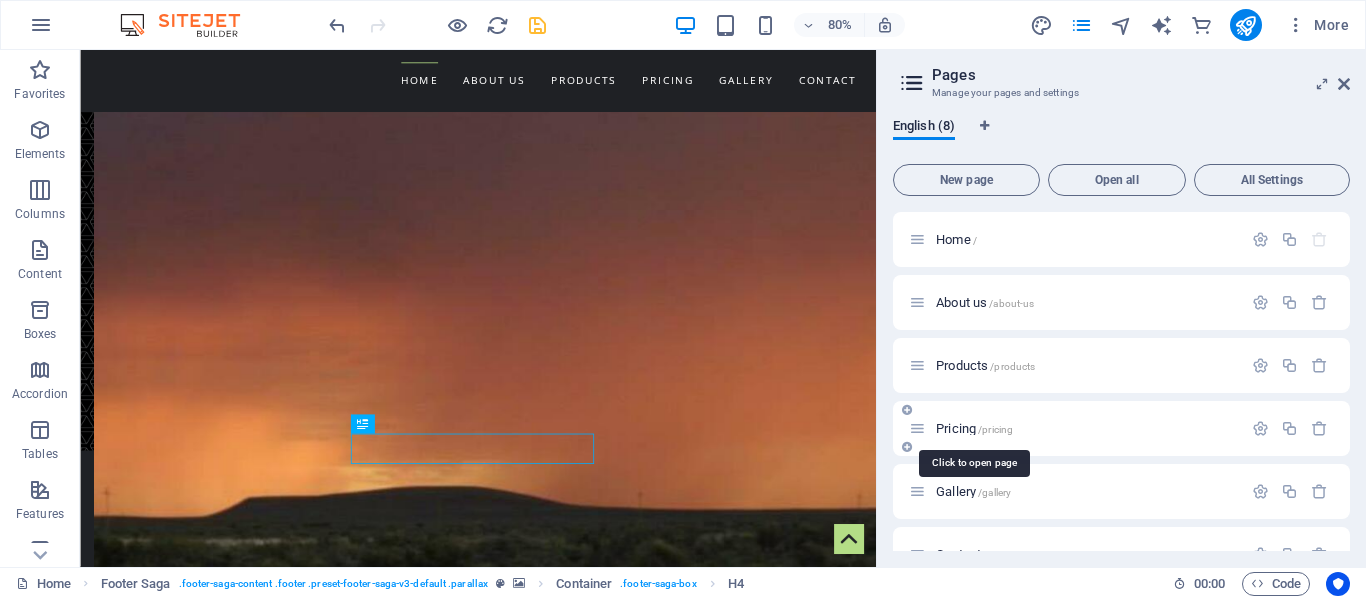 click on "Pricing /pricing" at bounding box center [974, 428] 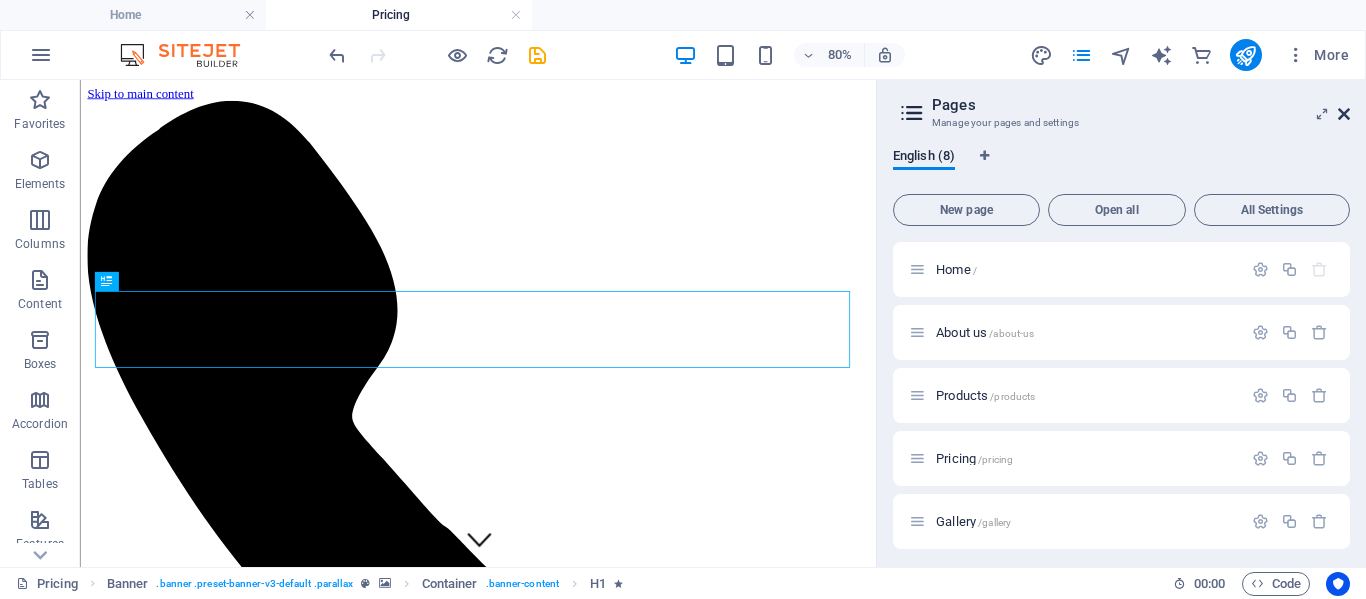 scroll, scrollTop: 0, scrollLeft: 0, axis: both 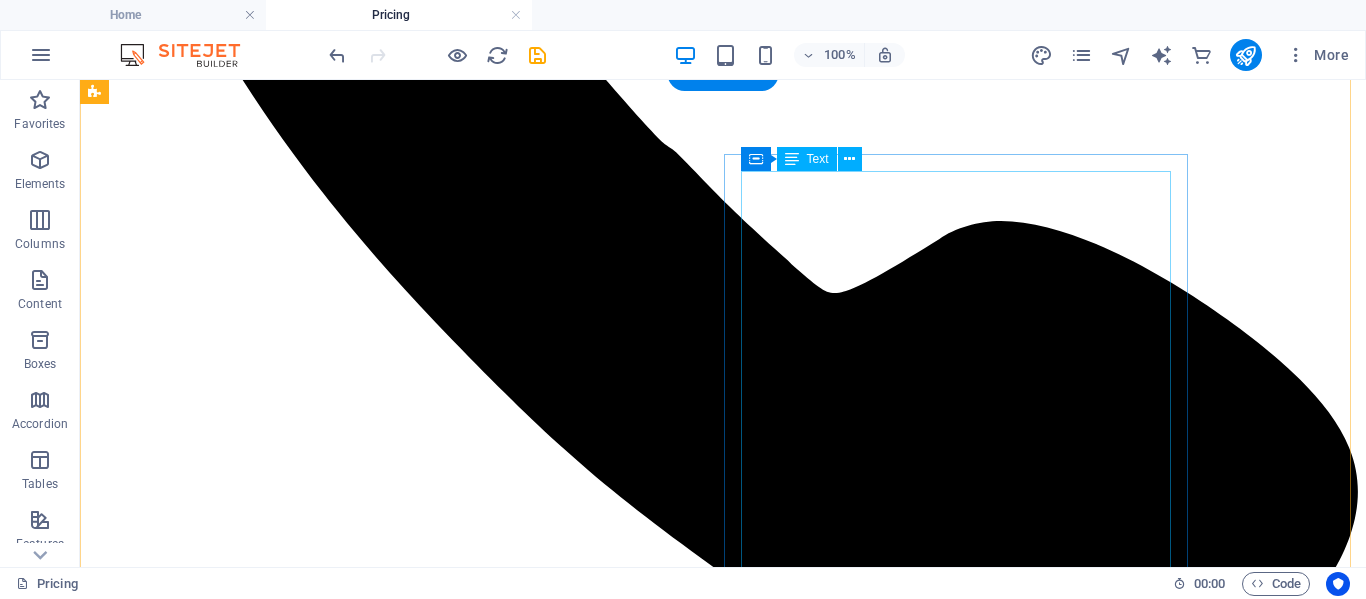 click on "Loin Chops  R 180 /kg Ribeye steak R 175 /kg Rump Steak         R 175 /kg Shoulder Chops R 160 /kg Neck R 160 /kg Ribs R 160 /kg Wors R 160 /kg Patties R 160 /kg Lamb Shanks R 170 /kg Sosaties R 165 /kg Full / half lamb, cut and packed as per requested R 160 /kg" at bounding box center (723, 10540) 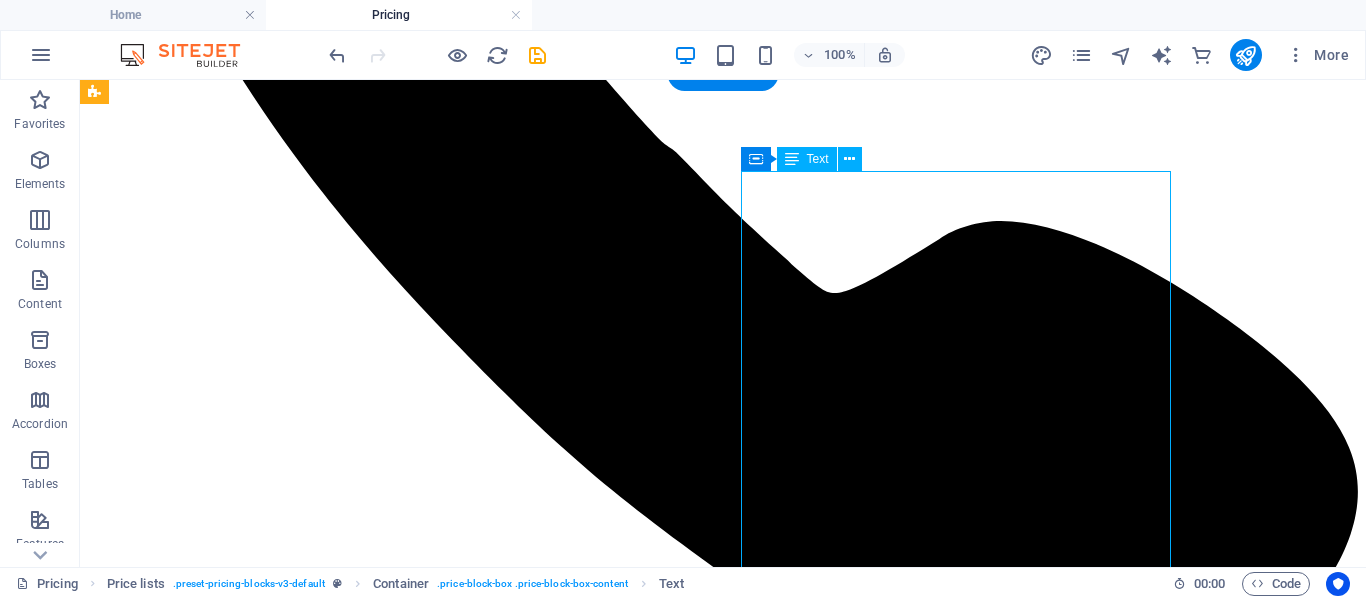 click on "Loin Chops  R 180 /kg Ribeye steak R 175 /kg Rump Steak         R 175 /kg Shoulder Chops R 160 /kg Neck R 160 /kg Ribs R 160 /kg Wors R 160 /kg Patties R 160 /kg Lamb Shanks R 170 /kg Sosaties R 165 /kg Full / half lamb, cut and packed as per requested R 160 /kg" at bounding box center [723, 10540] 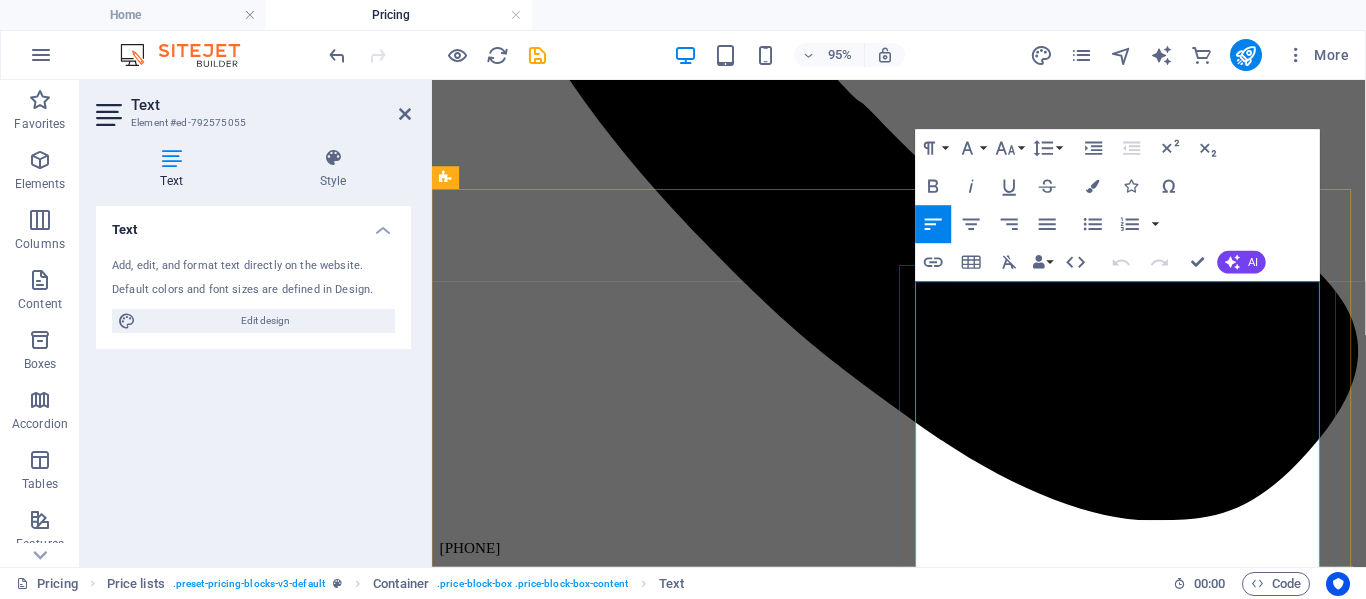 scroll, scrollTop: 529, scrollLeft: 0, axis: vertical 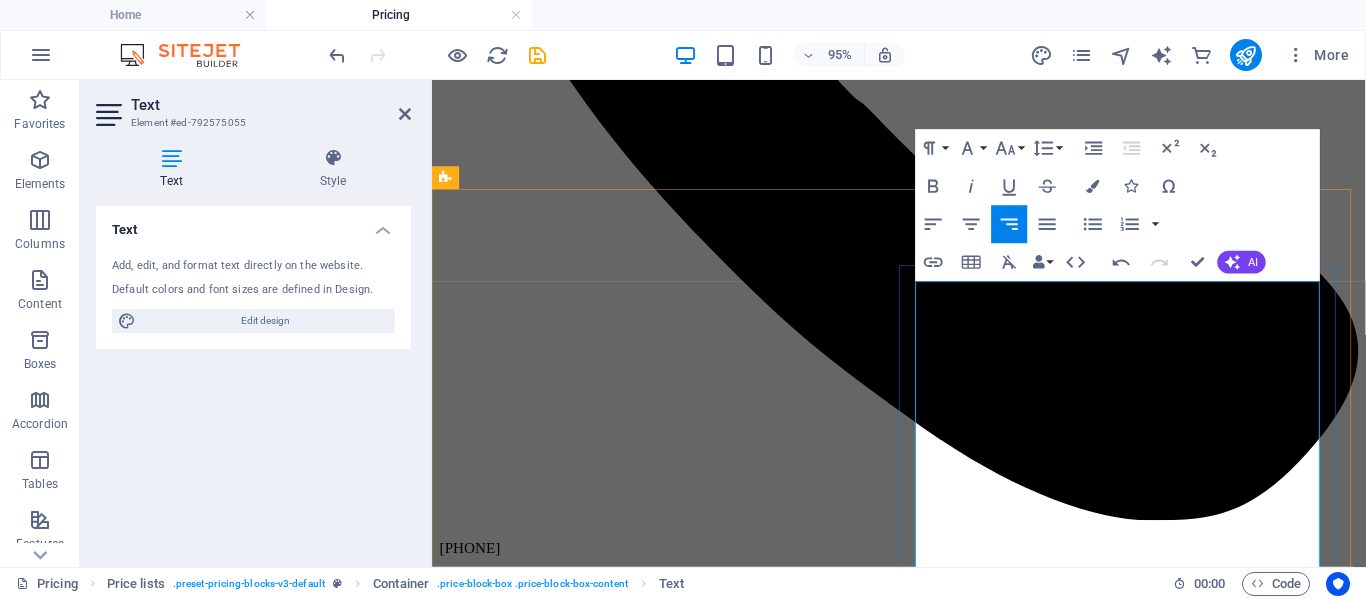 type 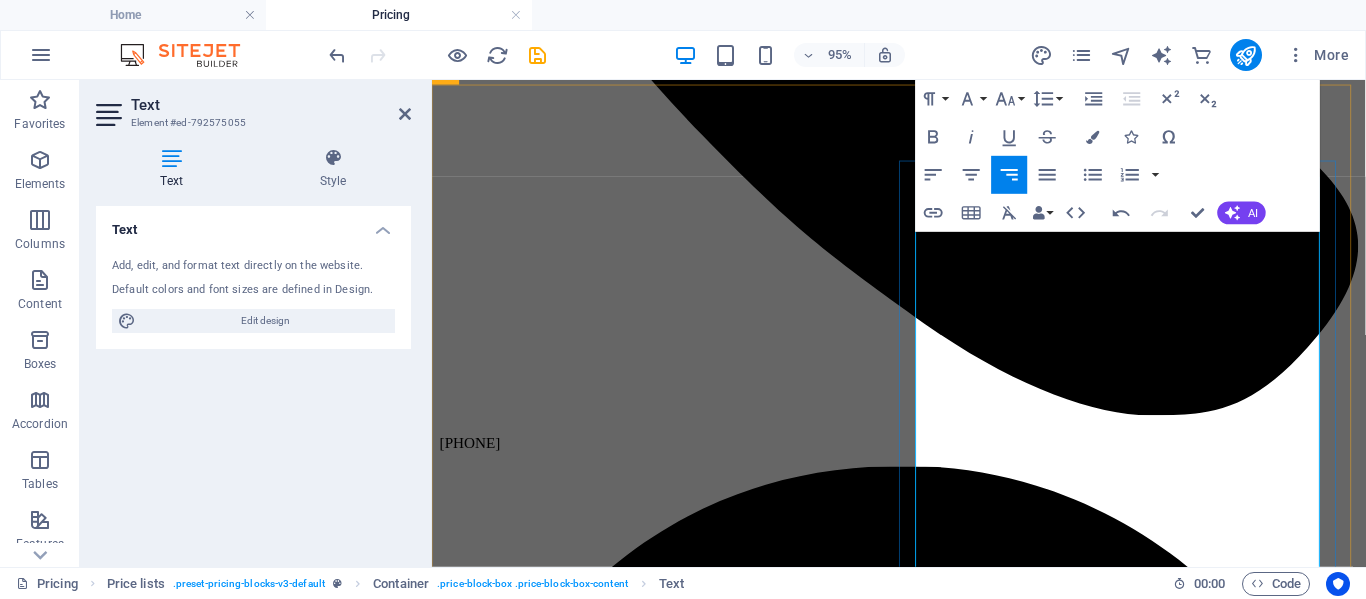 scroll, scrollTop: 642, scrollLeft: 0, axis: vertical 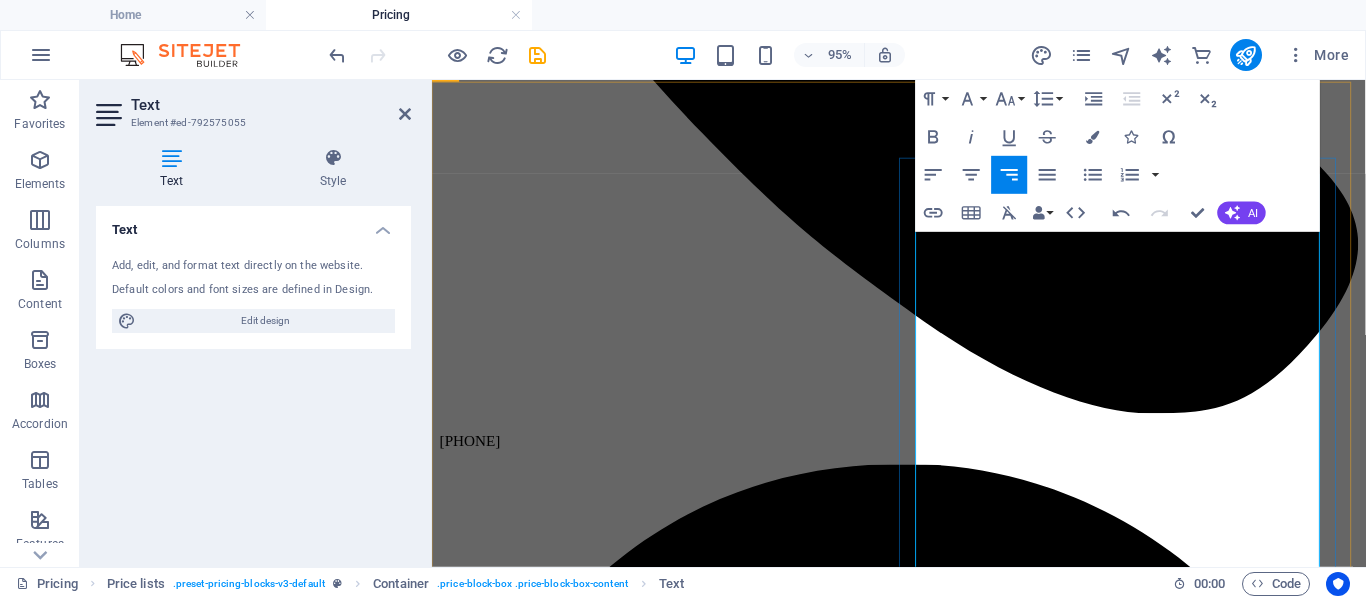 click on "R 160 /kg" at bounding box center [793, 8304] 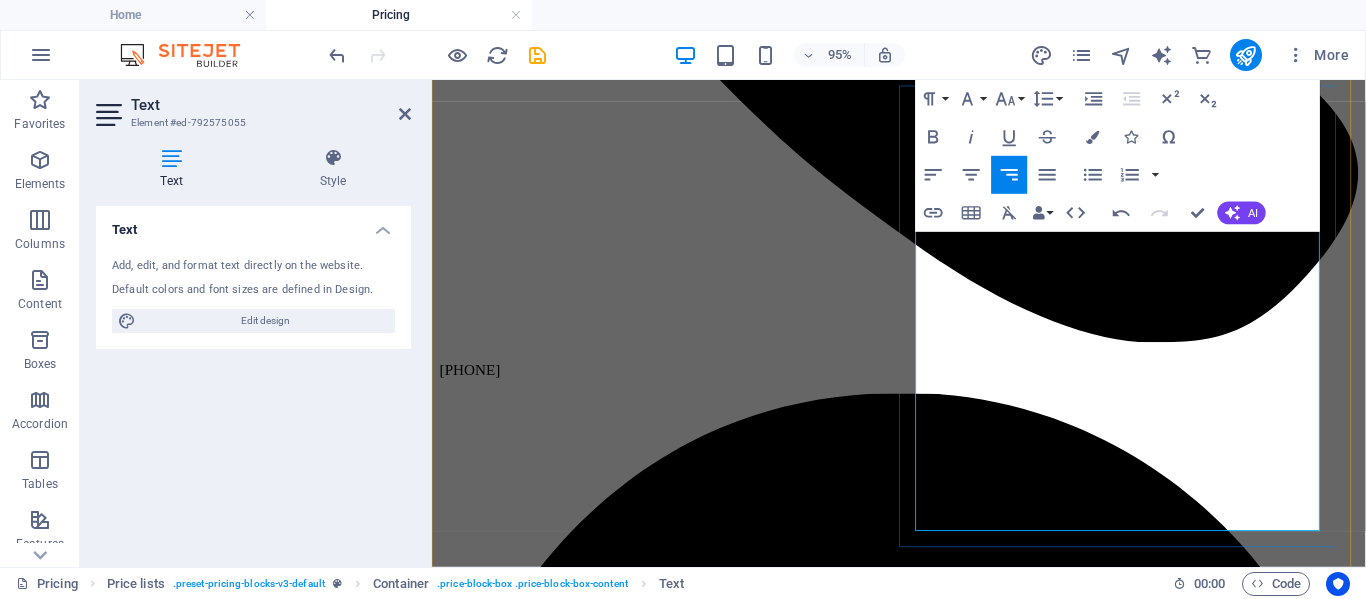 scroll, scrollTop: 720, scrollLeft: 0, axis: vertical 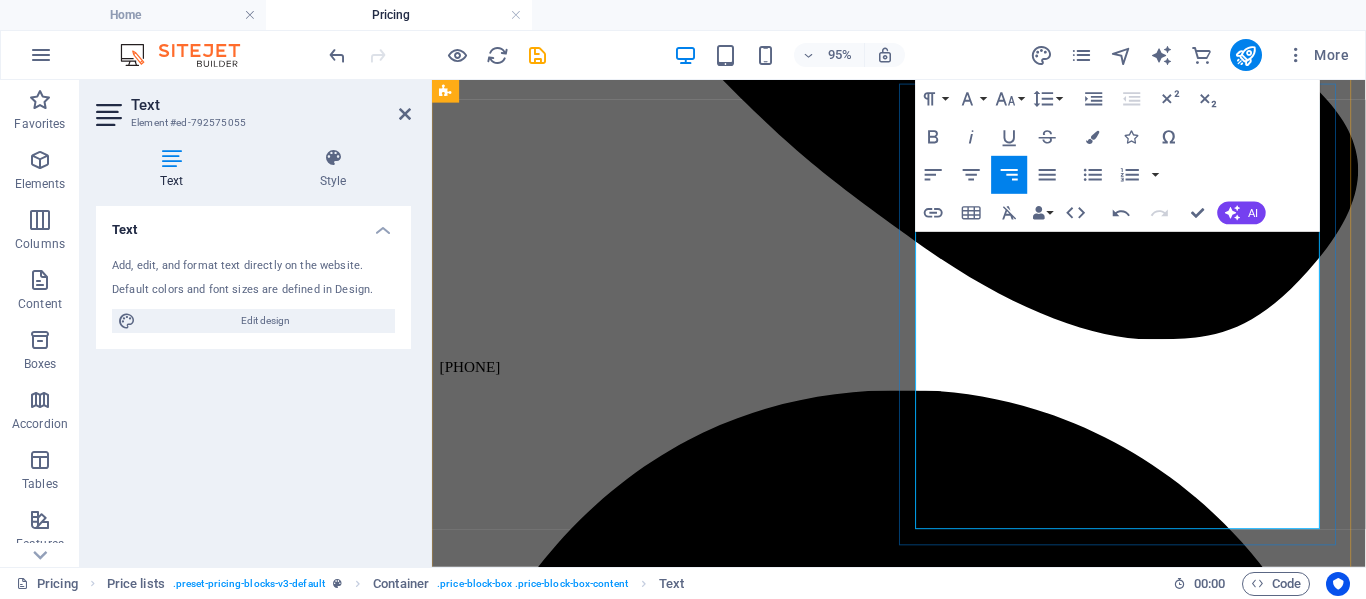 click on "R 160 /kg" at bounding box center [793, 8310] 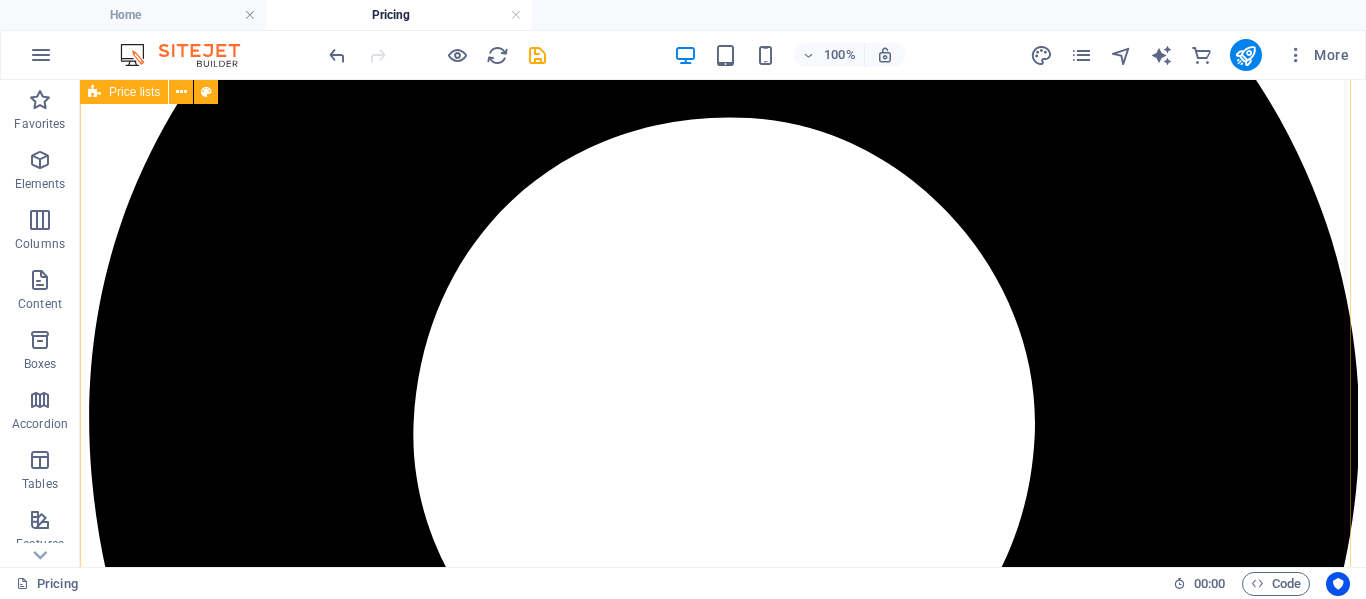 scroll, scrollTop: 1637, scrollLeft: 0, axis: vertical 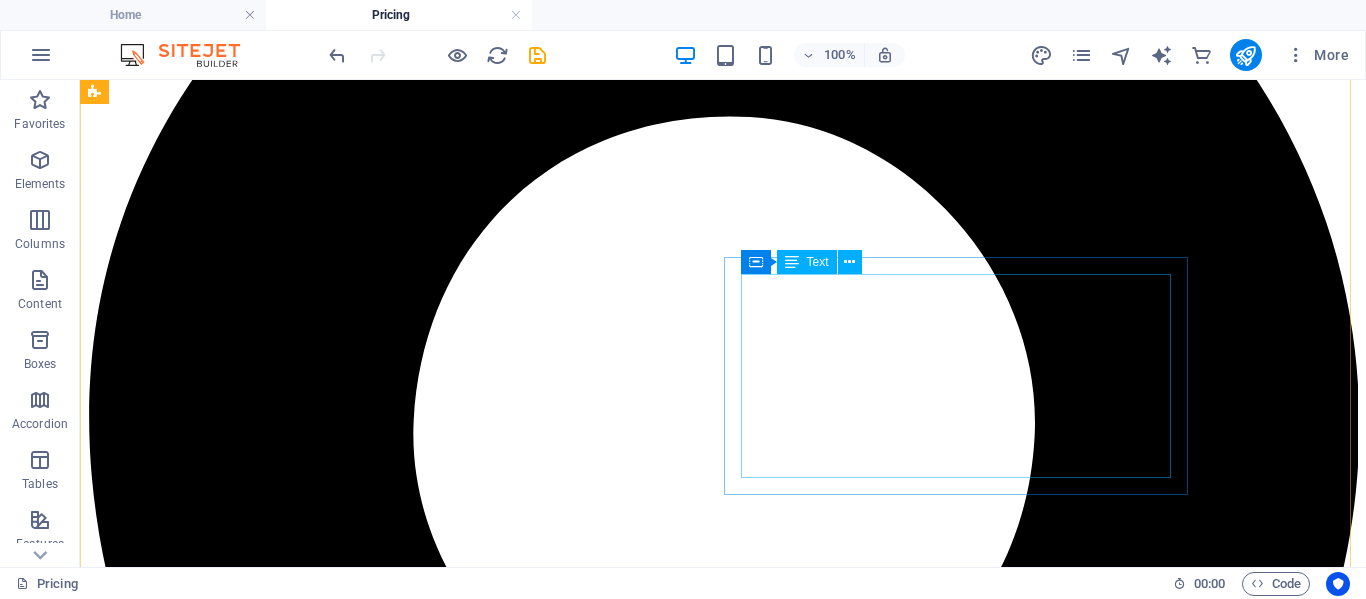 click on "Lamb Pie (single serving) R 40 Lamb Pie (family serving) R 180 Wagyu Beef Pie (single serving) R 40 Wagyu Beef Pie (family serving) R 180 Wagyu Beef Sausage Roll R 40" at bounding box center [723, 11114] 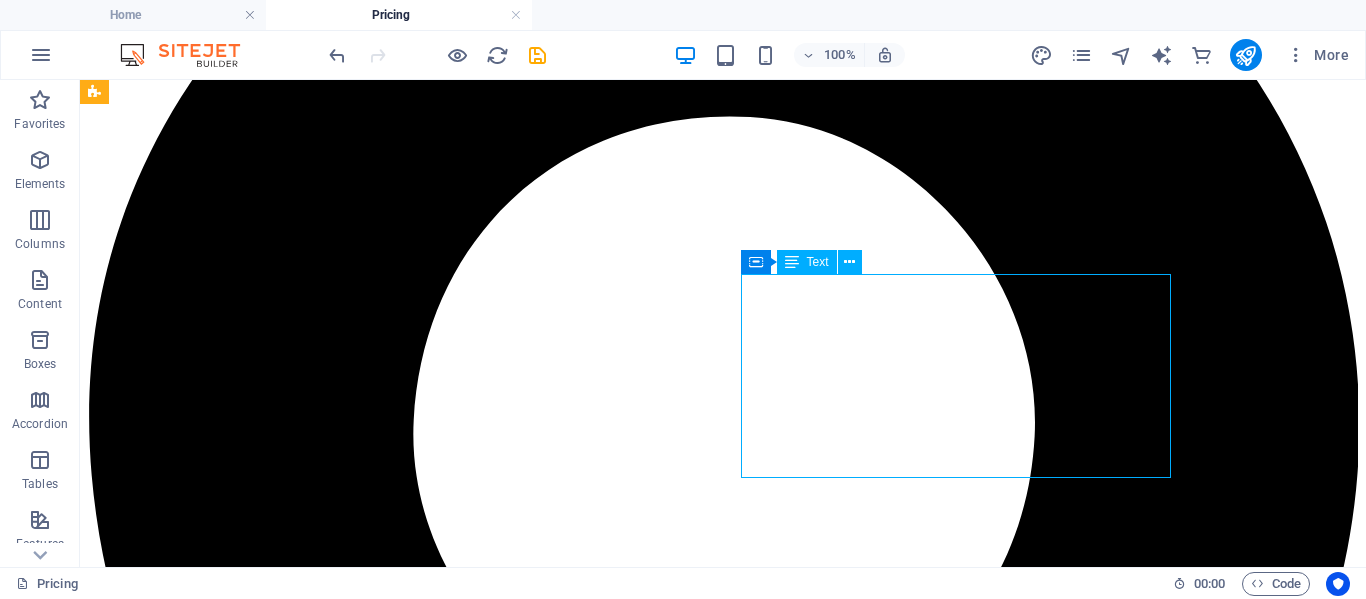 click on "Lamb Pie (single serving) R 40 Lamb Pie (family serving) R 180 Wagyu Beef Pie (single serving) R 40 Wagyu Beef Pie (family serving) R 180 Wagyu Beef Sausage Roll R 40" at bounding box center [723, 11114] 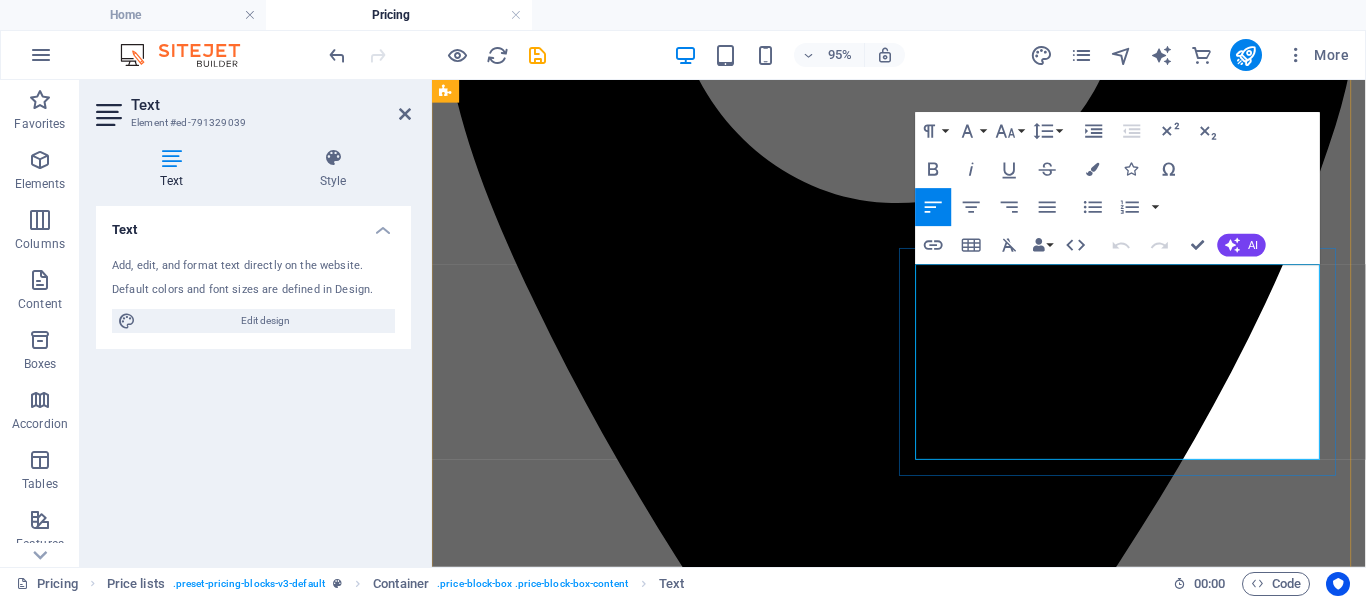 click on "R 180" at bounding box center (680, 8852) 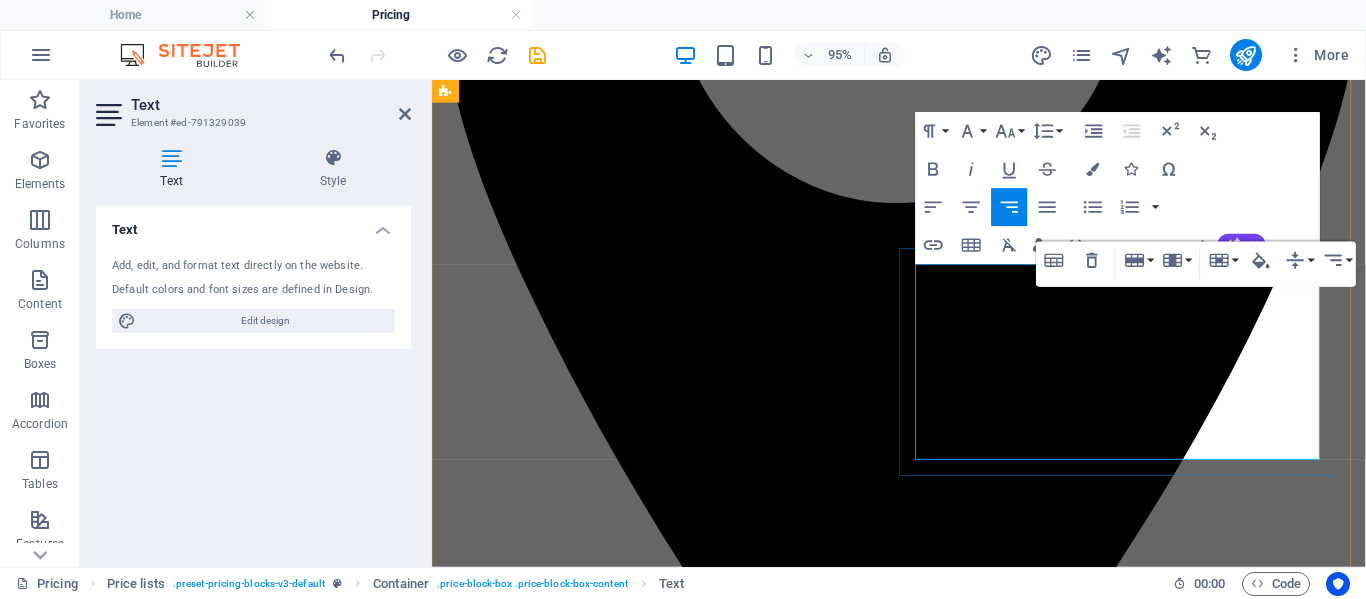 type 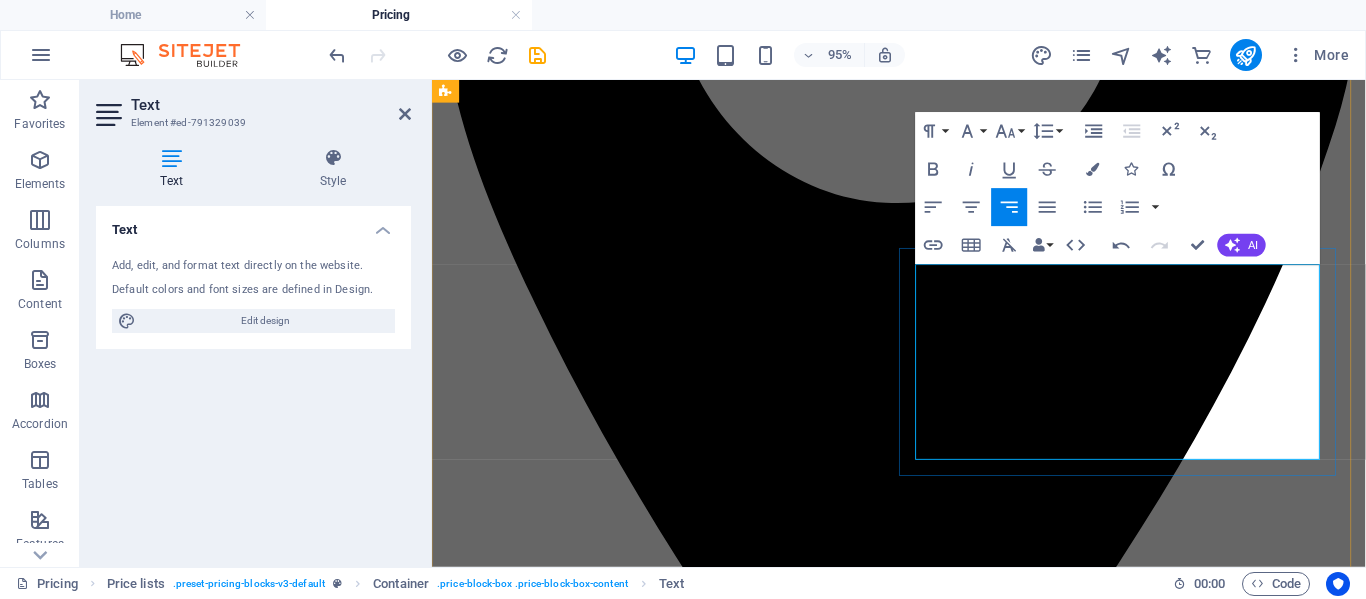click on "R 180" at bounding box center (680, 8915) 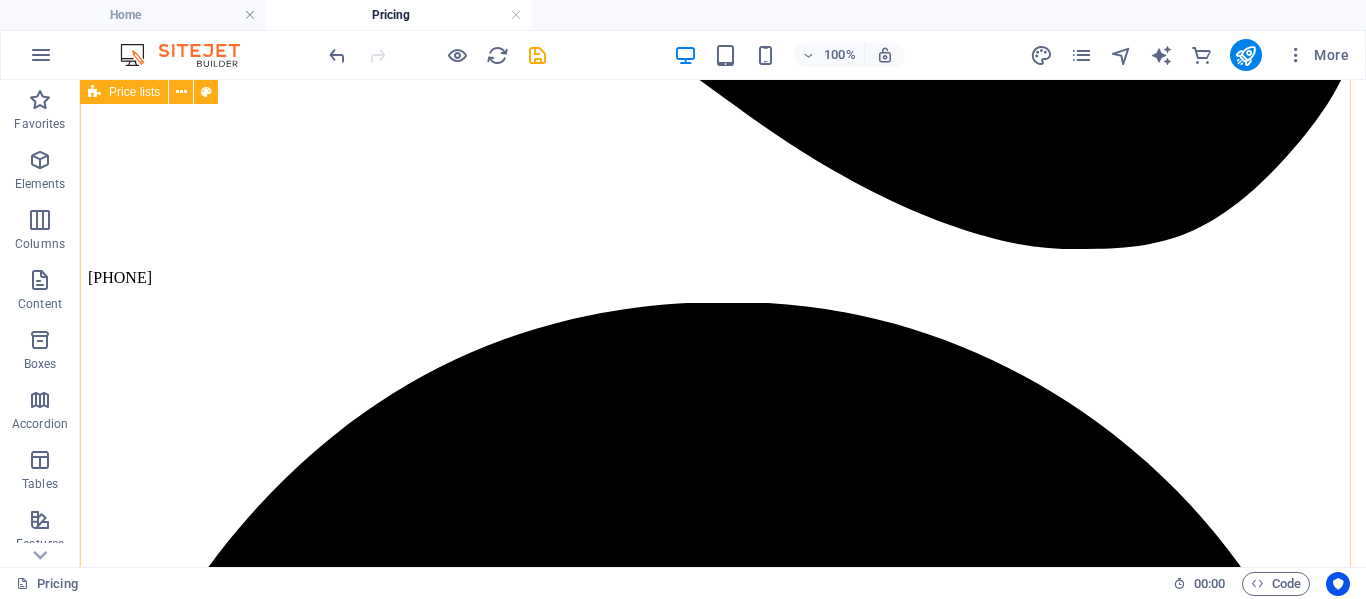 scroll, scrollTop: 1131, scrollLeft: 0, axis: vertical 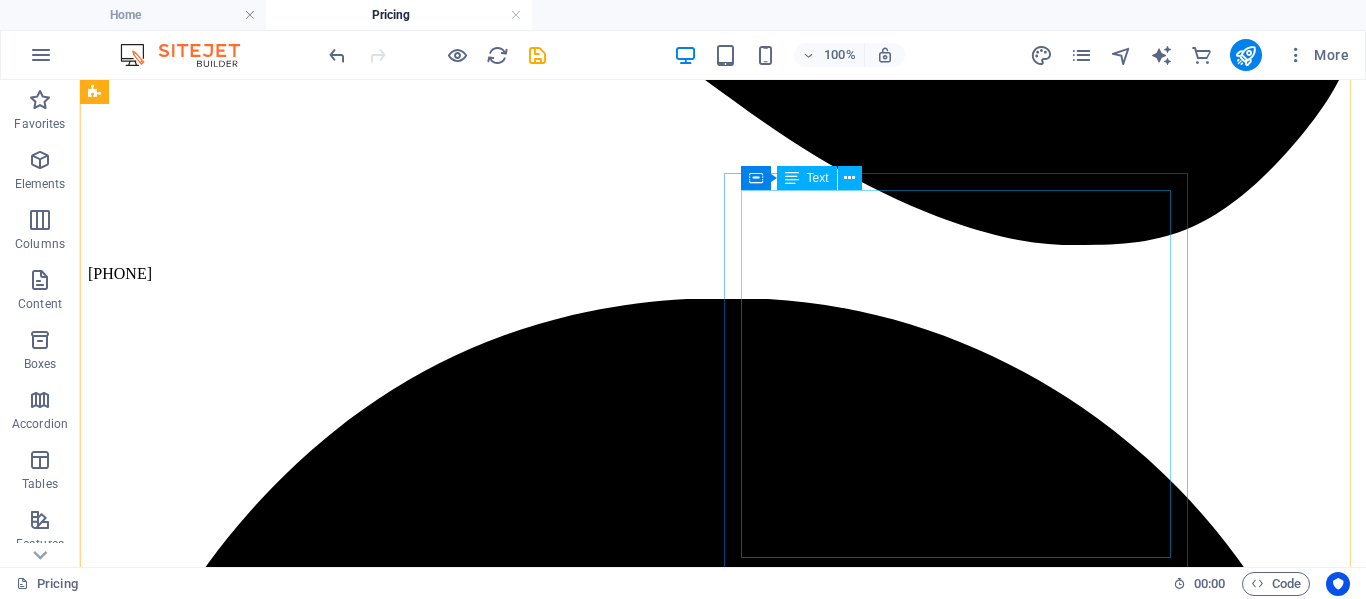 click on "Rump R 715 /kg Fillet R 800 /kg Sirloin  R 800 /kg Ribeye R 990 /kg Bavette R 670 /kg Denver R 670 /kg Wors R 160 /kg Patties R 160 /kg Sosaties R 165 /kg" at bounding box center (723, 10832) 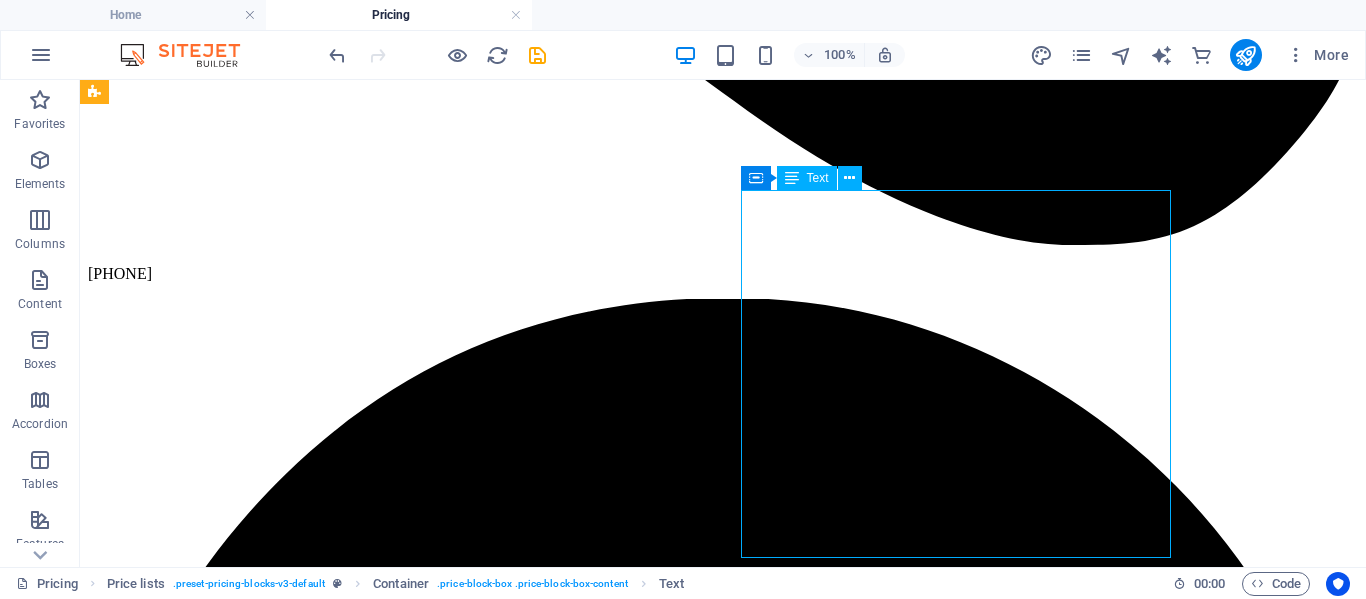 click on "Rump R 715 /kg Fillet R 800 /kg Sirloin  R 800 /kg Ribeye R 990 /kg Bavette R 670 /kg Denver R 670 /kg Wors R 160 /kg Patties R 160 /kg Sosaties R 165 /kg" at bounding box center (723, 10832) 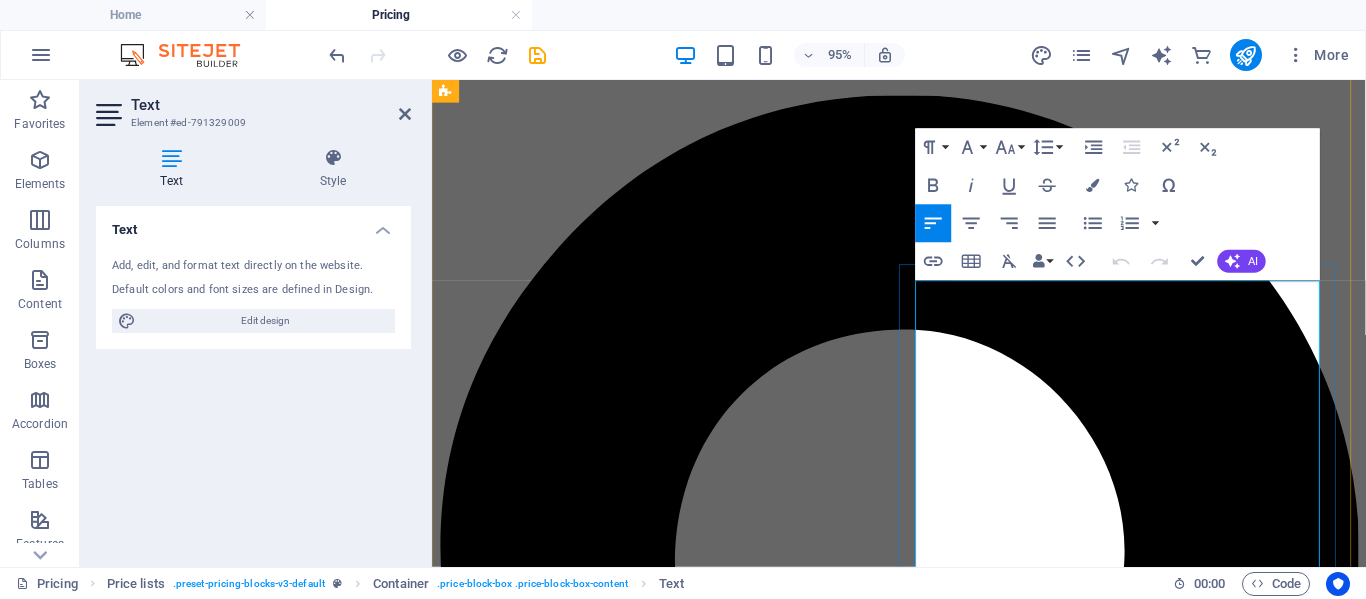 scroll, scrollTop: 1029, scrollLeft: 0, axis: vertical 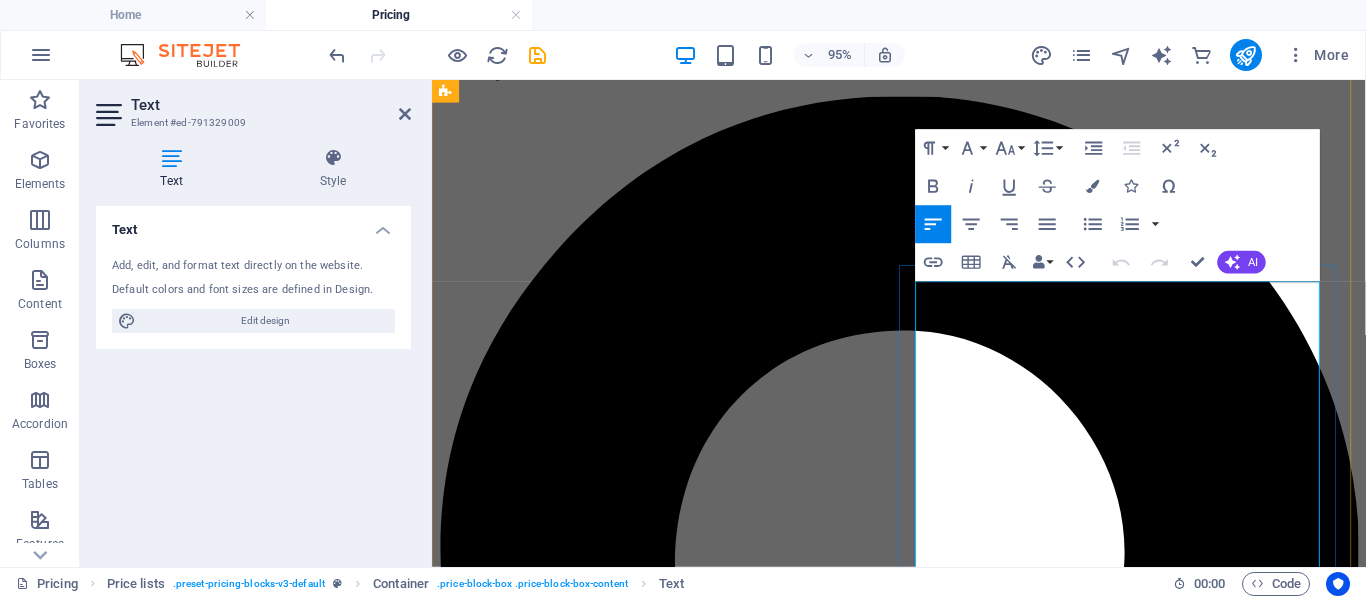 click on "R 715 /kg" at bounding box center (535, 8603) 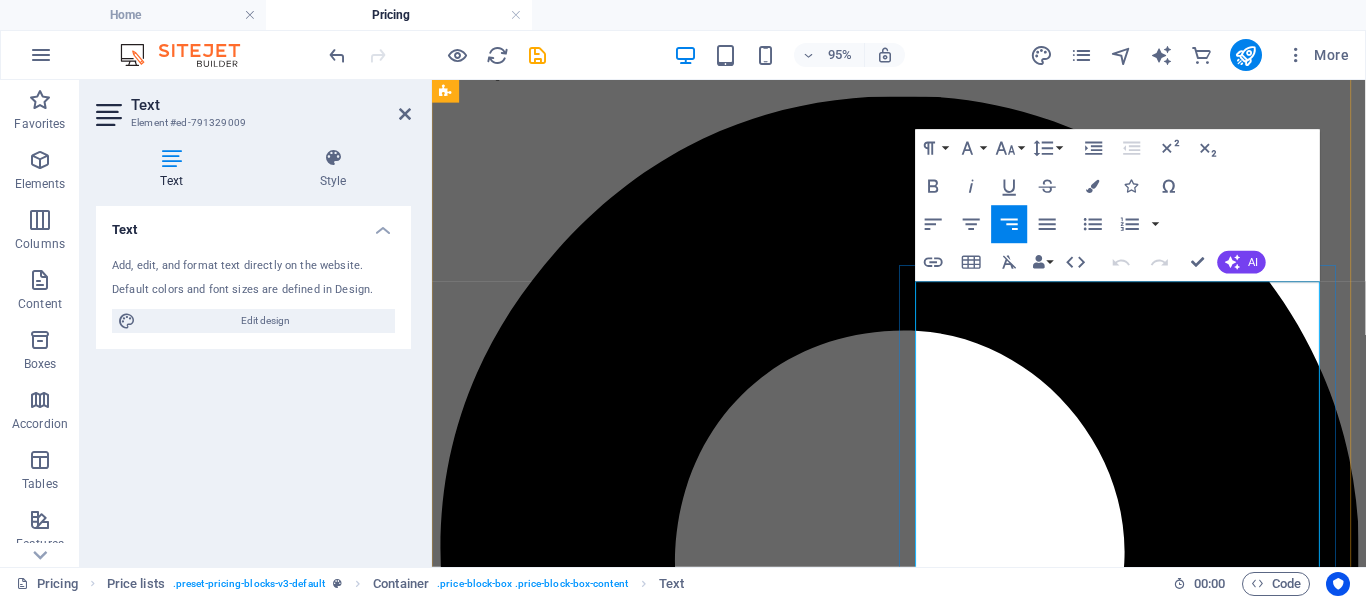 type 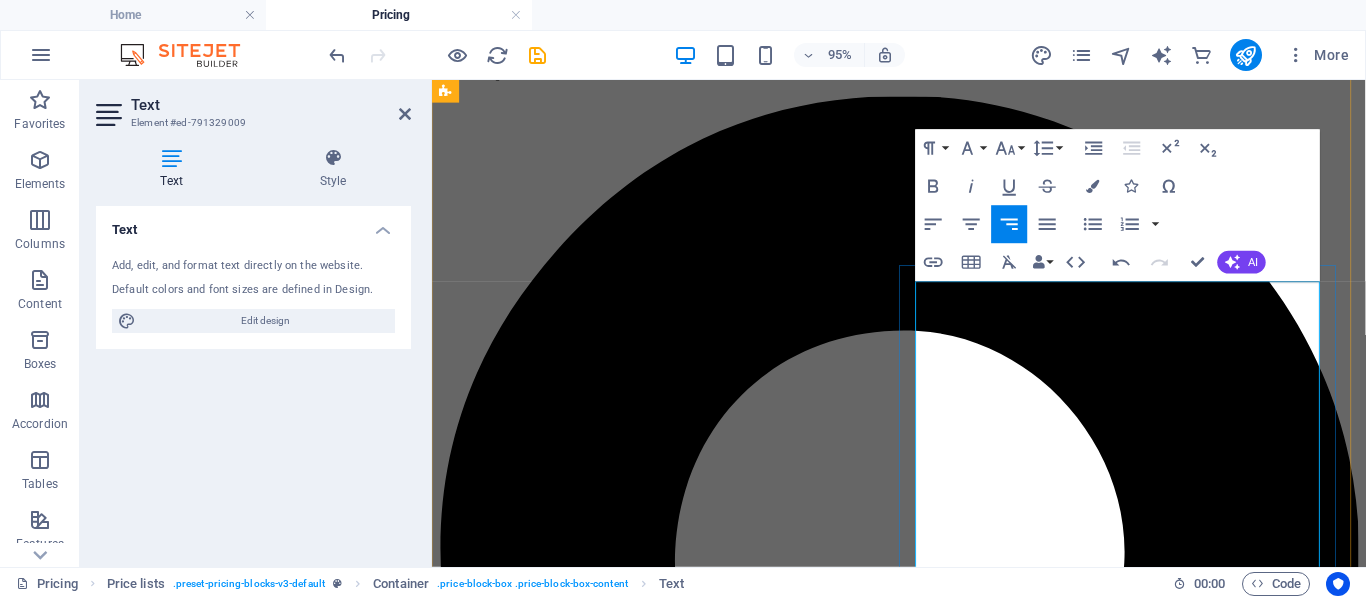 click on "R 800 /kg" at bounding box center (535, 8631) 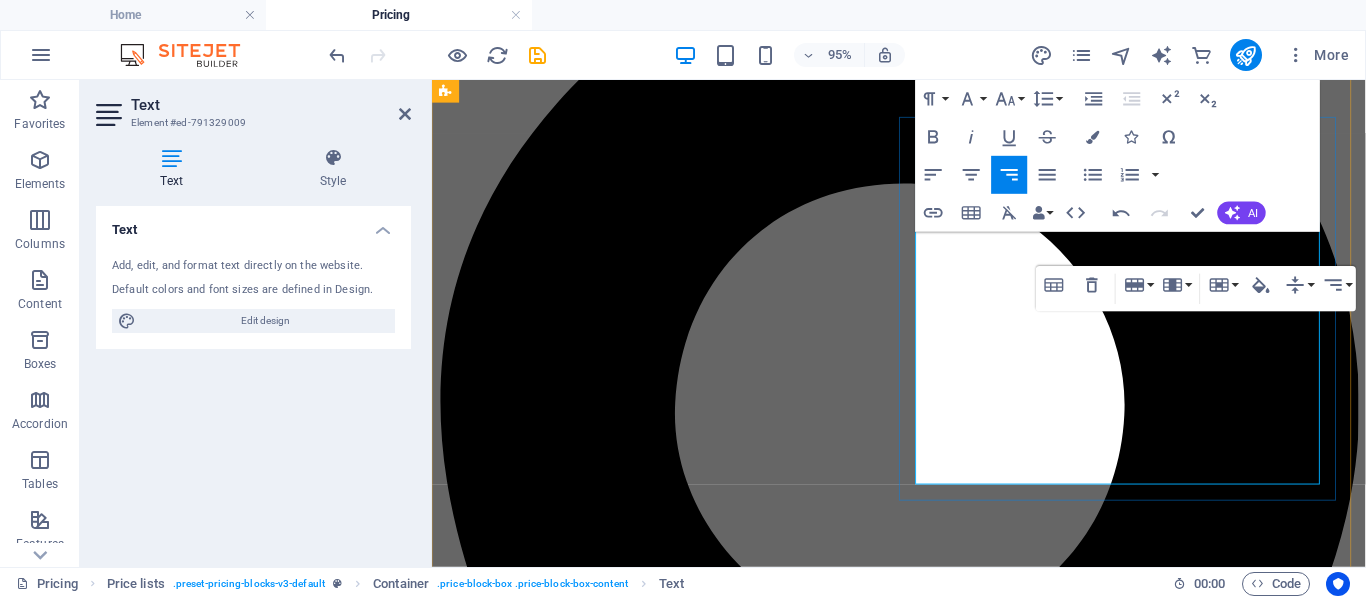 scroll, scrollTop: 1185, scrollLeft: 0, axis: vertical 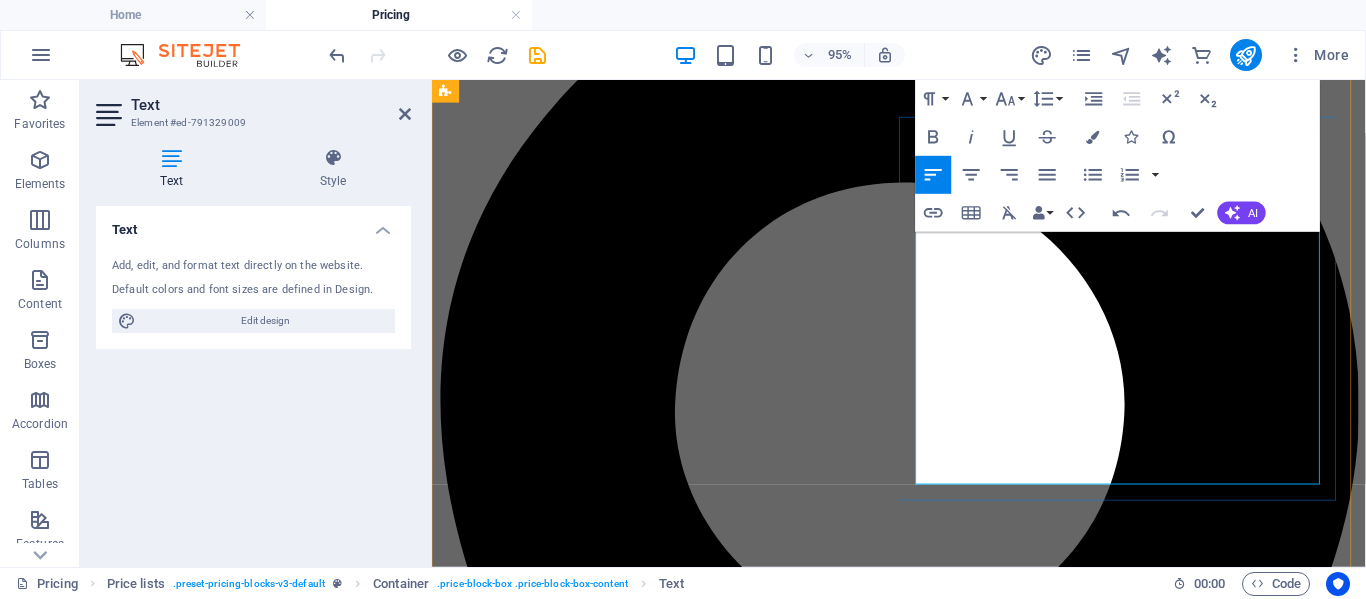 click on "Denver" at bounding box center [470, 8587] 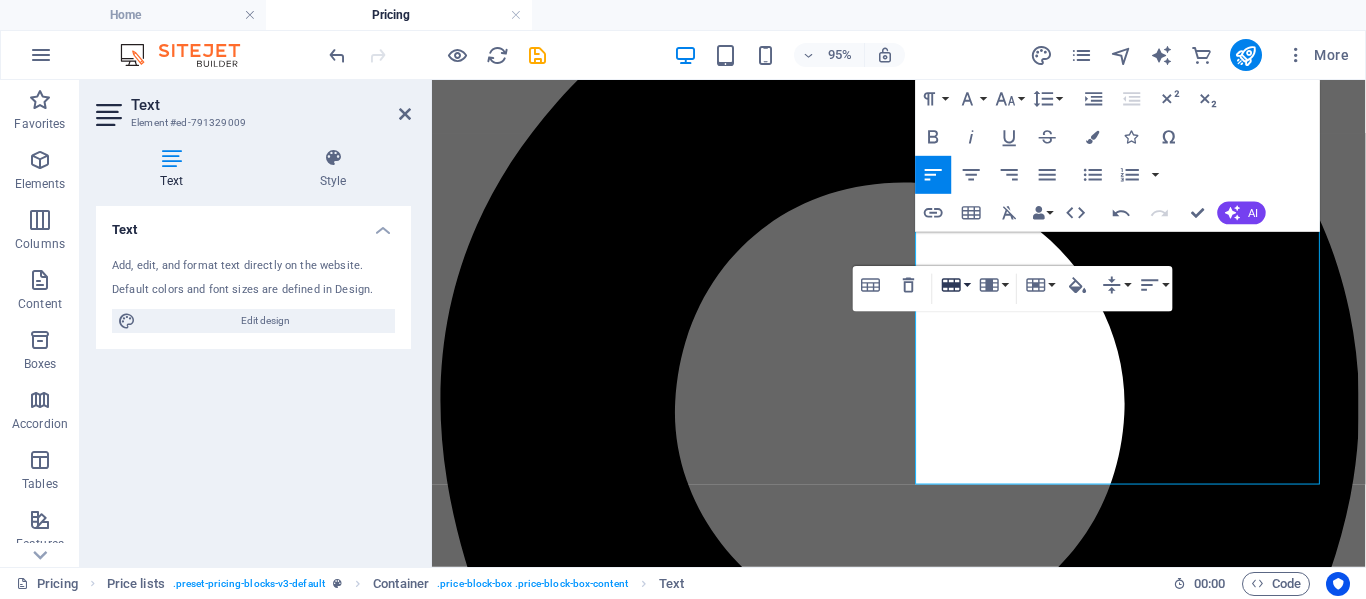 click 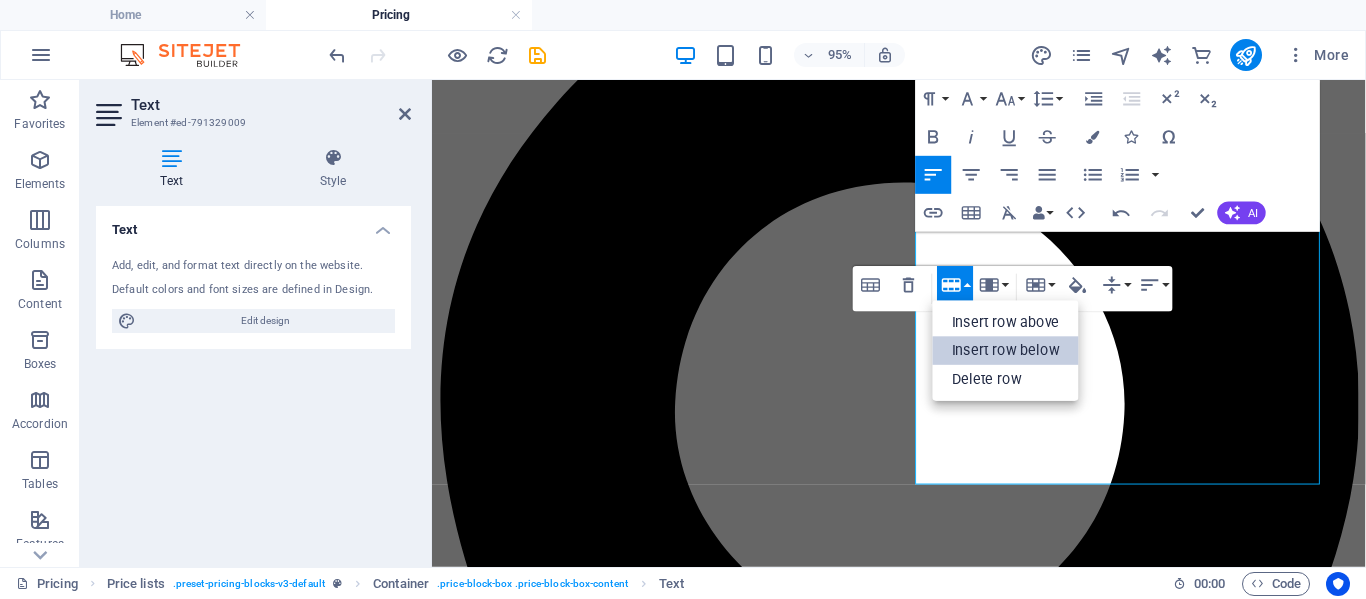 click on "Insert row below" at bounding box center (1006, 350) 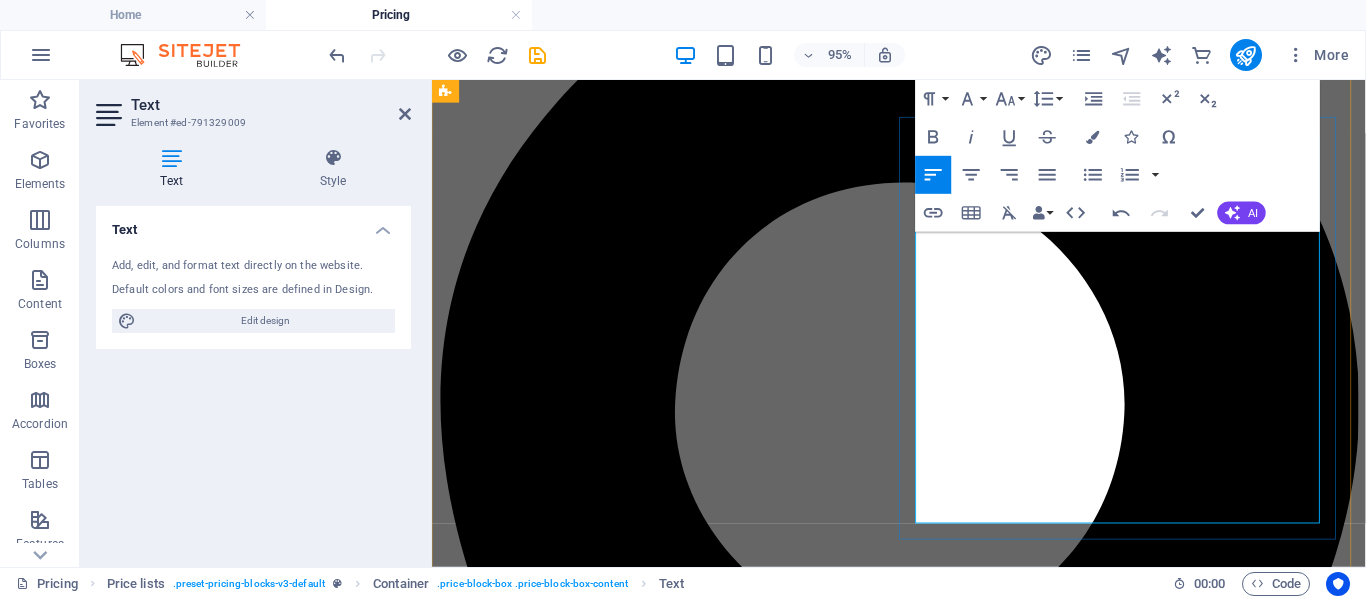 click at bounding box center (470, 8654) 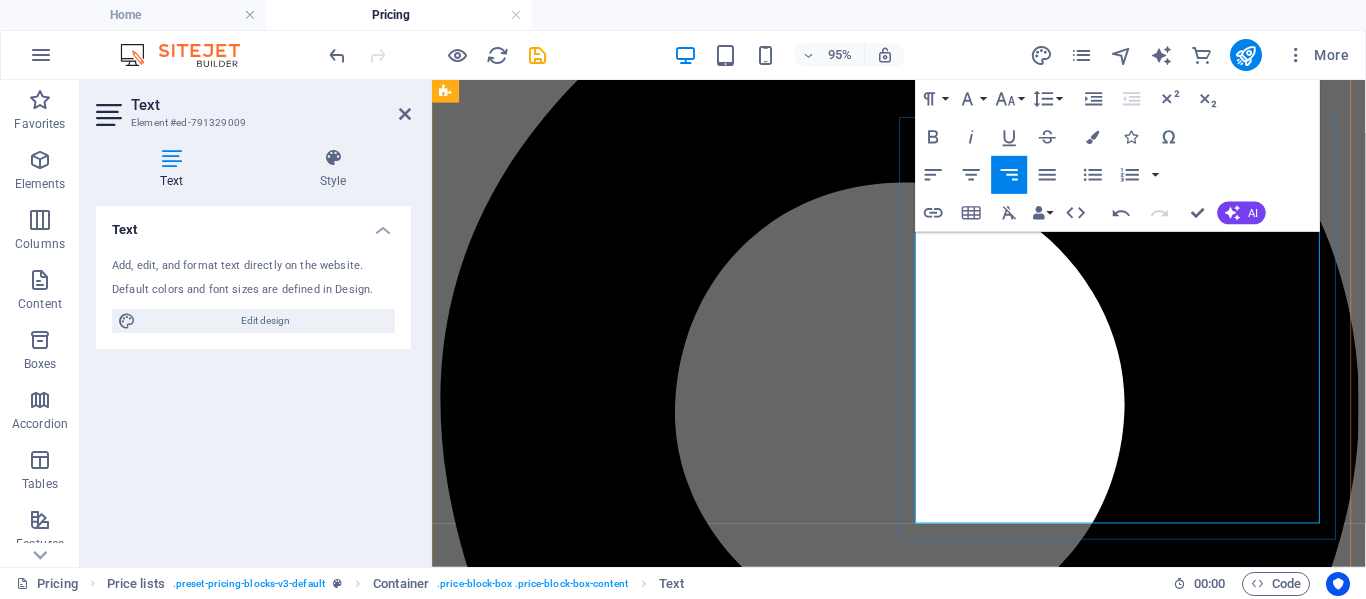 click at bounding box center (565, 8654) 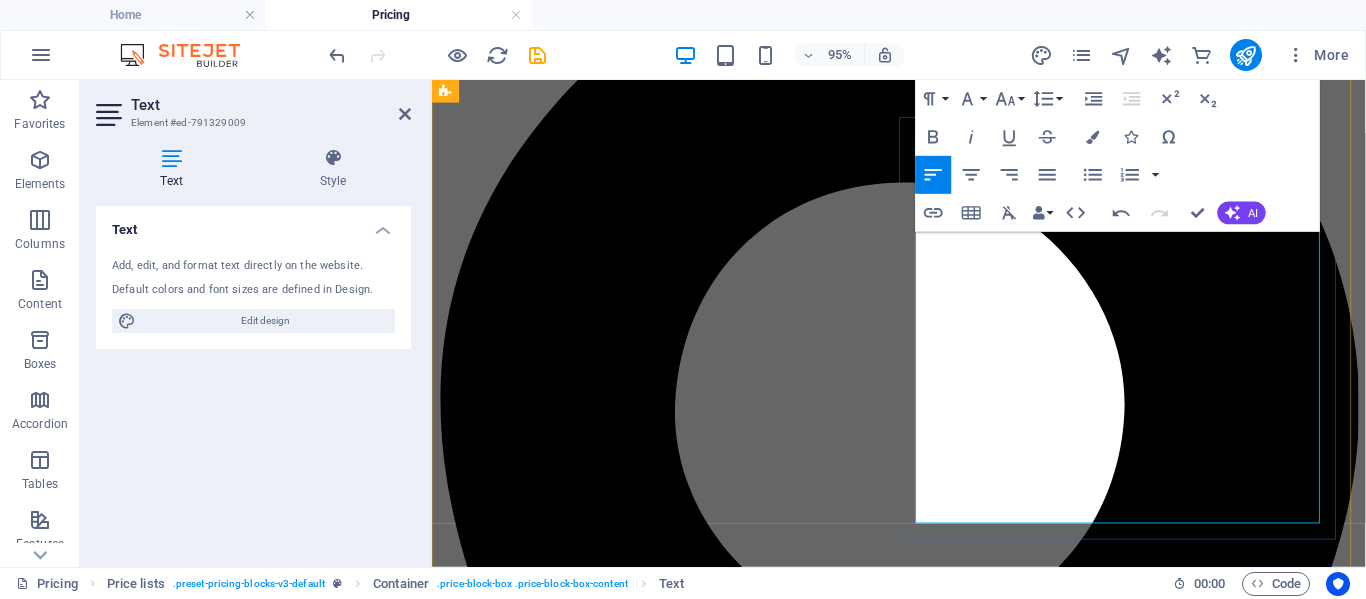 click on "Wors" at bounding box center (483, 8680) 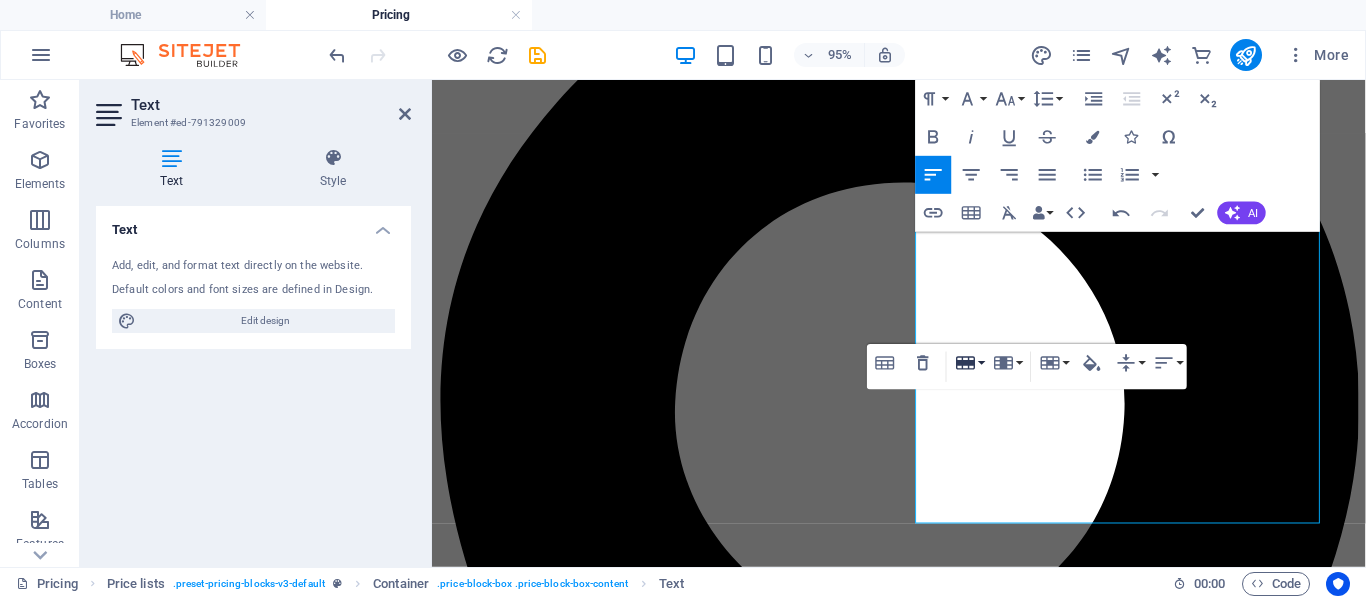 click 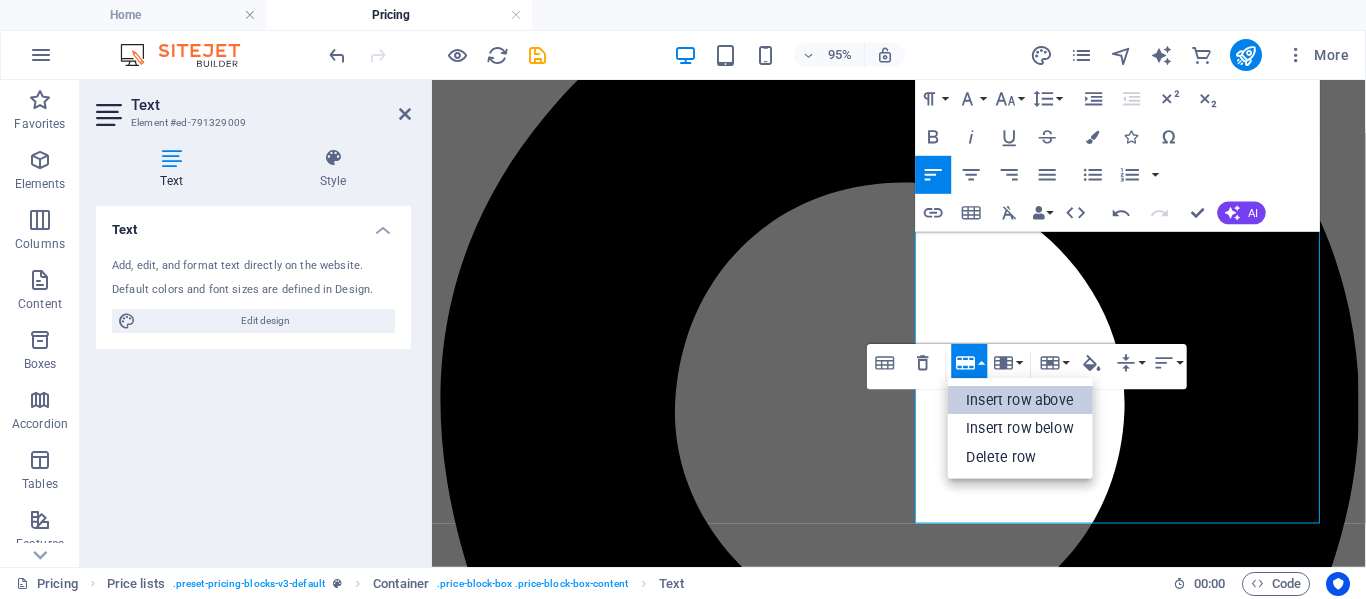 click on "Insert row above" at bounding box center (1021, 400) 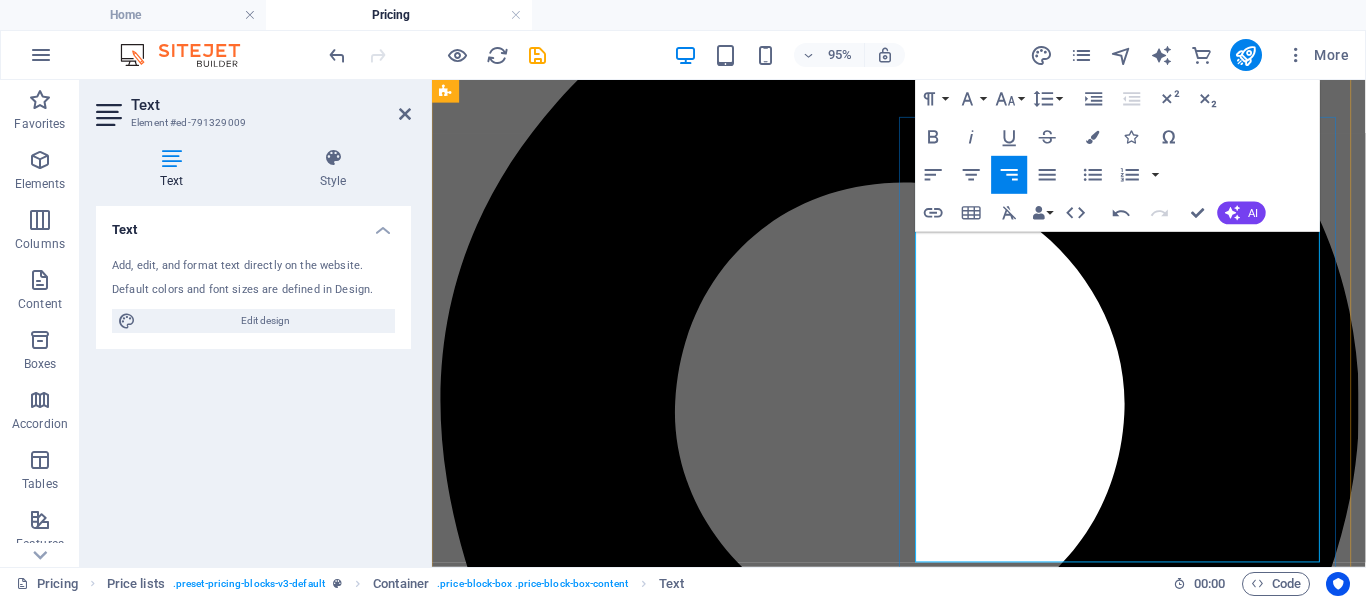 click at bounding box center (565, 8719) 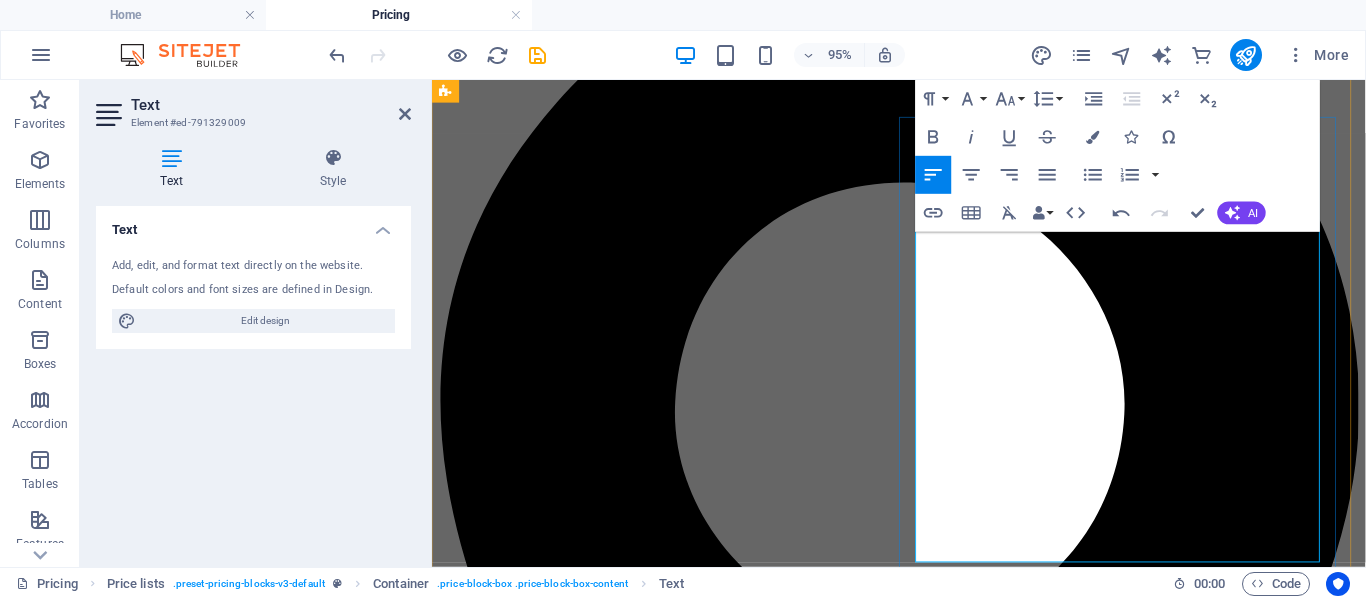 click at bounding box center (483, 8719) 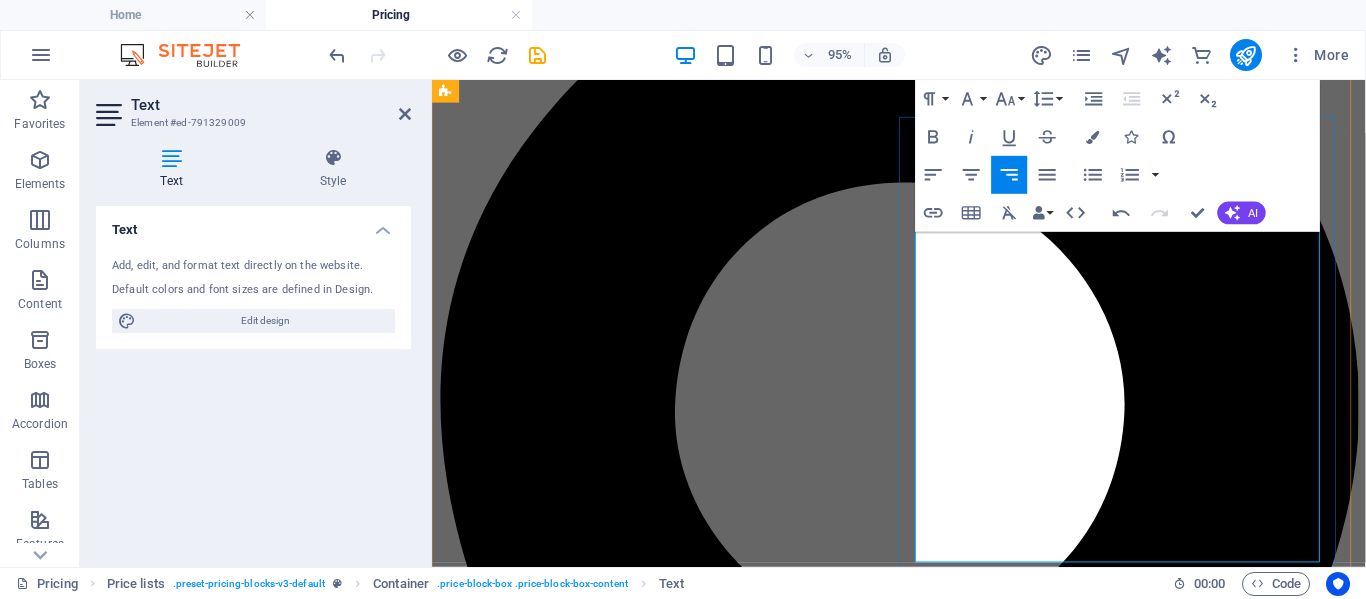 click at bounding box center (565, 8719) 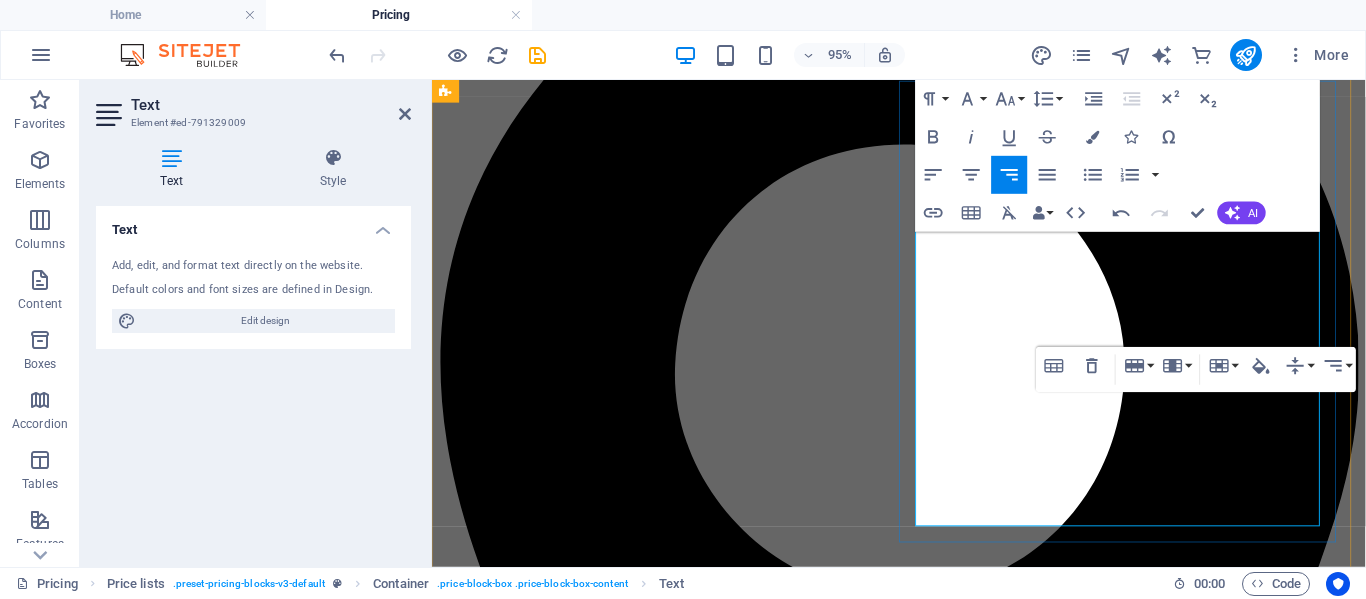 scroll, scrollTop: 1226, scrollLeft: 0, axis: vertical 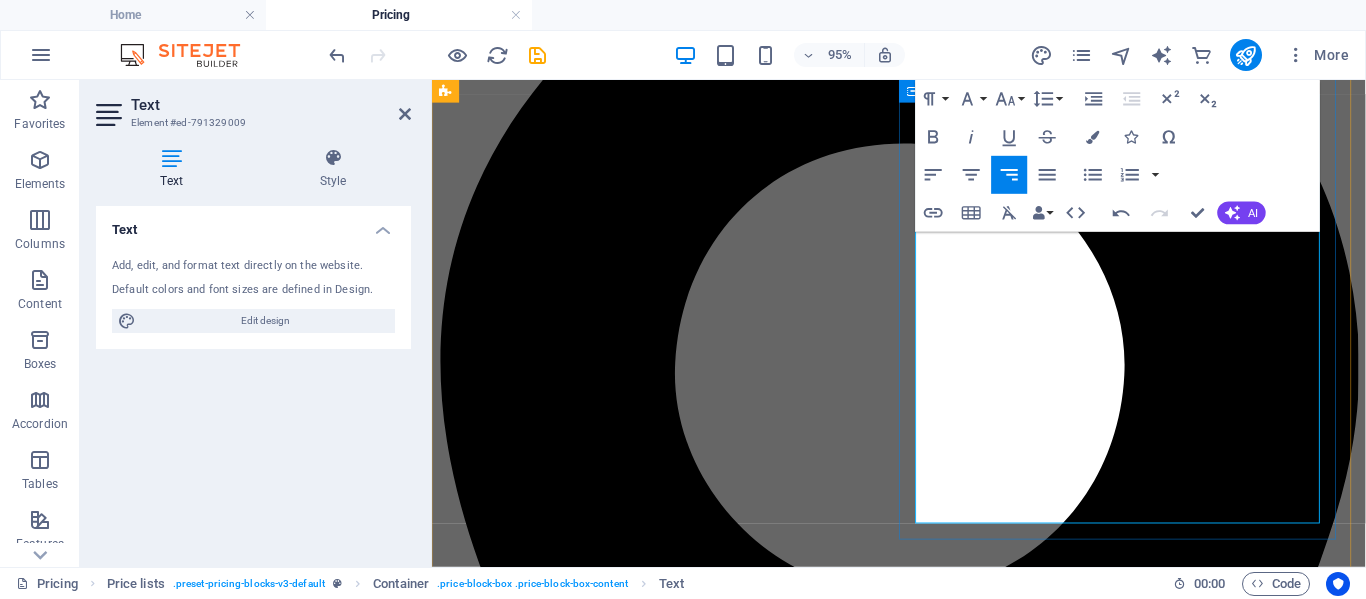click on "R 160 /kg" at bounding box center (561, 8732) 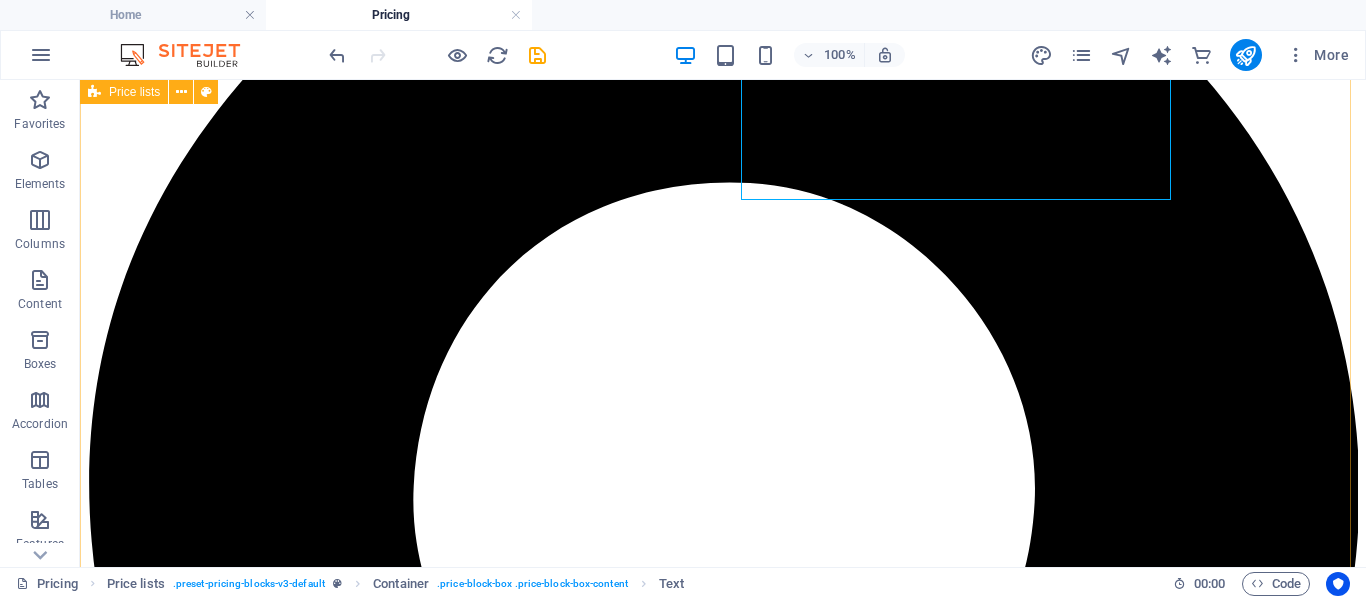 scroll, scrollTop: 1572, scrollLeft: 0, axis: vertical 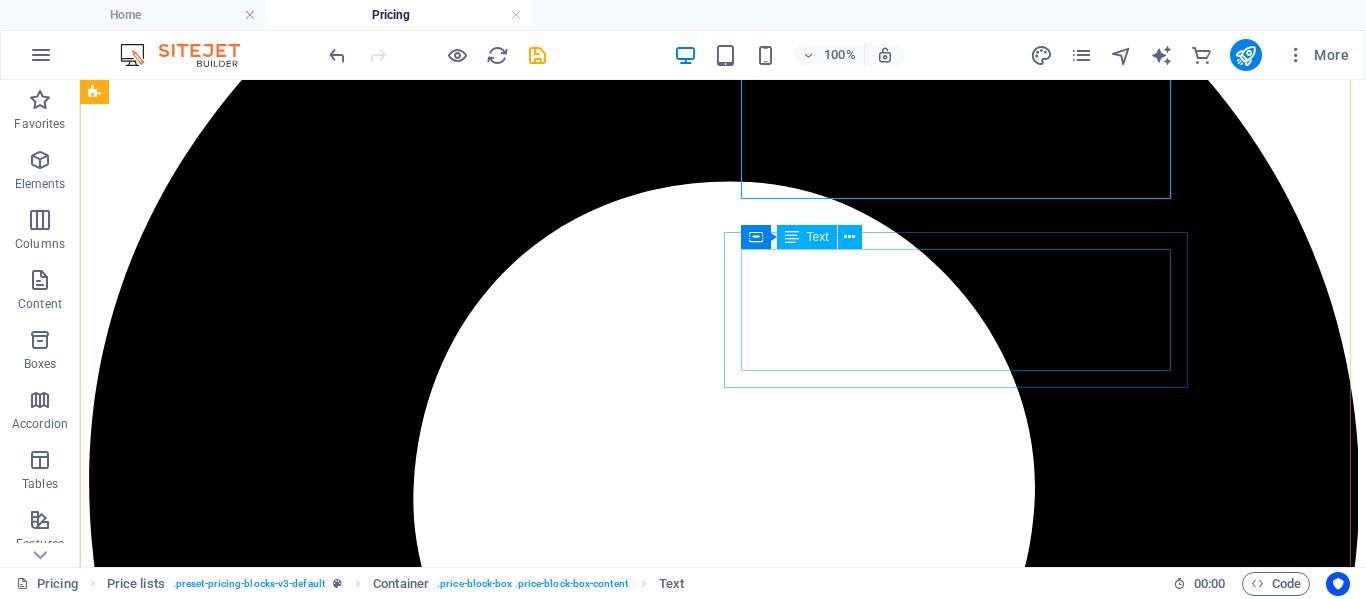 click on "Biltong (200g sliced) R 100 Dry Wors (200g) R 100 Lamb Dry Wors (200g) R 100" at bounding box center [723, 10892] 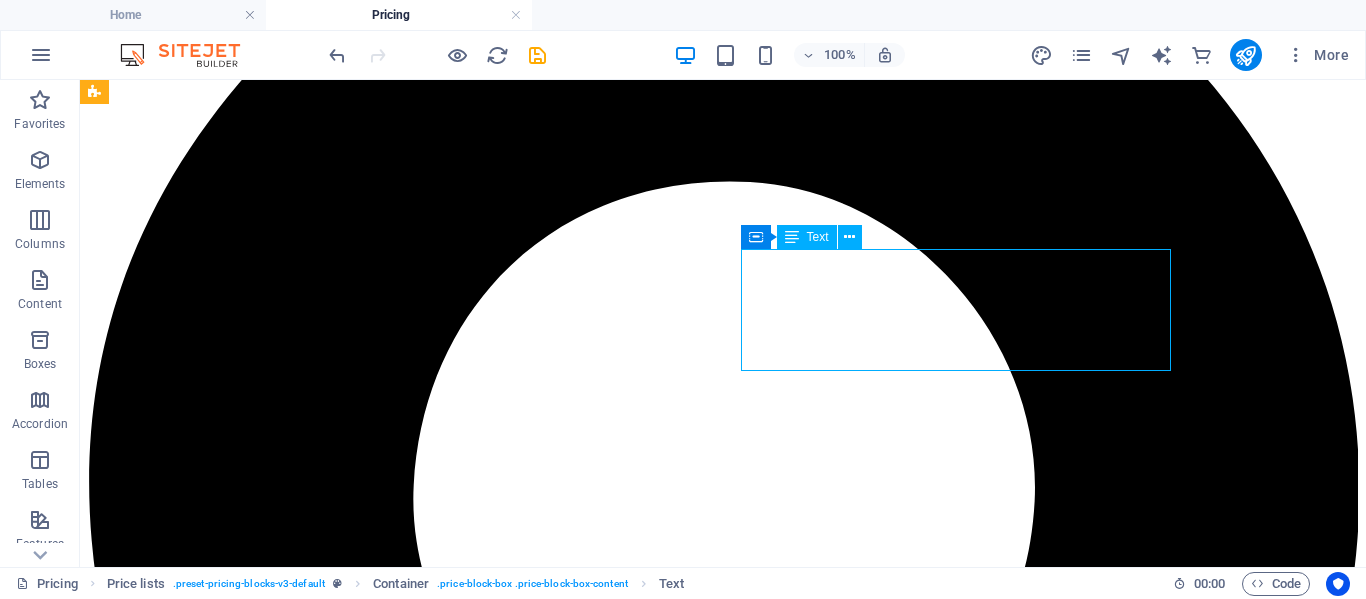 click on "Biltong (200g sliced) R 100 Dry Wors (200g) R 100 Lamb Dry Wors (200g) R 100" at bounding box center (723, 10892) 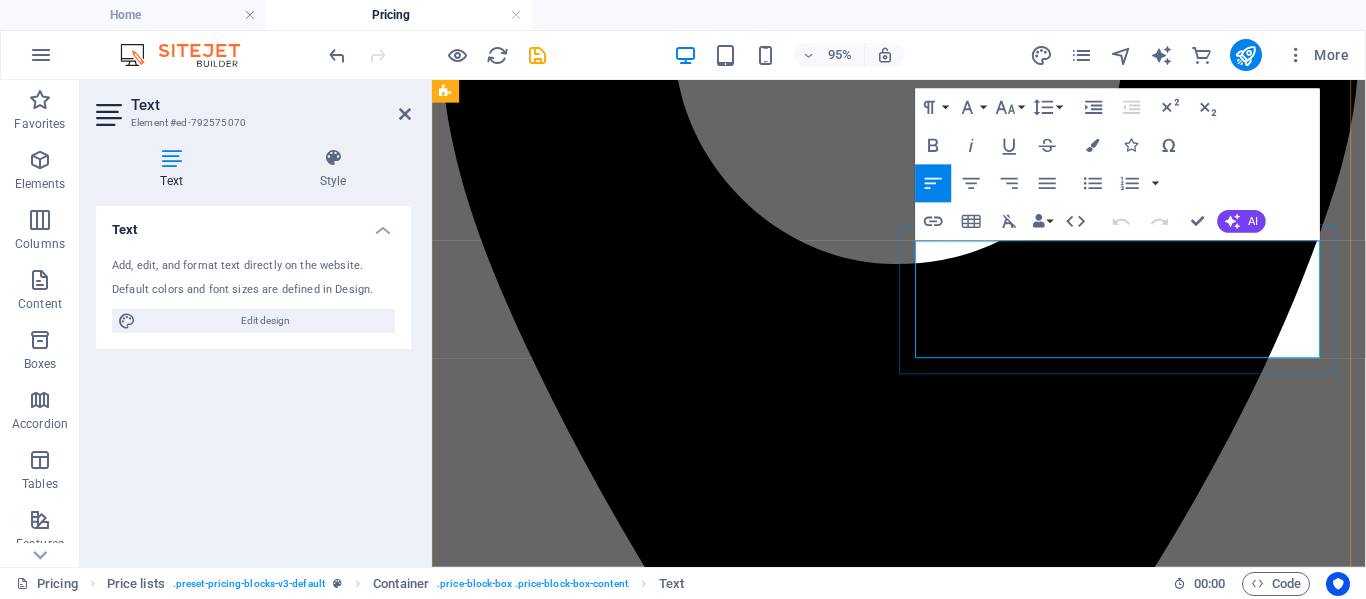 click on "R 100" at bounding box center (619, 8652) 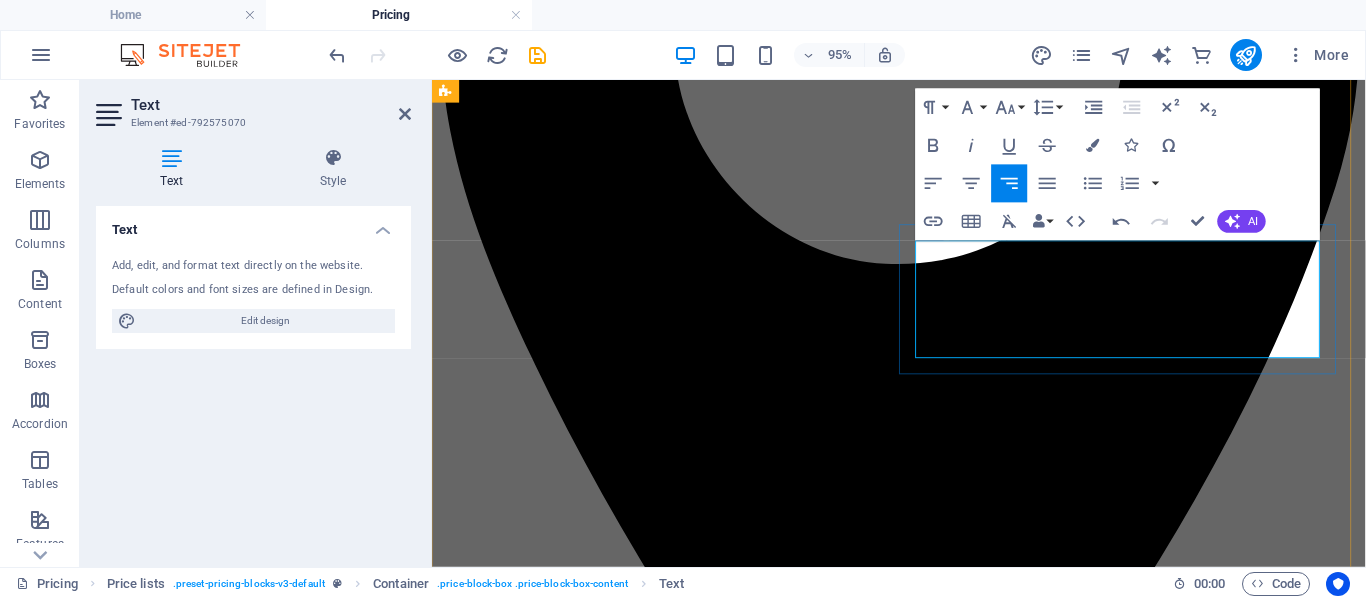 type 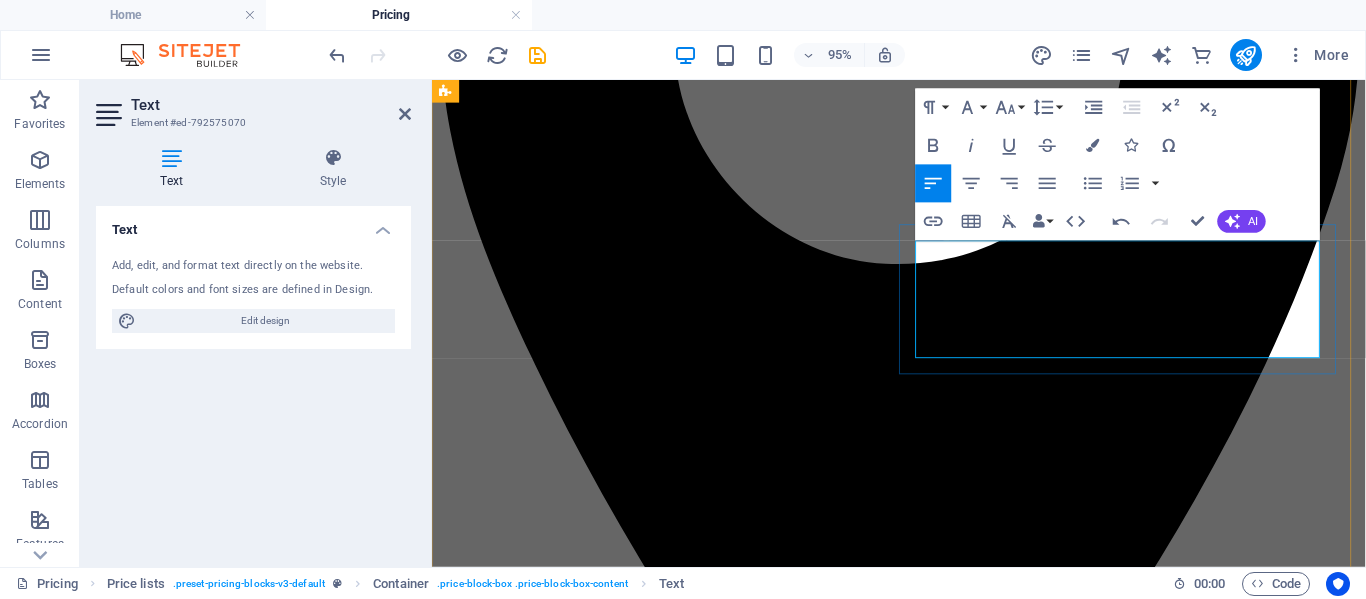 click on "Wagyu  Dry Wors (200g)" at bounding box center (521, 8667) 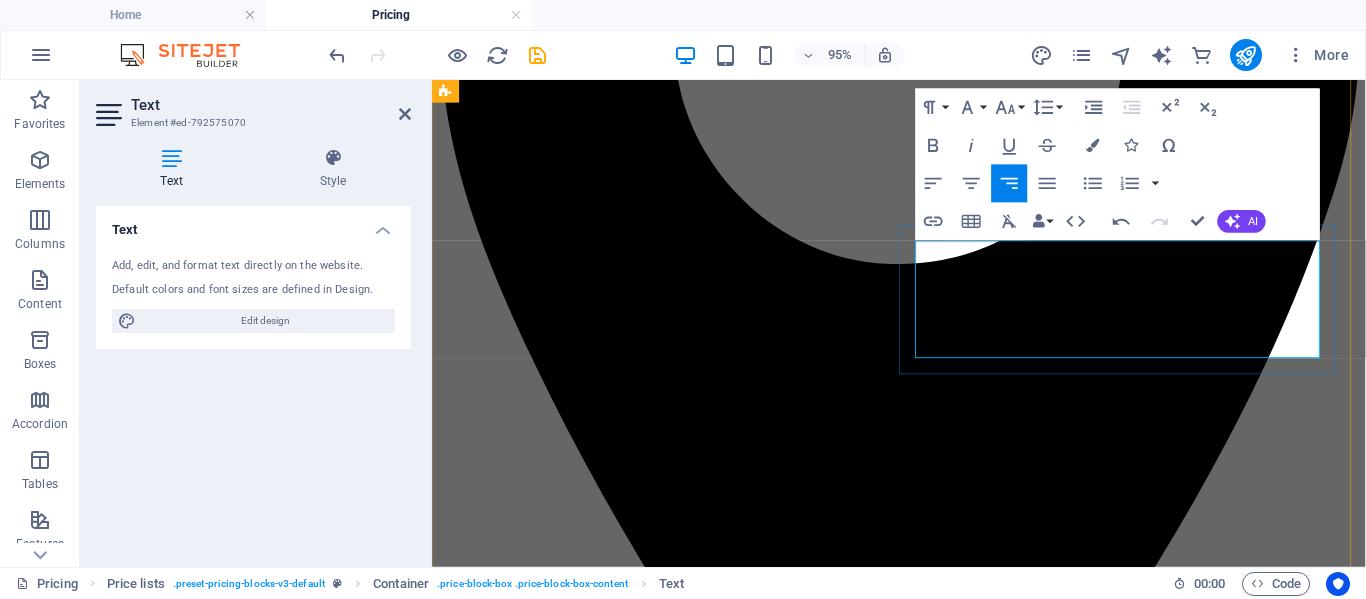 click on "R 540" at bounding box center [605, 8667] 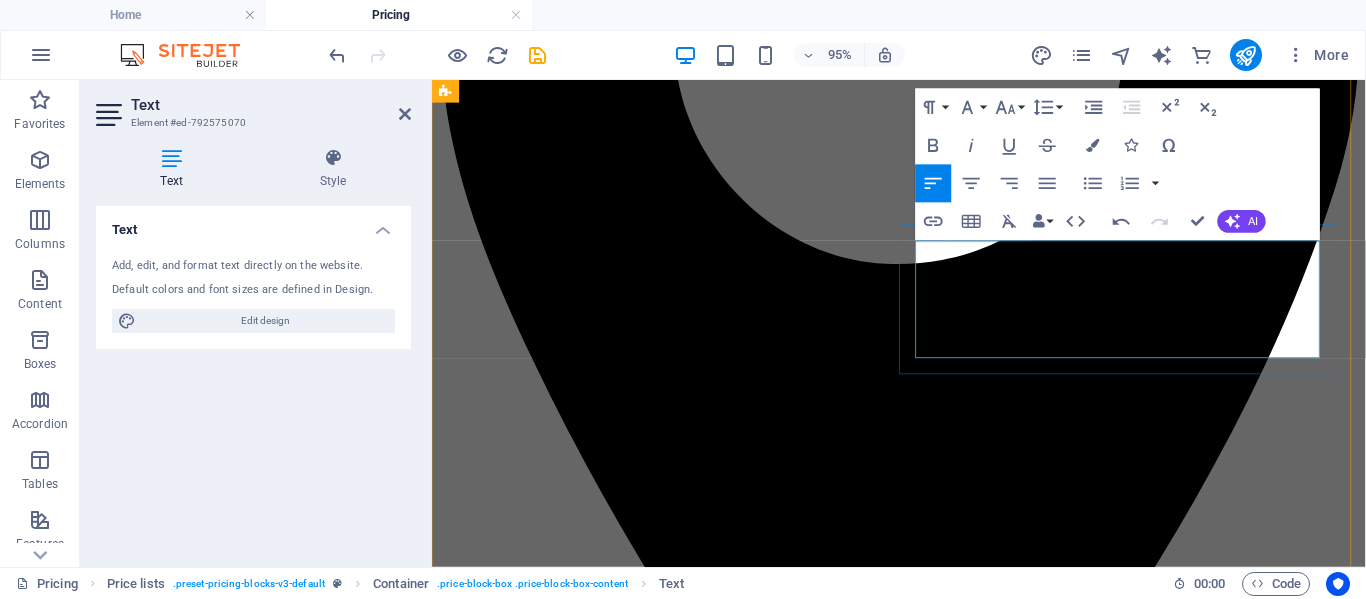 click on "R 100" at bounding box center [592, 8643] 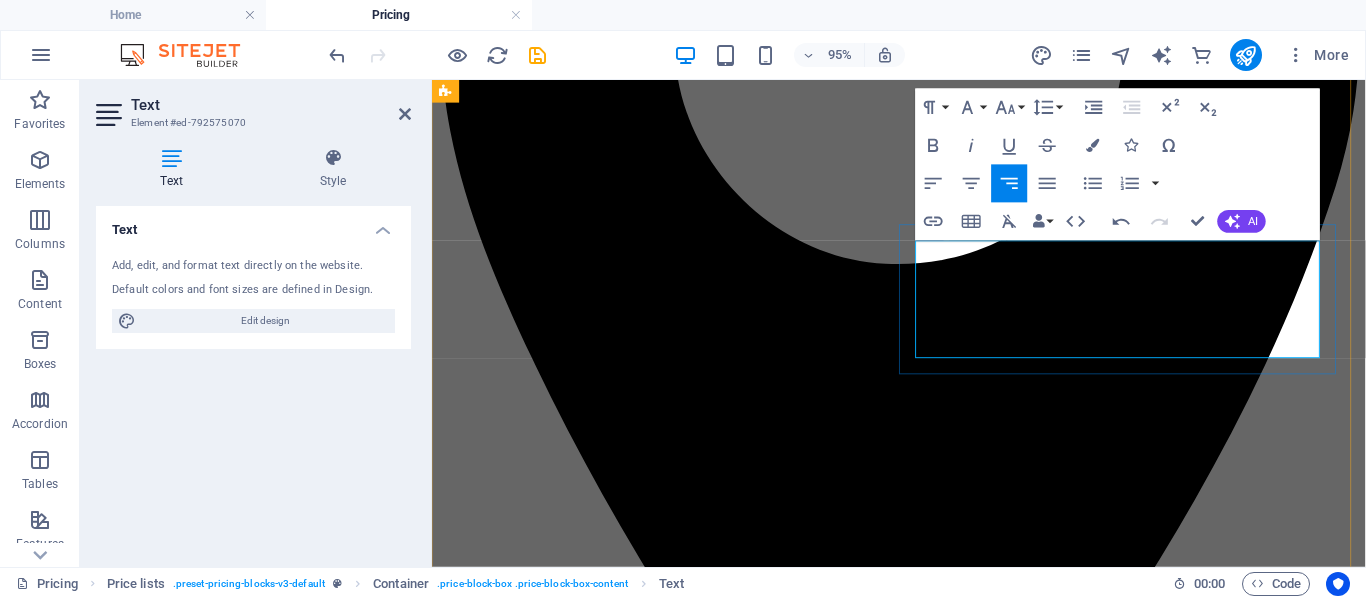 click on "R 540 /kg" at bounding box center (592, 8667) 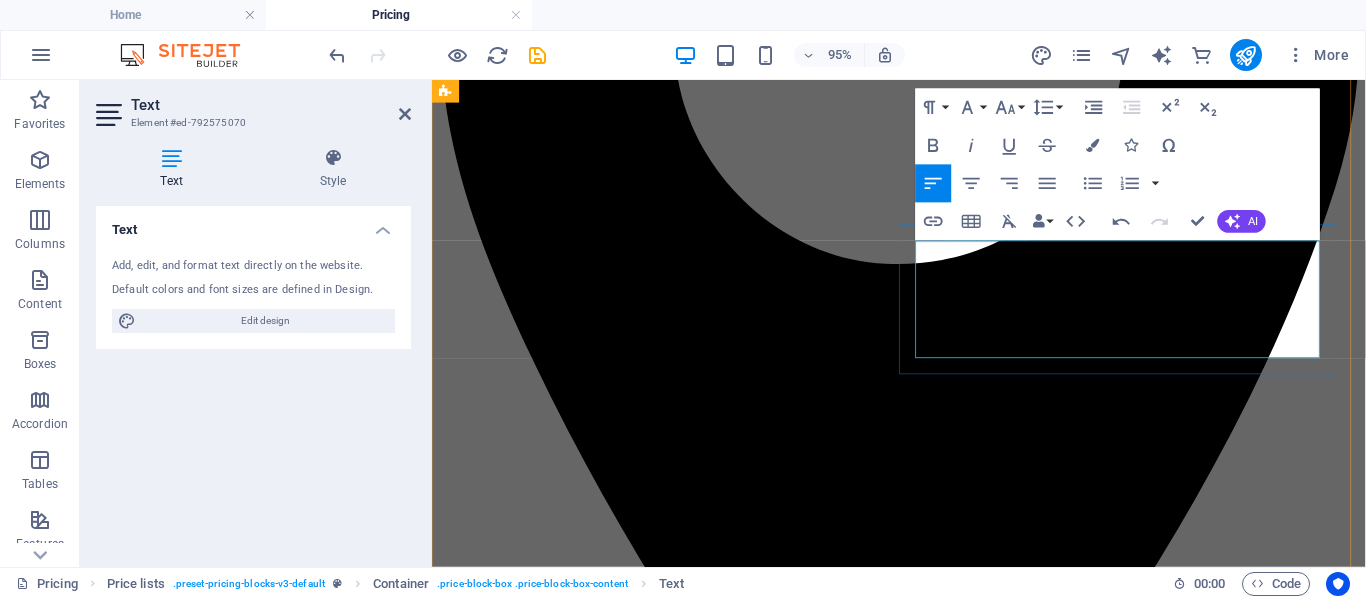 click on "Lamb Dry Wors" at bounding box center (499, 8691) 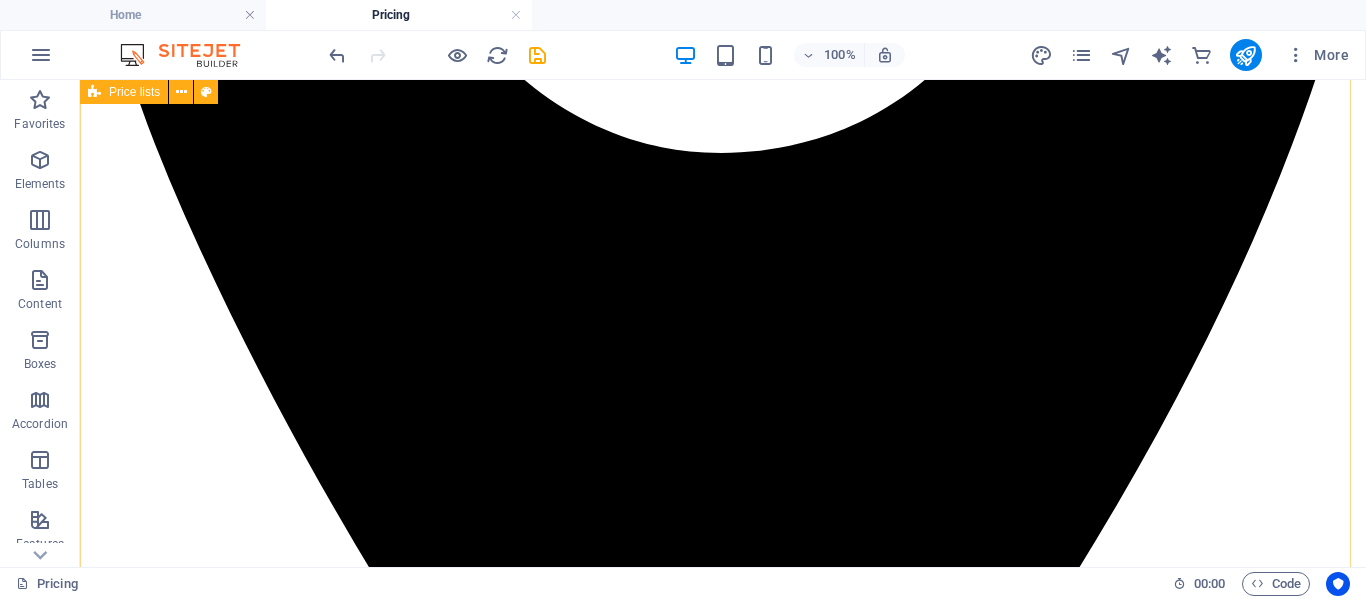 scroll, scrollTop: 2223, scrollLeft: 0, axis: vertical 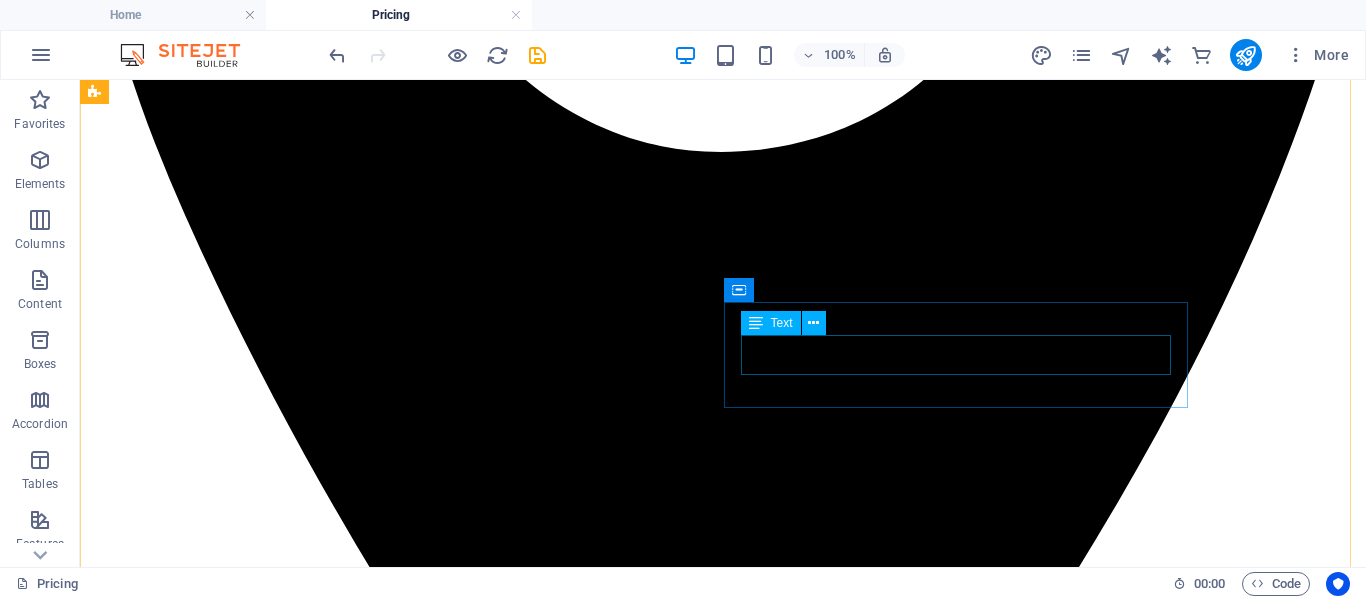 click on "Pet Sprinkles (150ml) R 60" at bounding box center (723, 11375) 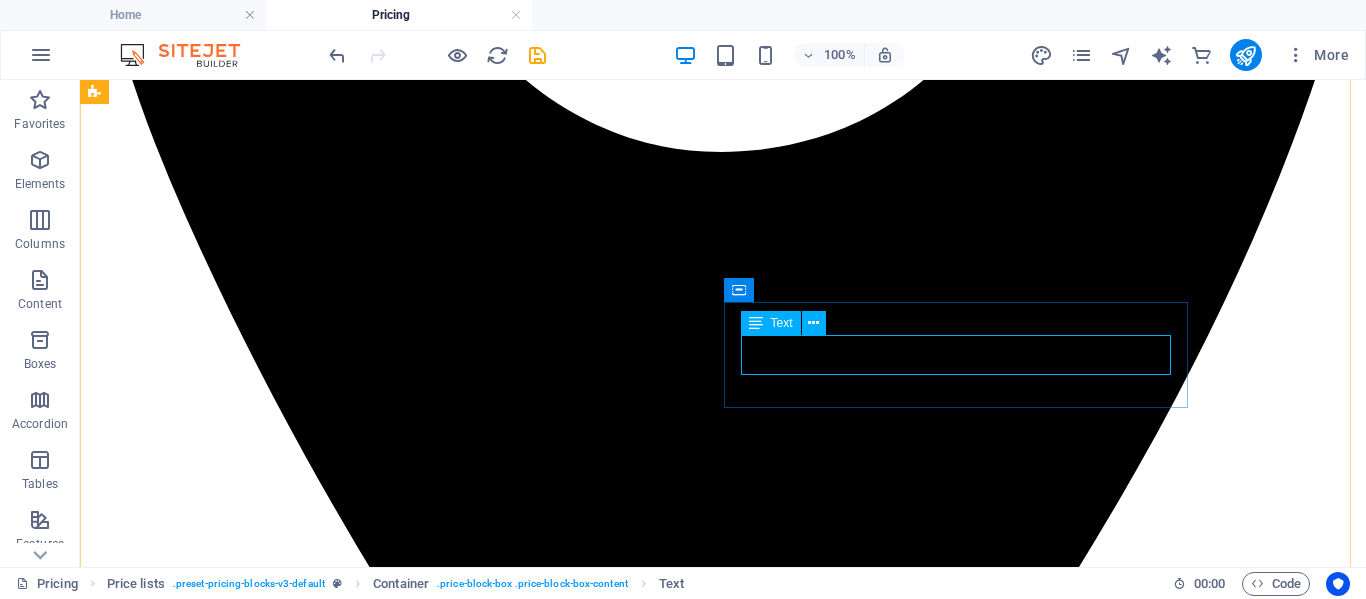 click on "Pet Sprinkles (150ml) R 60" at bounding box center (723, 11375) 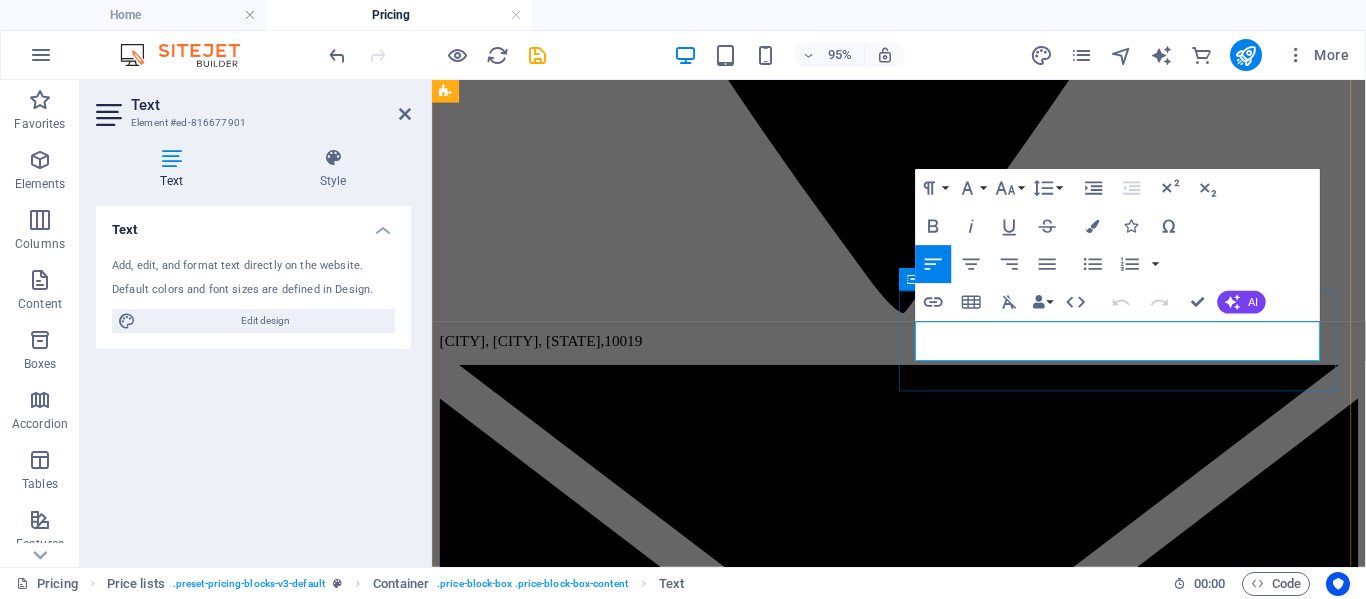click on "Pet Sprinkles (150ml)" at bounding box center (514, 9132) 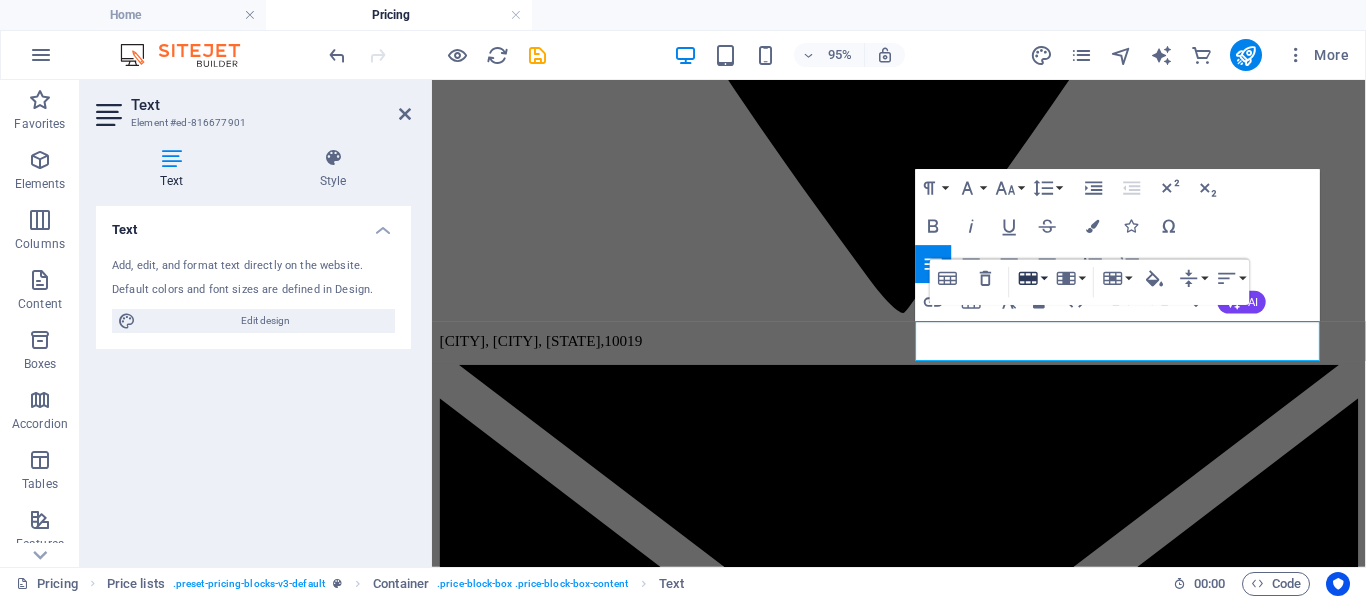 click 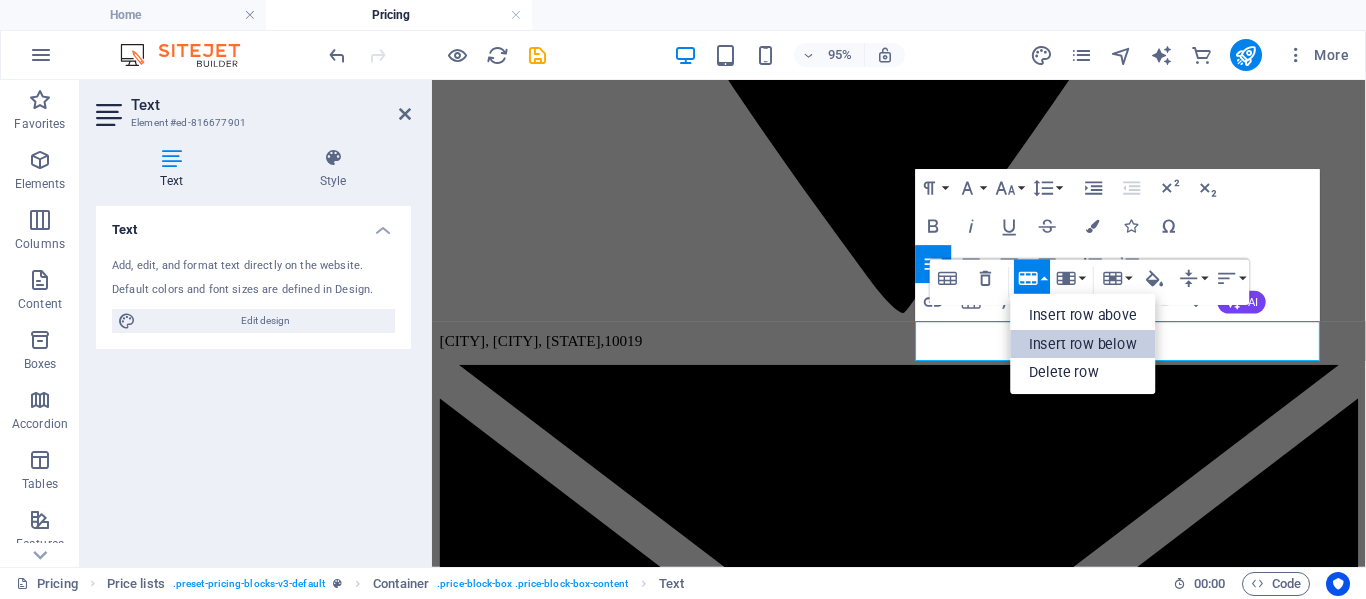 click on "Insert row below" at bounding box center (1083, 344) 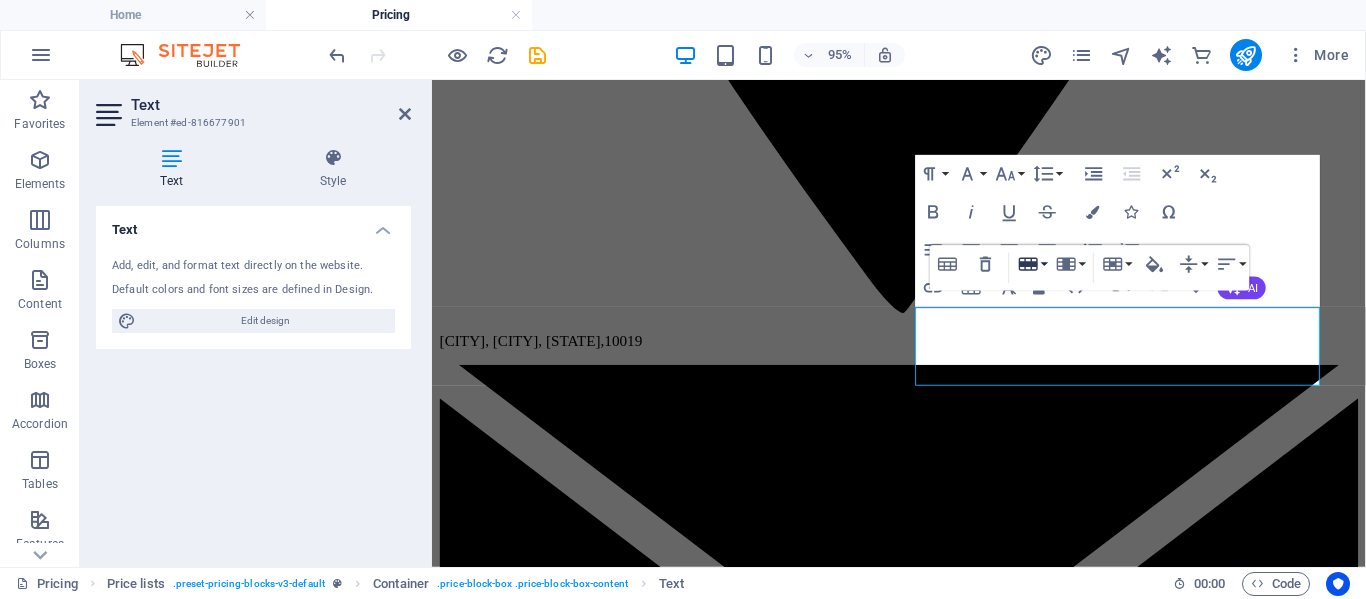 click 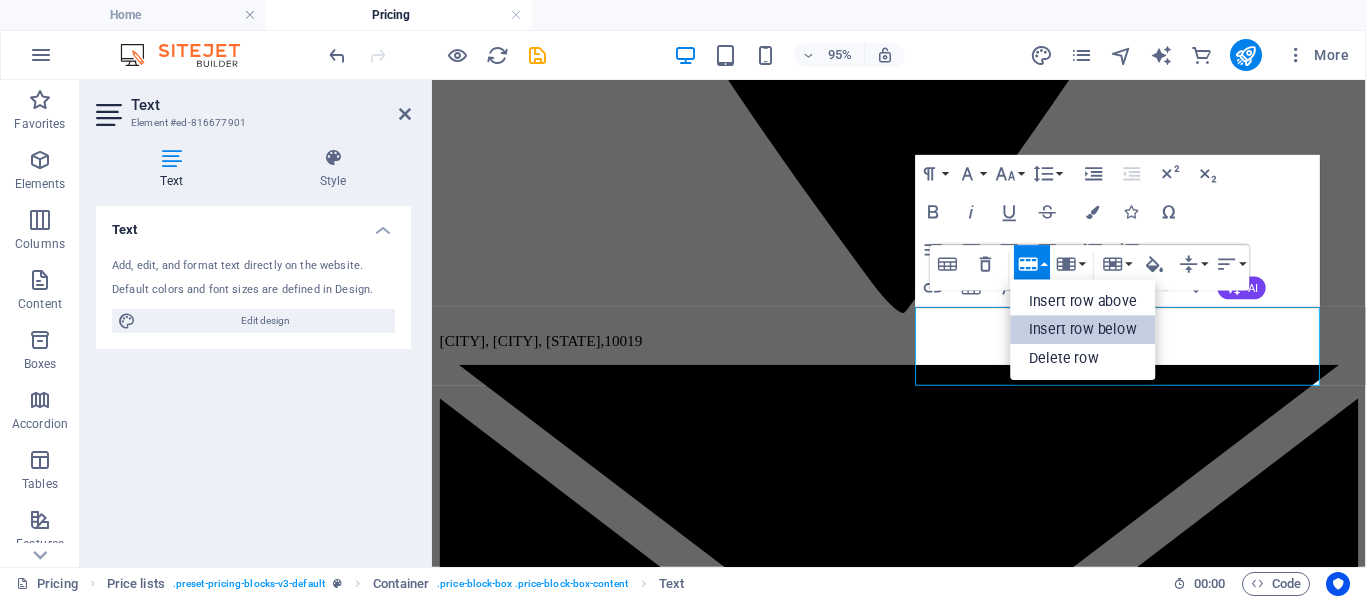 click on "Insert row below" at bounding box center (1083, 329) 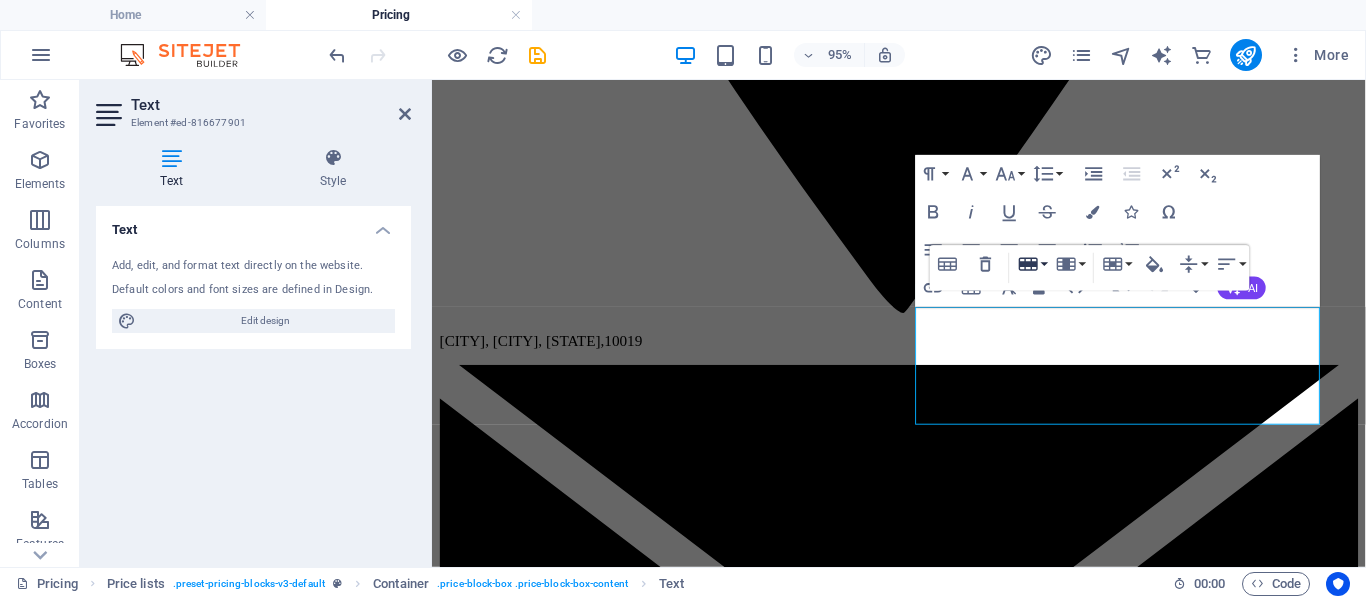 click 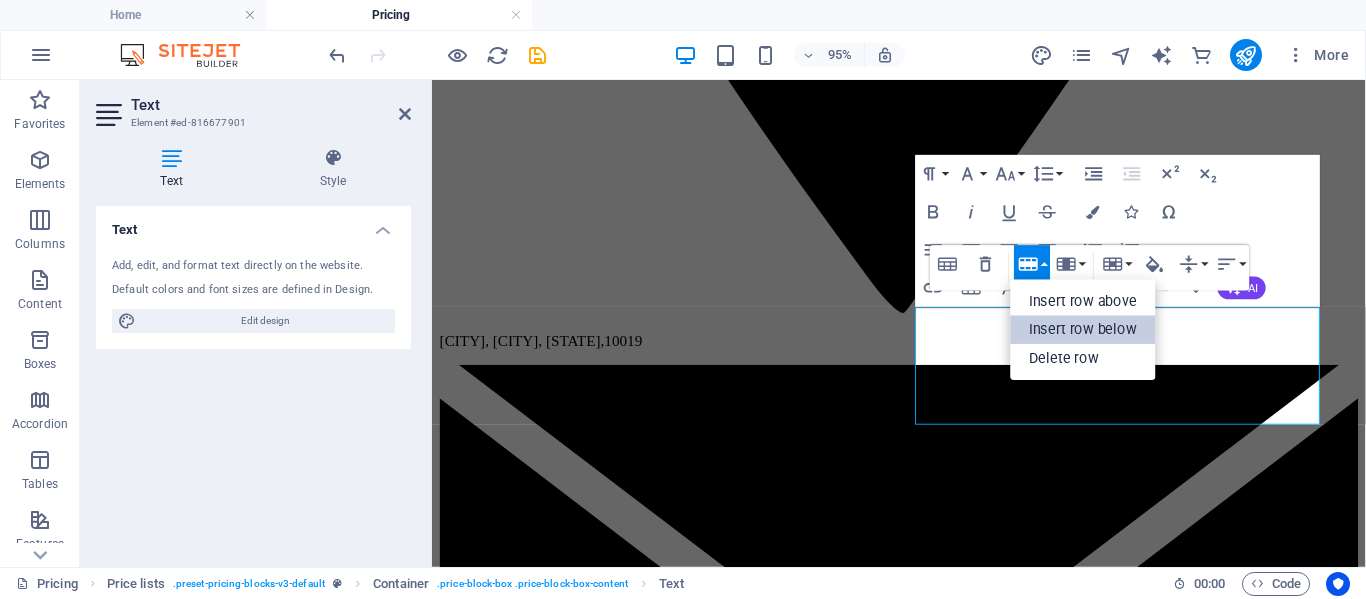 click on "Insert row below" at bounding box center [1083, 329] 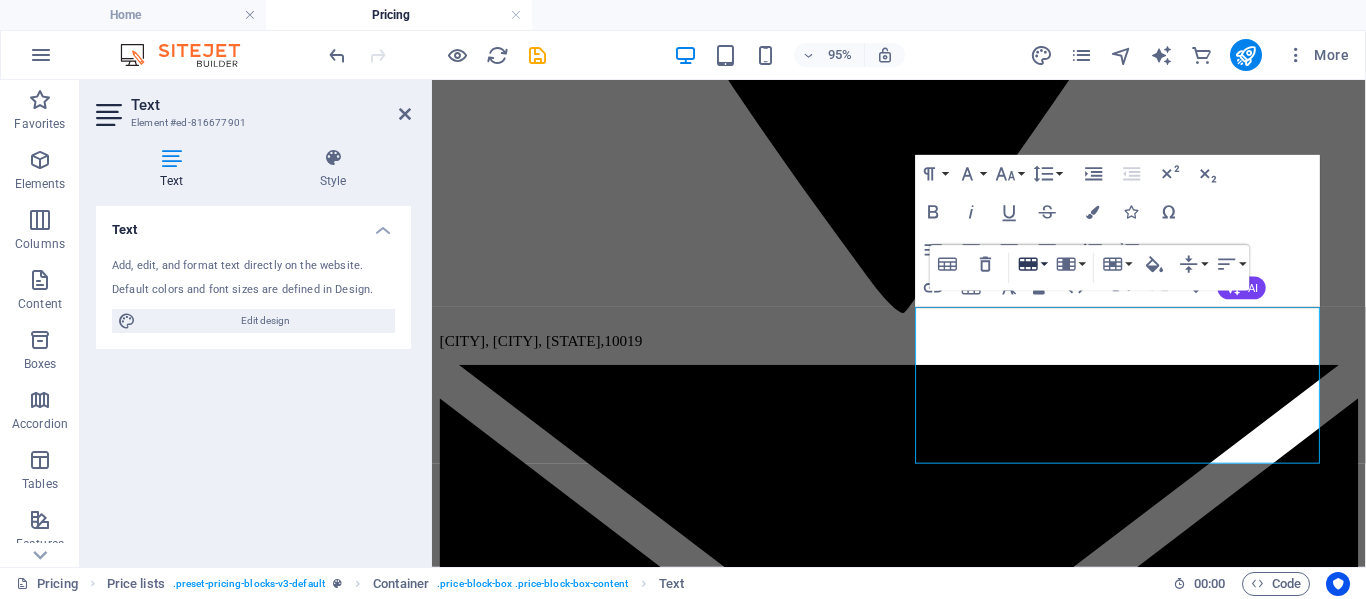 click 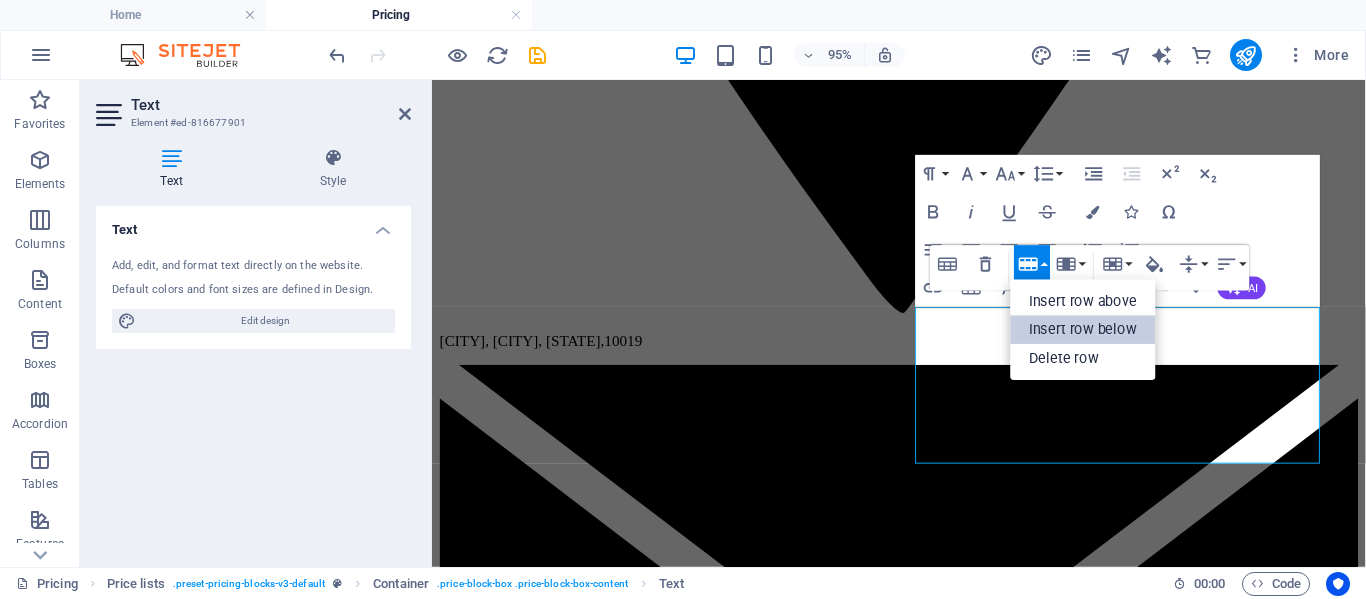 click on "Insert row below" at bounding box center [1083, 329] 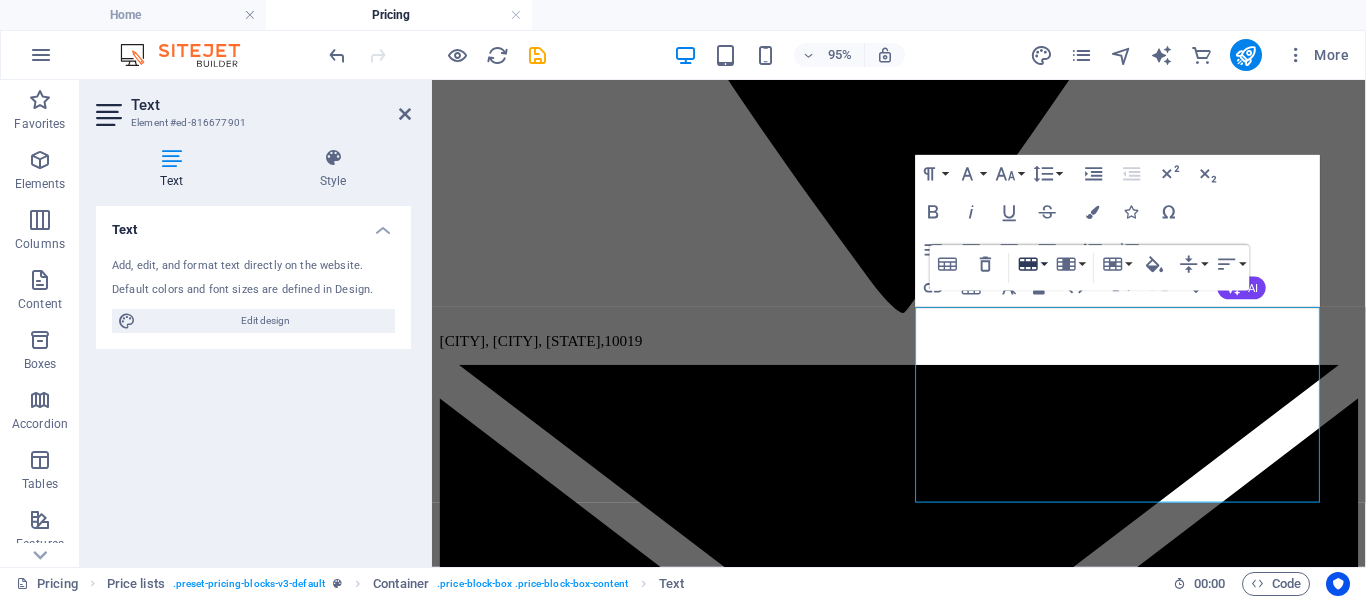 click 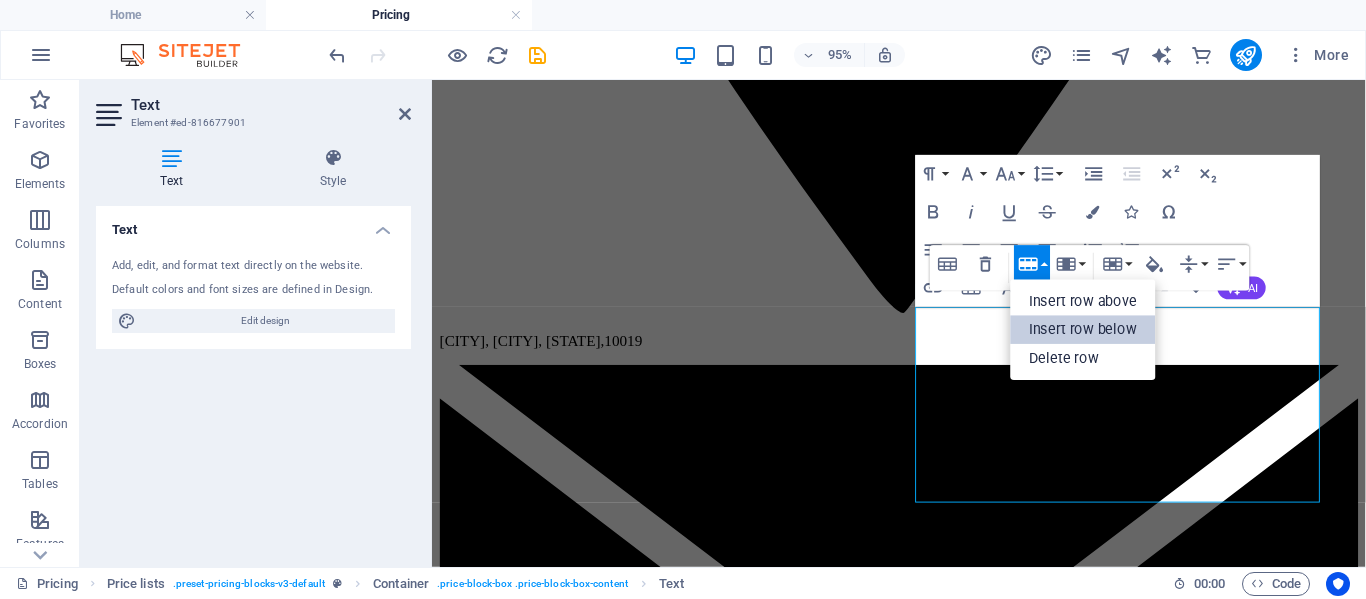 click on "Insert row below" at bounding box center [1083, 329] 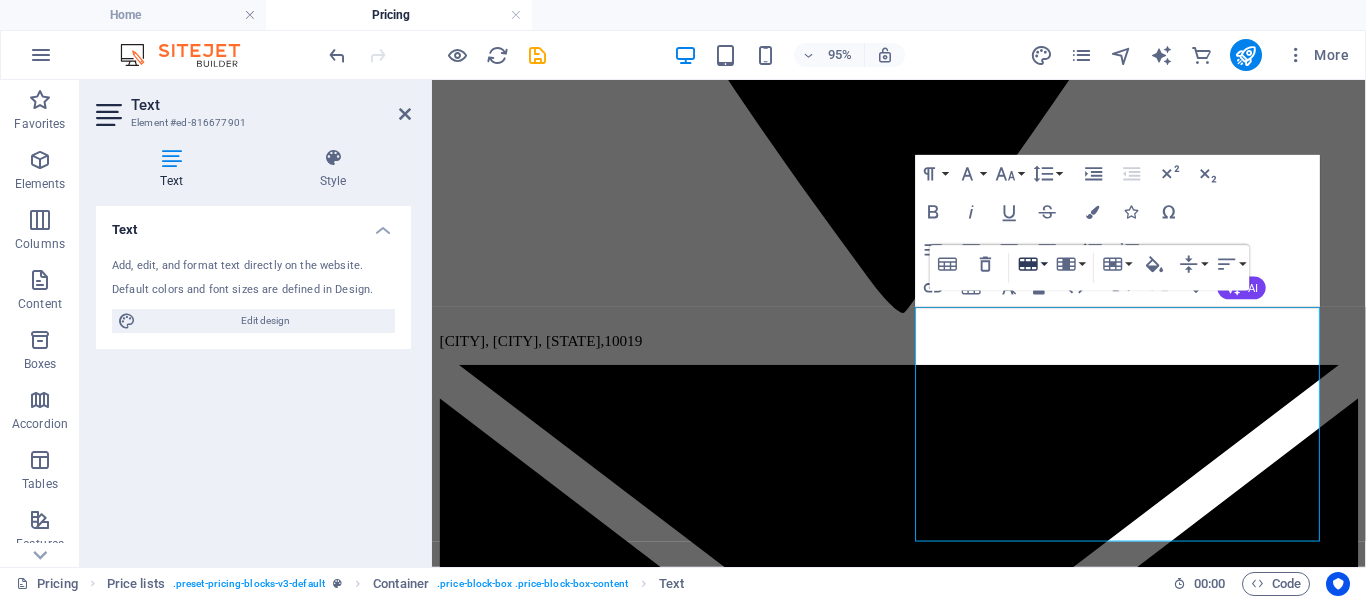 click 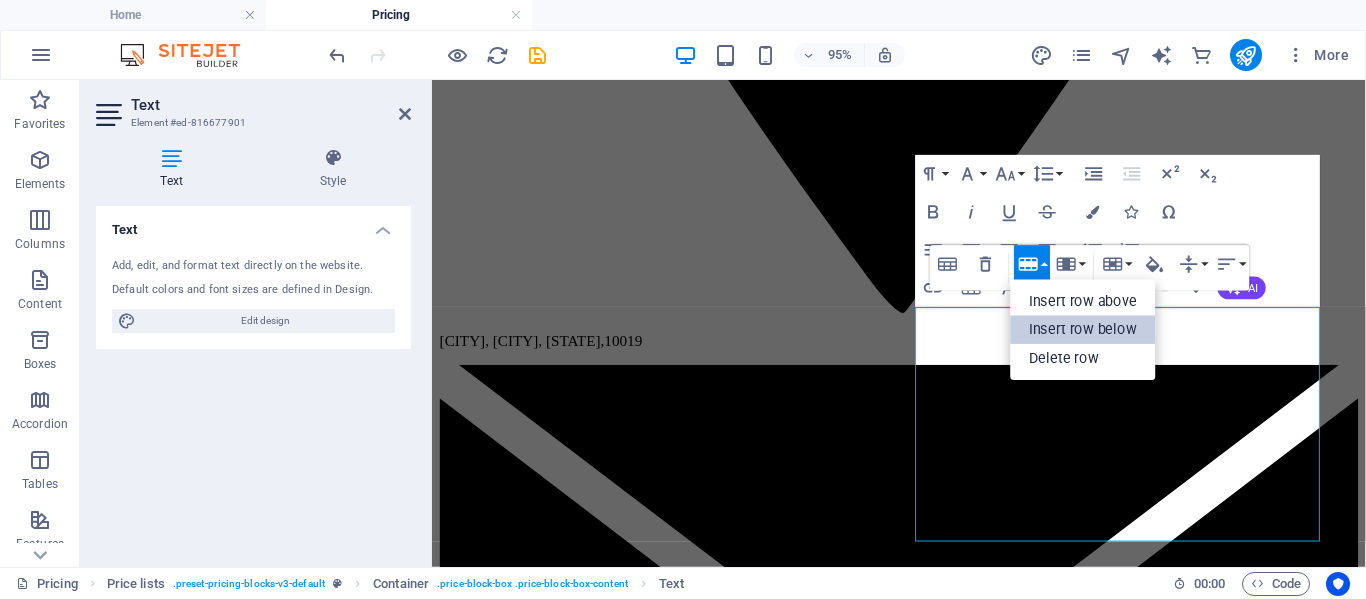 click on "Insert row below" at bounding box center (1083, 329) 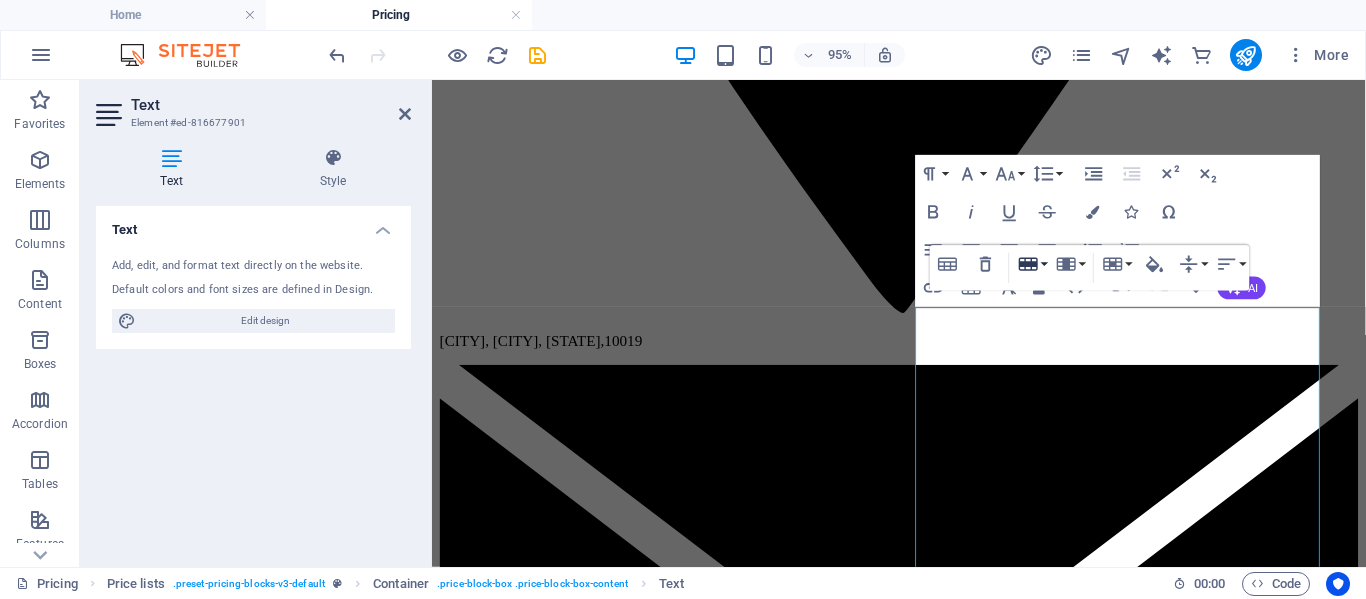 click 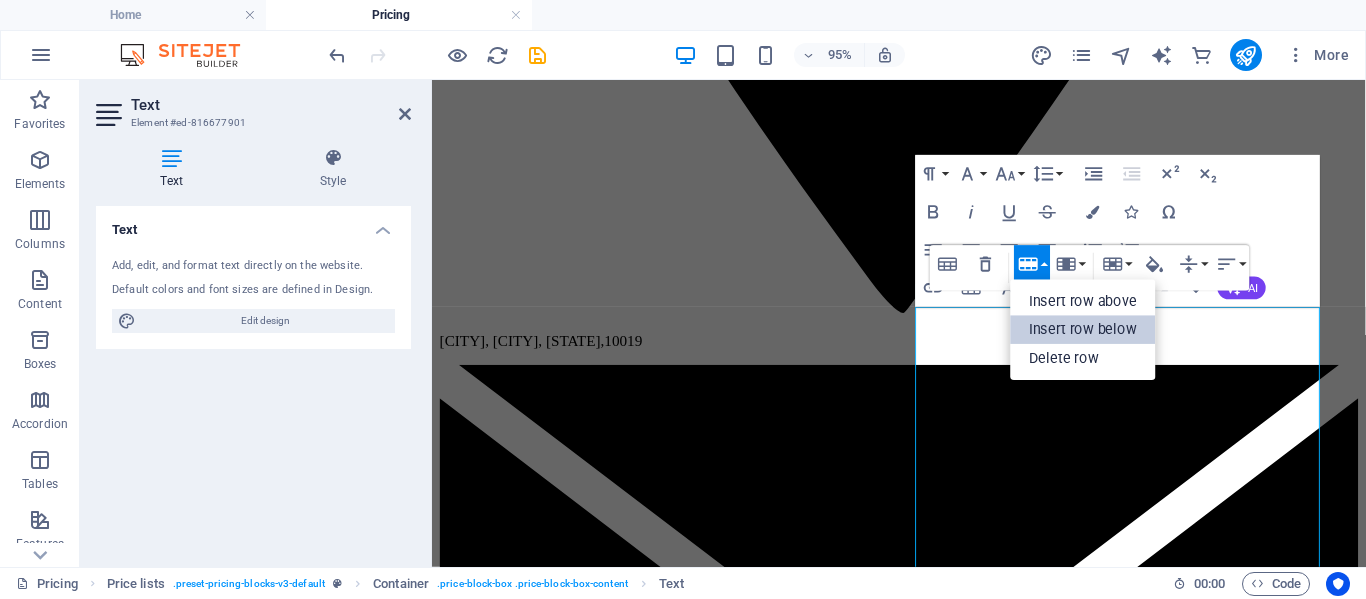 click on "Insert row below" at bounding box center (1083, 329) 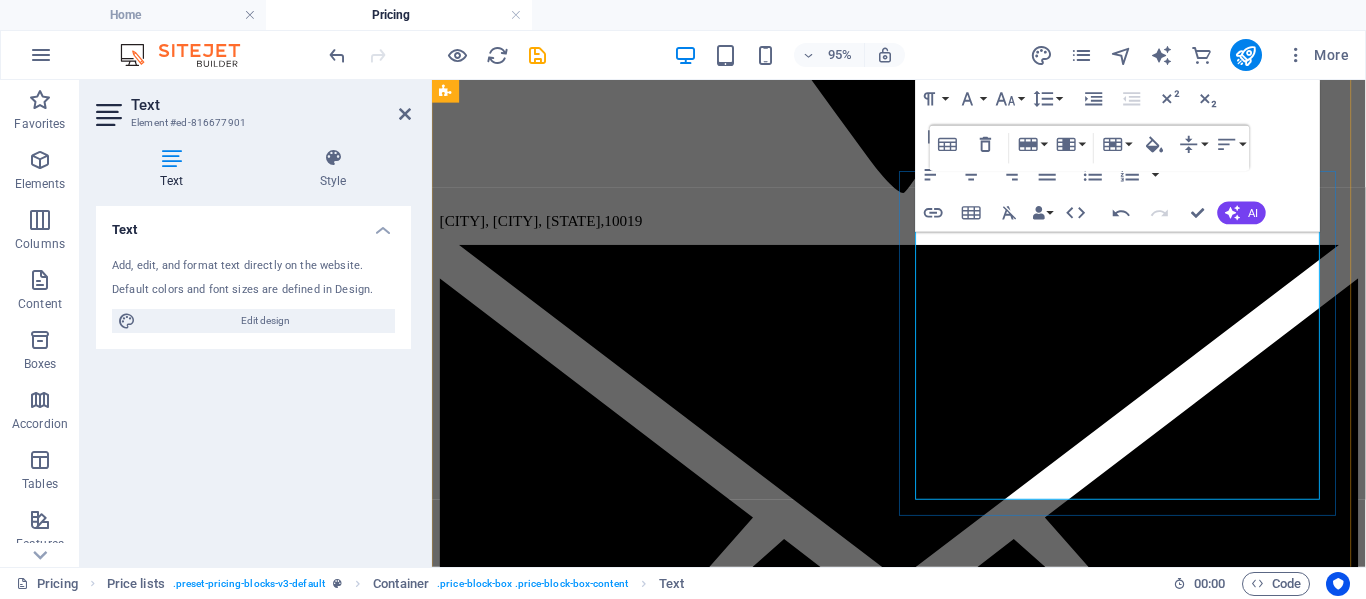 scroll, scrollTop: 2347, scrollLeft: 0, axis: vertical 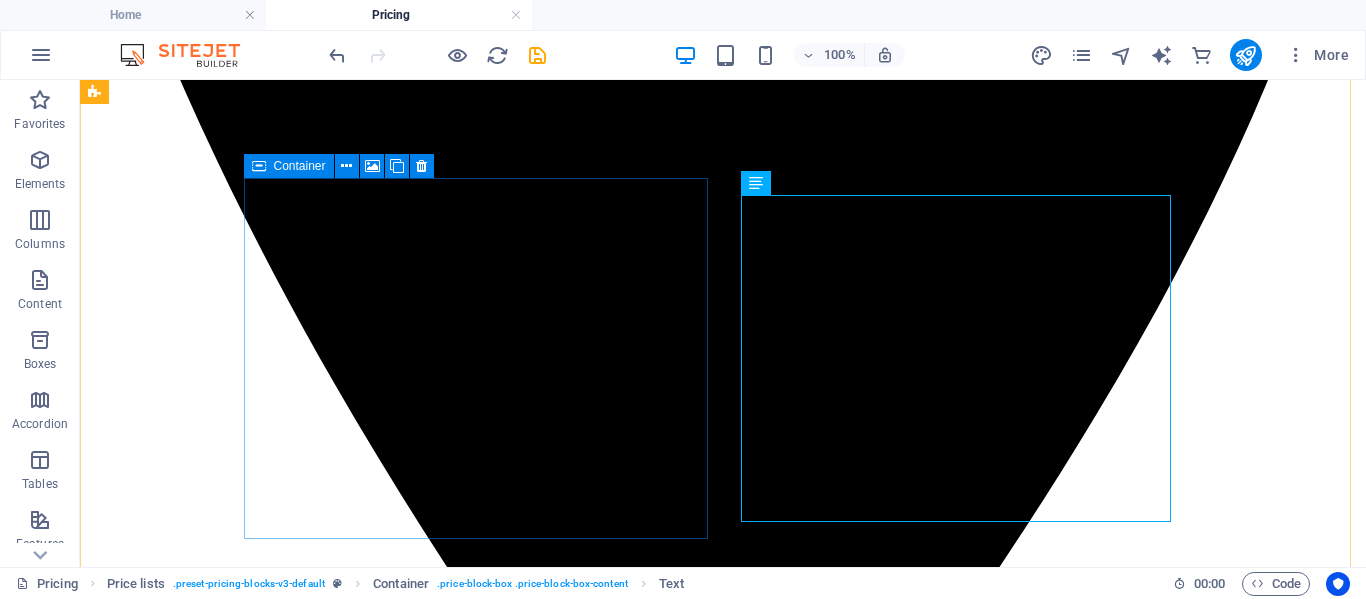 click at bounding box center (723, 11066) 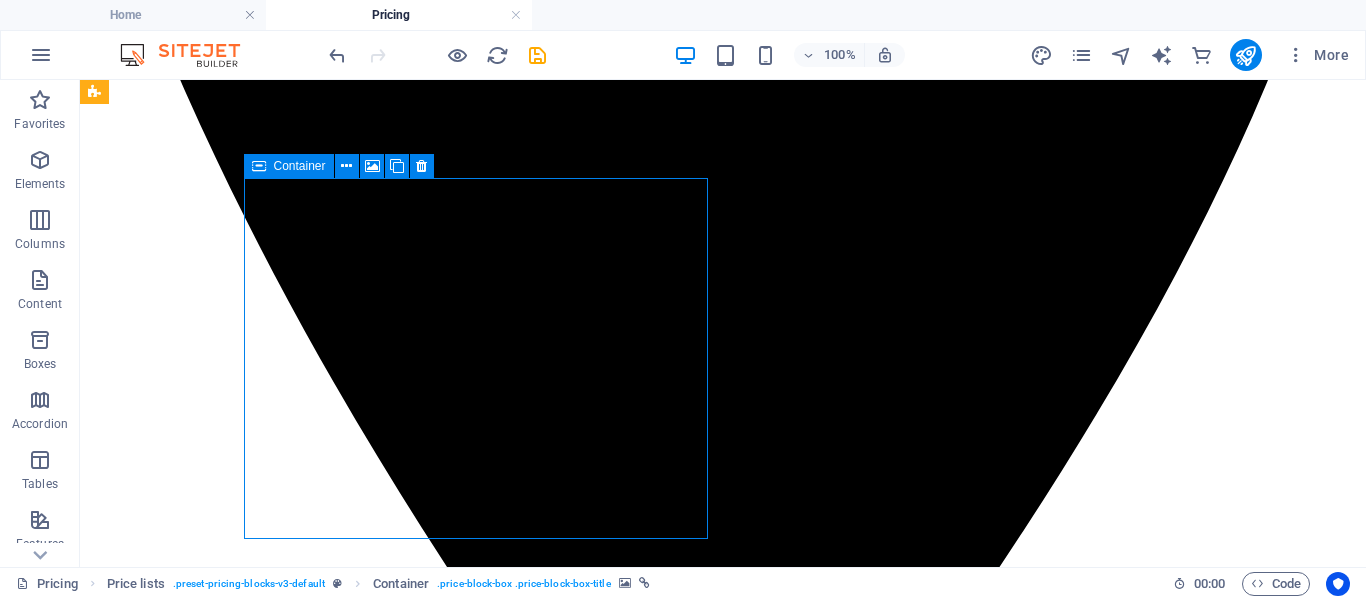 click at bounding box center [723, 11066] 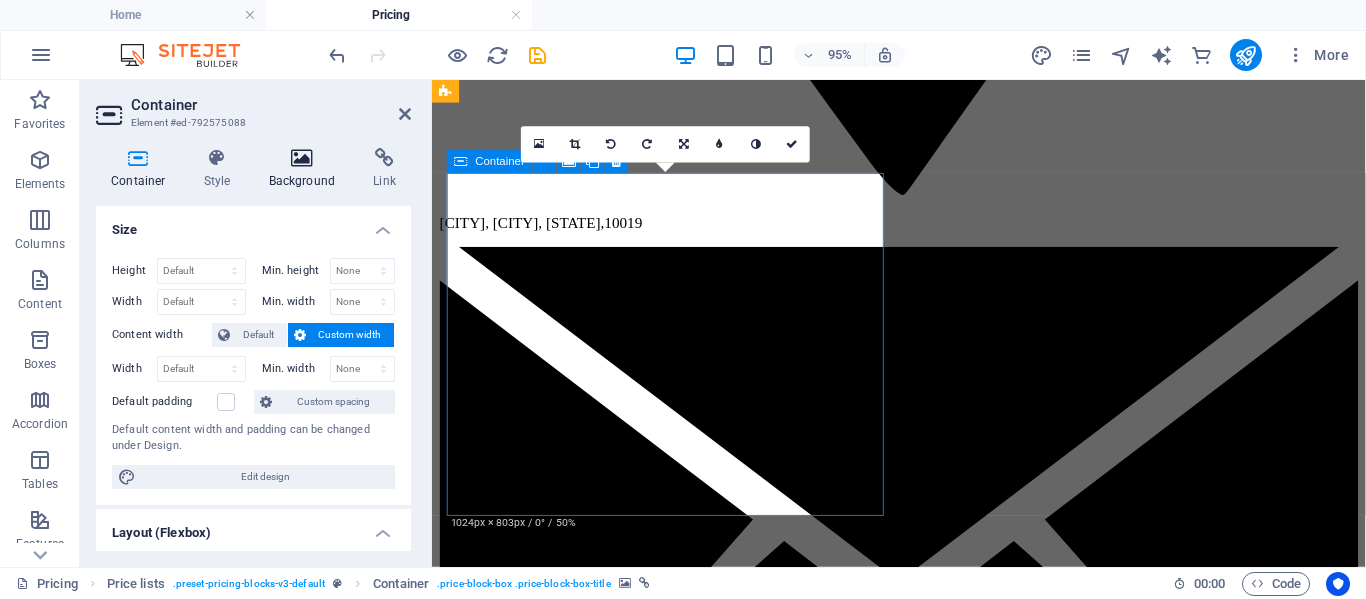 click at bounding box center (302, 158) 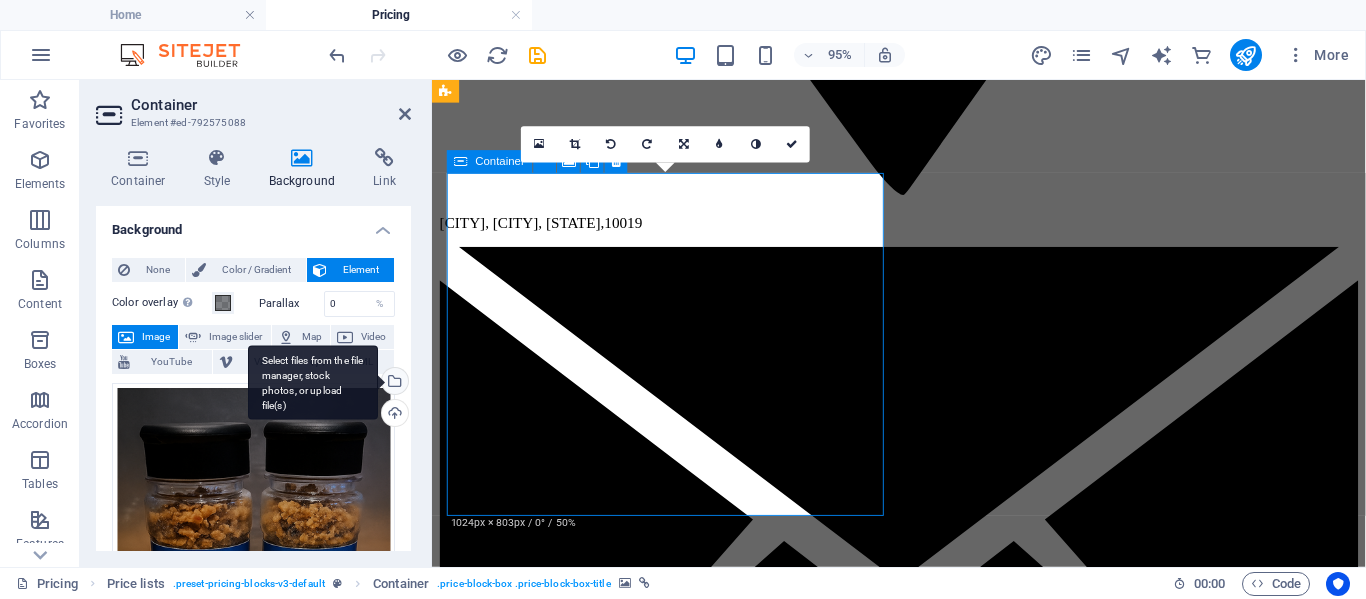 click on "Select files from the file manager, stock photos, or upload file(s)" at bounding box center [313, 382] 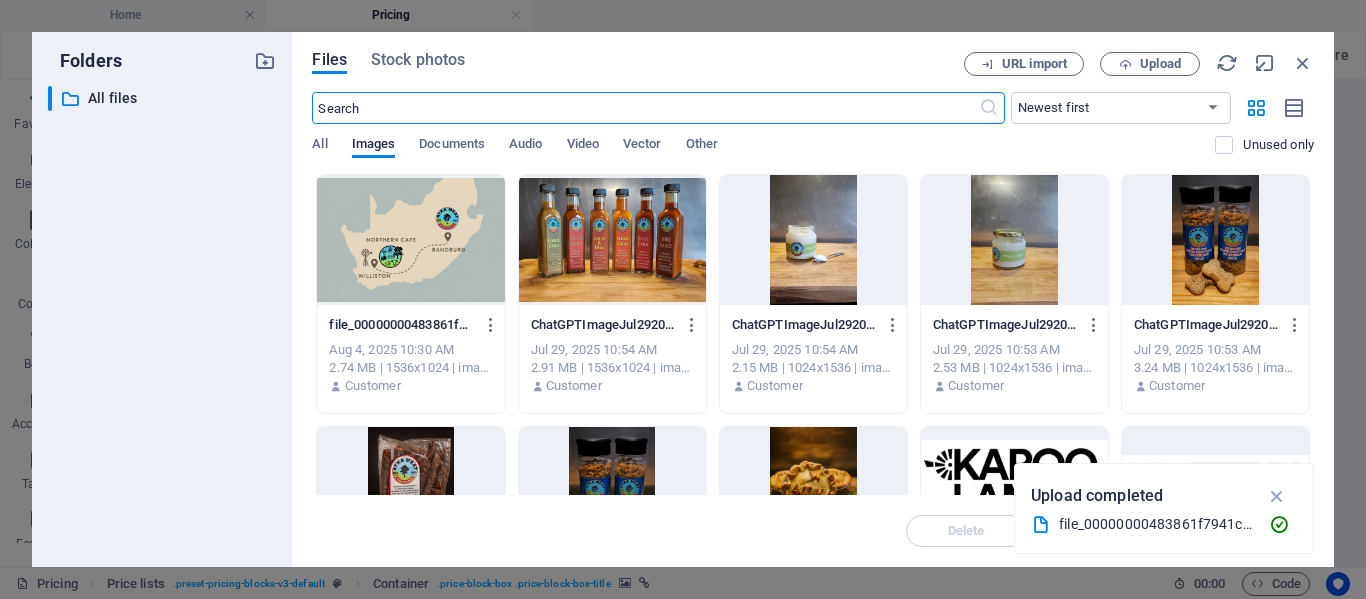 click at bounding box center [1215, 240] 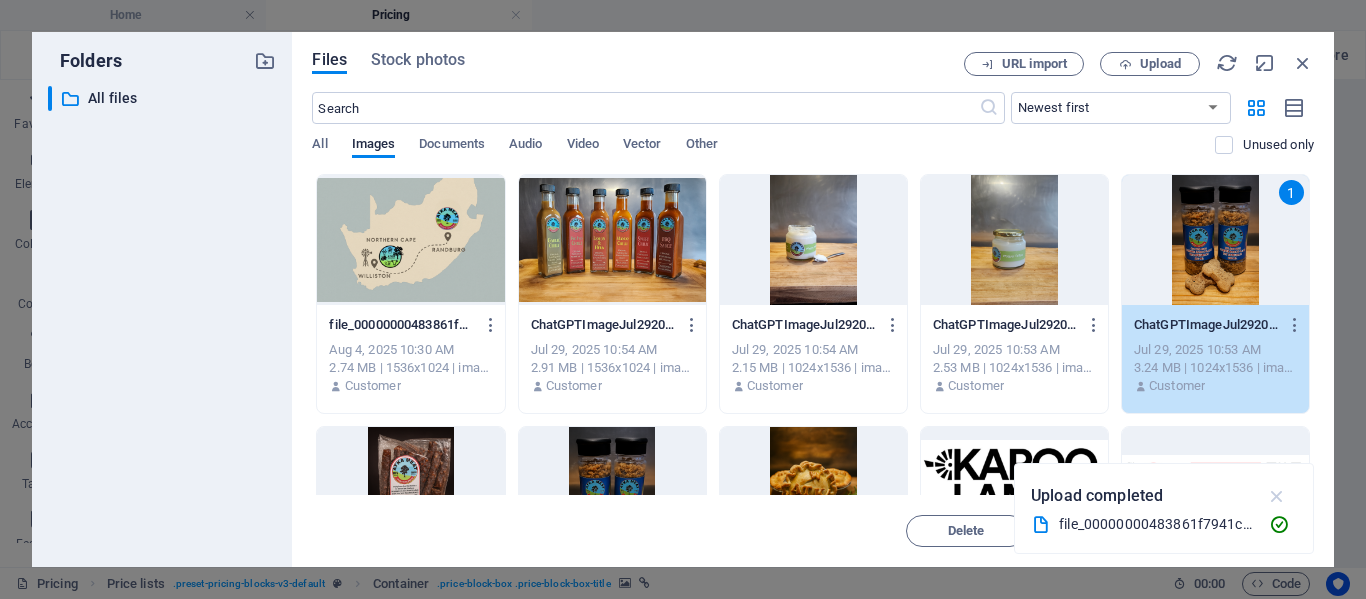 click at bounding box center [1277, 496] 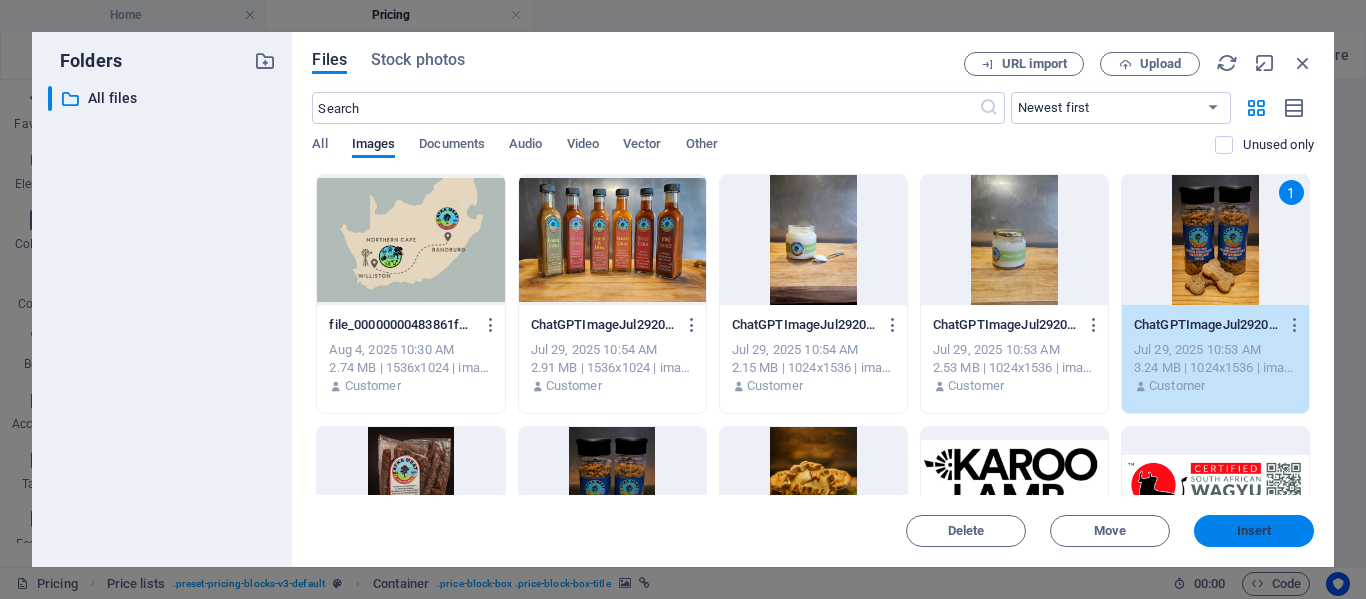 click on "Insert" at bounding box center [1254, 531] 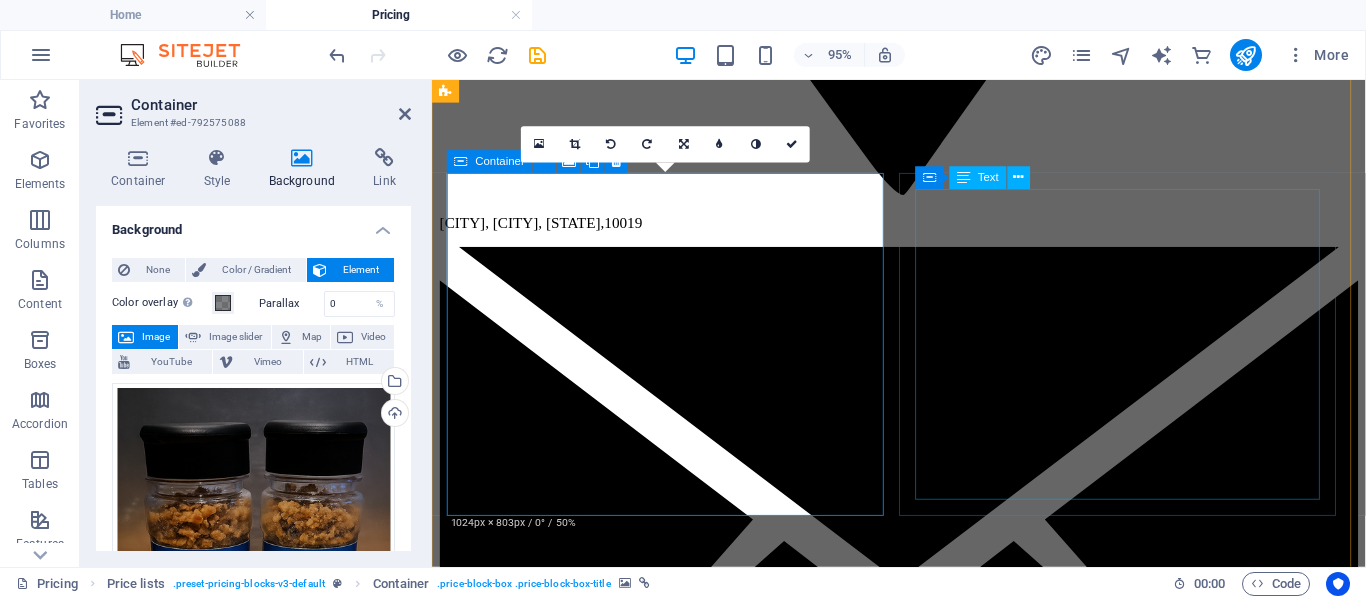 click on "Pet Sprinkles (150ml) R 60" at bounding box center [923, 9352] 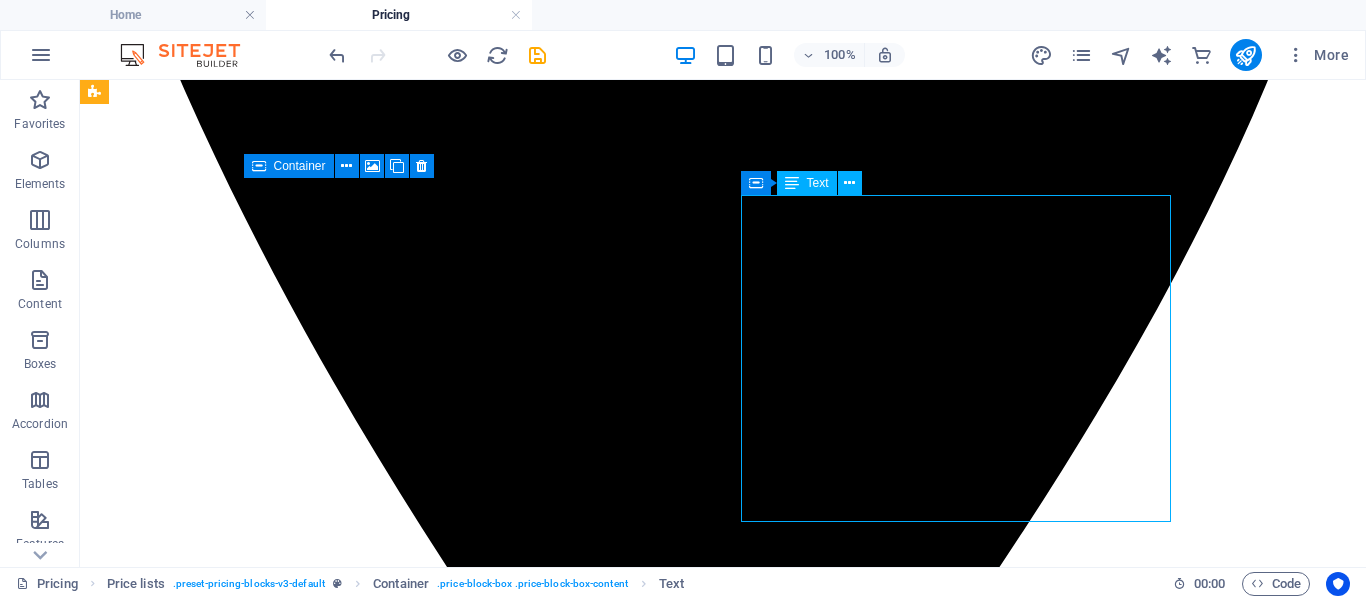 click on "Pet Sprinkles (150ml) R 60" at bounding box center (723, 11596) 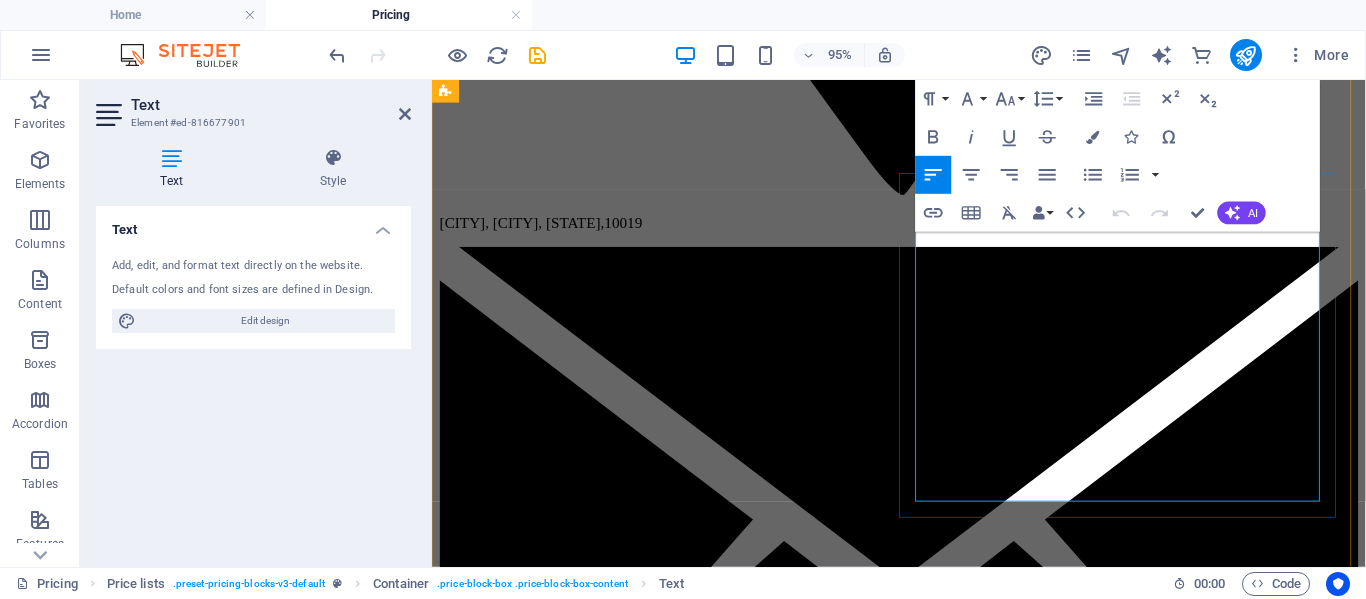 click at bounding box center (514, 9324) 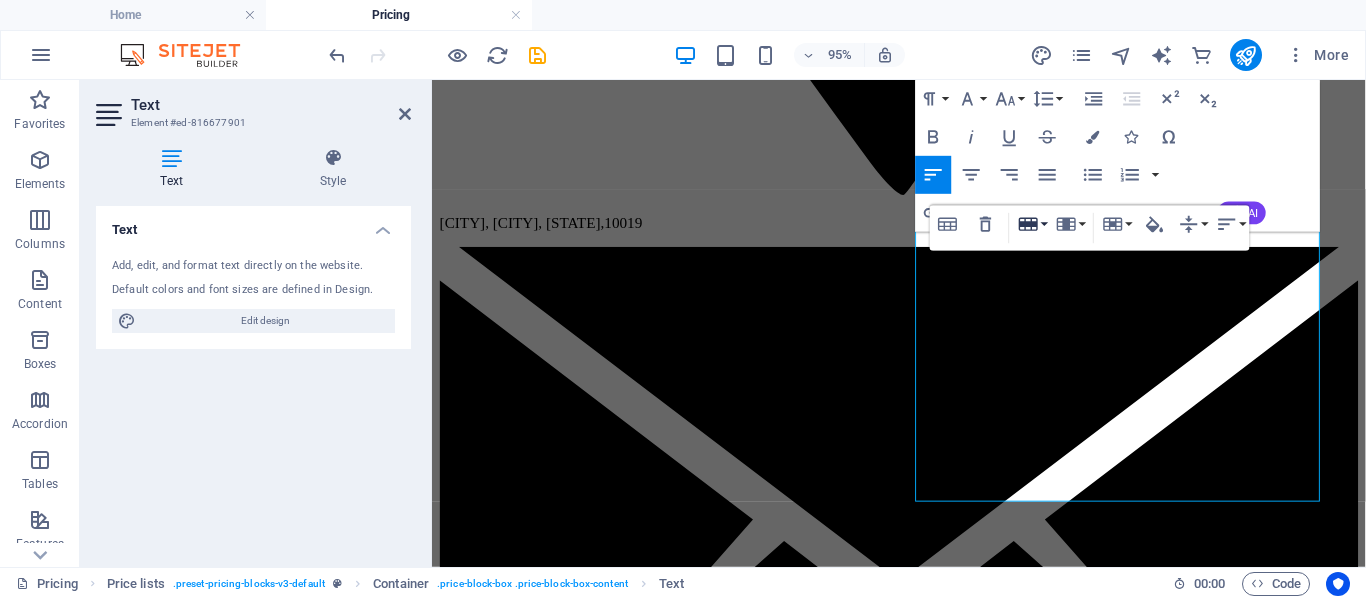 click 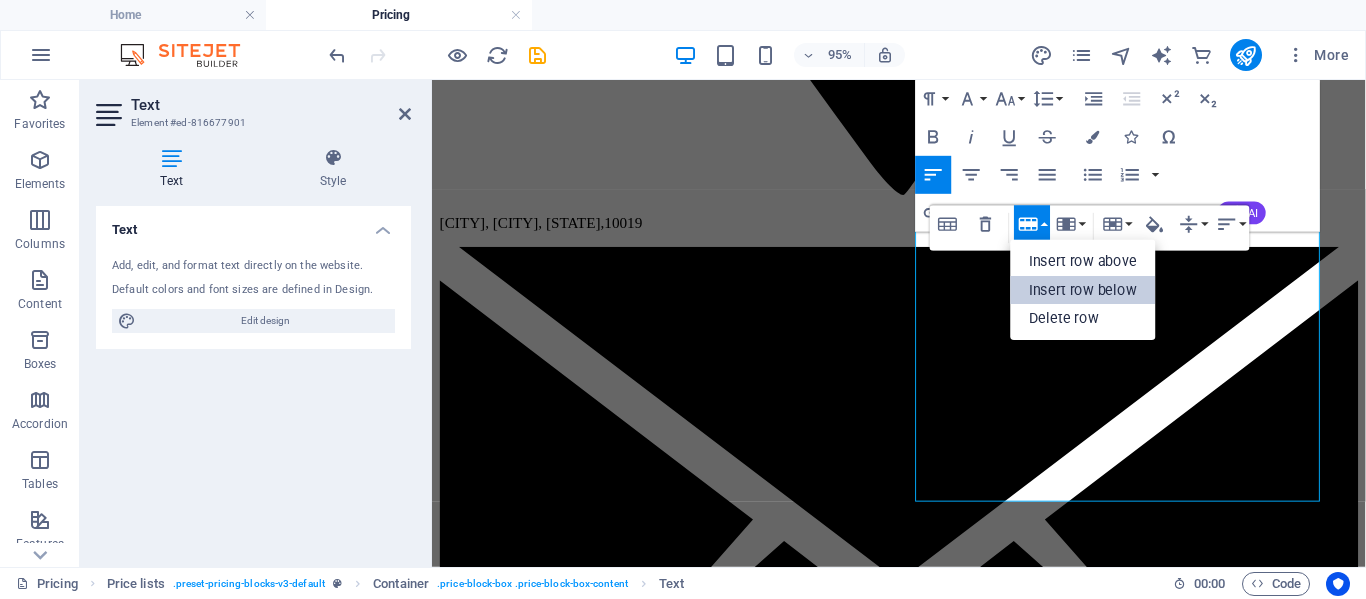 click on "Insert row below" at bounding box center [1083, 290] 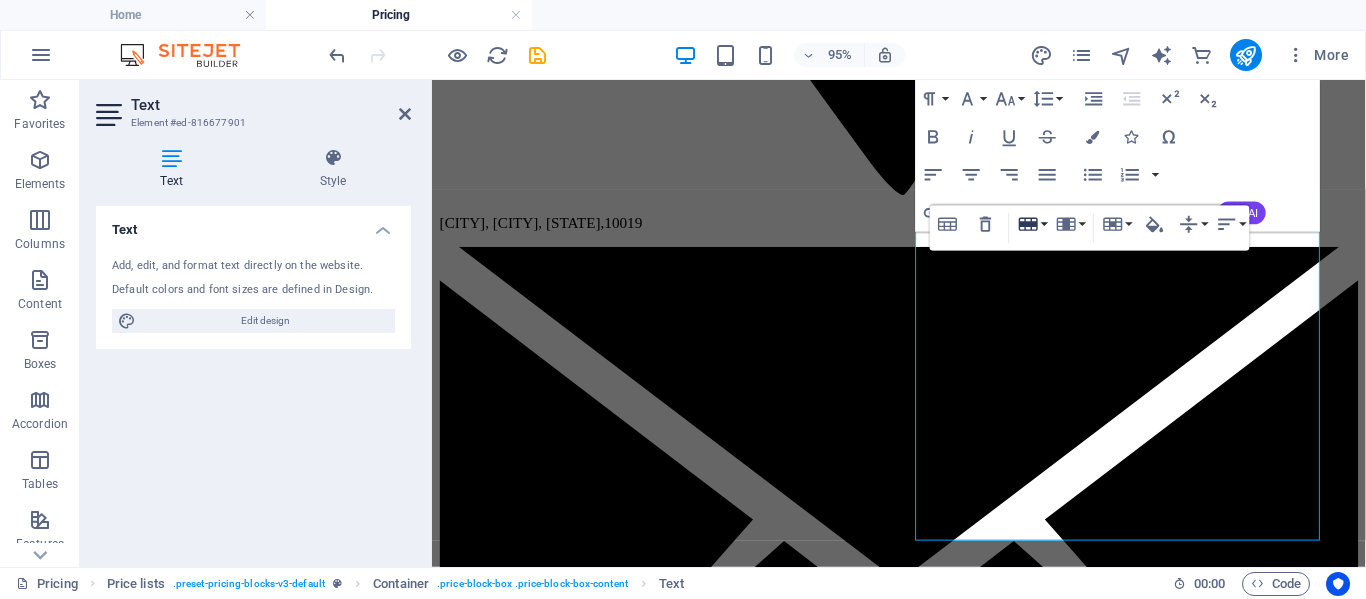 click 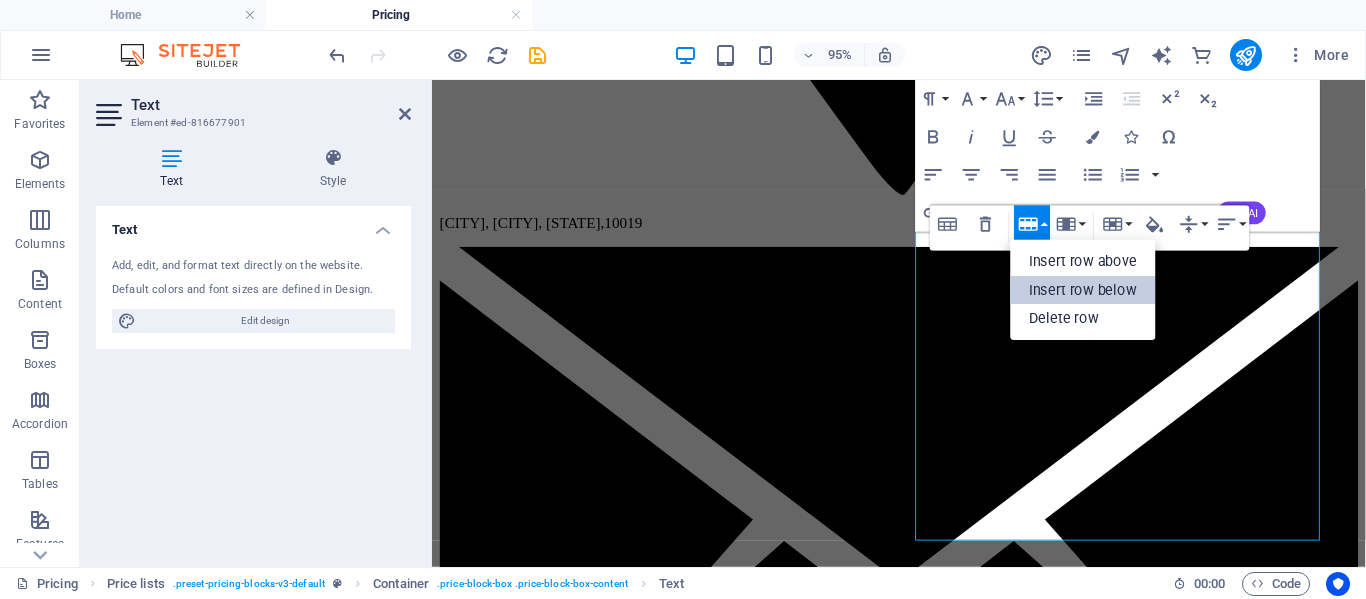 click on "Insert row below" at bounding box center [1083, 290] 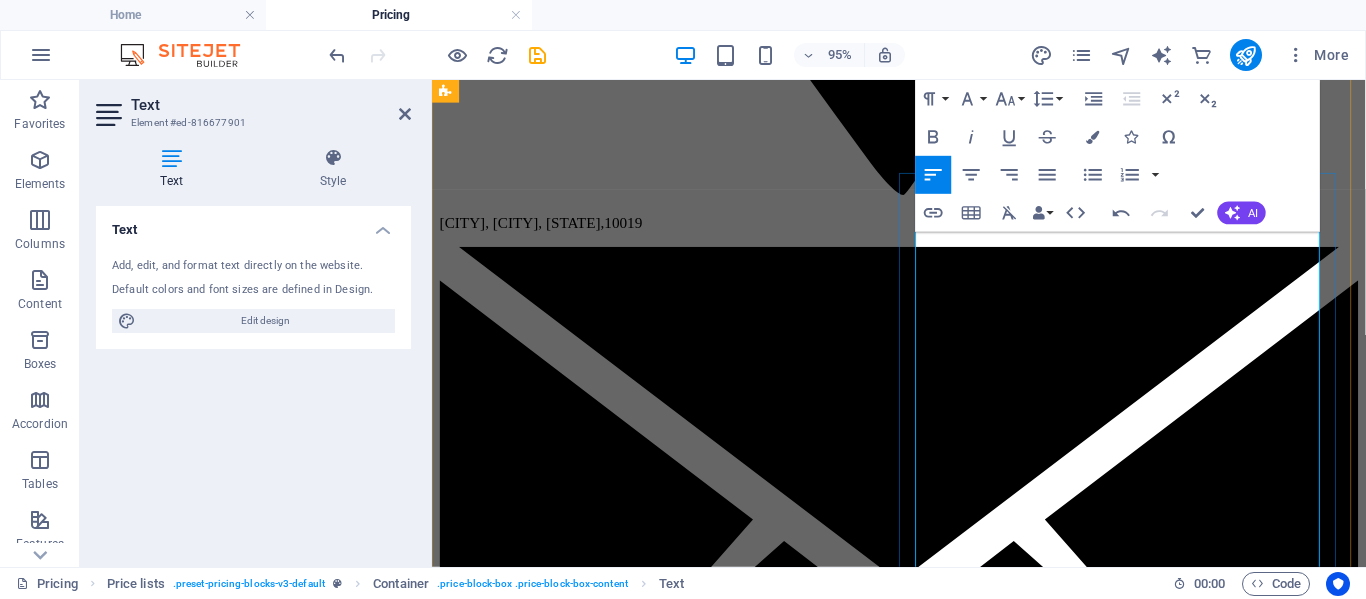 click at bounding box center [514, 9480] 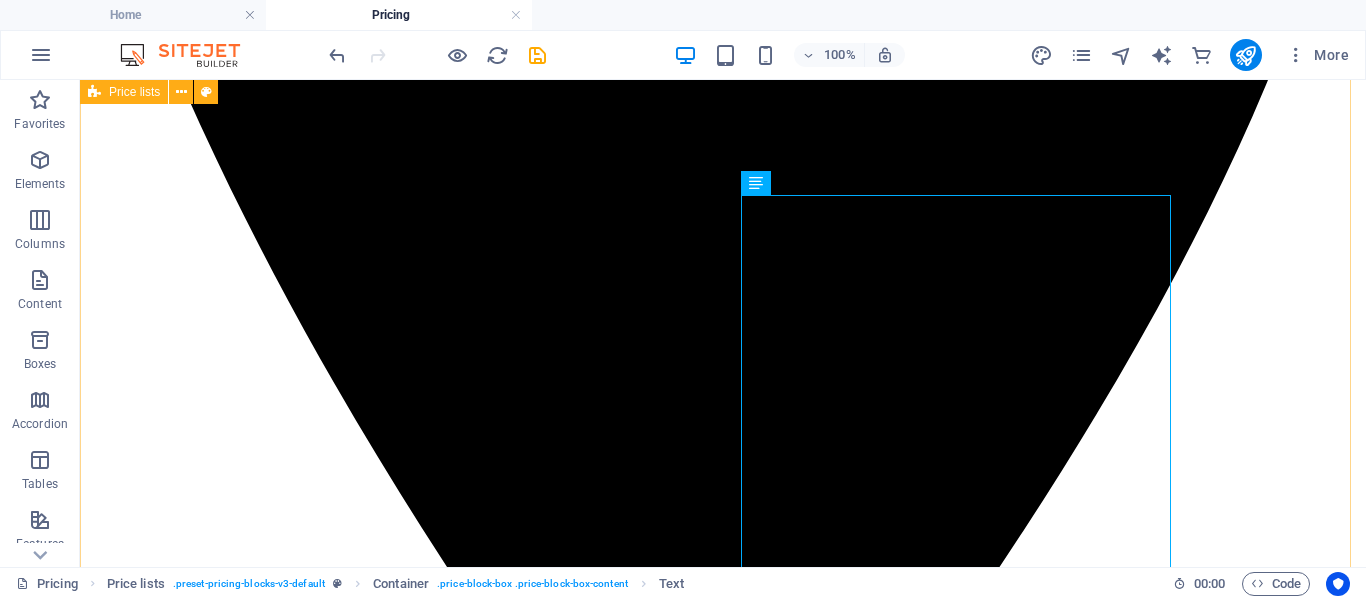 click at bounding box center [723, 11066] 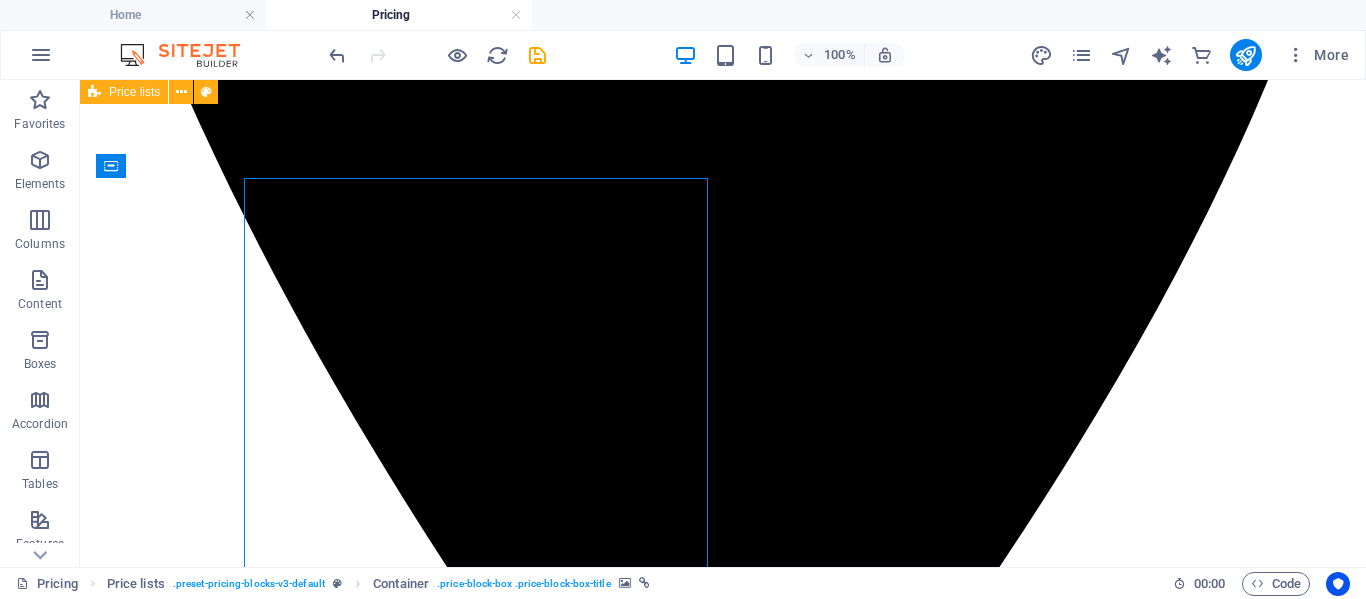 click at bounding box center (723, 11066) 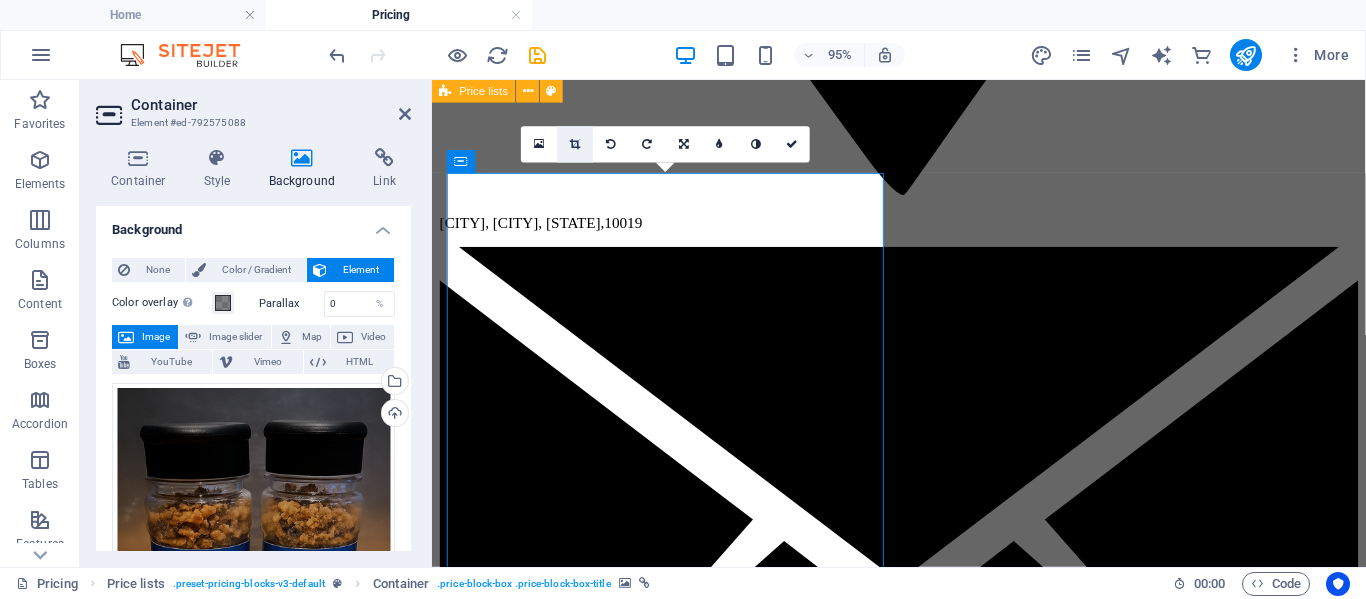 click at bounding box center [575, 145] 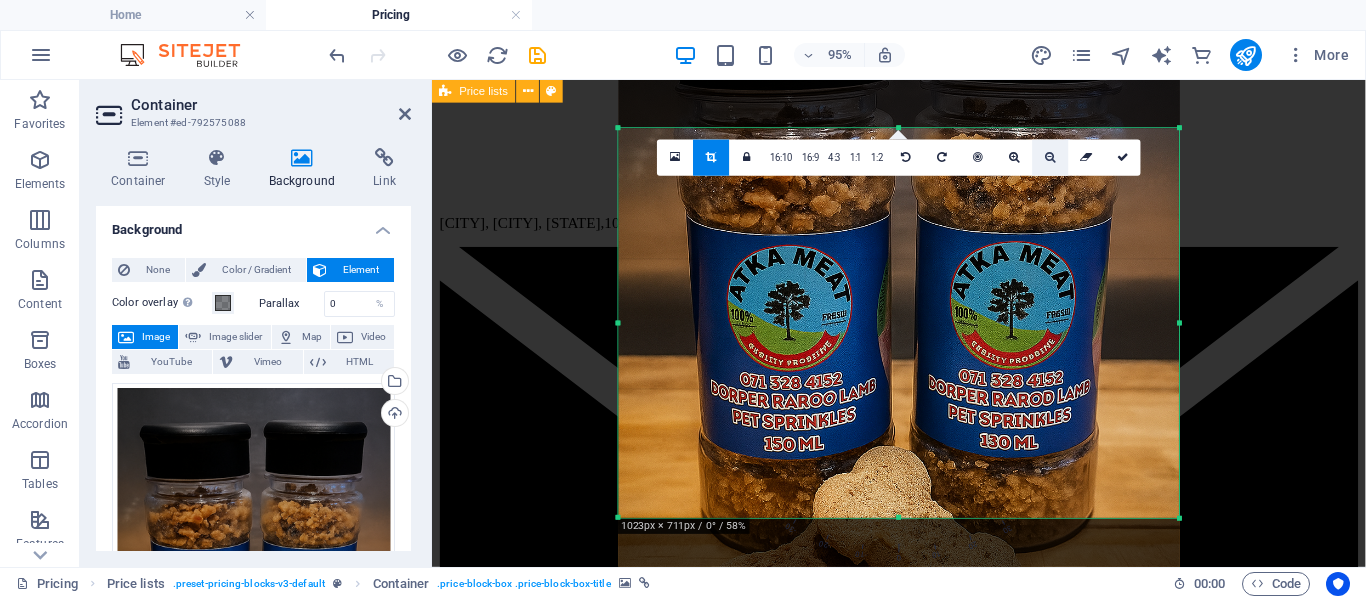click at bounding box center [1050, 158] 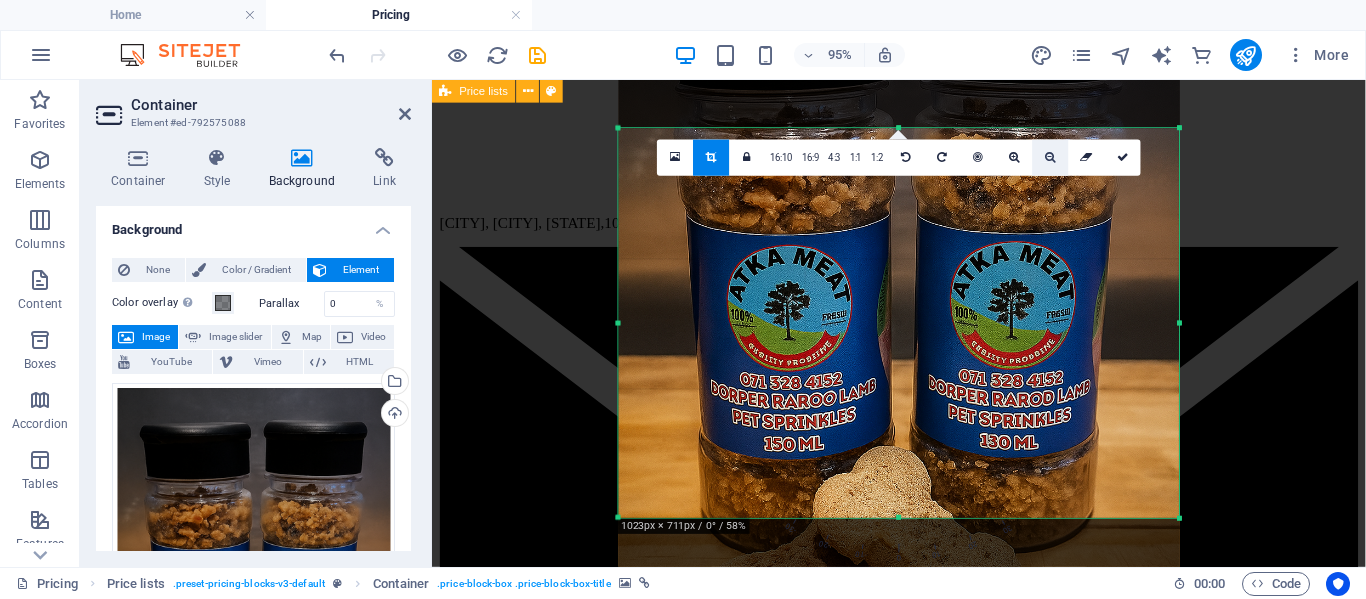 click at bounding box center [1050, 158] 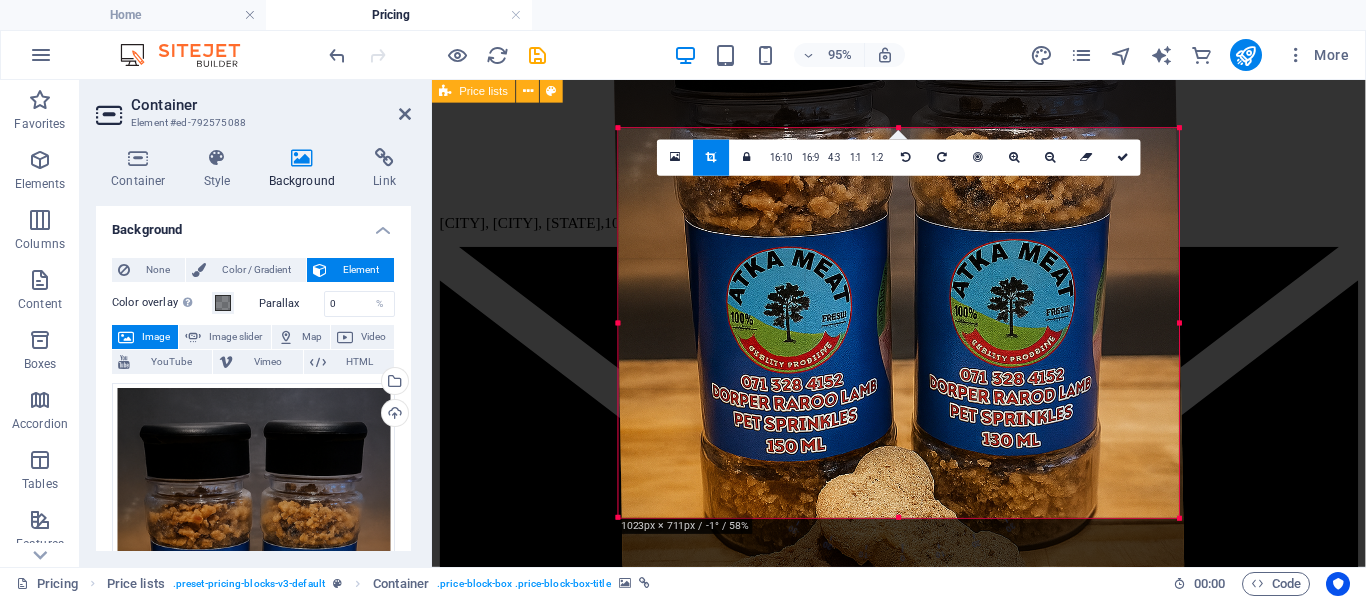 drag, startPoint x: 1180, startPoint y: 526, endPoint x: 1176, endPoint y: 514, distance: 12.649111 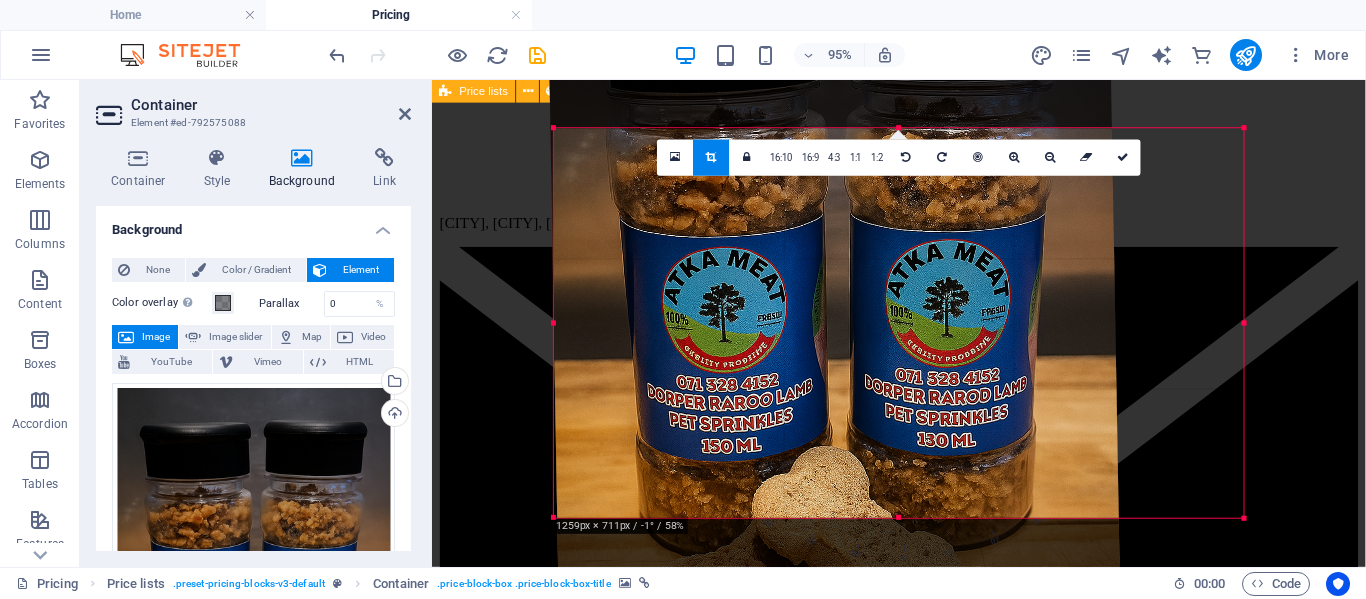 drag, startPoint x: 1176, startPoint y: 516, endPoint x: 1312, endPoint y: 594, distance: 156.7801 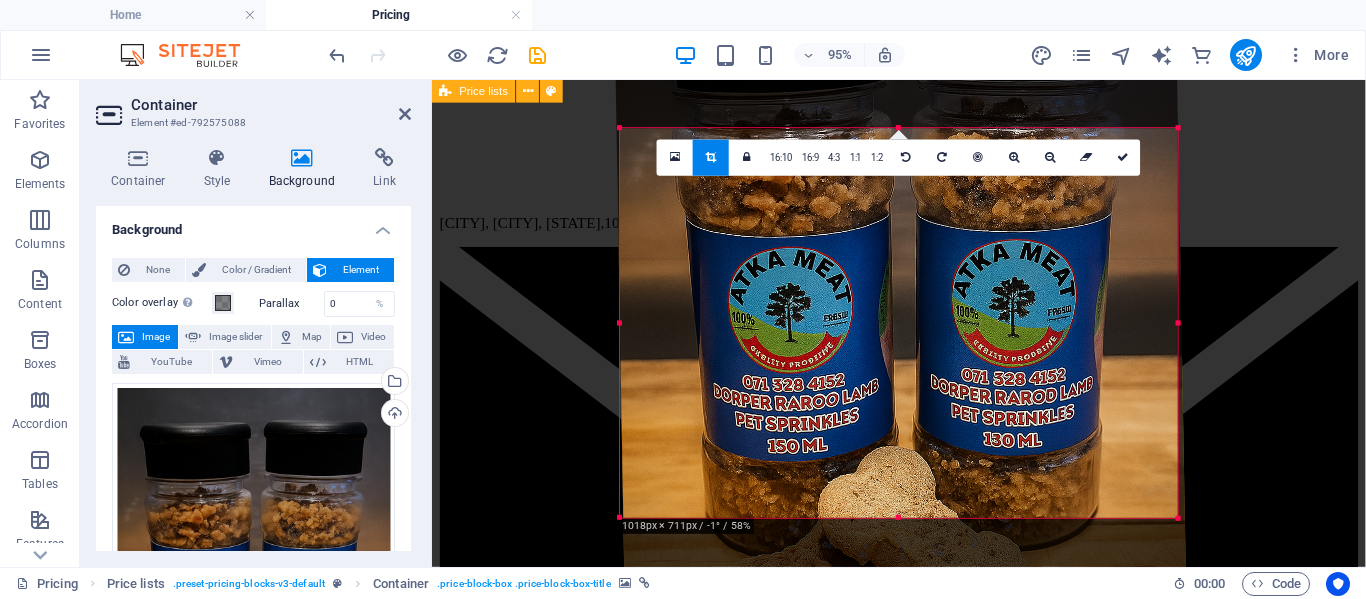 drag, startPoint x: 899, startPoint y: 423, endPoint x: 950, endPoint y: 646, distance: 228.7575 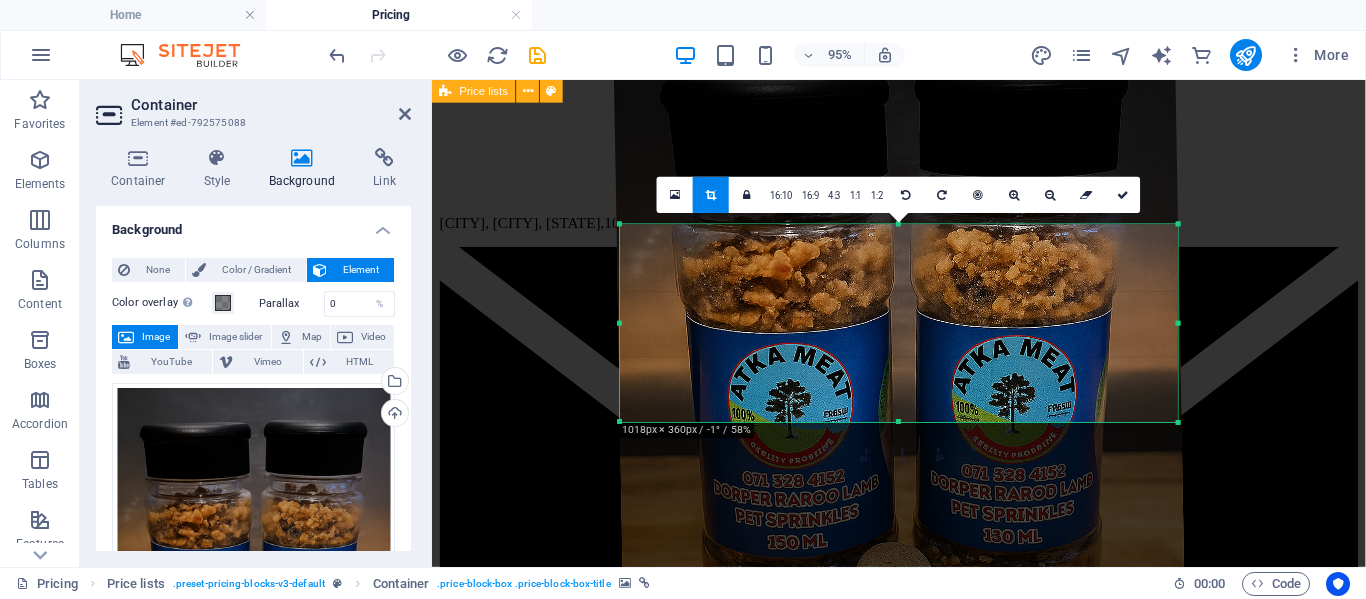 click at bounding box center [899, 1241] 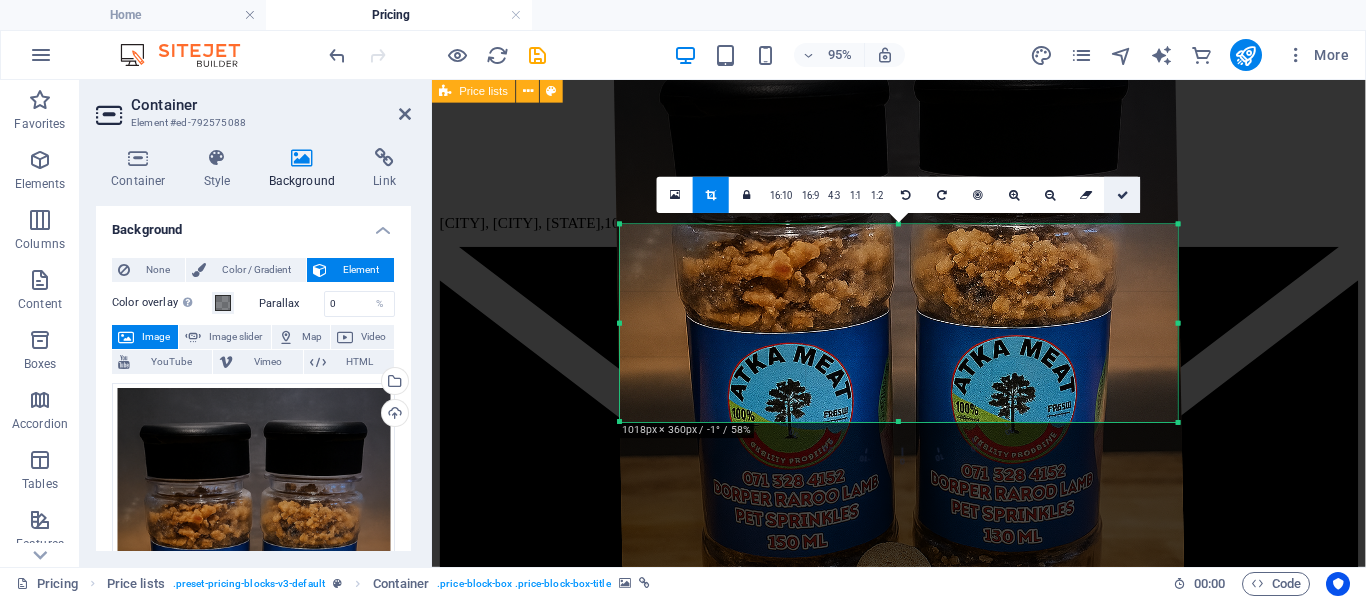 click at bounding box center (1123, 195) 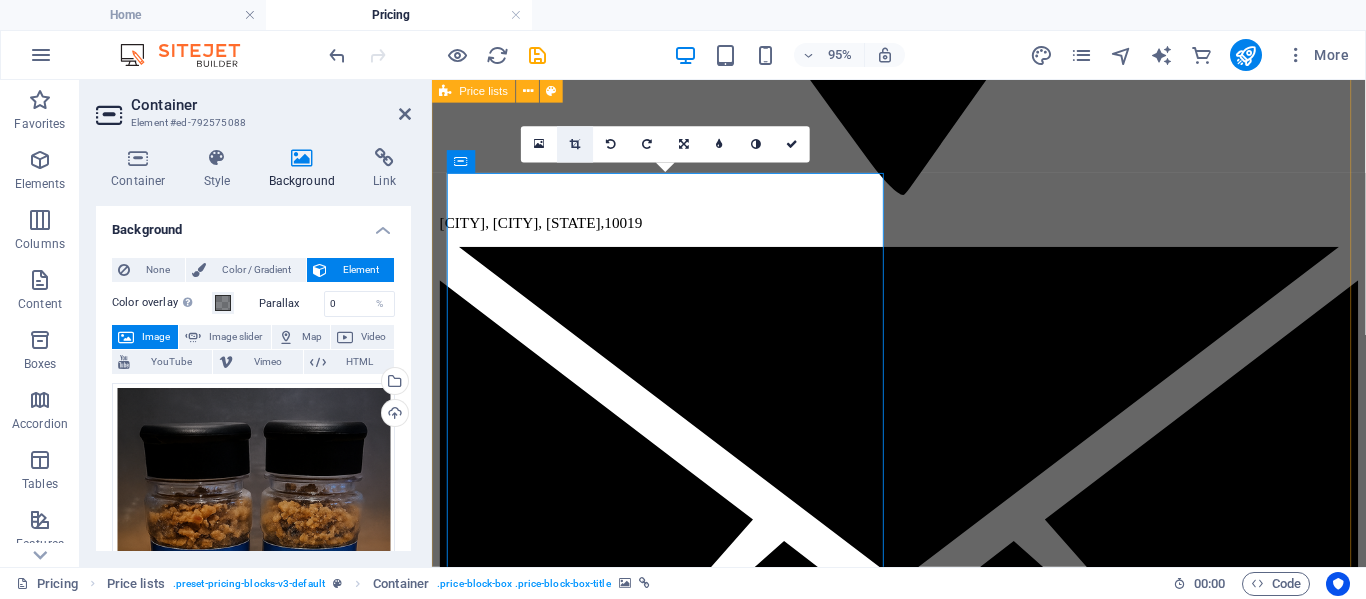 click at bounding box center (575, 145) 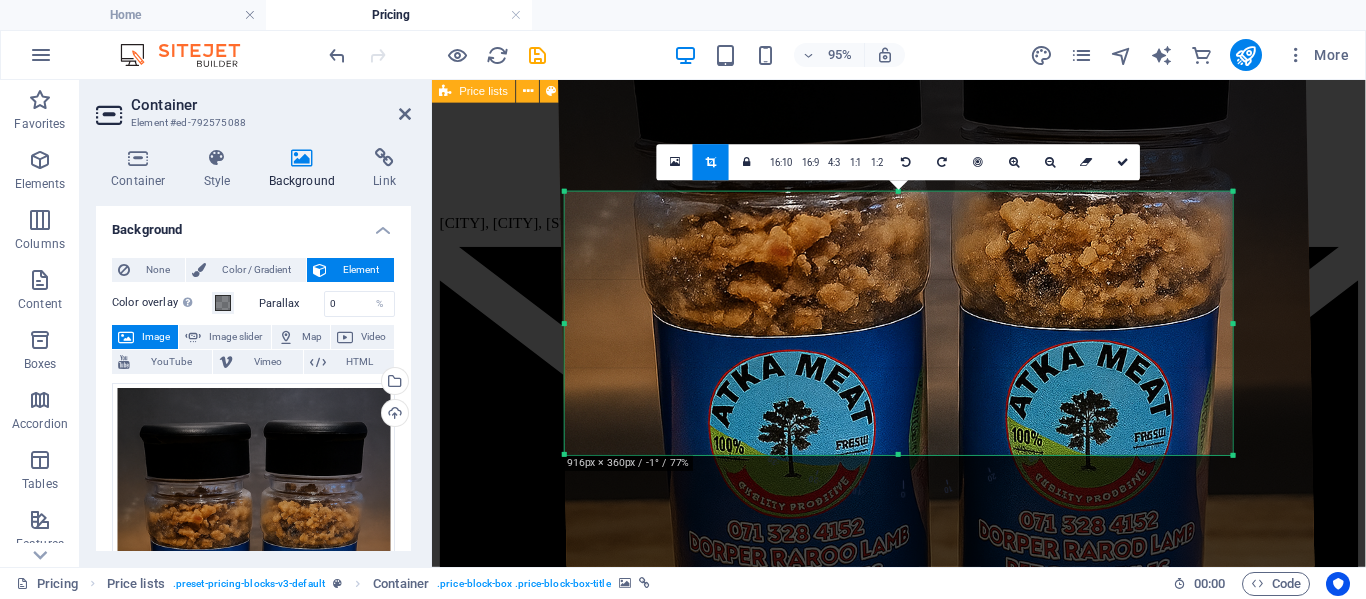drag, startPoint x: 1272, startPoint y: 325, endPoint x: 1193, endPoint y: 324, distance: 79.00633 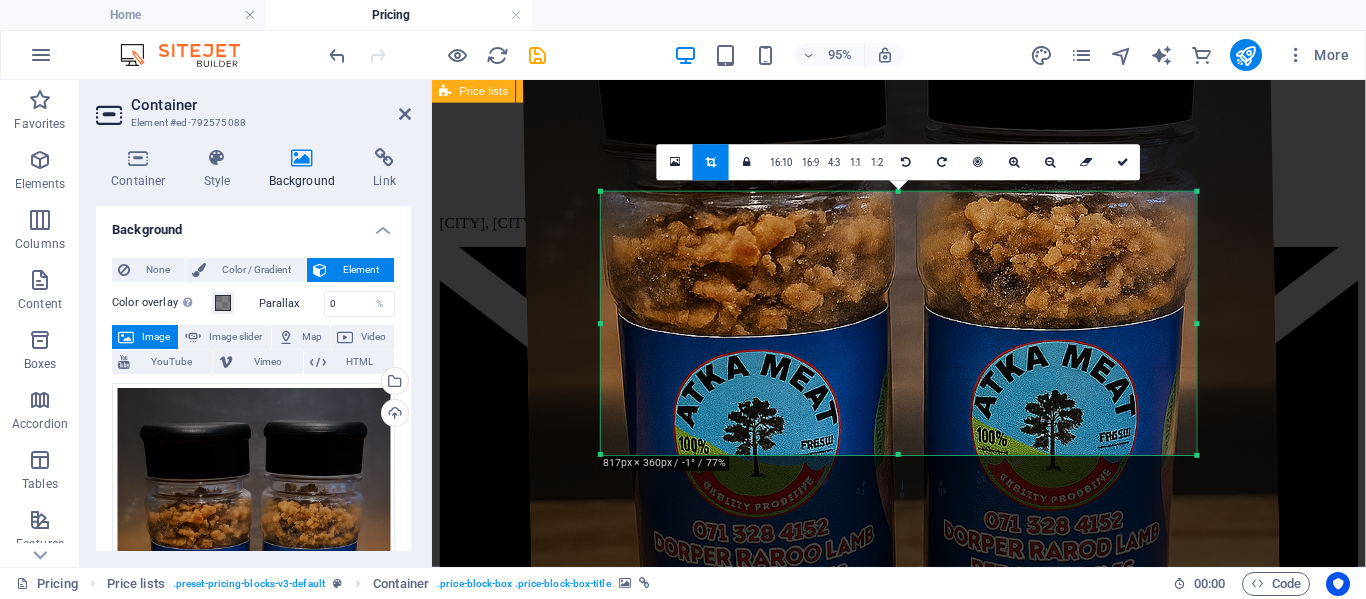 drag, startPoint x: 565, startPoint y: 320, endPoint x: 640, endPoint y: 330, distance: 75.66373 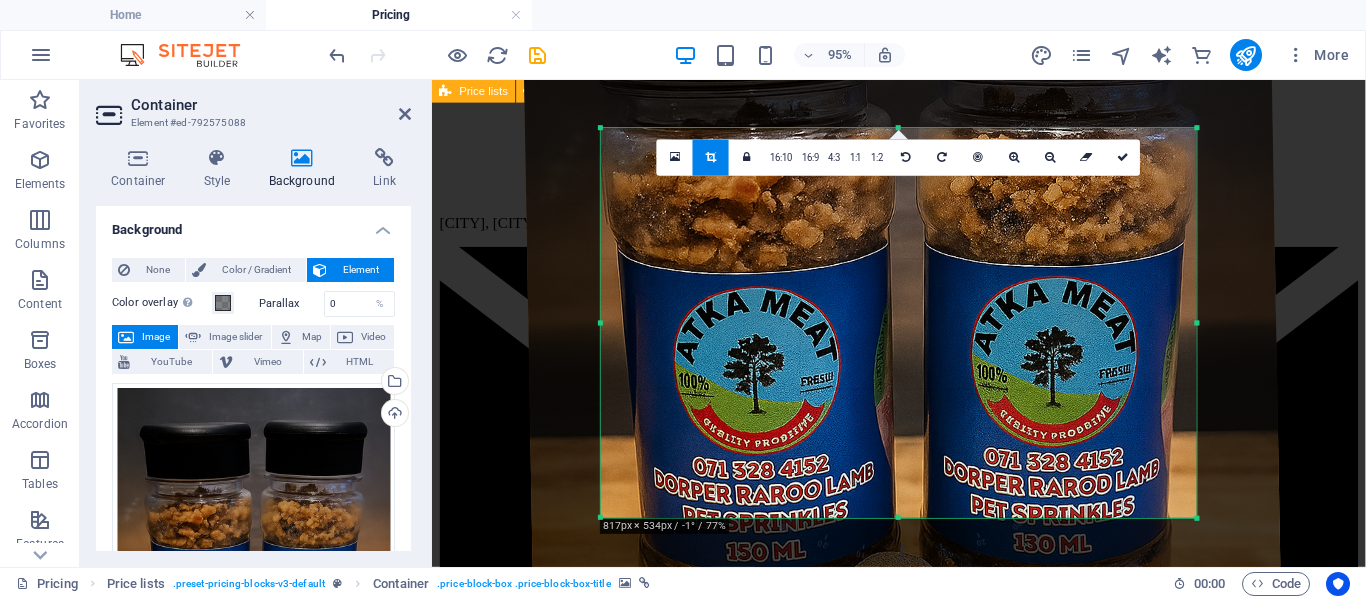 drag, startPoint x: 897, startPoint y: 455, endPoint x: 881, endPoint y: 612, distance: 157.81319 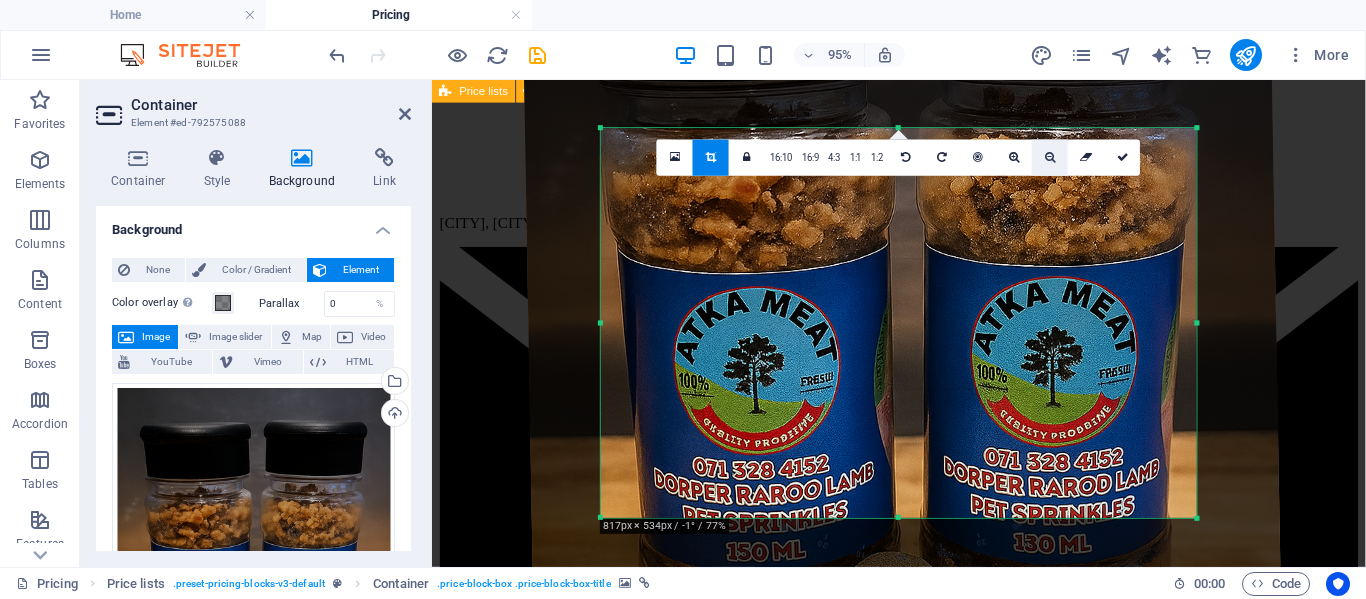 click at bounding box center (1050, 157) 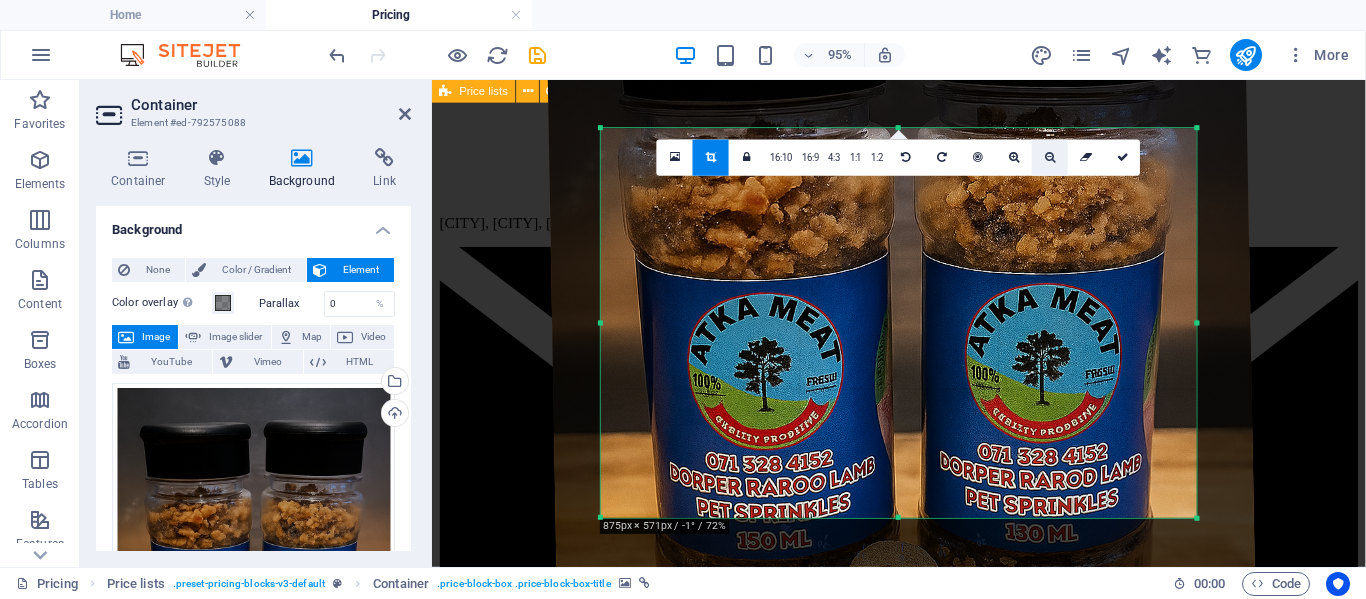 click at bounding box center [1050, 157] 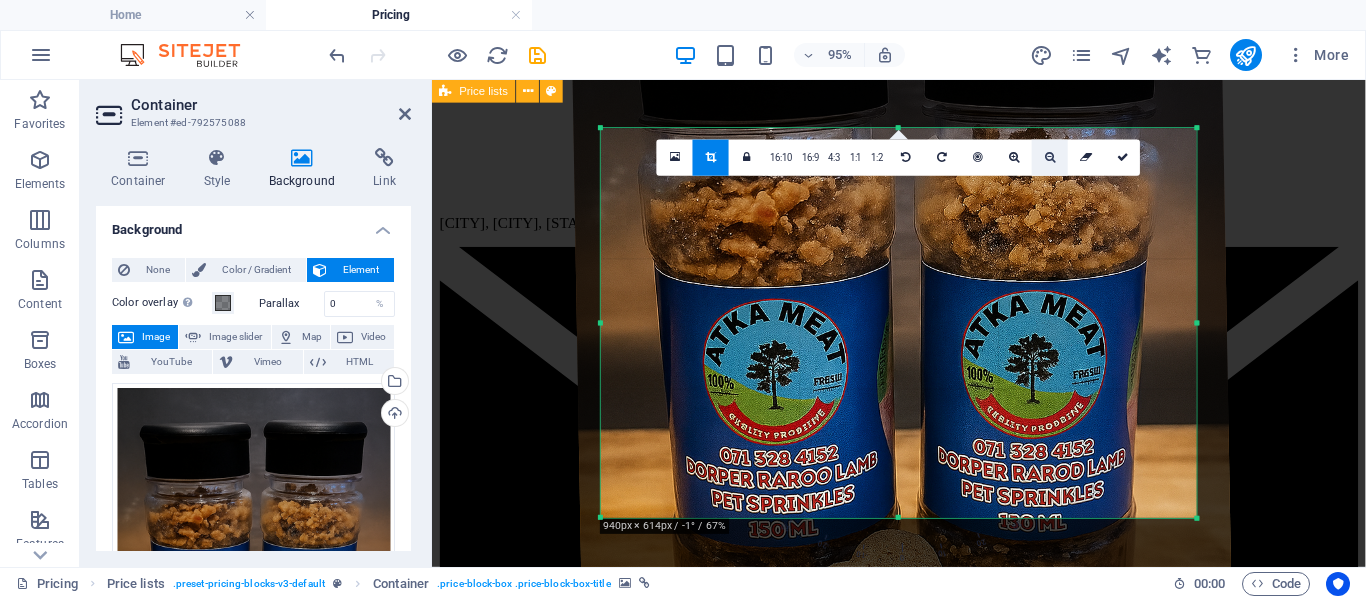 click at bounding box center (1050, 157) 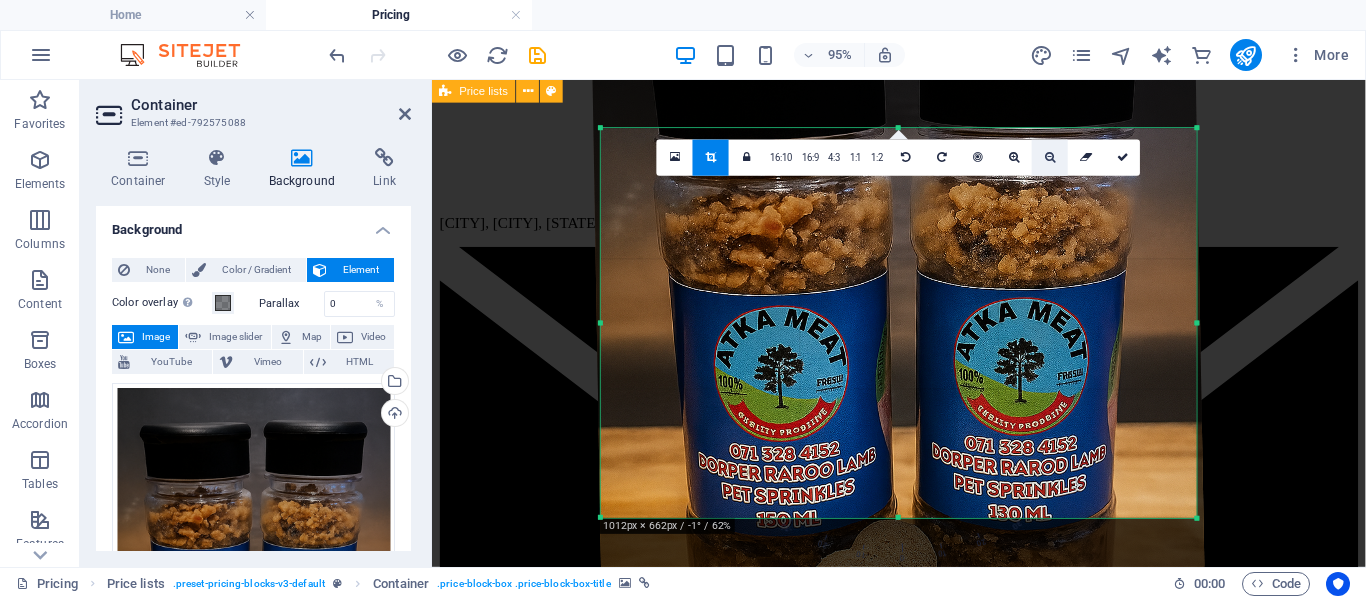 click at bounding box center (1050, 157) 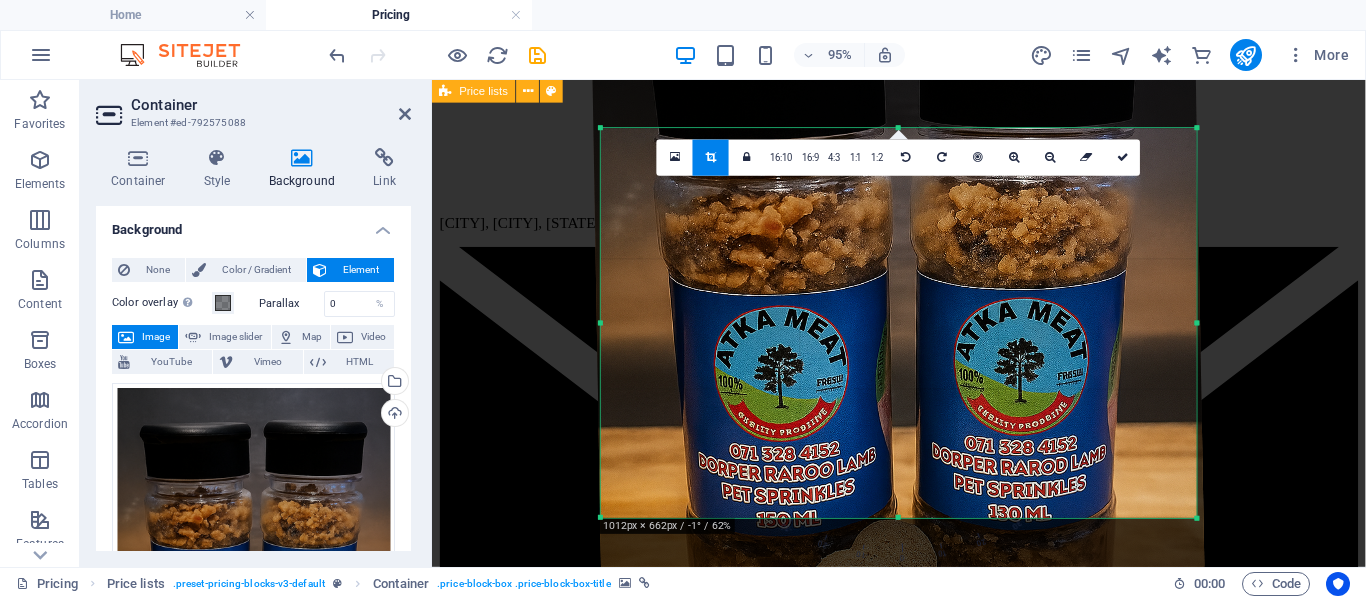 click at bounding box center [900, 388] 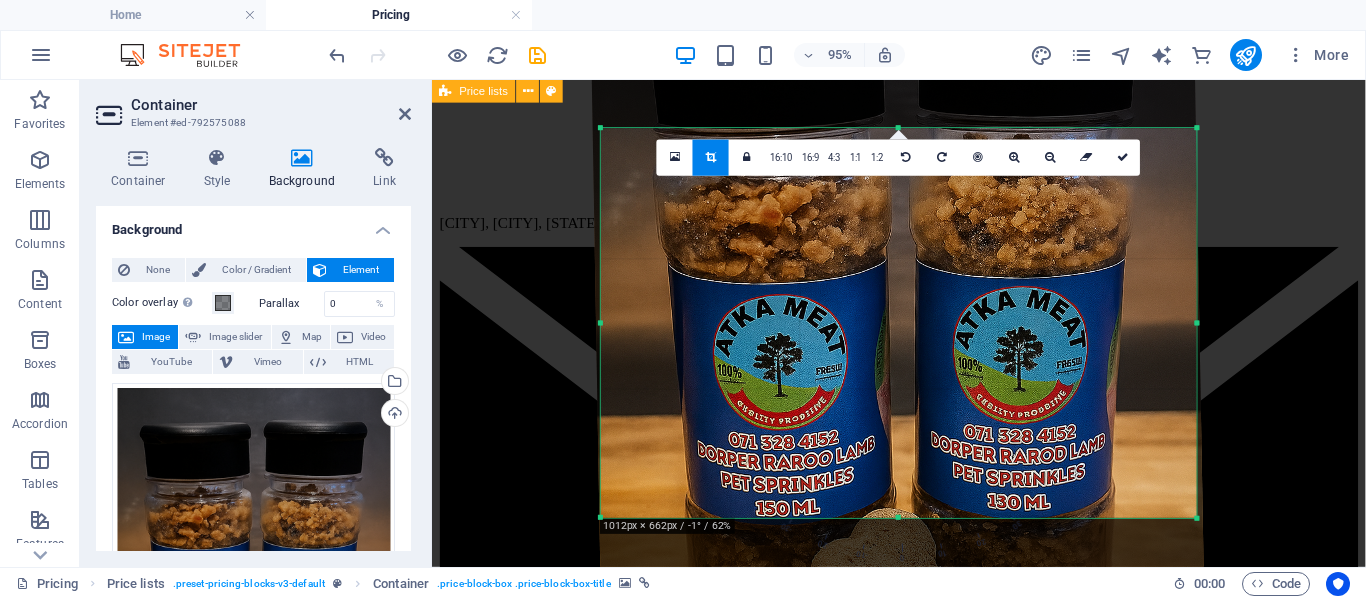 drag, startPoint x: 972, startPoint y: 440, endPoint x: 971, endPoint y: 417, distance: 23.021729 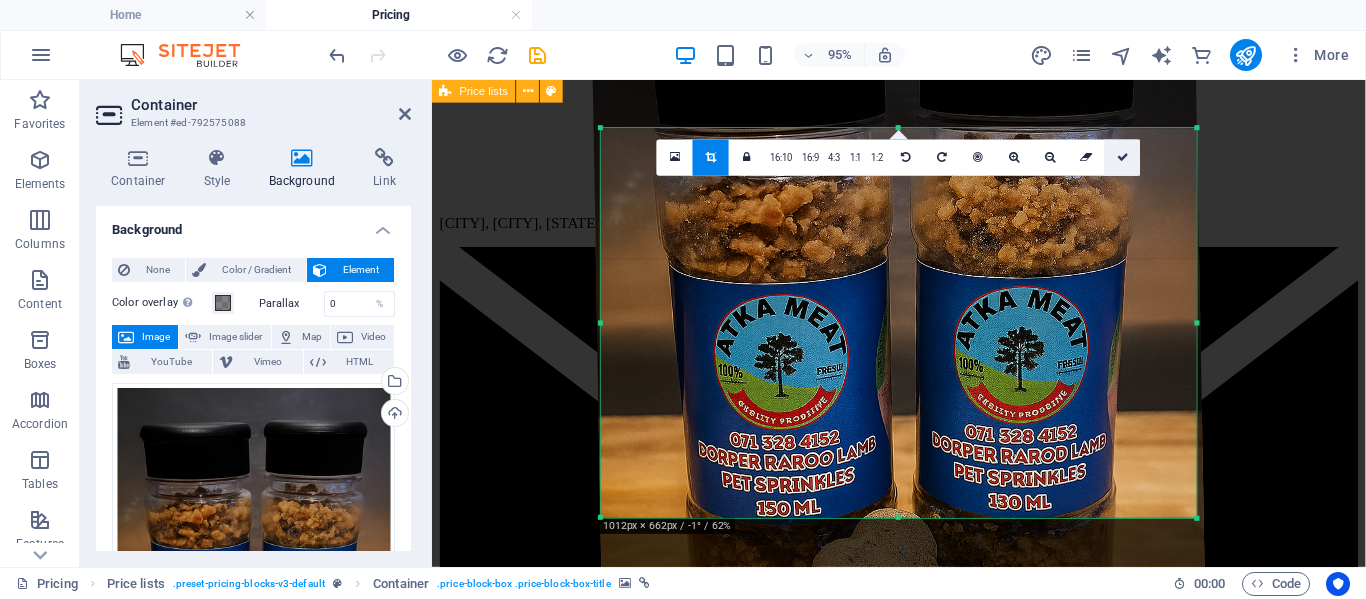 click at bounding box center (1123, 158) 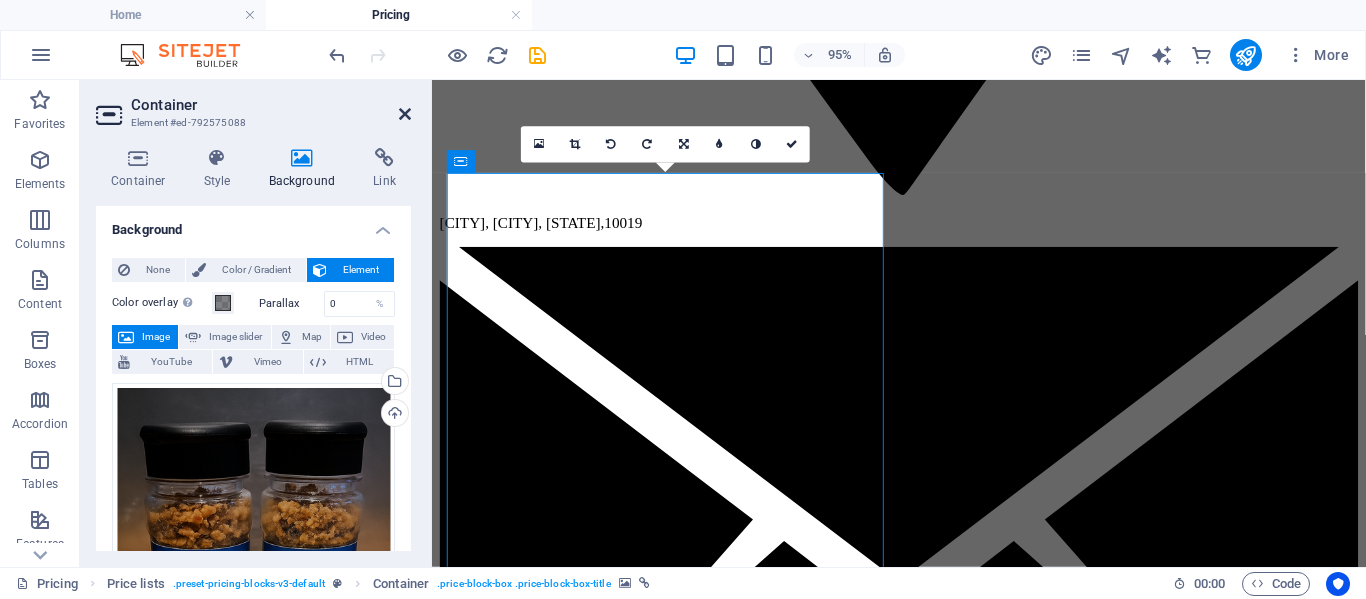 click at bounding box center [405, 114] 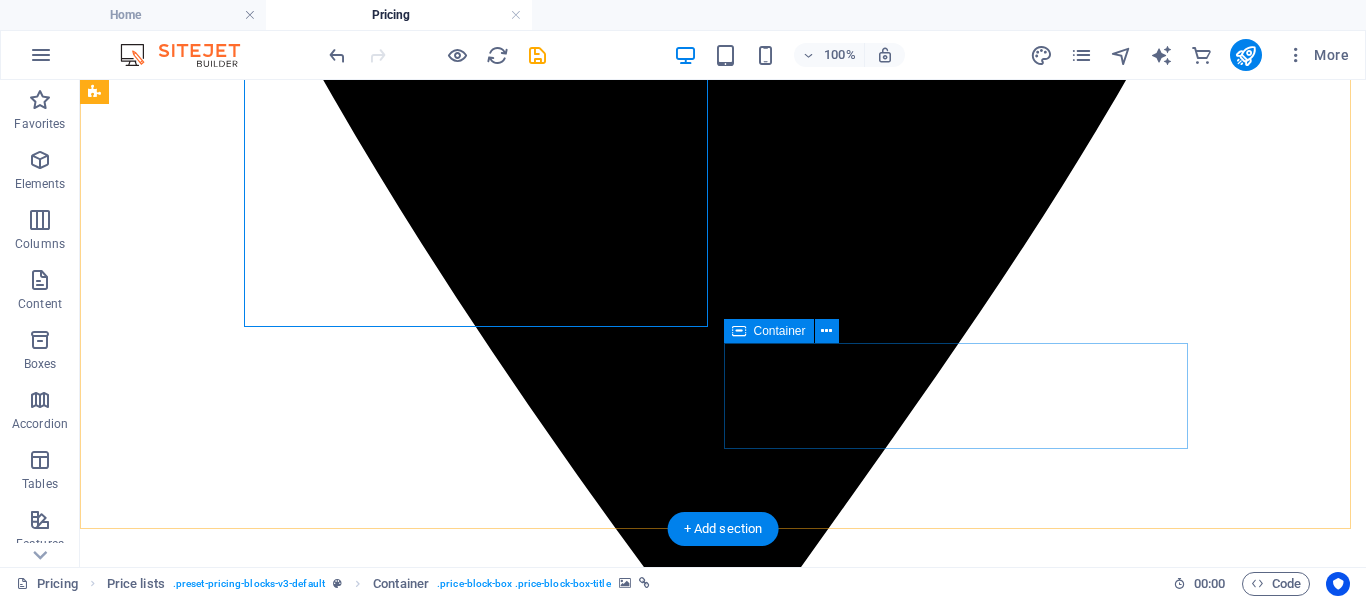 scroll, scrollTop: 2644, scrollLeft: 0, axis: vertical 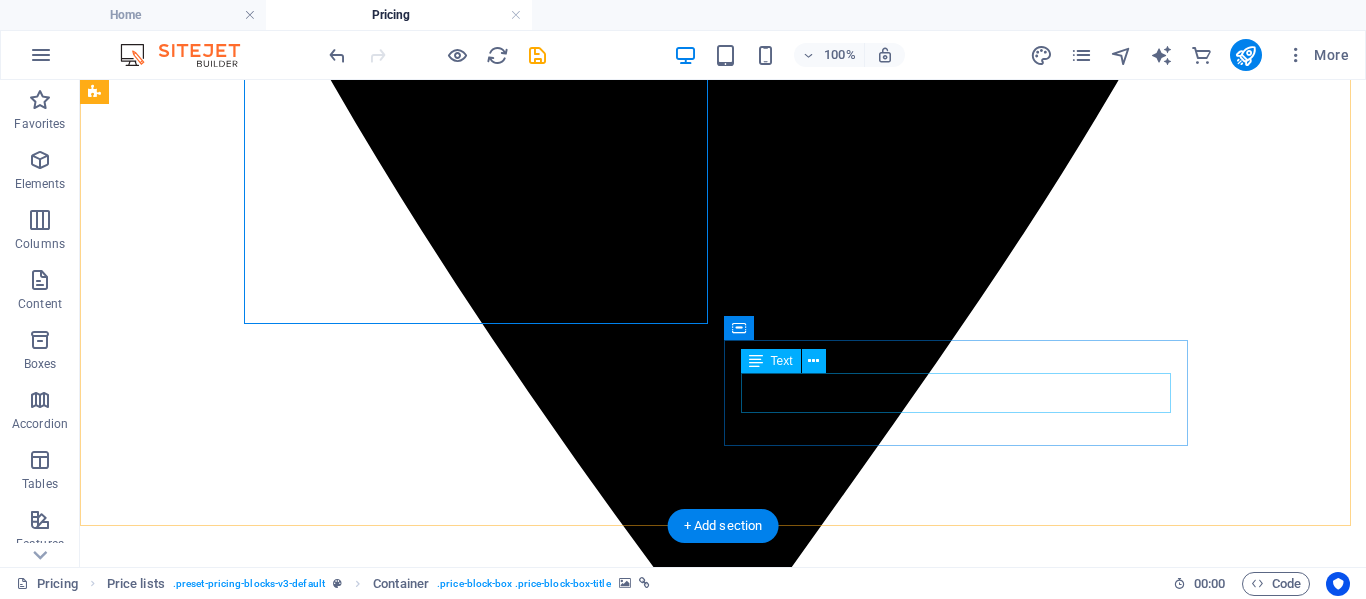 click on "Wagyu Tallow (250g) R 80" at bounding box center (723, 11685) 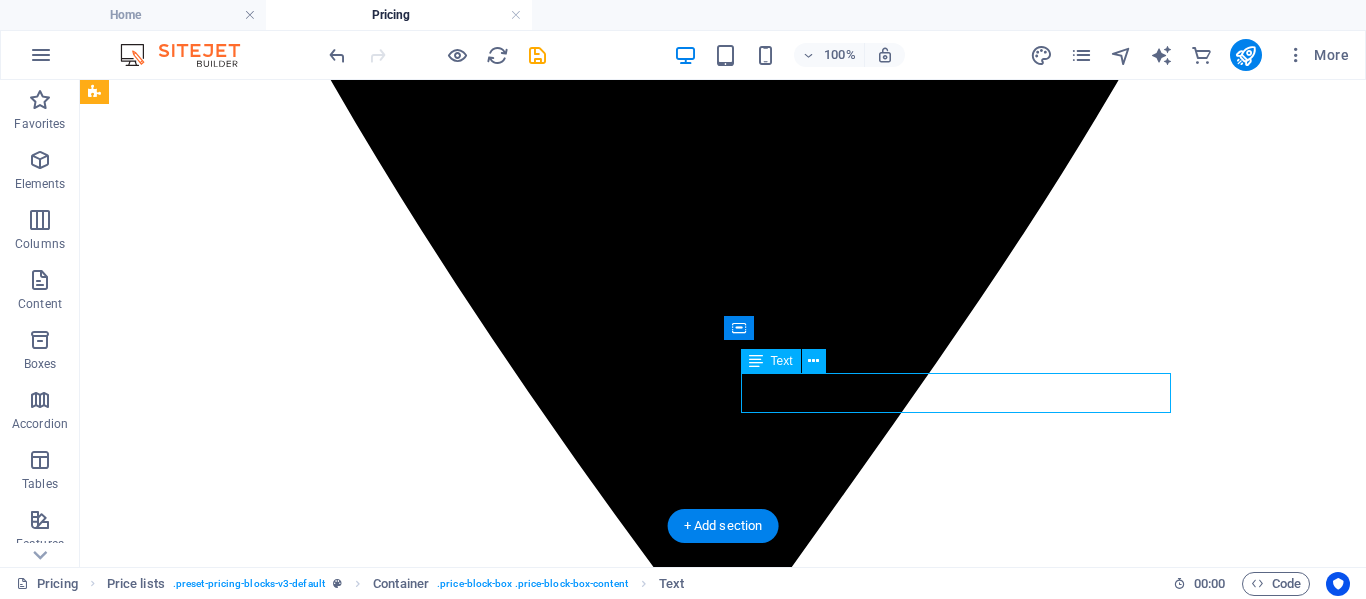 click on "Wagyu Tallow (250g) R 80" at bounding box center [723, 11685] 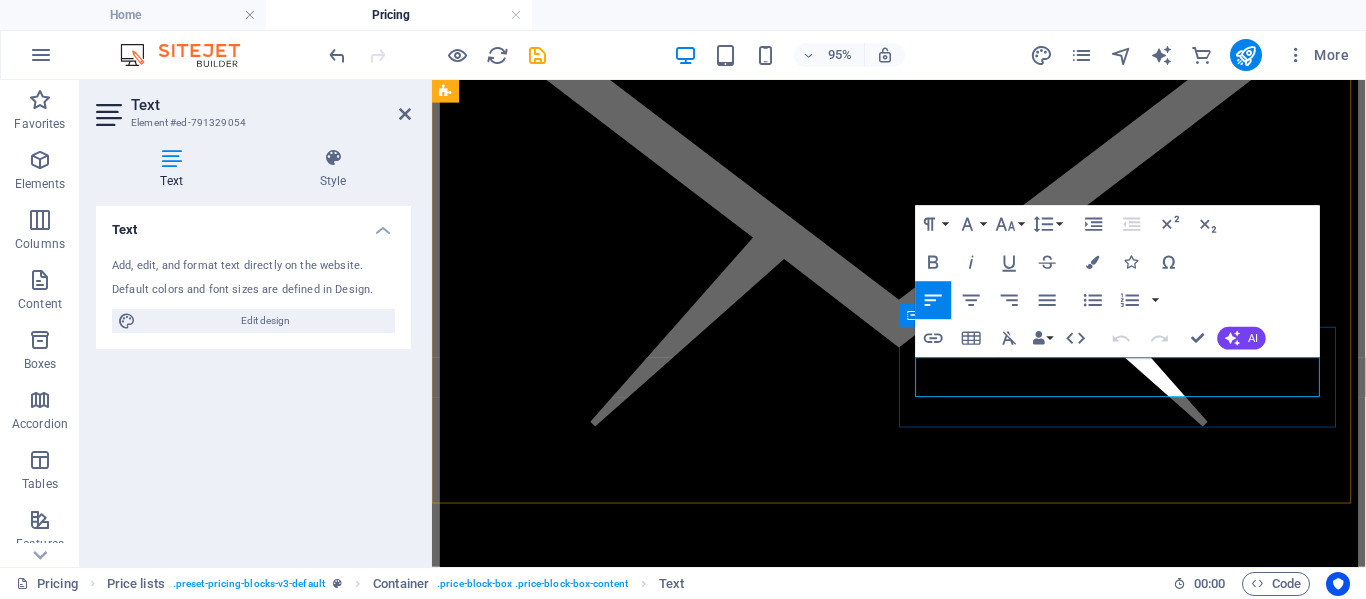 click on "Wagyu Tallow (250g)" at bounding box center (514, 9443) 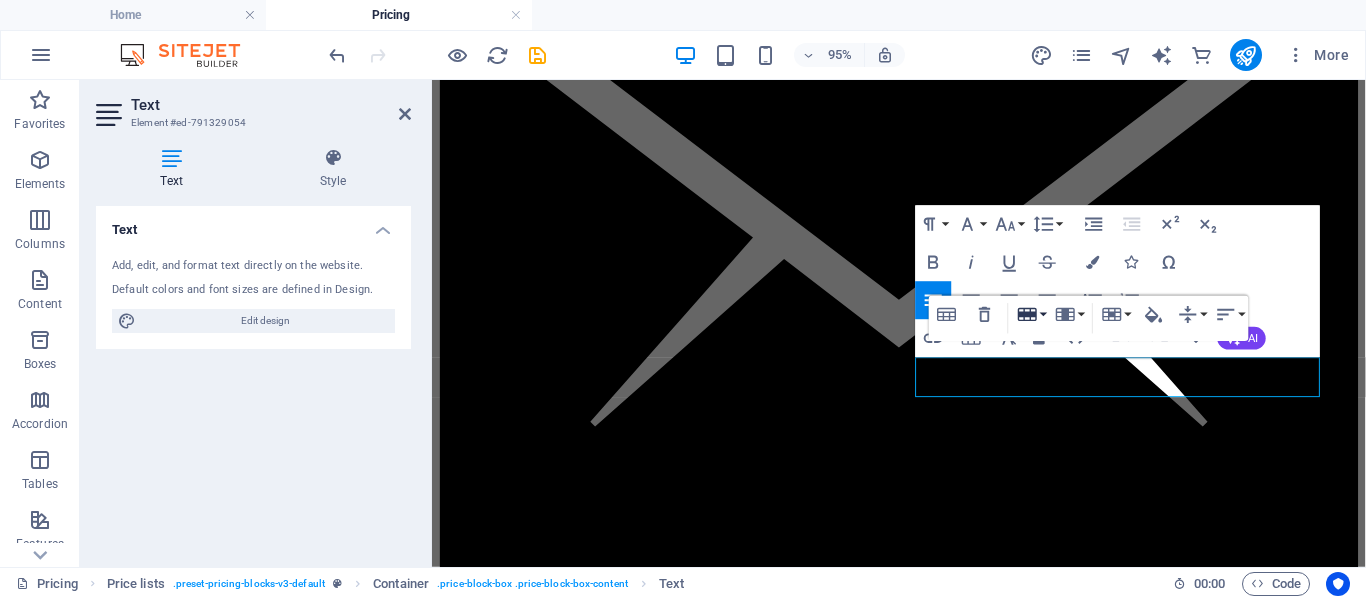click 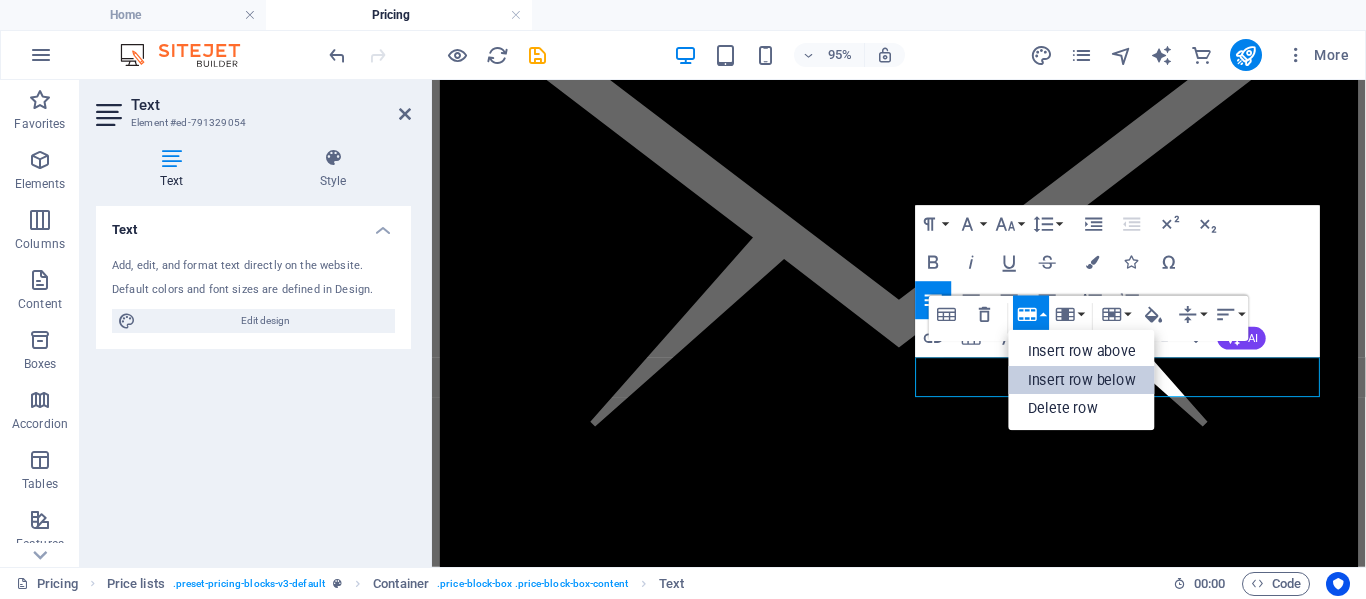 click on "Insert row below" at bounding box center [1082, 380] 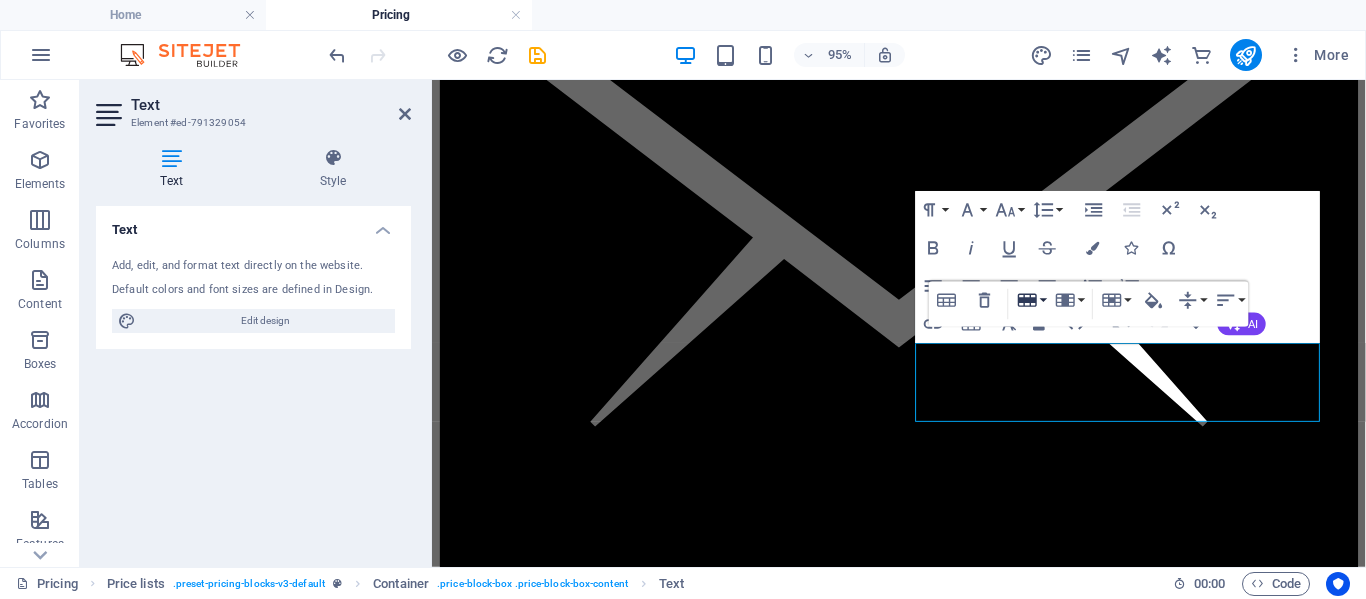 click 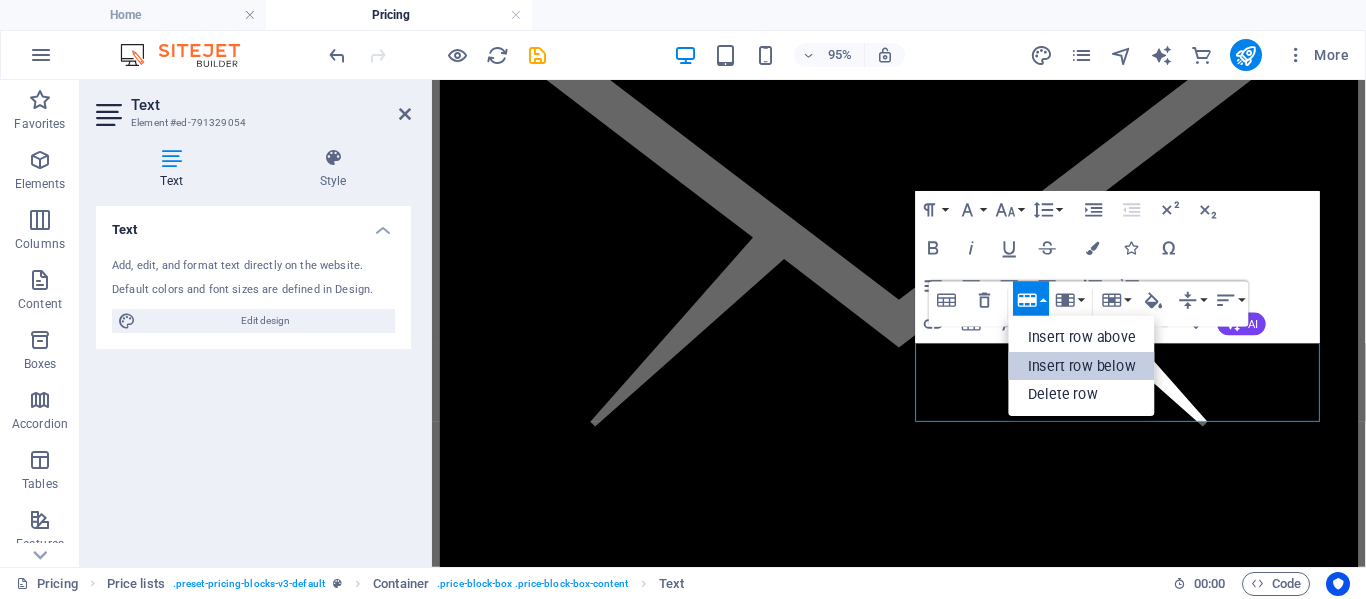 click on "Insert row below" at bounding box center [1082, 366] 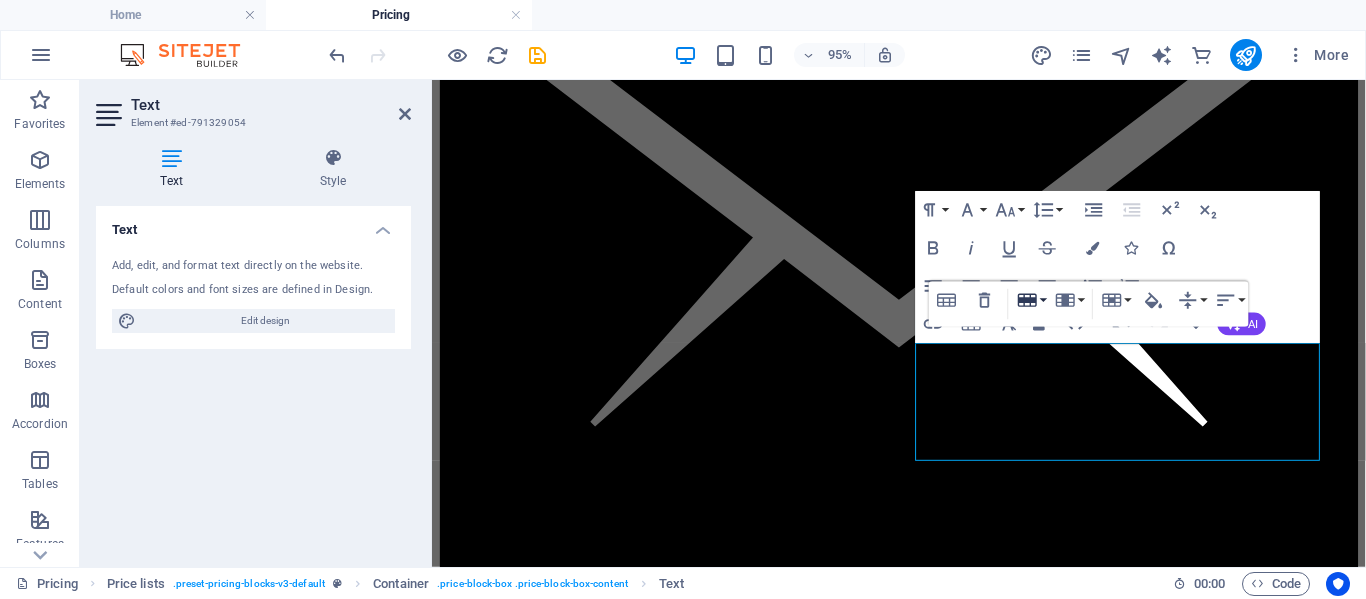 click 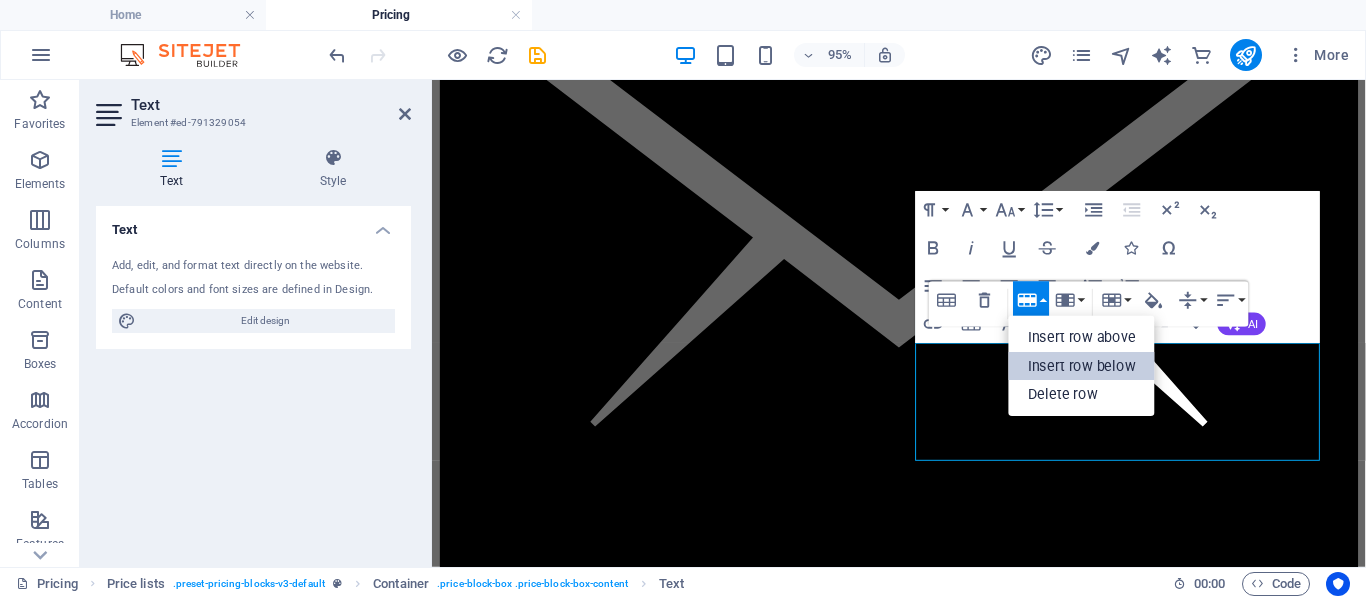 click on "Insert row below" at bounding box center (1082, 366) 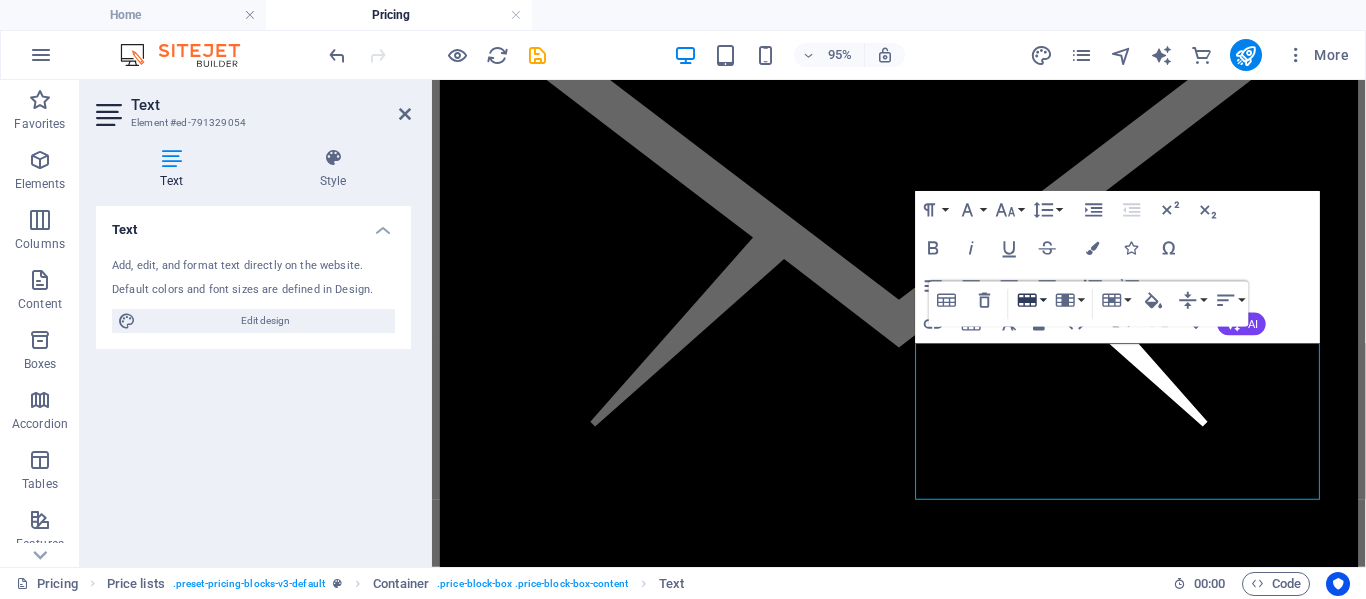 click 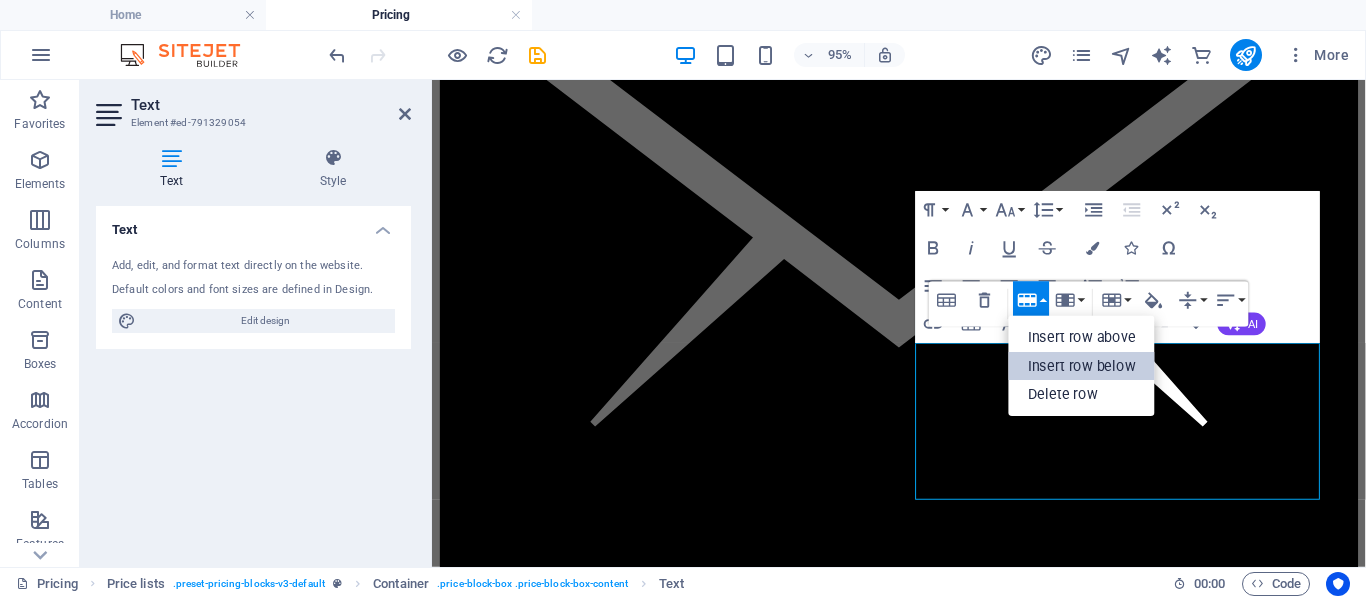 click on "Insert row below" at bounding box center [1082, 366] 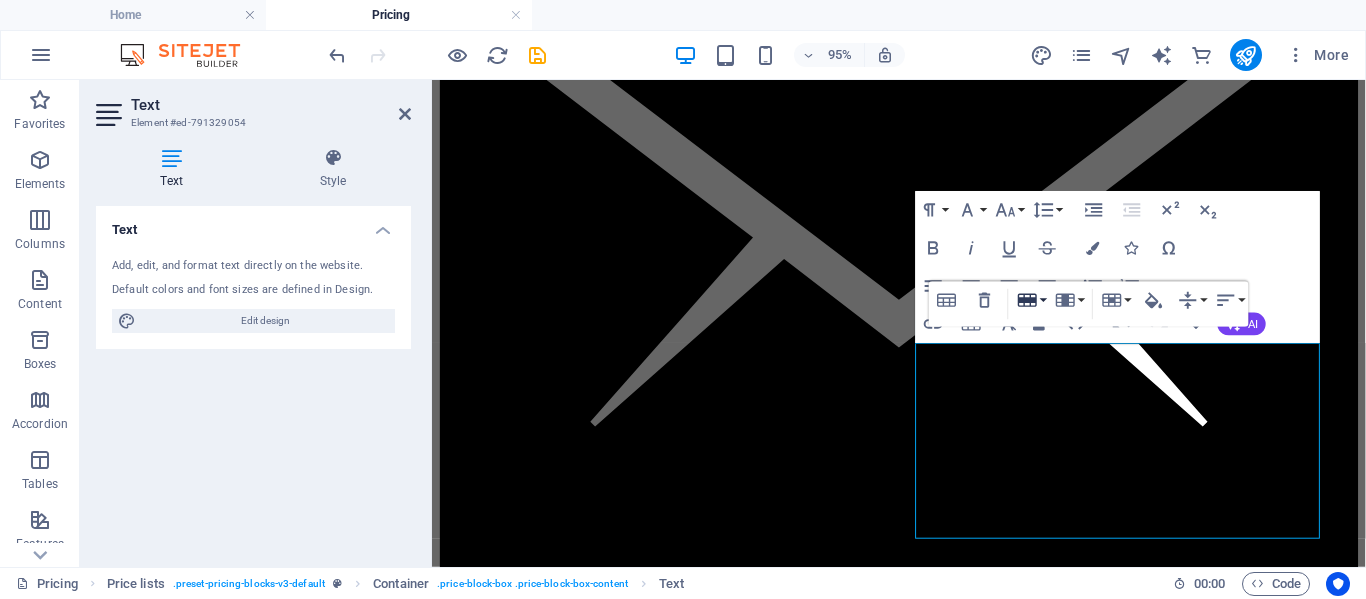 click 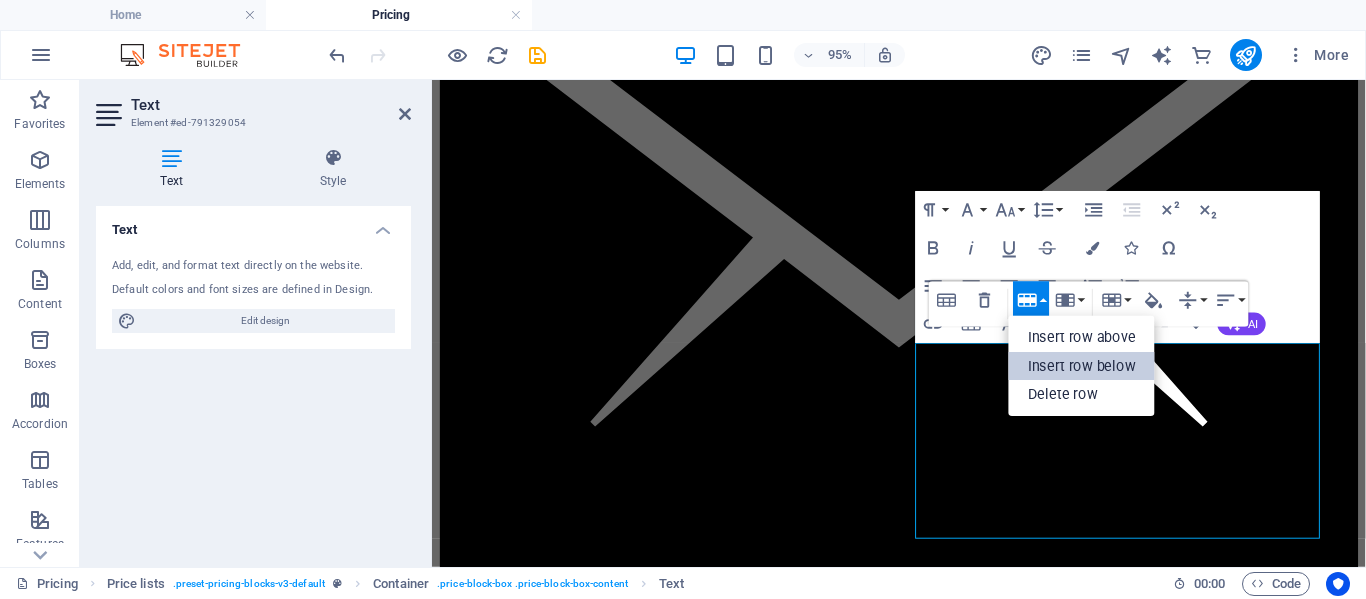 click on "Insert row below" at bounding box center (1082, 366) 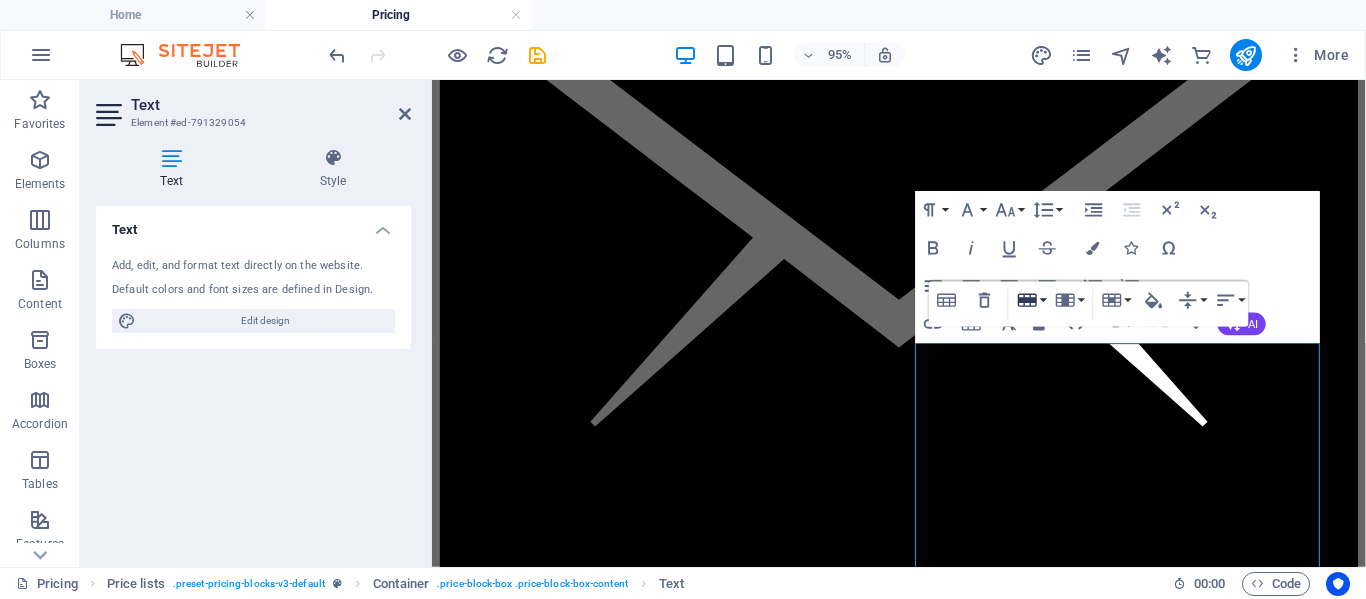 click 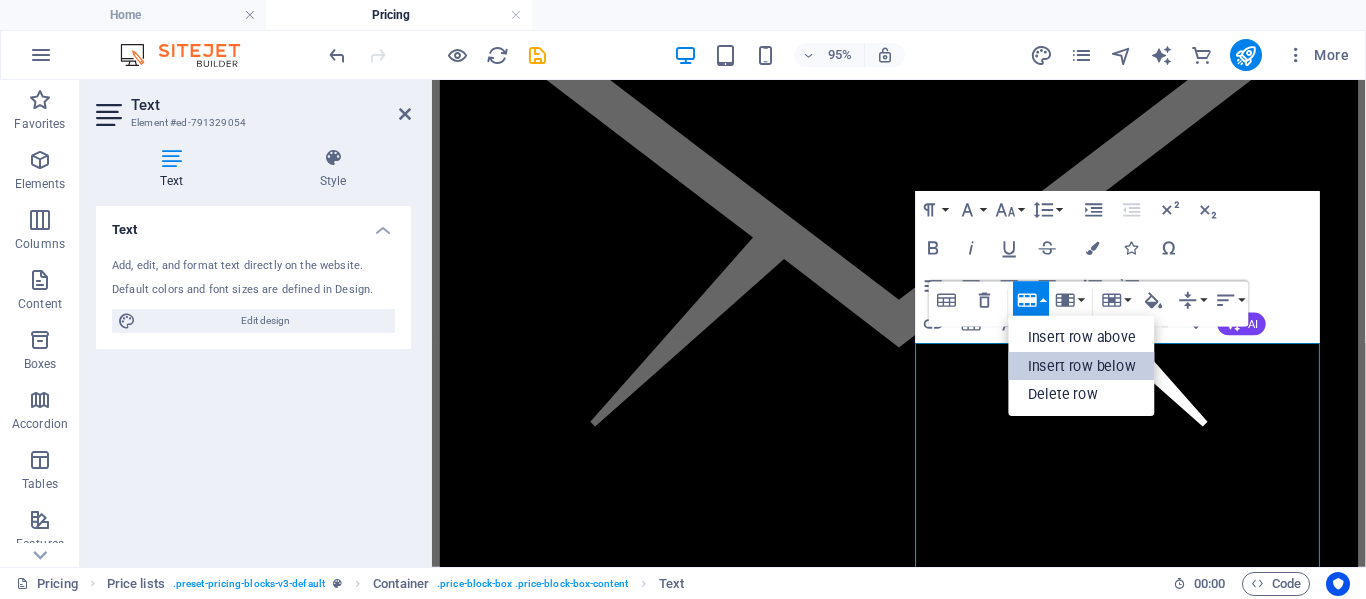 click on "Insert row below" at bounding box center (1082, 366) 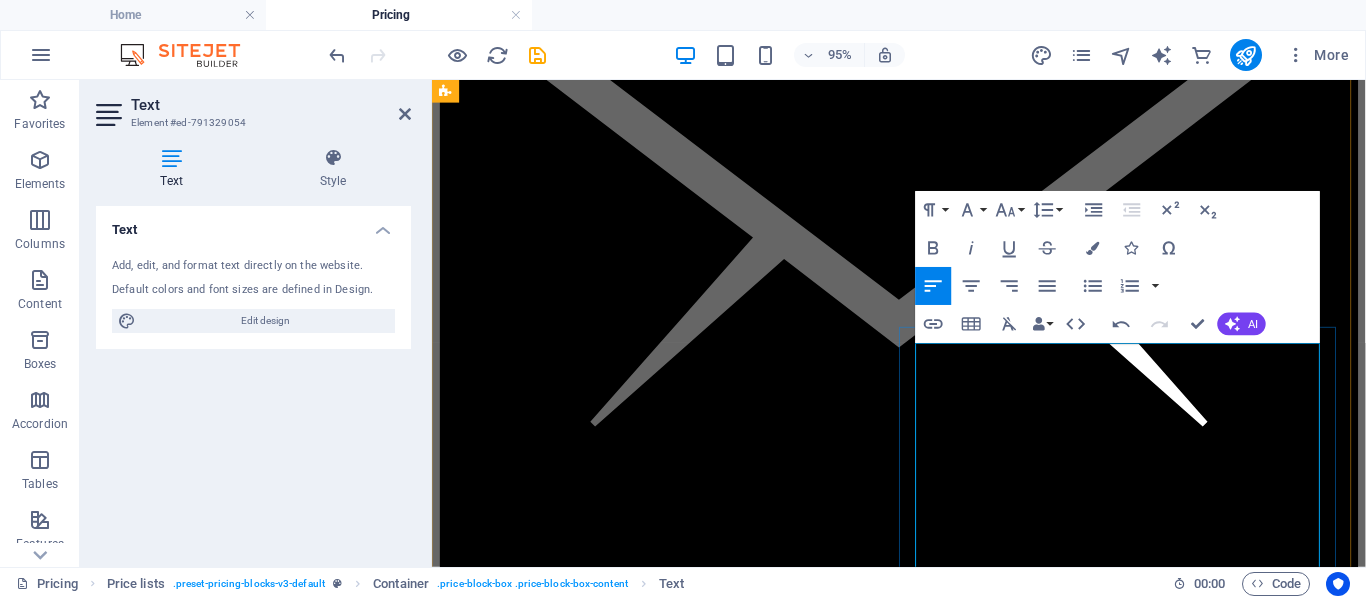 click at bounding box center (514, 9720) 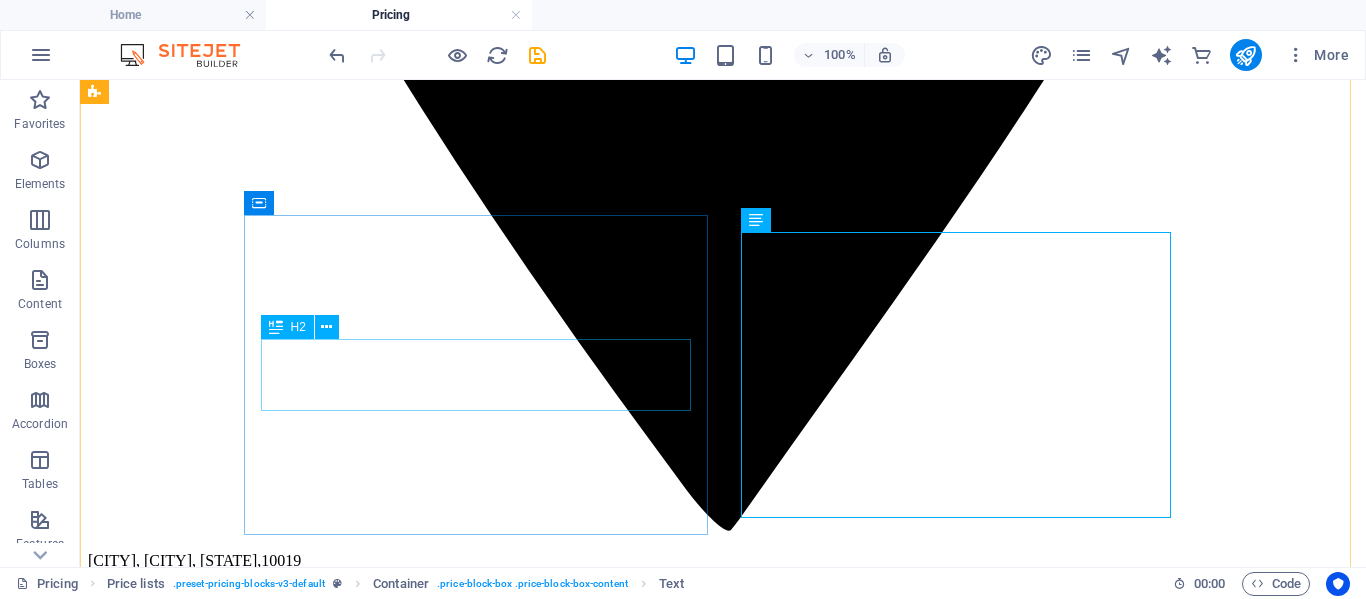 scroll, scrollTop: 2769, scrollLeft: 0, axis: vertical 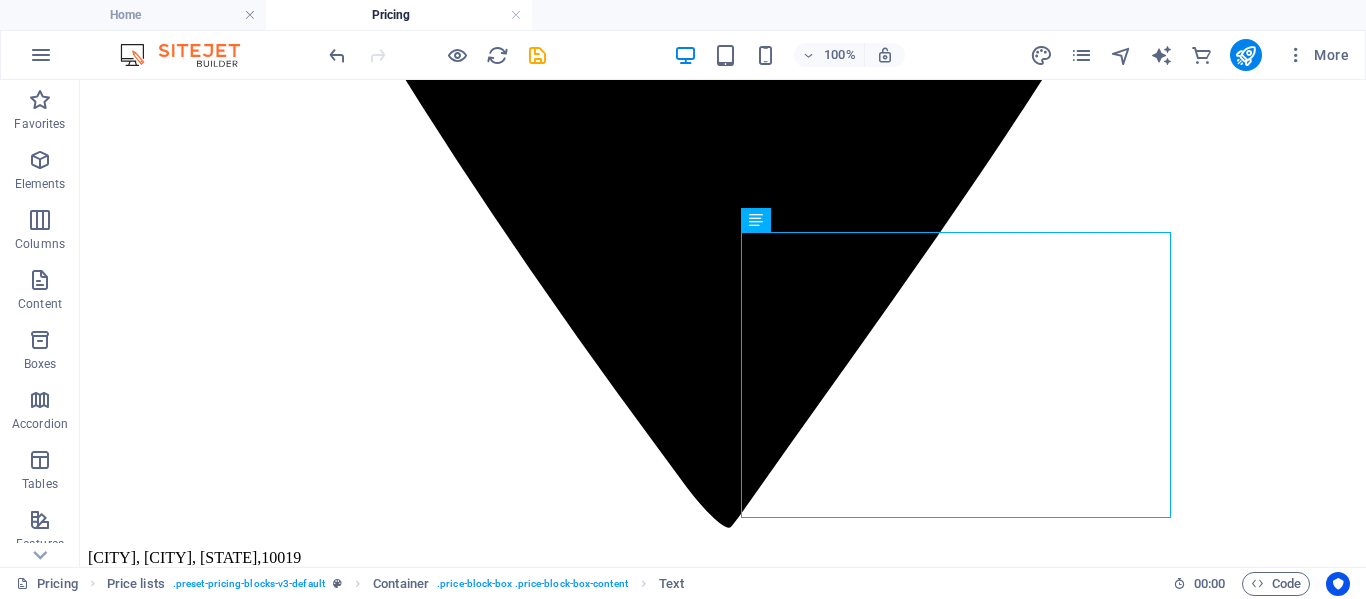click at bounding box center (723, 11376) 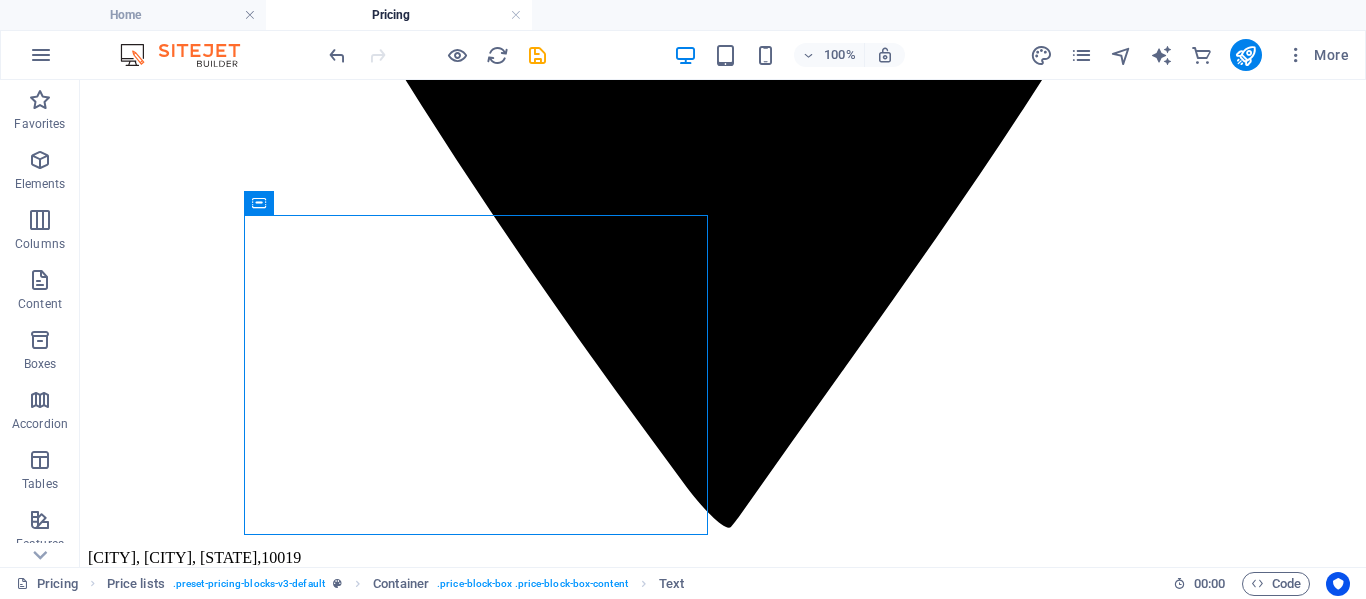 click at bounding box center (723, 11376) 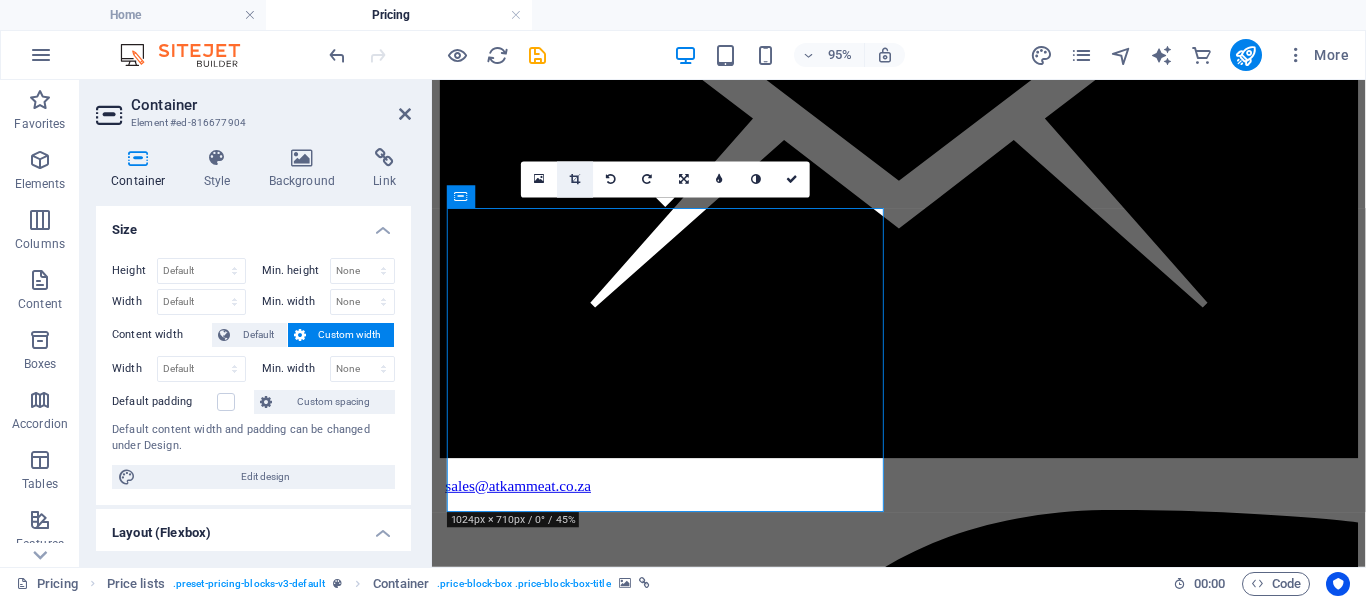 click at bounding box center [575, 179] 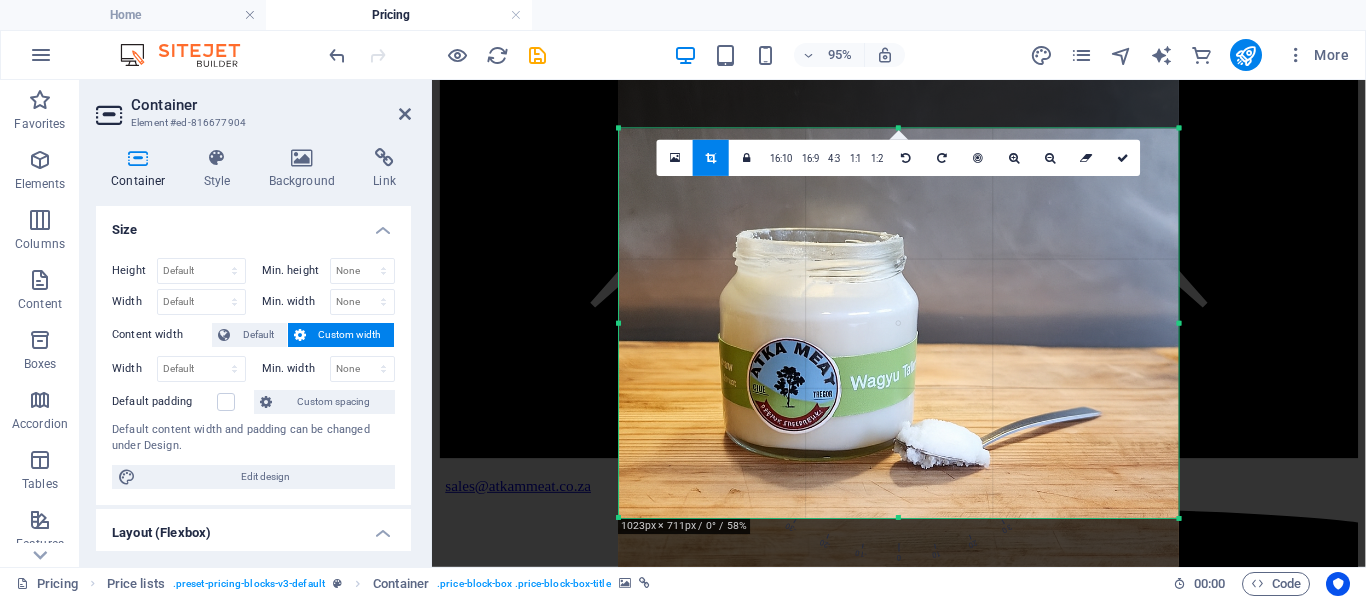 drag, startPoint x: 859, startPoint y: 297, endPoint x: 863, endPoint y: 367, distance: 70.11419 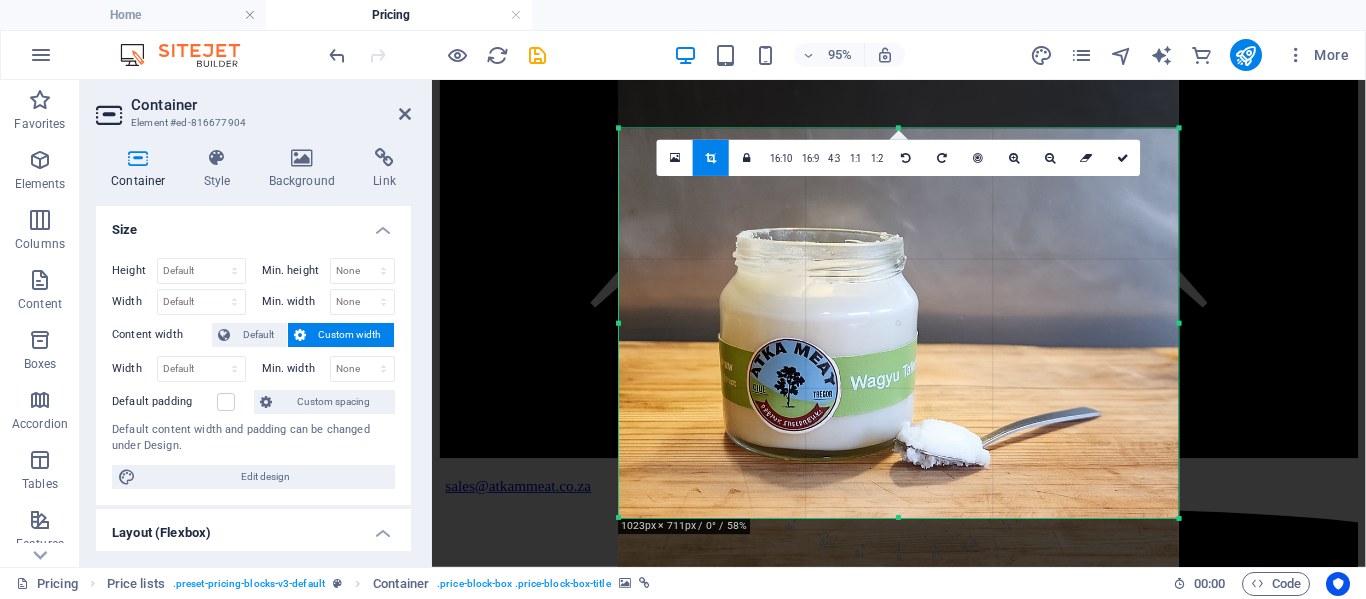 click at bounding box center (899, 326) 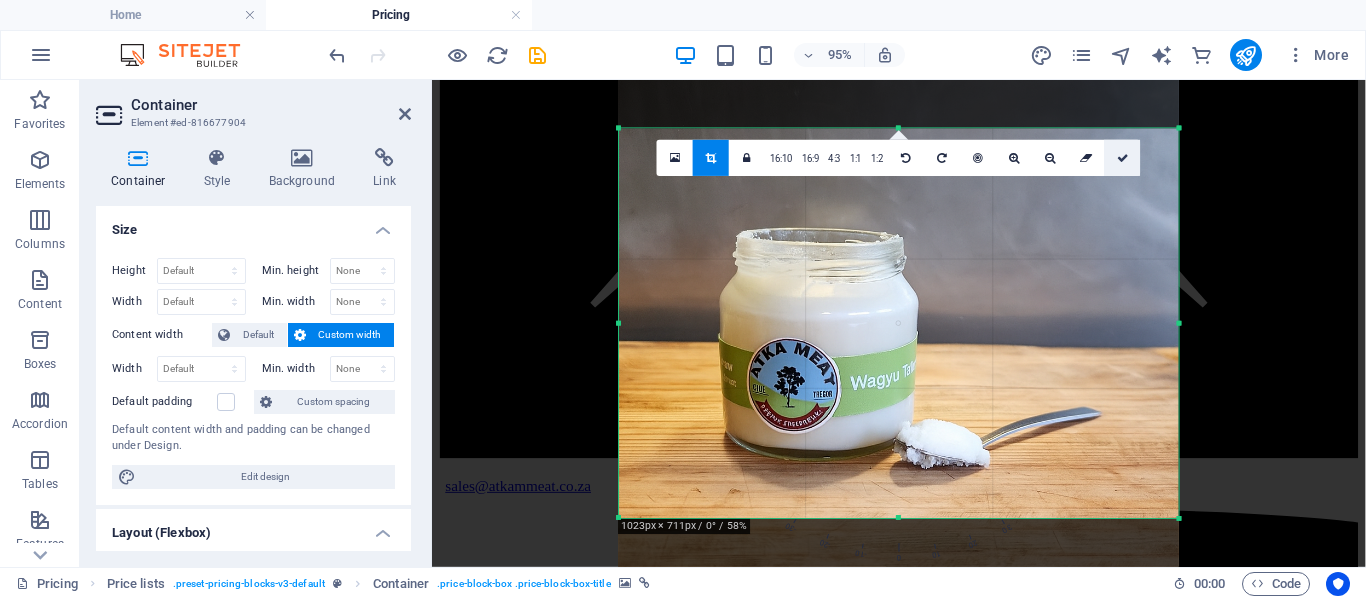 click at bounding box center (1123, 158) 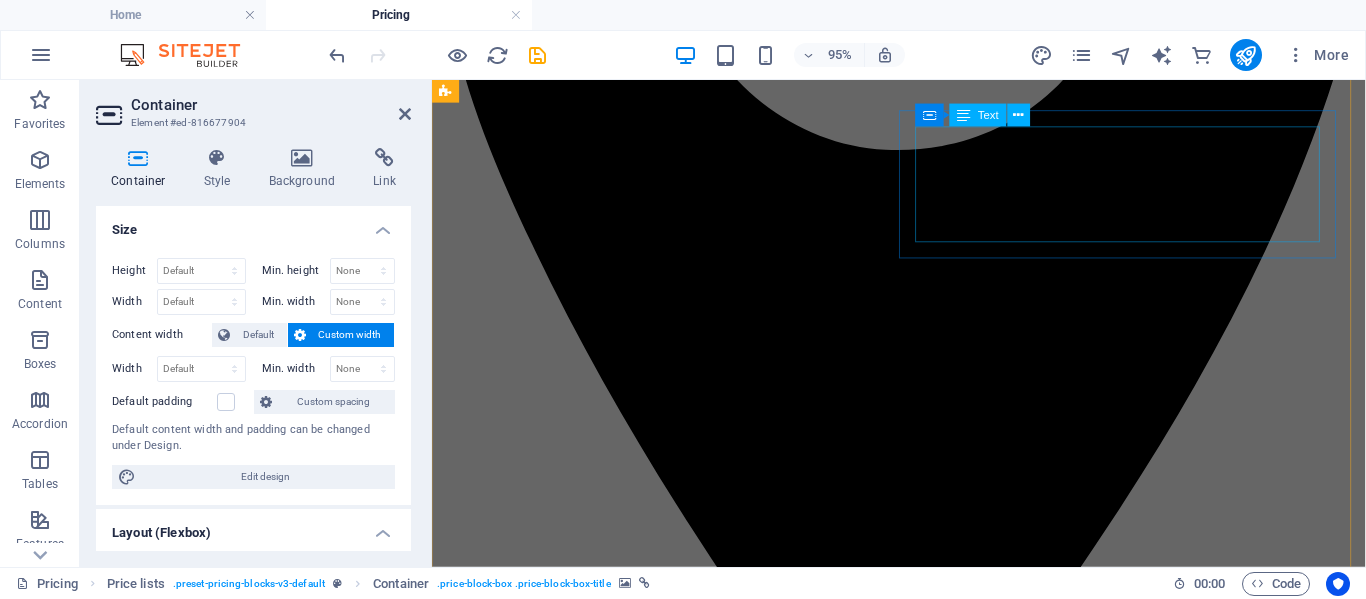 scroll, scrollTop: 1691, scrollLeft: 0, axis: vertical 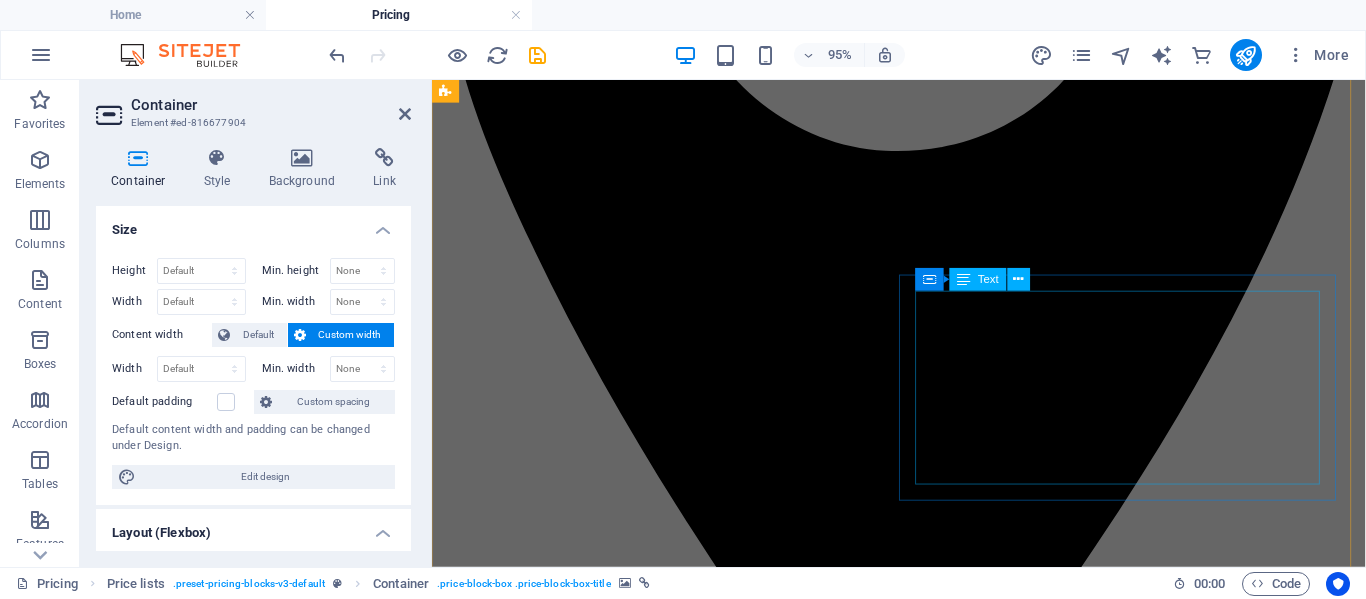click on "Lamb Pie (single serving) R 40 Lamb Pie (family serving) R 185 Wagyu Beef Pie (single serving) R 40 Wagyu Beef Pie (family serving) R 185 Wagyu Beef Sausage Roll R 40" at bounding box center [923, 8956] 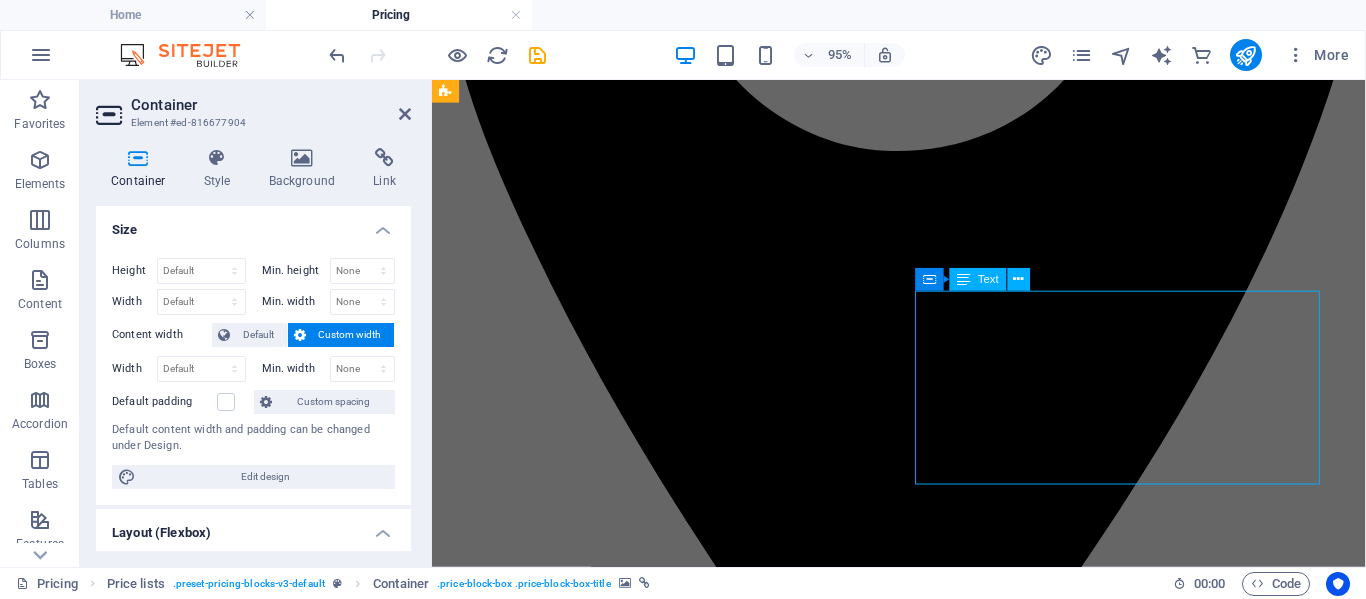 click on "Lamb Pie (single serving) R 40 Lamb Pie (family serving) R 185 Wagyu Beef Pie (single serving) R 40 Wagyu Beef Pie (family serving) R 185 Wagyu Beef Sausage Roll R 40" at bounding box center (923, 8956) 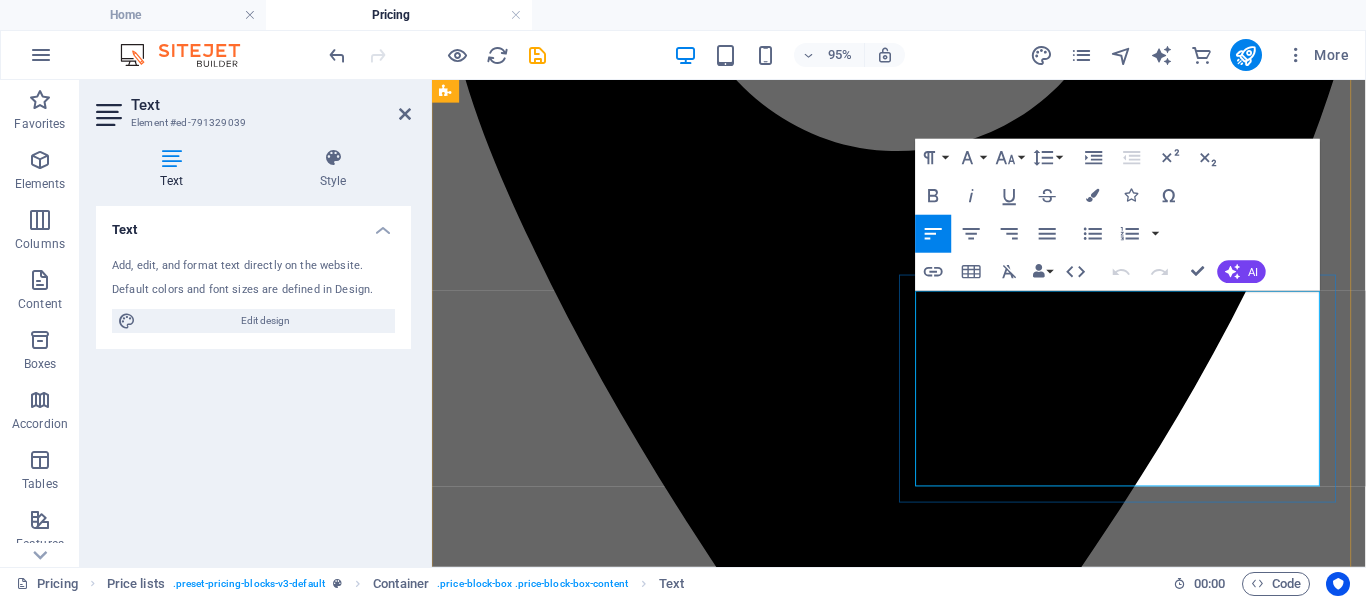 click on "Wagyu Beef Sausage Roll" at bounding box center [549, 9009] 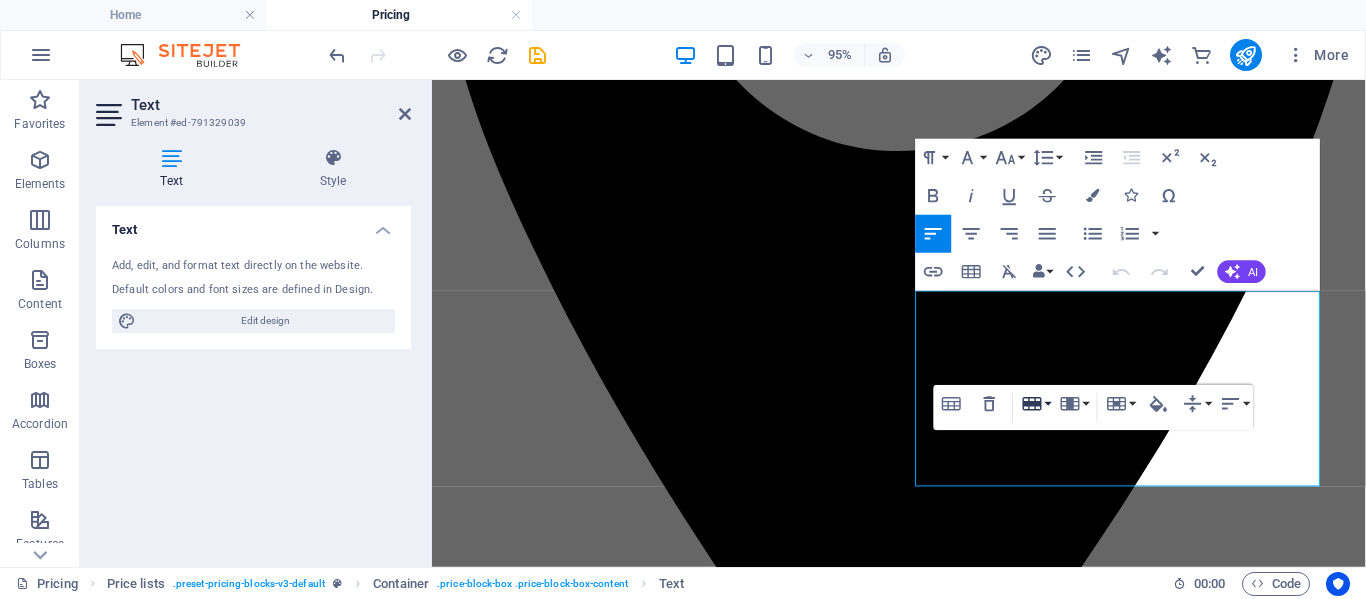 click 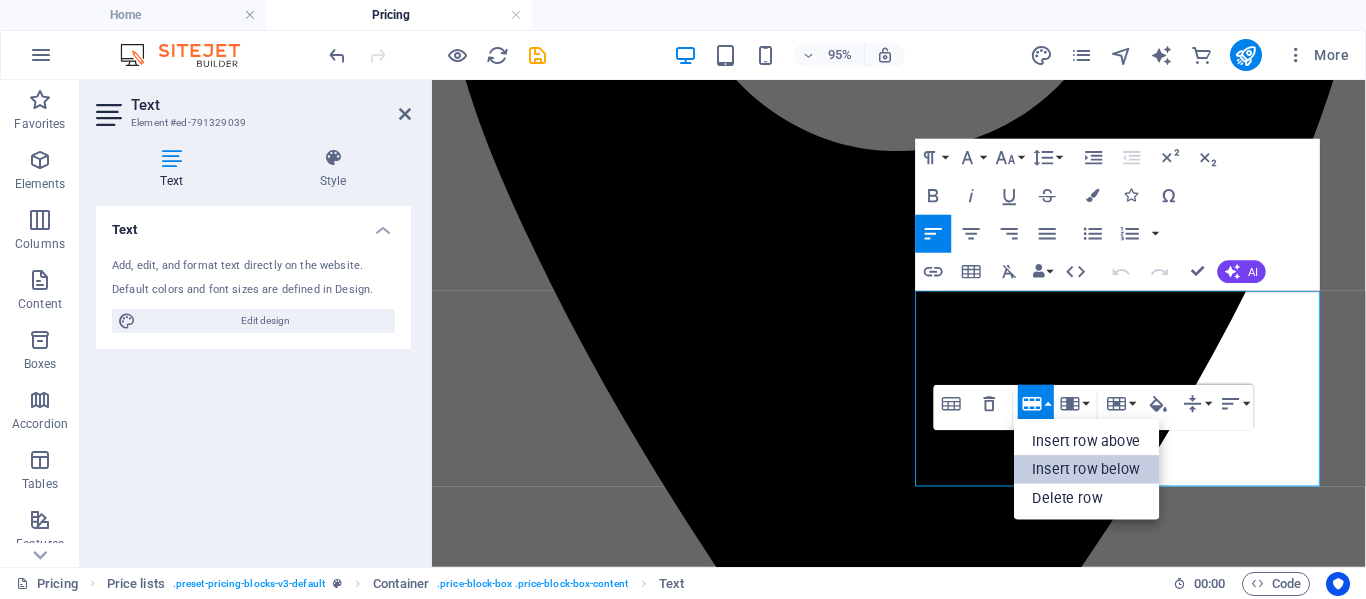 click on "Insert row below" at bounding box center (1087, 469) 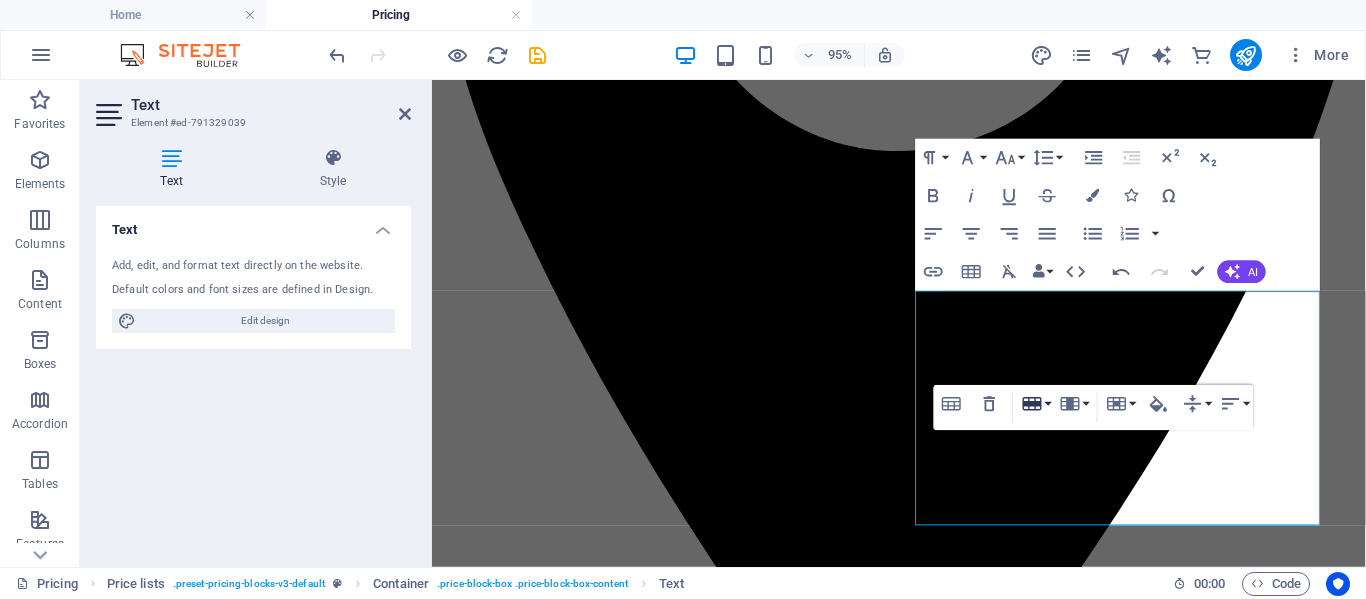 click 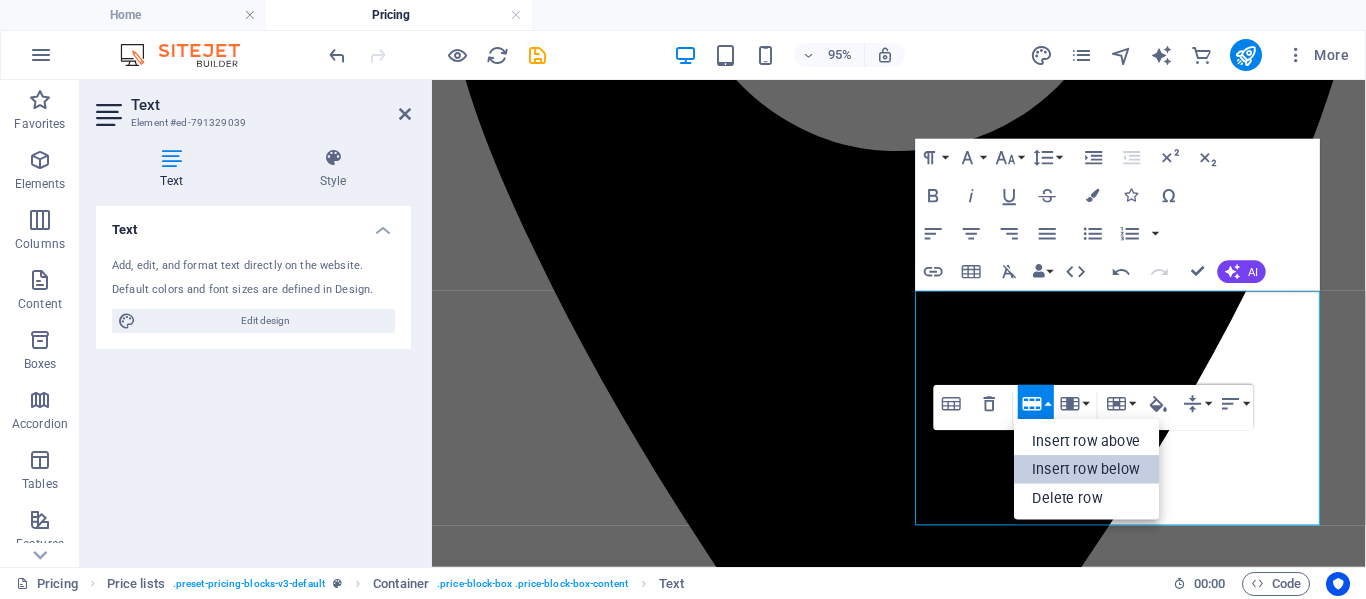 click on "Insert row below" at bounding box center [1087, 469] 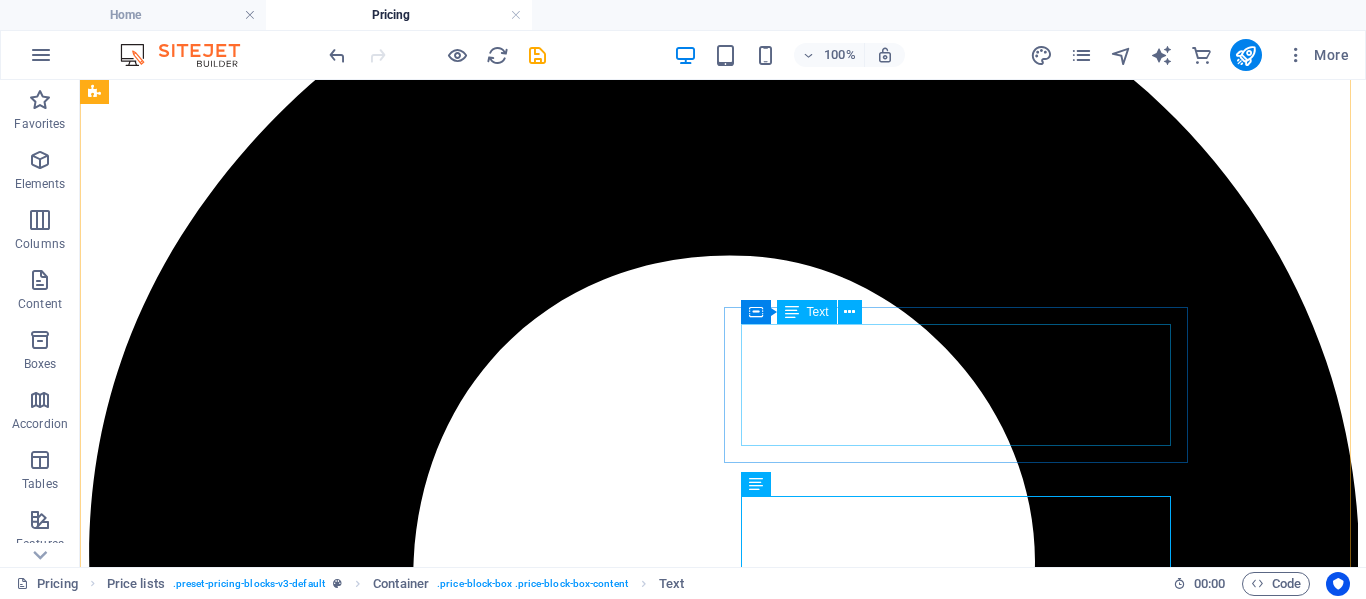 scroll, scrollTop: 1497, scrollLeft: 0, axis: vertical 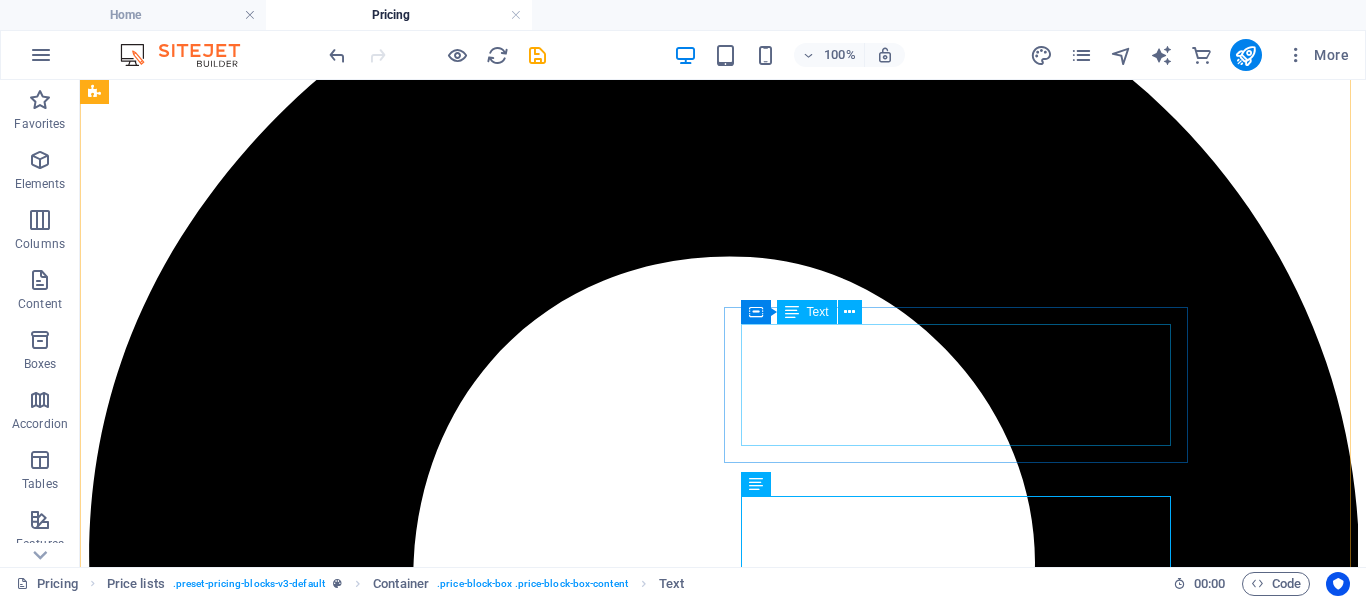 click on "Wagyu Biltong R600 /kg Wagyu Dry Wors  R540 /kg Lamb Dry Wors  R 100" at bounding box center (723, 10967) 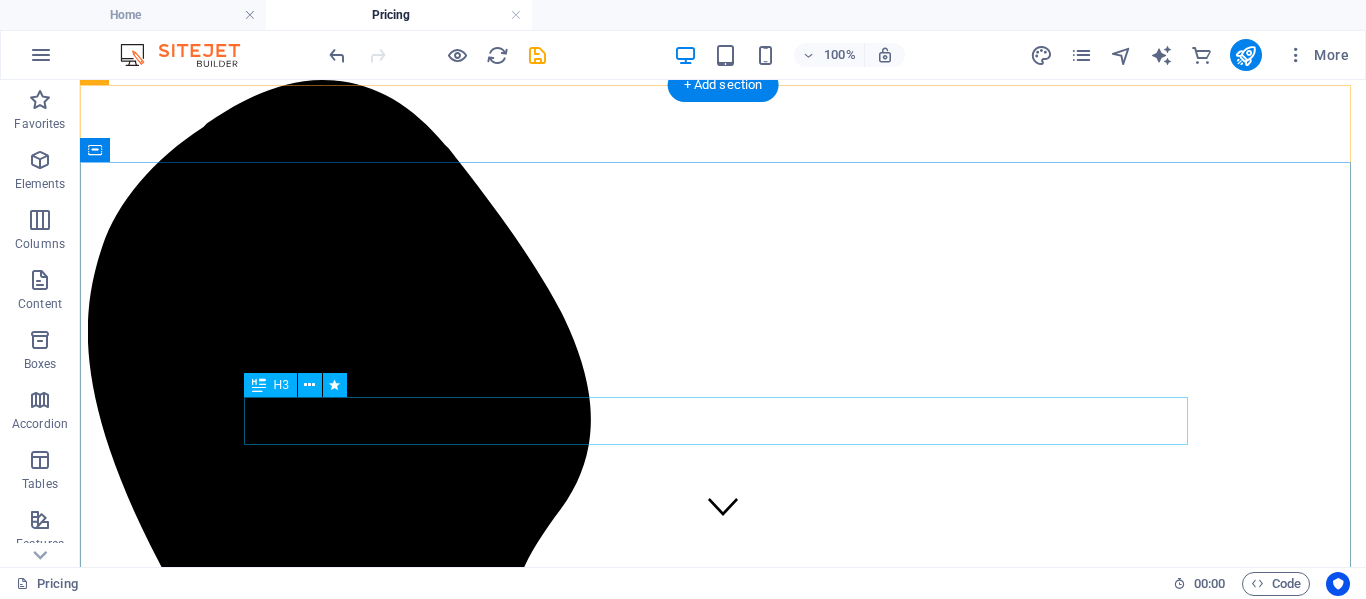 scroll, scrollTop: 0, scrollLeft: 0, axis: both 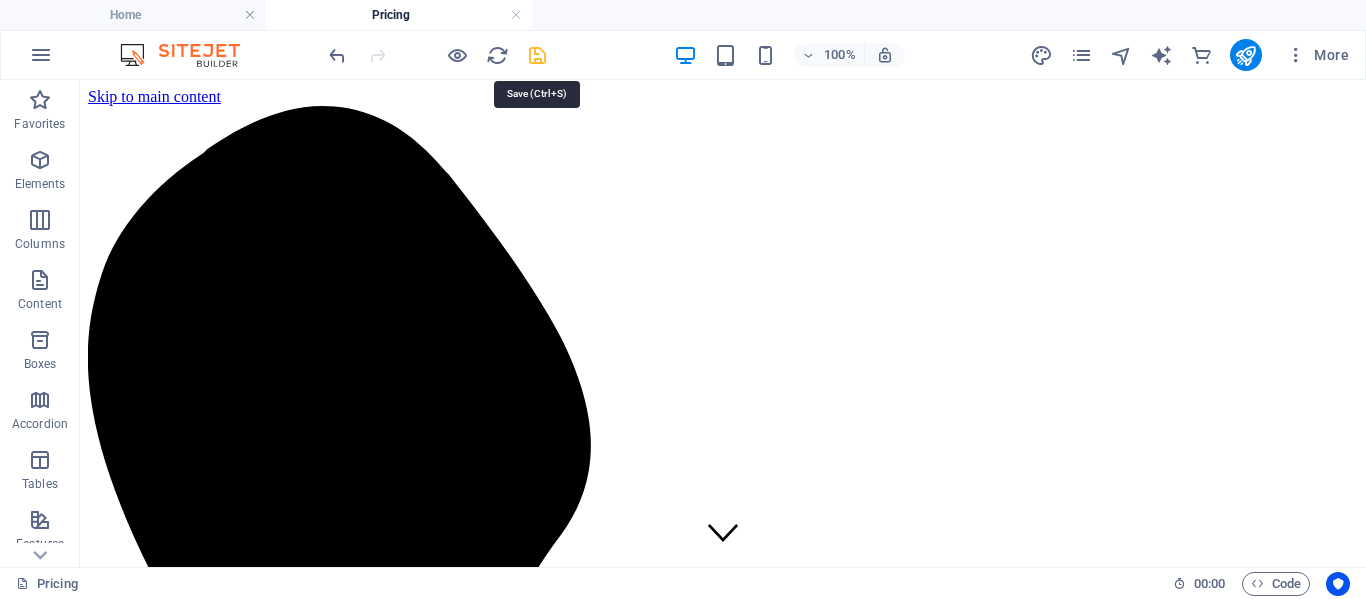 click at bounding box center (537, 55) 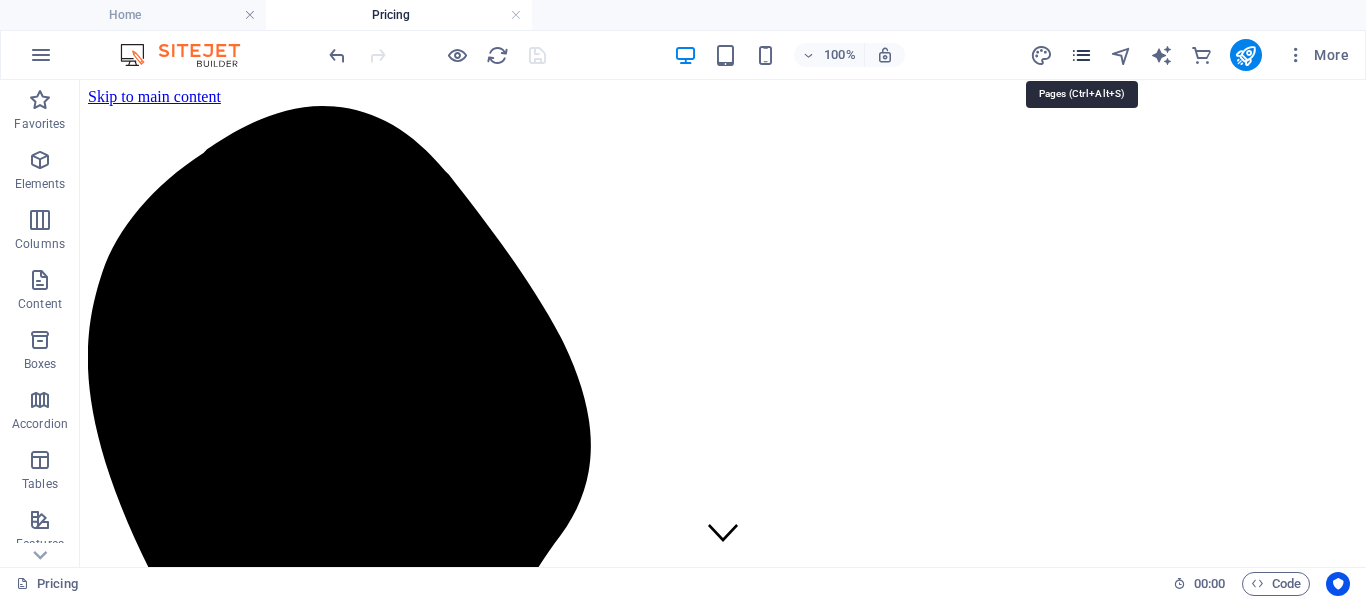click at bounding box center [1081, 55] 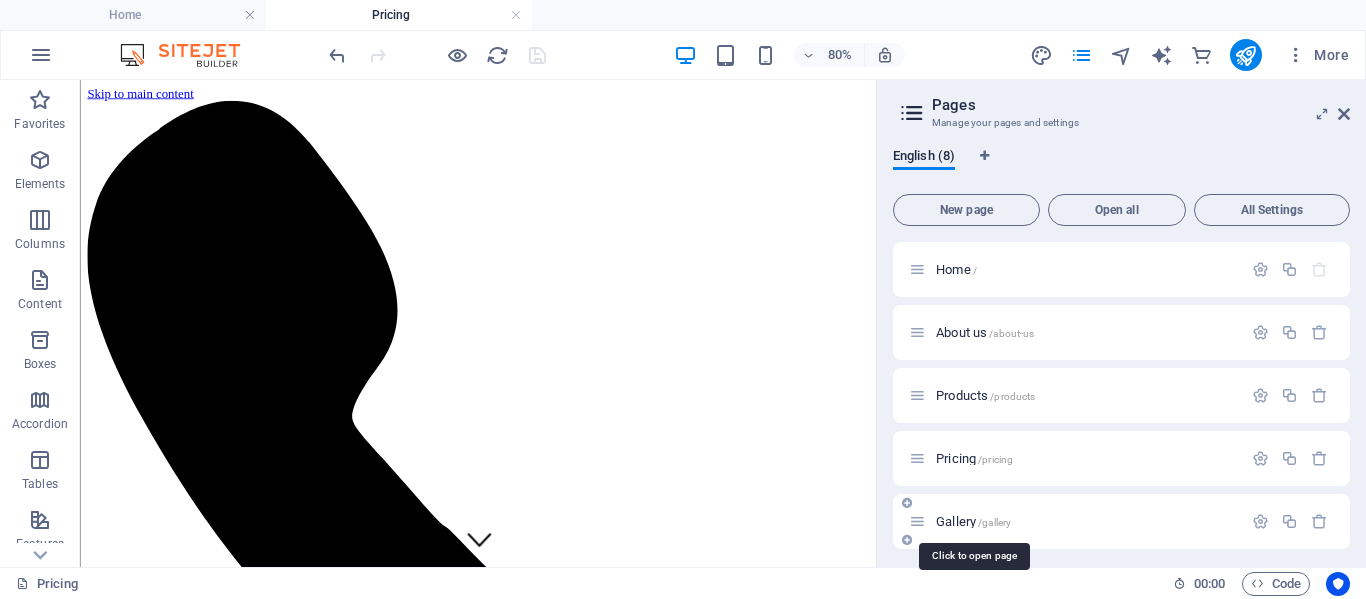 click on "Gallery /gallery" at bounding box center [973, 521] 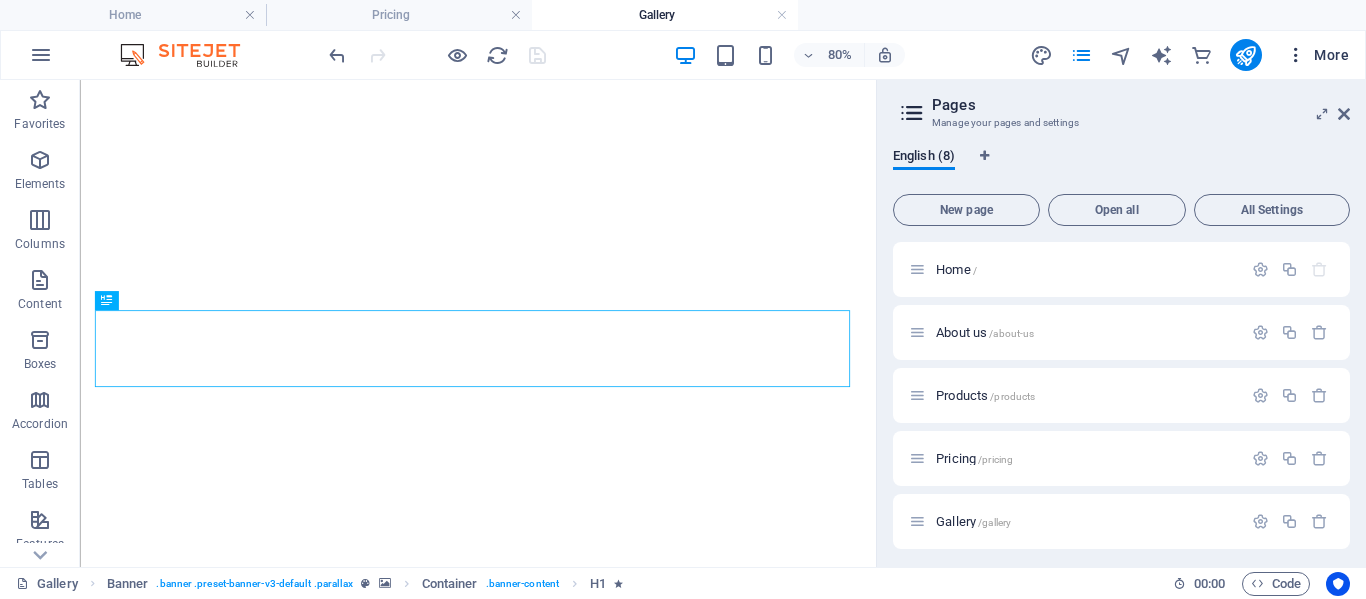 drag, startPoint x: 1329, startPoint y: 57, endPoint x: 1341, endPoint y: 64, distance: 13.892444 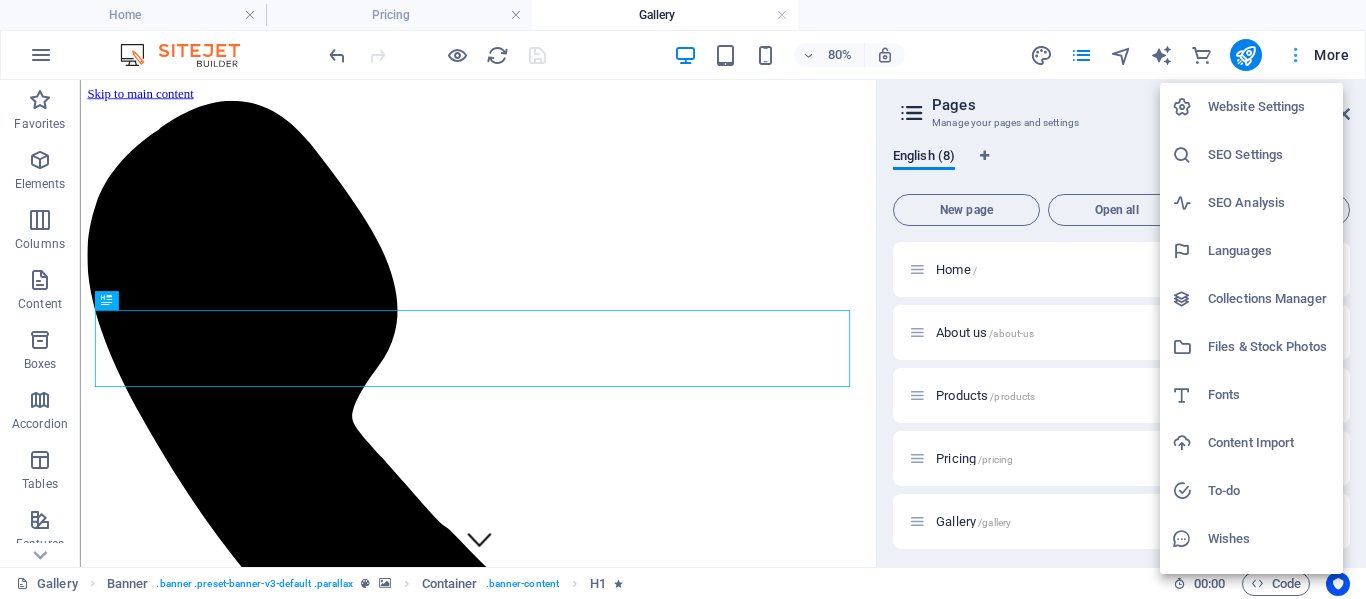scroll, scrollTop: 0, scrollLeft: 0, axis: both 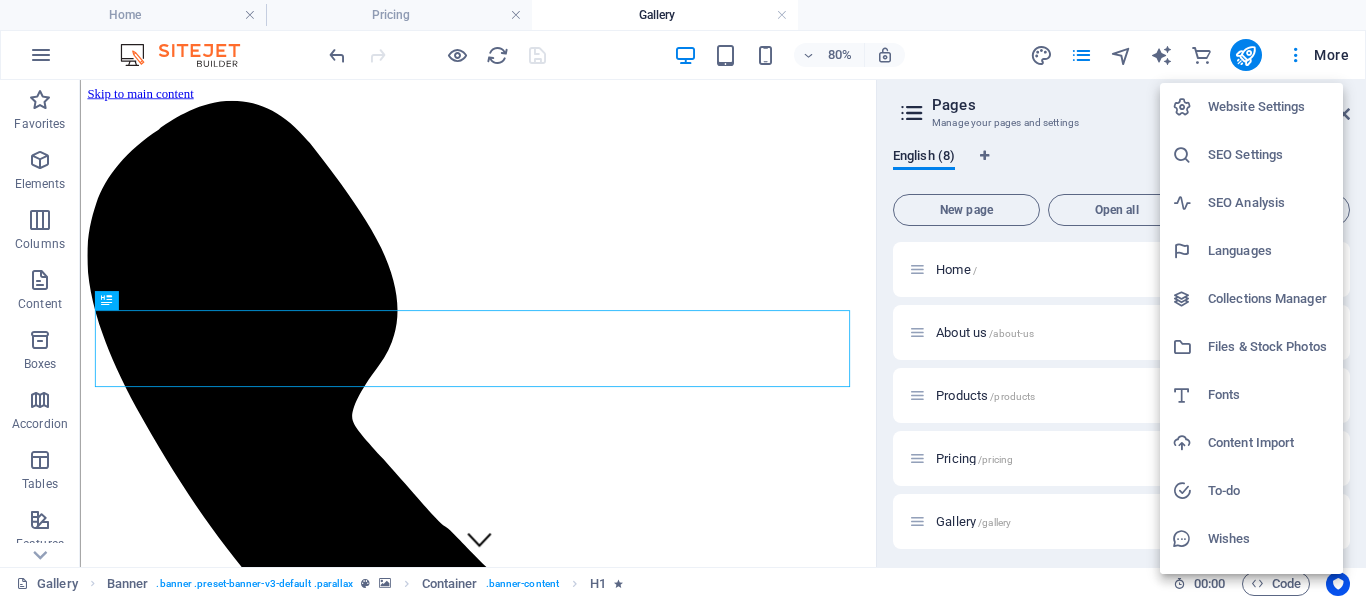 click at bounding box center (683, 299) 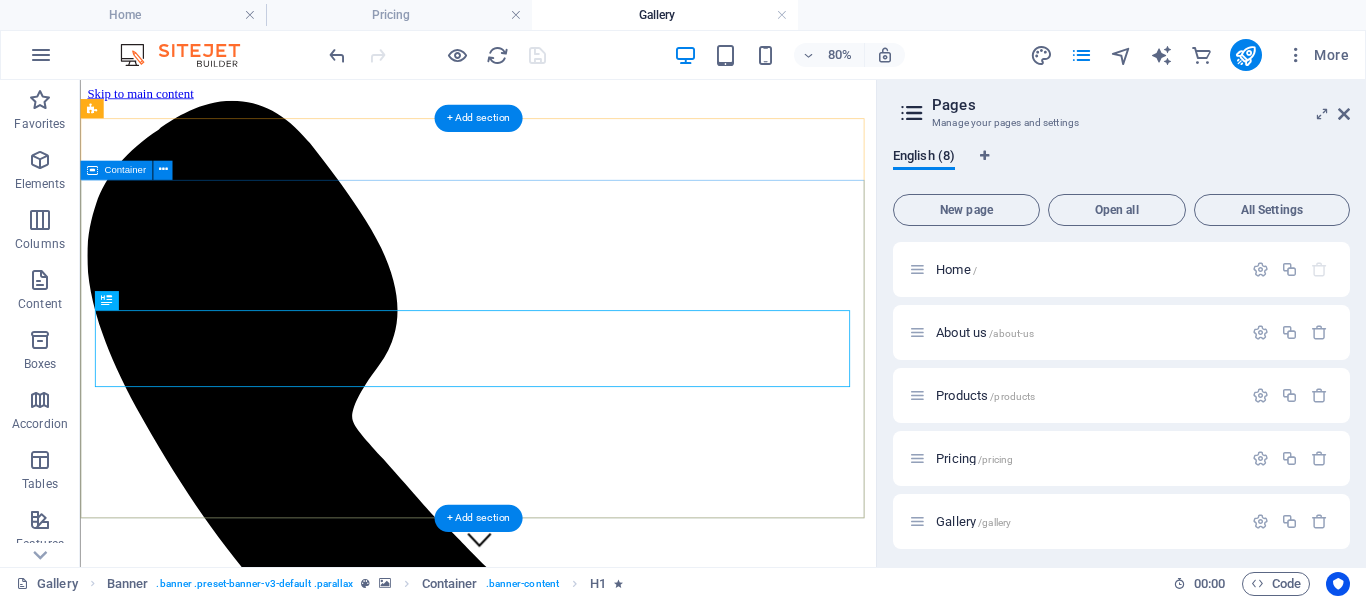 click on "Gallery" at bounding box center [577, 8243] 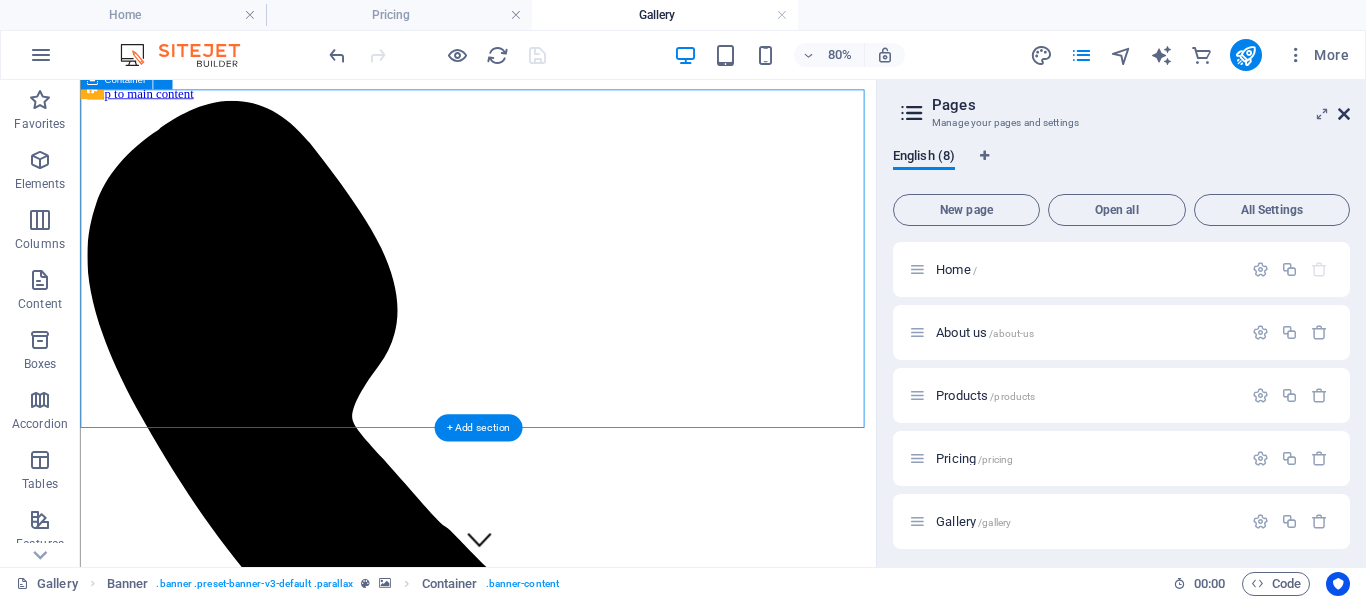 click at bounding box center [1344, 114] 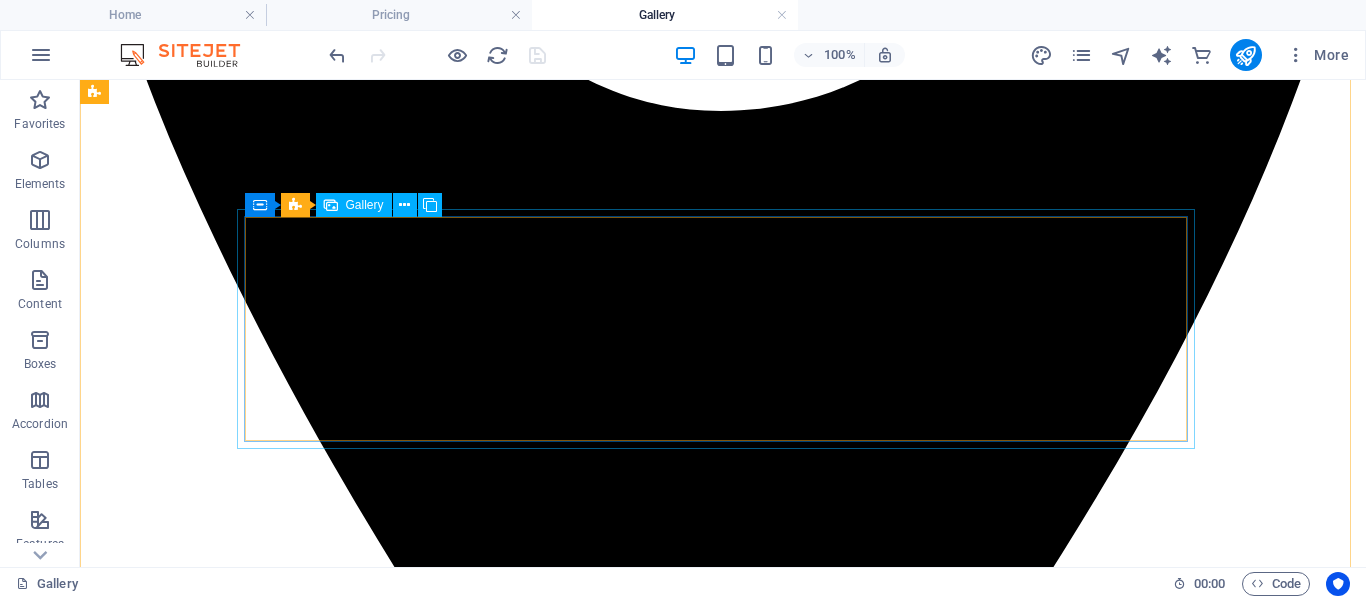 scroll, scrollTop: 2266, scrollLeft: 0, axis: vertical 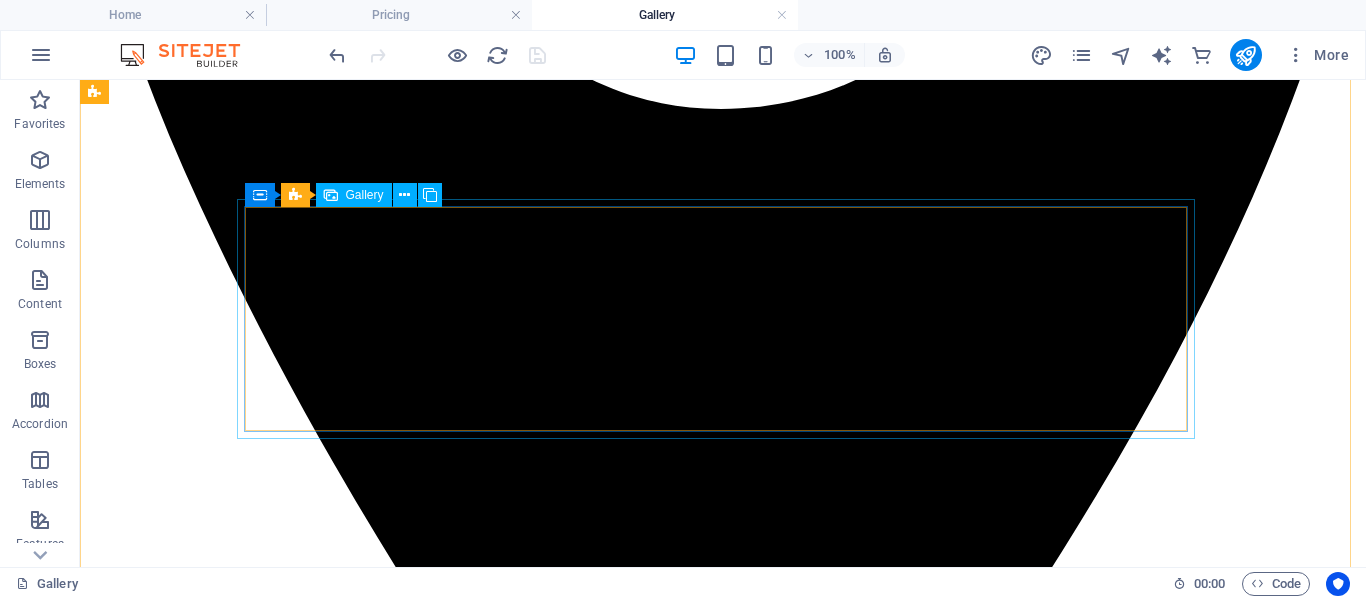 click at bounding box center (528, 31326) 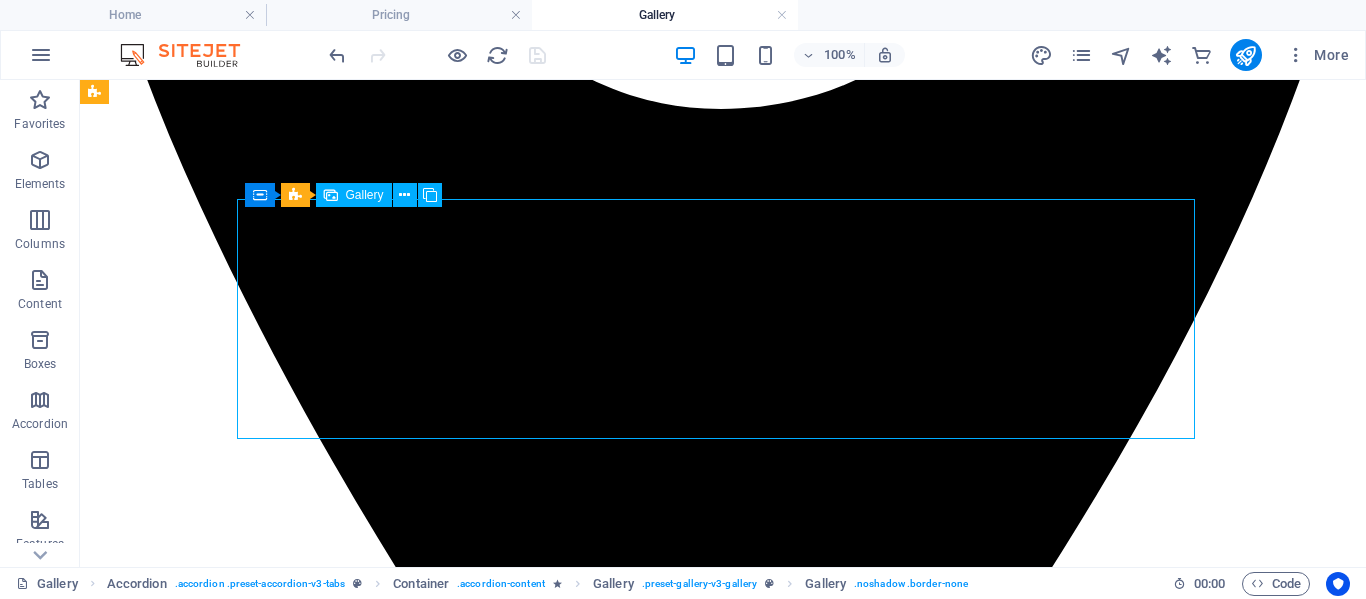 click at bounding box center (528, 31326) 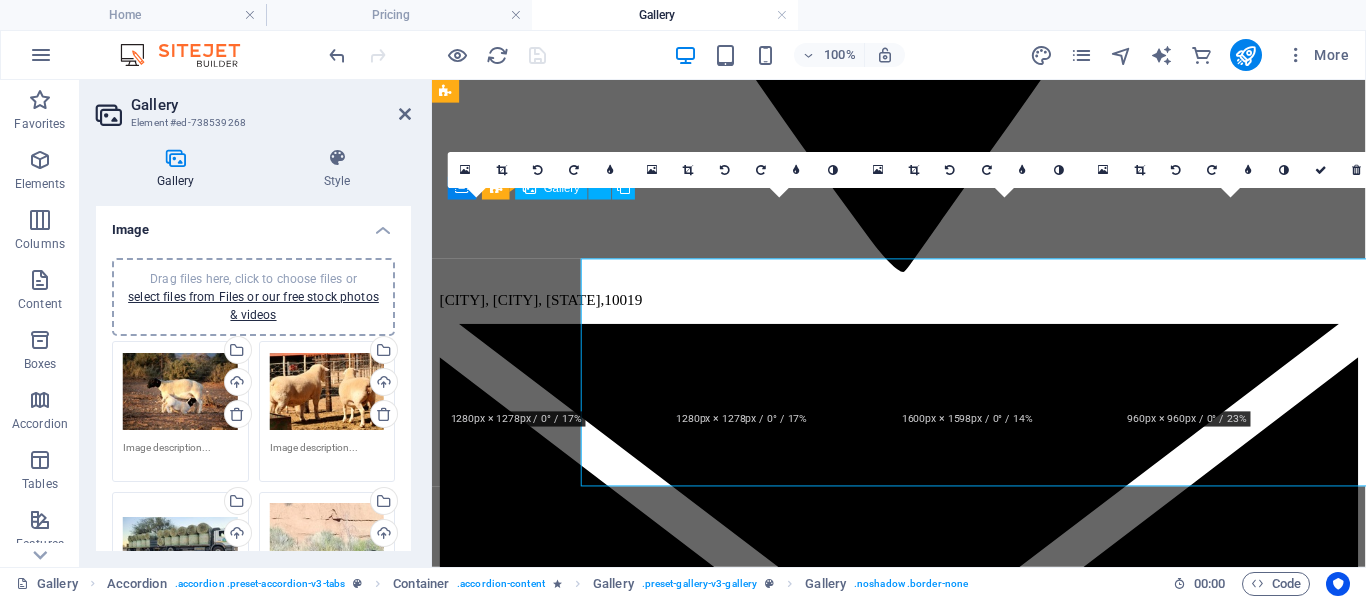 scroll, scrollTop: 2197, scrollLeft: 0, axis: vertical 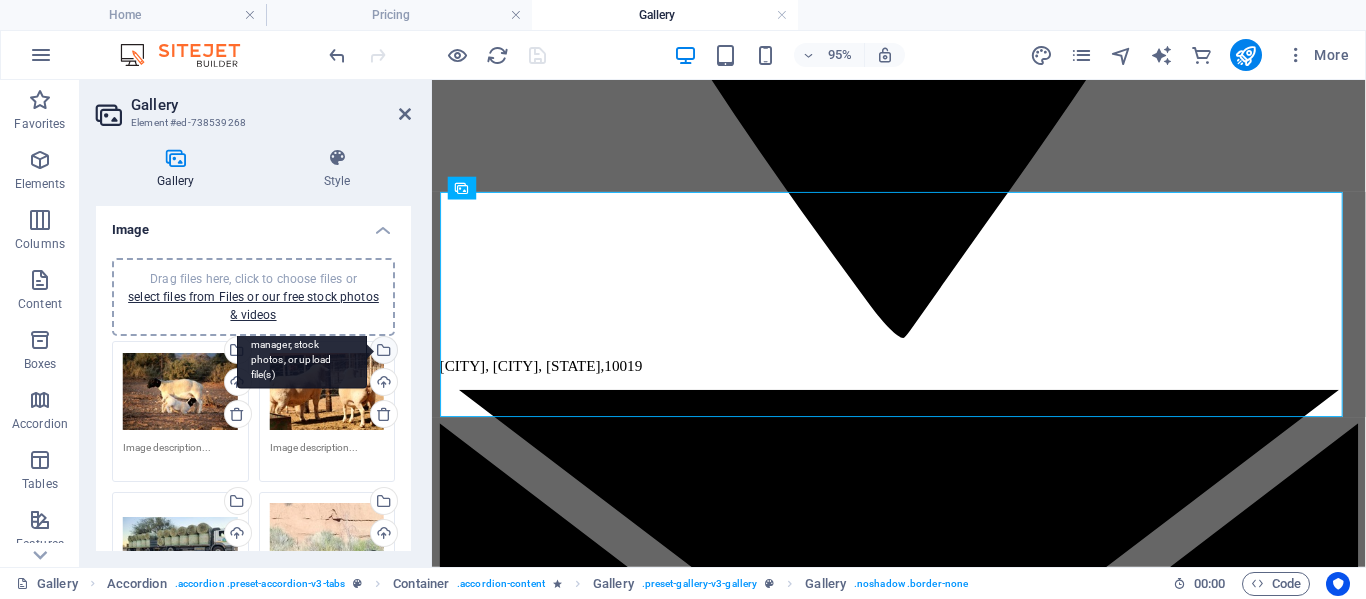 click on "Select files from the file manager, stock photos, or upload file(s)" at bounding box center (302, 351) 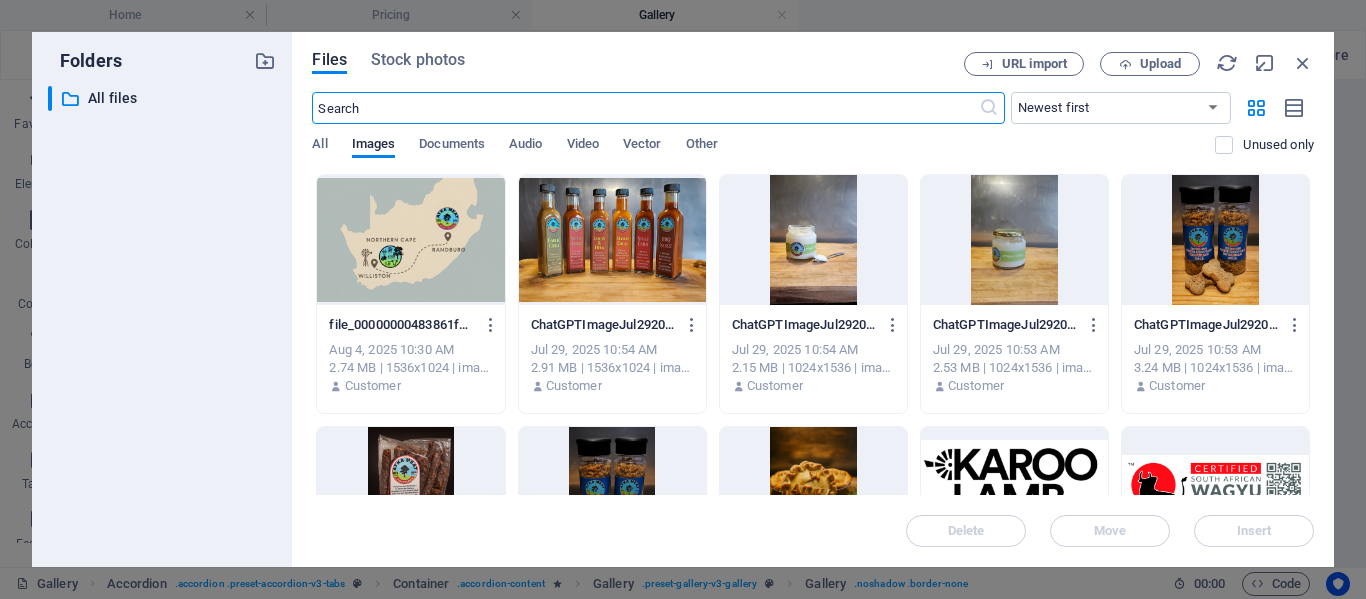 scroll, scrollTop: 2202, scrollLeft: 0, axis: vertical 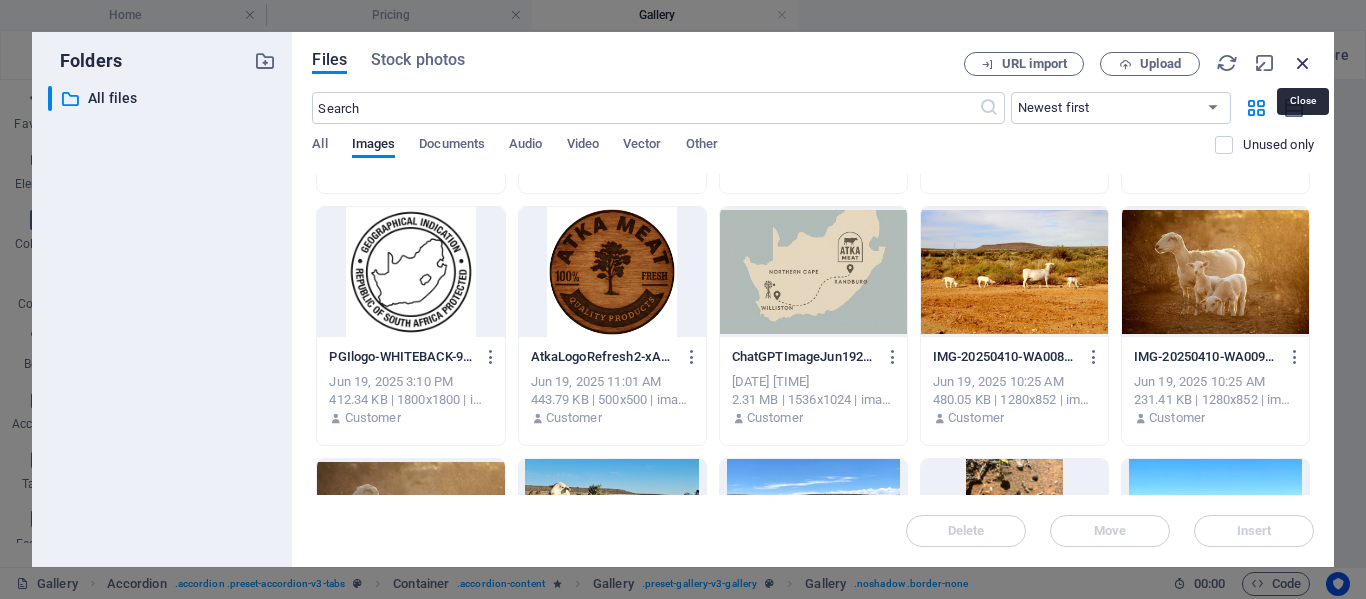 click at bounding box center [1303, 63] 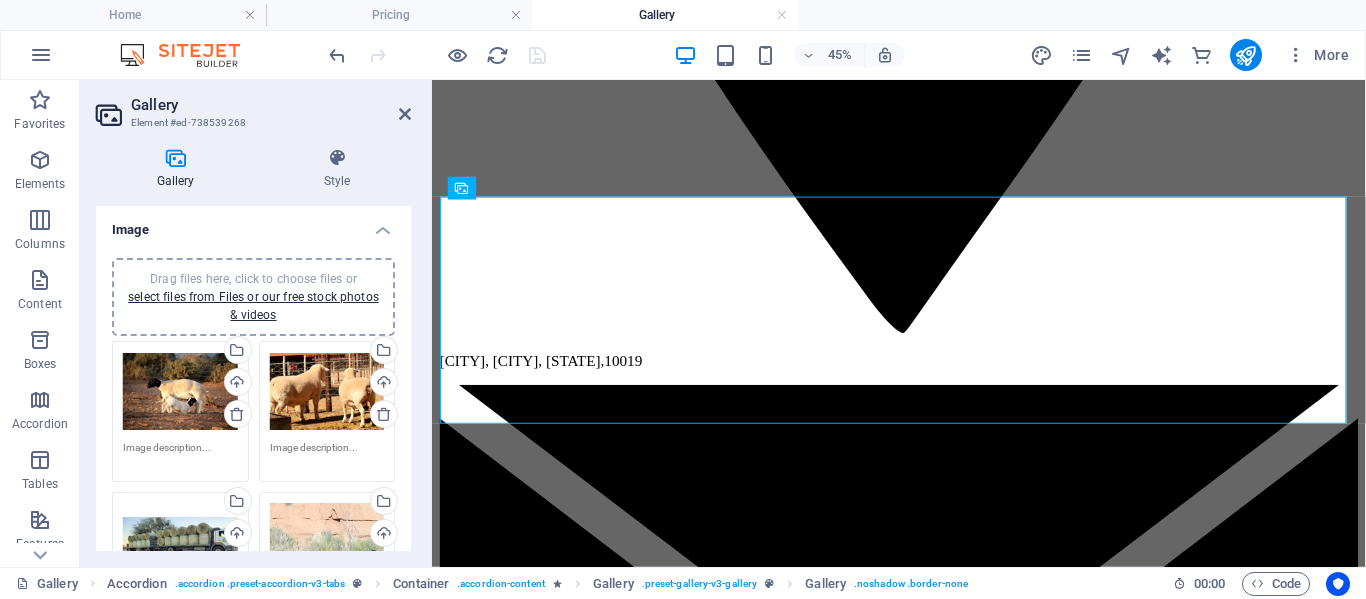 scroll, scrollTop: 2197, scrollLeft: 0, axis: vertical 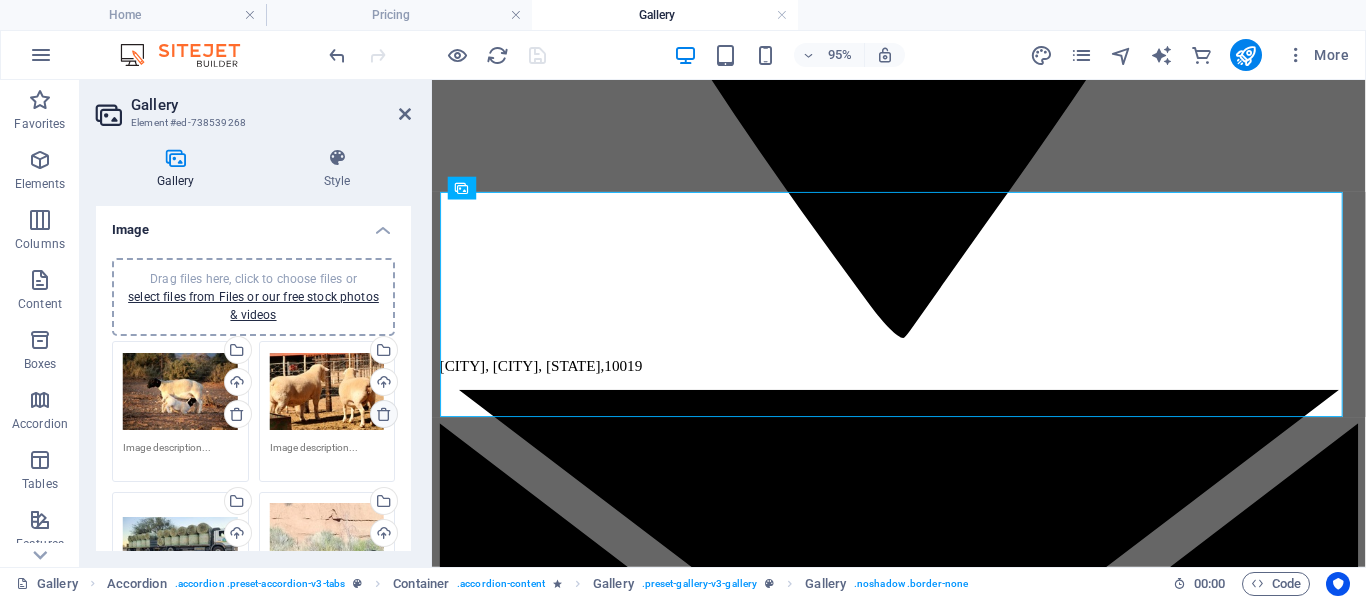 click at bounding box center (384, 414) 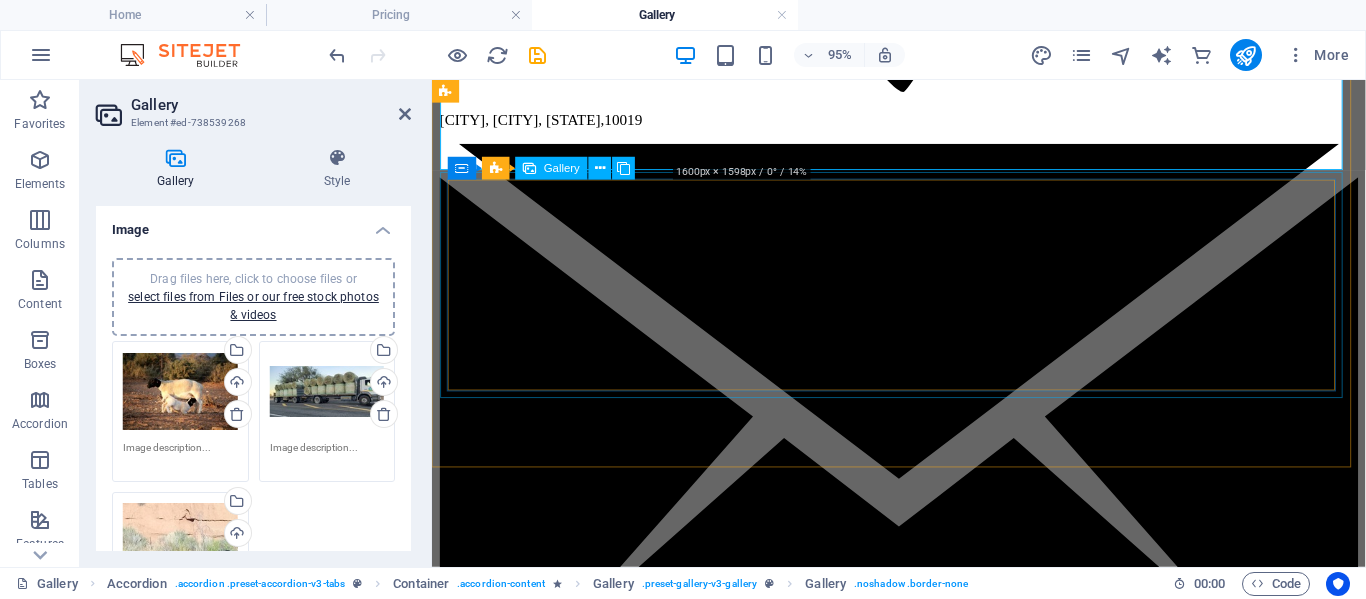 scroll, scrollTop: 2457, scrollLeft: 0, axis: vertical 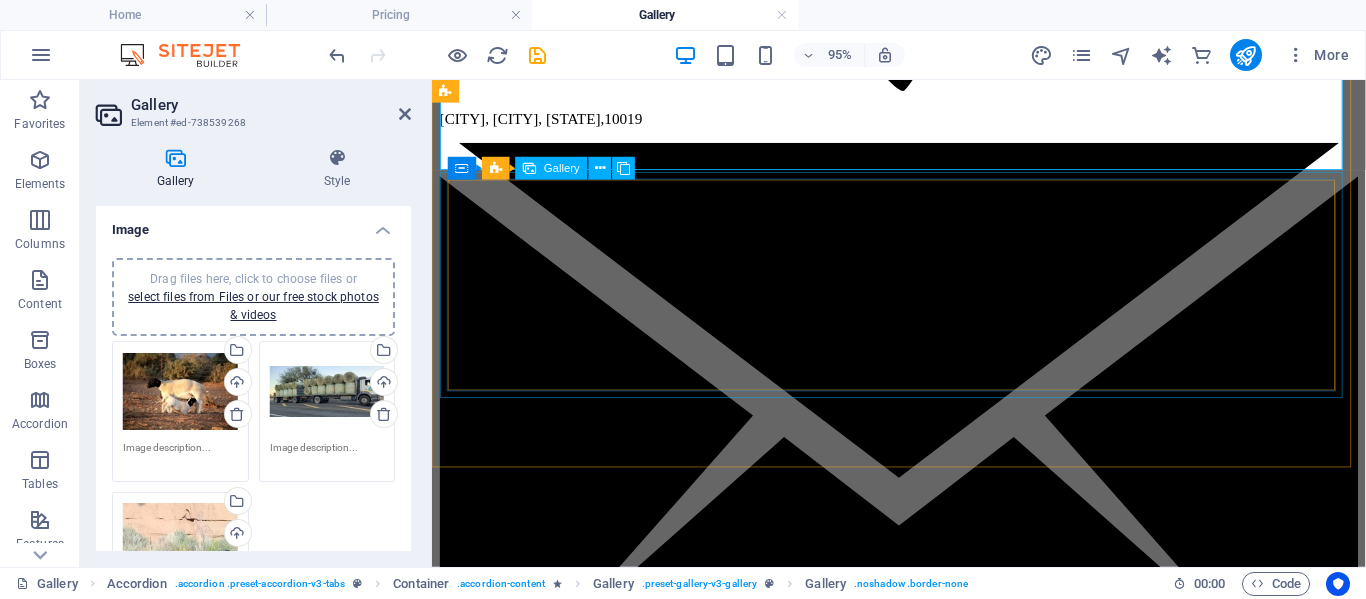 click at bounding box center (880, 27853) 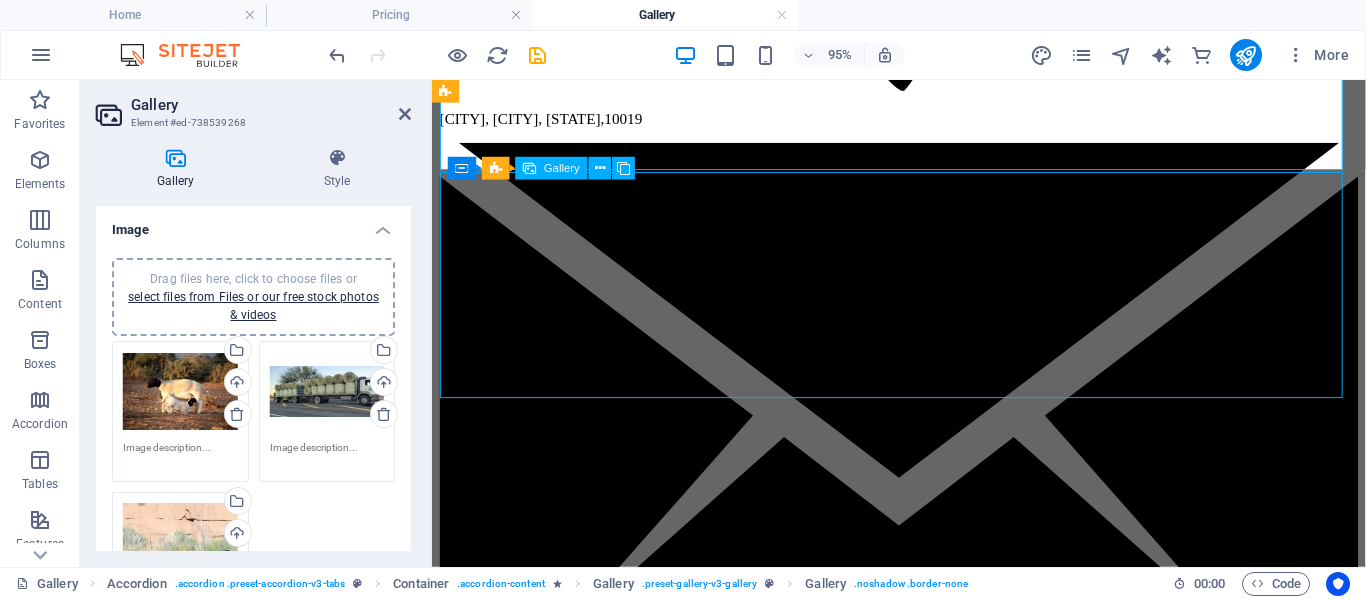 scroll, scrollTop: 2527, scrollLeft: 0, axis: vertical 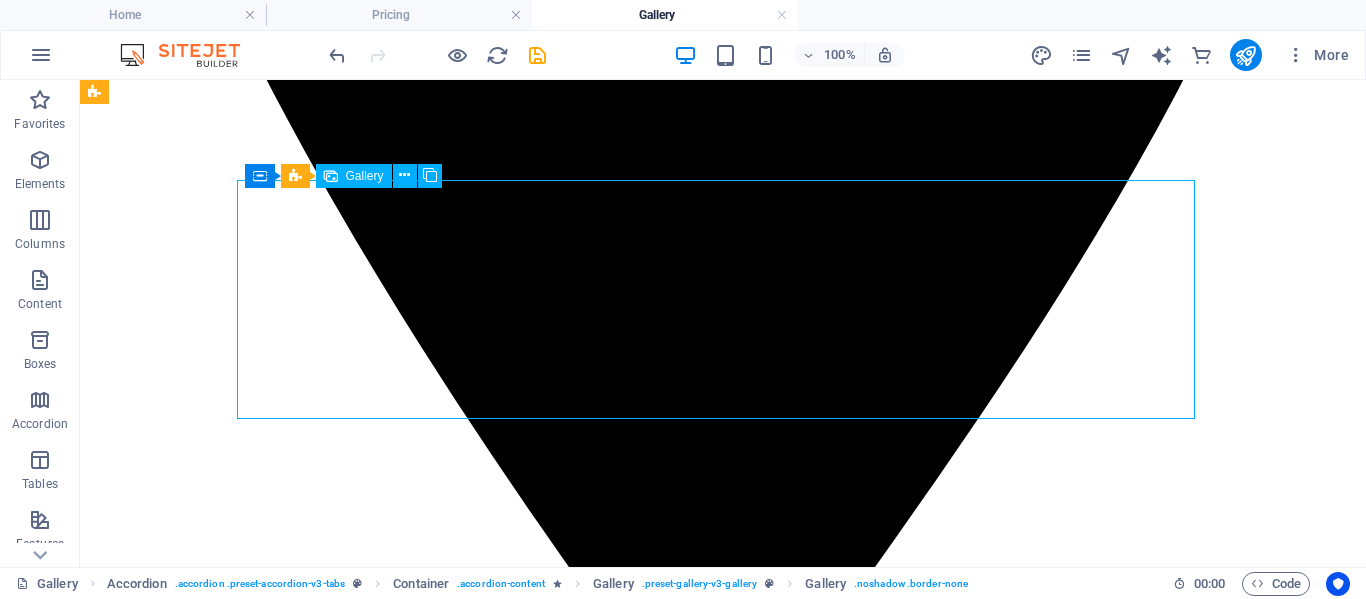 click at bounding box center (528, 33340) 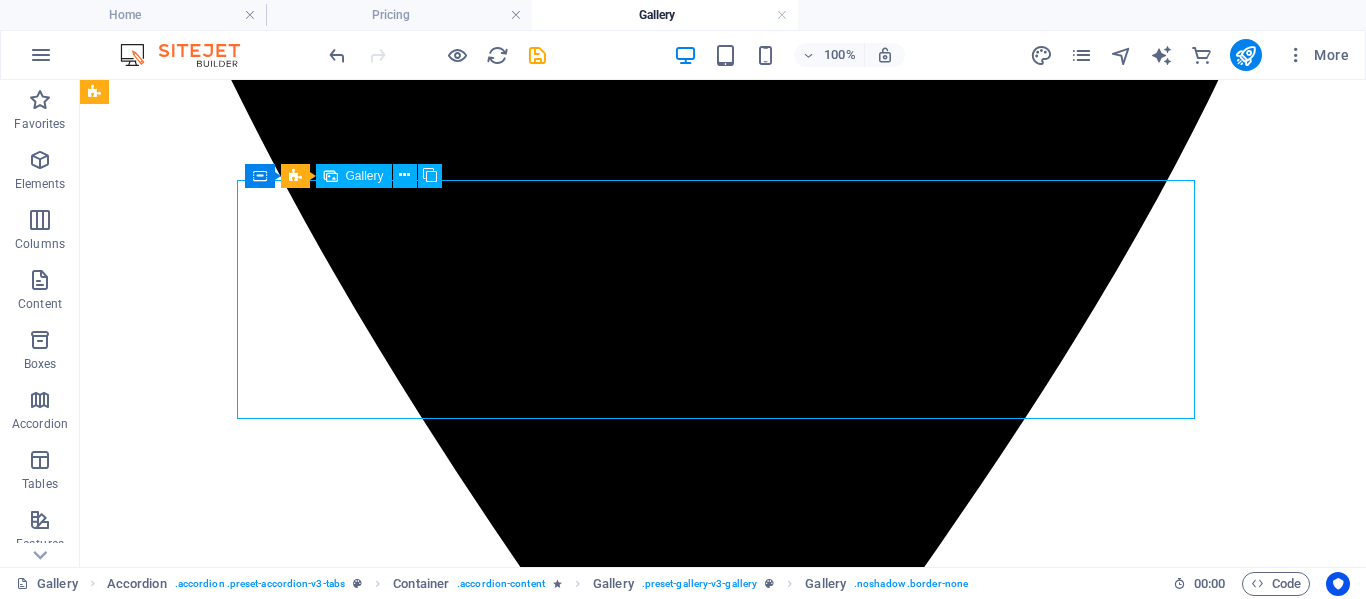 select on "4" 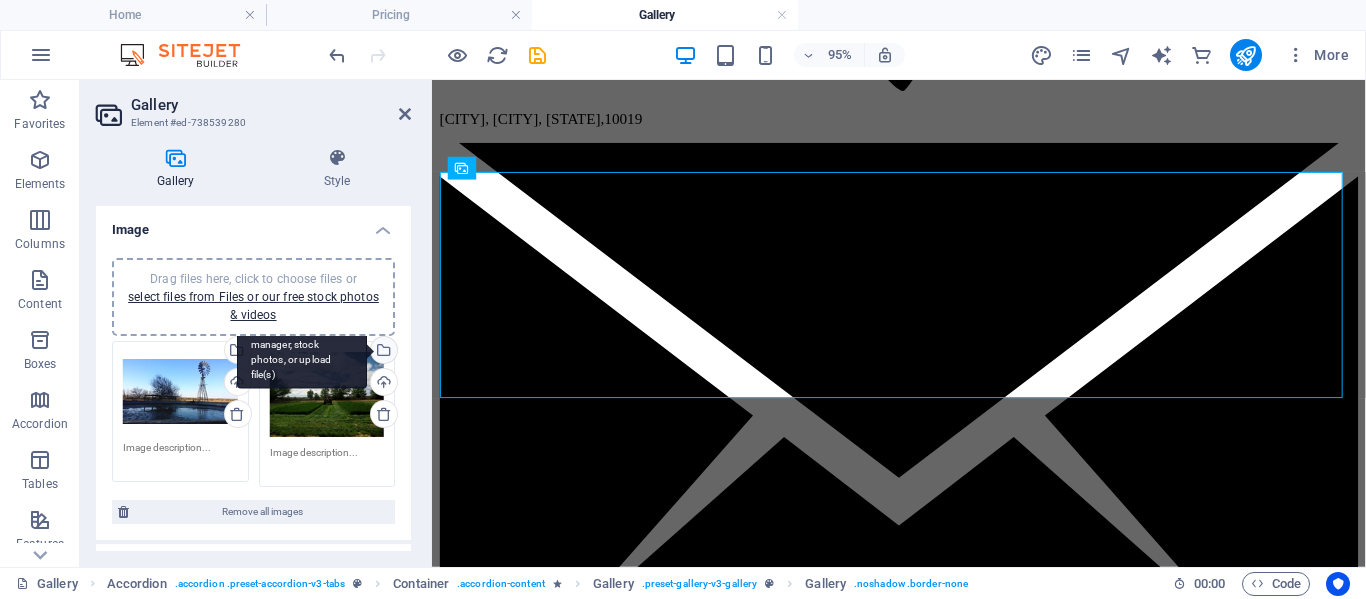 click on "Select files from the file manager, stock photos, or upload file(s)" at bounding box center (302, 351) 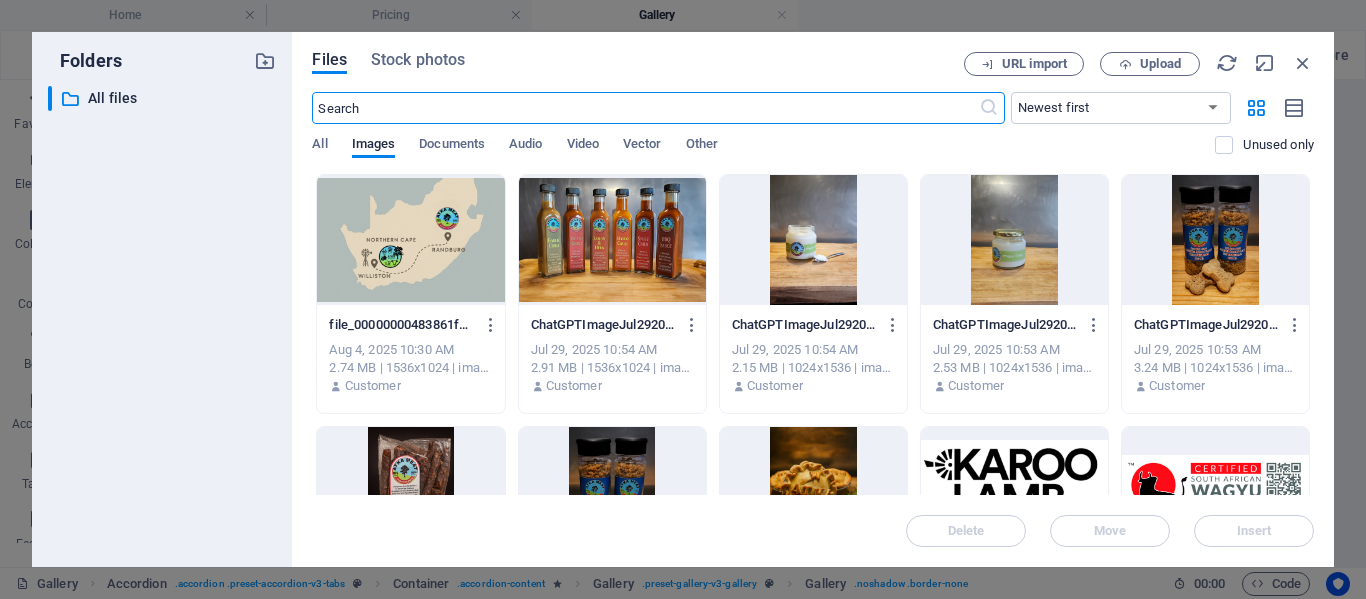 scroll, scrollTop: 2462, scrollLeft: 0, axis: vertical 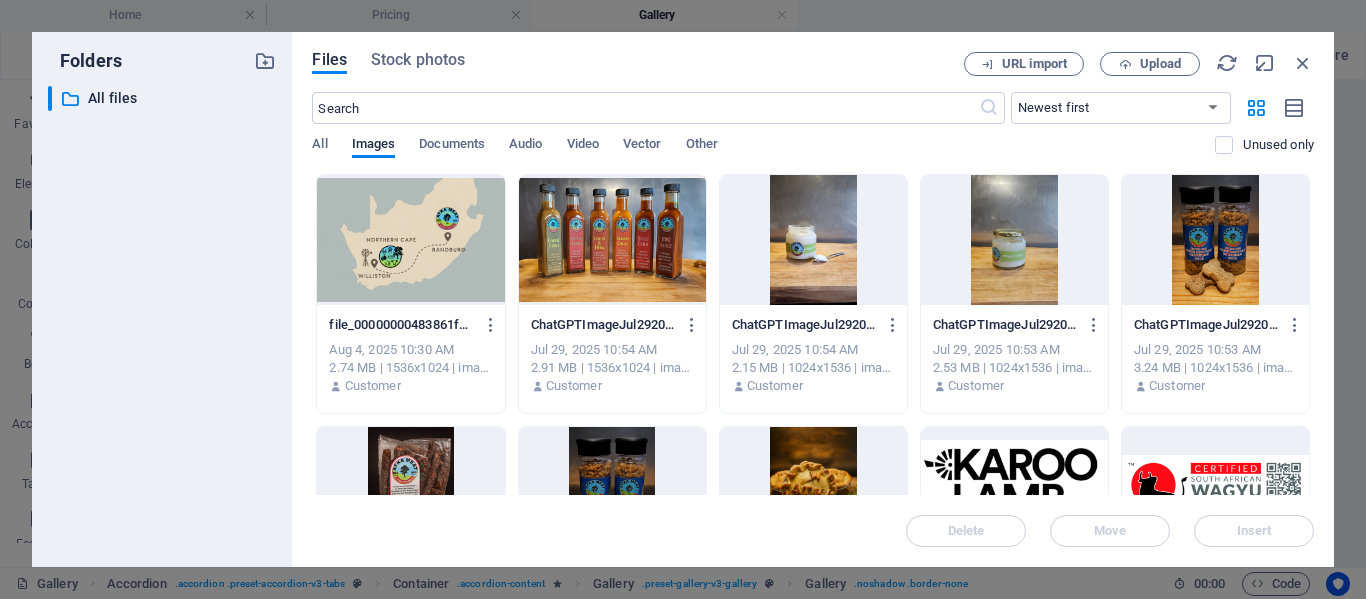click on "​ All files All files" at bounding box center (162, 318) 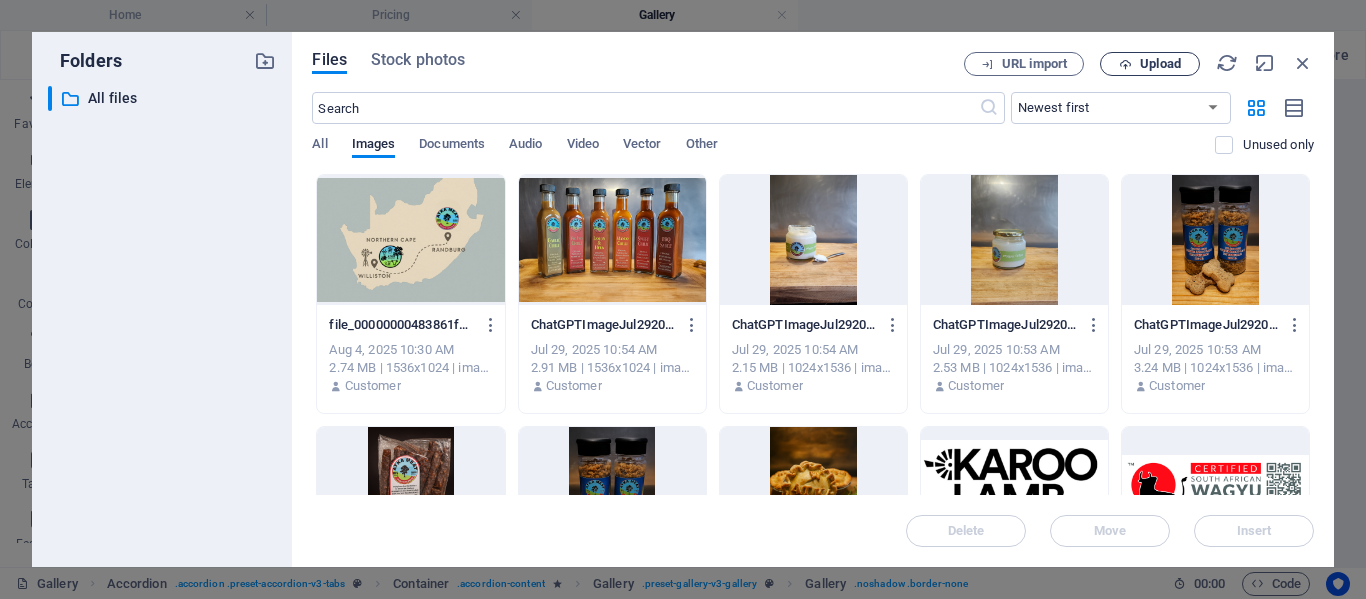 click at bounding box center [1125, 64] 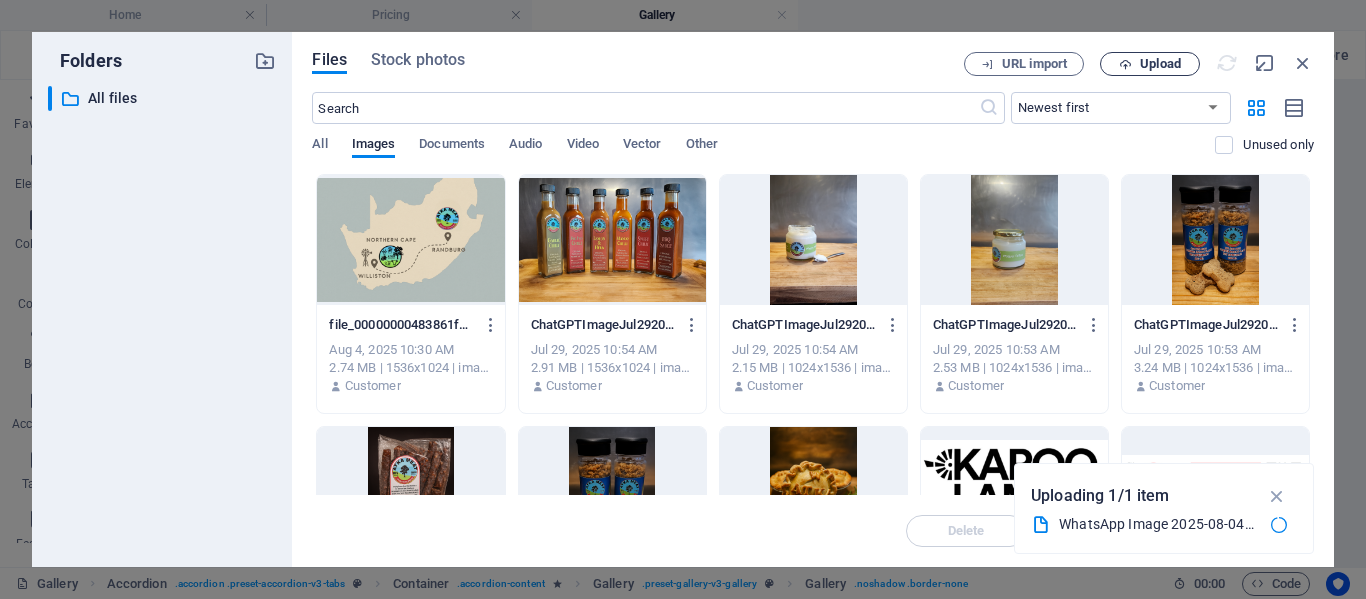 click on "Upload" at bounding box center [1160, 64] 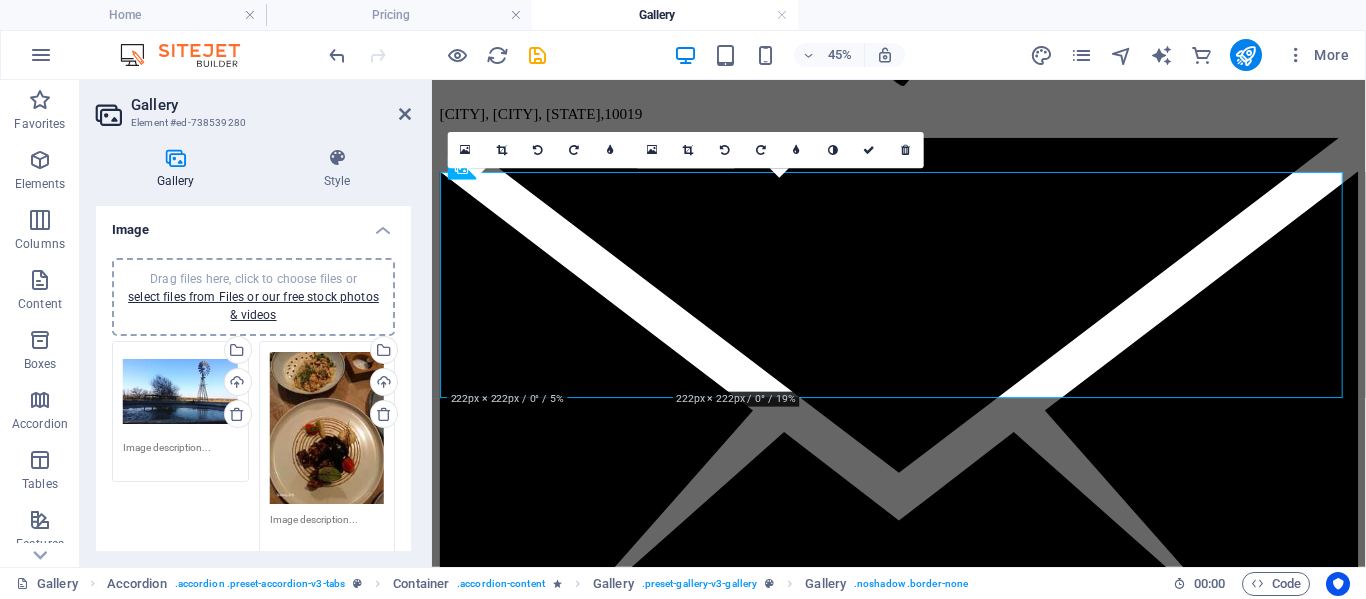 scroll, scrollTop: 2457, scrollLeft: 0, axis: vertical 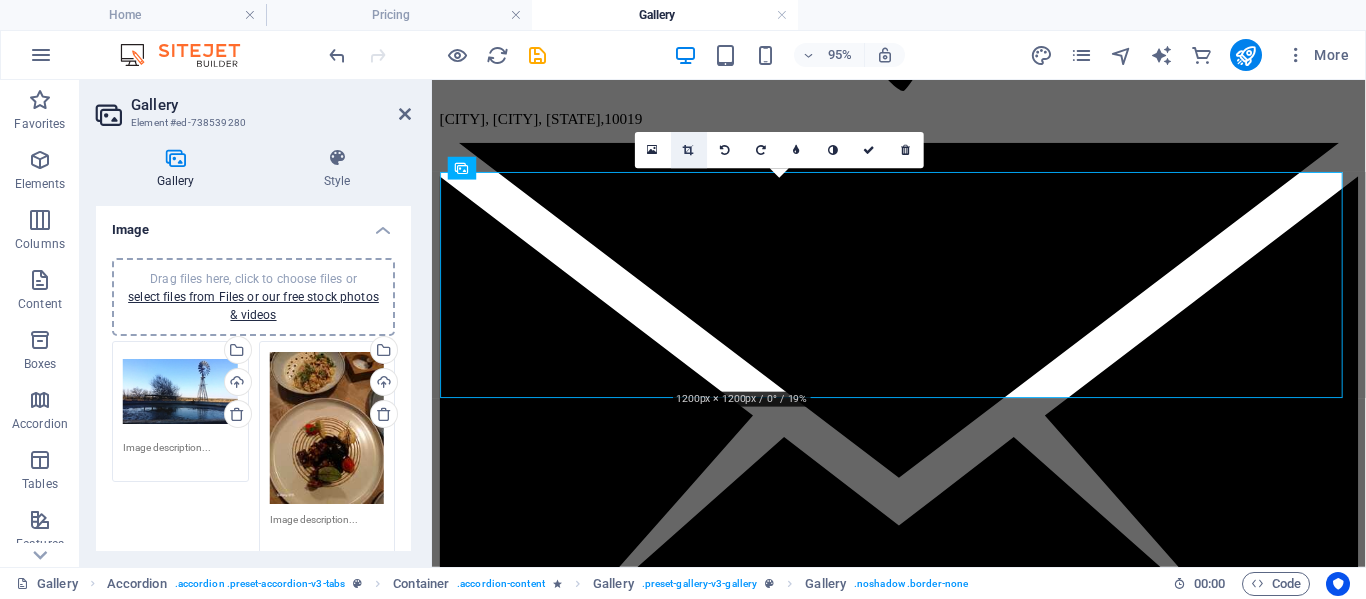 click at bounding box center (689, 150) 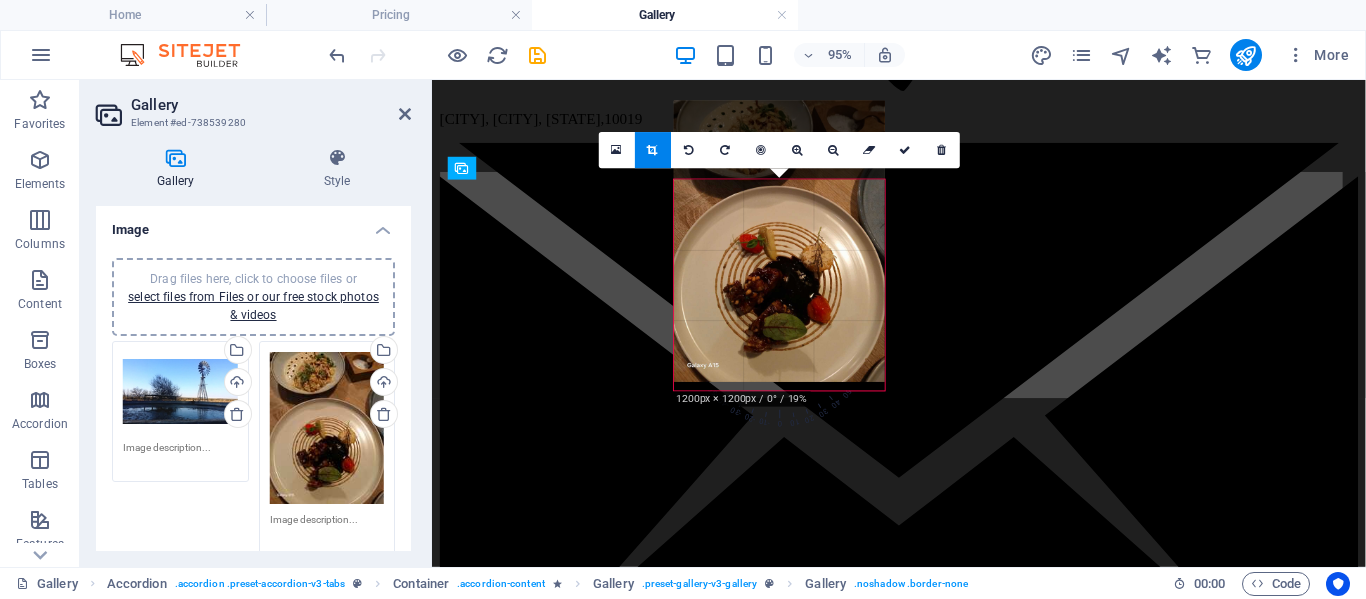 drag, startPoint x: 777, startPoint y: 332, endPoint x: 778, endPoint y: 254, distance: 78.00641 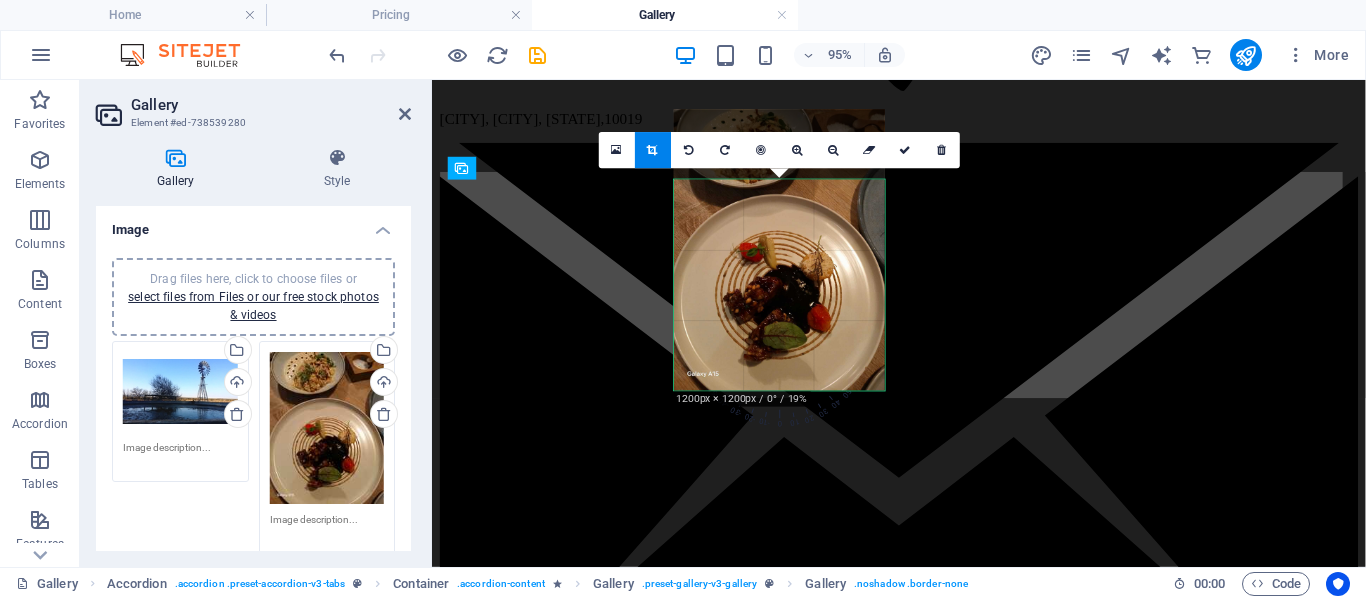 click at bounding box center (779, 250) 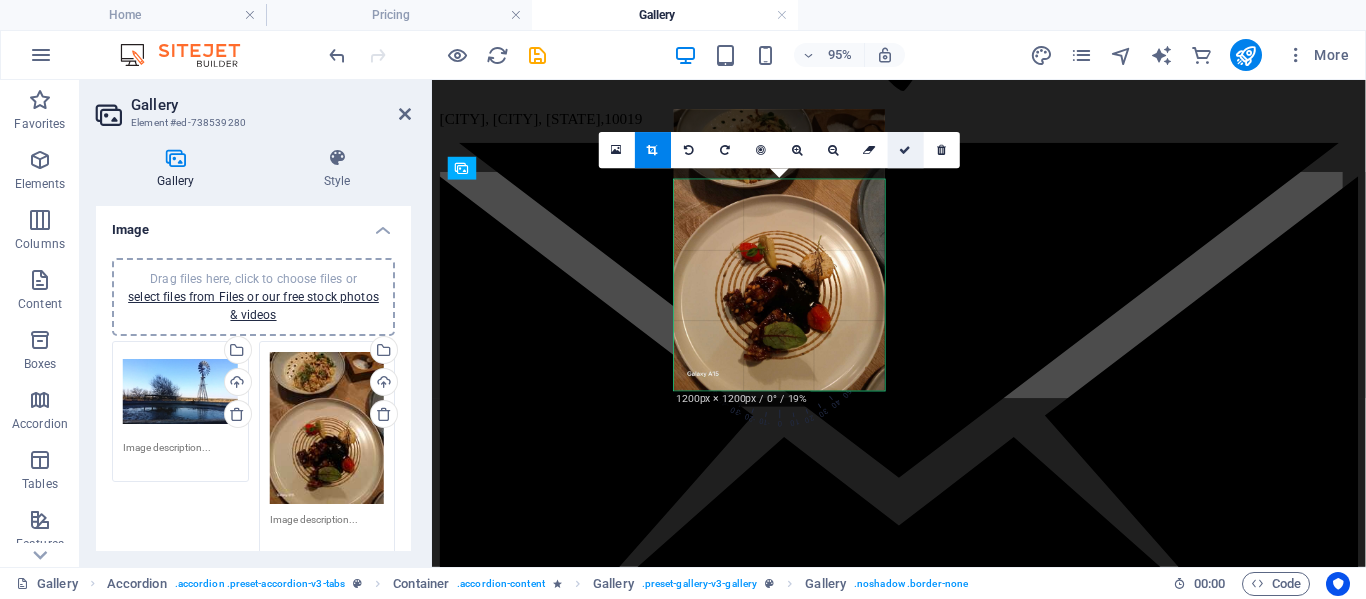 click at bounding box center [906, 150] 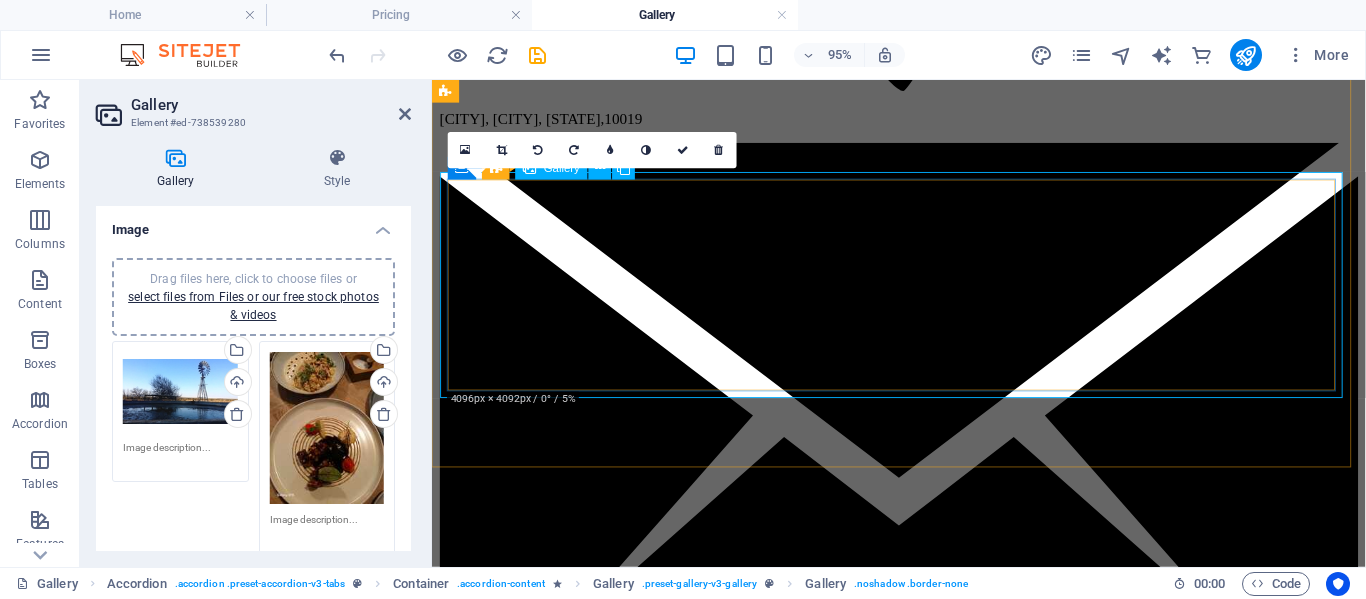 click at bounding box center (880, 27049) 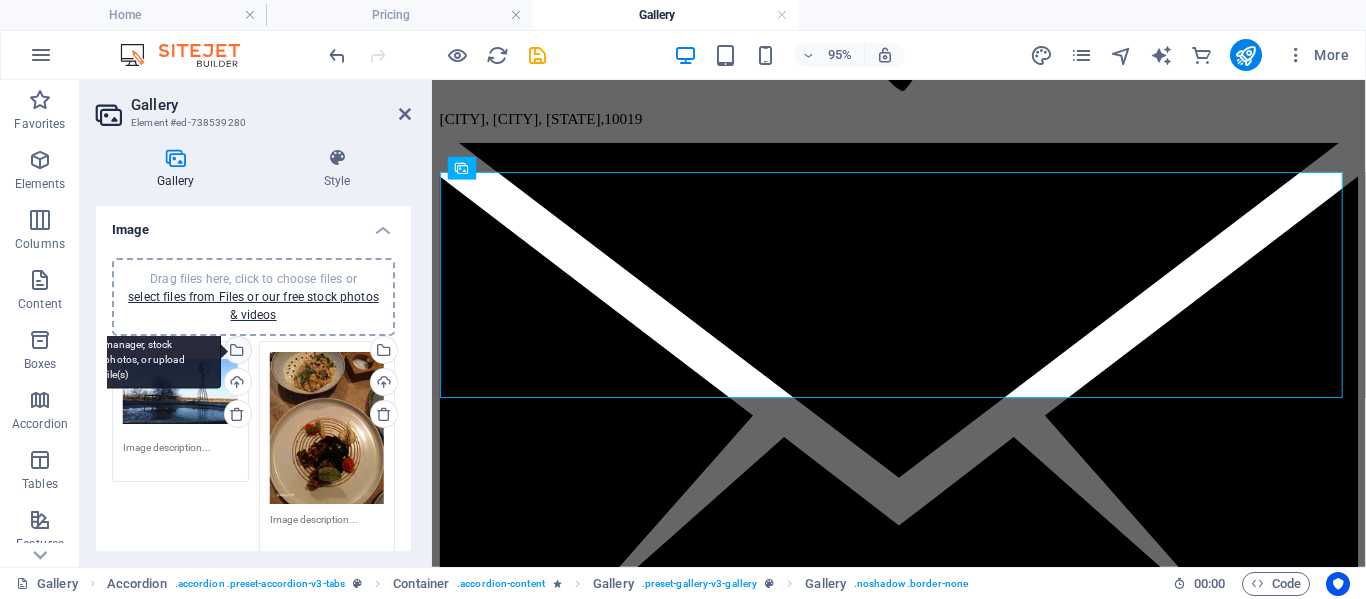 click on "Select files from the file manager, stock photos, or upload file(s)" at bounding box center [236, 352] 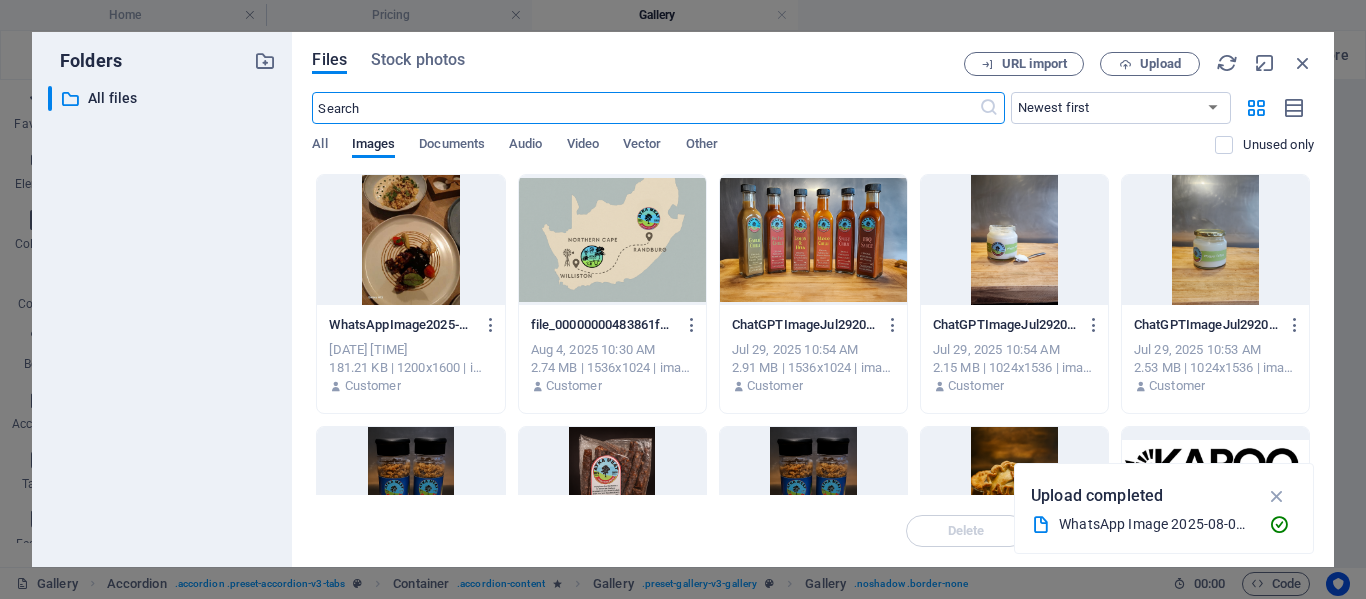 scroll, scrollTop: 2462, scrollLeft: 0, axis: vertical 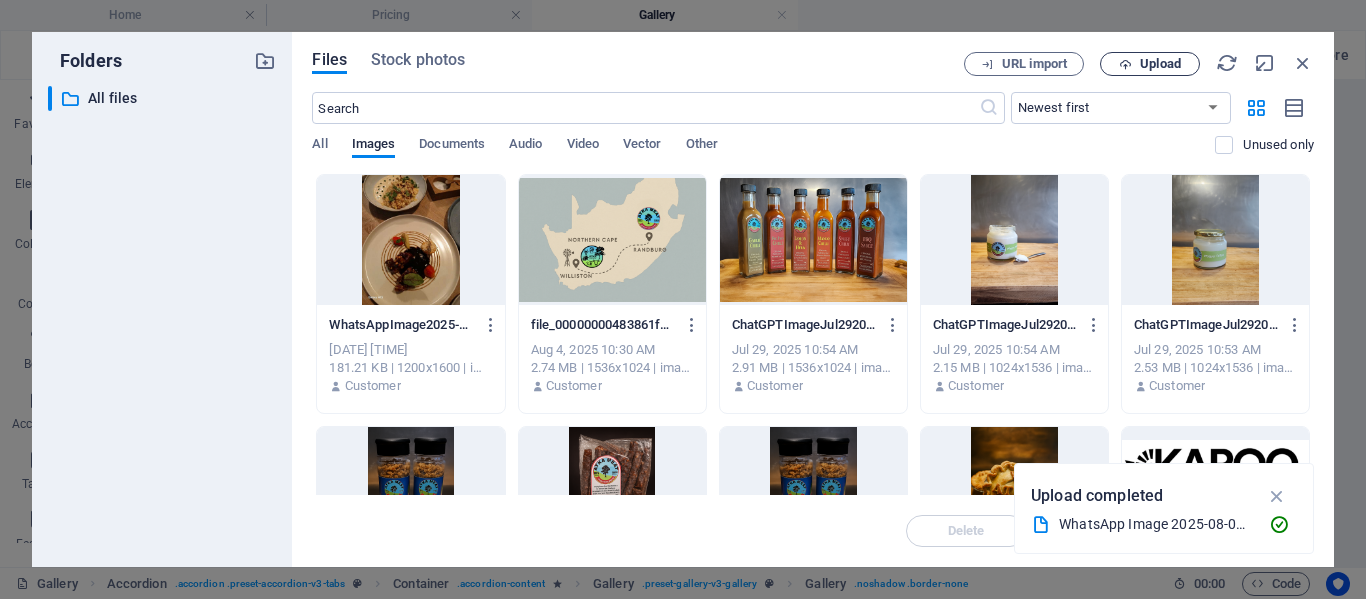click on "Upload" at bounding box center [1150, 64] 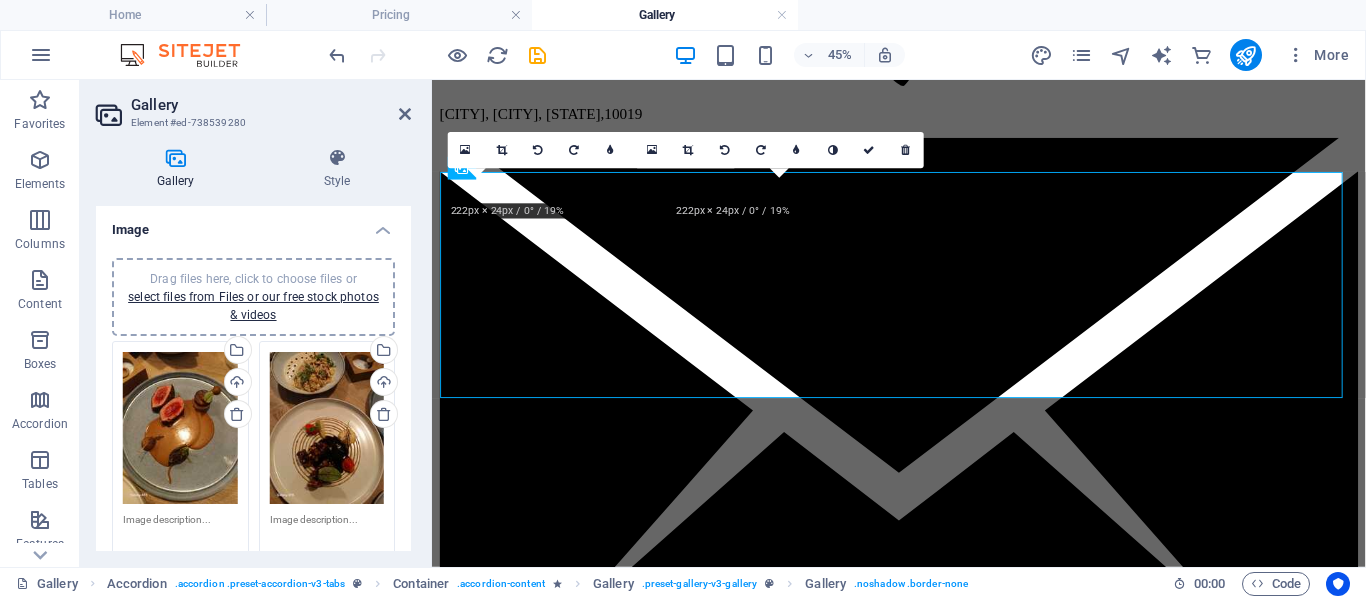scroll, scrollTop: 2457, scrollLeft: 0, axis: vertical 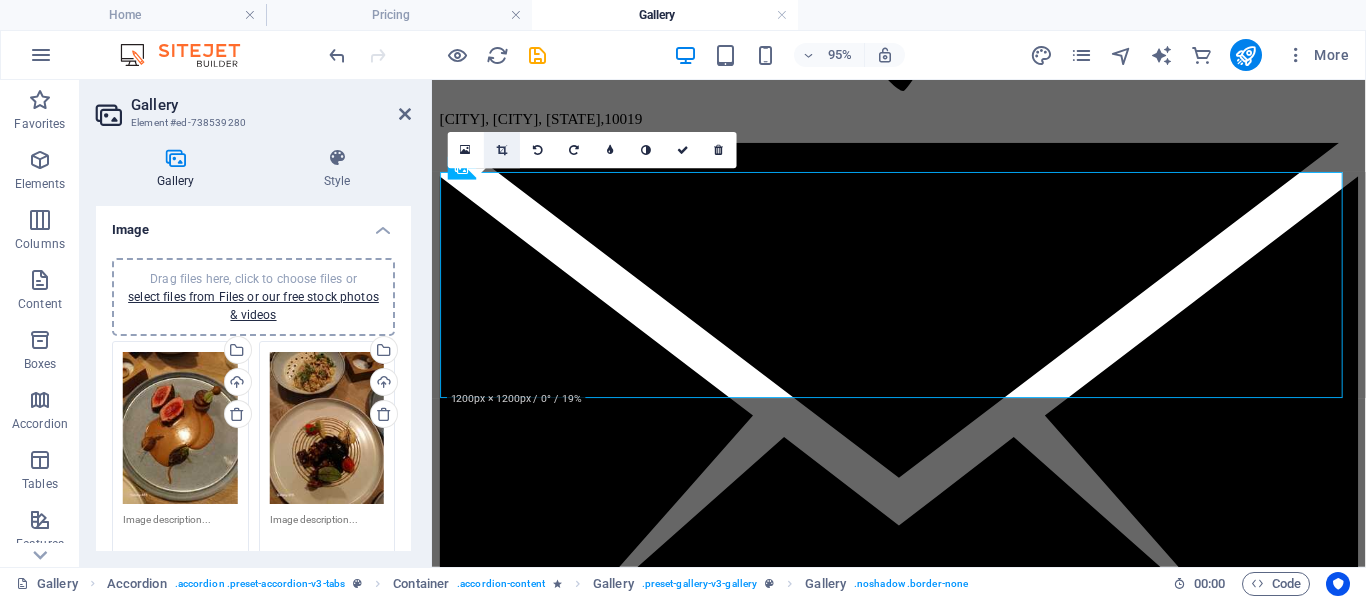 click at bounding box center (502, 150) 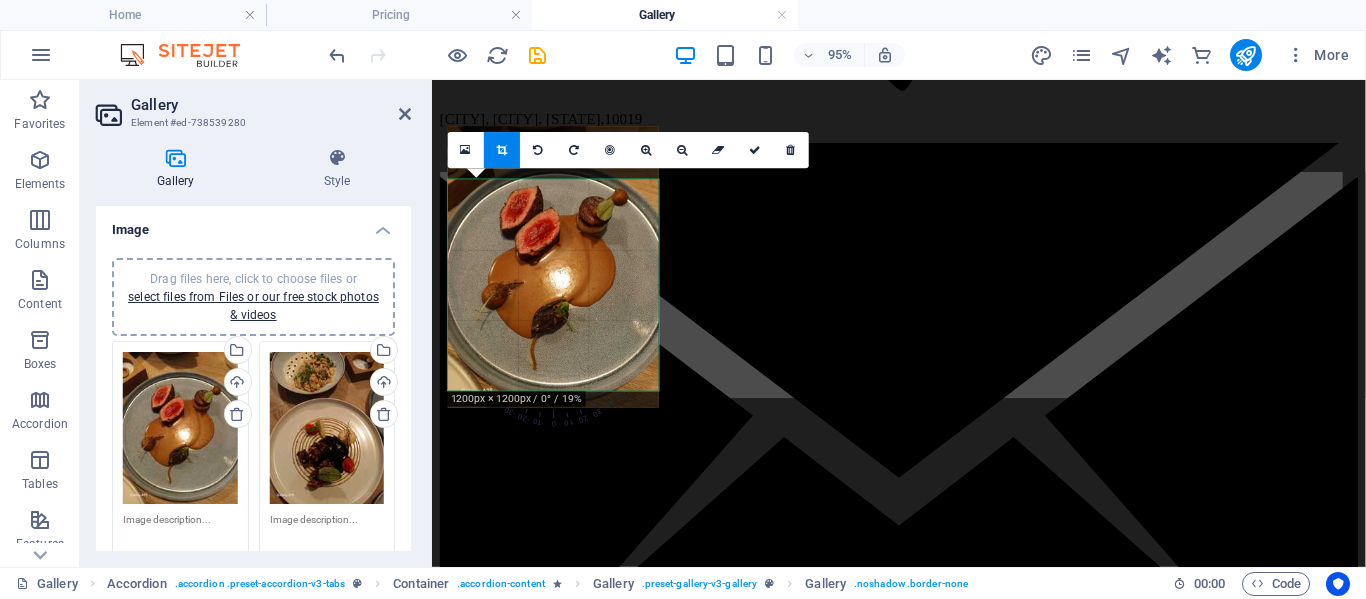 drag, startPoint x: 551, startPoint y: 336, endPoint x: 551, endPoint y: 280, distance: 56 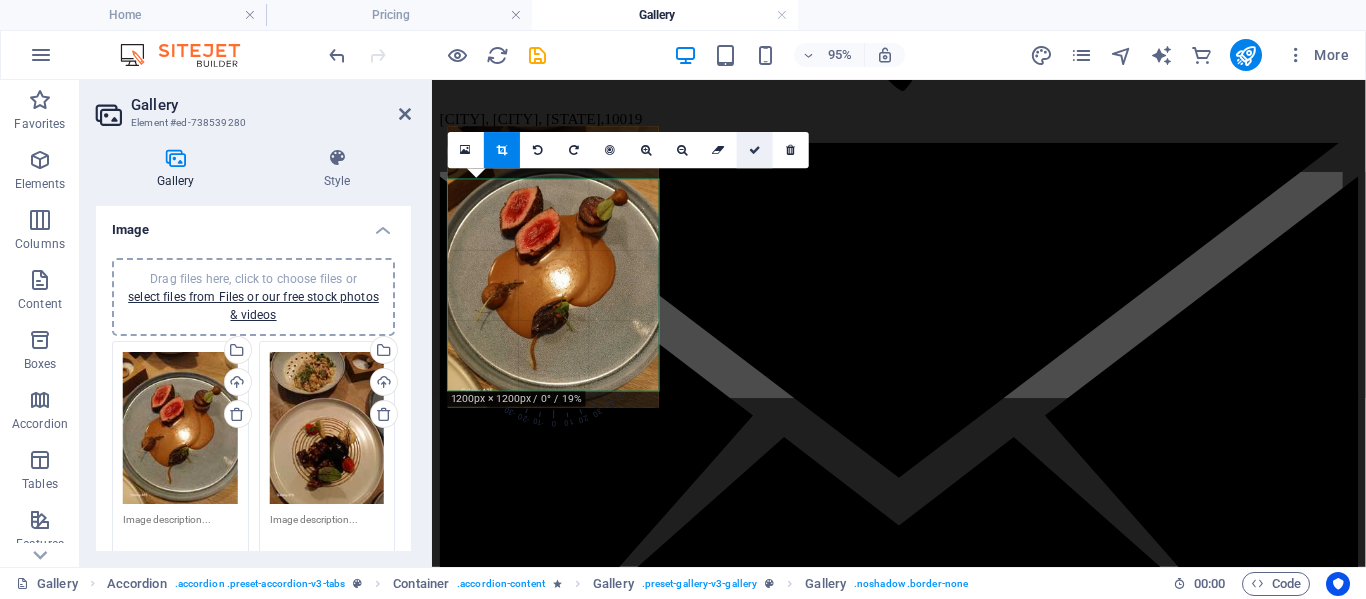 click at bounding box center (755, 150) 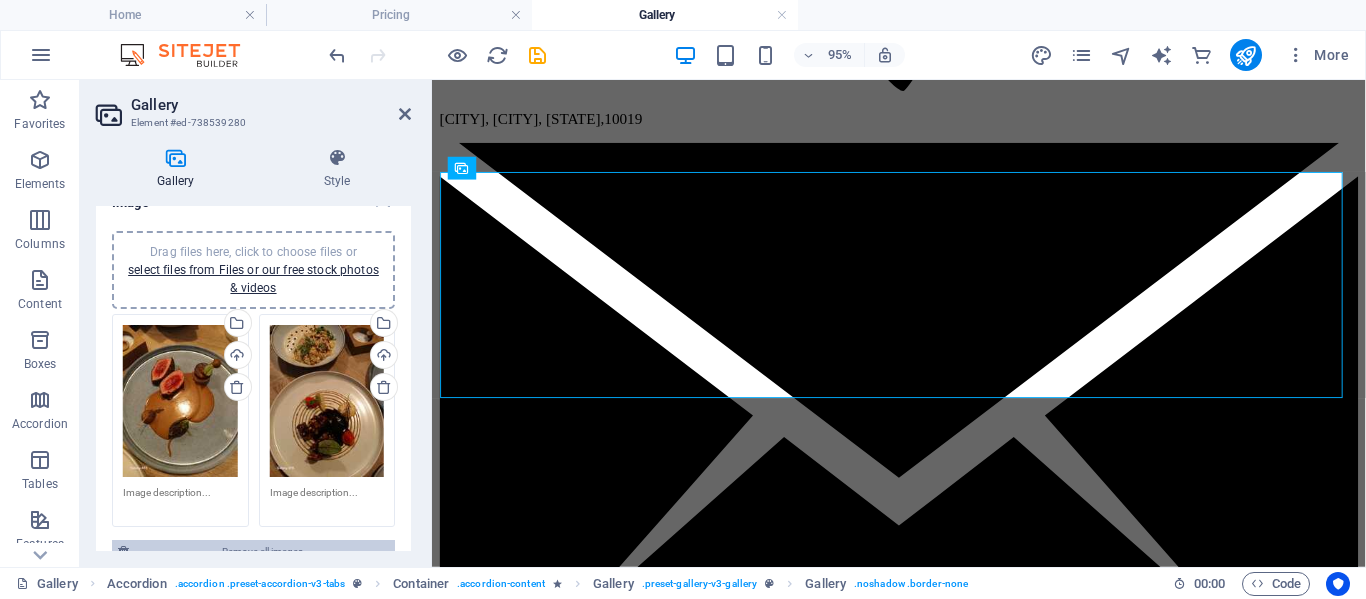 scroll, scrollTop: 26, scrollLeft: 0, axis: vertical 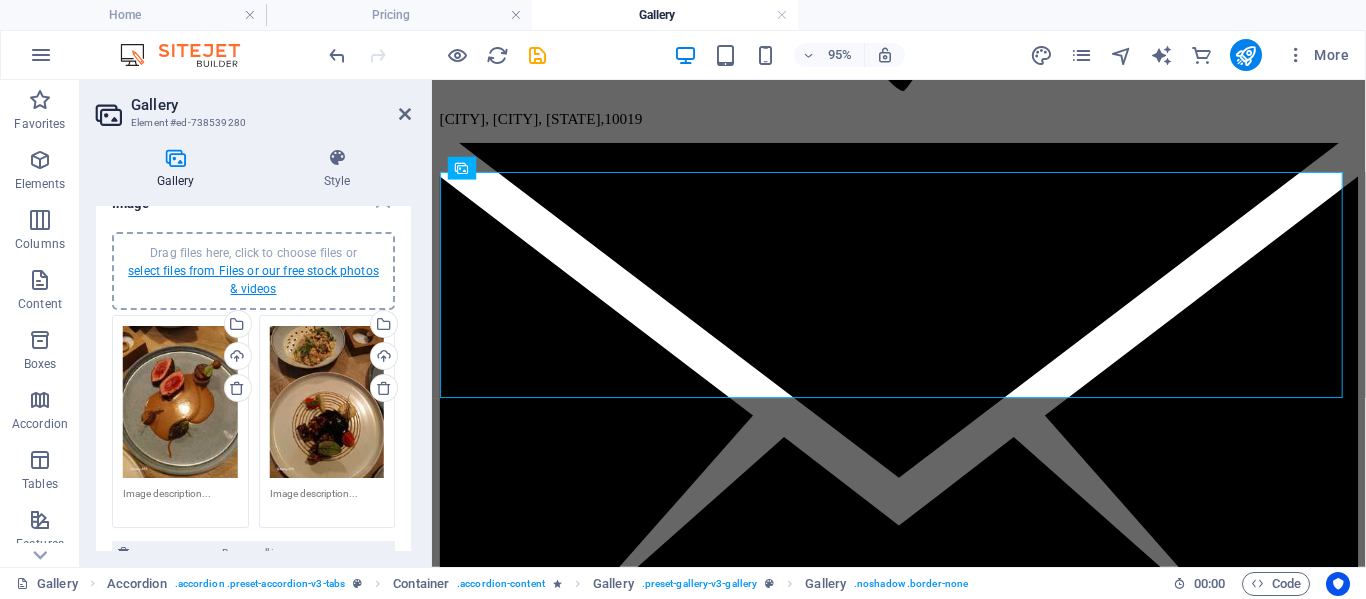 click on "select files from Files or our free stock photos & videos" at bounding box center (253, 280) 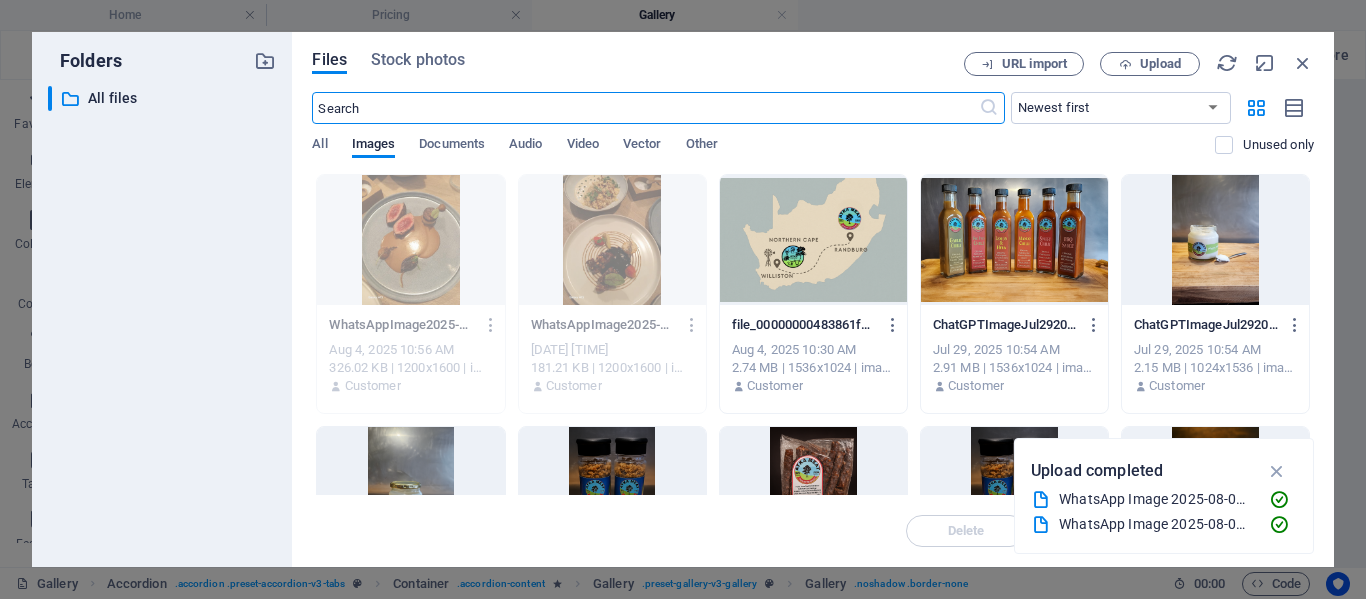 scroll, scrollTop: 2462, scrollLeft: 0, axis: vertical 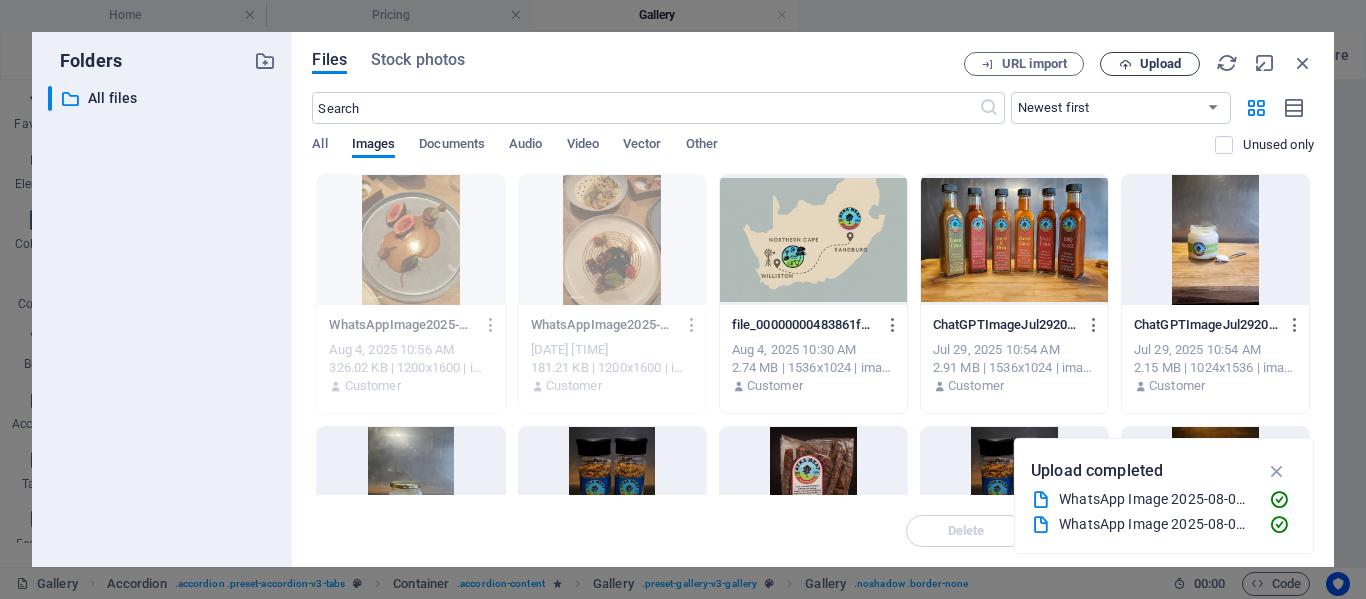 click on "Upload" at bounding box center (1160, 64) 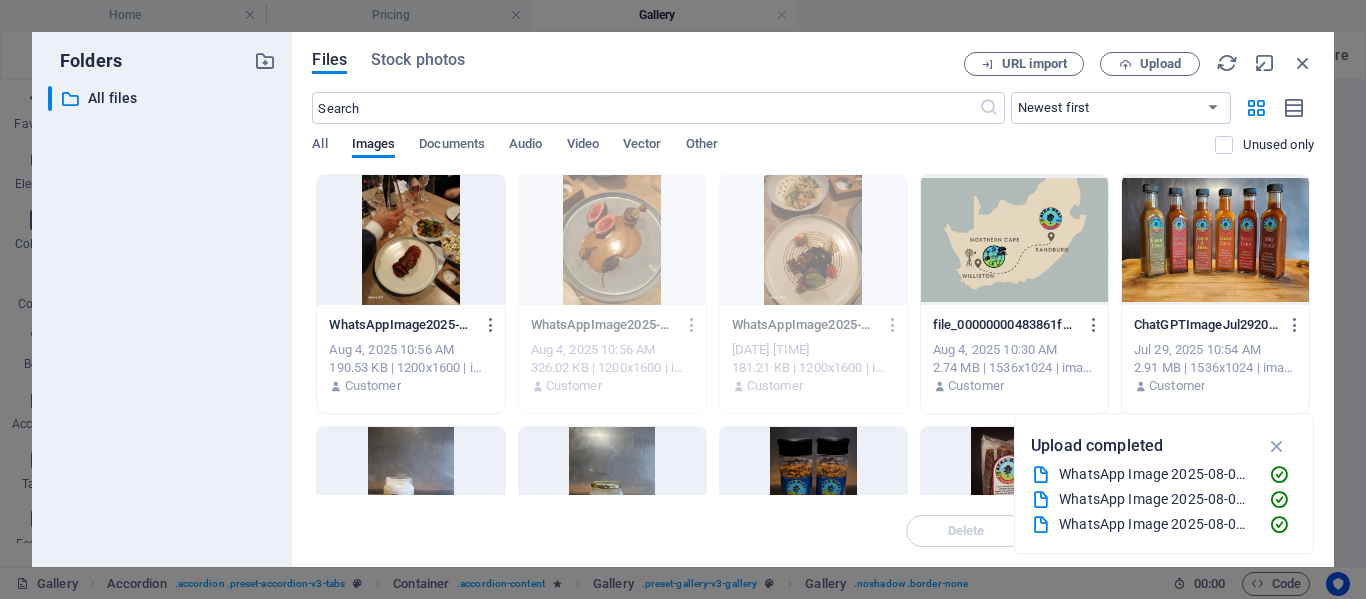 click at bounding box center [410, 240] 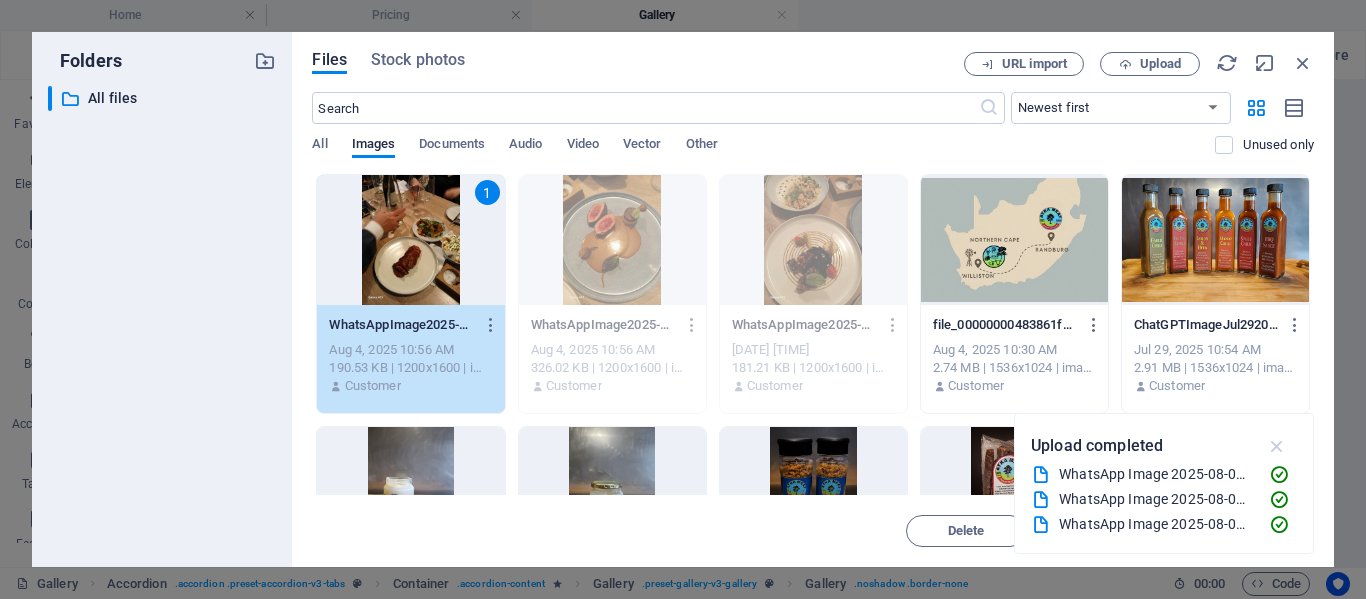 click at bounding box center (1277, 446) 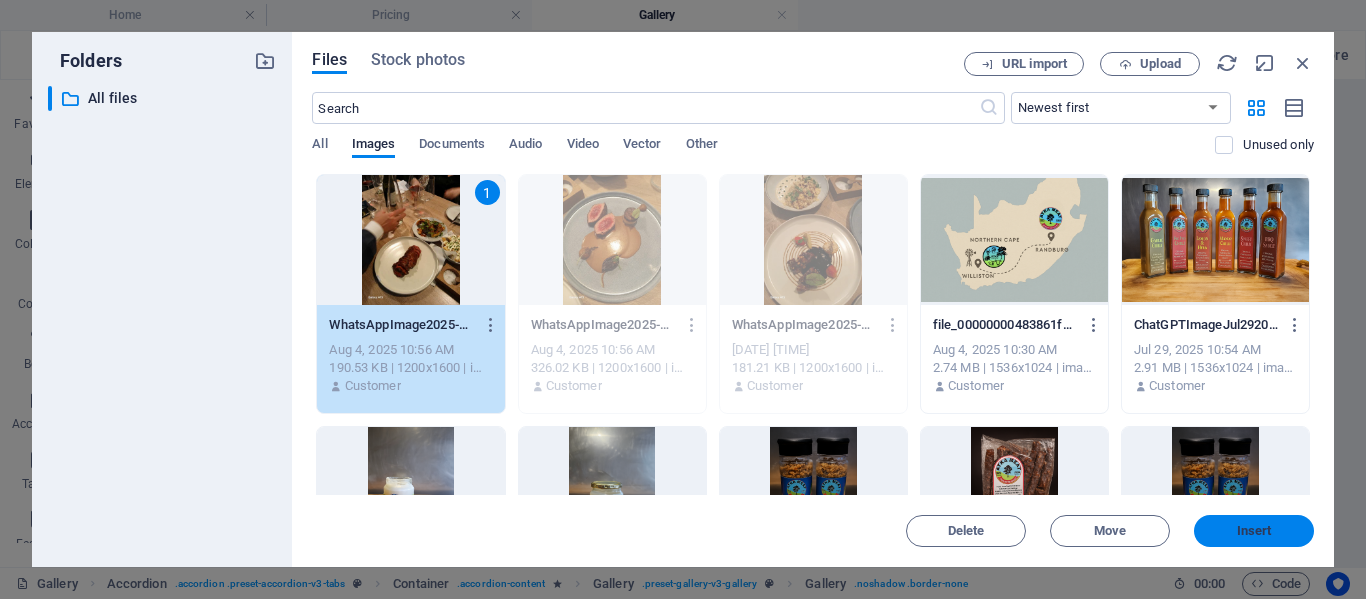 click on "Insert" at bounding box center (1254, 531) 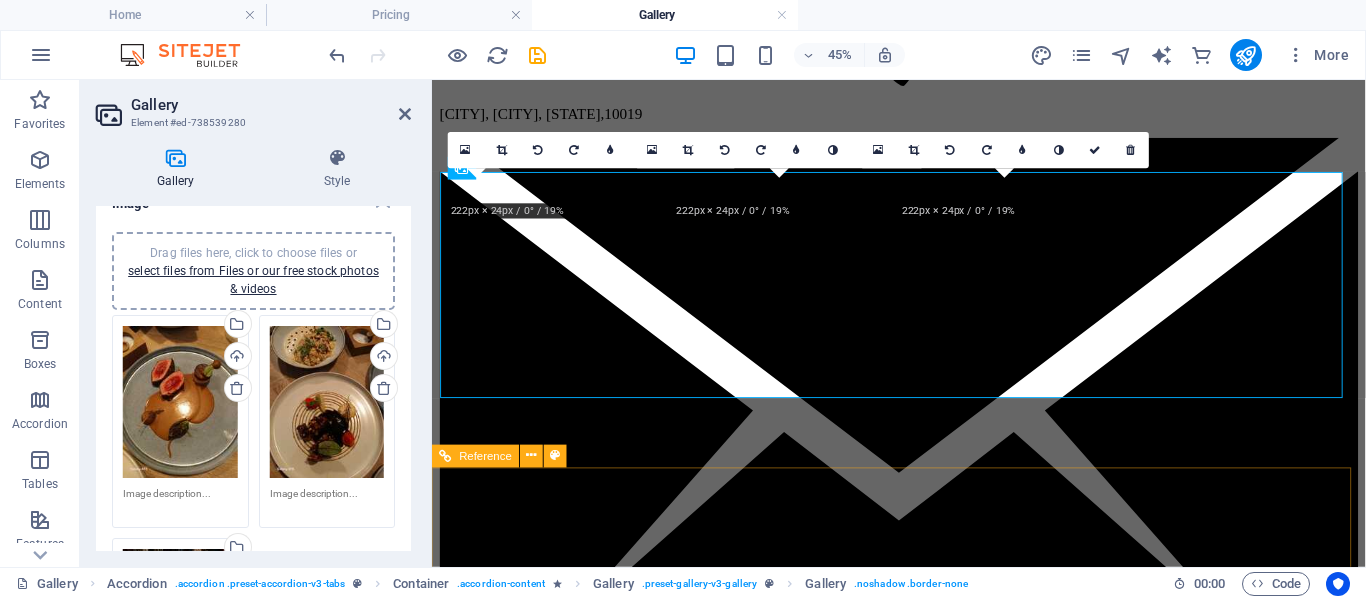 scroll, scrollTop: 2457, scrollLeft: 0, axis: vertical 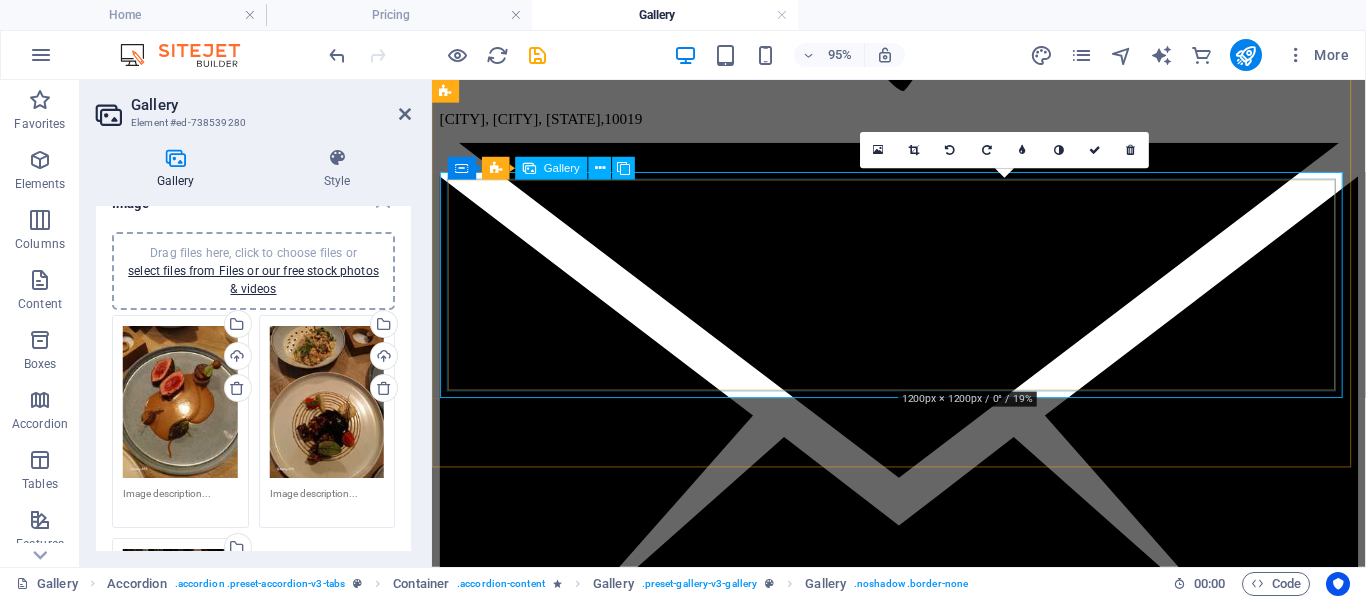 click at bounding box center (880, 29114) 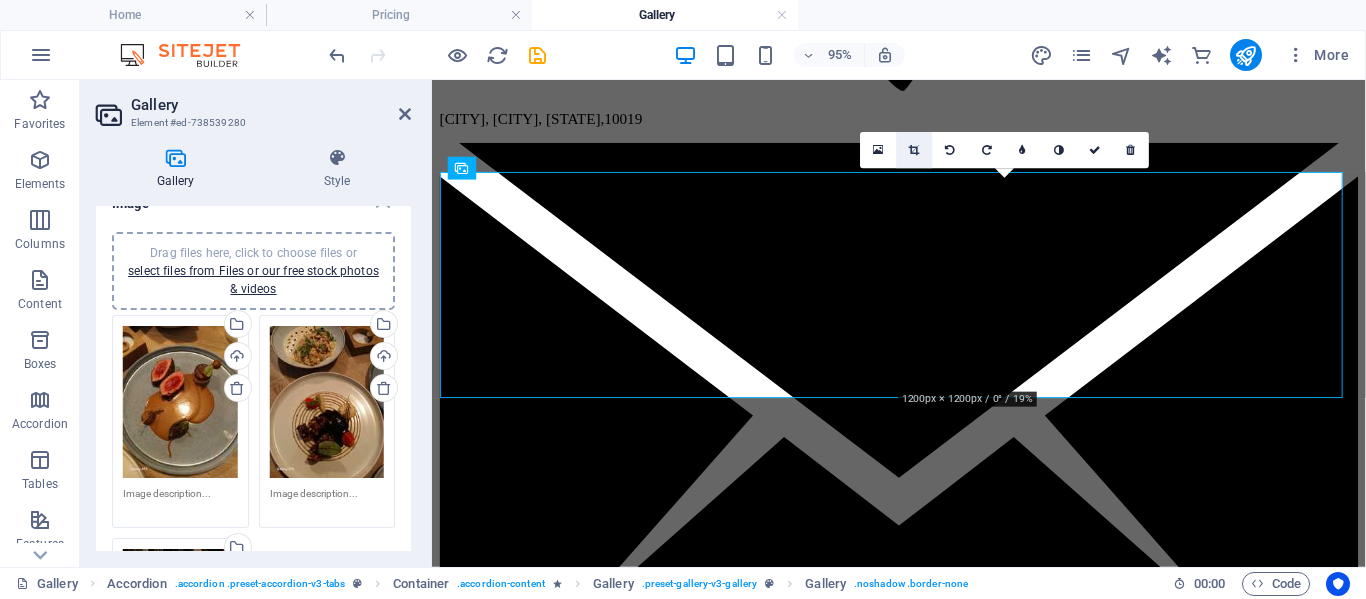 click at bounding box center [914, 150] 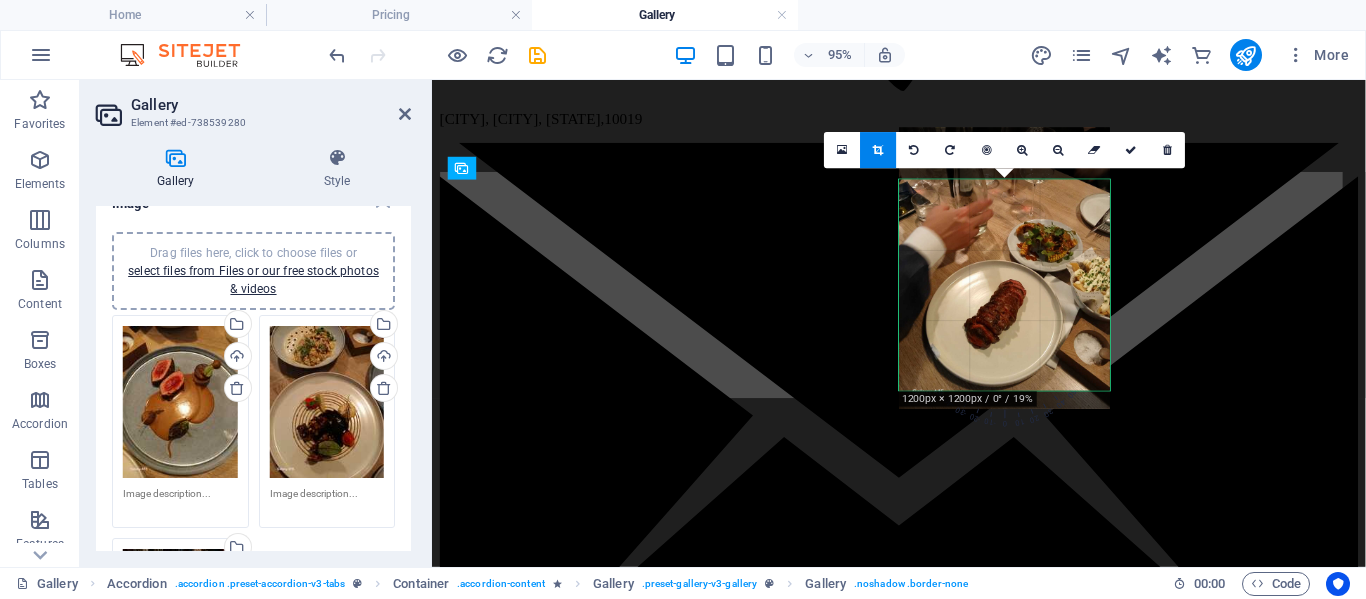 drag, startPoint x: 1002, startPoint y: 290, endPoint x: 1004, endPoint y: 270, distance: 20.09975 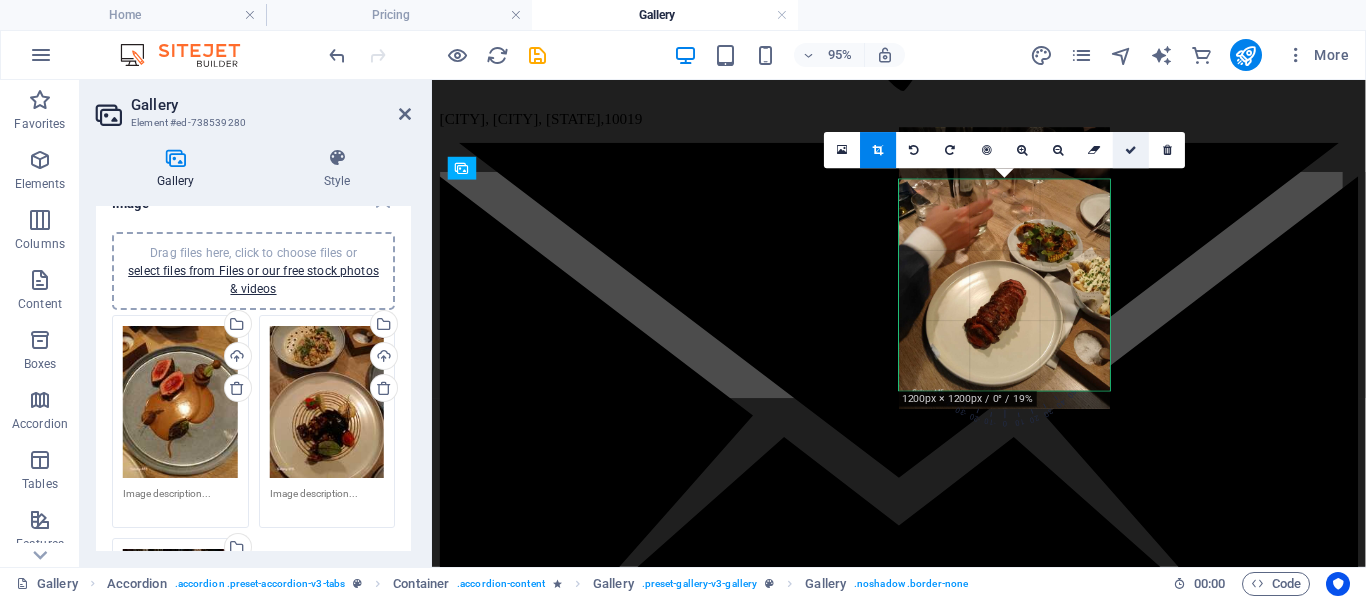 click at bounding box center [1131, 150] 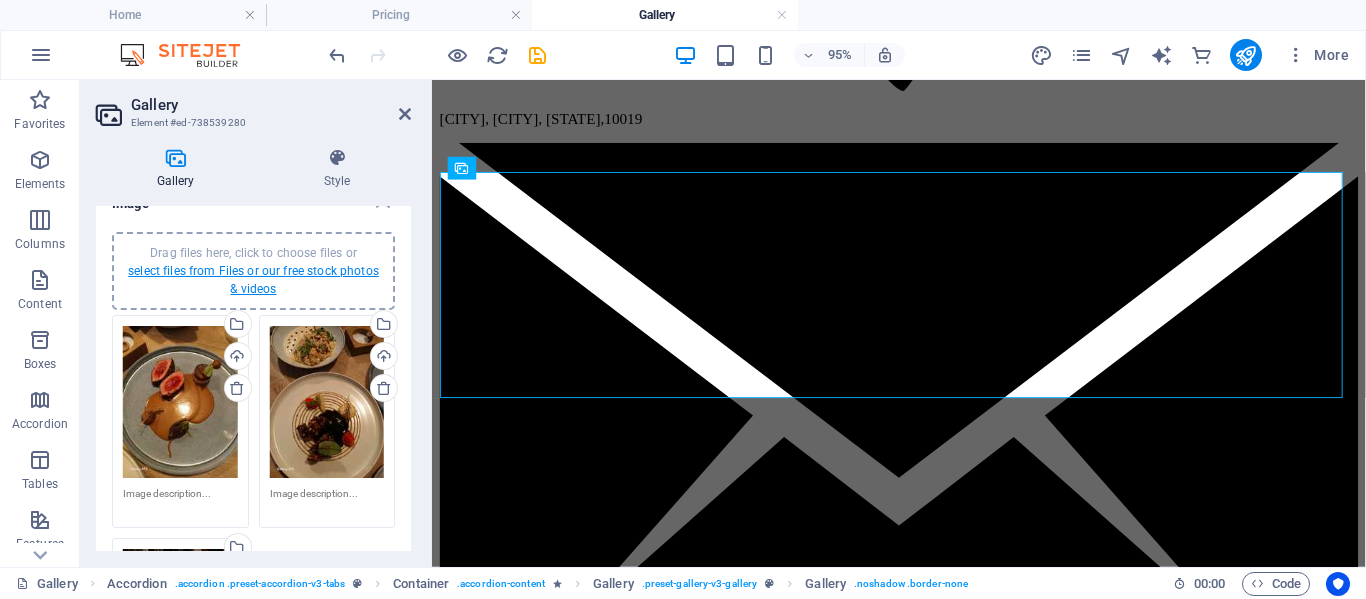 click on "select files from Files or our free stock photos & videos" at bounding box center (253, 280) 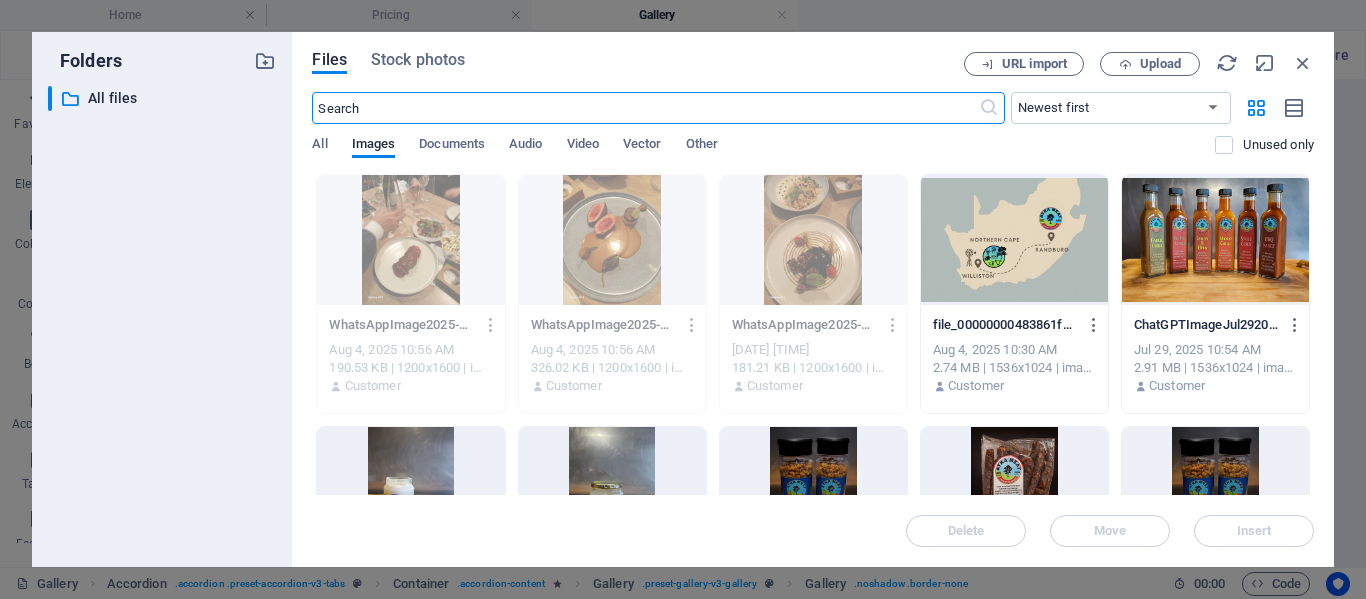 scroll, scrollTop: 2462, scrollLeft: 0, axis: vertical 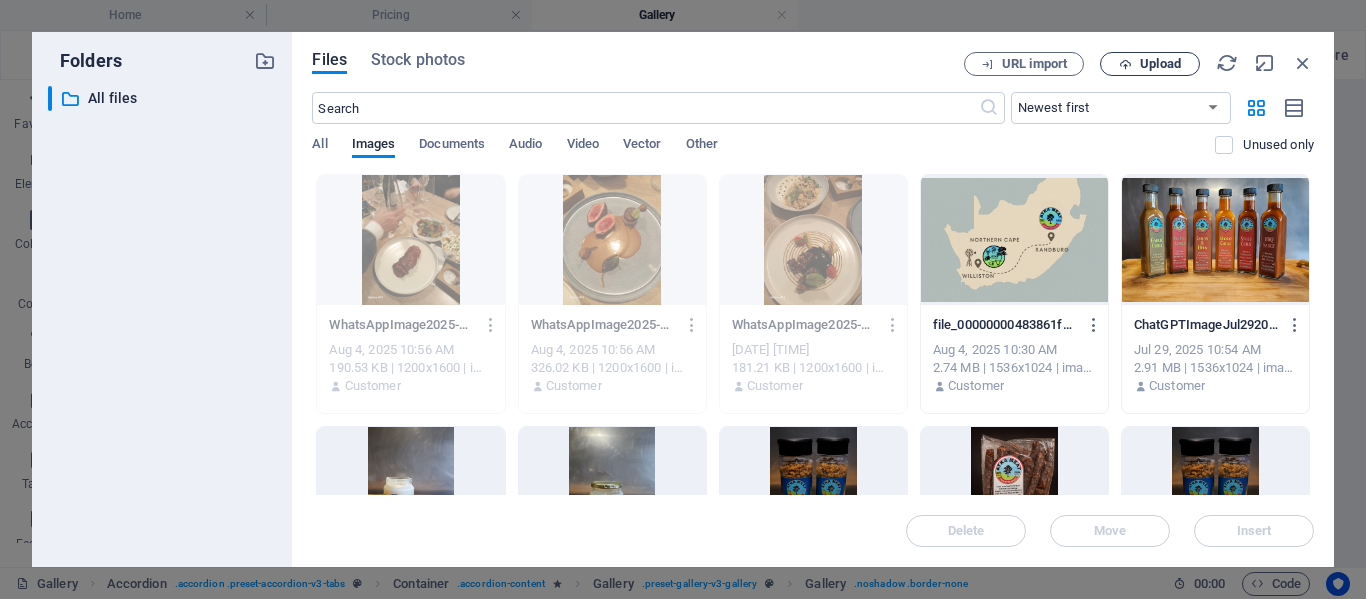 click on "Upload" at bounding box center (1160, 64) 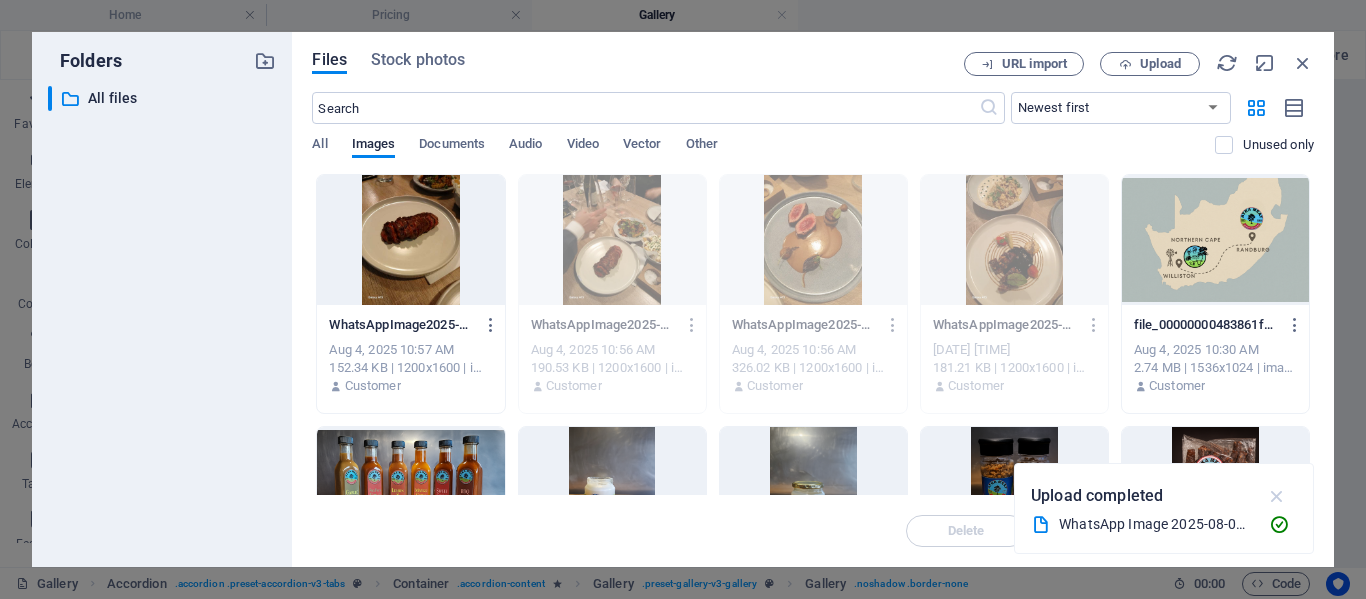 click at bounding box center (1277, 496) 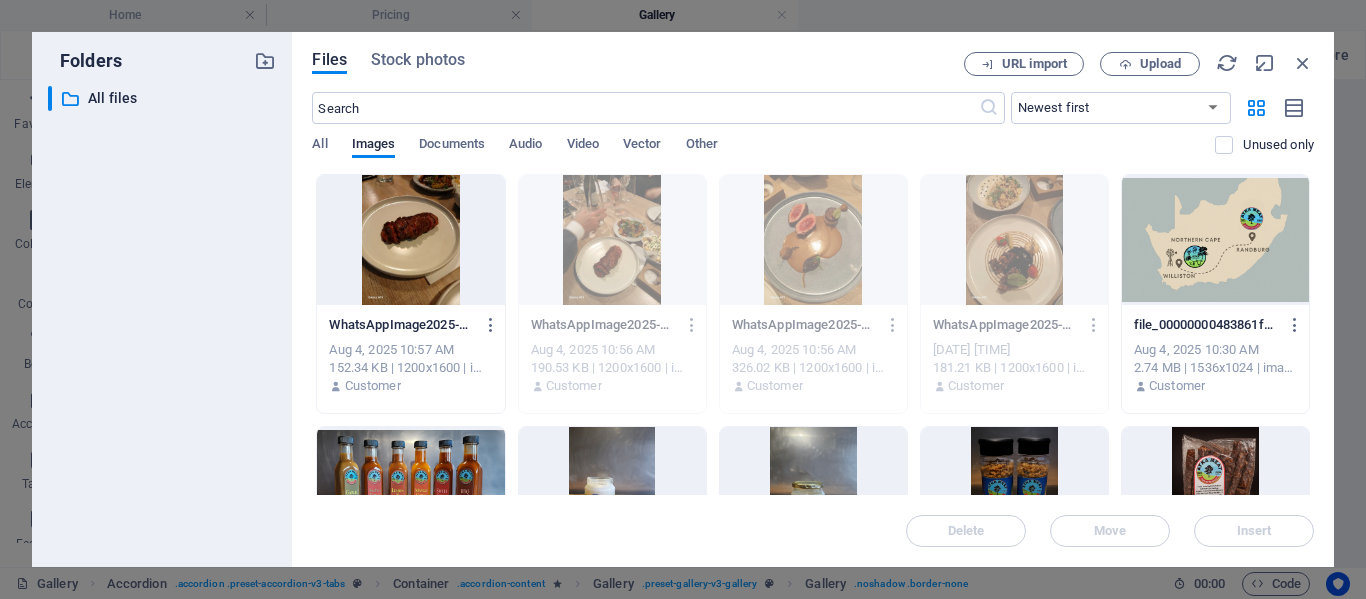 click at bounding box center (410, 240) 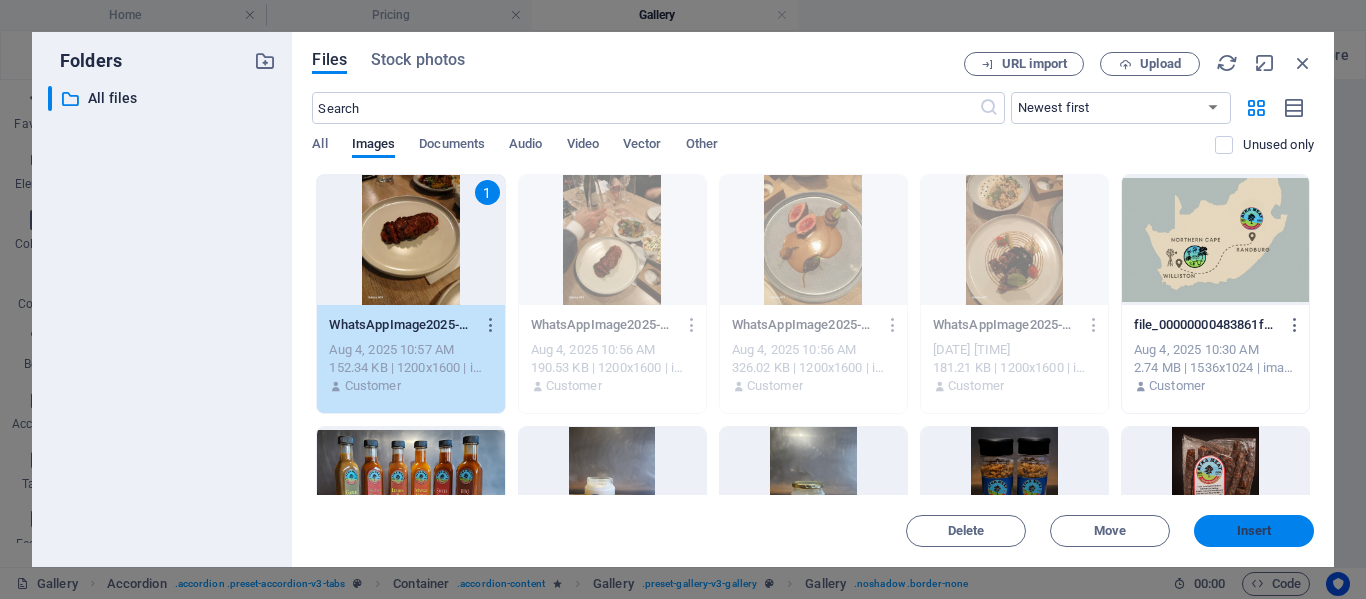 click on "Insert" at bounding box center (1254, 531) 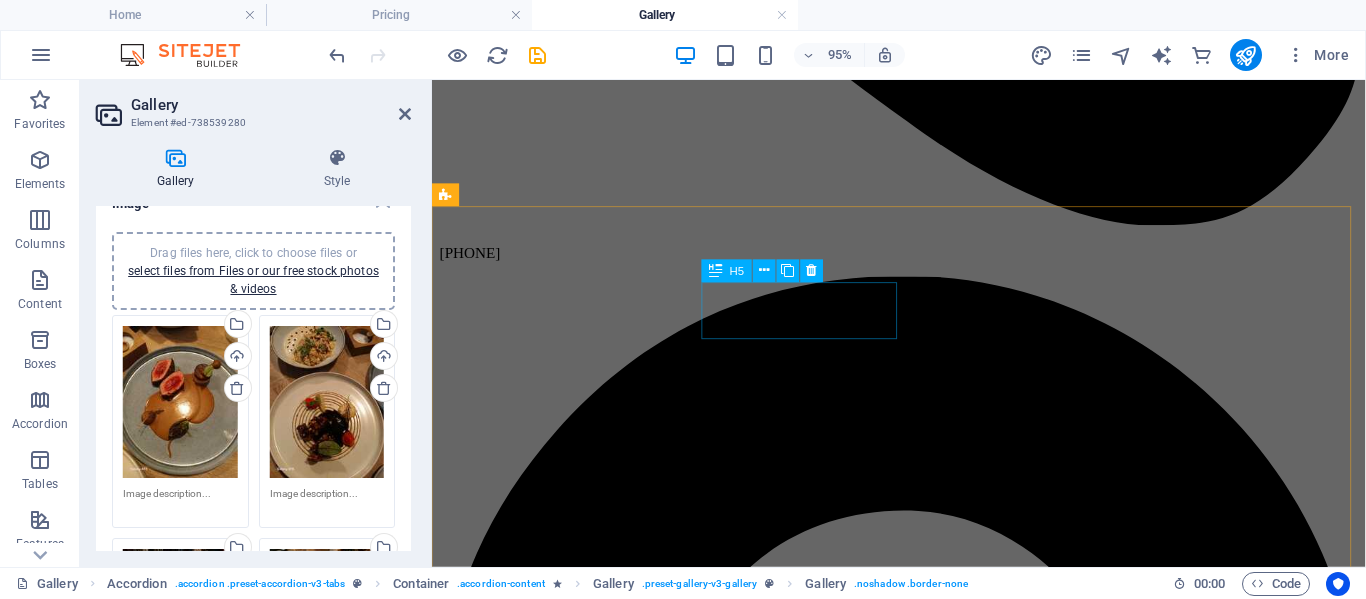 scroll, scrollTop: 841, scrollLeft: 0, axis: vertical 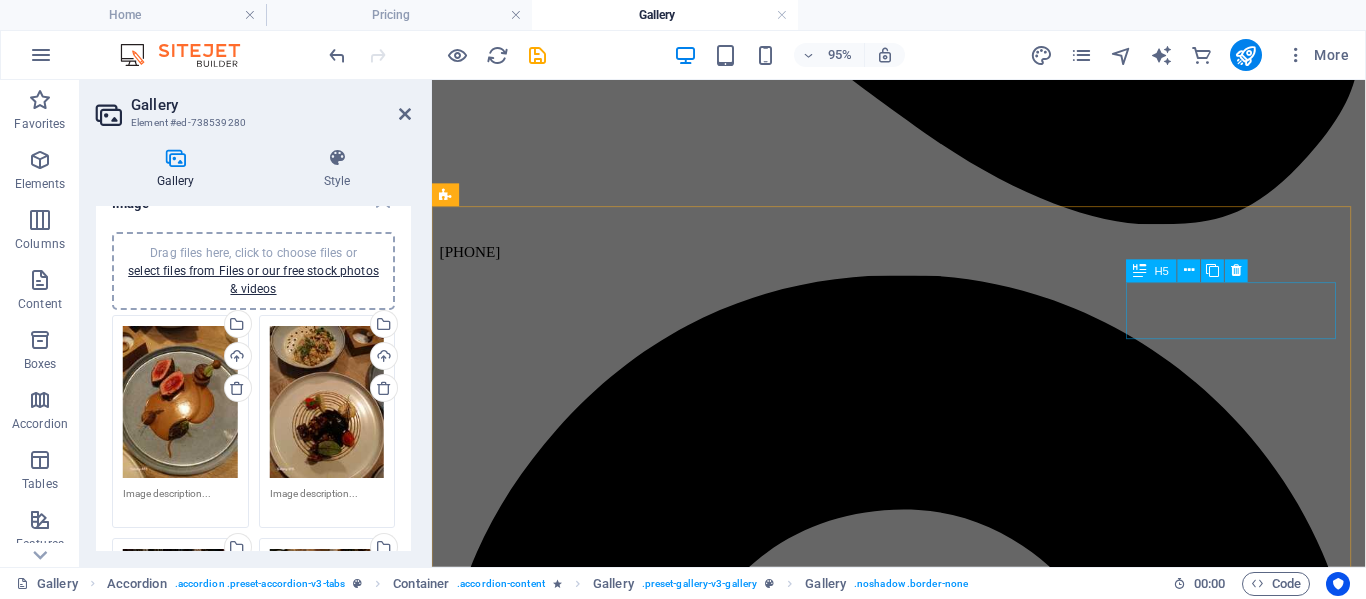 click on "Three" at bounding box center [923, 28233] 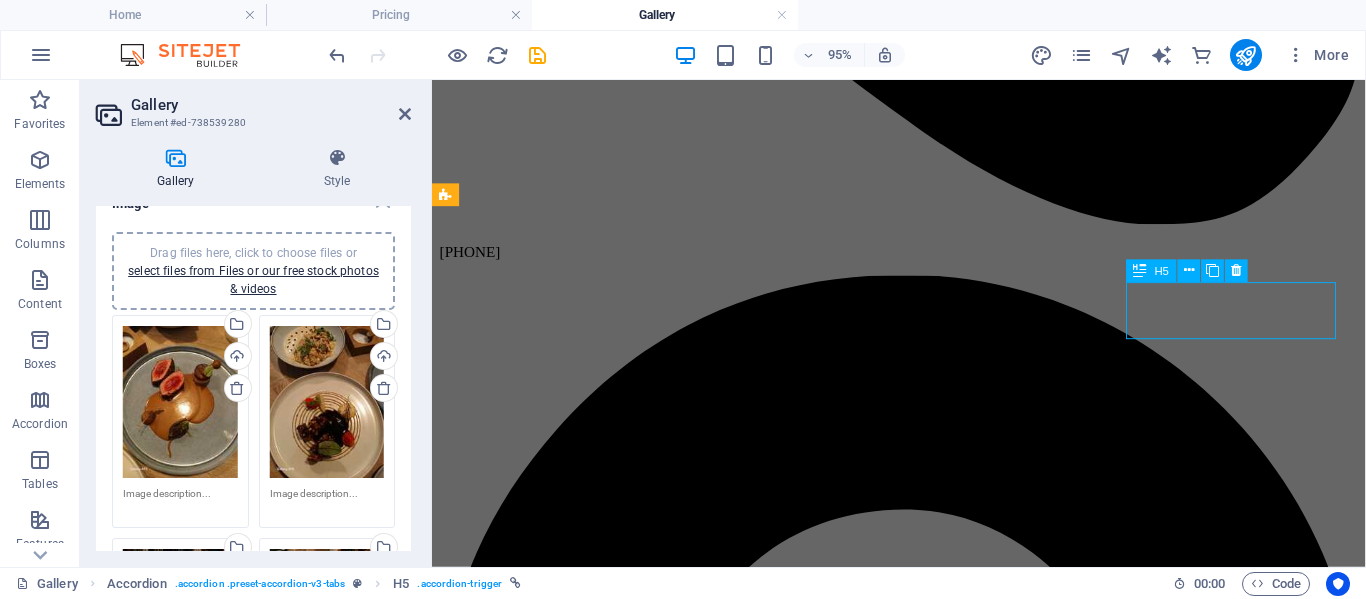 click on "Three" at bounding box center (923, 28233) 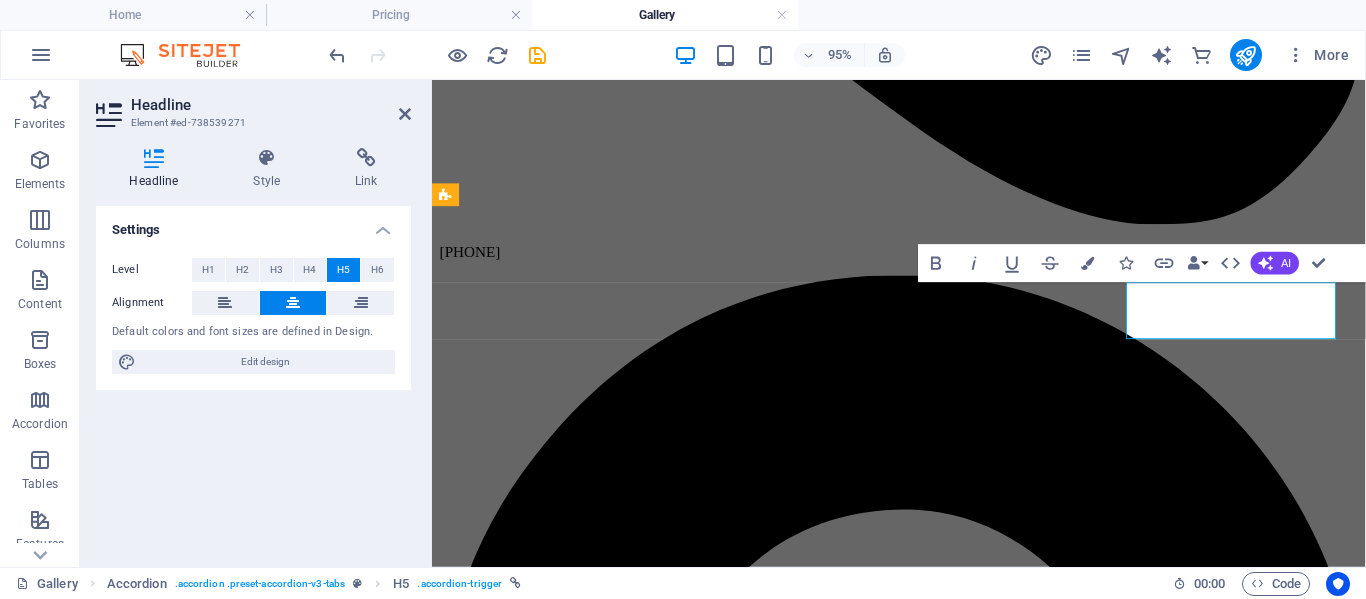 type 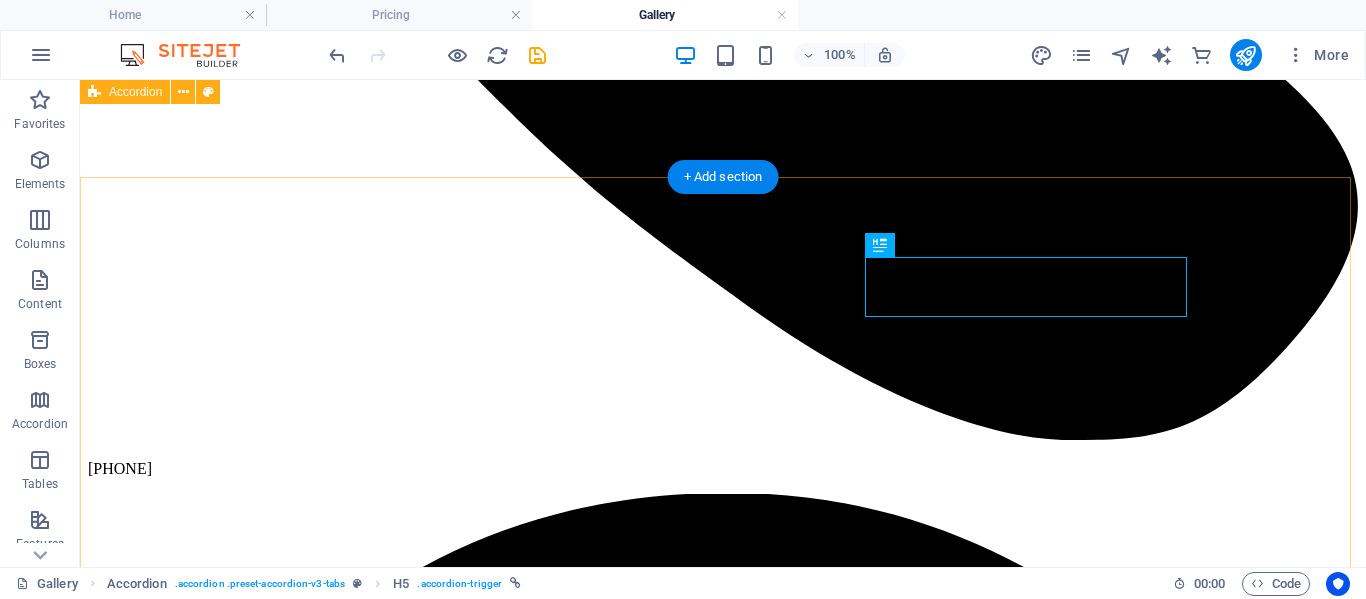 scroll, scrollTop: 937, scrollLeft: 0, axis: vertical 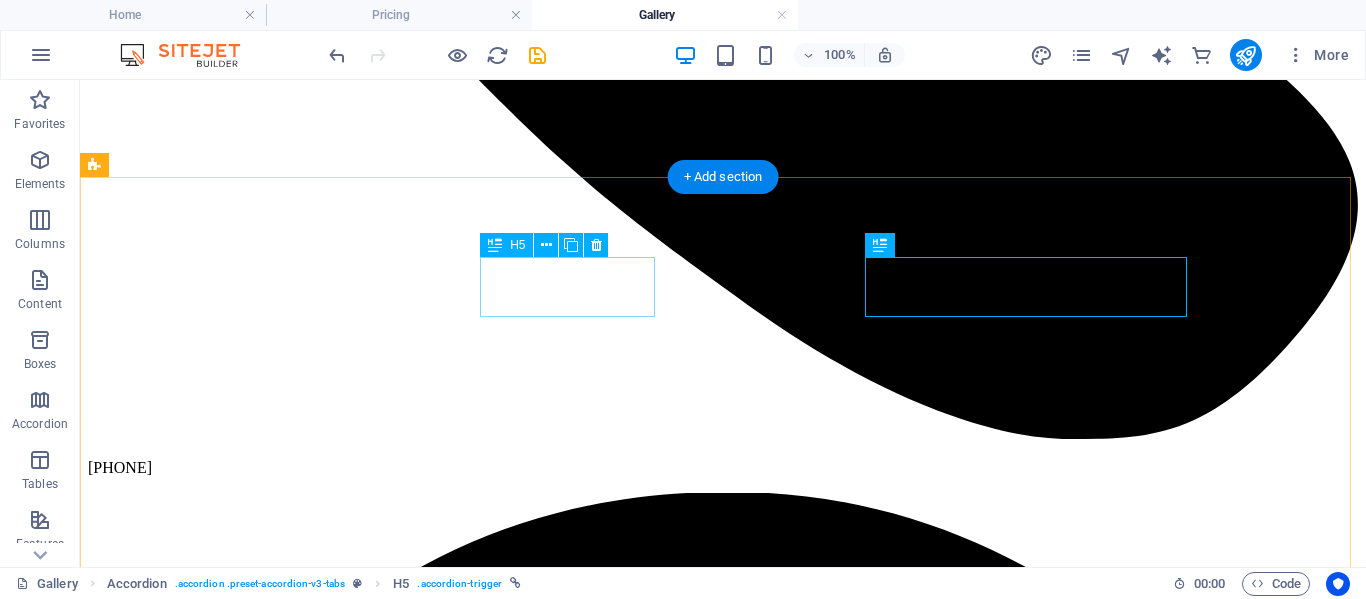 click on "One" at bounding box center (723, 26034) 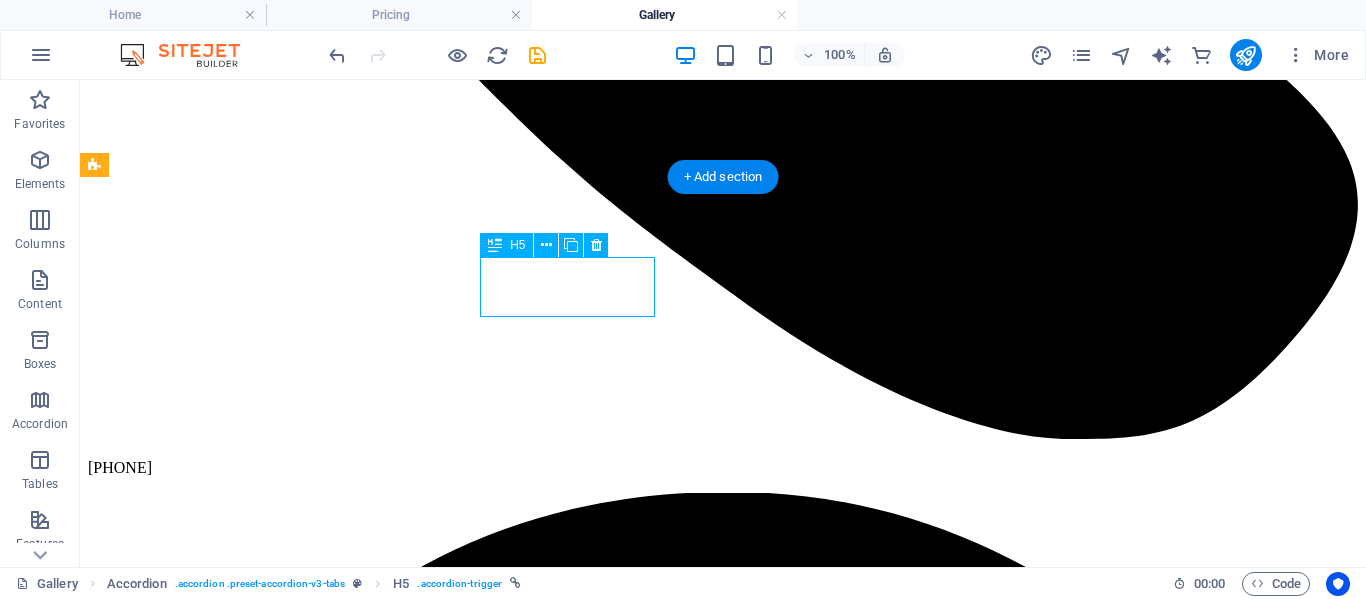 click on "One" at bounding box center [723, 26034] 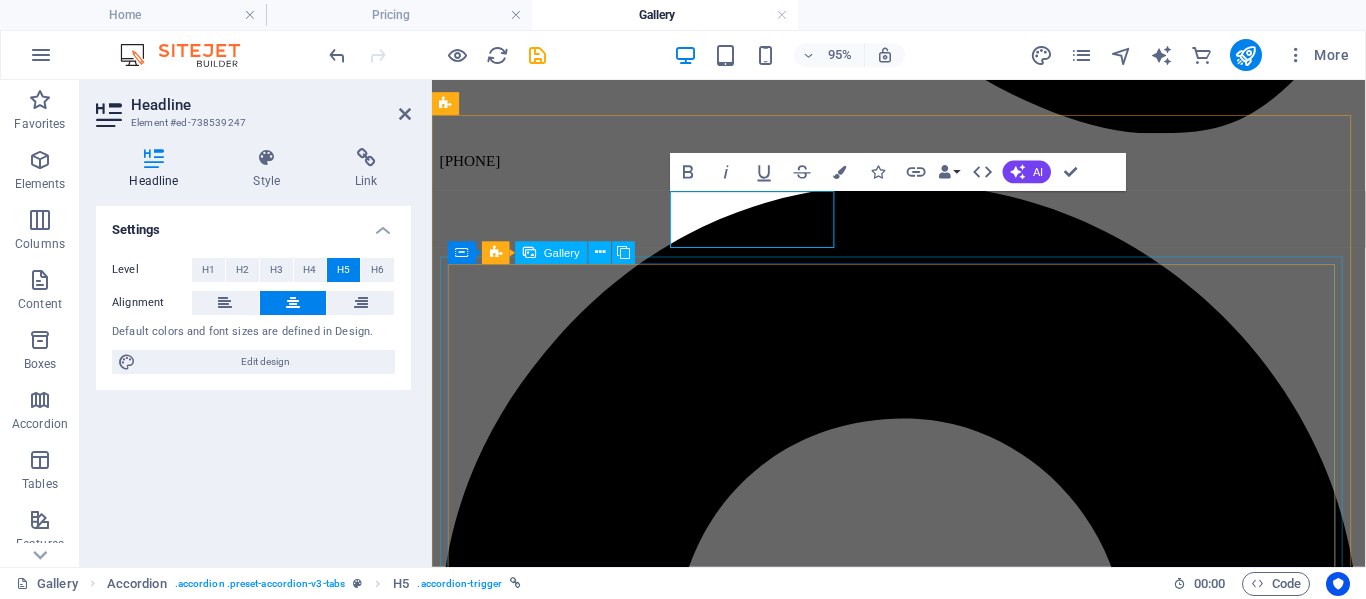 click at bounding box center (880, 12987) 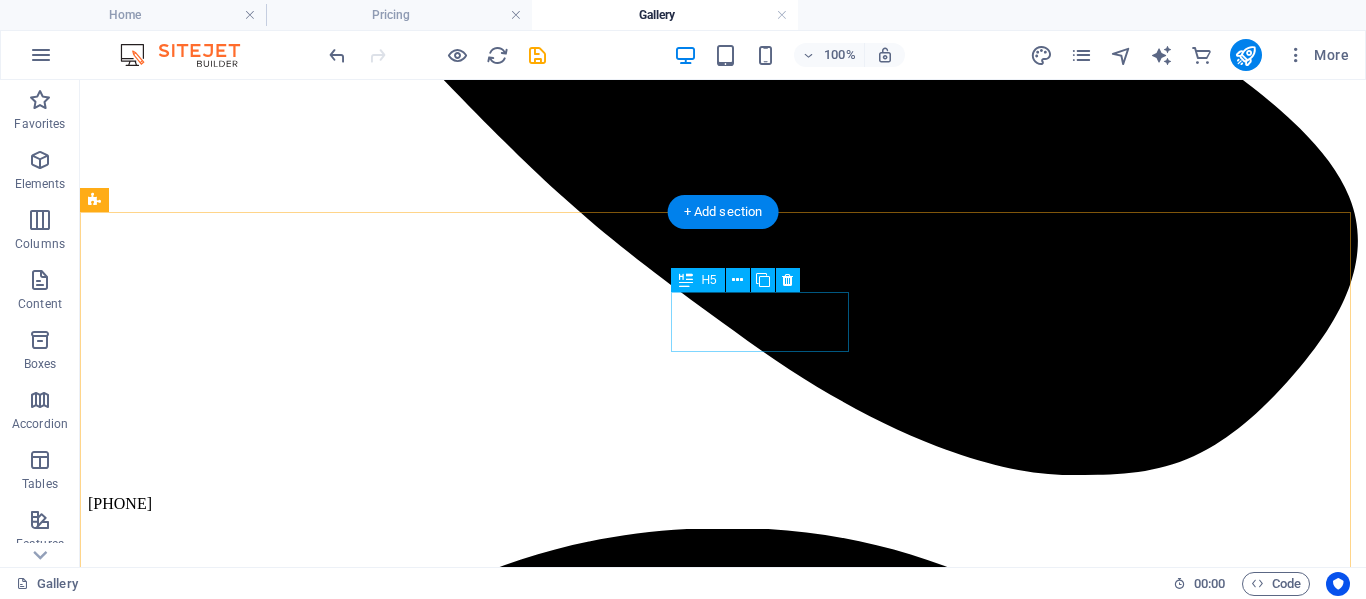 scroll, scrollTop: 902, scrollLeft: 0, axis: vertical 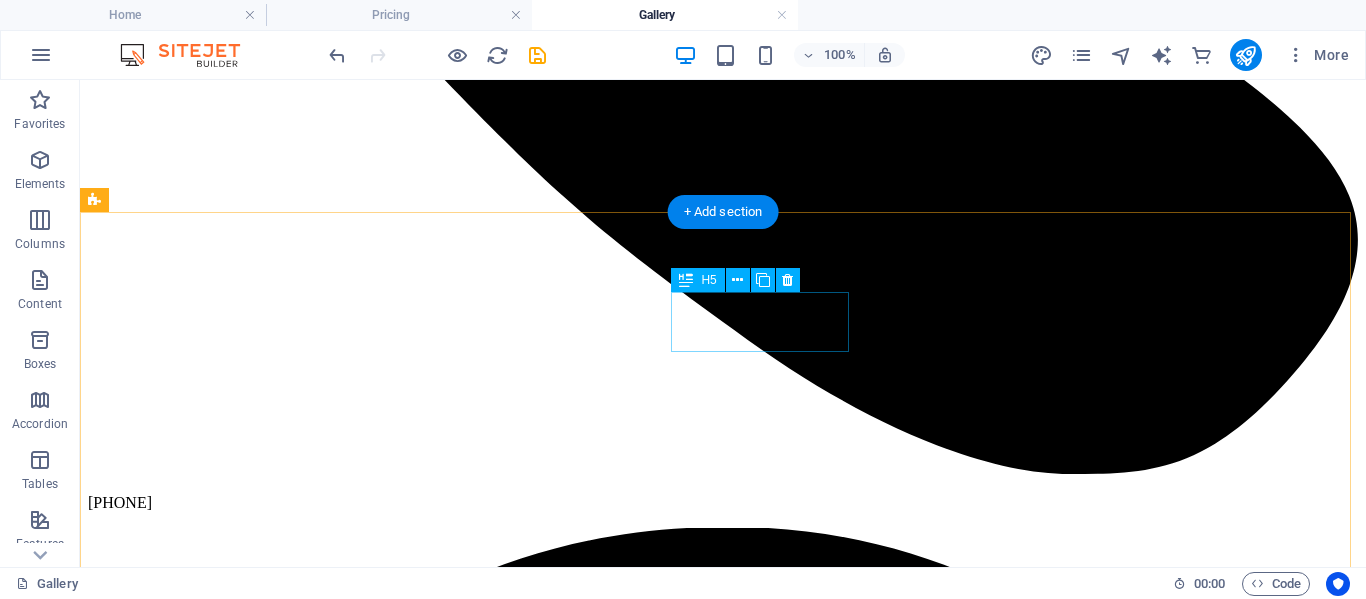 click on "Two" at bounding box center (723, 30724) 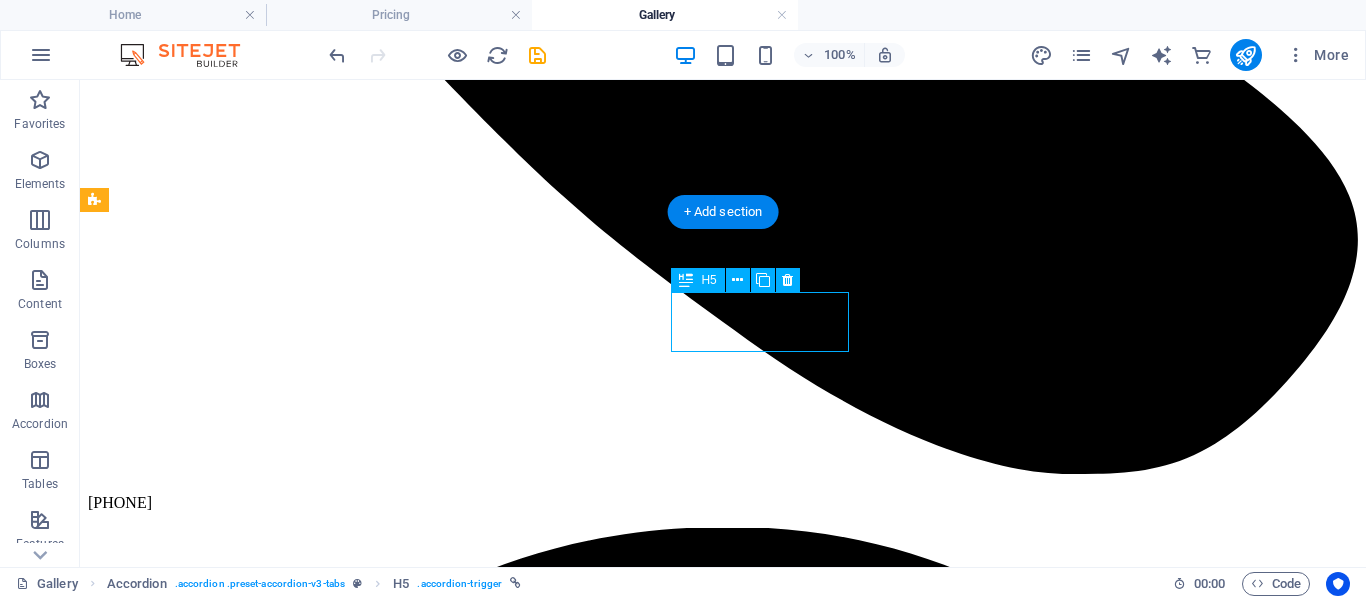 click on "Two" at bounding box center (723, 30724) 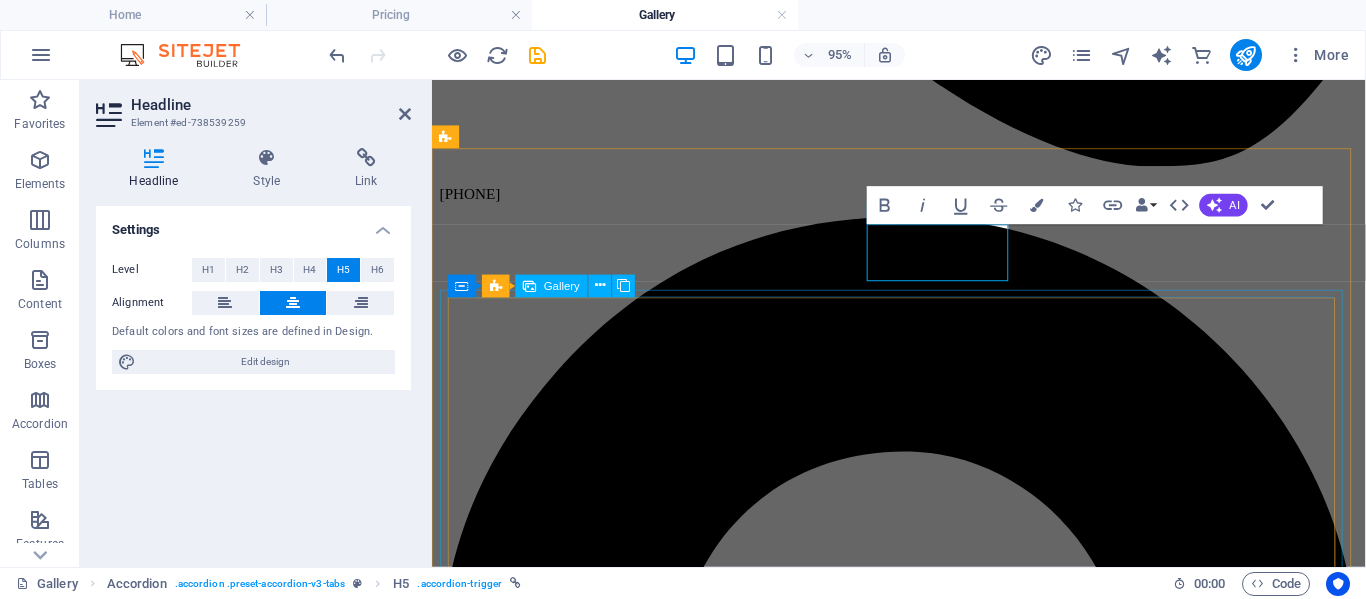 type 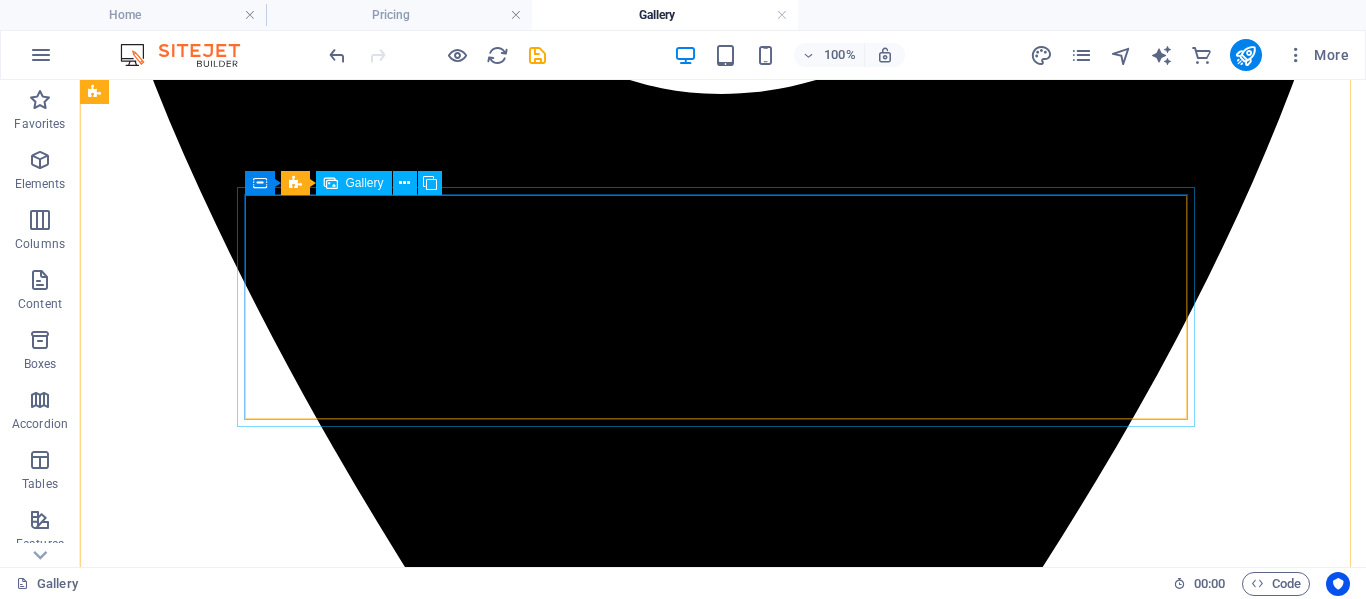 scroll, scrollTop: 2278, scrollLeft: 0, axis: vertical 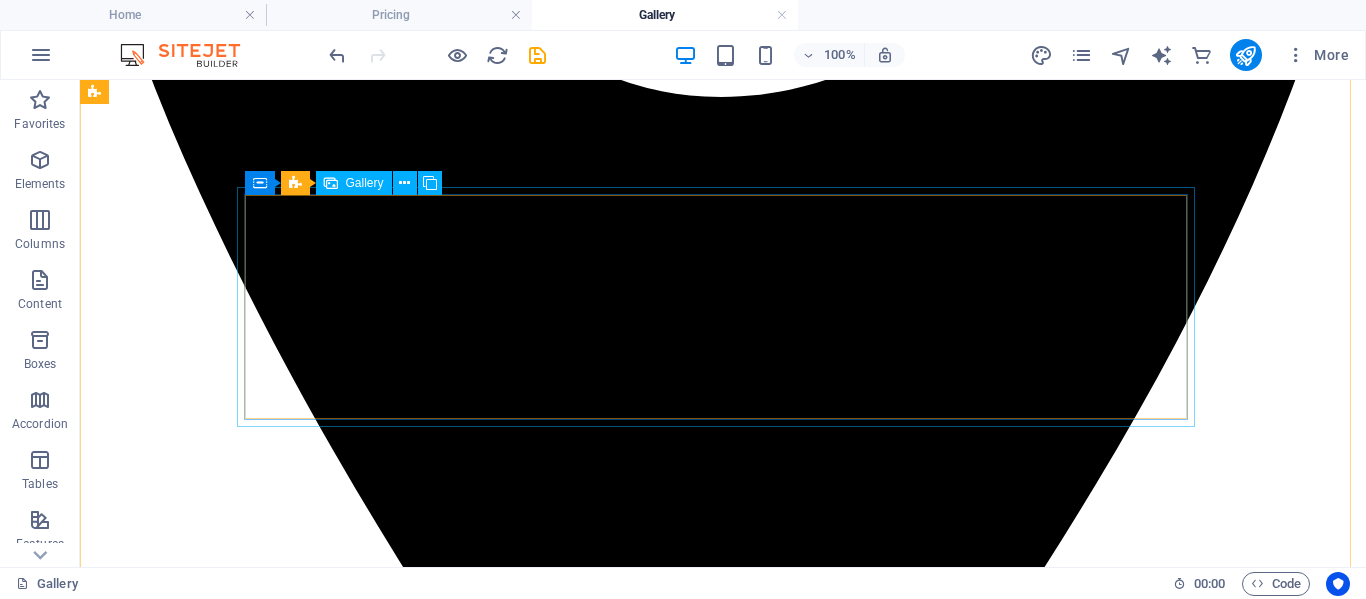 click at bounding box center [528, 30024] 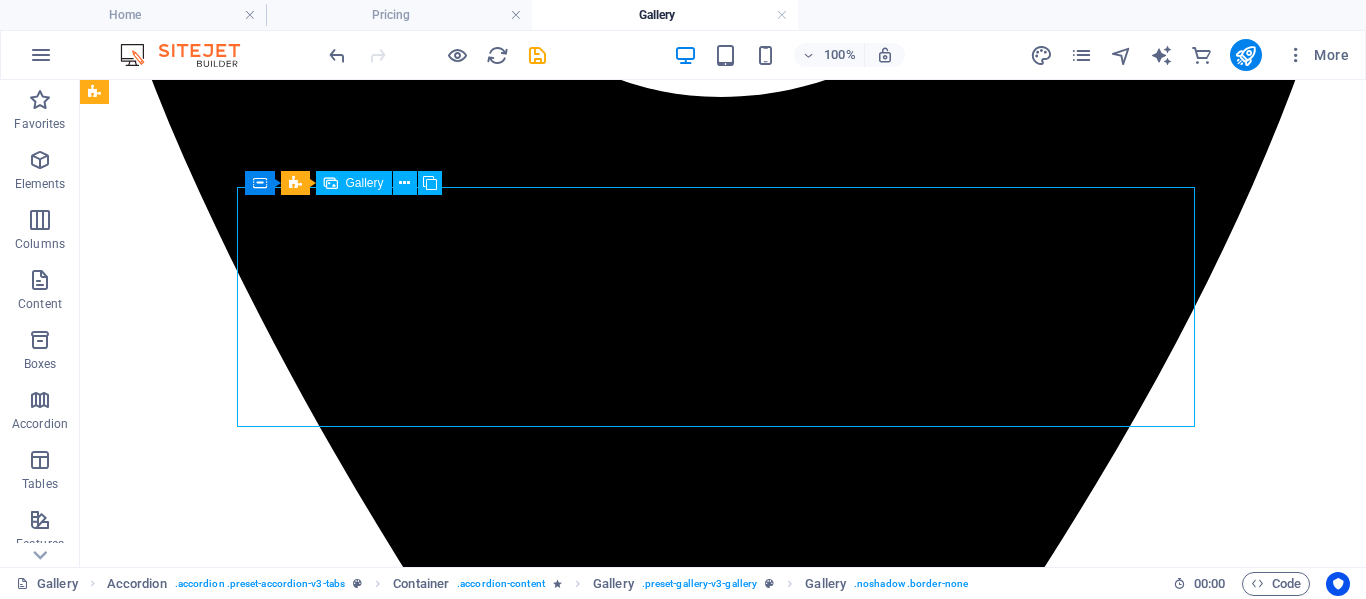 click at bounding box center (528, 30024) 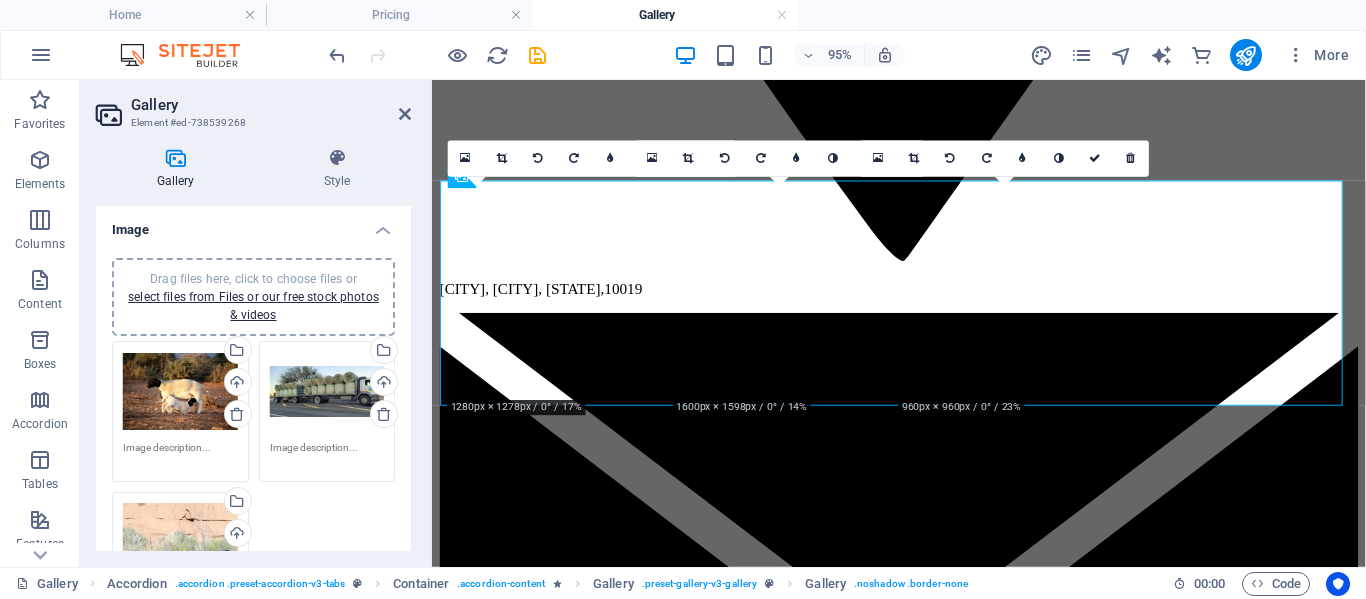 scroll, scrollTop: 2209, scrollLeft: 0, axis: vertical 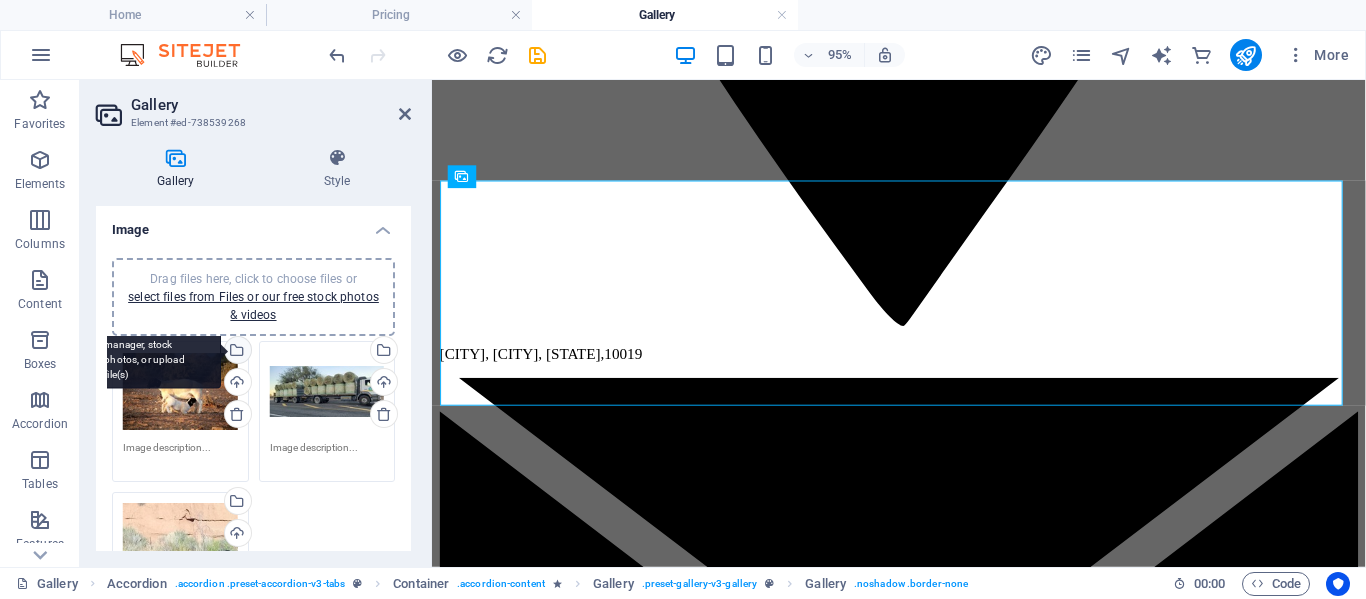 click on "Select files from the file manager, stock photos, or upload file(s)" at bounding box center [156, 351] 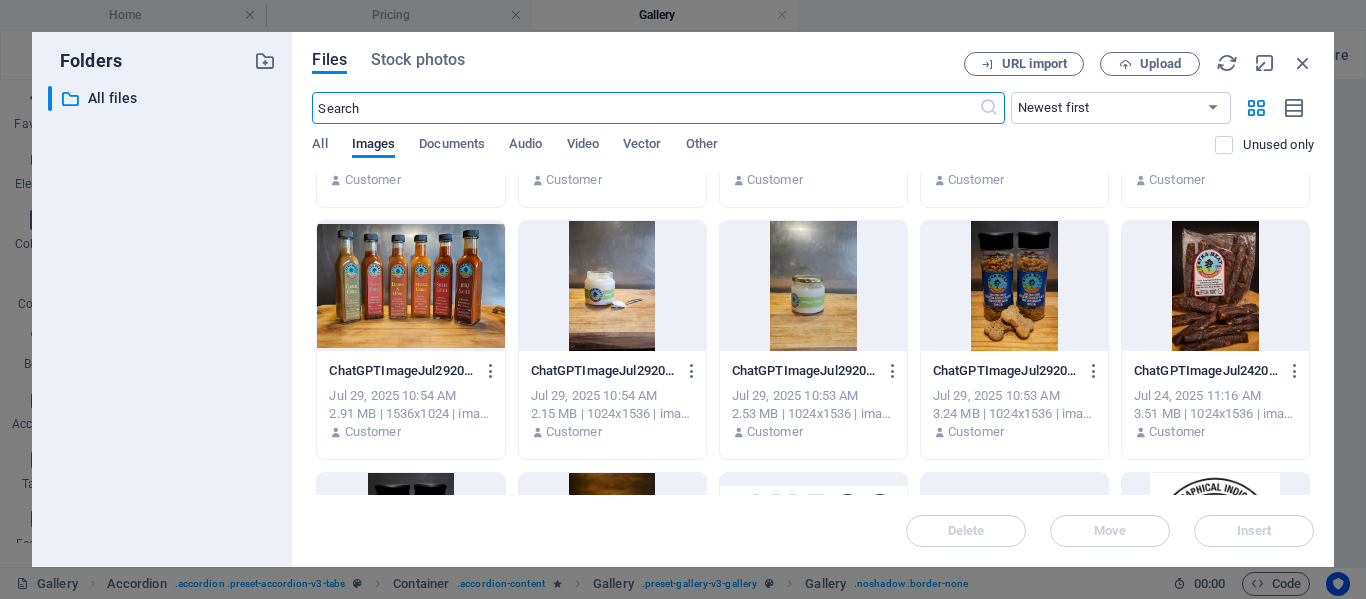 scroll, scrollTop: 223, scrollLeft: 0, axis: vertical 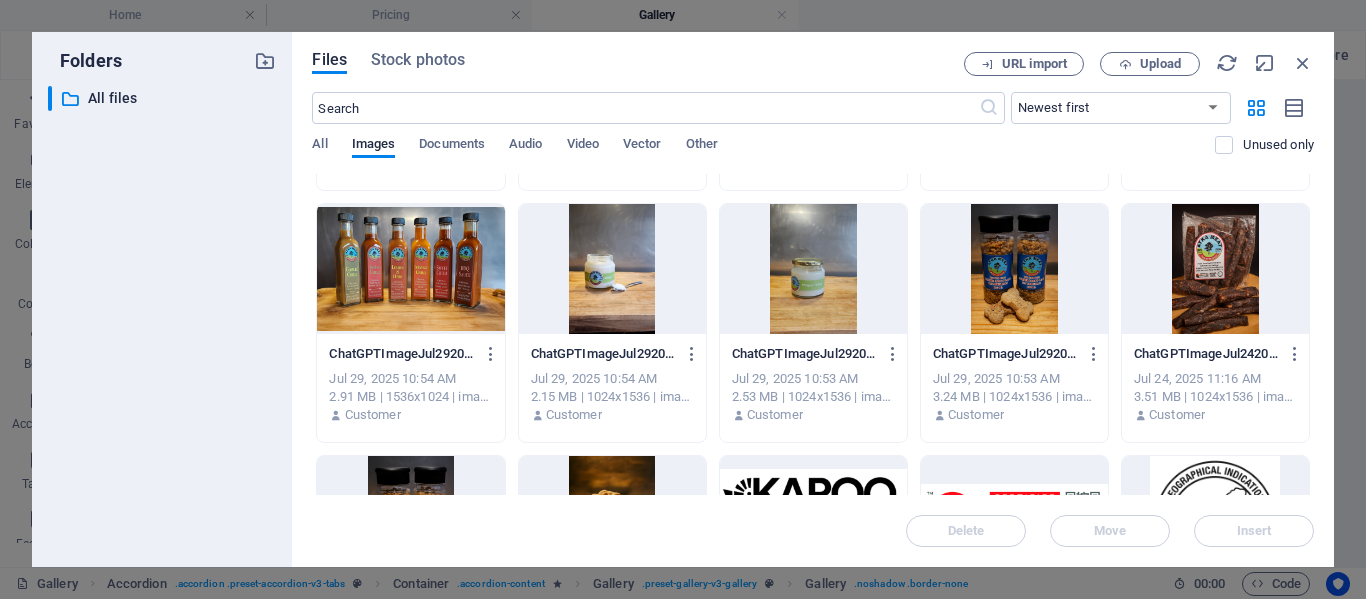 click at bounding box center (410, 269) 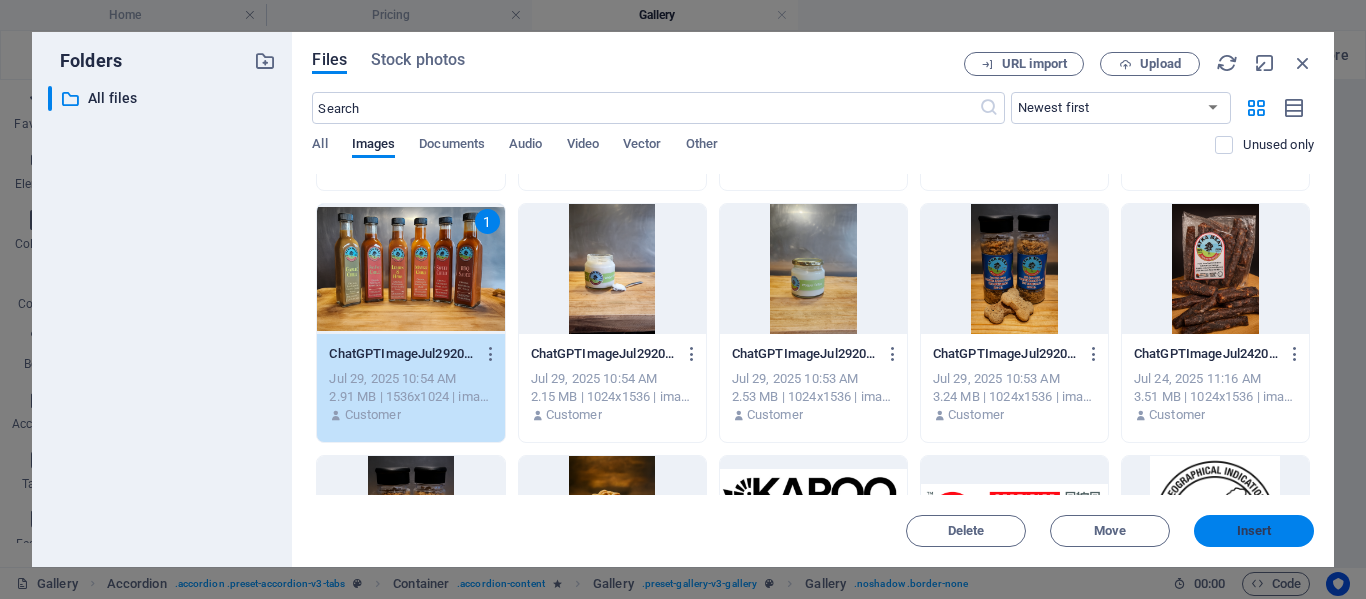 click on "Insert" at bounding box center [1254, 531] 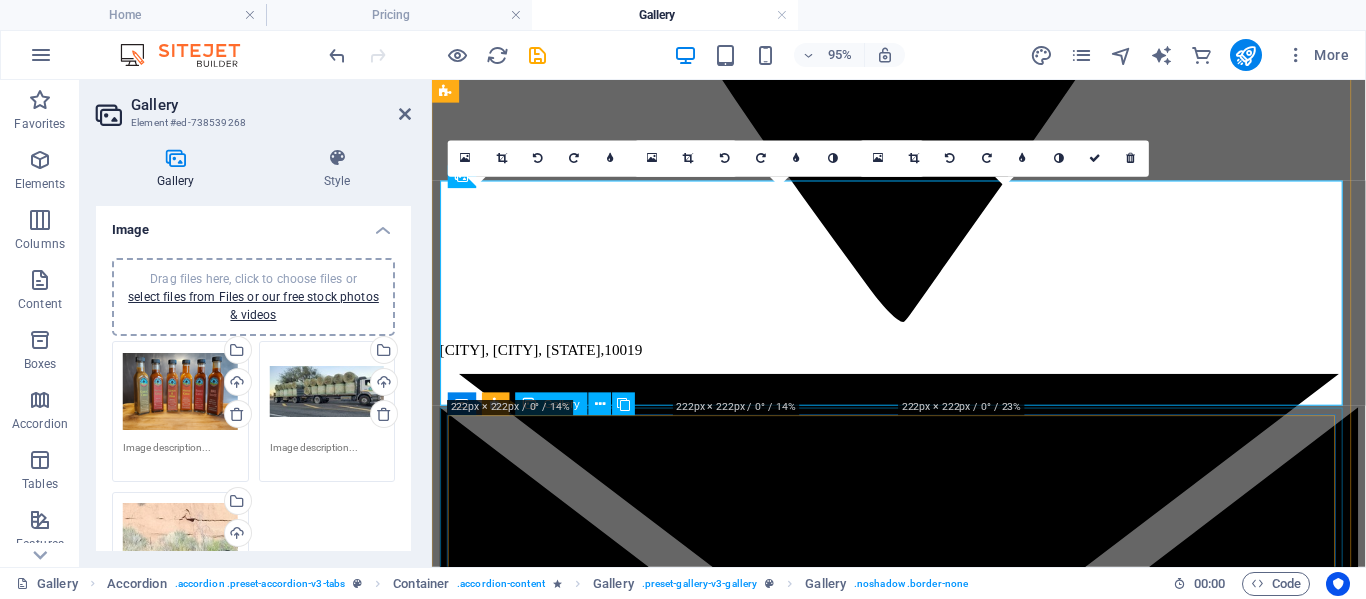 scroll, scrollTop: 2209, scrollLeft: 0, axis: vertical 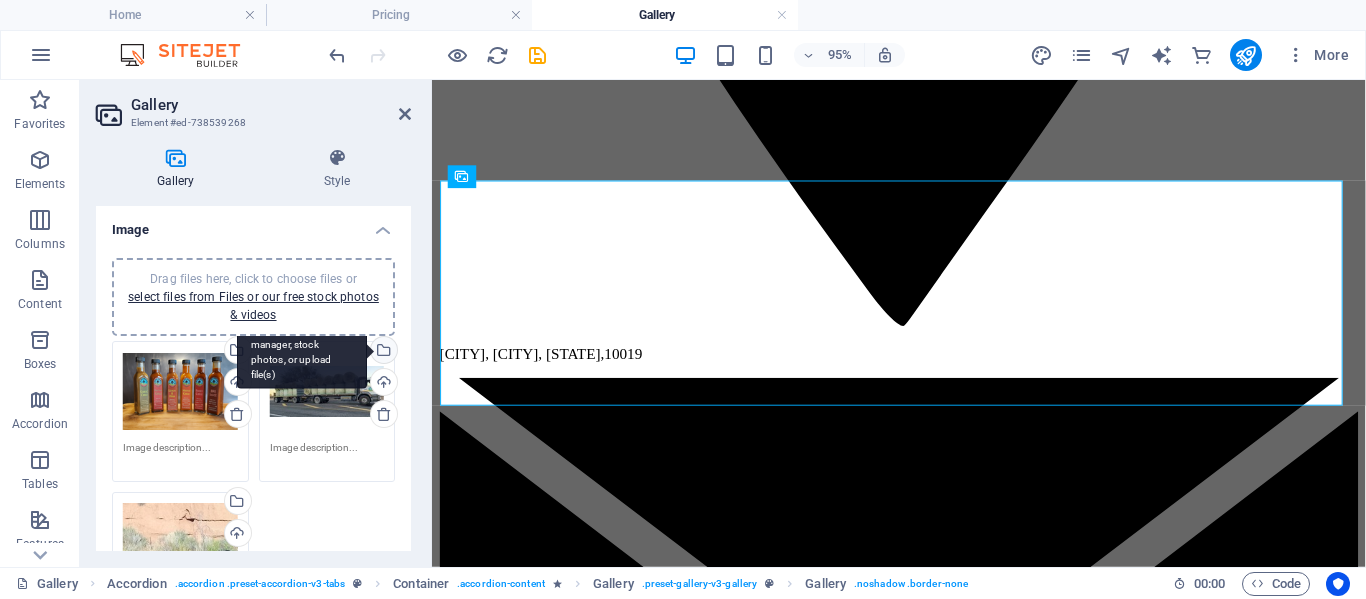 click on "Select files from the file manager, stock photos, or upload file(s)" at bounding box center [302, 351] 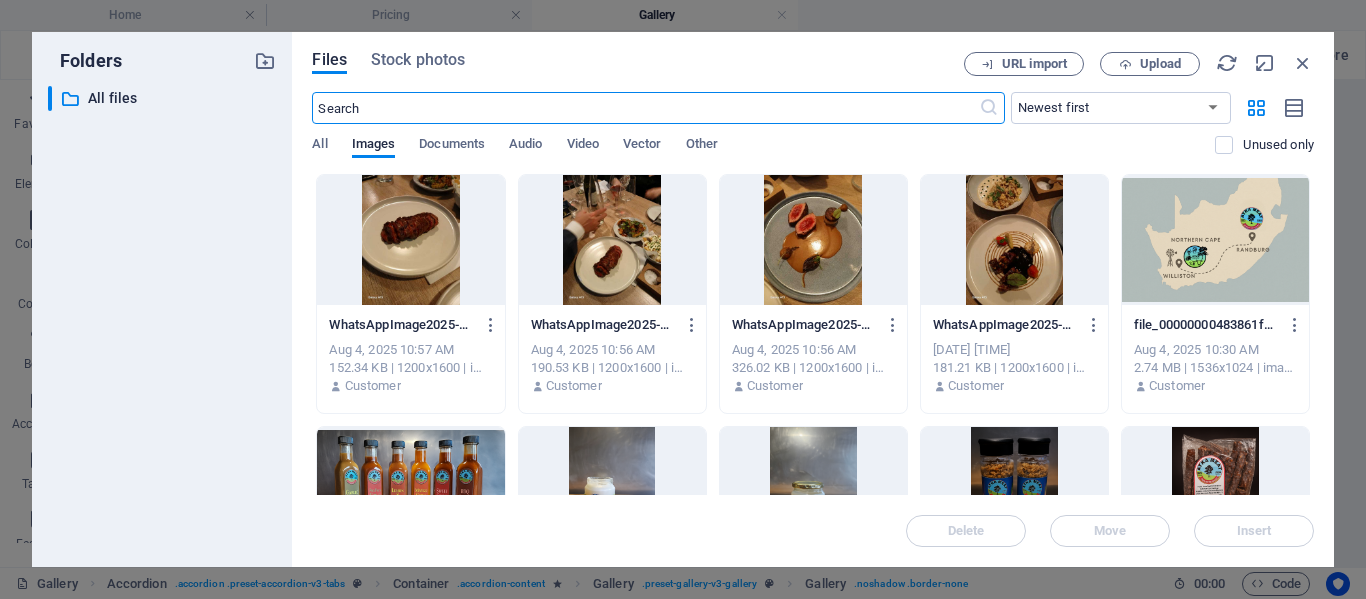 scroll, scrollTop: 2214, scrollLeft: 0, axis: vertical 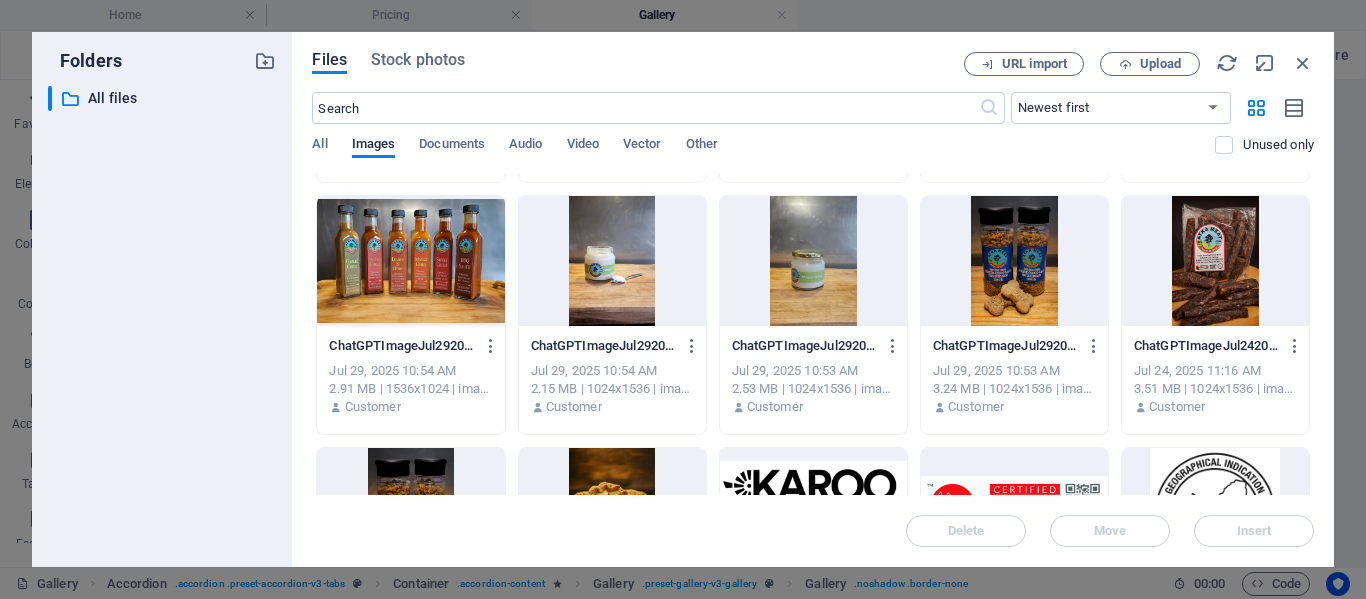 click at bounding box center [612, 261] 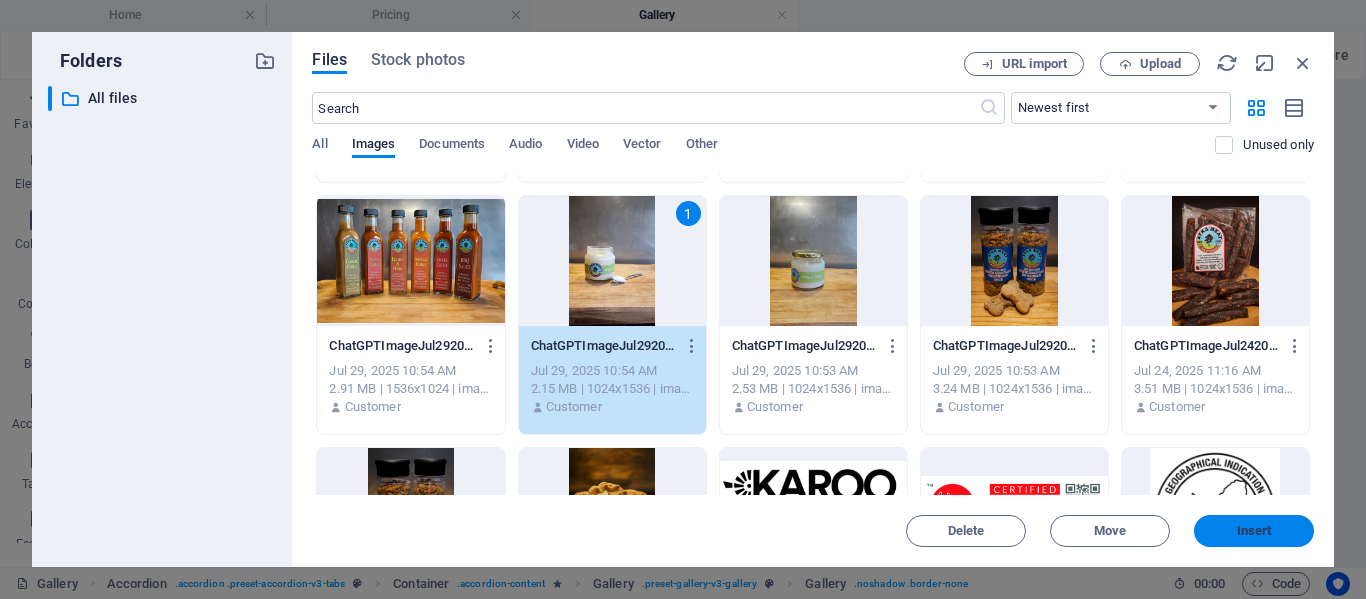 click on "Insert" at bounding box center (1254, 531) 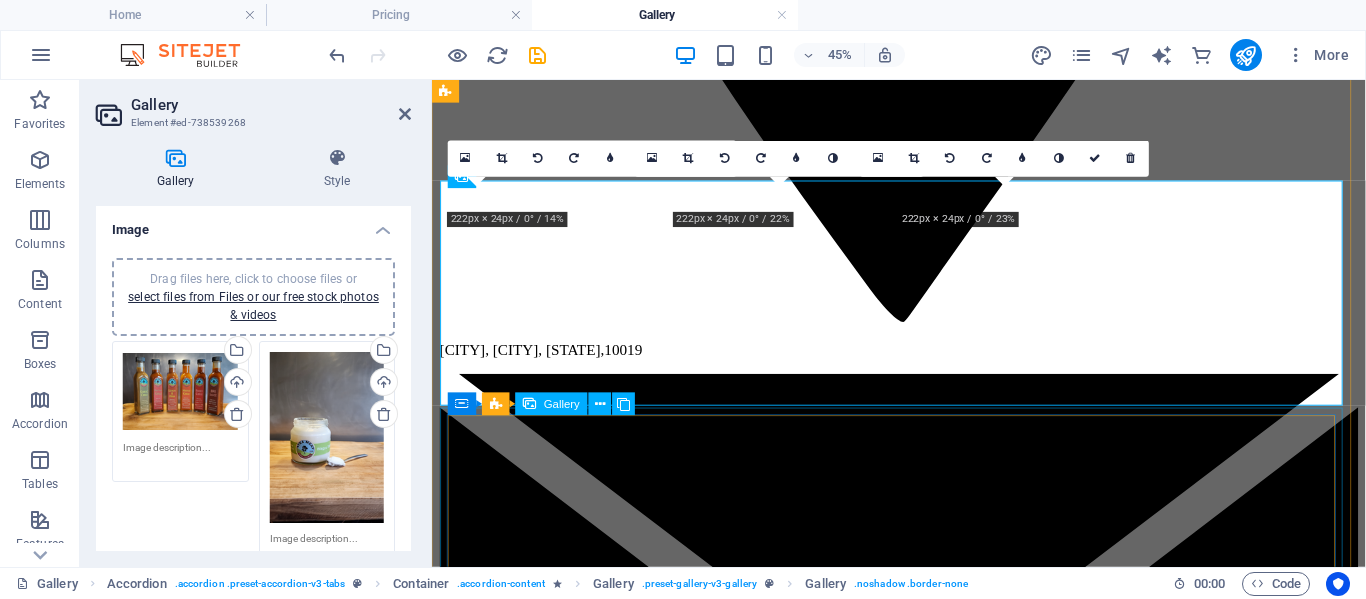 scroll, scrollTop: 2209, scrollLeft: 0, axis: vertical 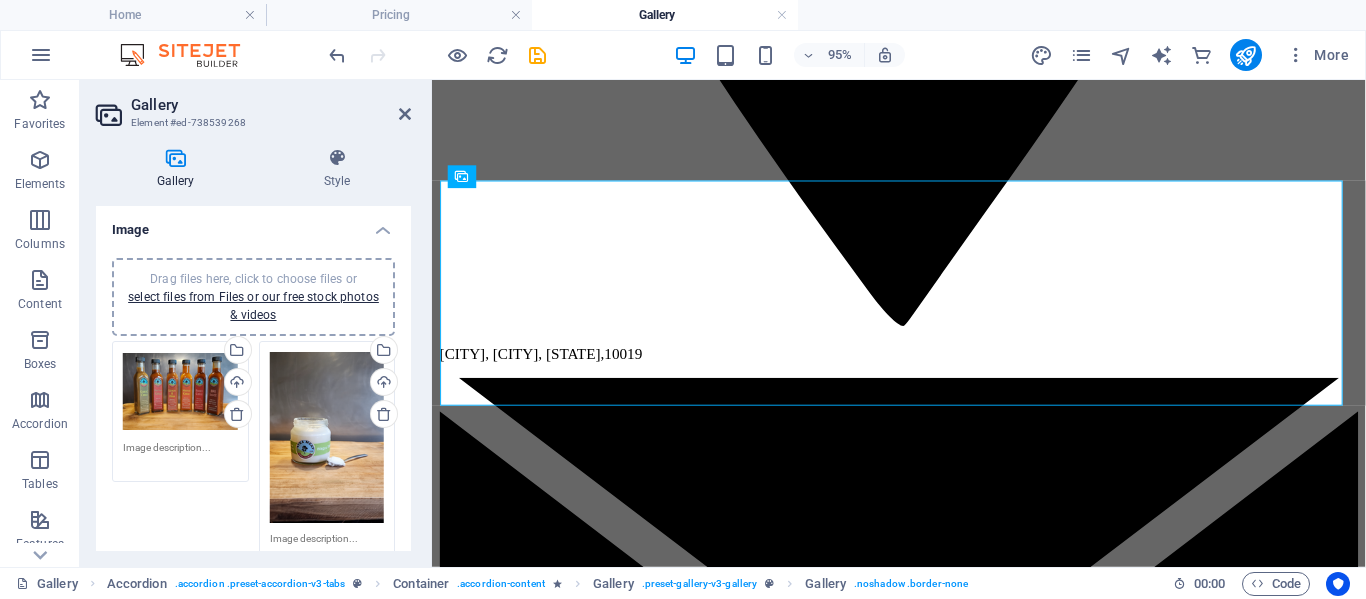 click on "Select files from the file manager, stock photos, or upload file(s)" at bounding box center [236, 594] 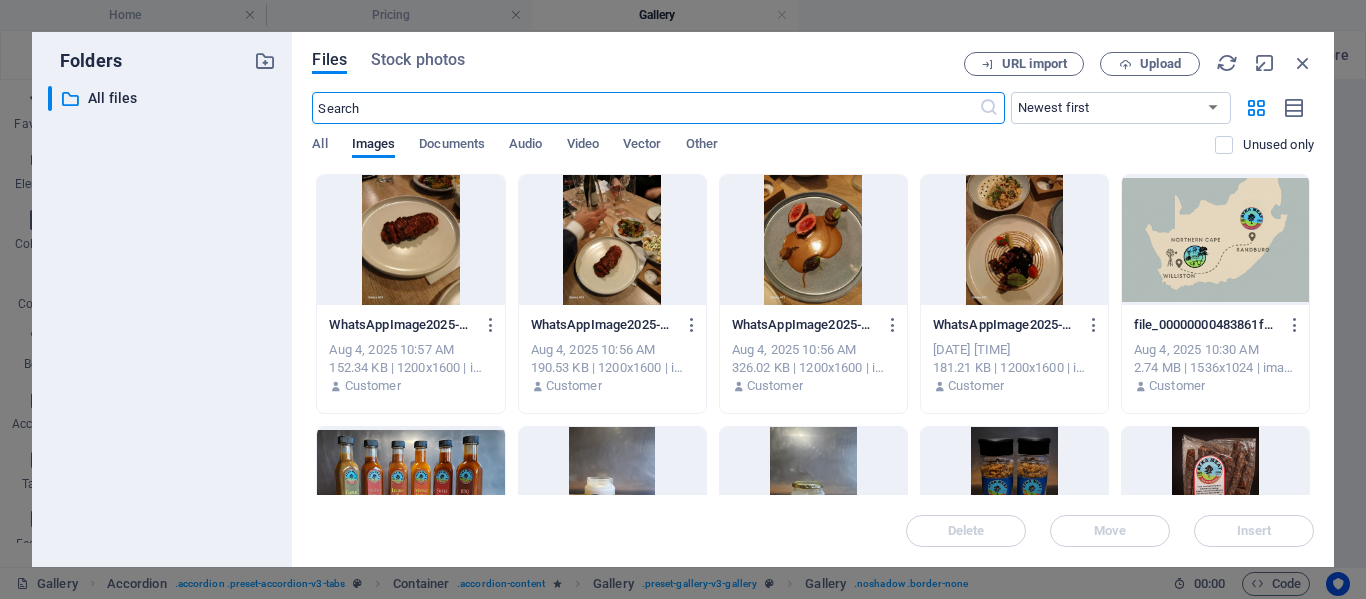scroll, scrollTop: 2214, scrollLeft: 0, axis: vertical 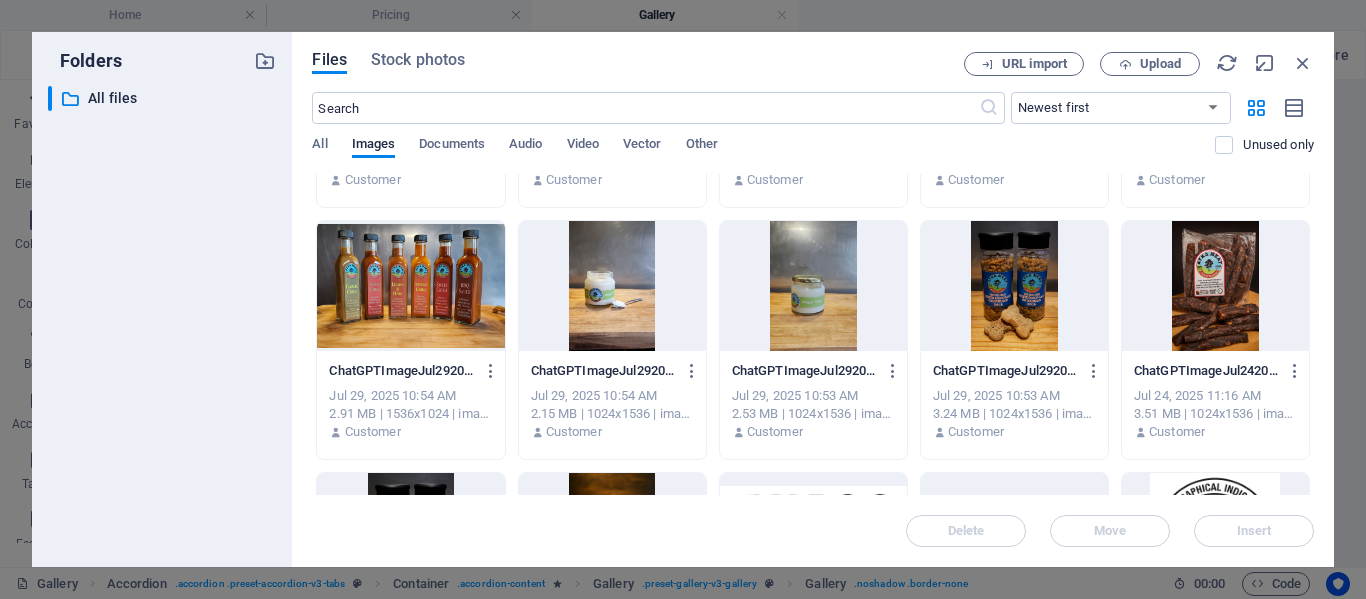 click at bounding box center (1215, 286) 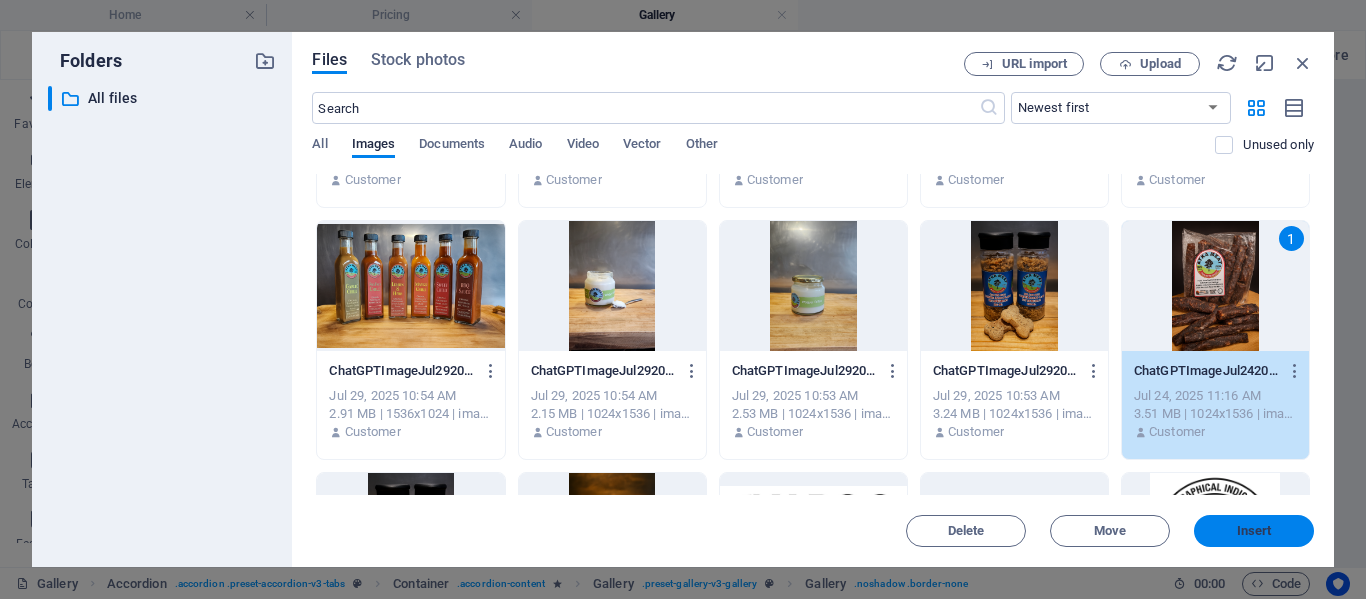 click on "Insert" at bounding box center (1254, 531) 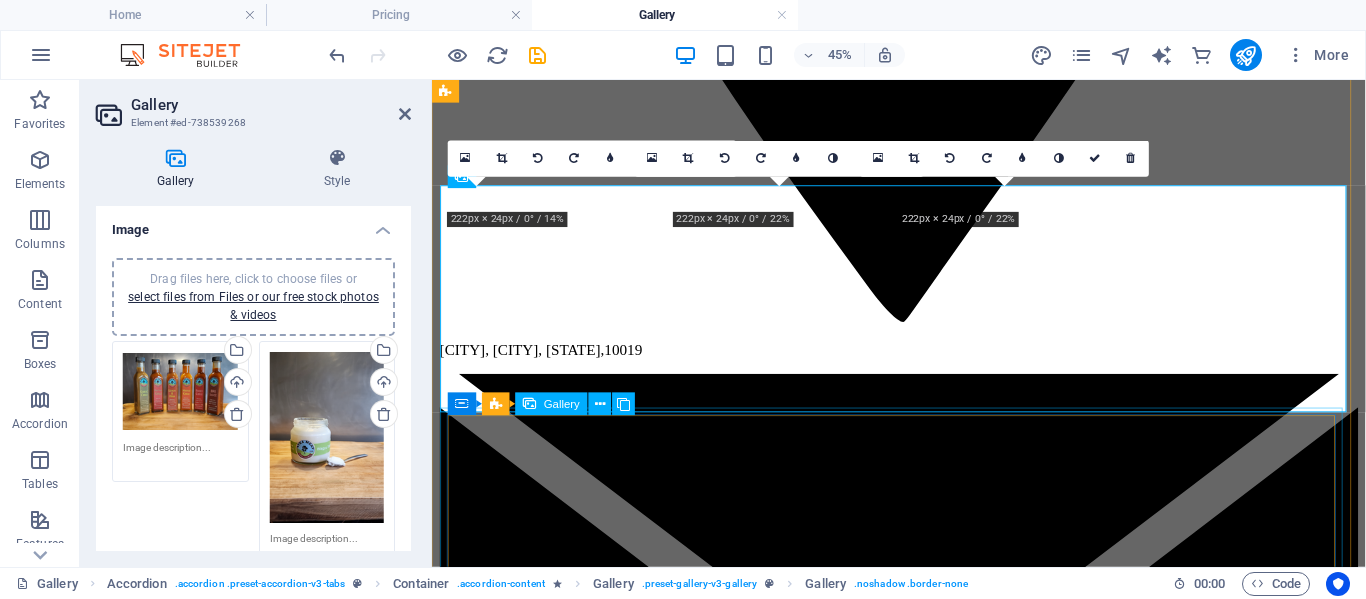 scroll, scrollTop: 2209, scrollLeft: 0, axis: vertical 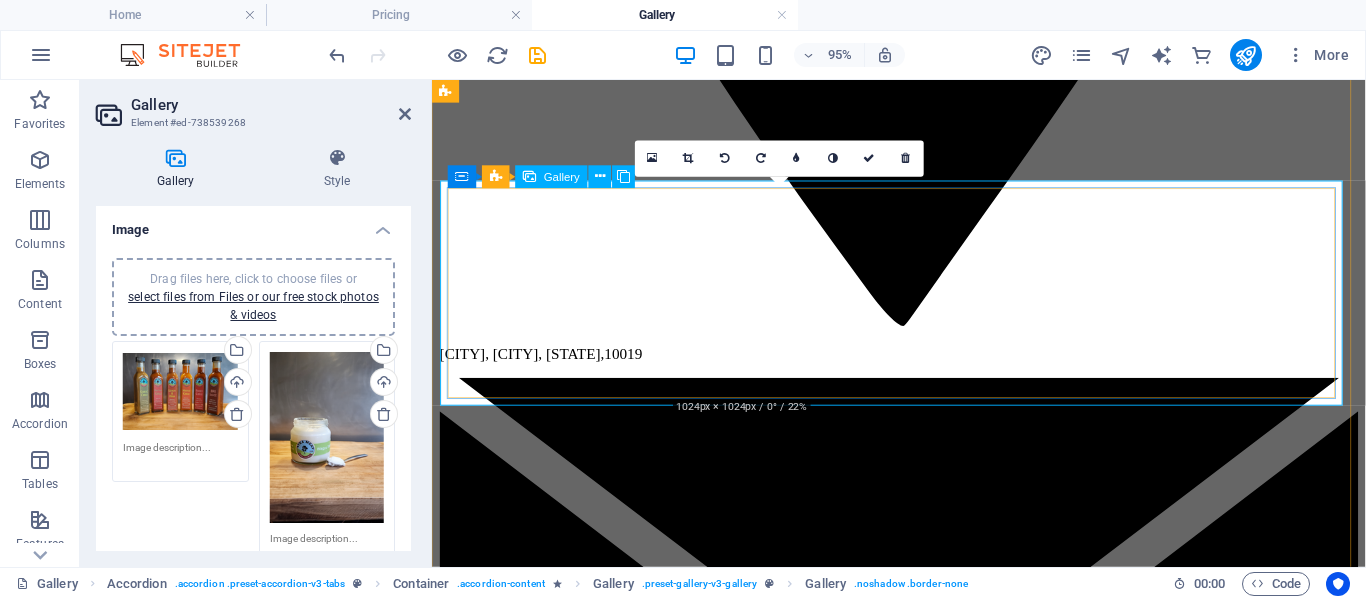 drag, startPoint x: 794, startPoint y: 307, endPoint x: 738, endPoint y: 283, distance: 60.926186 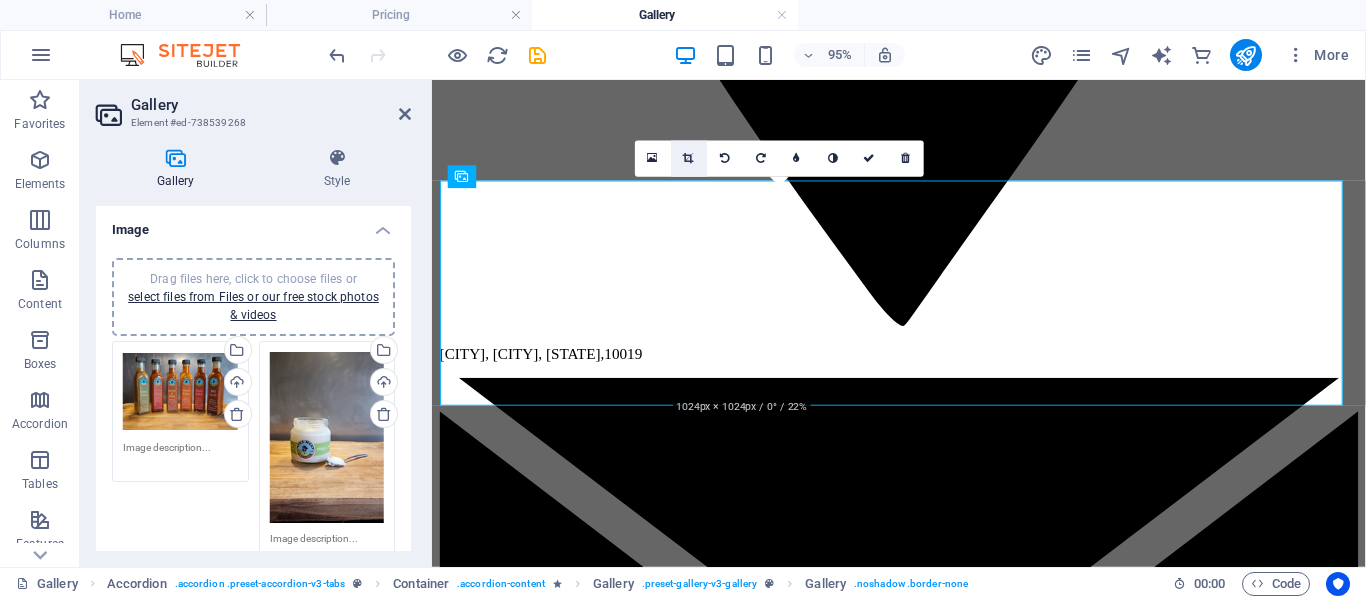 click at bounding box center [689, 158] 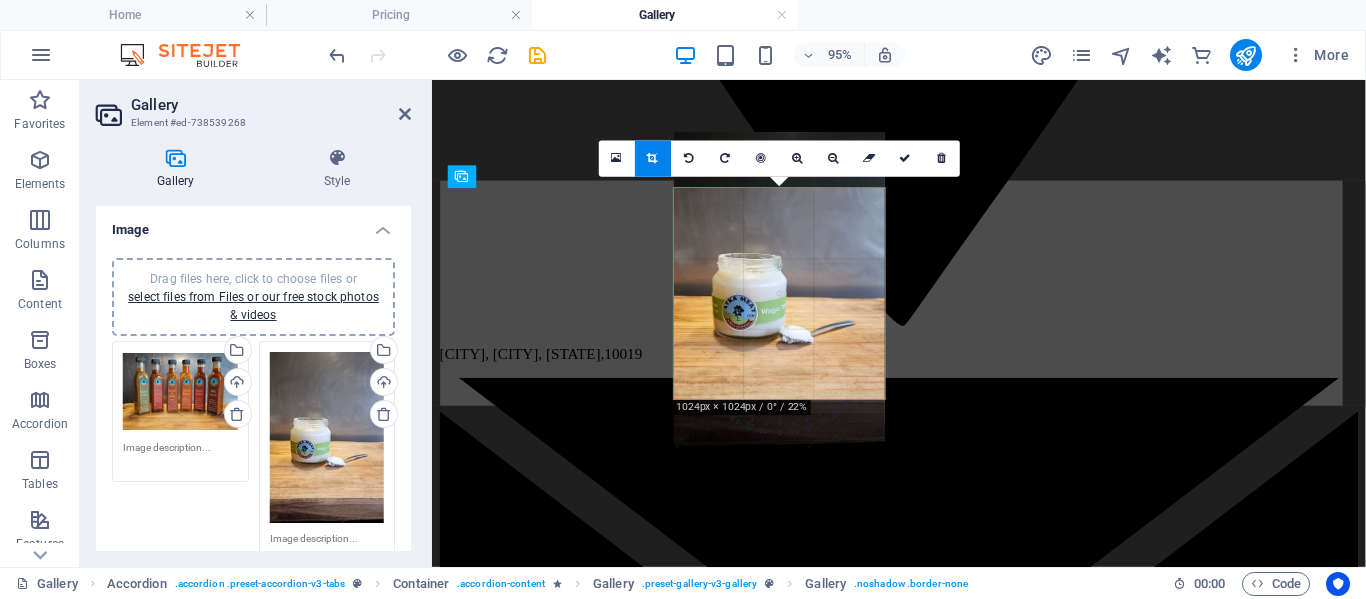 drag, startPoint x: 749, startPoint y: 343, endPoint x: 747, endPoint y: 284, distance: 59.03389 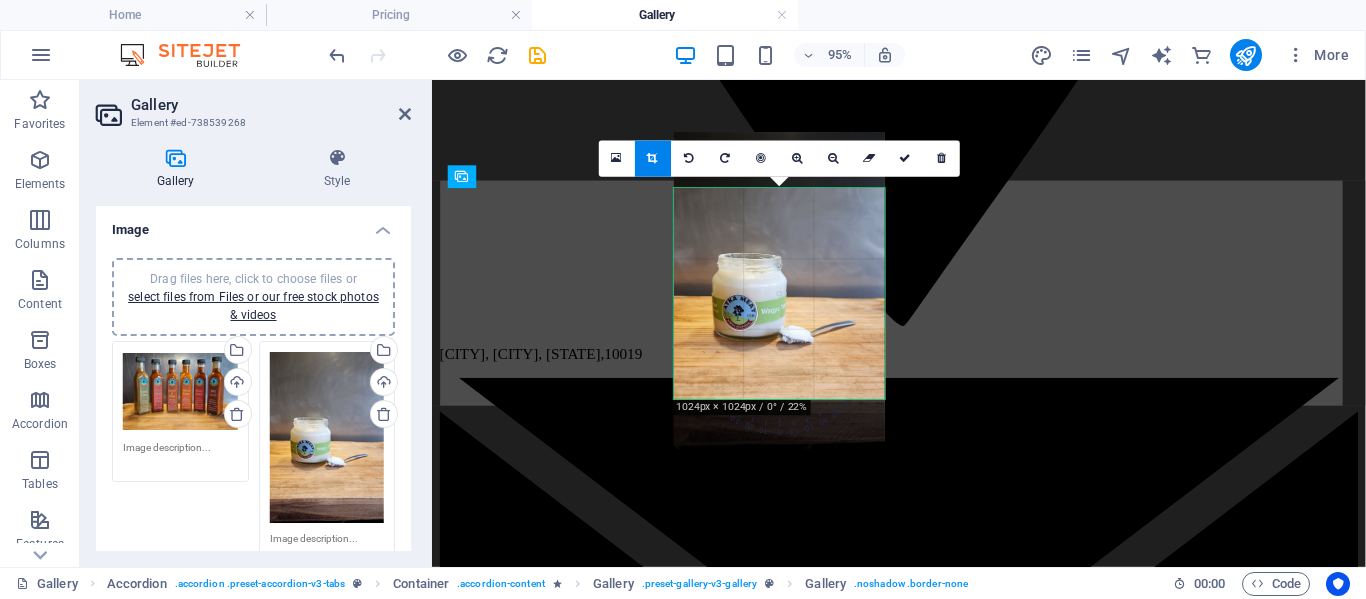 click at bounding box center (779, 290) 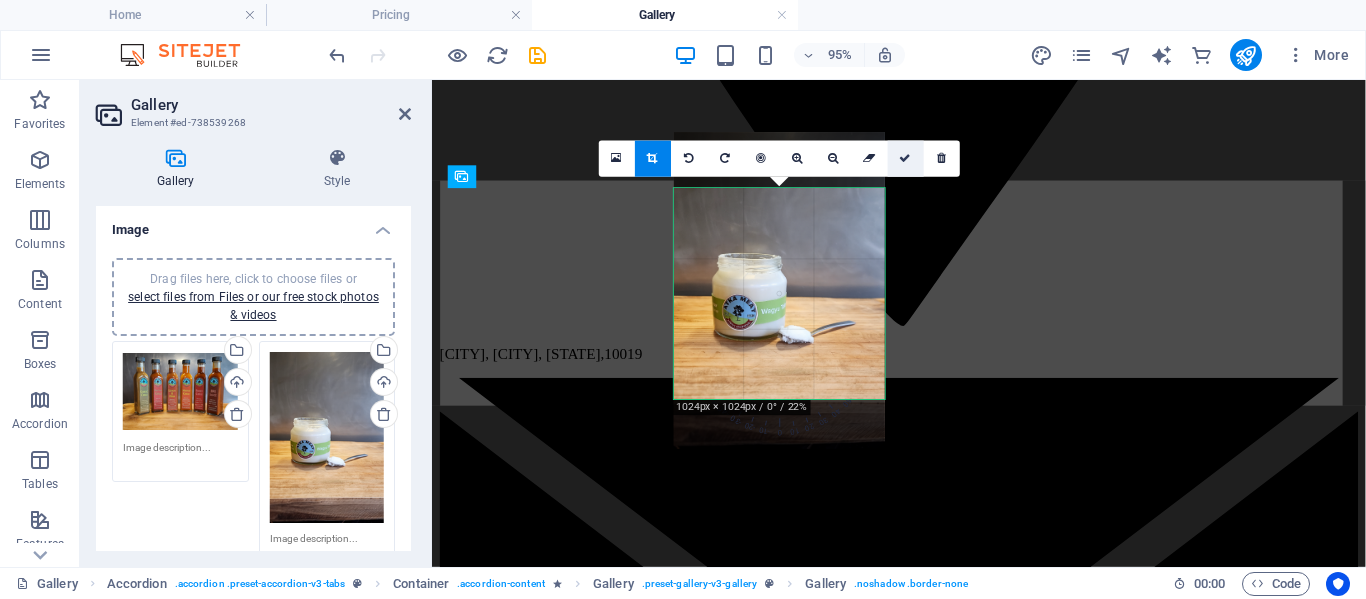 click at bounding box center [906, 158] 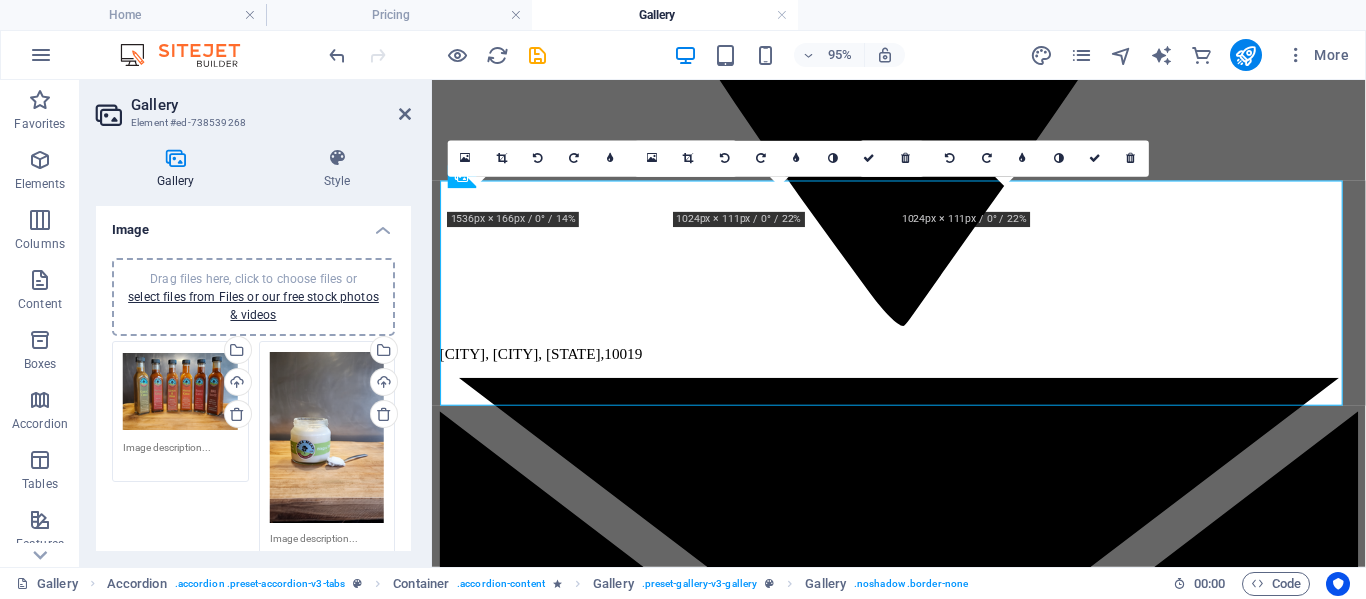 click at bounding box center [905, 158] 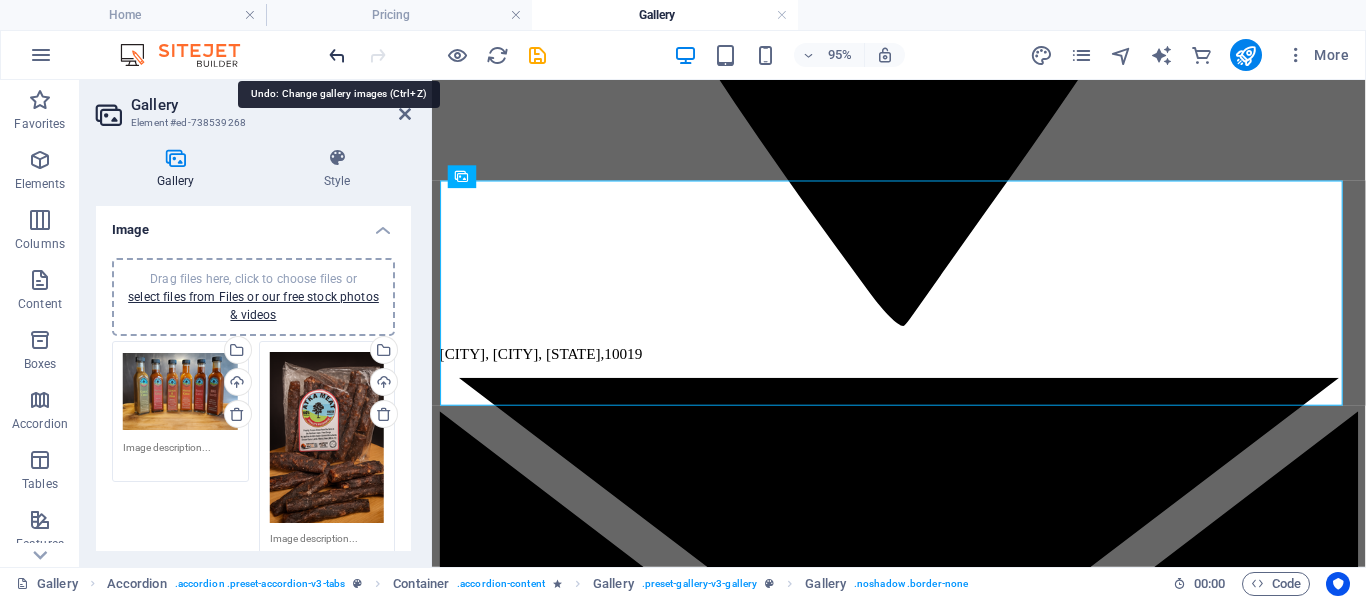 click at bounding box center (337, 55) 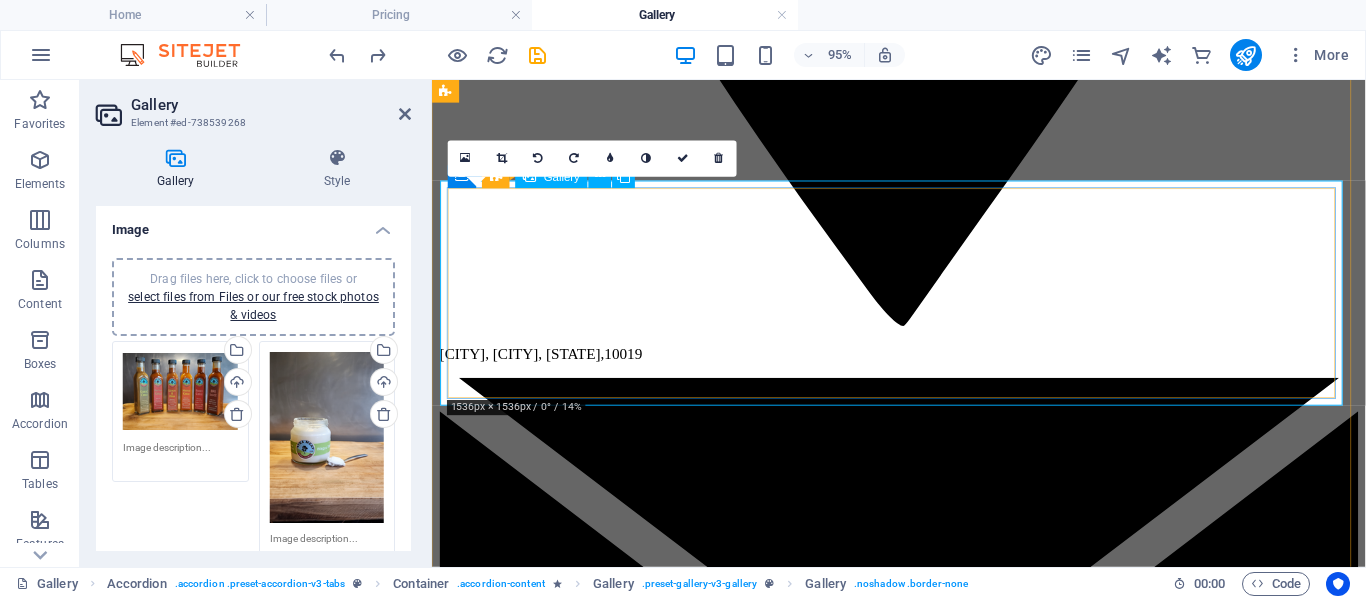 click at bounding box center [880, 24990] 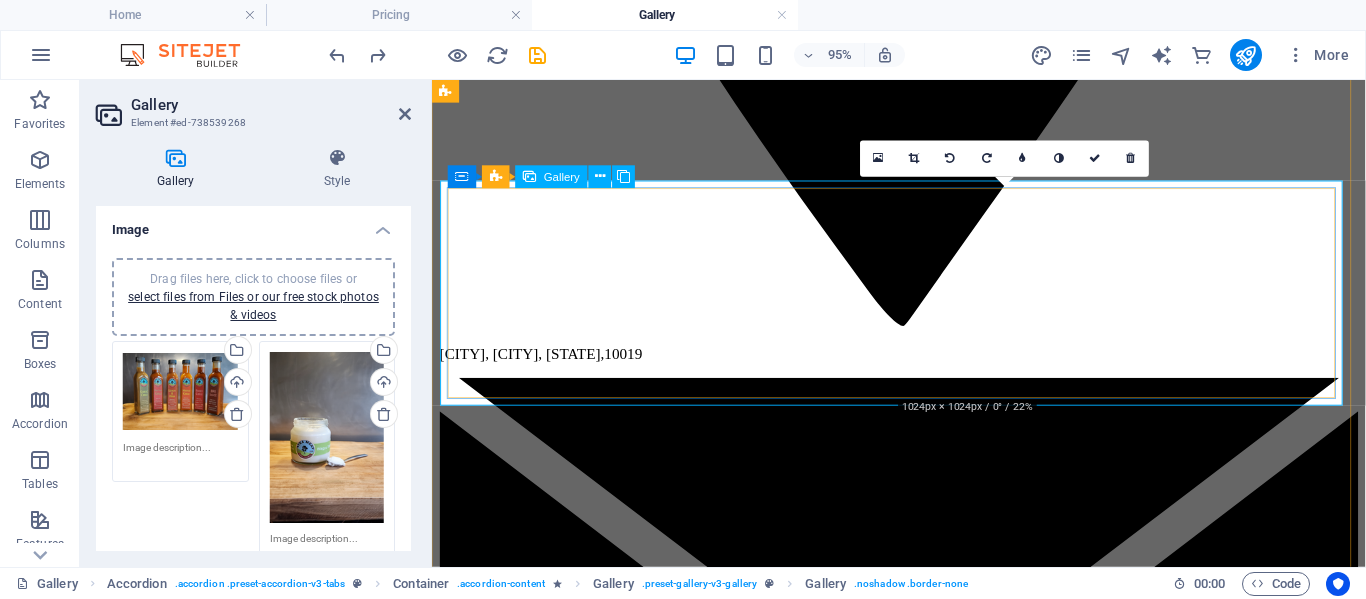 click at bounding box center [880, 26964] 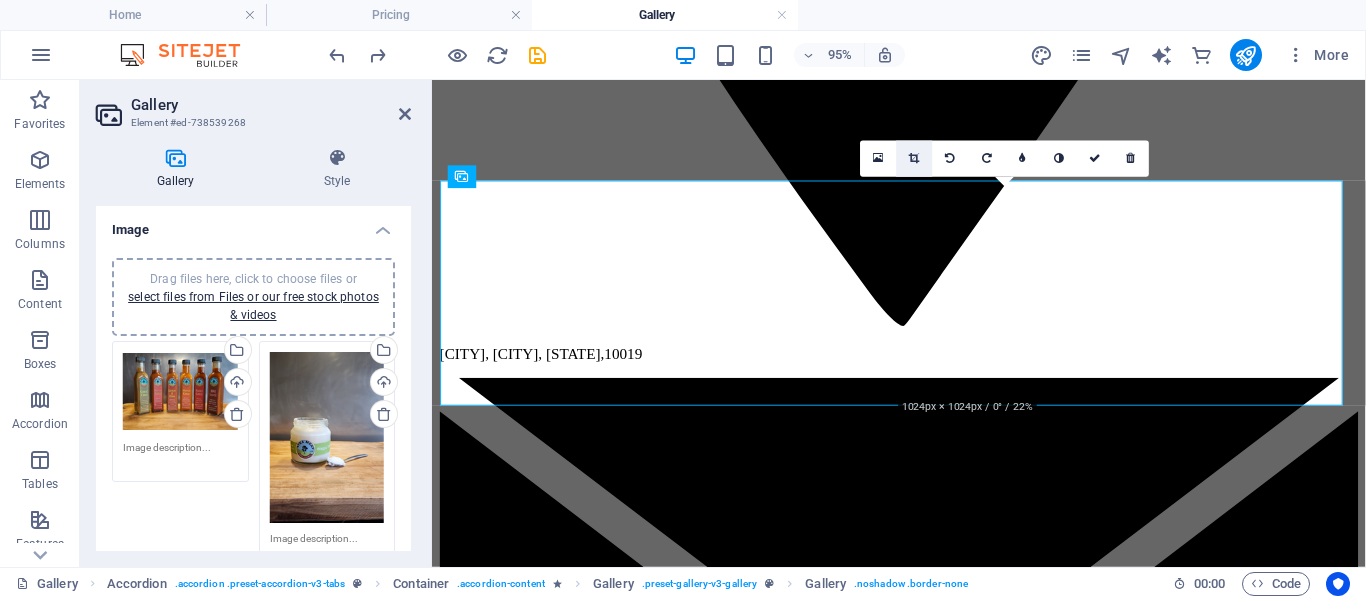 click at bounding box center [915, 158] 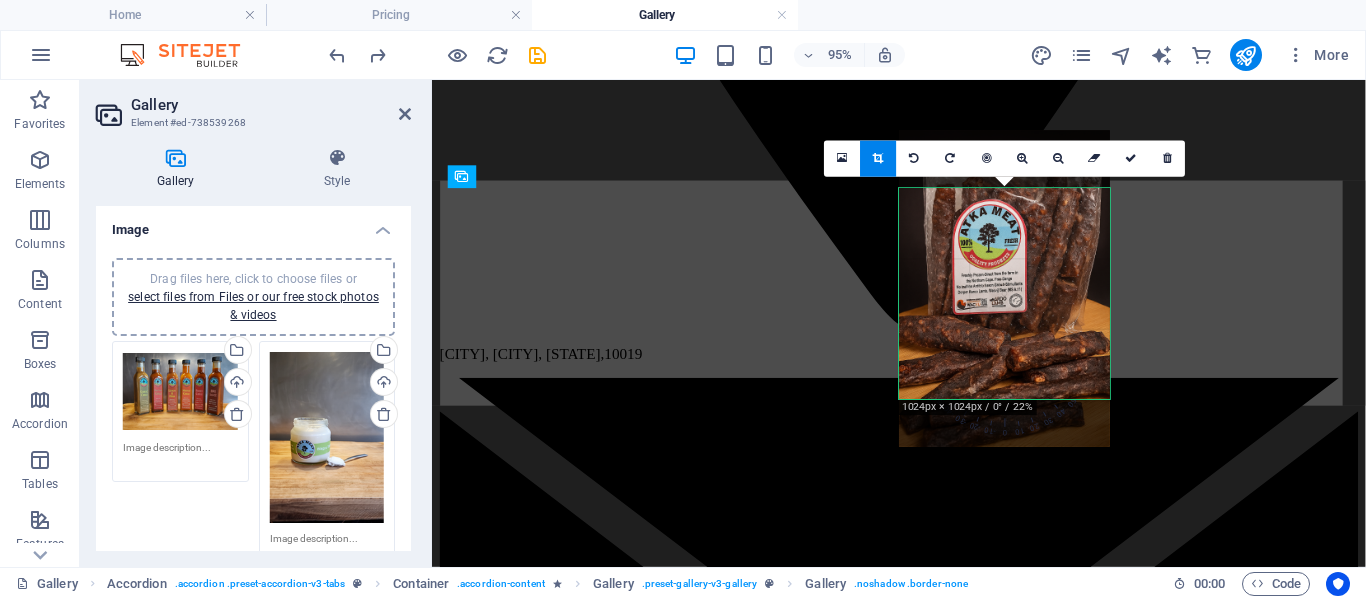 drag, startPoint x: 1019, startPoint y: 339, endPoint x: 1014, endPoint y: 278, distance: 61.204575 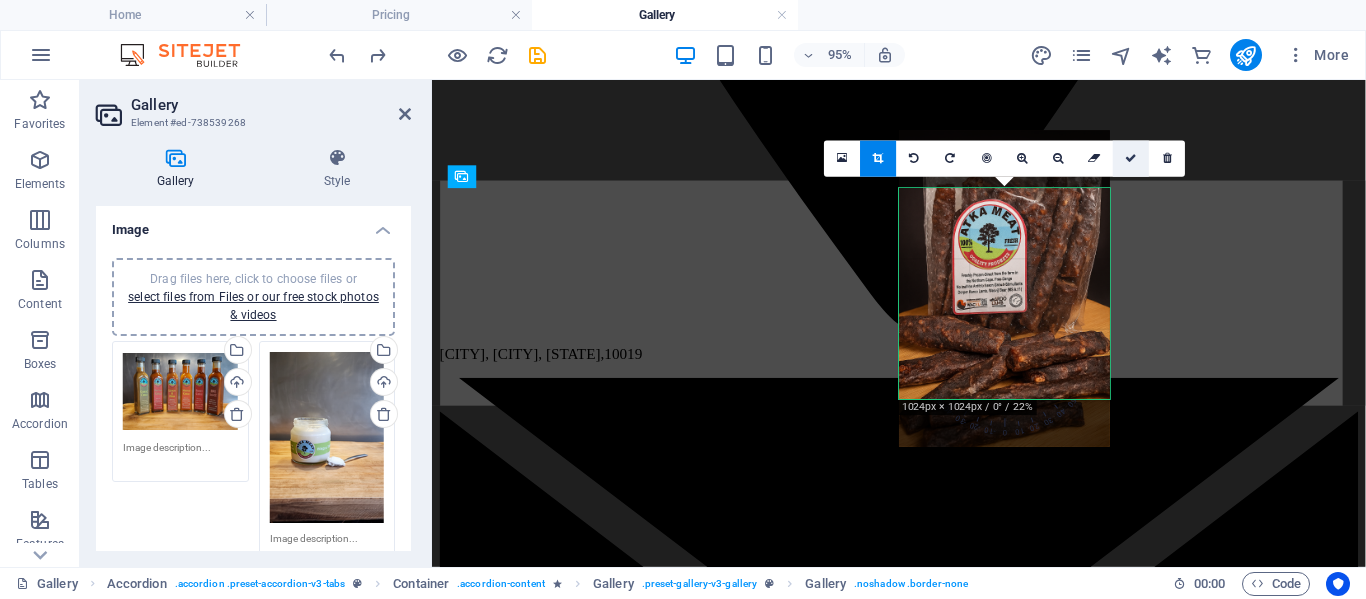 click at bounding box center [1131, 158] 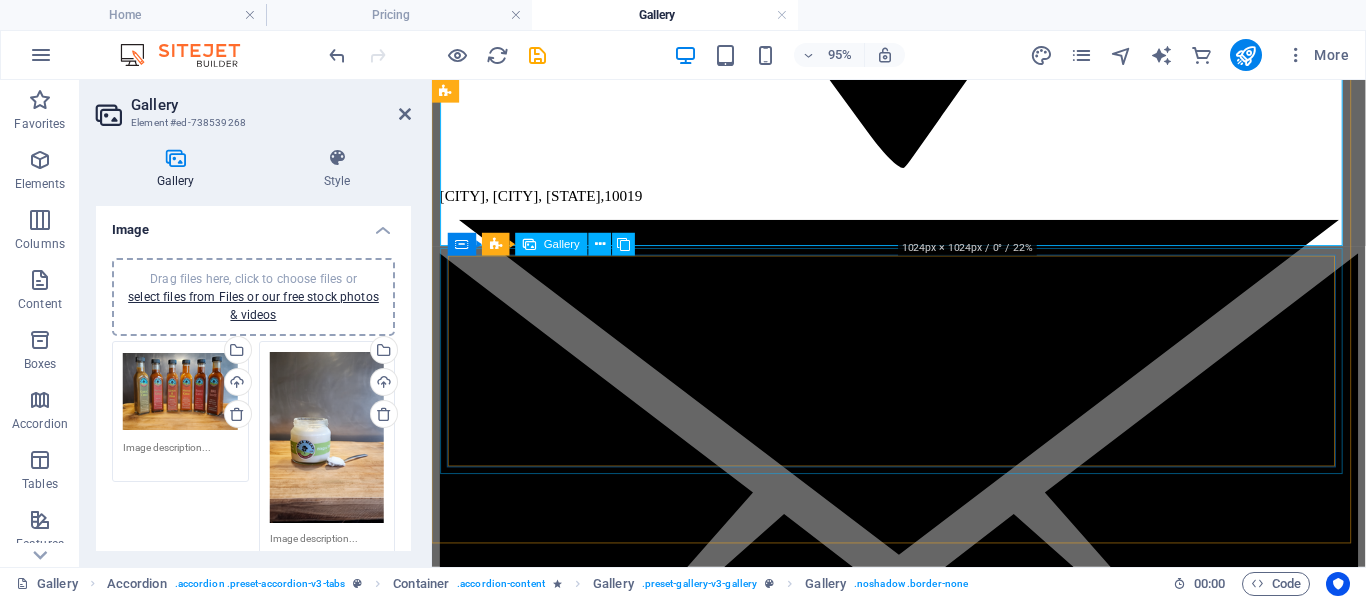 scroll, scrollTop: 2377, scrollLeft: 0, axis: vertical 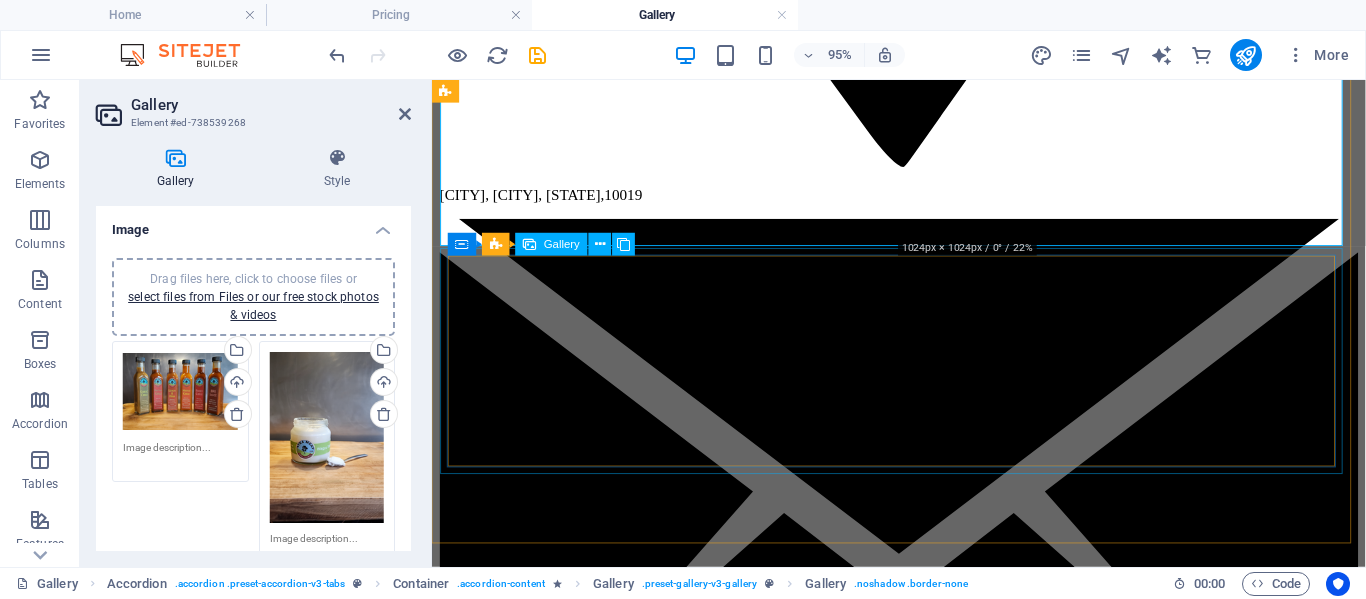 click at bounding box center (880, 29817) 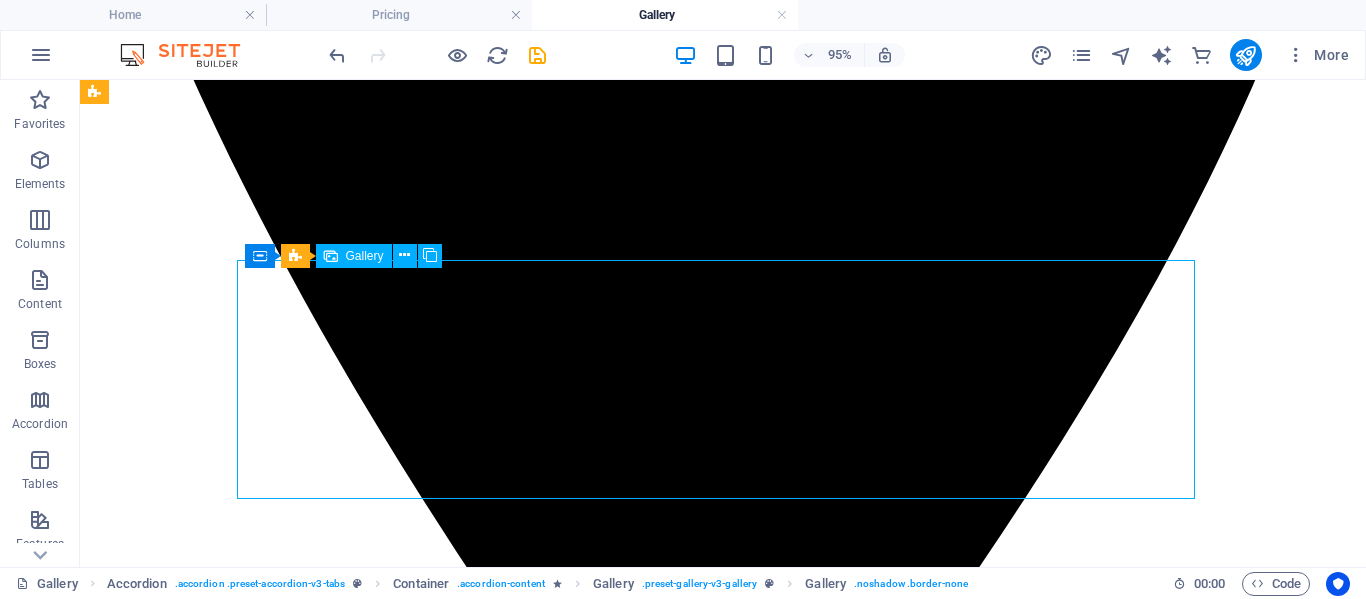 scroll, scrollTop: 2447, scrollLeft: 0, axis: vertical 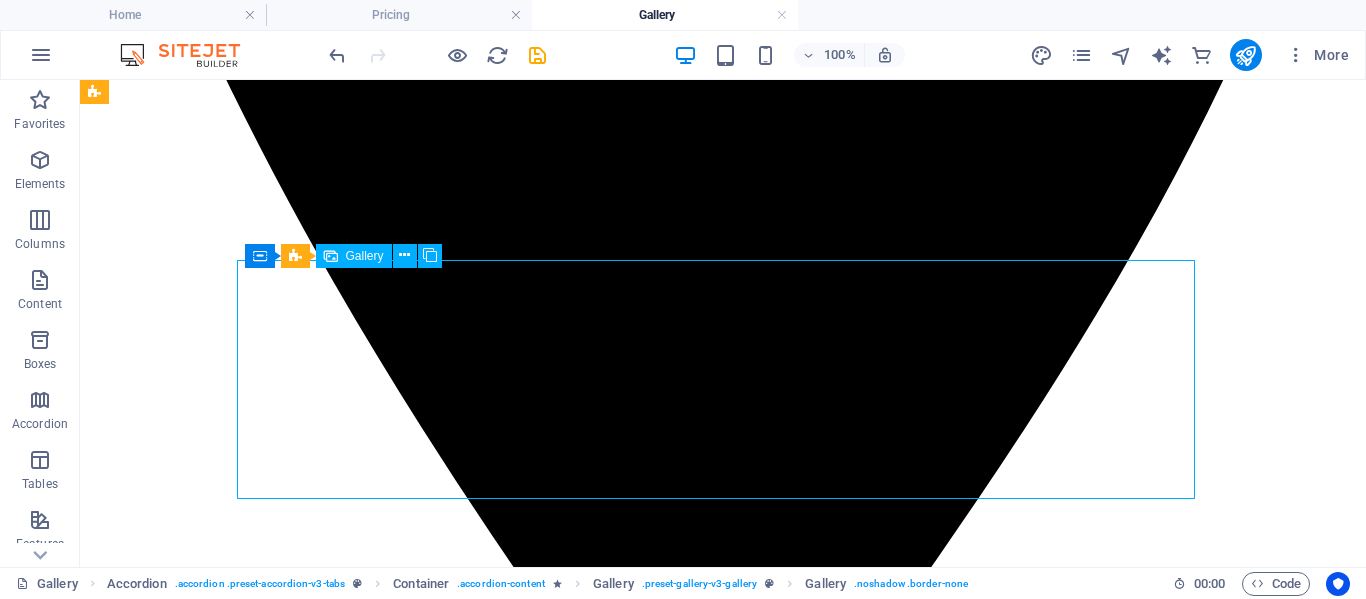 click at bounding box center (528, 33785) 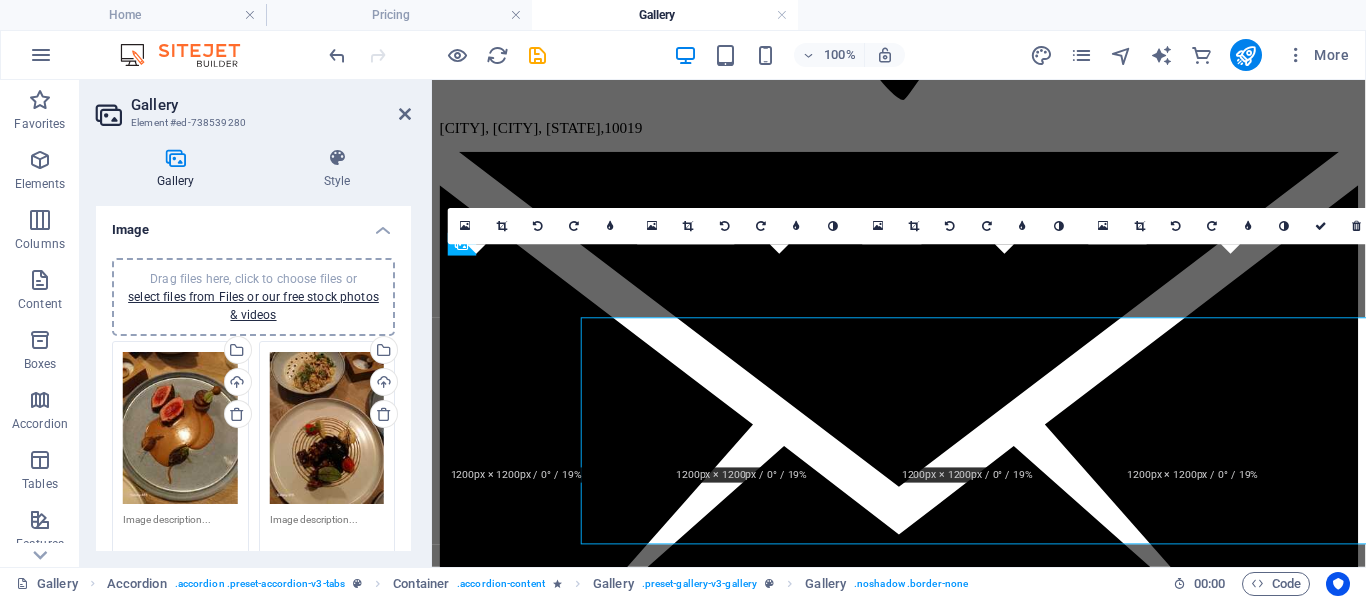 scroll, scrollTop: 2377, scrollLeft: 0, axis: vertical 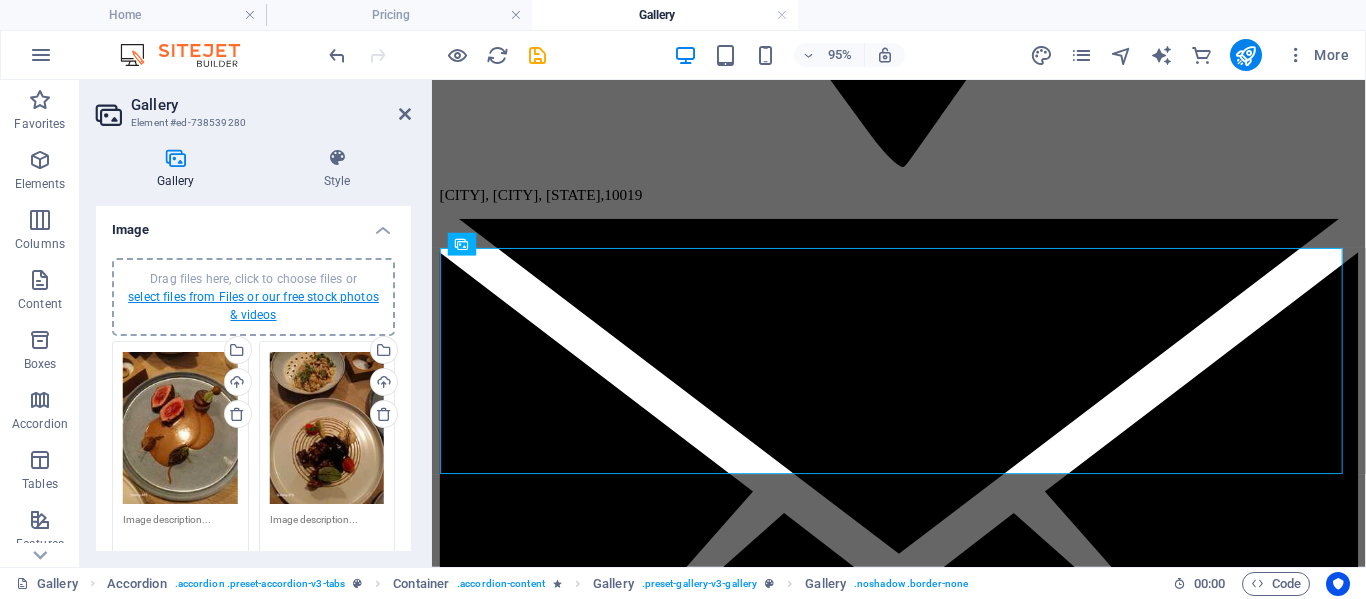 click on "select files from Files or our free stock photos & videos" at bounding box center [253, 306] 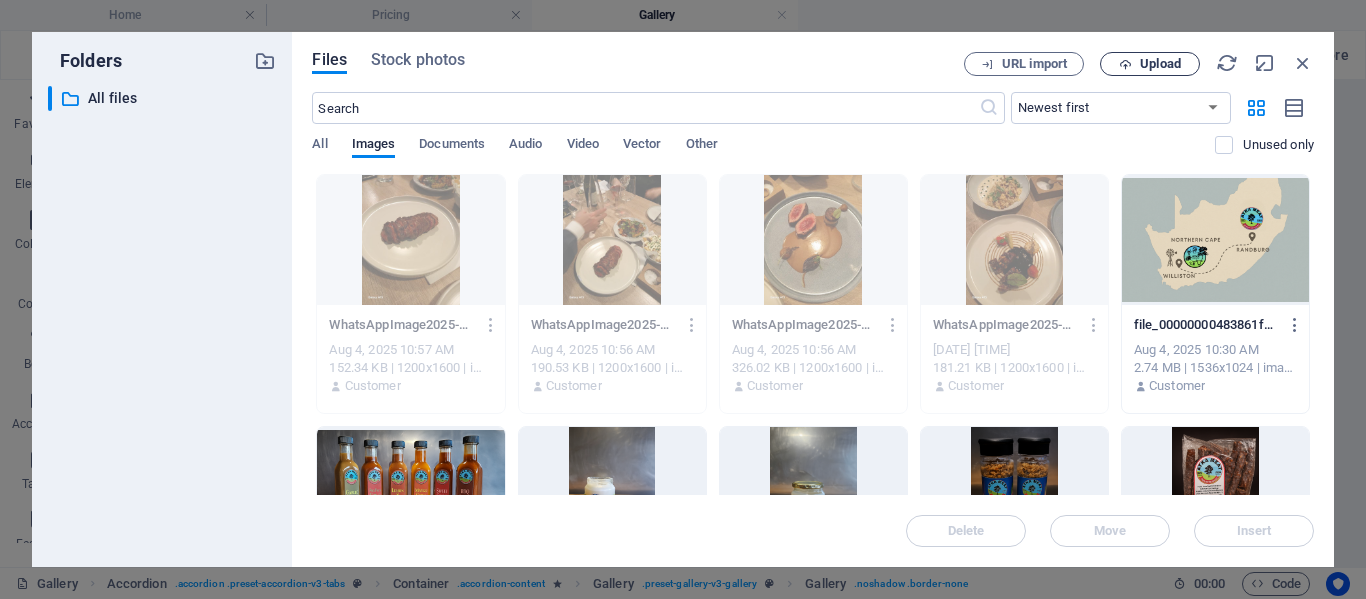 click at bounding box center (1125, 64) 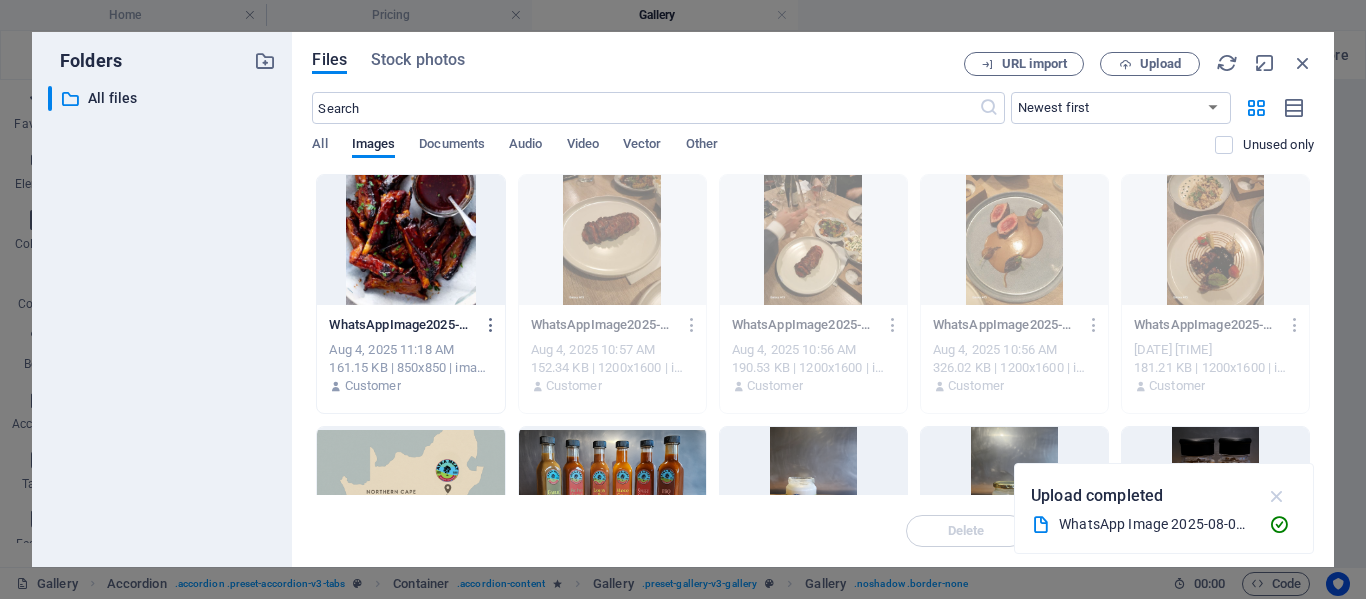 click at bounding box center [1277, 496] 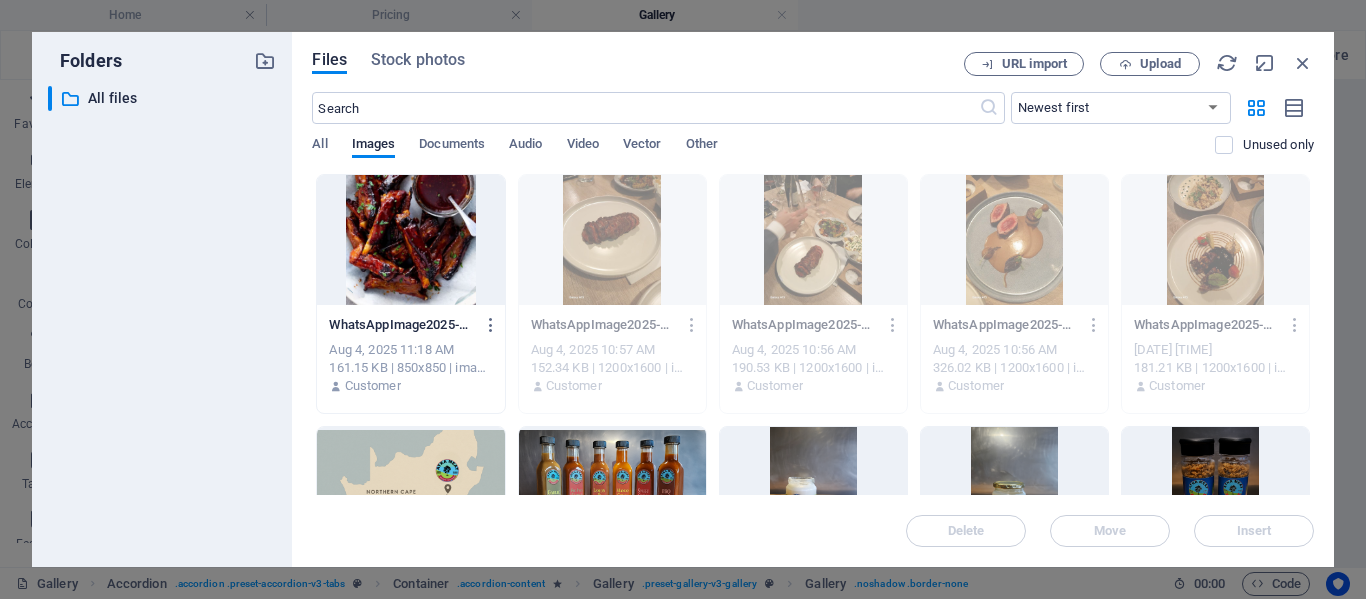 click at bounding box center (410, 240) 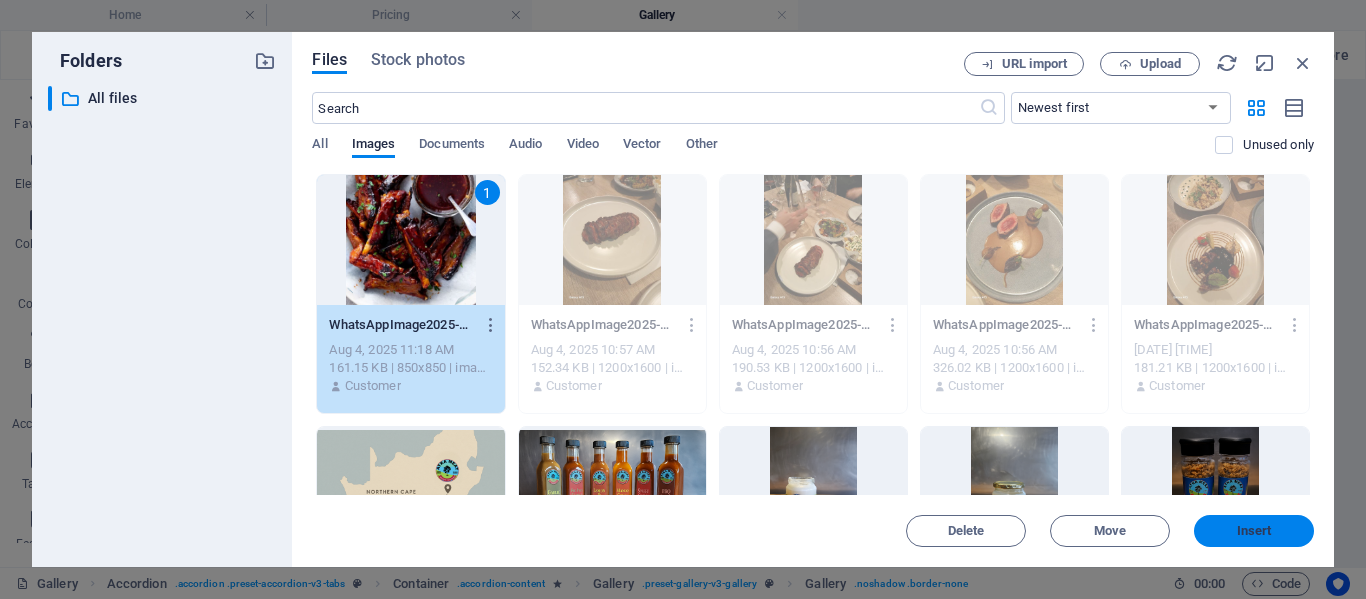 click on "Insert" at bounding box center [1254, 531] 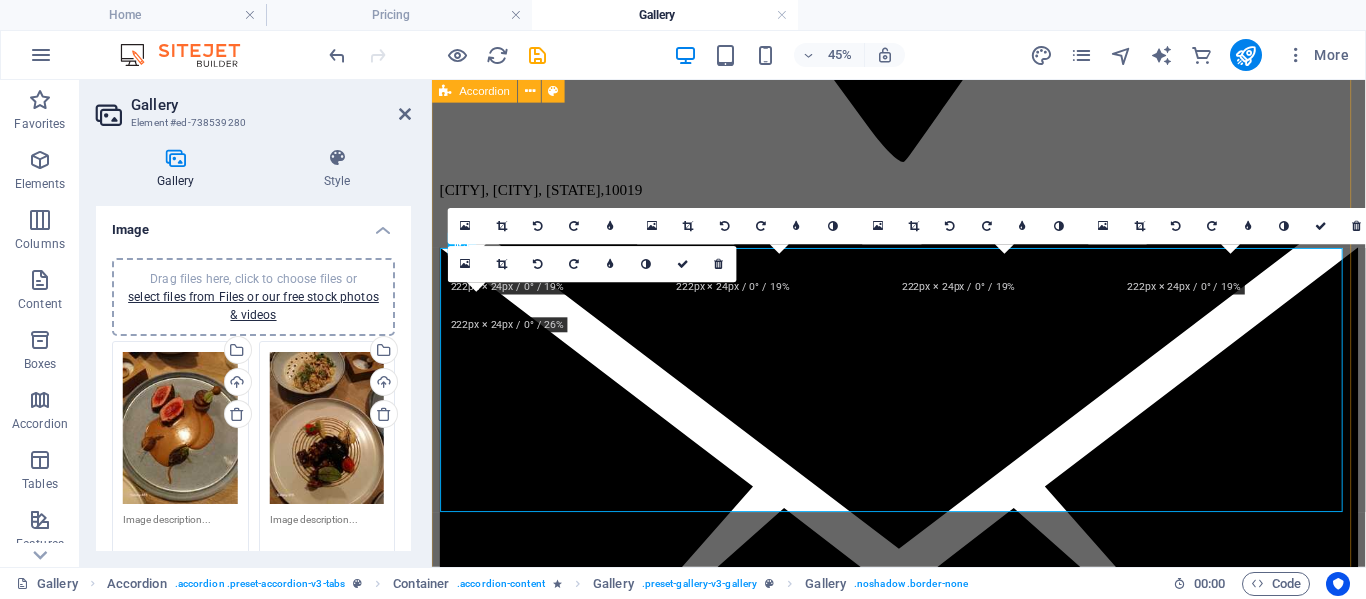scroll, scrollTop: 2377, scrollLeft: 0, axis: vertical 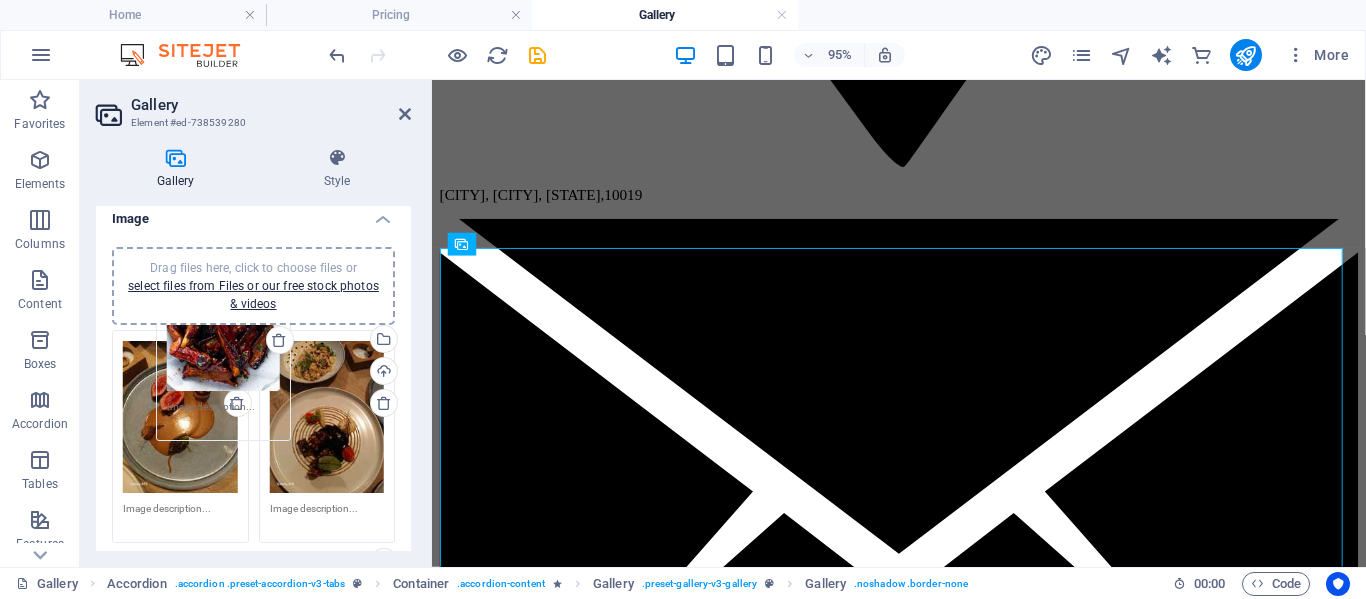 drag, startPoint x: 196, startPoint y: 460, endPoint x: 240, endPoint y: 316, distance: 150.57224 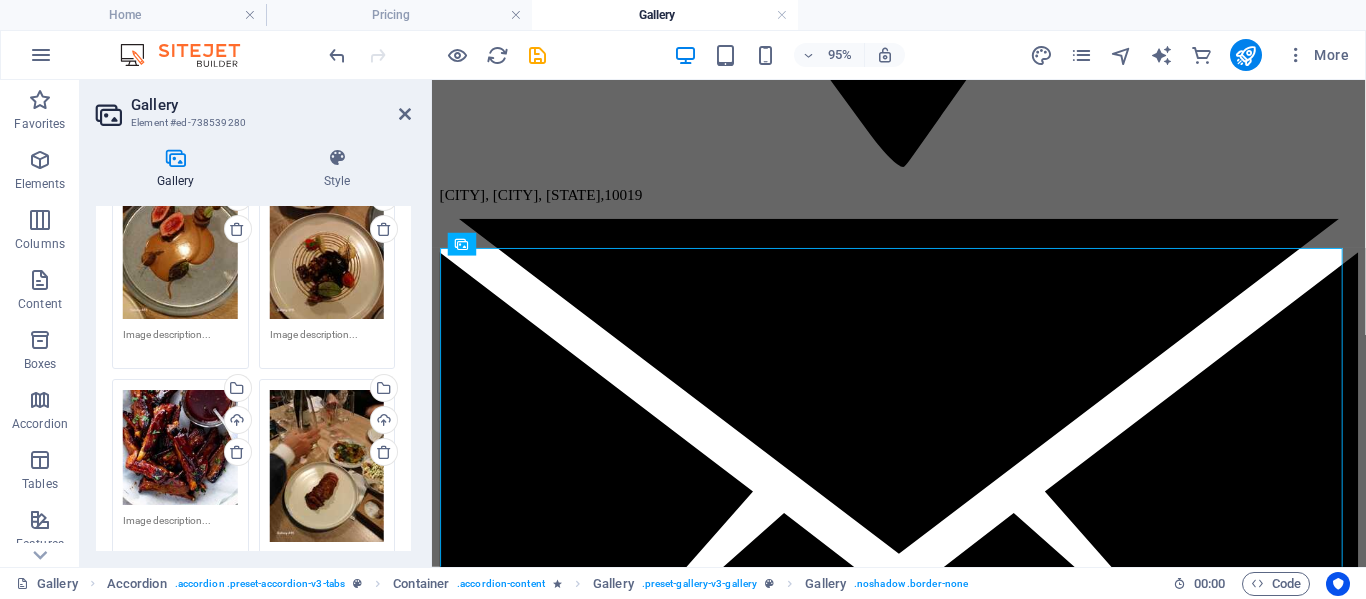 scroll, scrollTop: 186, scrollLeft: 0, axis: vertical 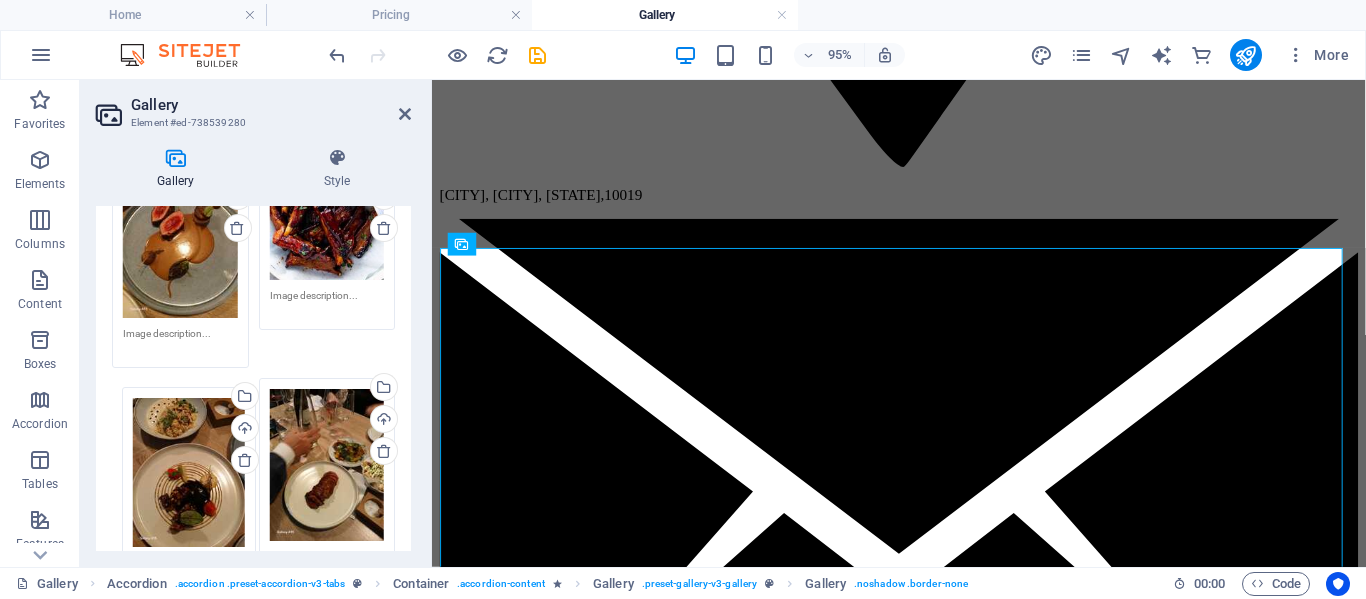 drag, startPoint x: 313, startPoint y: 267, endPoint x: 178, endPoint y: 499, distance: 268.41943 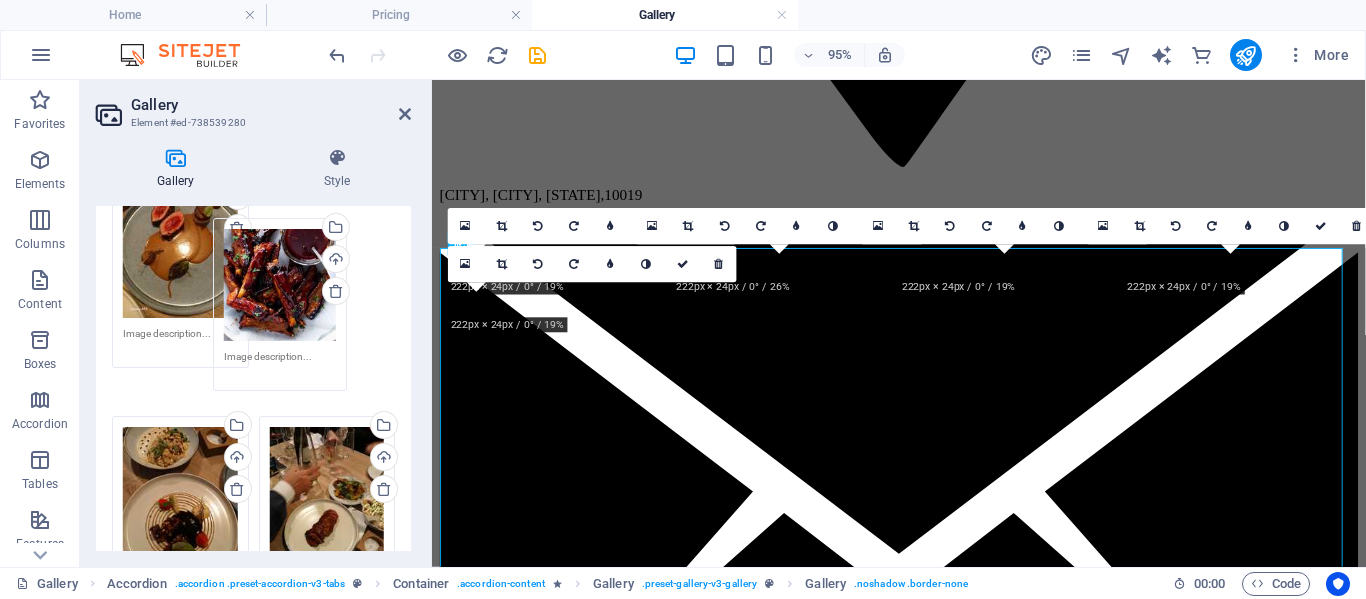 drag, startPoint x: 318, startPoint y: 249, endPoint x: 286, endPoint y: 309, distance: 68 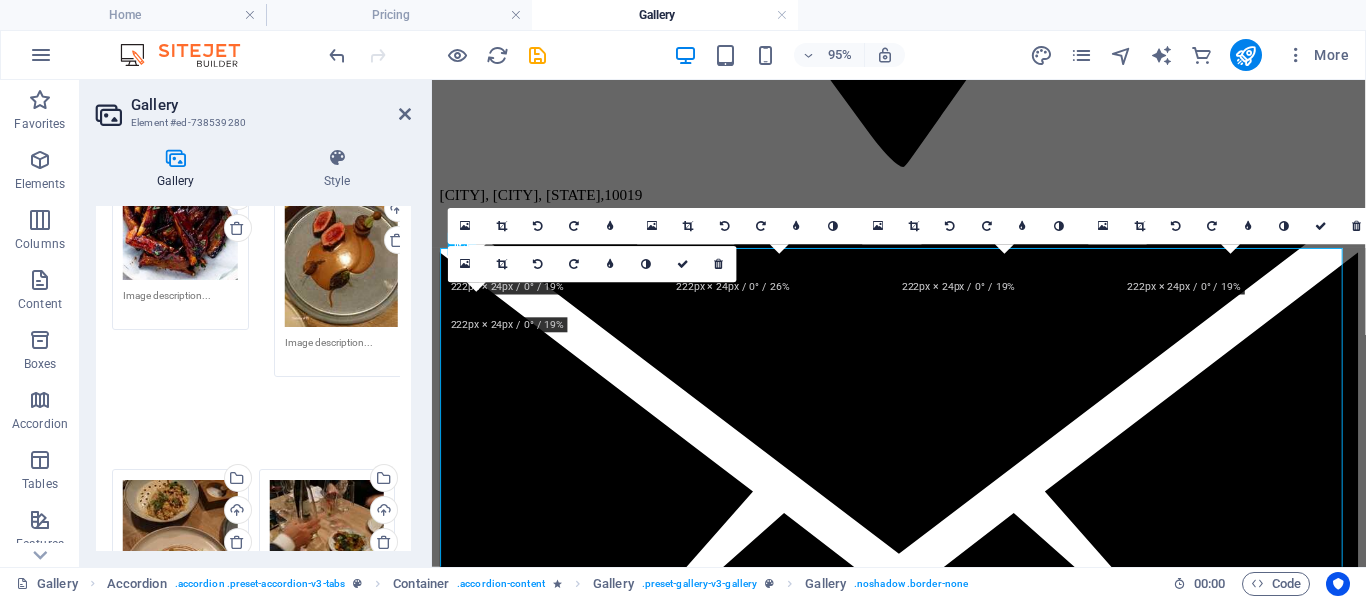 drag, startPoint x: 211, startPoint y: 290, endPoint x: 373, endPoint y: 301, distance: 162.37303 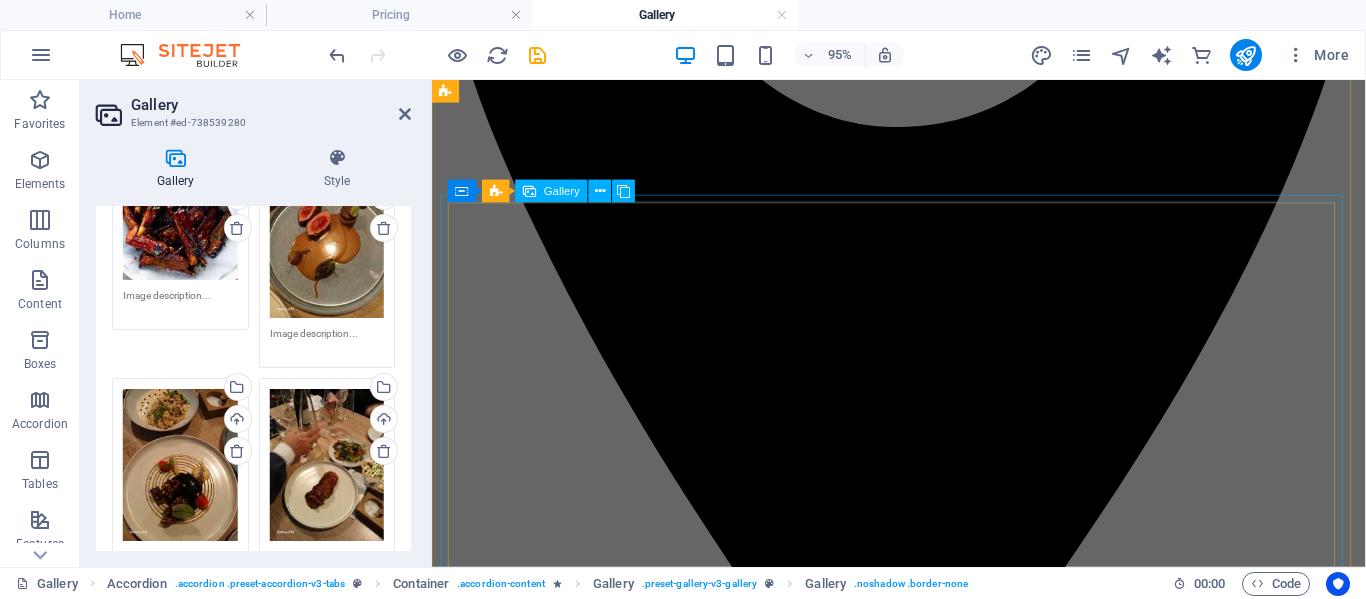 scroll, scrollTop: 1715, scrollLeft: 0, axis: vertical 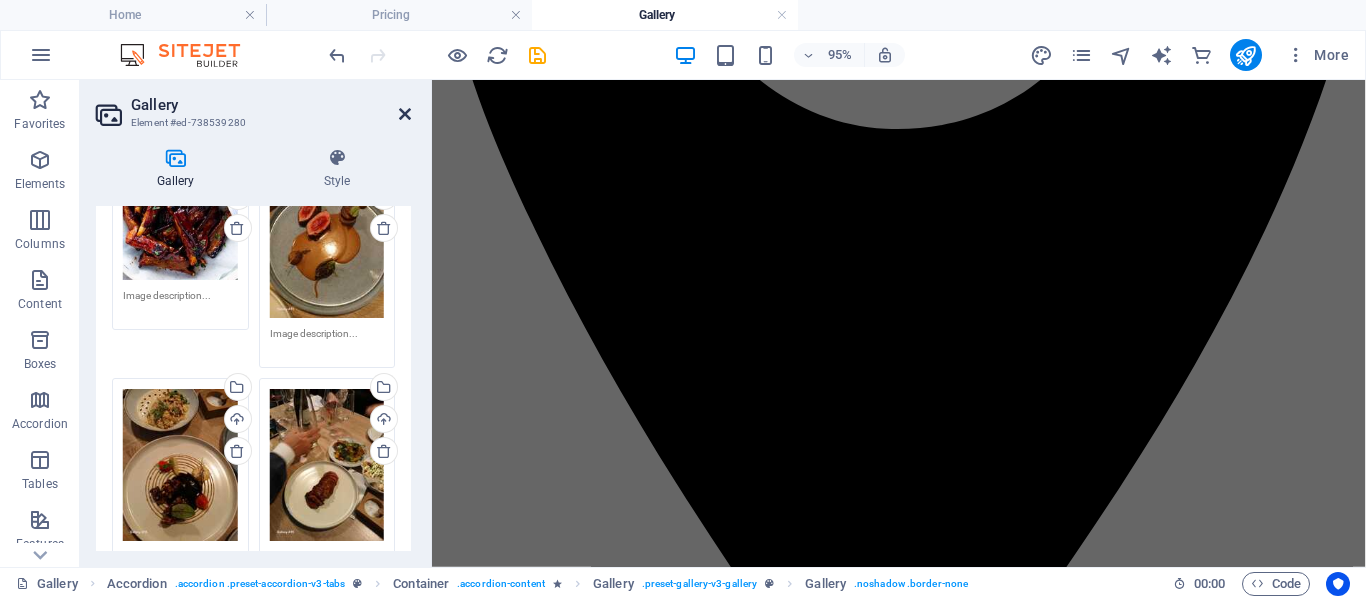 click at bounding box center (405, 114) 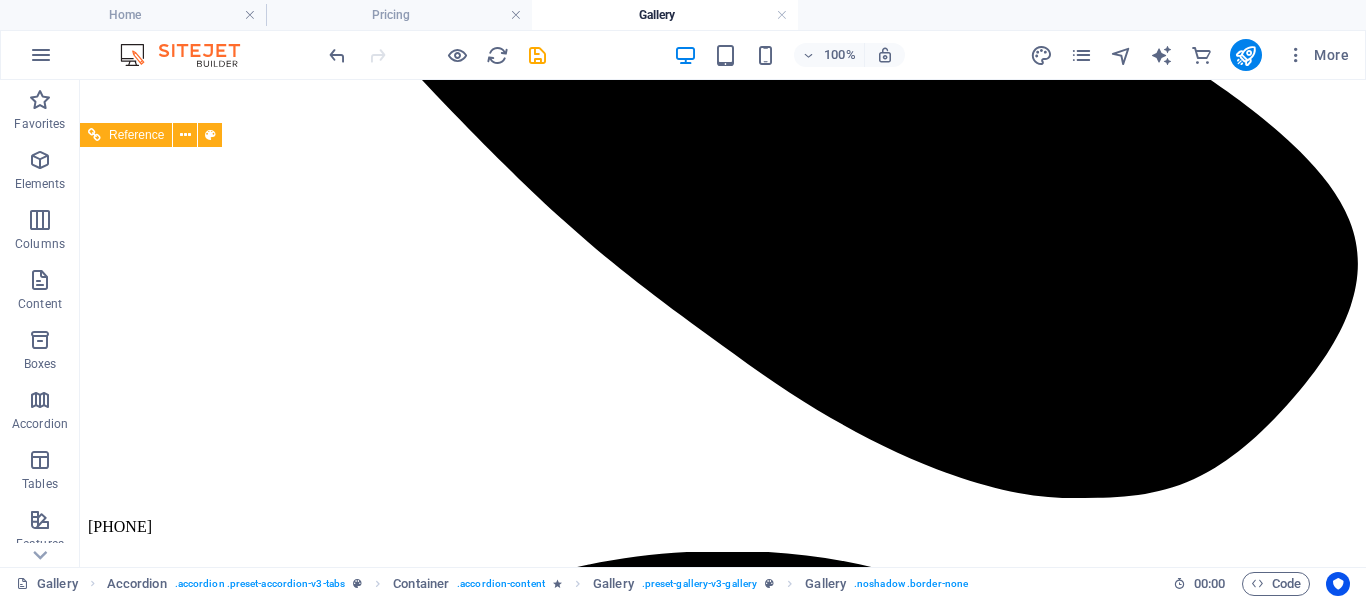 scroll, scrollTop: 869, scrollLeft: 0, axis: vertical 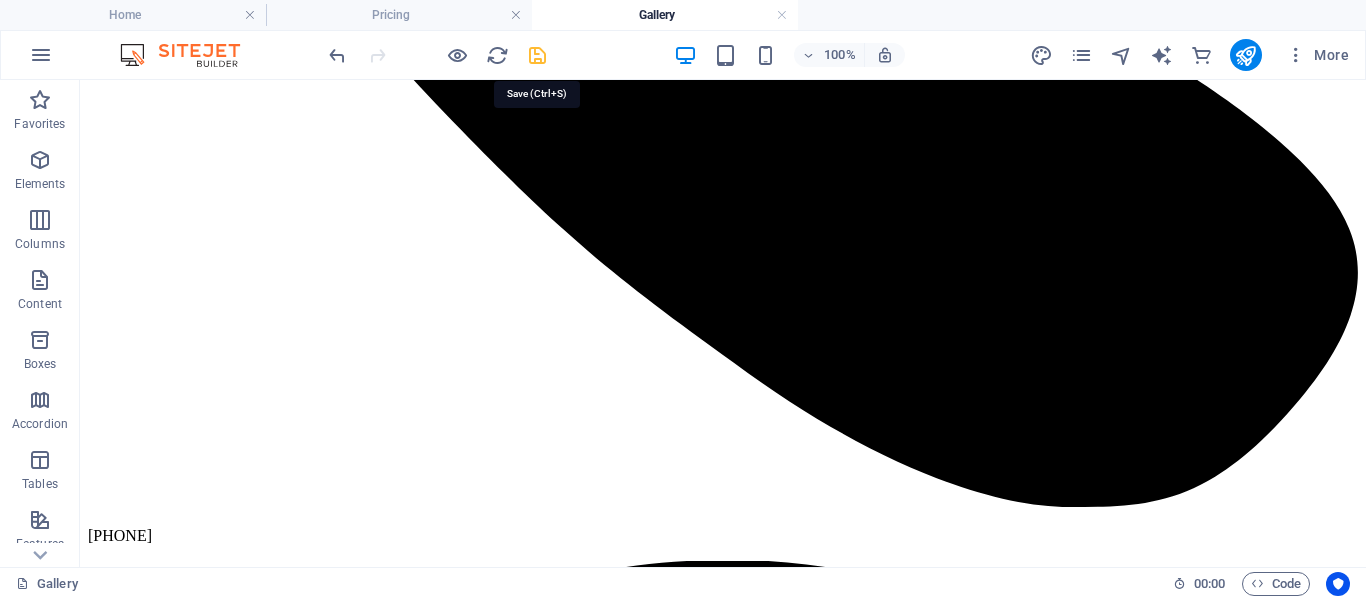 click at bounding box center (537, 55) 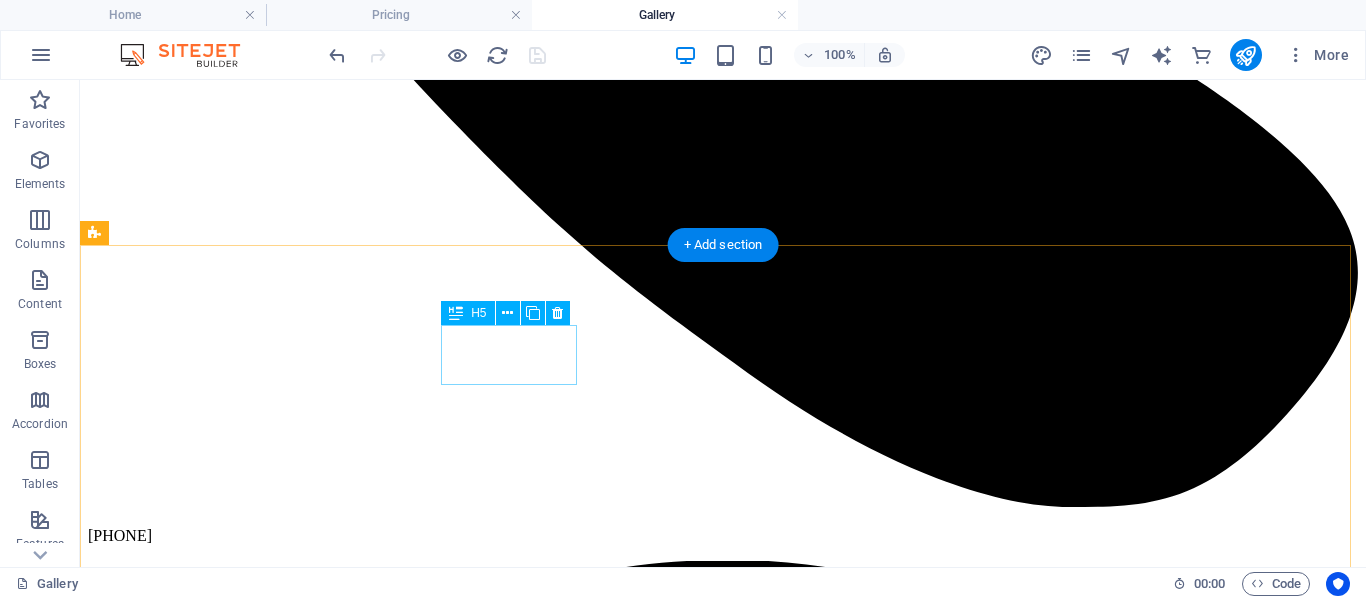 click on "One" at bounding box center (723, 26102) 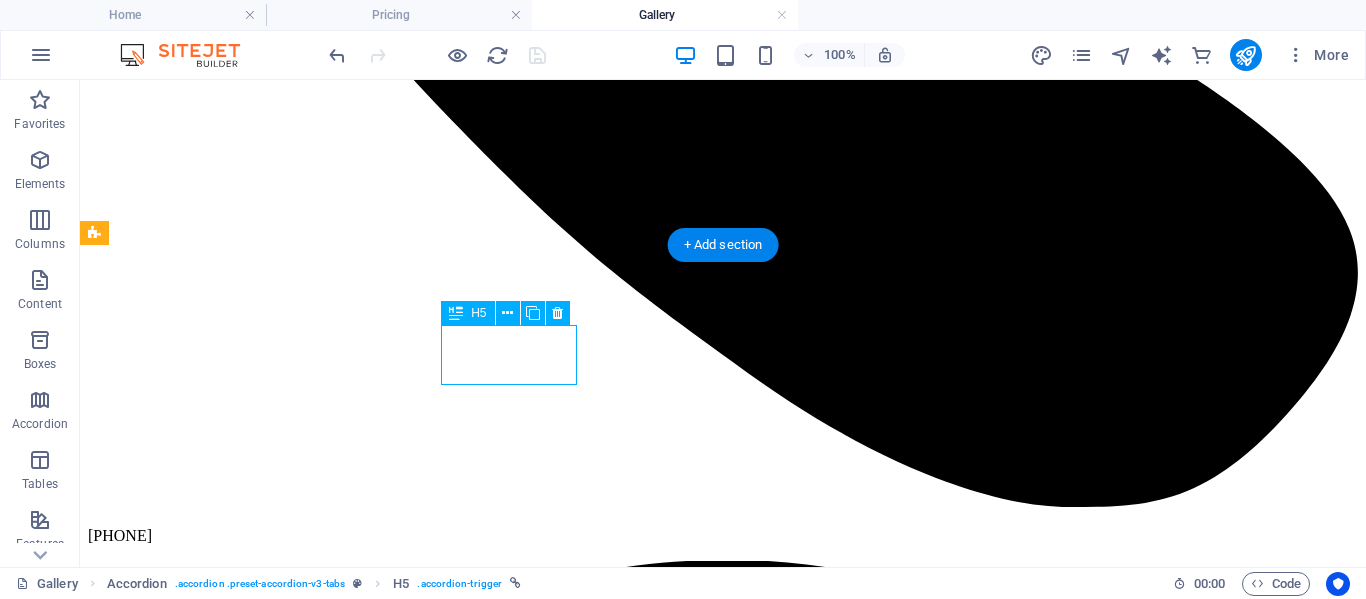 click on "One" at bounding box center [723, 26102] 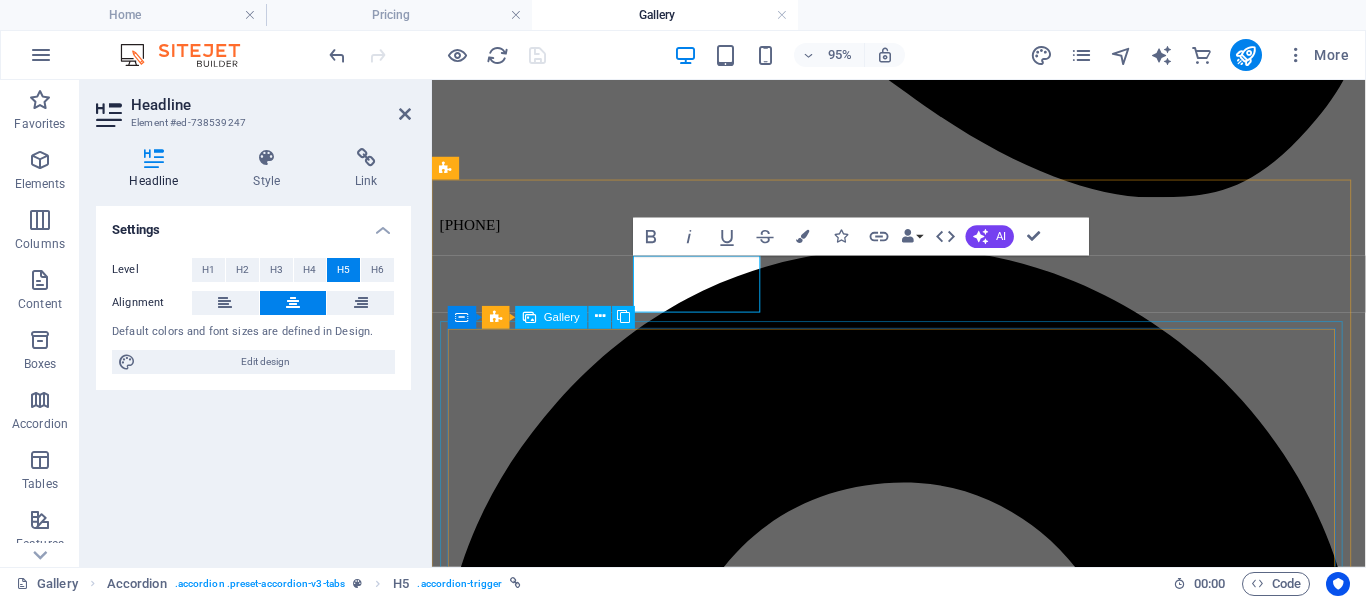 type 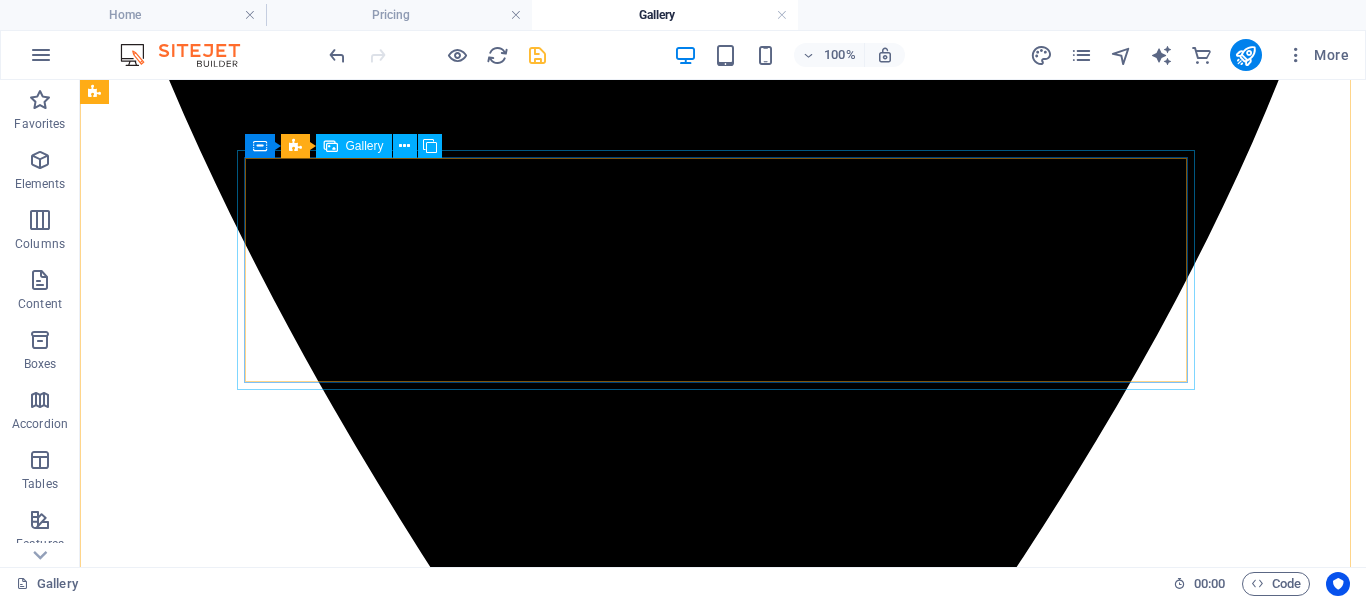scroll, scrollTop: 2314, scrollLeft: 0, axis: vertical 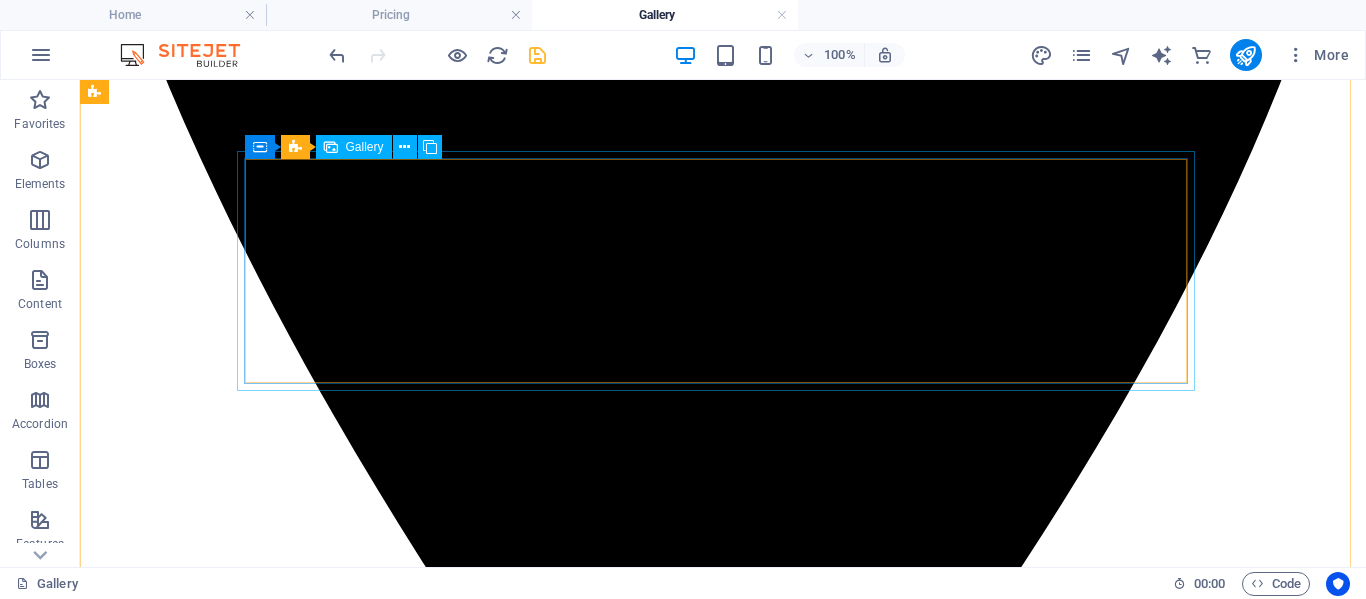 click at bounding box center (528, 31278) 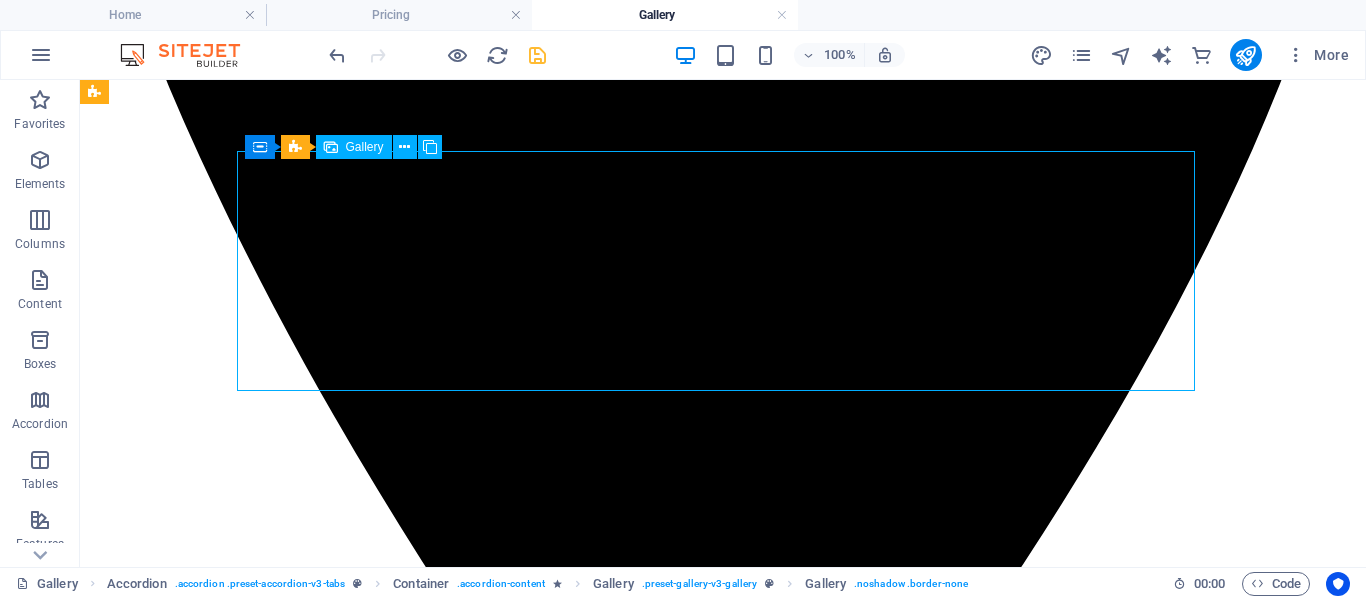 click at bounding box center (528, 31278) 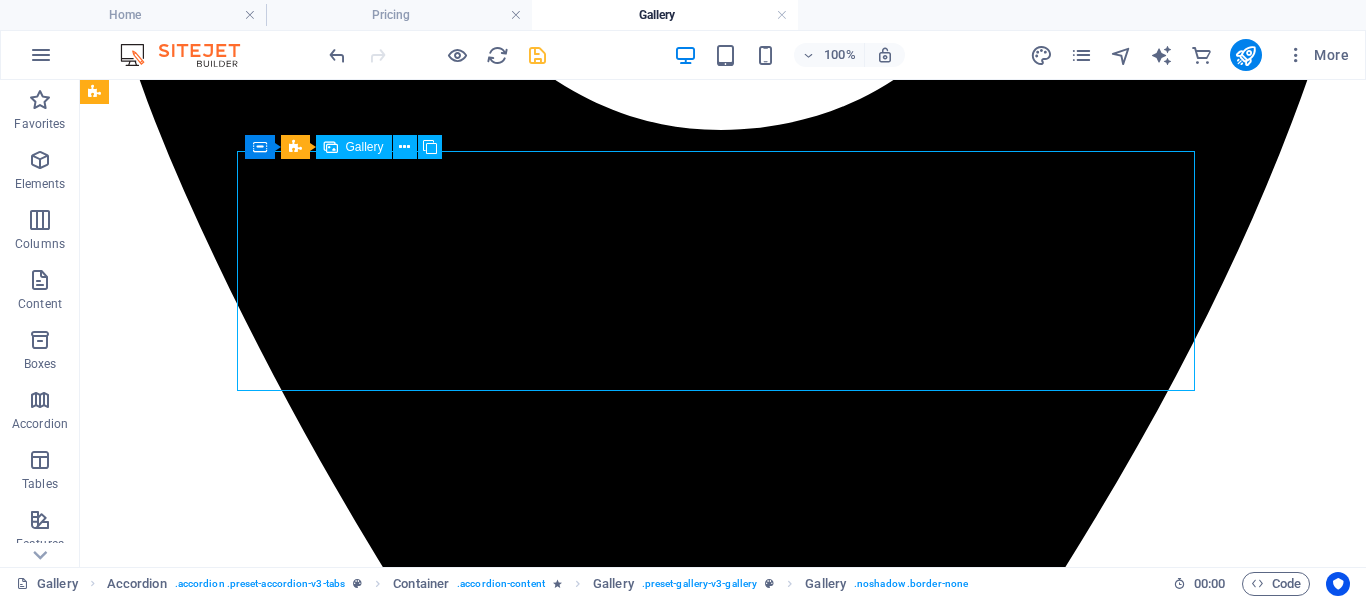 select on "4" 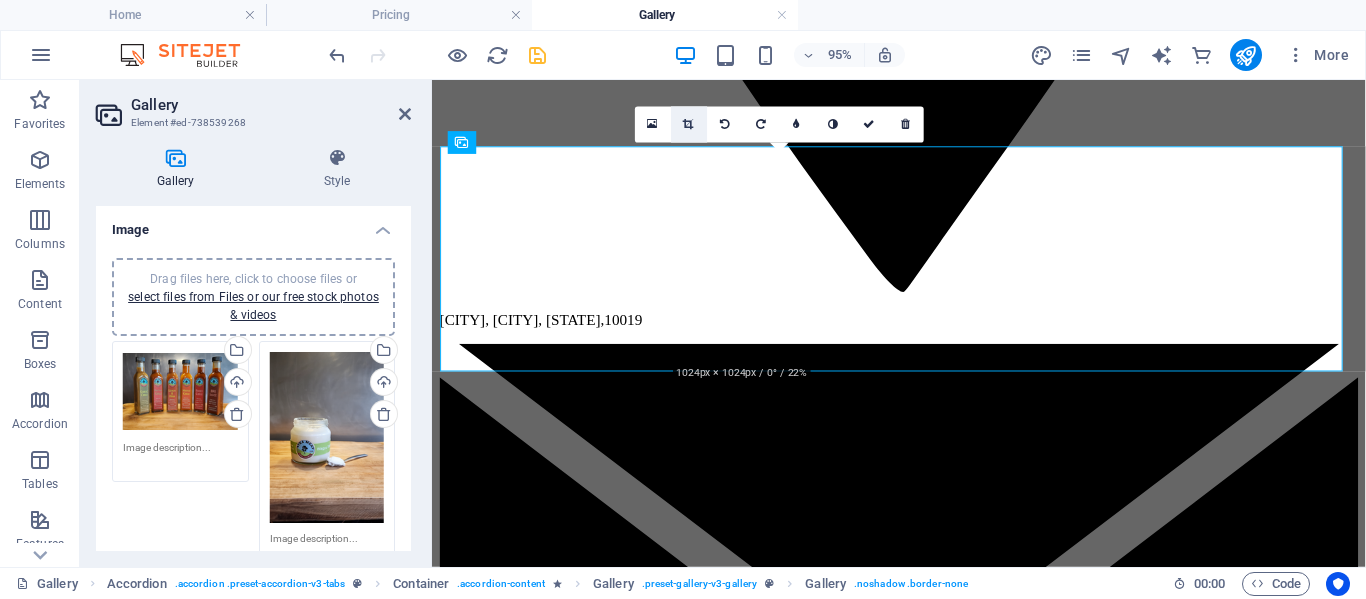 click at bounding box center [689, 124] 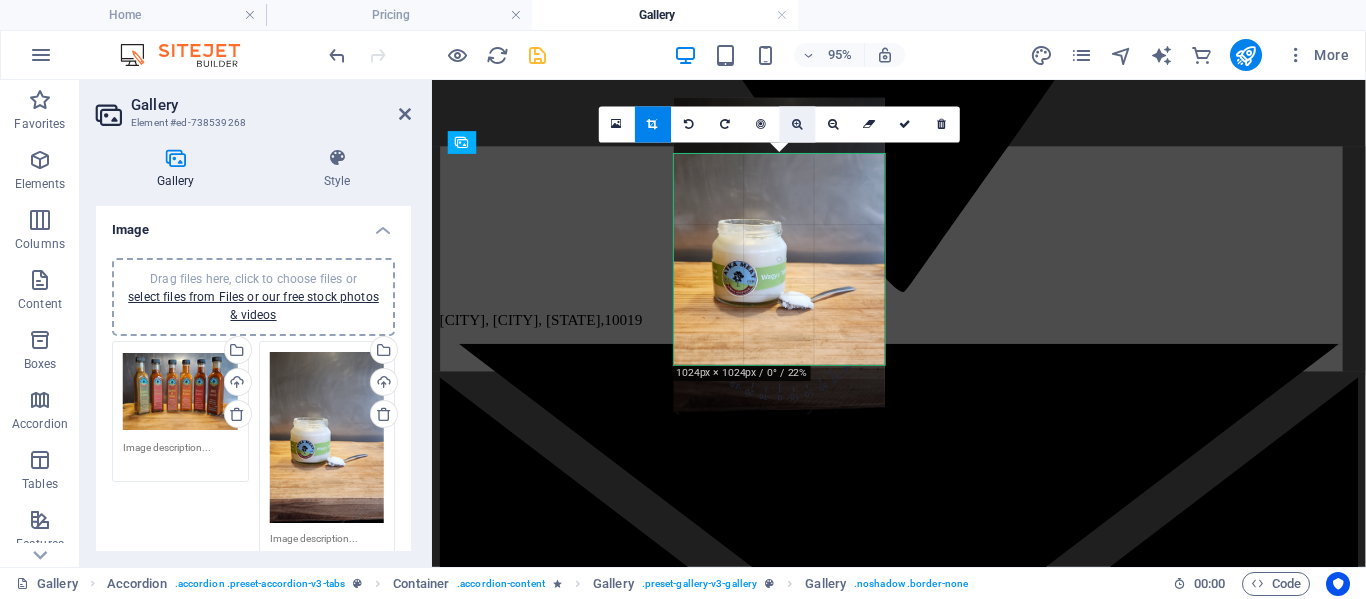 click at bounding box center [797, 124] 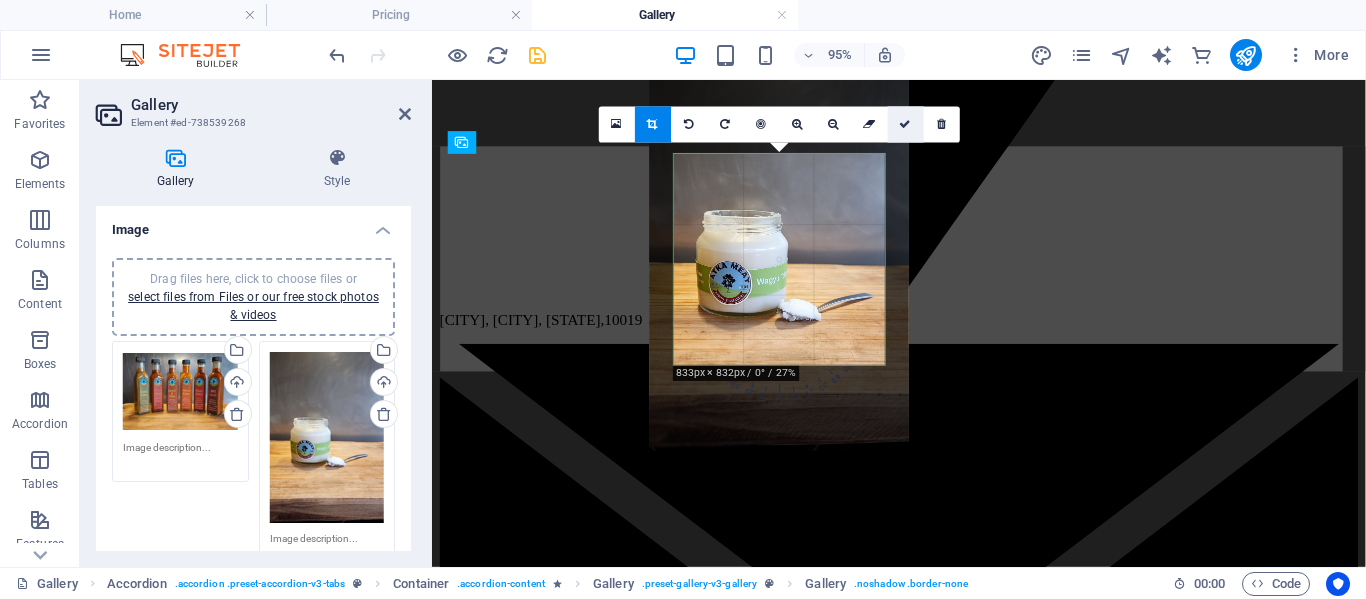 click at bounding box center (906, 124) 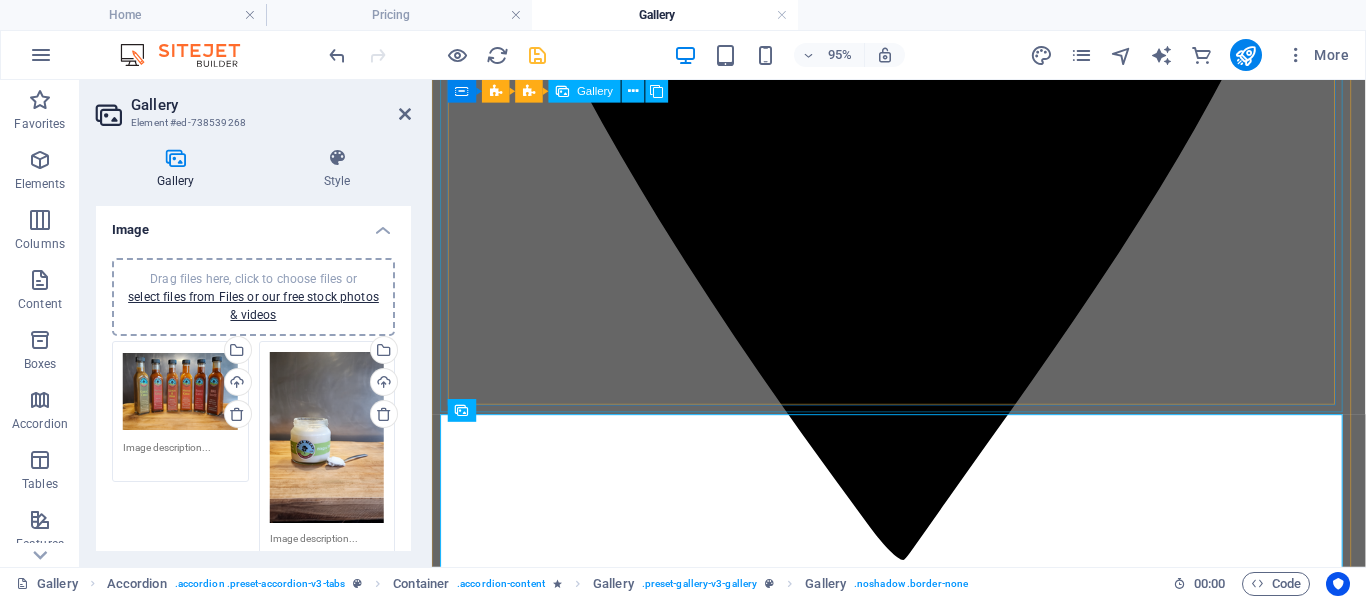 click at bounding box center (923, 22688) 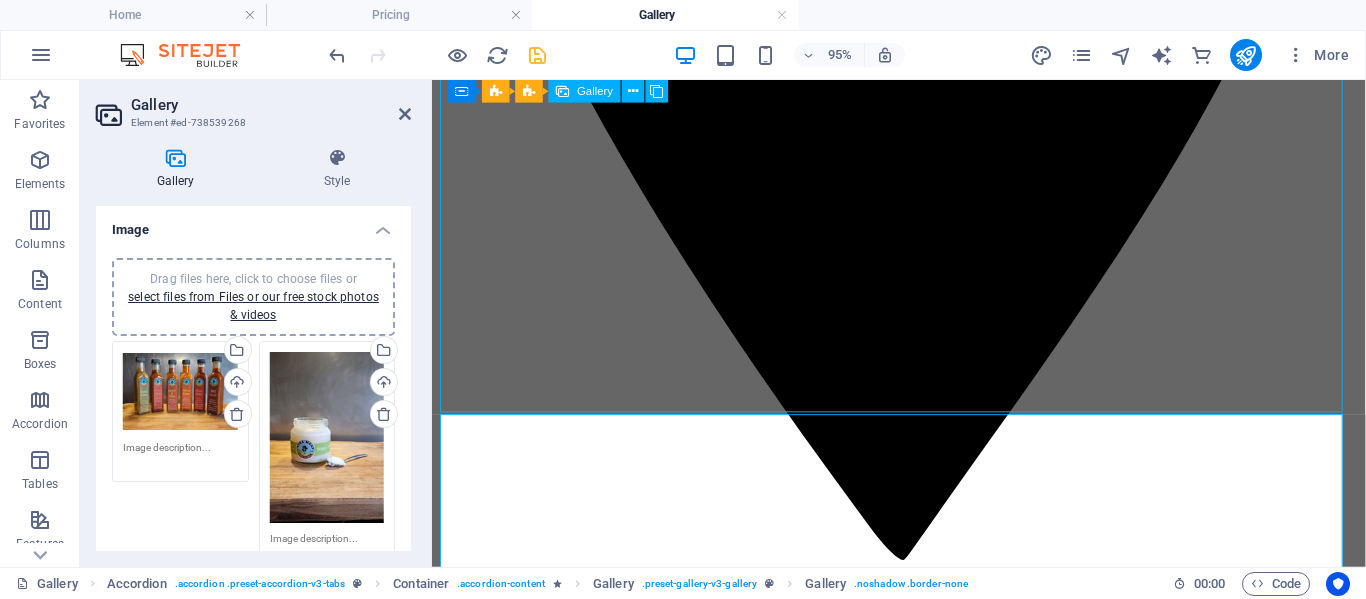 scroll, scrollTop: 2030, scrollLeft: 0, axis: vertical 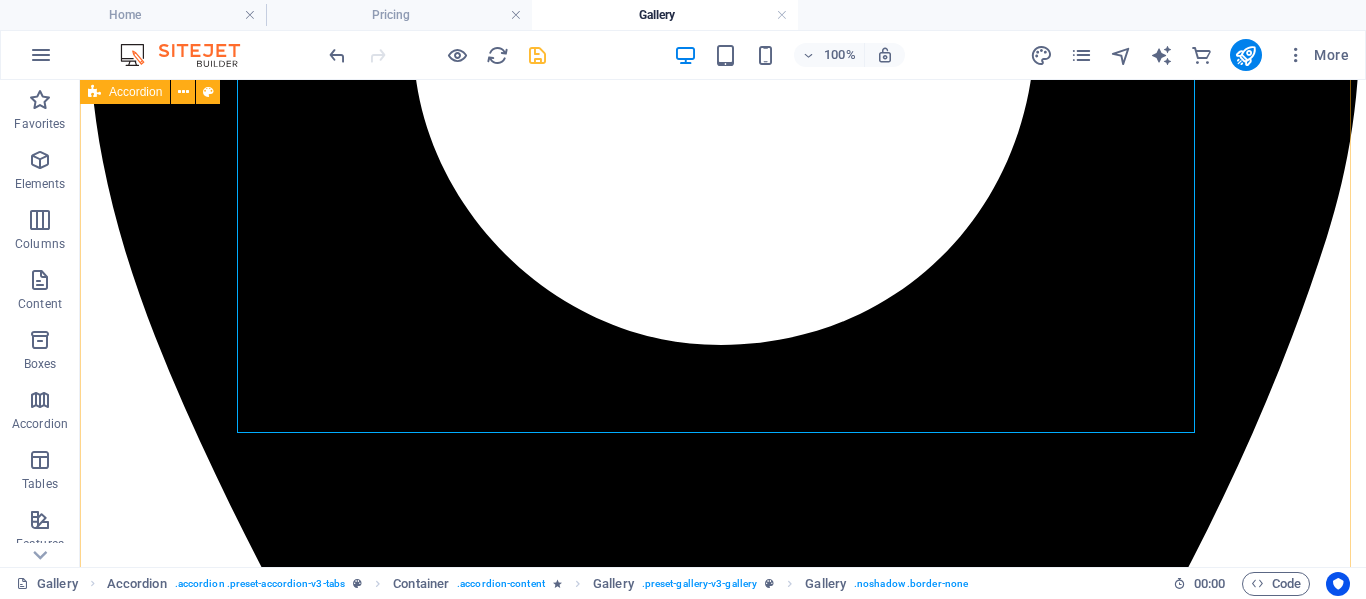 click on "Show All Meat Mastery Flavours & Favourites Plated to perfection" at bounding box center (723, 26629) 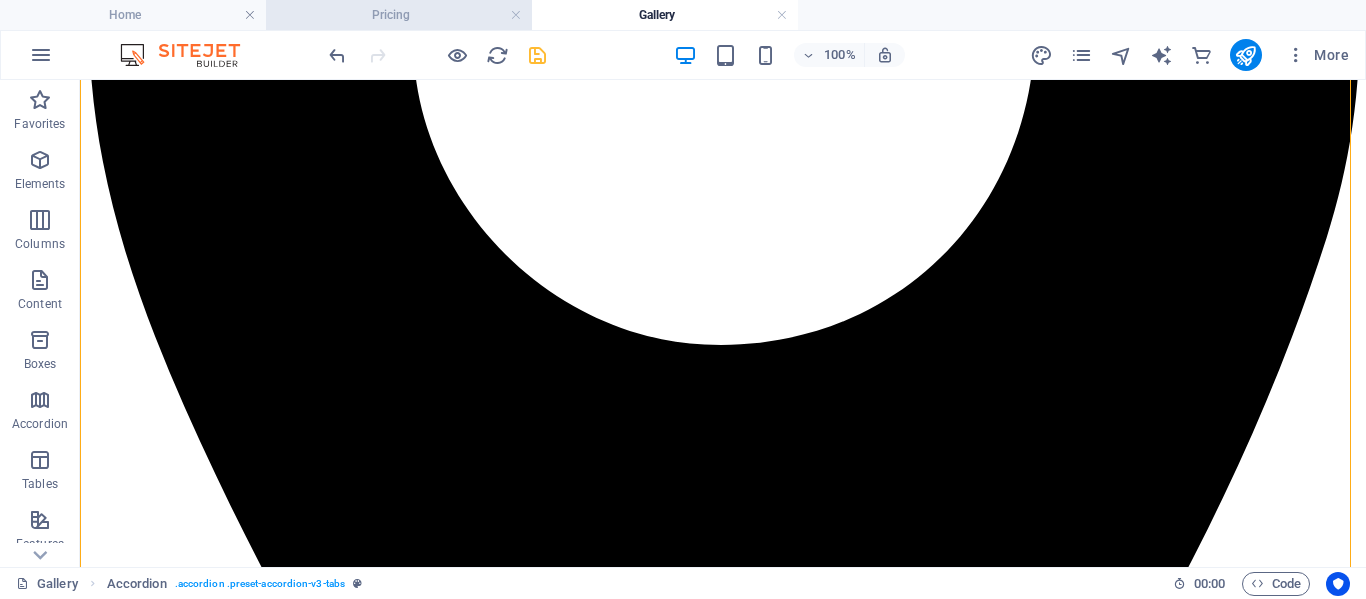 click on "Pricing" at bounding box center (399, 15) 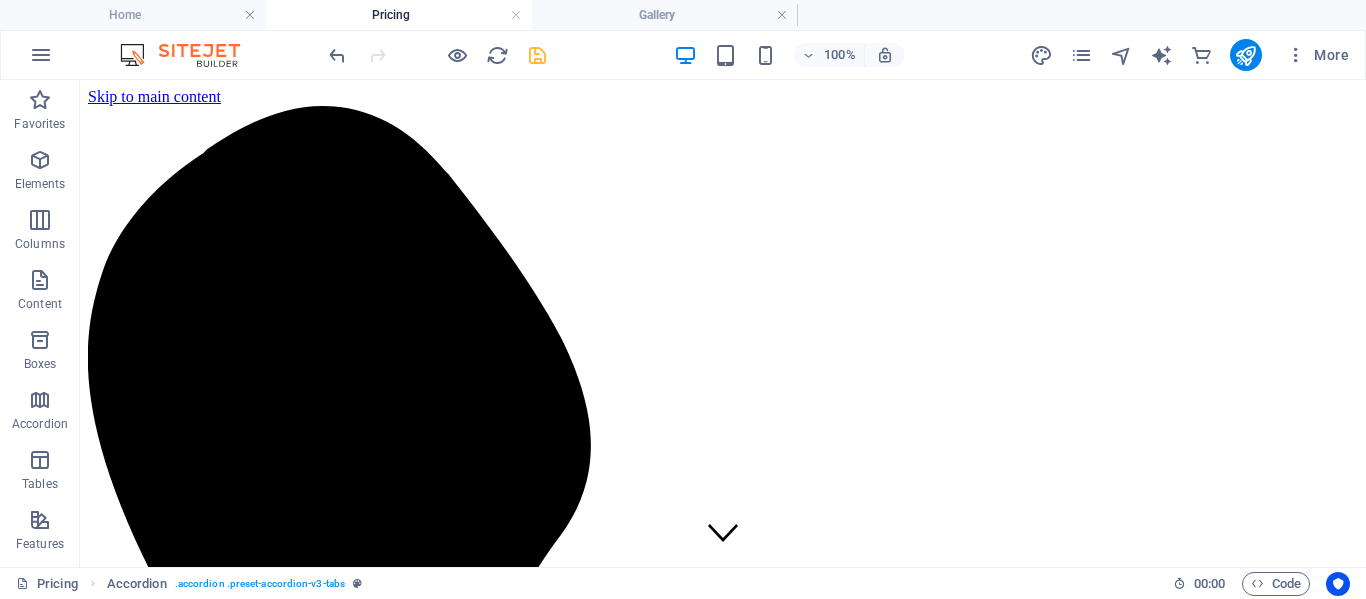 scroll, scrollTop: 0, scrollLeft: 0, axis: both 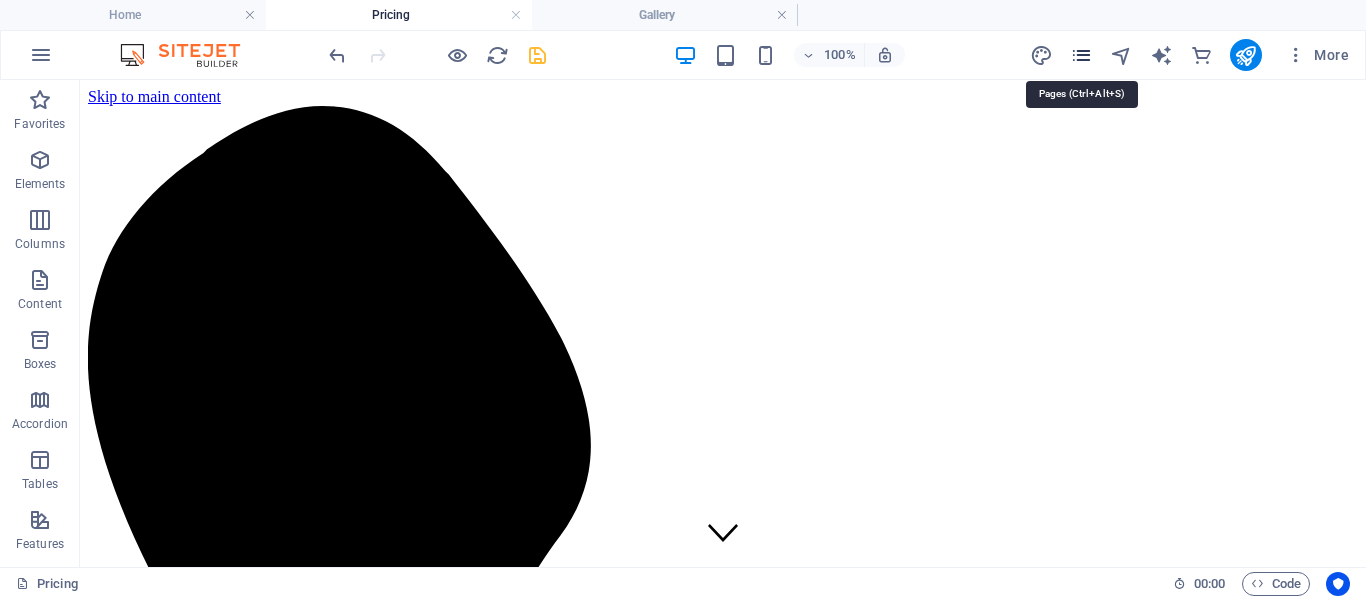 click at bounding box center (1081, 55) 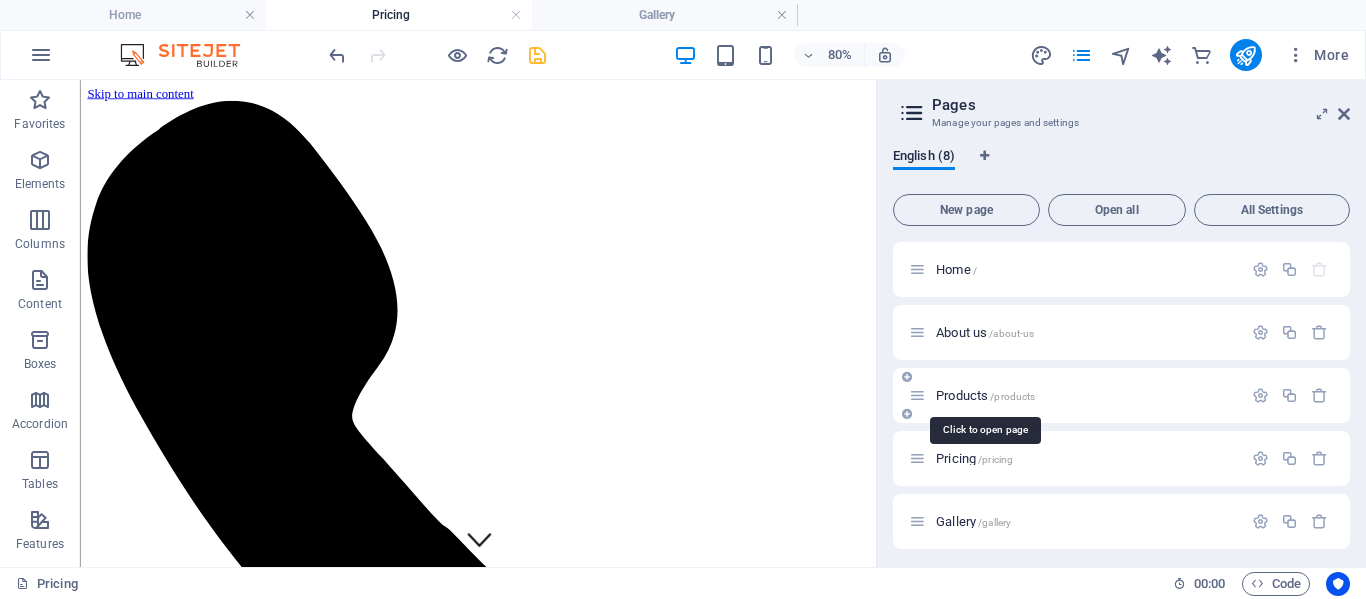 click on "Products /products" at bounding box center [985, 395] 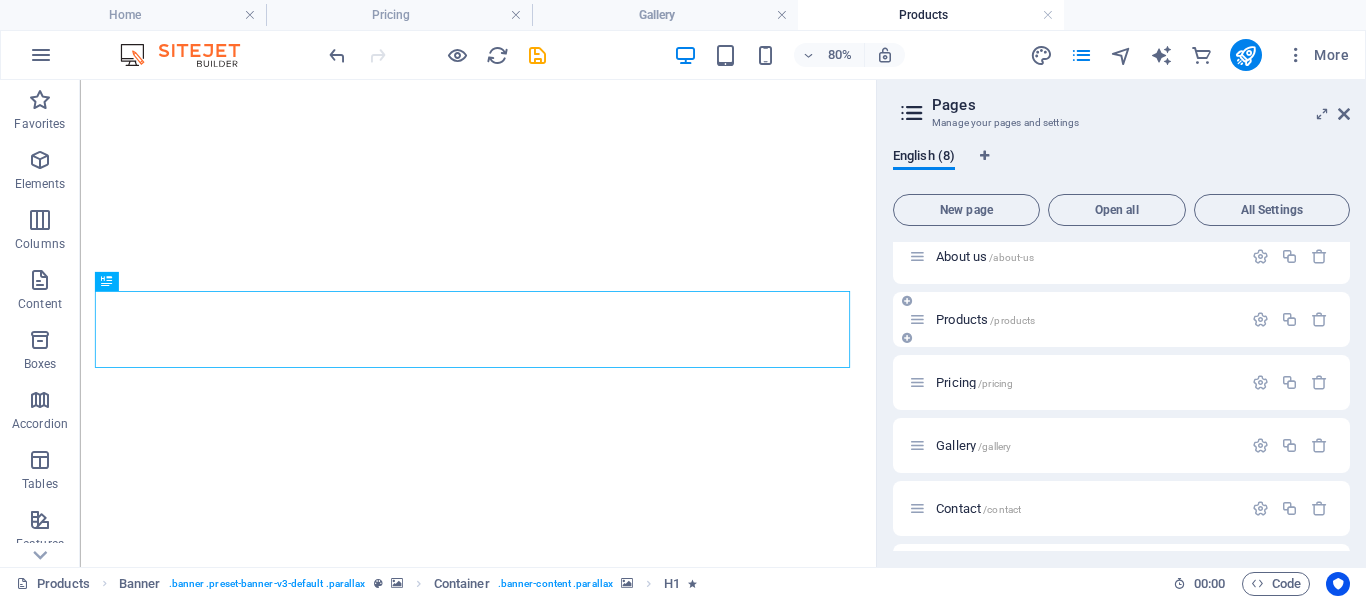 scroll, scrollTop: 76, scrollLeft: 0, axis: vertical 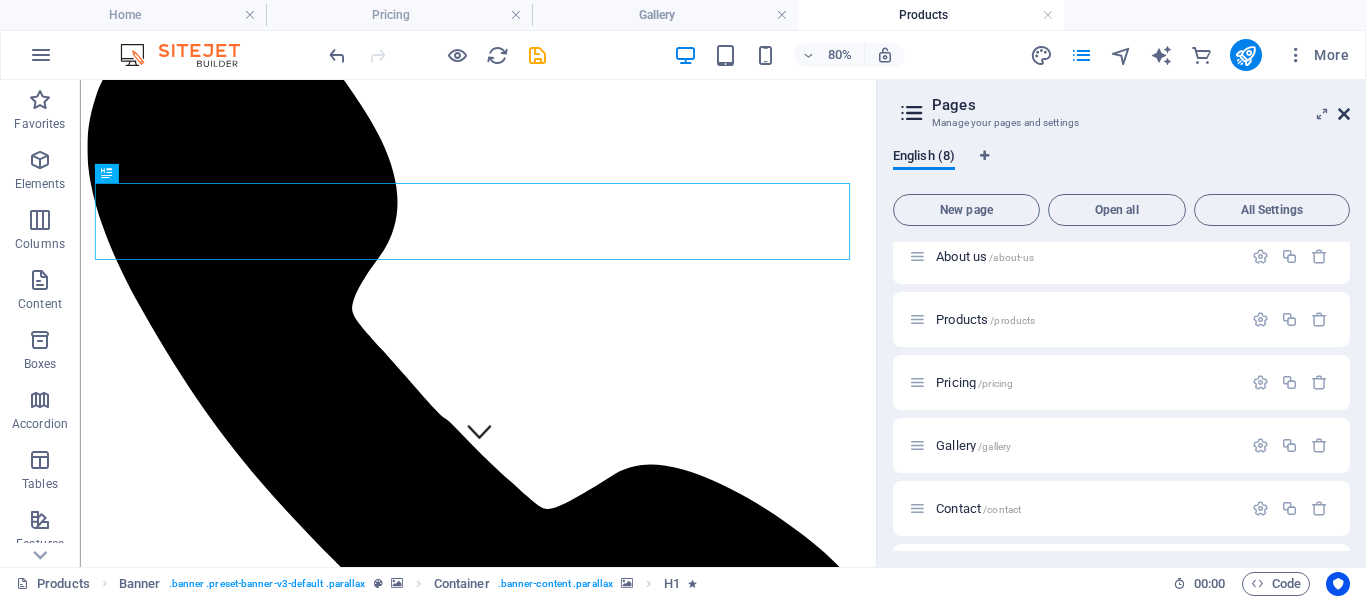 click at bounding box center (1344, 114) 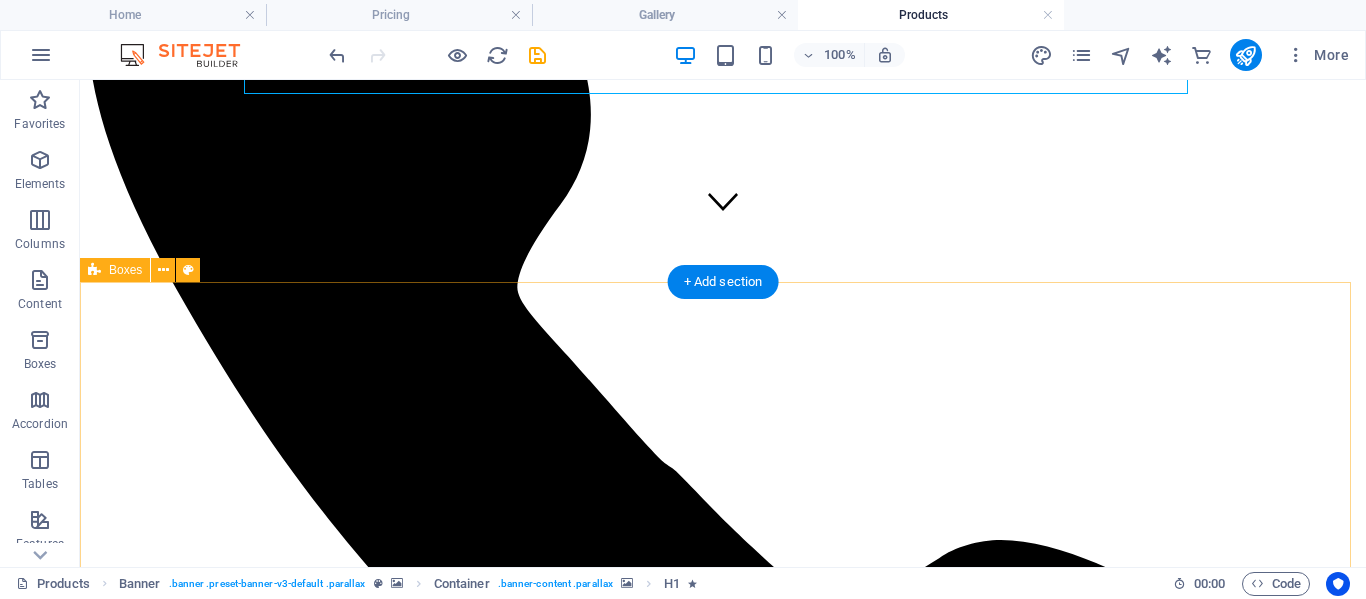 scroll, scrollTop: 351, scrollLeft: 0, axis: vertical 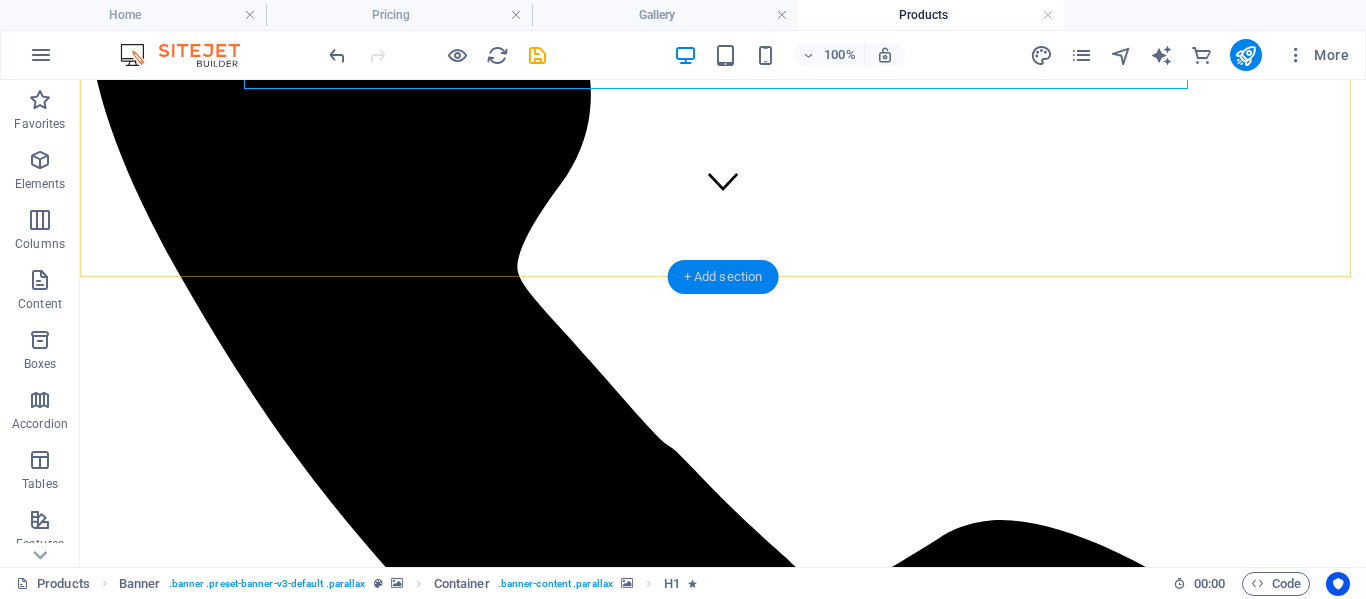 click on "+ Add section" at bounding box center (723, 277) 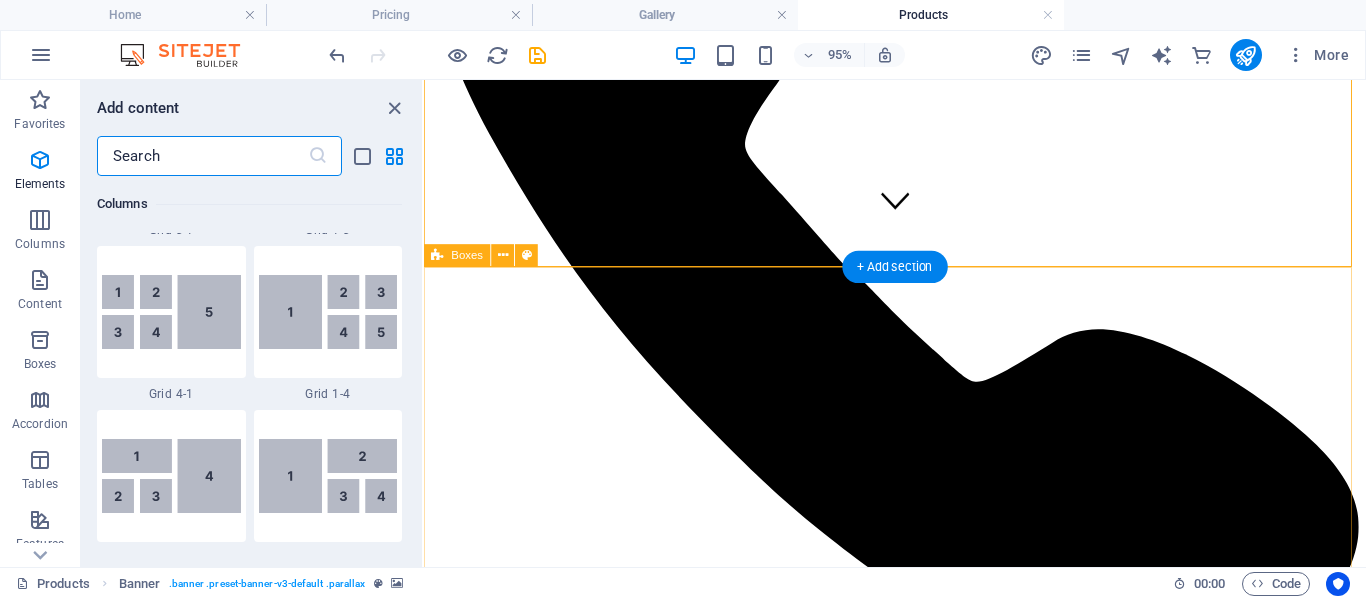 scroll, scrollTop: 3499, scrollLeft: 0, axis: vertical 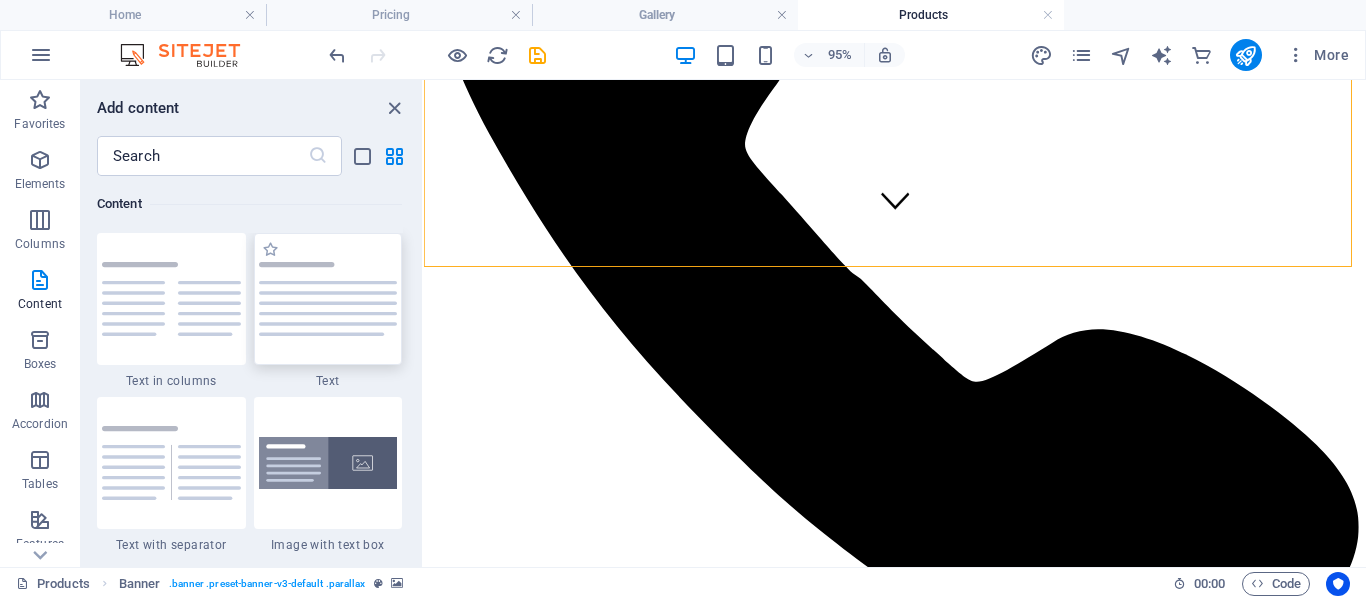 click at bounding box center (328, 299) 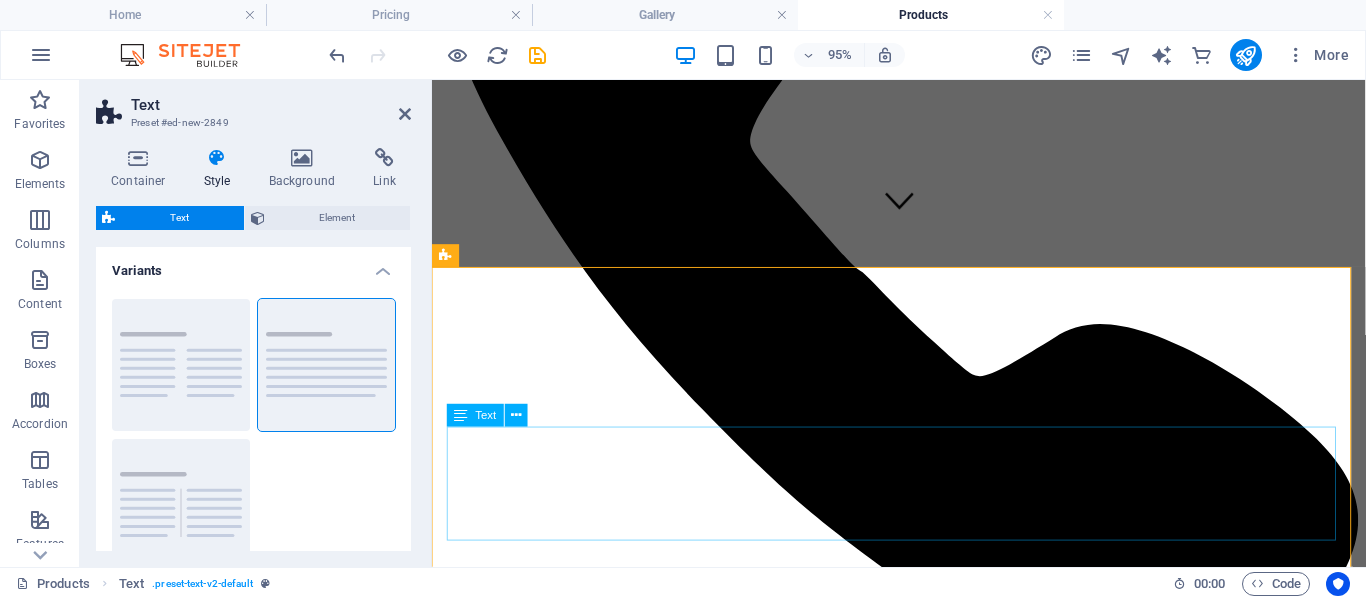 click on "Lorem ipsum dolor sitope amet, consectetur adipisicing elitip. Massumenda, dolore, cum vel modi asperiores consequatur suscipit quidem ducimus eveniet iure expedita consecteture odiogil voluptatum similique fugit voluptates atem accusamus quae quas dolorem tenetur facere tempora maiores adipisci reiciendis accusantium voluptatibus id voluptate tempore dolor harum nisi amet! Nobis, eaque. Aenean commodo ligula eget dolor. Lorem ipsum dolor sit amet, consectetuer adipiscing elit leget odiogil voluptatum similique fugit voluptates dolor. Libero assumenda, dolore, cum vel modi asperiores consequatur." at bounding box center [923, 8707] 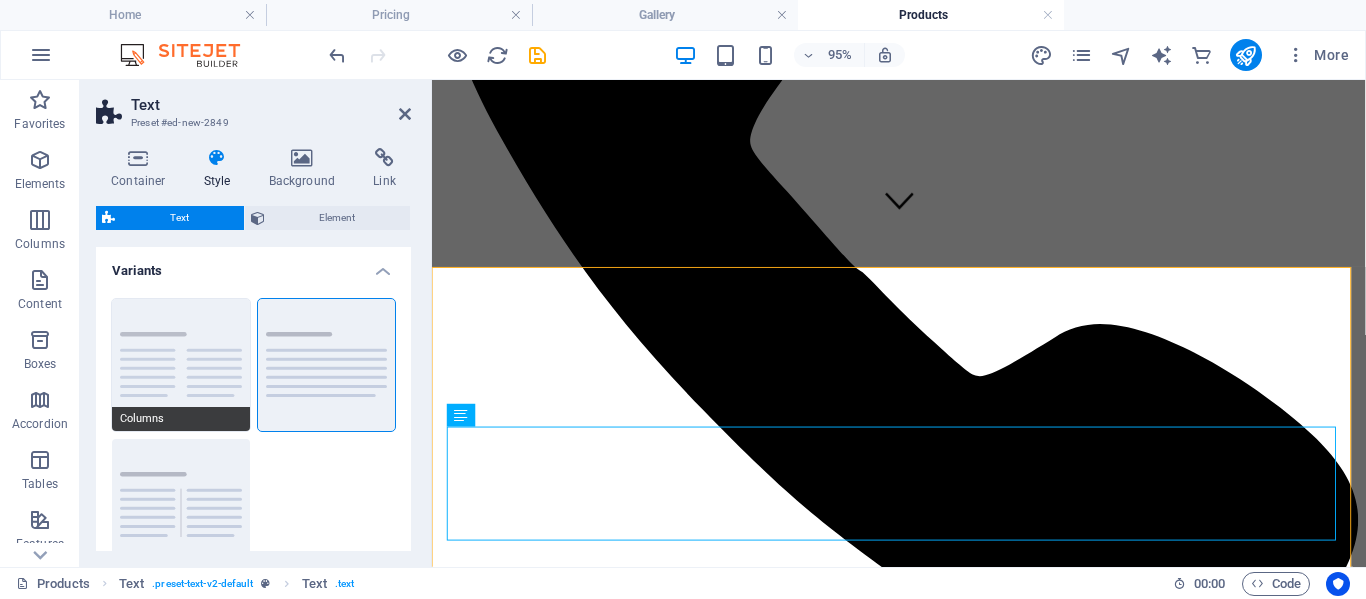 click on "Columns" at bounding box center [181, 365] 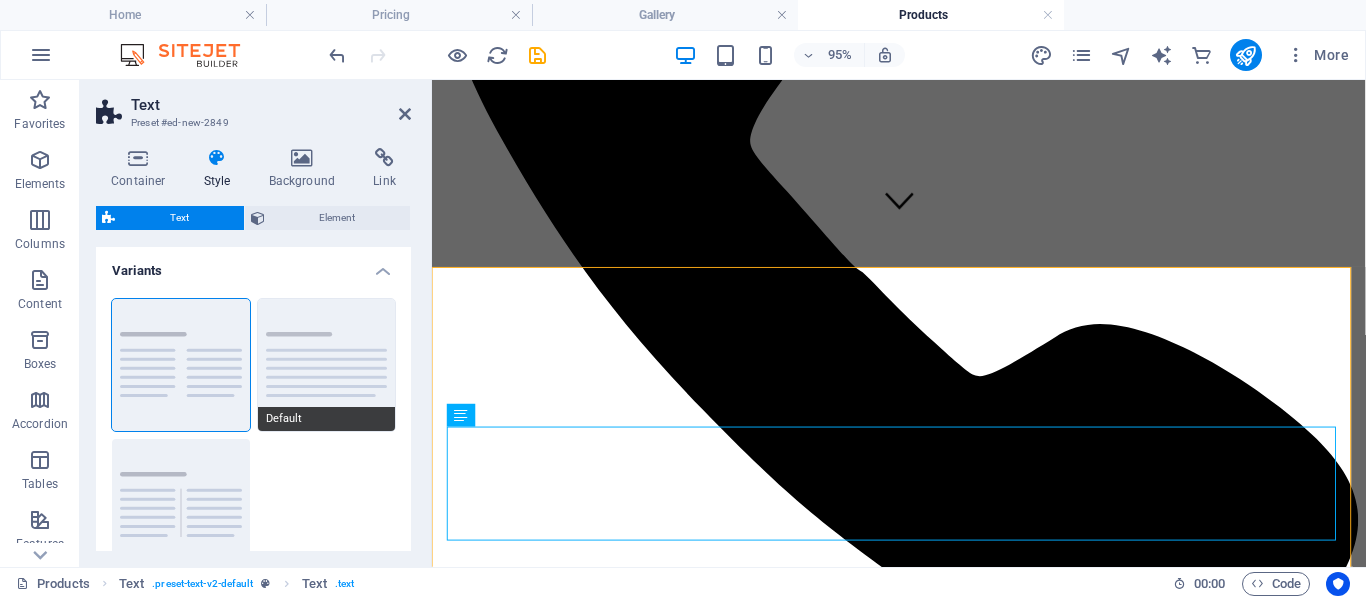 click on "Default" at bounding box center [327, 365] 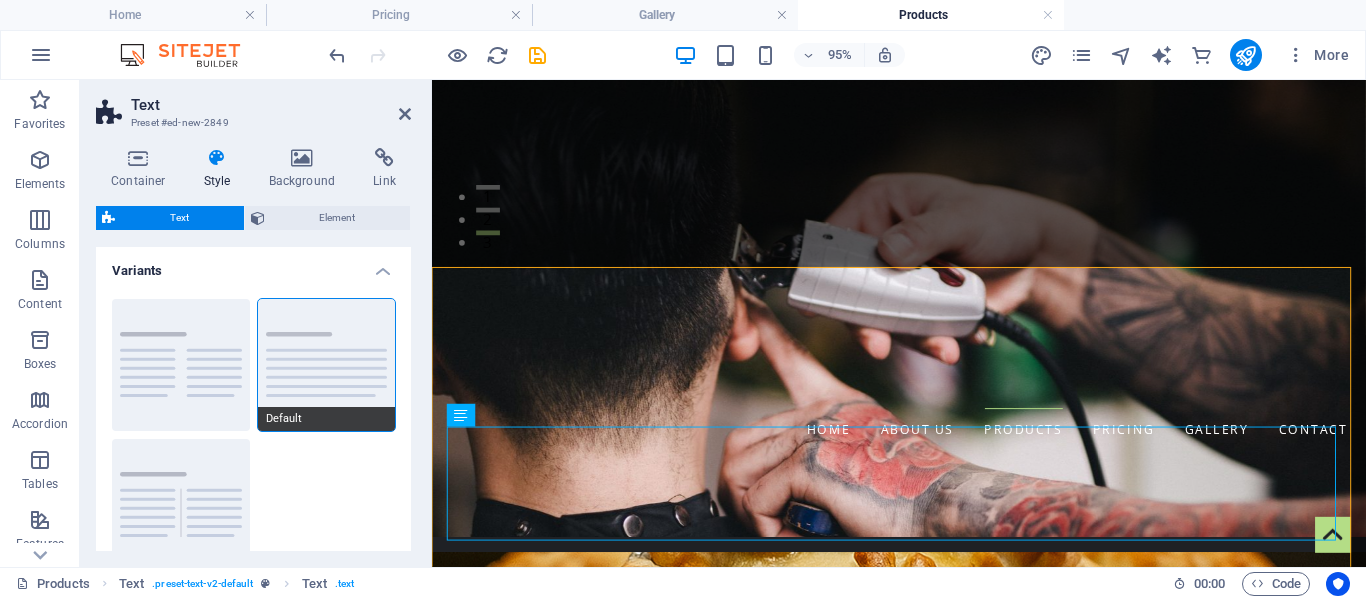 scroll, scrollTop: 0, scrollLeft: 0, axis: both 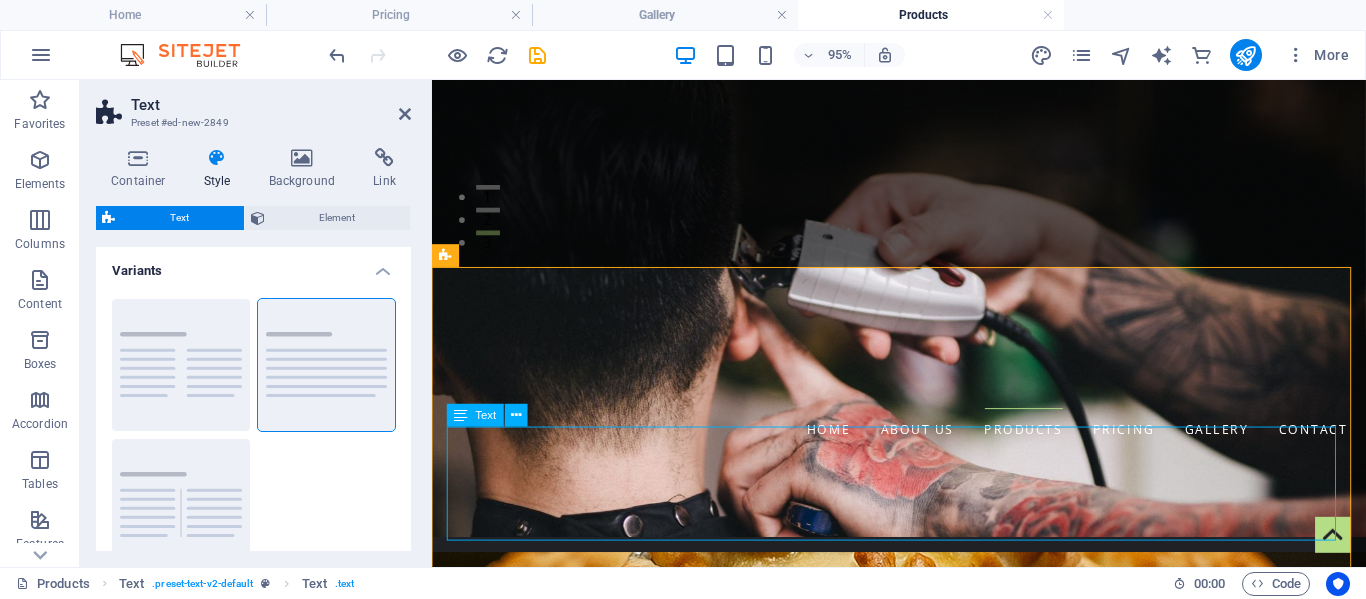 click on "Lorem ipsum dolor sitope amet, consectetur adipisicing elitip. Massumenda, dolore, cum vel modi asperiores consequatur suscipit quidem ducimus eveniet iure expedita consecteture odiogil voluptatum similique fugit voluptates atem accusamus quae quas dolorem tenetur facere tempora maiores adipisci reiciendis accusantium voluptatibus id voluptate tempore dolor harum nisi amet! Nobis, eaque. Aenean commodo ligula eget dolor. Lorem ipsum dolor sit amet, consectetuer adipiscing elit leget odiogil voluptatum similique fugit voluptates dolor. Libero assumenda, dolore, cum vel modi asperiores consequatur." at bounding box center [924, 1478] 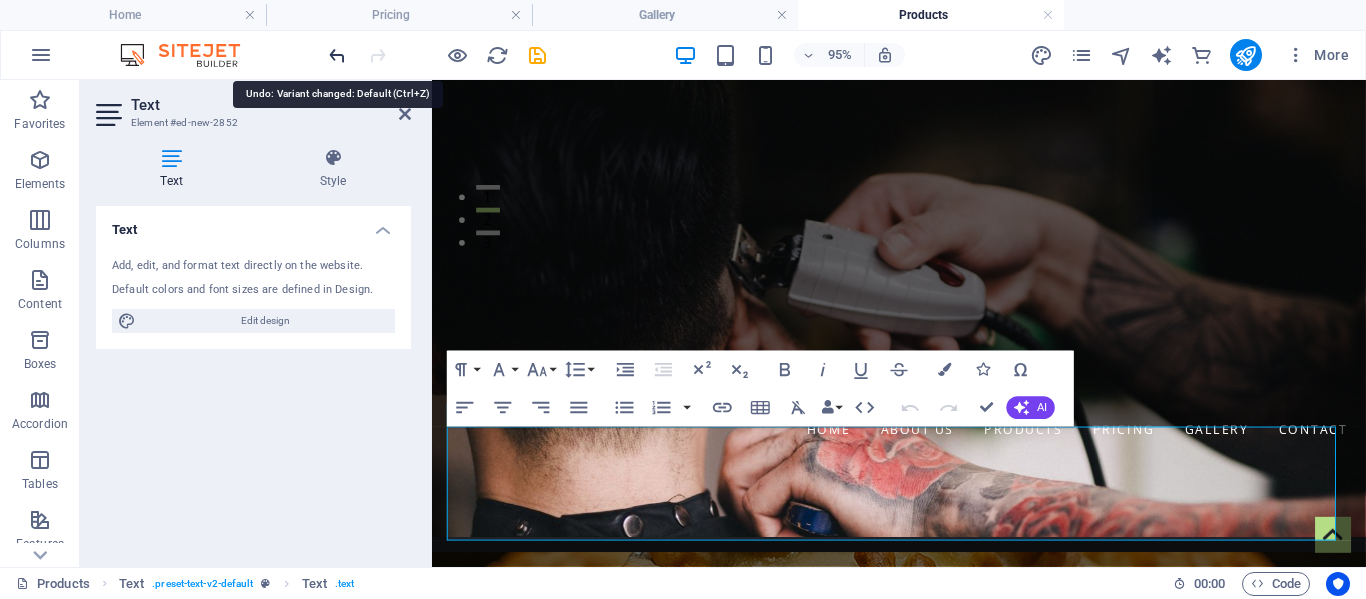 click at bounding box center (337, 55) 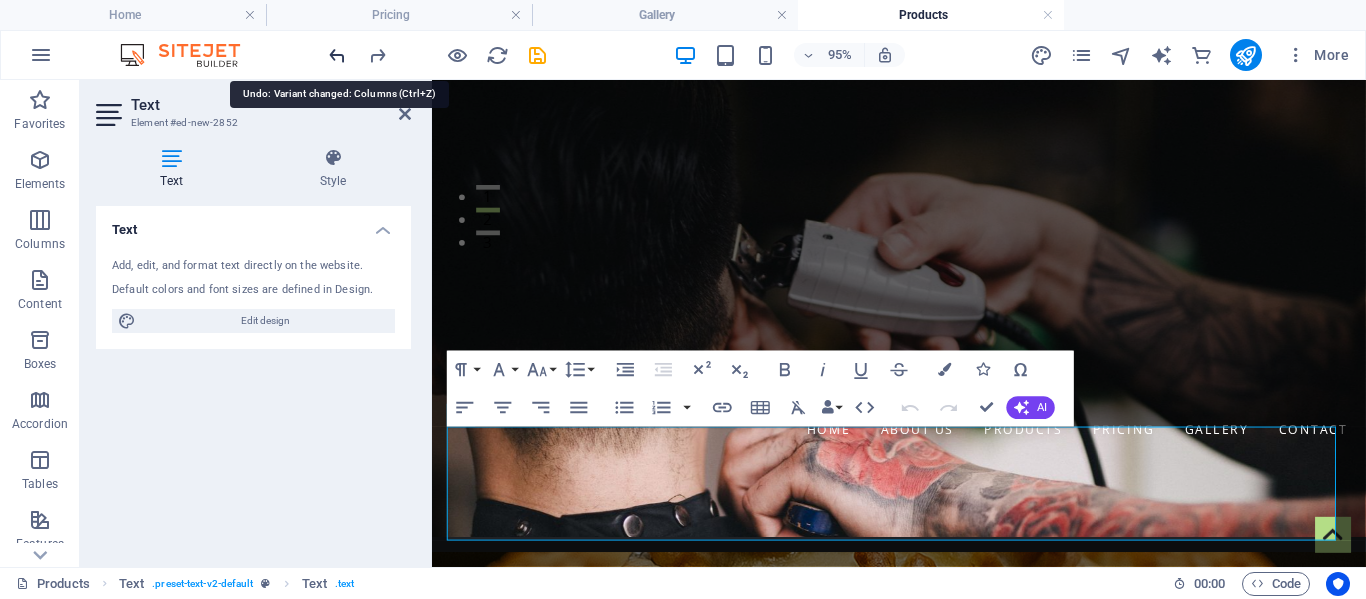 click at bounding box center [337, 55] 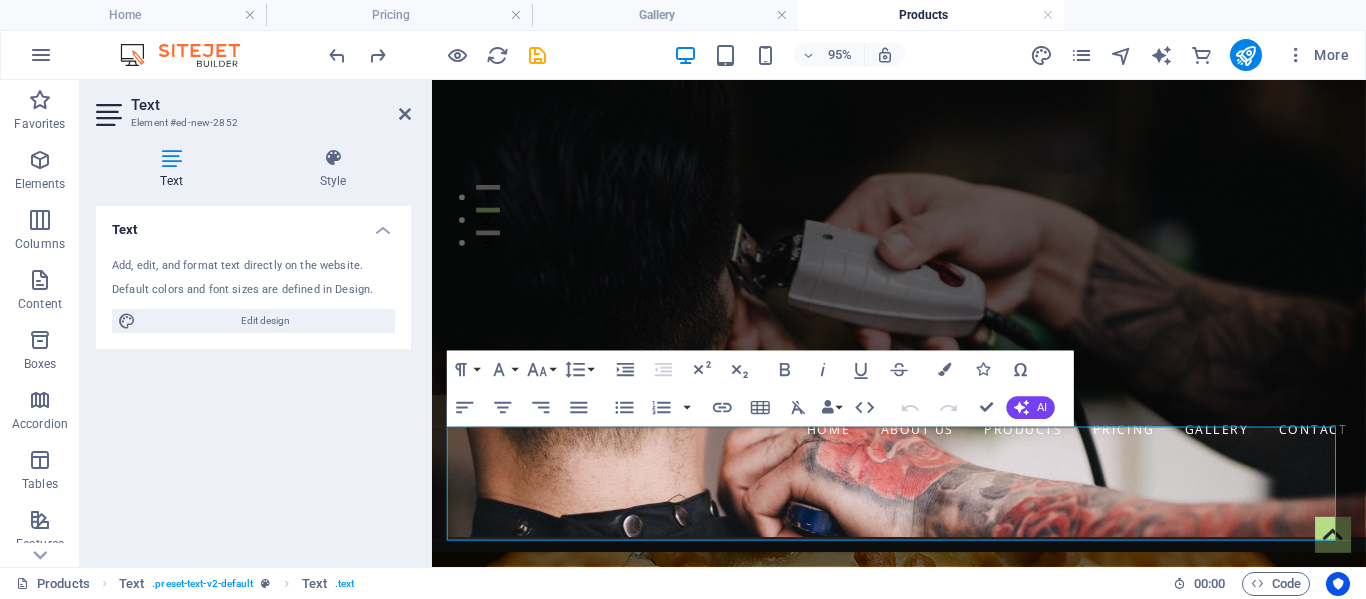 click at bounding box center (923, 806) 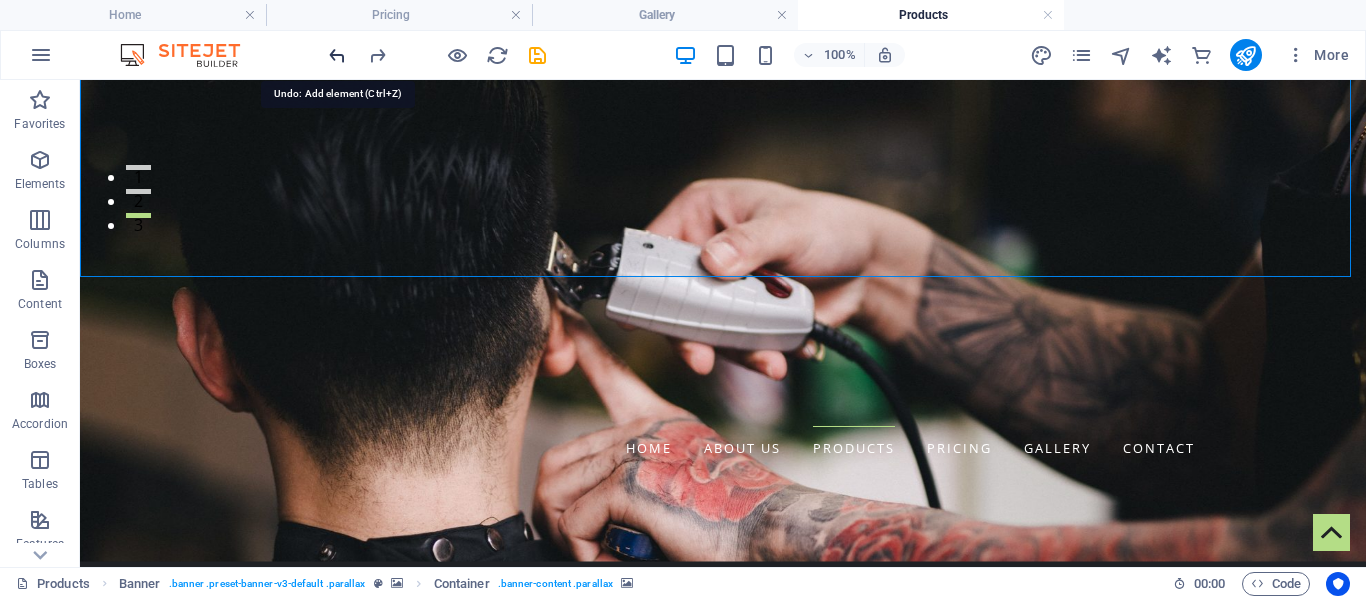 click at bounding box center (337, 55) 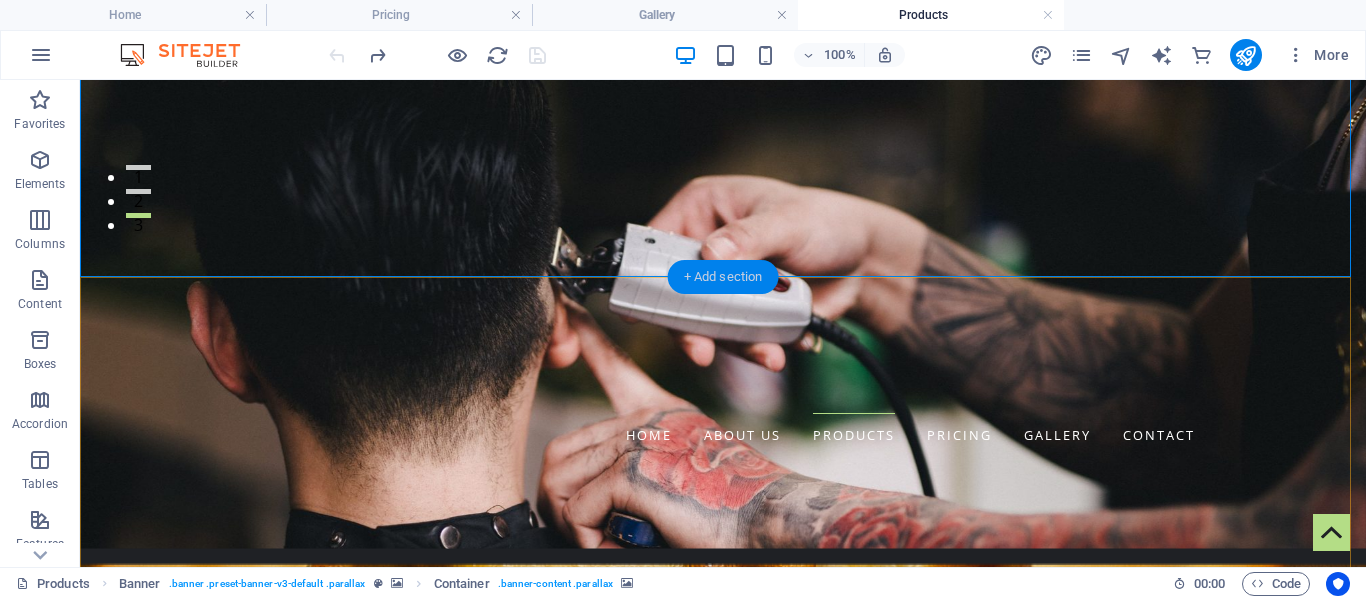 click on "+ Add section" at bounding box center [723, 277] 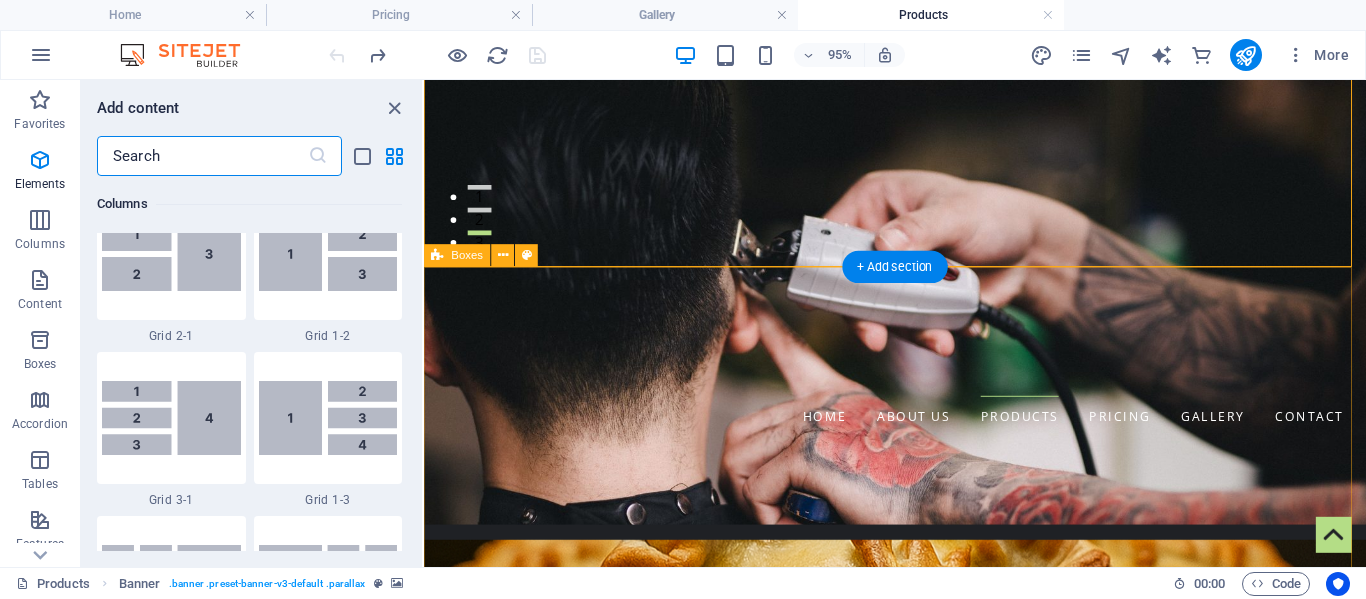 scroll, scrollTop: 3499, scrollLeft: 0, axis: vertical 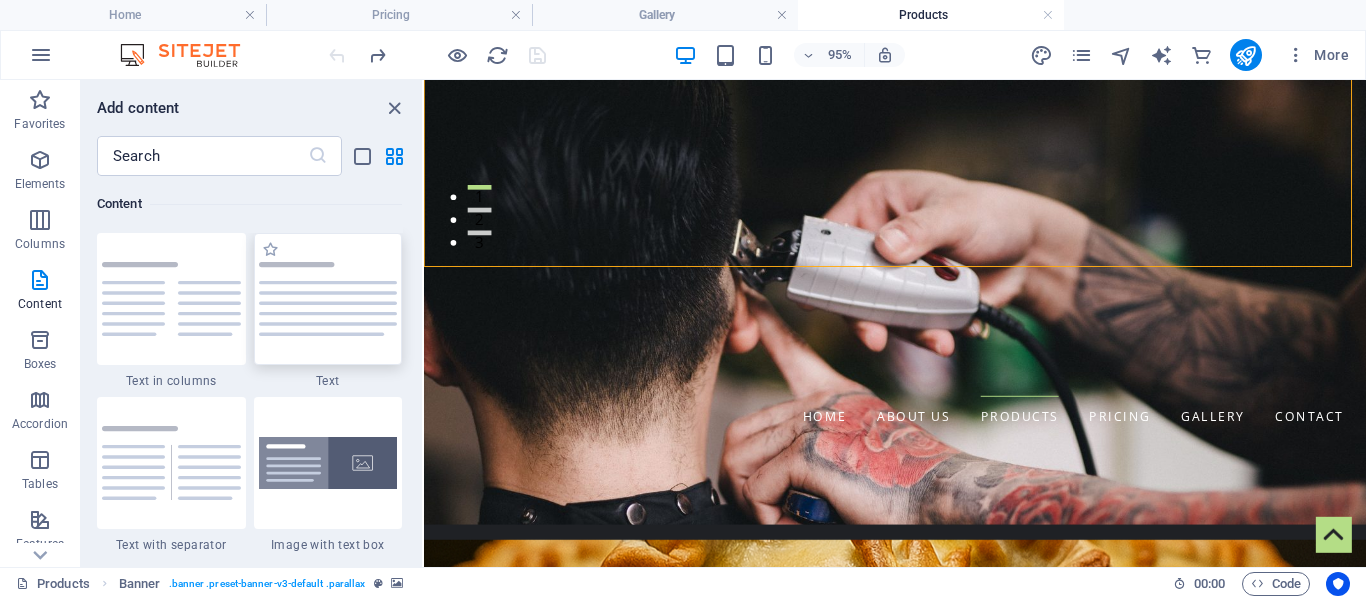 click at bounding box center [328, 299] 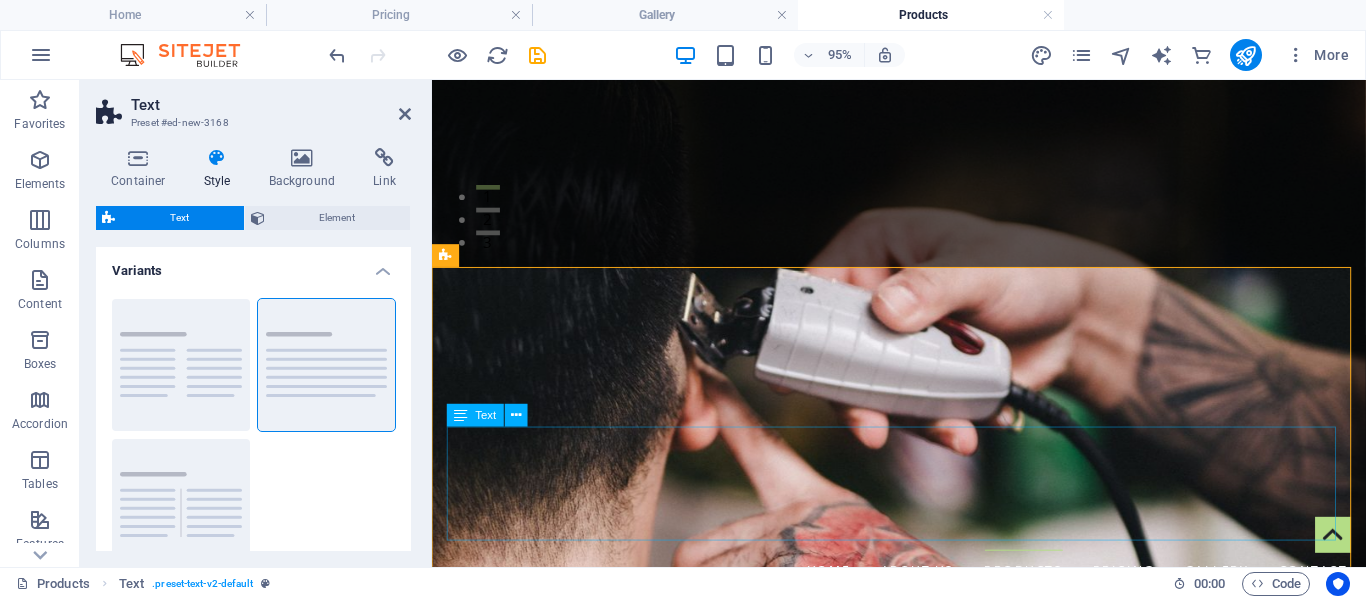 click on "Lorem ipsum dolor sitope amet, consectetur adipisicing elitip. Massumenda, dolore, cum vel modi asperiores consequatur suscipit quidem ducimus eveniet iure expedita consecteture odiogil voluptatum similique fugit voluptates atem accusamus quae quas dolorem tenetur facere tempora maiores adipisci reiciendis accusantium voluptatibus id voluptate tempore dolor harum nisi amet! Nobis, eaque. Aenean commodo ligula eget dolor. Lorem ipsum dolor sit amet, consectetuer adipiscing elit leget odiogil voluptatum similique fugit voluptates dolor. Libero assumenda, dolore, cum vel modi asperiores consequatur." at bounding box center [924, 1747] 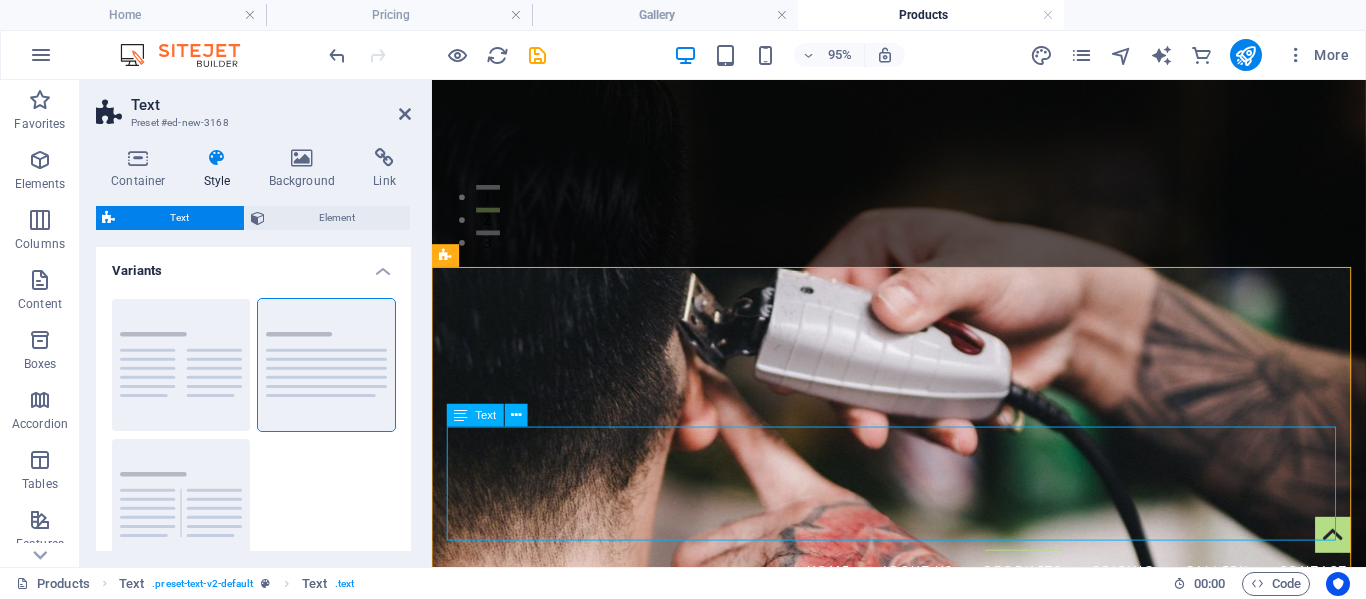 click on "Lorem ipsum dolor sitope amet, consectetur adipisicing elitip. Massumenda, dolore, cum vel modi asperiores consequatur suscipit quidem ducimus eveniet iure expedita consecteture odiogil voluptatum similique fugit voluptates atem accusamus quae quas dolorem tenetur facere tempora maiores adipisci reiciendis accusantium voluptatibus id voluptate tempore dolor harum nisi amet! Nobis, eaque. Aenean commodo ligula eget dolor. Lorem ipsum dolor sit amet, consectetuer adipiscing elit leget odiogil voluptatum similique fugit voluptates dolor. Libero assumenda, dolore, cum vel modi asperiores consequatur." at bounding box center (924, 1747) 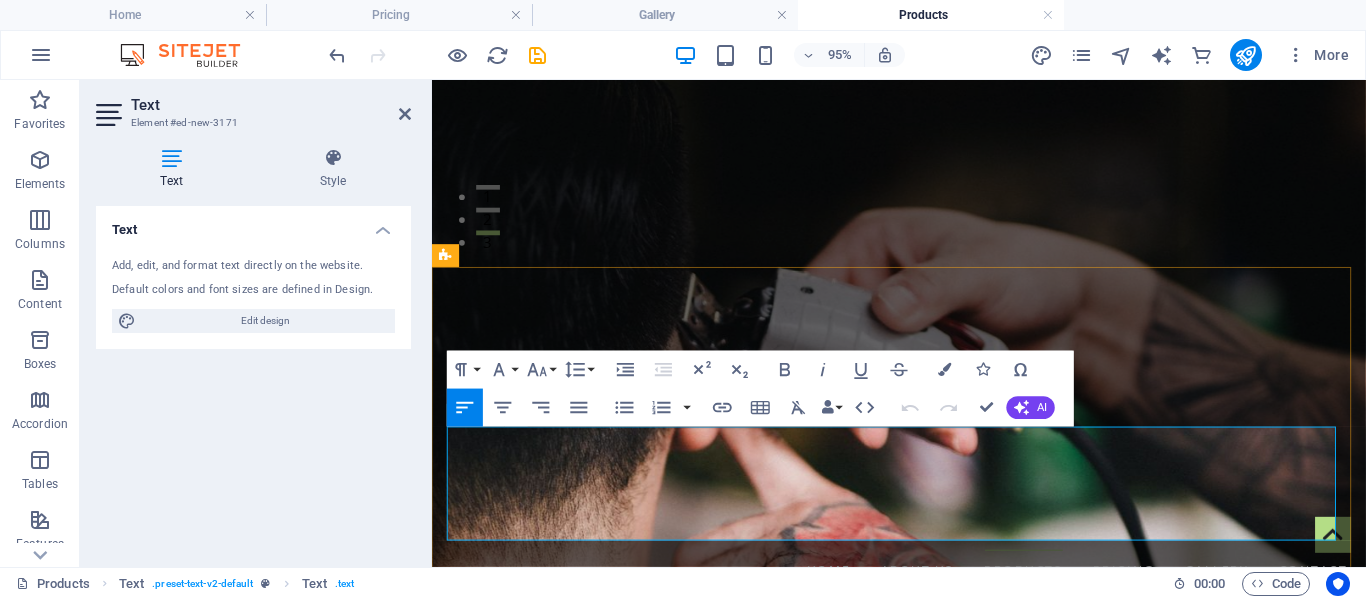 drag, startPoint x: 1234, startPoint y: 554, endPoint x: 880, endPoint y: 506, distance: 357.2394 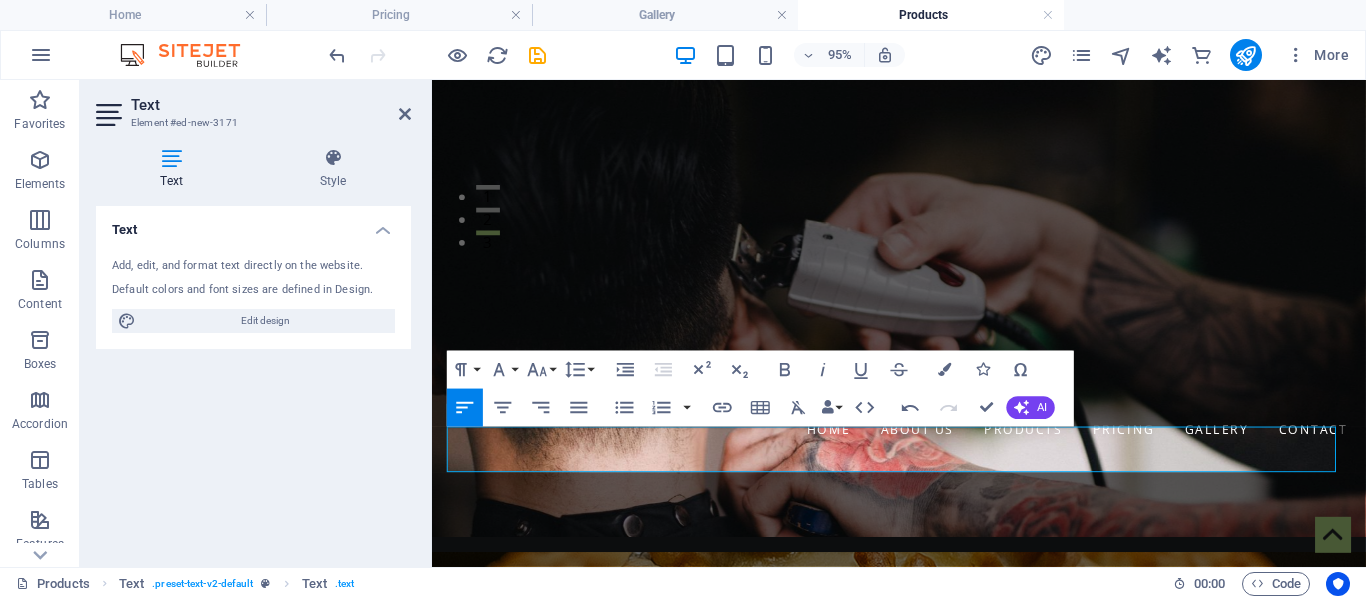 scroll, scrollTop: 2131, scrollLeft: 10, axis: both 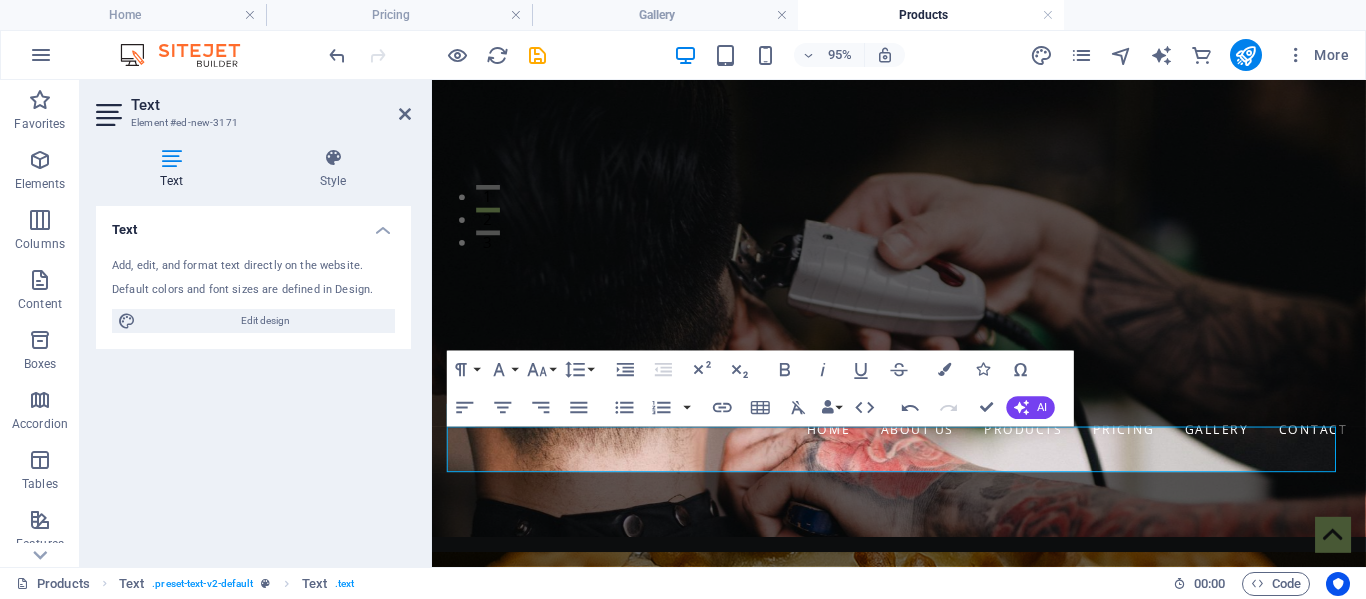 click at bounding box center (923, 806) 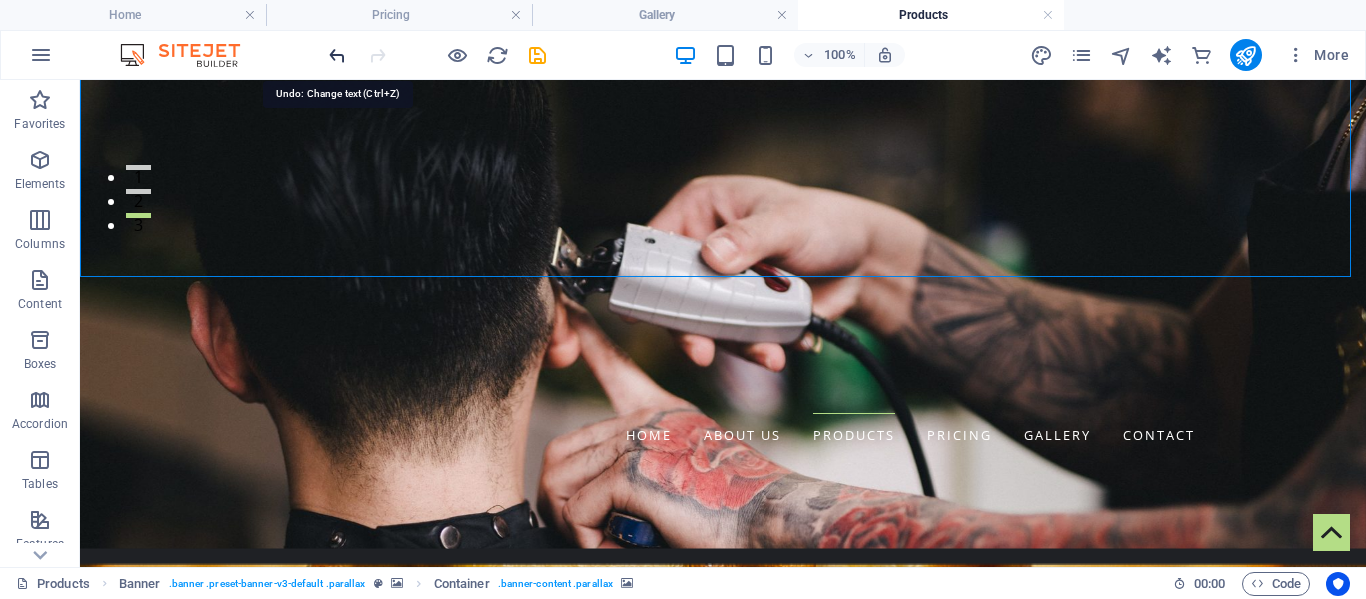 click at bounding box center [337, 55] 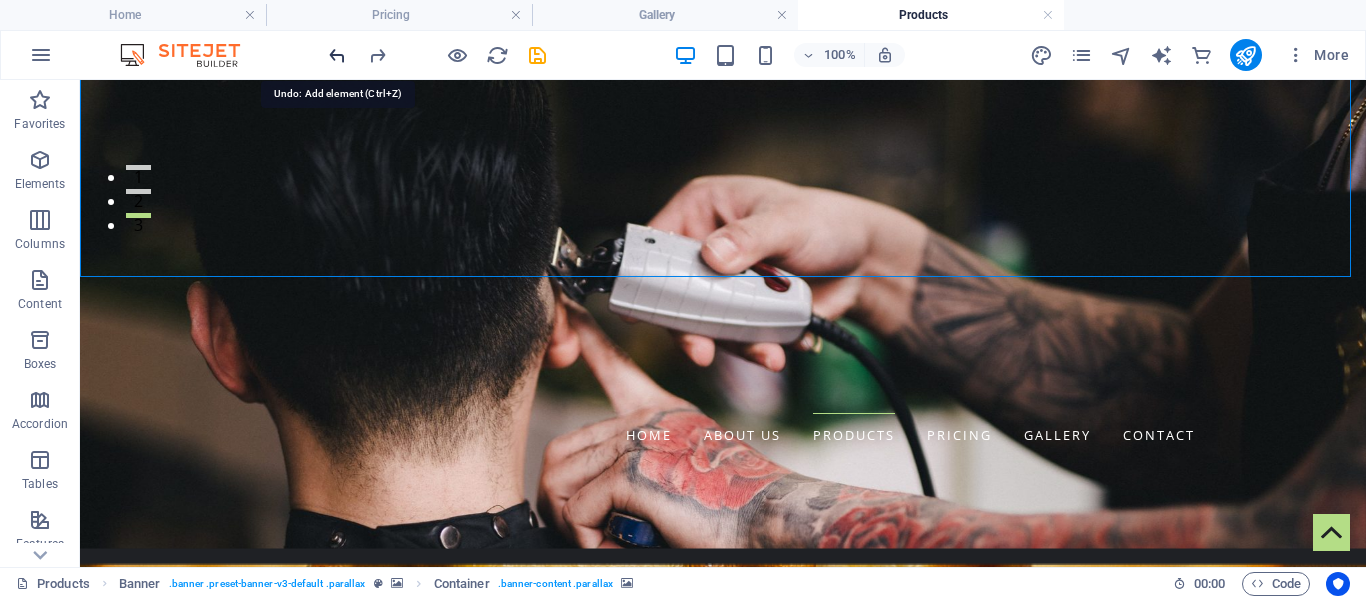 click at bounding box center [337, 55] 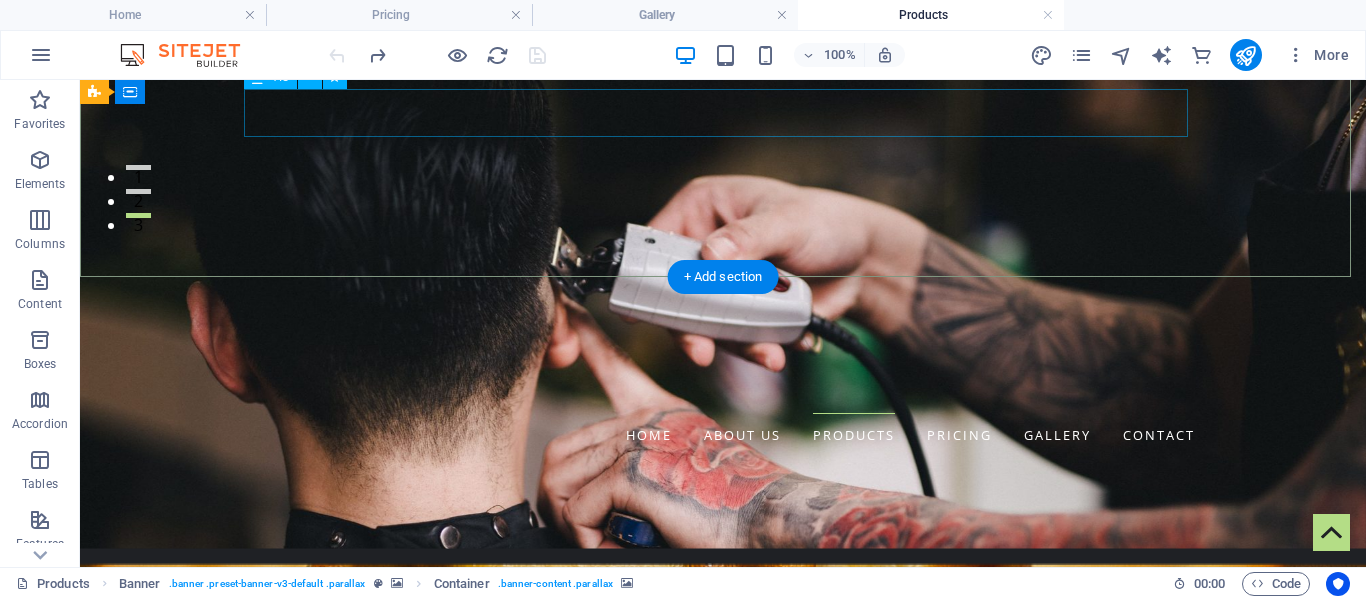 click on "from our farm to your table" at bounding box center (723, 1123) 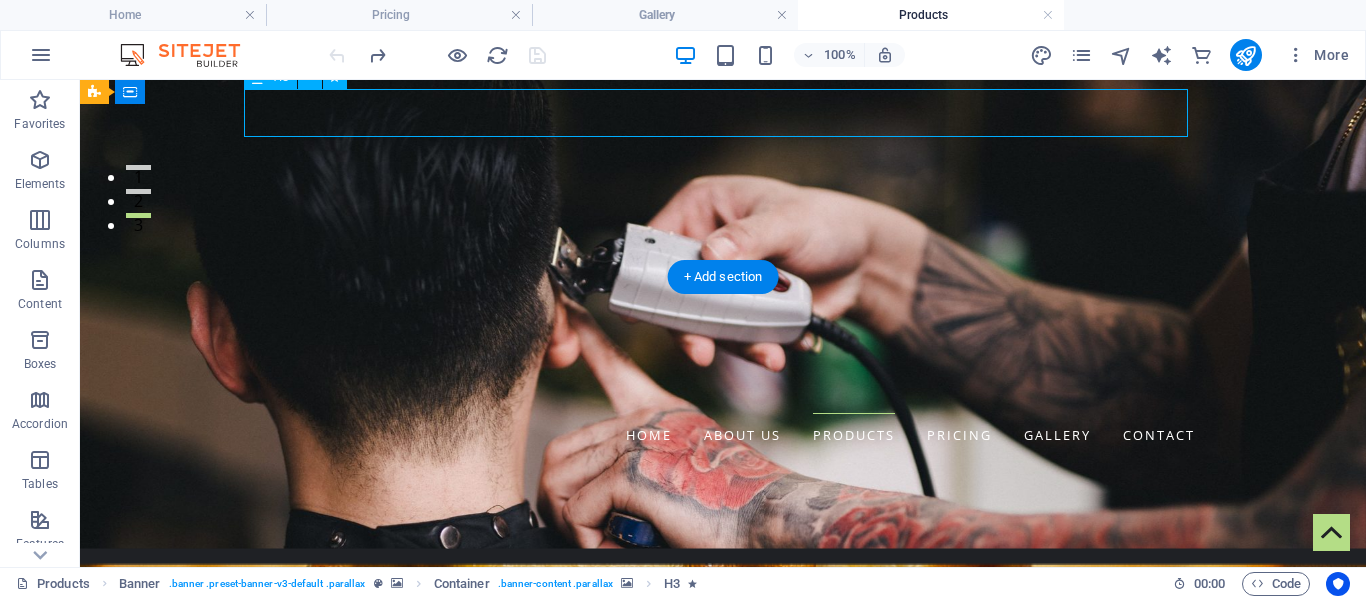 click on "from our farm to your table" at bounding box center (723, 1123) 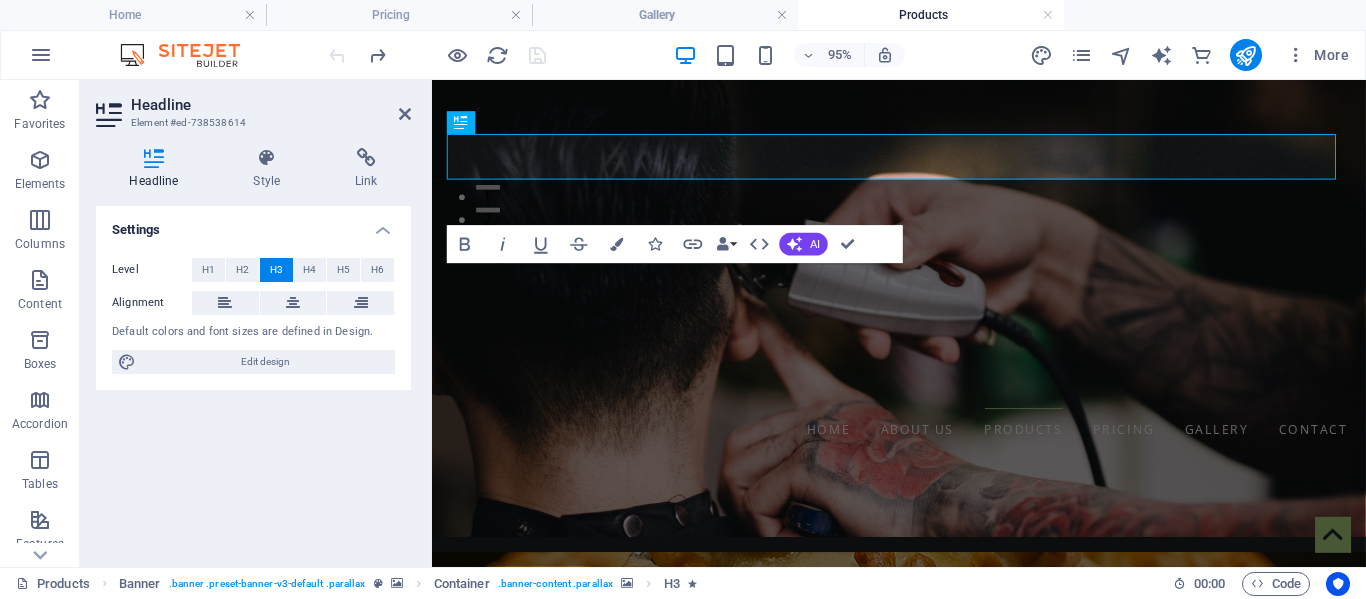 scroll, scrollTop: 303, scrollLeft: 0, axis: vertical 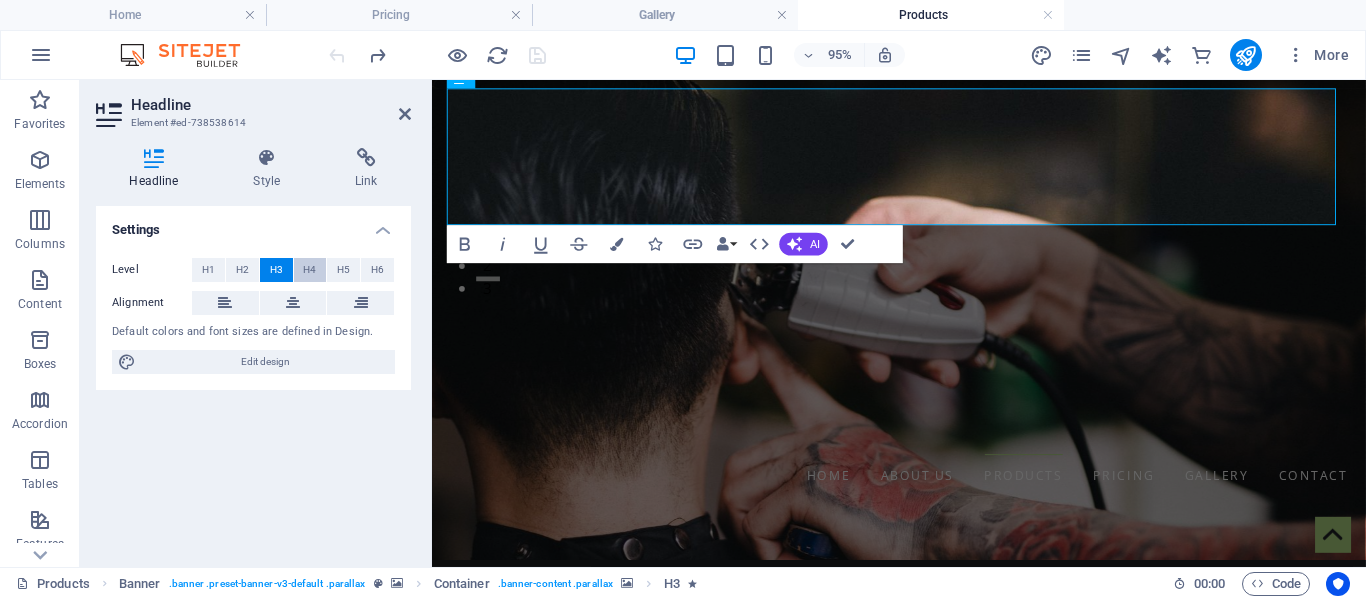 click on "H4" at bounding box center [309, 270] 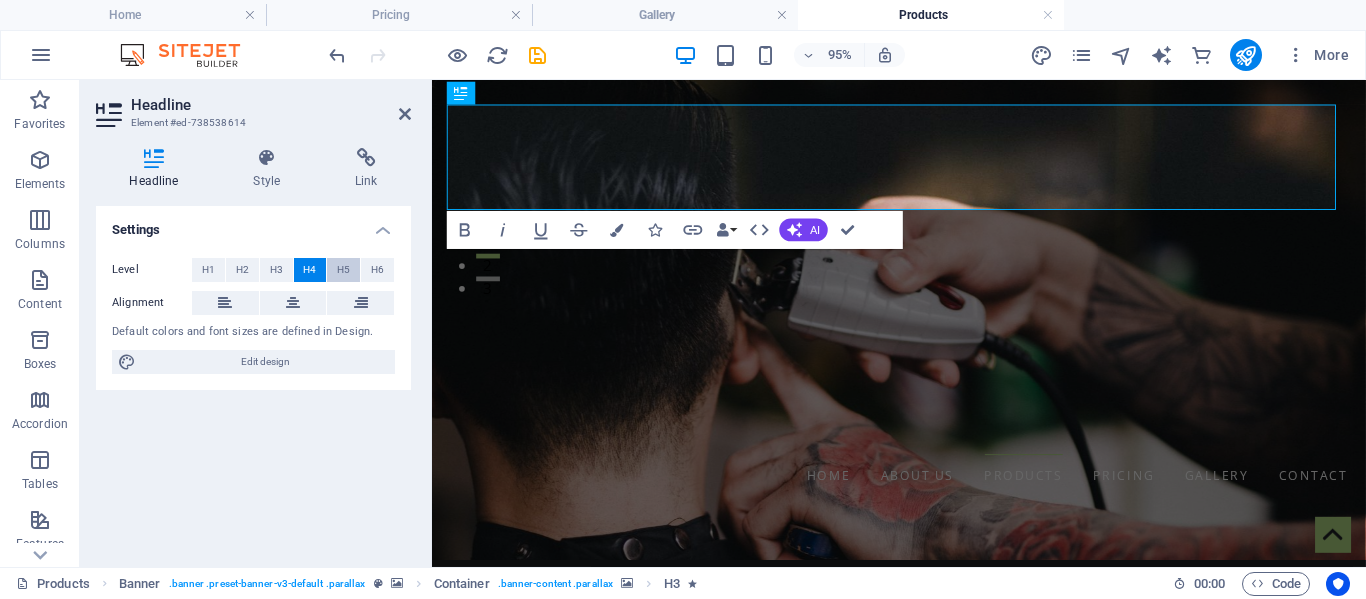 click on "H5" at bounding box center [343, 270] 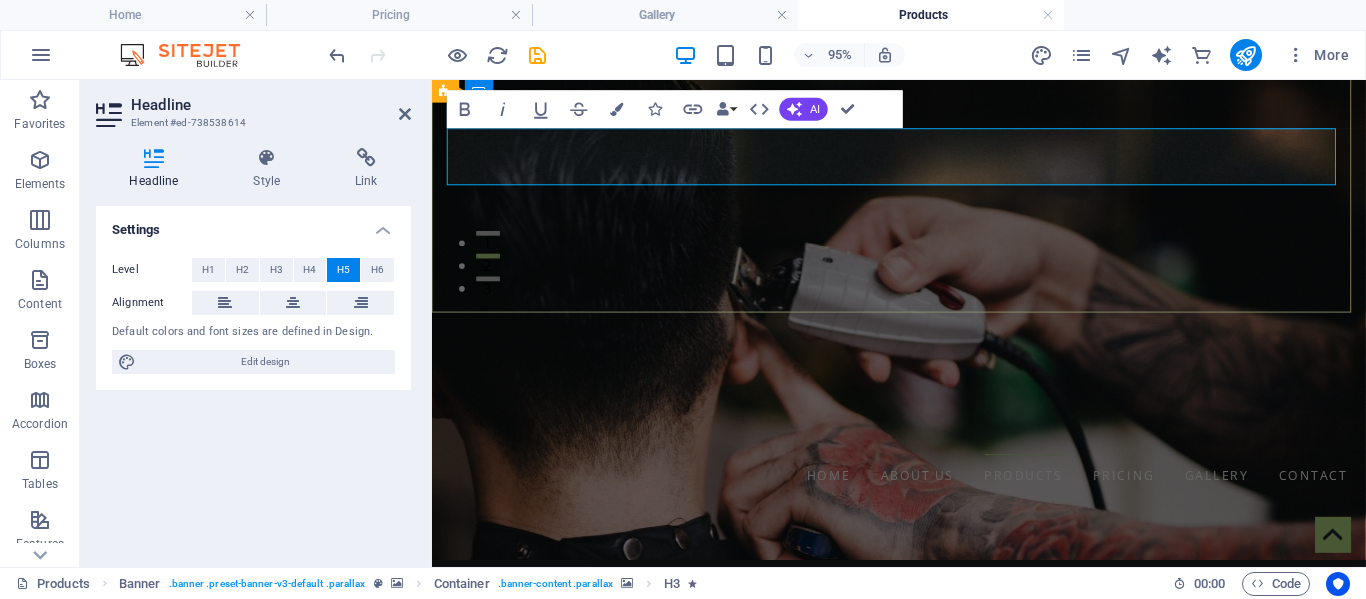 click on "OUR  PRODUCTS ARE WEIGHT BASED. WE WILL SEND YOU A PROFORMA INVOICE FOR CONFIRMATION BEFORE PAYMENT WILL BE PROCESSED AND ORDERS DISPATCHED" at bounding box center [851, 1199] 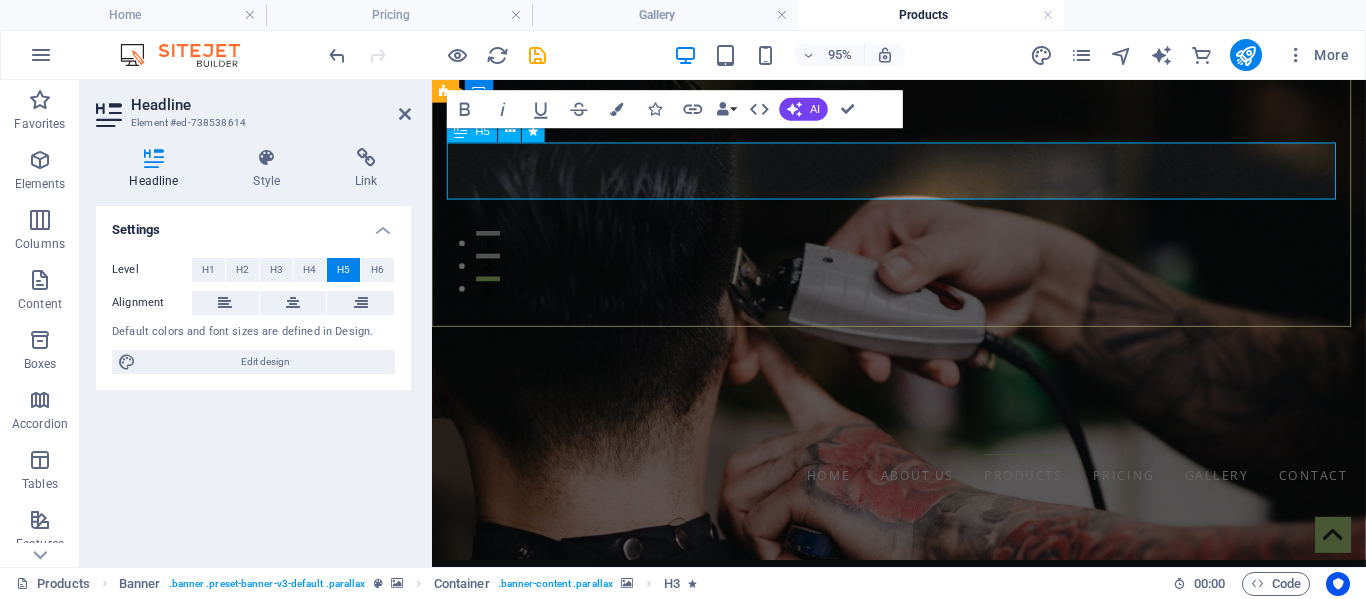 scroll, scrollTop: 288, scrollLeft: 0, axis: vertical 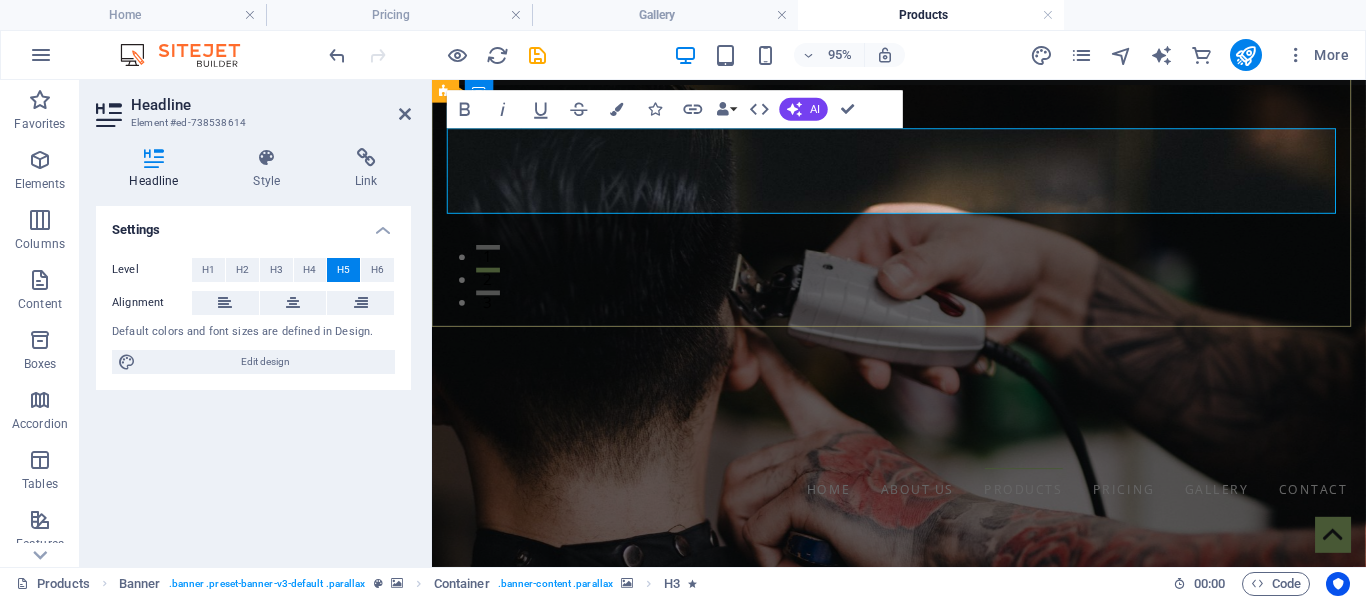 click on "OUR  PRODUCTS ARE WEIGHT BASED. WE WILL SEND YOU A PROFORMA INVOICE FOR CONFIRMATION BEFORE PAYMENT WILL then your order will BE PROCESSED AND ORDERS DISPATCHED" at bounding box center (924, 1230) 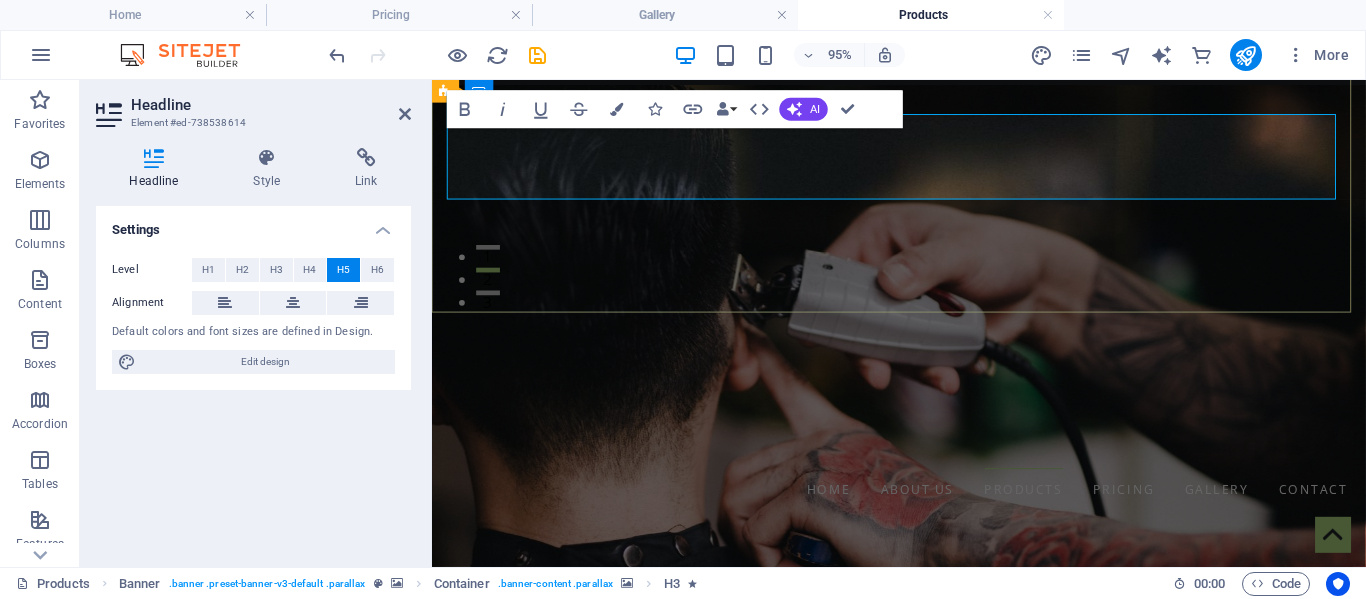 scroll, scrollTop: 303, scrollLeft: 0, axis: vertical 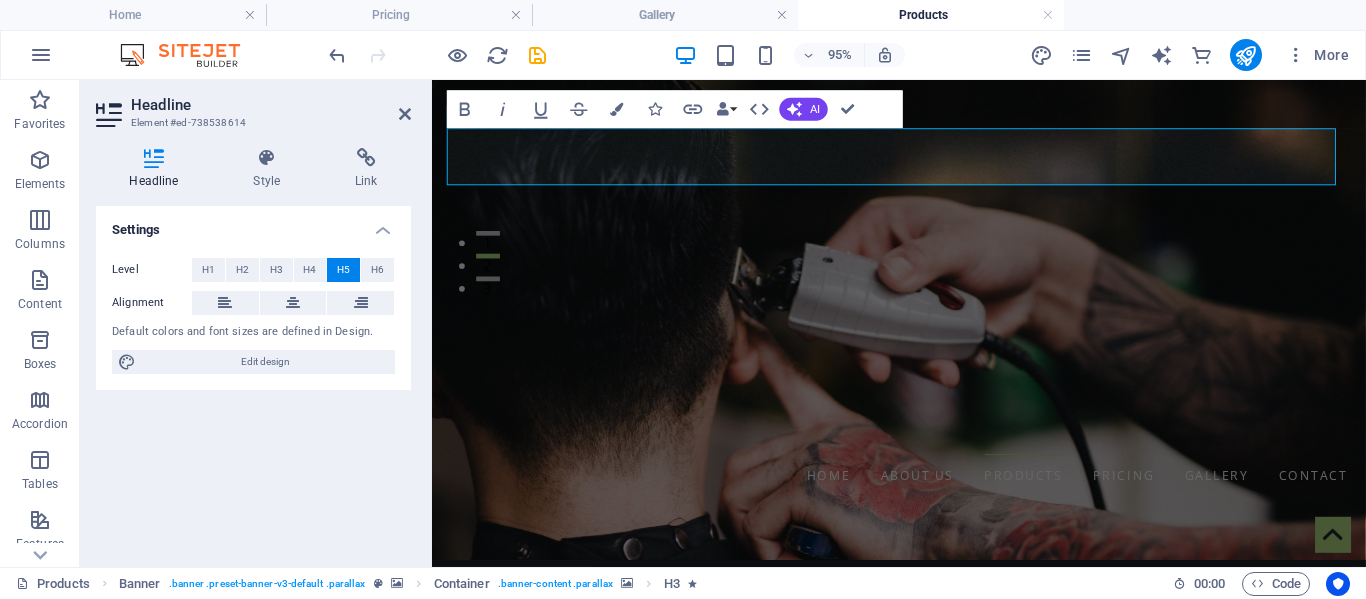 click at bounding box center (923, 835) 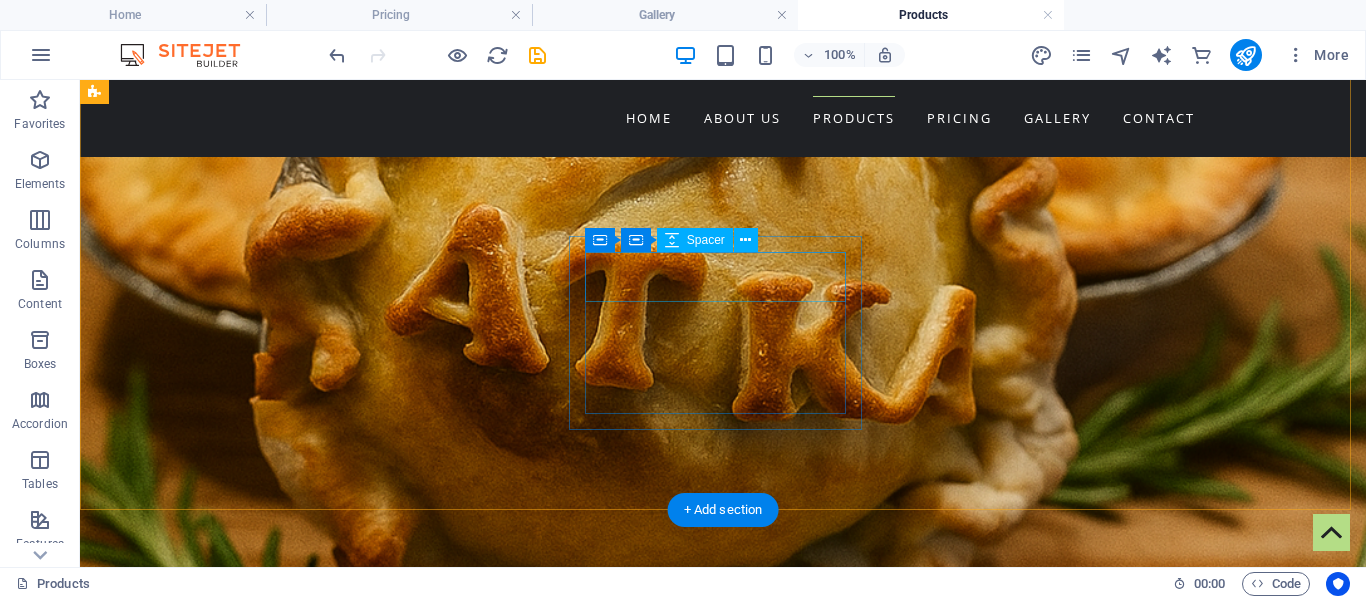 scroll, scrollTop: 734, scrollLeft: 0, axis: vertical 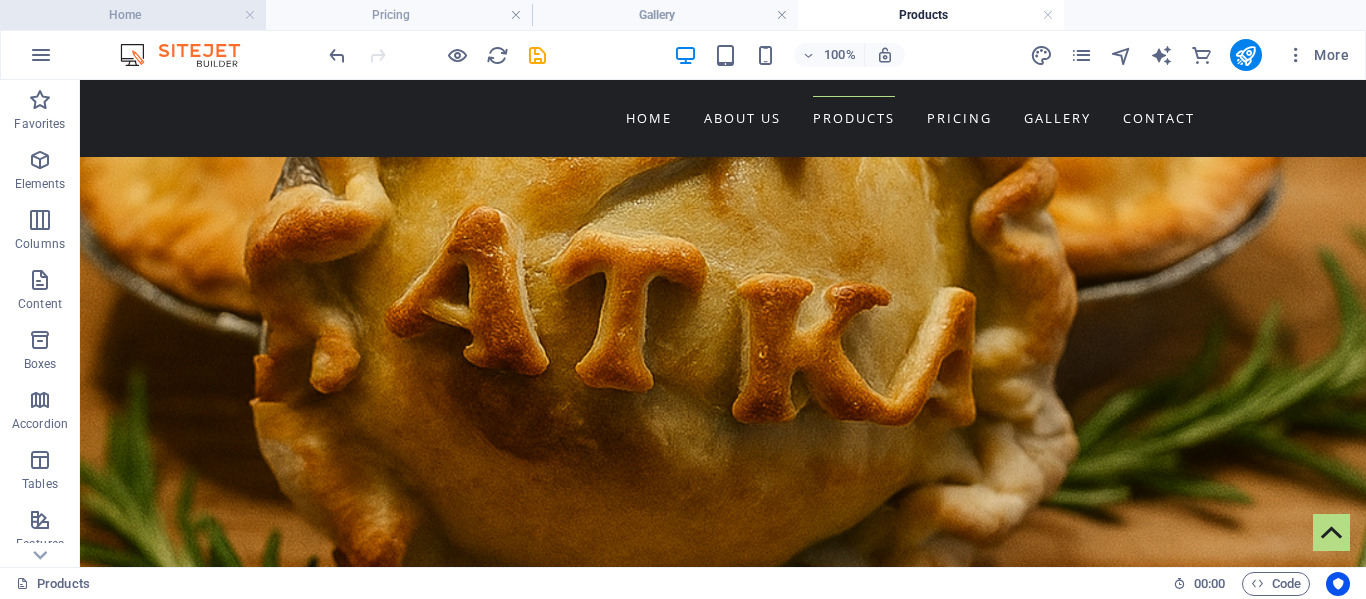 click on "Home" at bounding box center [133, 15] 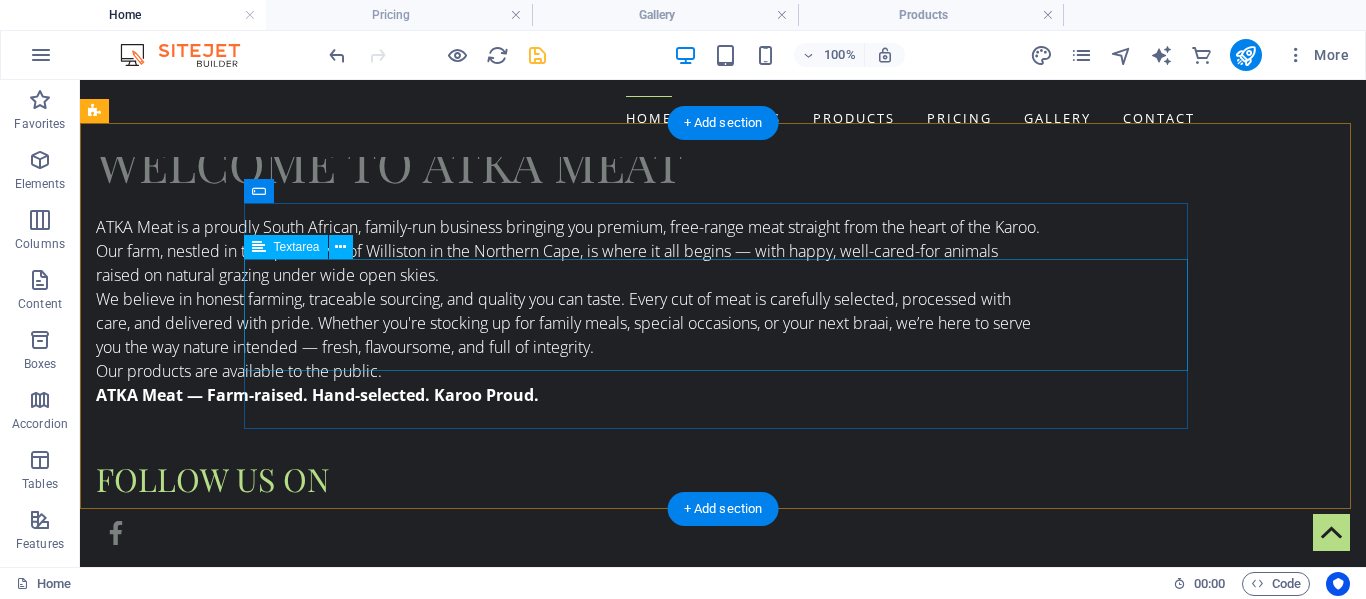 scroll, scrollTop: 1557, scrollLeft: 0, axis: vertical 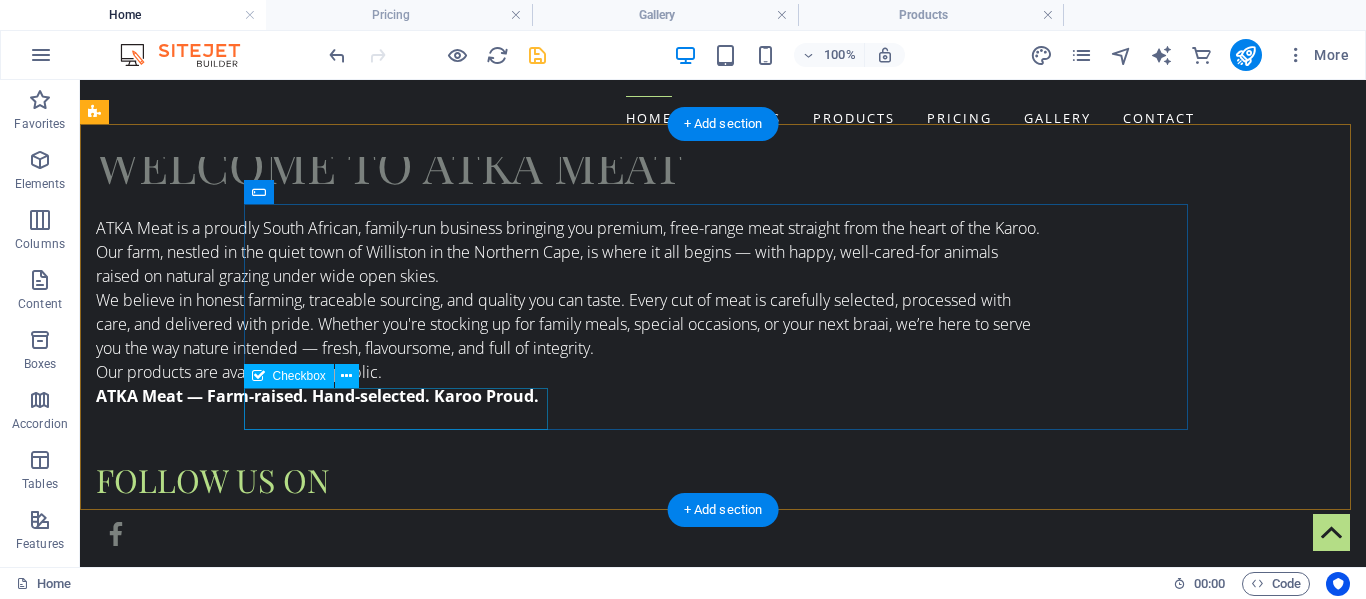 click on "{{ 'content.forms.privacy'|trans }}" at bounding box center (403, 1613) 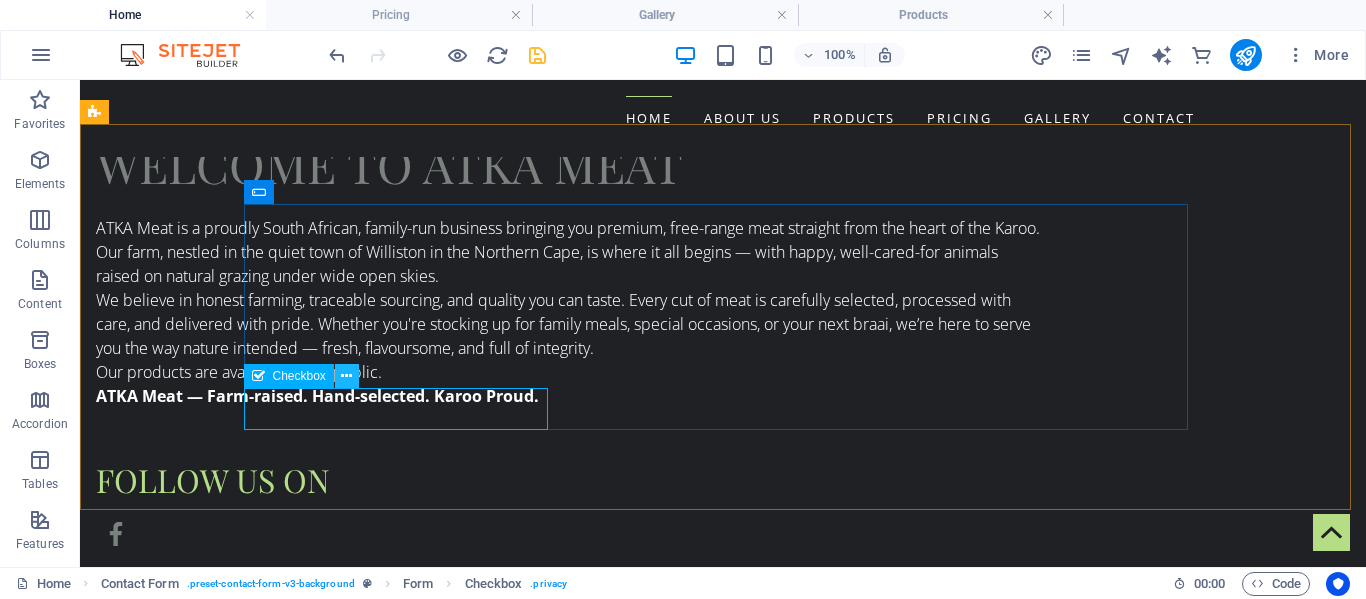 click at bounding box center [346, 376] 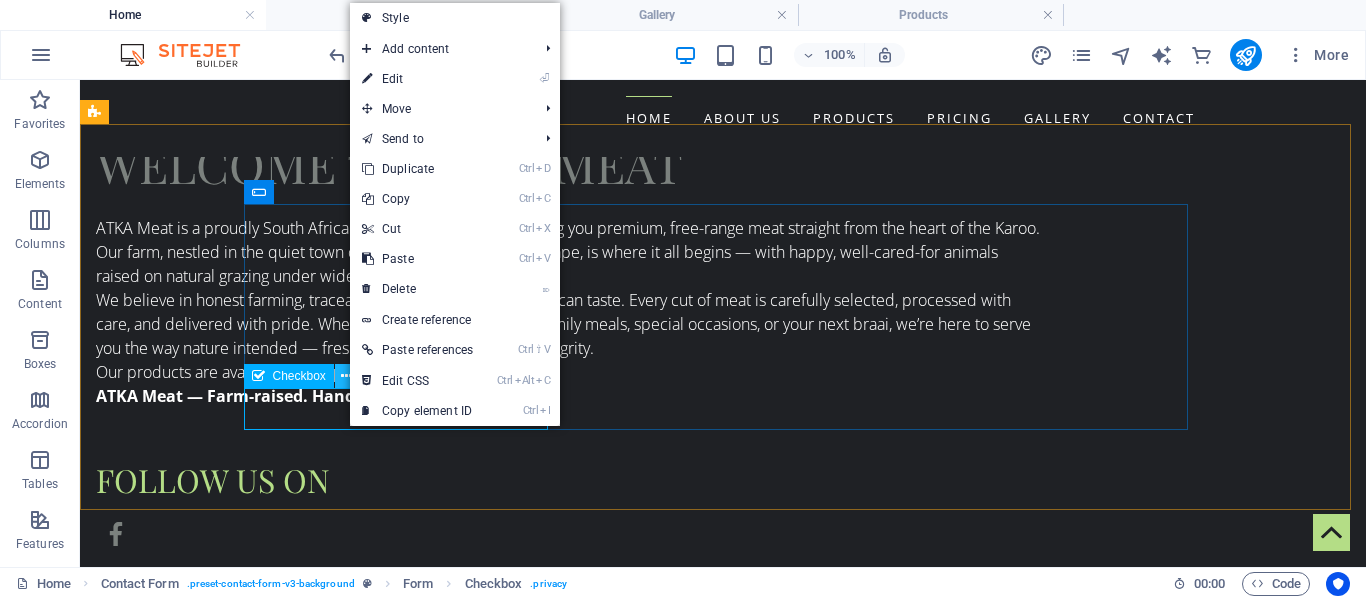 click at bounding box center (346, 376) 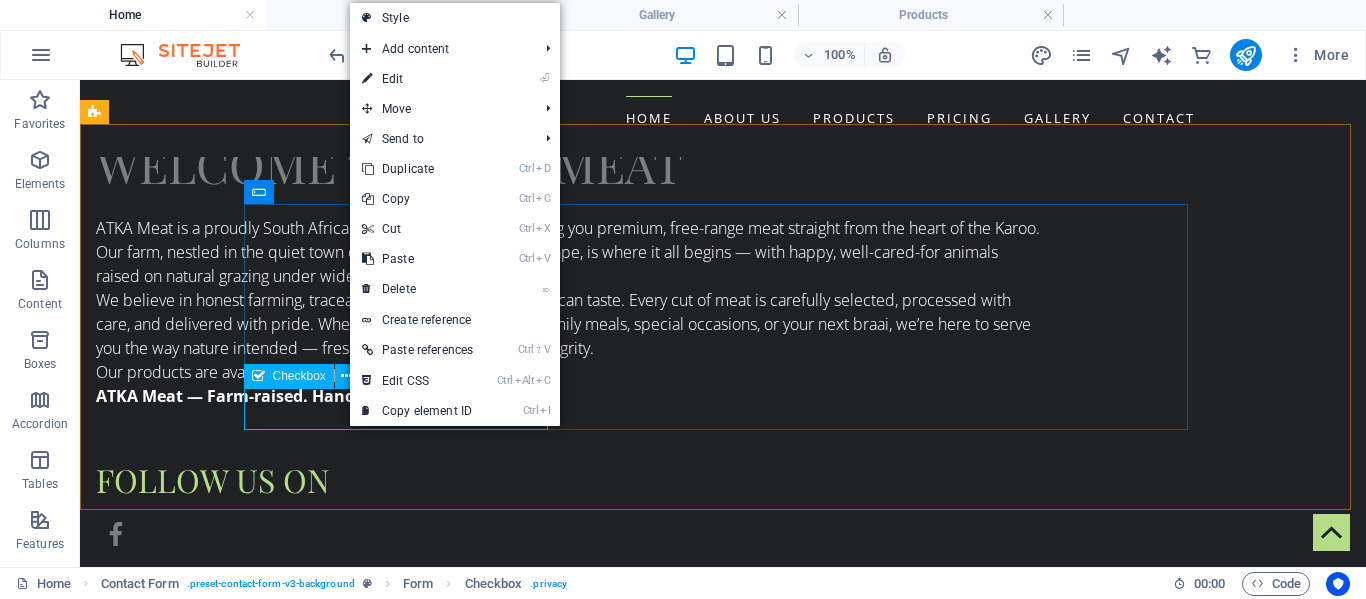 click on "Checkbox" at bounding box center (289, 376) 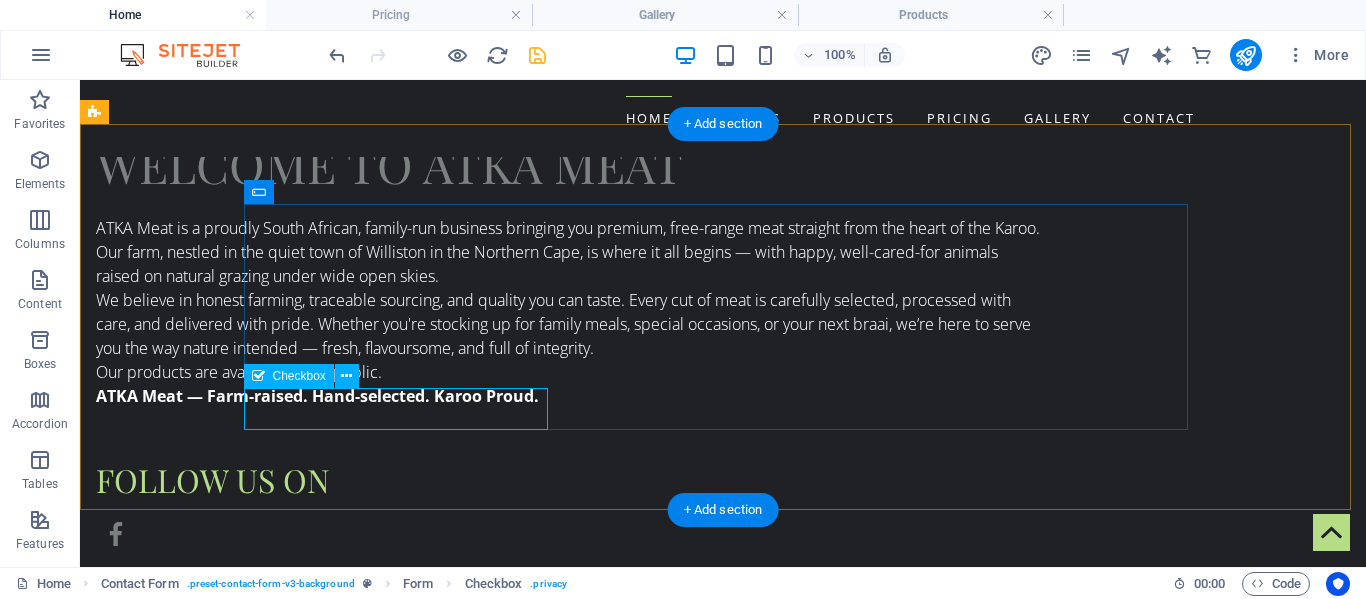 click on "{{ 'content.forms.privacy'|trans }}" at bounding box center [403, 1613] 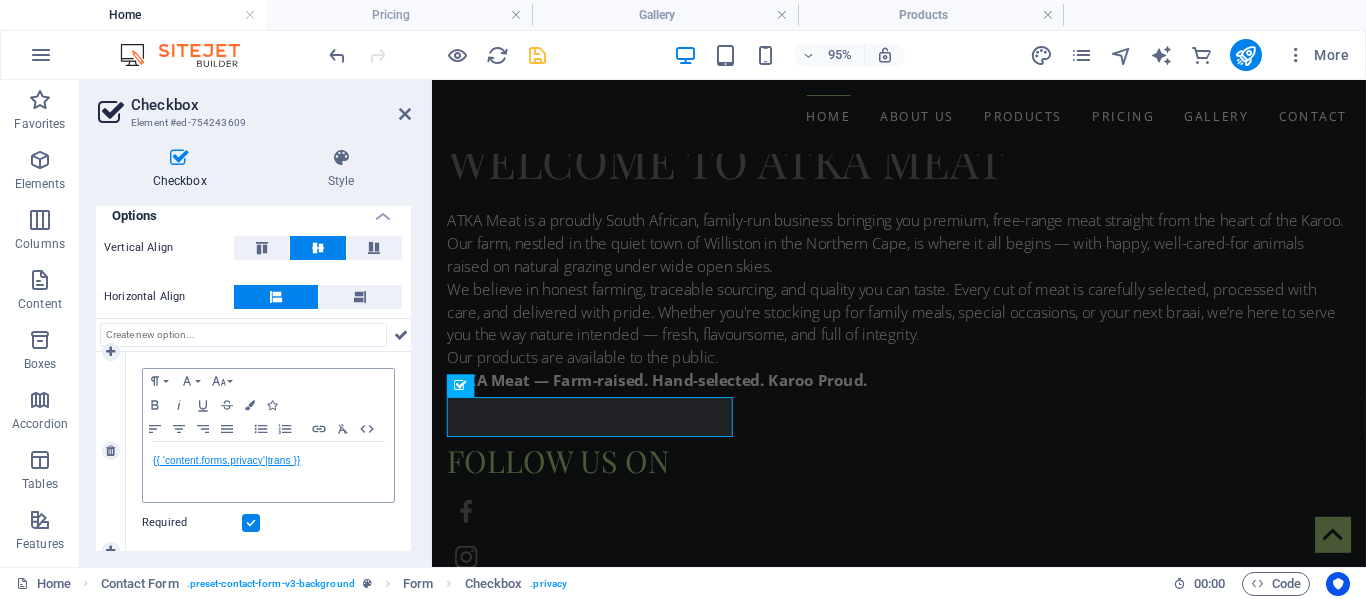 scroll, scrollTop: 153, scrollLeft: 0, axis: vertical 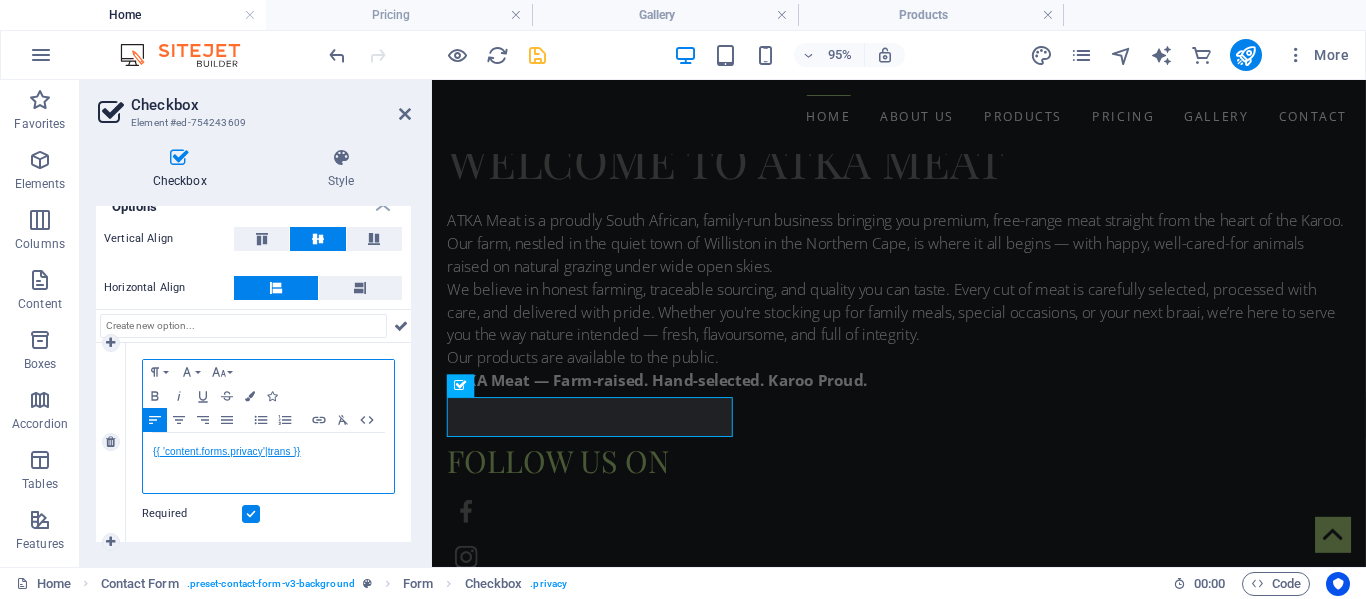 click on "{{ 'content.forms.privacy'|trans }}" at bounding box center [226, 451] 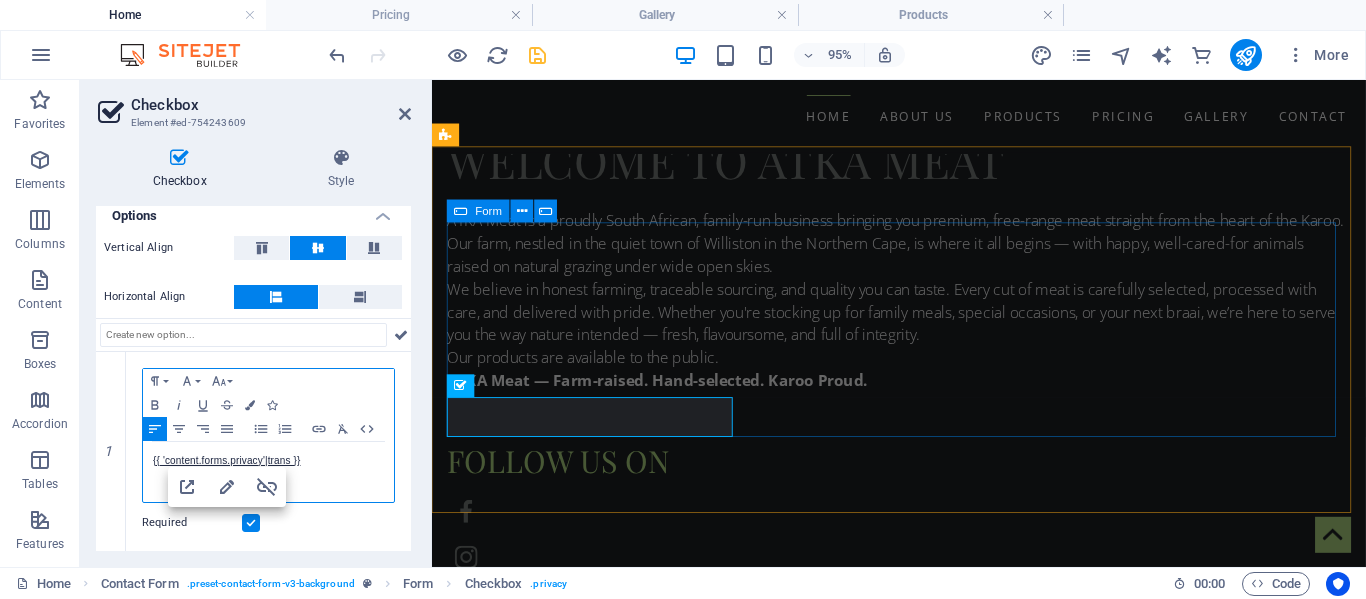 scroll, scrollTop: 144, scrollLeft: 0, axis: vertical 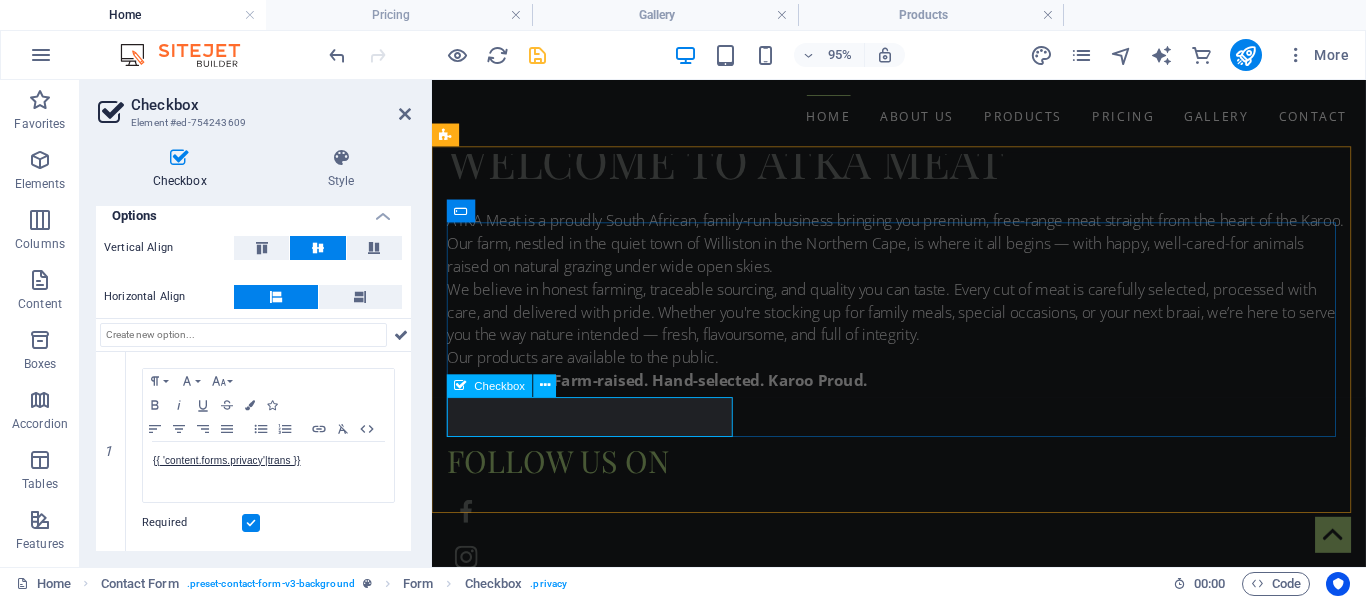 click on "{{ 'content.forms.privacy'|trans }}" at bounding box center (604, 1613) 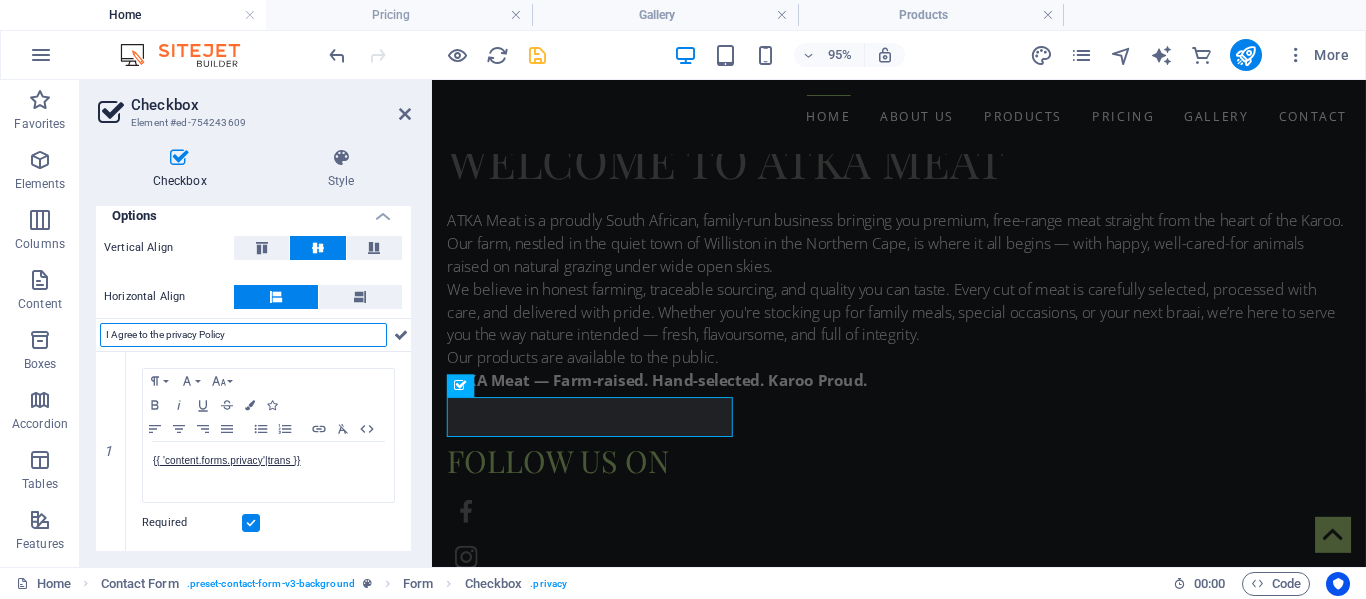 click on "I Agree to the privacy Policy" at bounding box center [243, 335] 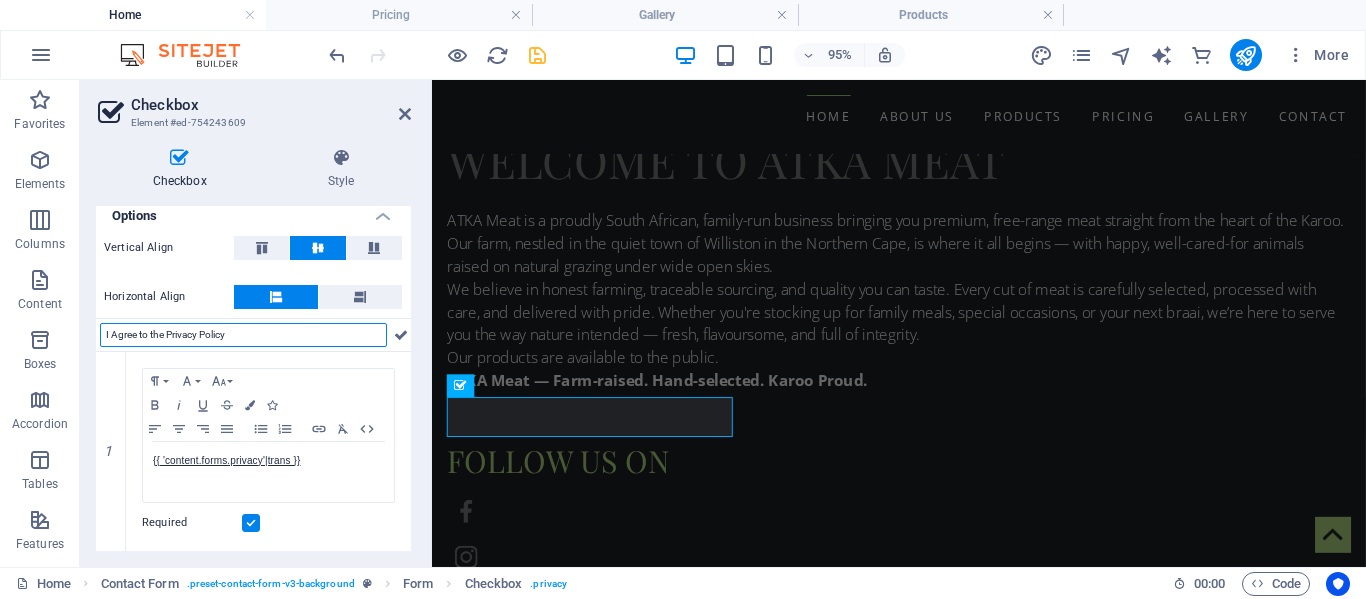 click on "I Agree to the Privacy Policy" at bounding box center (243, 335) 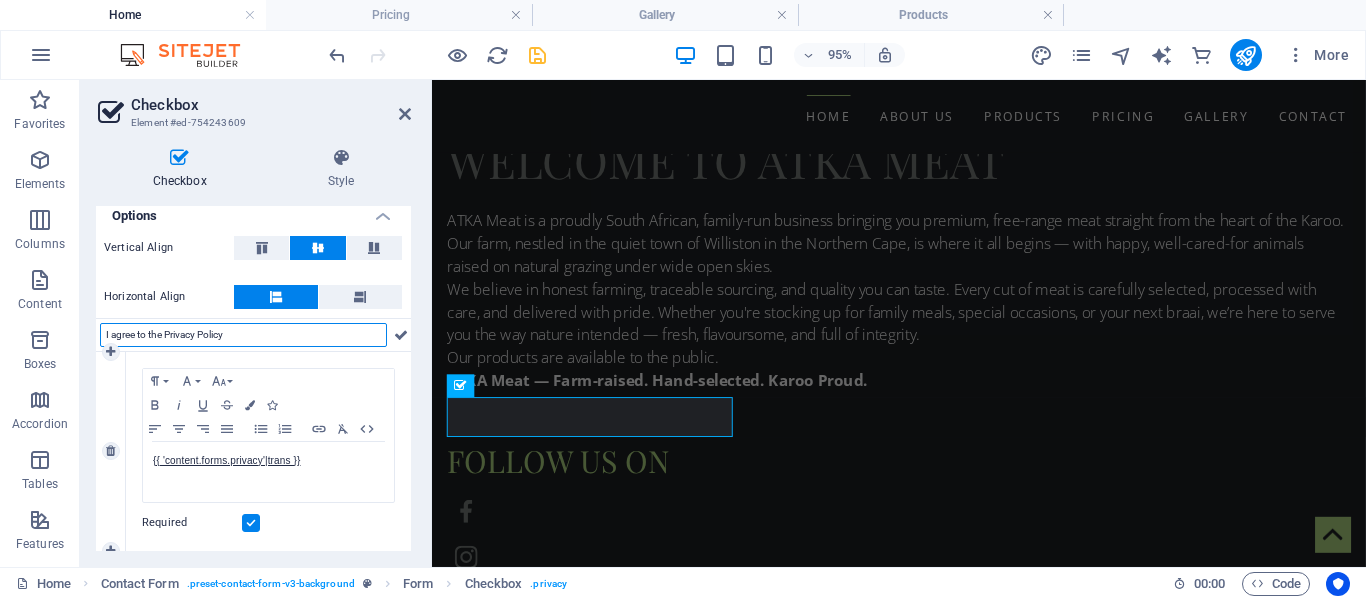 type on "I agree to the Privacy Policy" 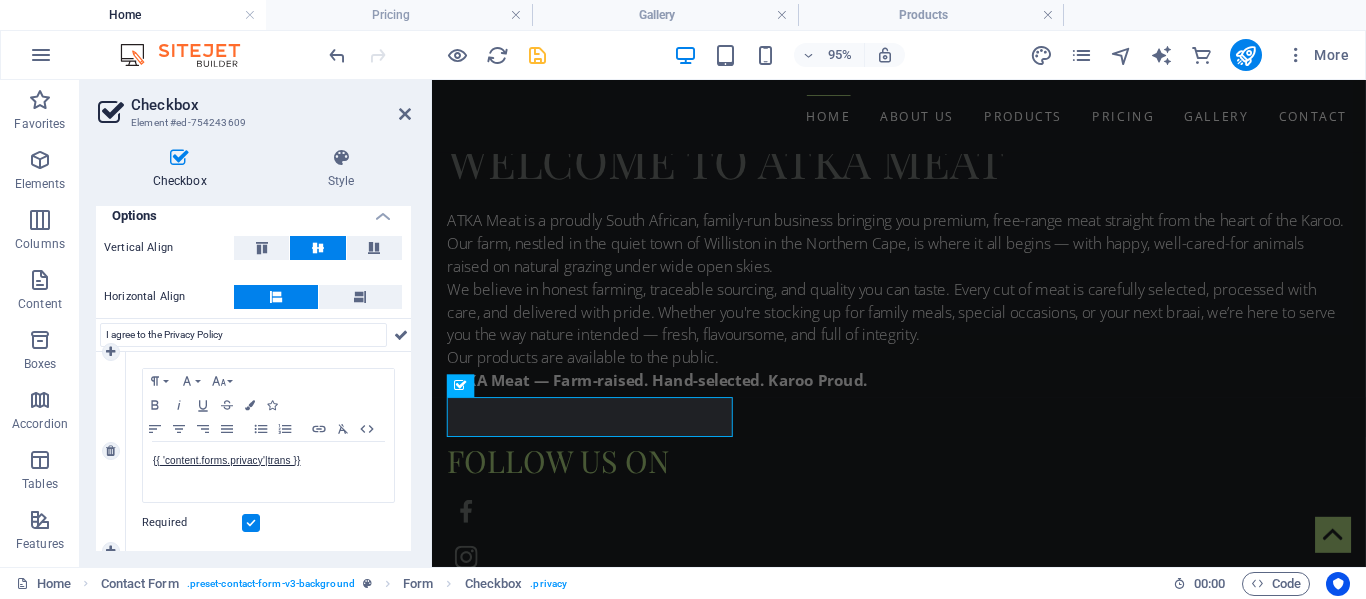 click on "Required" at bounding box center [268, 523] 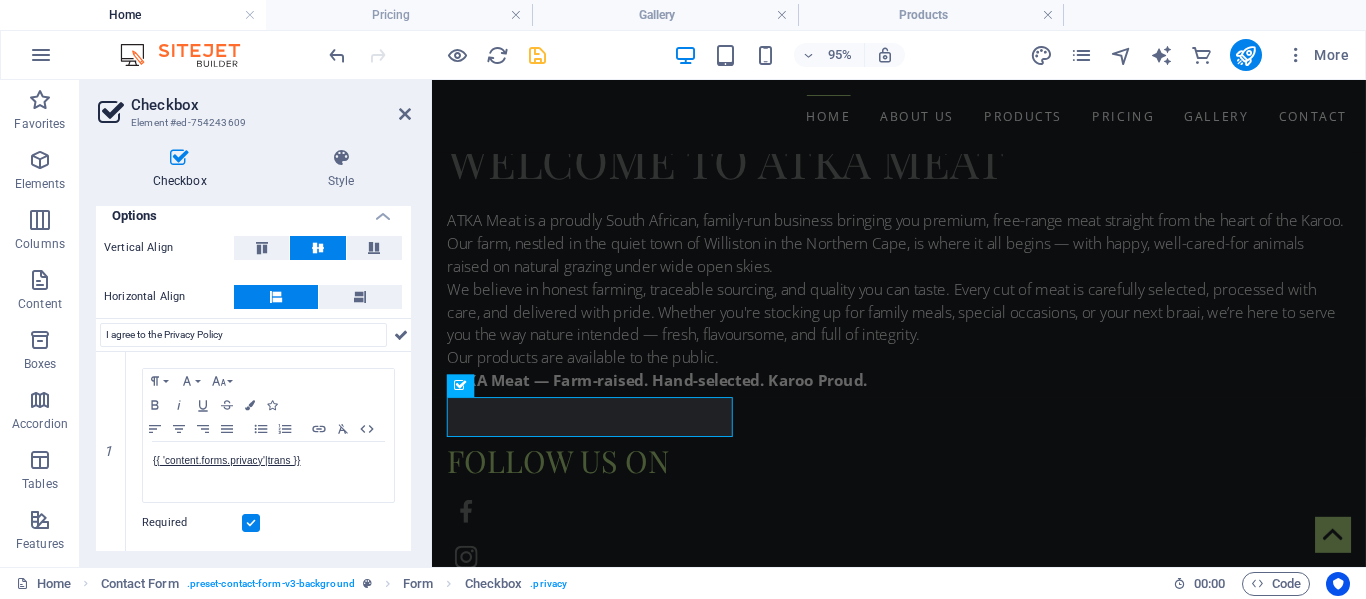 scroll, scrollTop: 144, scrollLeft: 0, axis: vertical 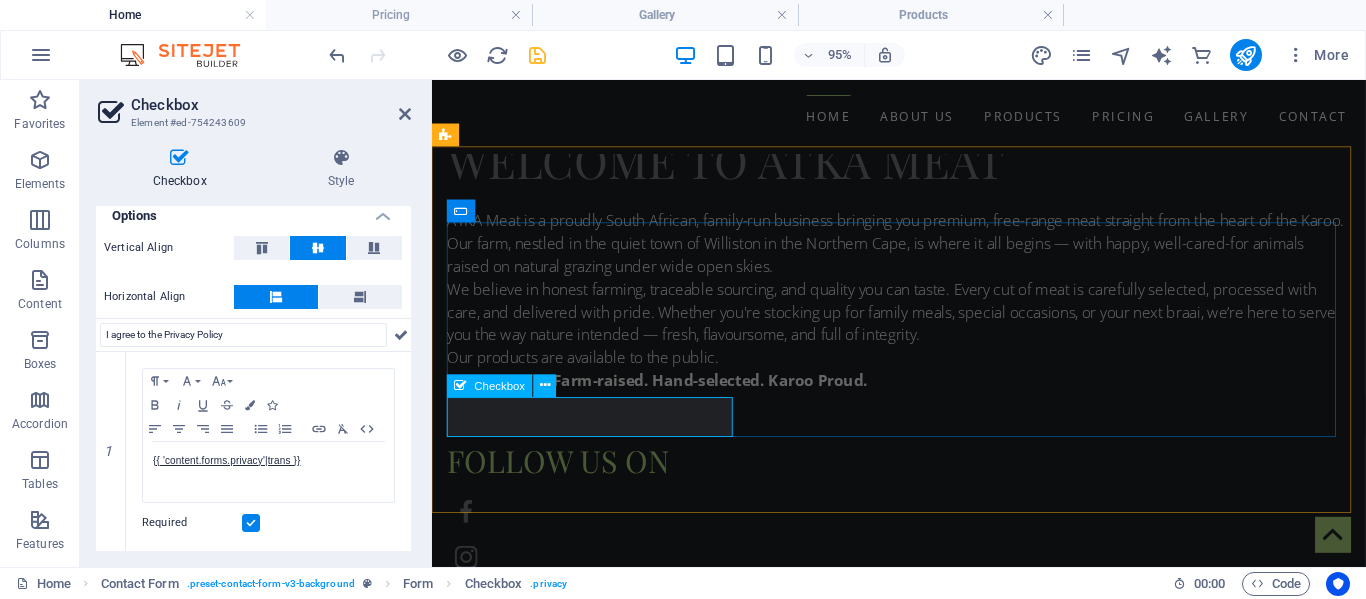 click on "{{ 'content.forms.privacy'|trans }}" at bounding box center [604, 1613] 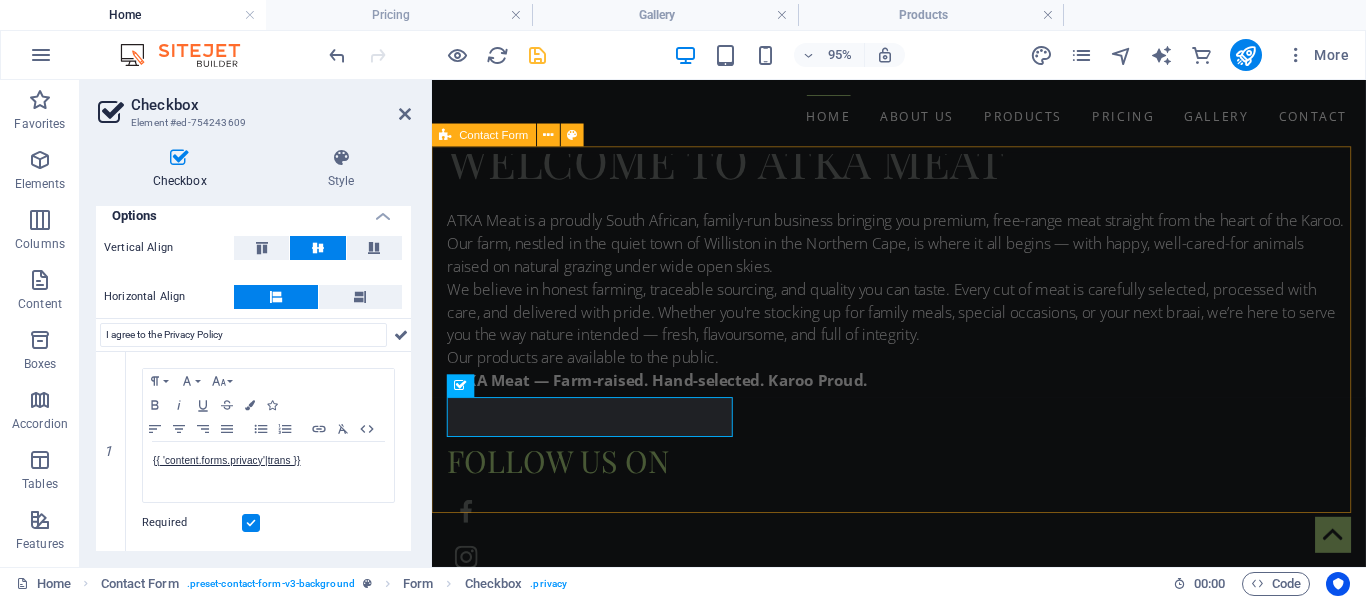 click on "{{ 'content.forms.privacy'|trans }} Unreadable? Load new Submit" at bounding box center (923, 1518) 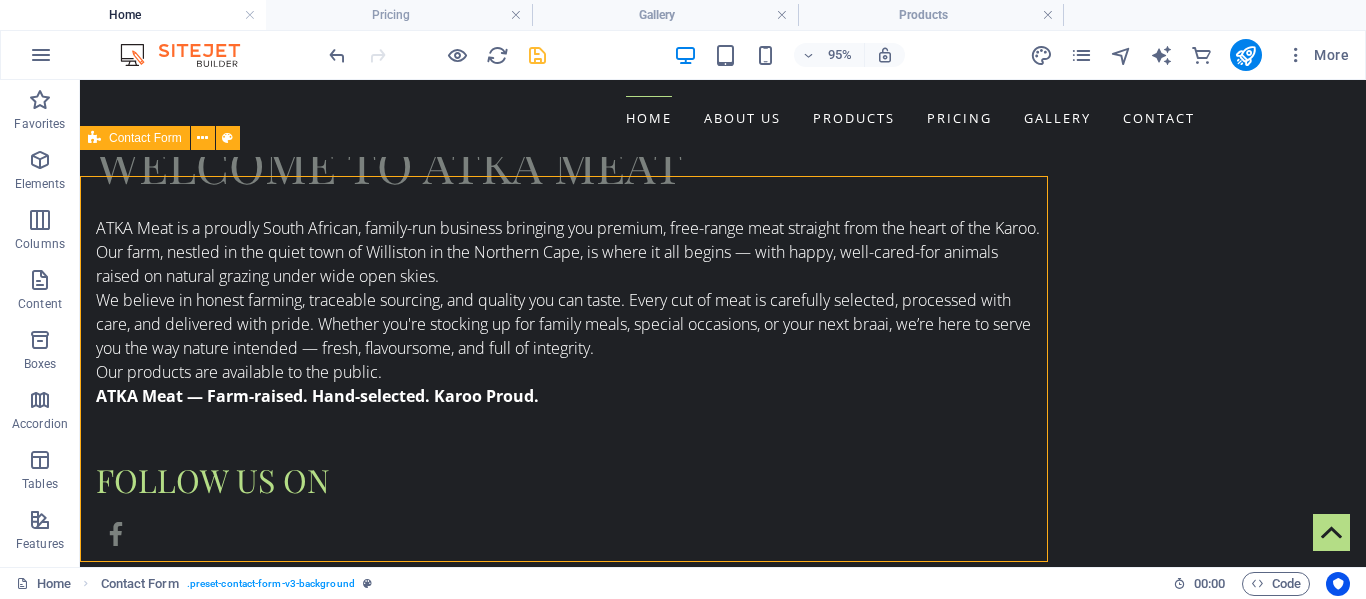 scroll, scrollTop: 1531, scrollLeft: 0, axis: vertical 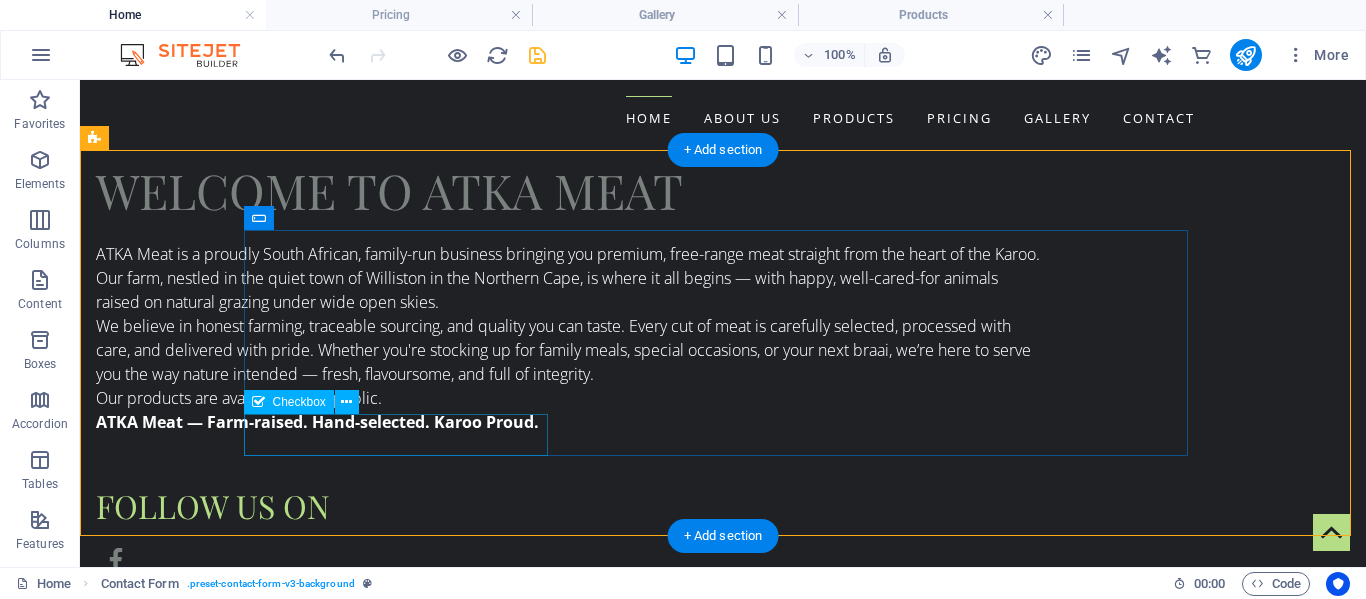 click on "{{ 'content.forms.privacy'|trans }}" at bounding box center (403, 1639) 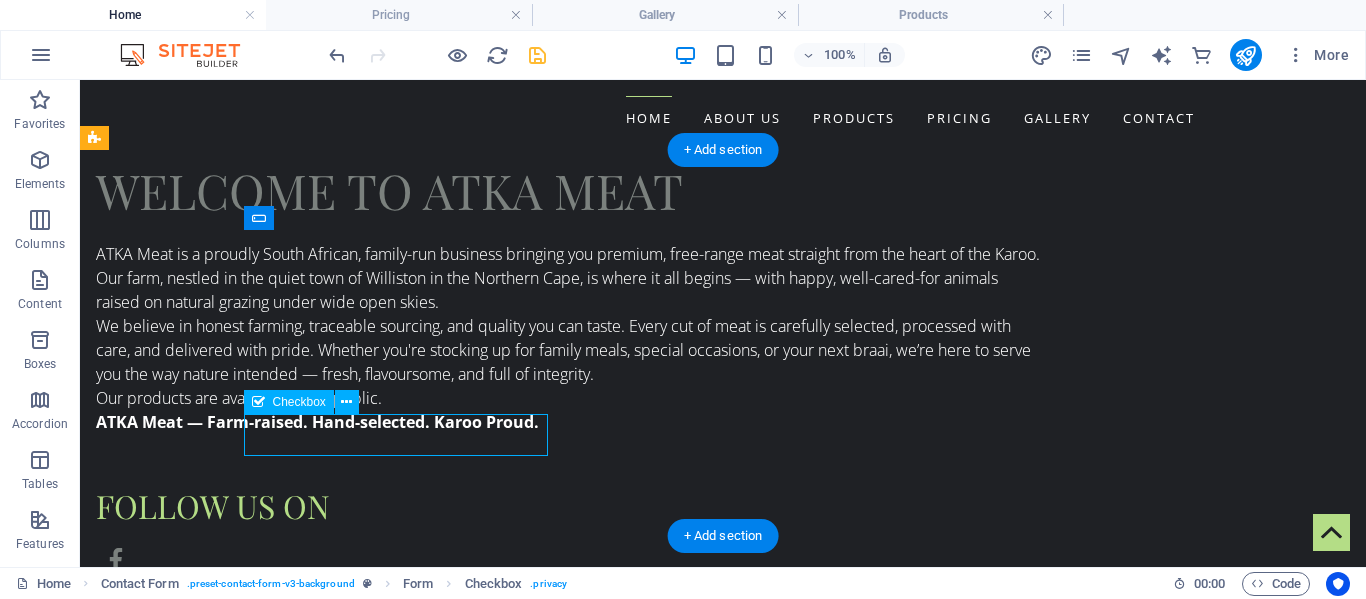 click on "{{ 'content.forms.privacy'|trans }}" at bounding box center [403, 1639] 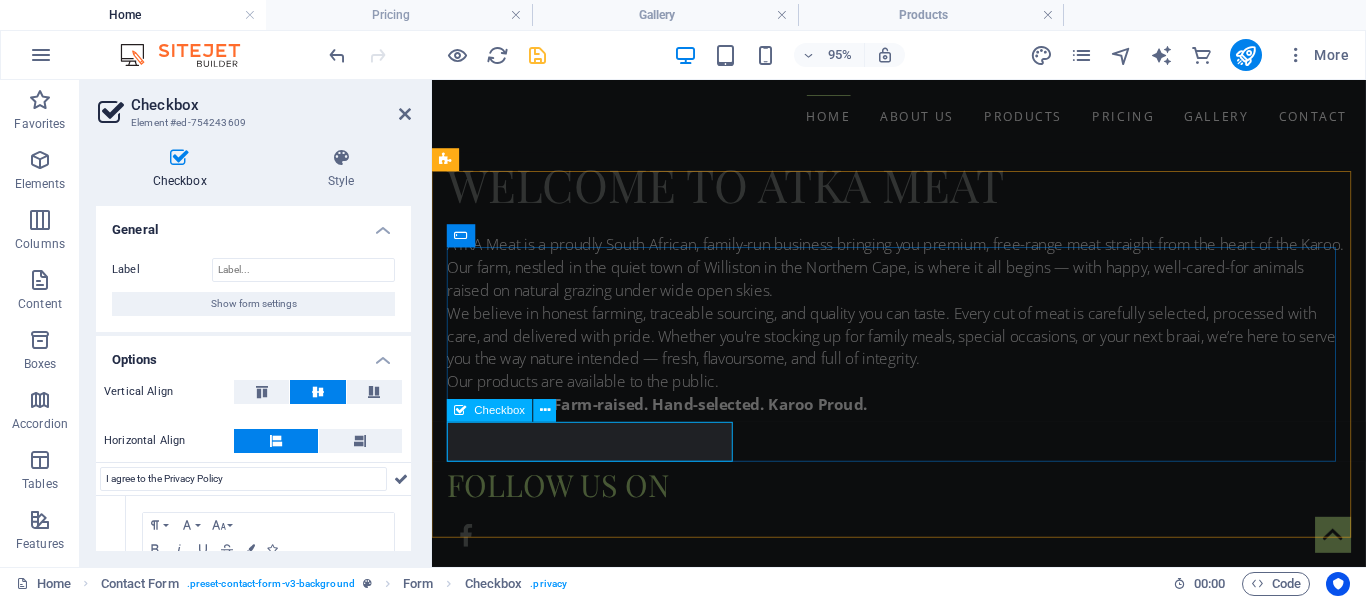 click on "{{ 'content.forms.privacy'|trans }}" at bounding box center [604, 1639] 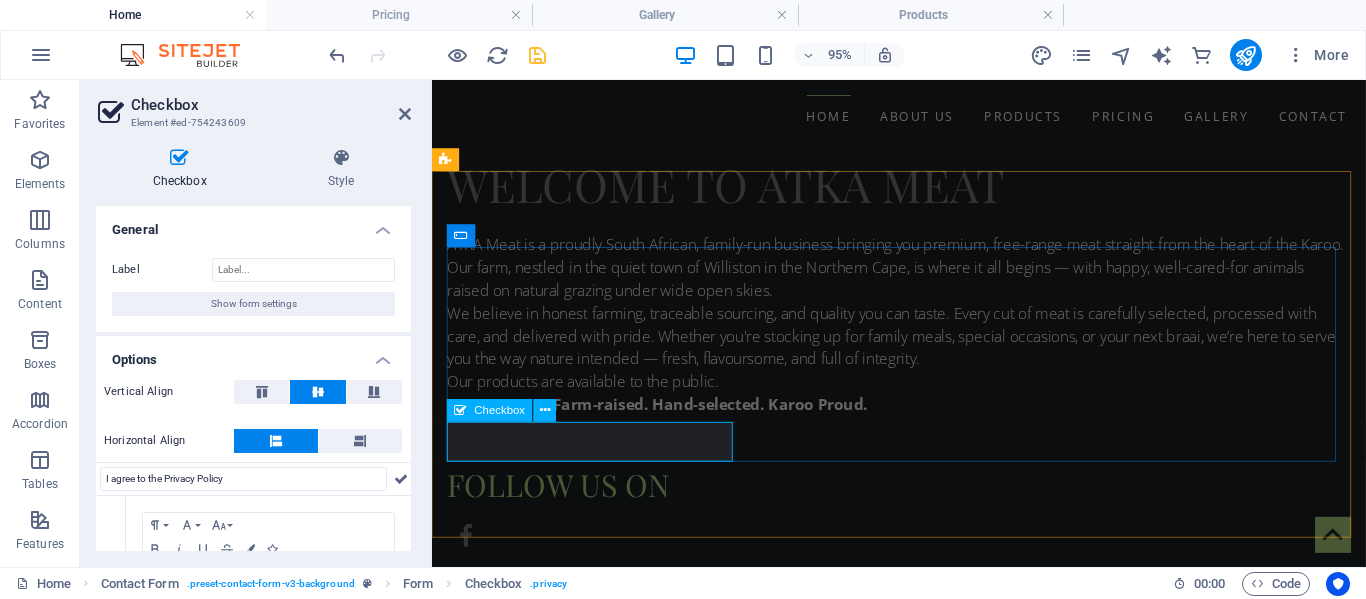 click on "{{ 'content.forms.privacy'|trans }}" at bounding box center [604, 1639] 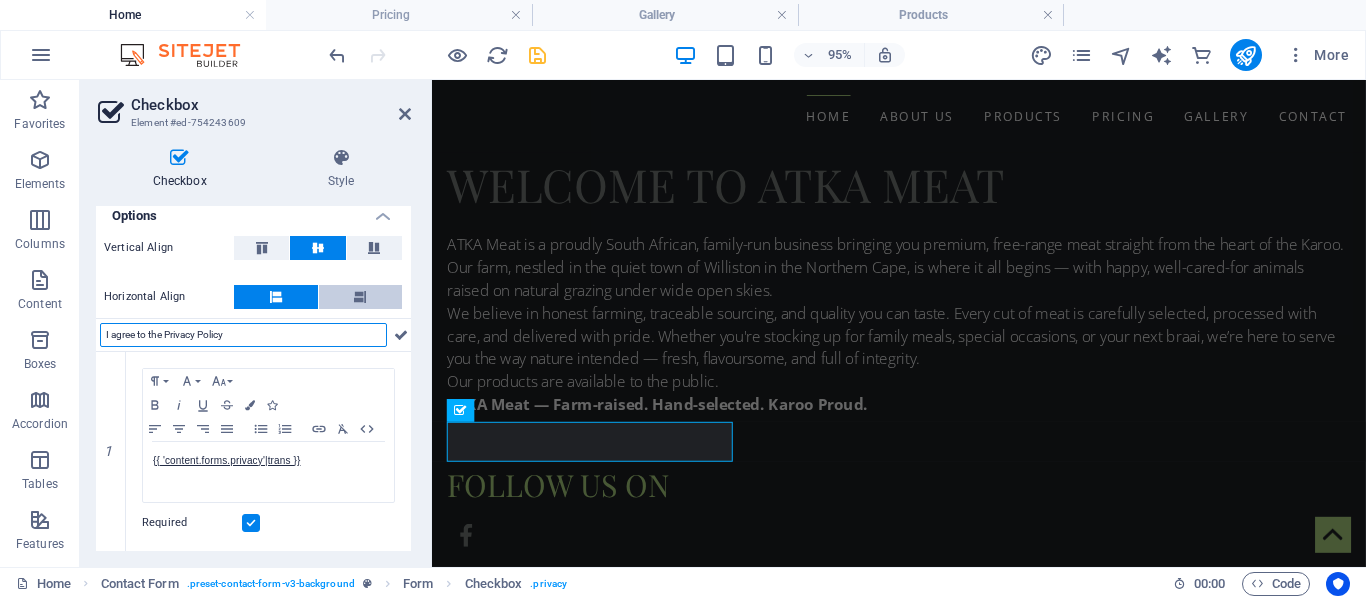 scroll, scrollTop: 153, scrollLeft: 0, axis: vertical 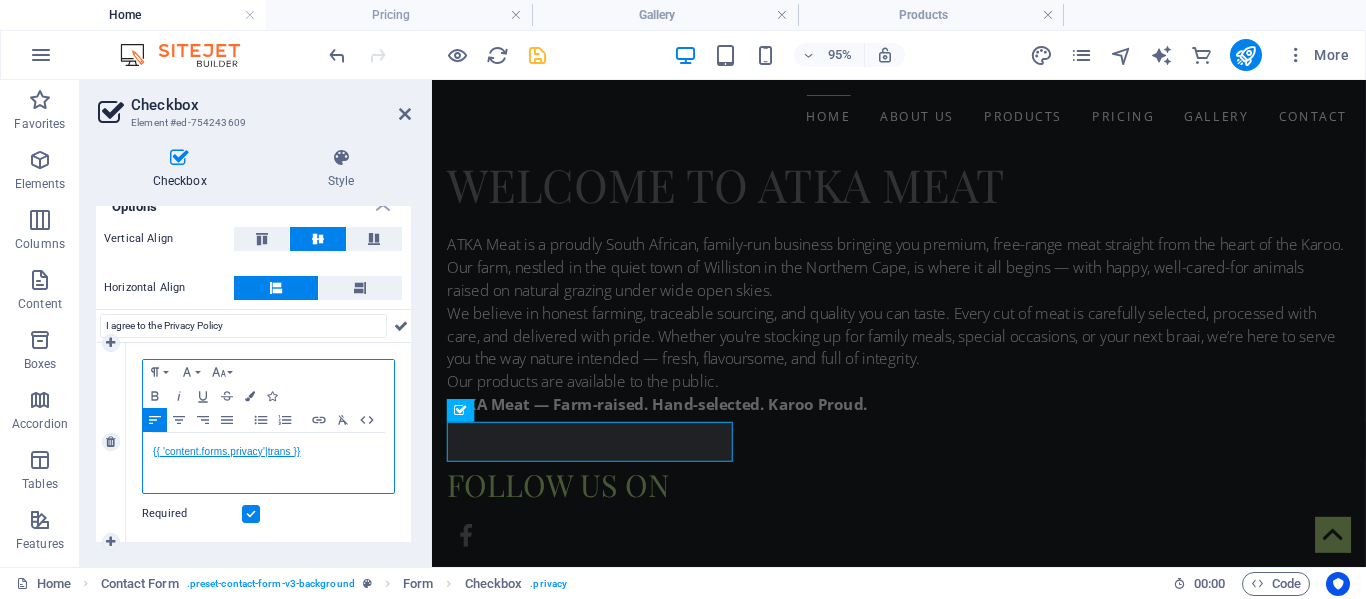 click on "{{ 'content.forms.privacy'|trans }}" at bounding box center [226, 451] 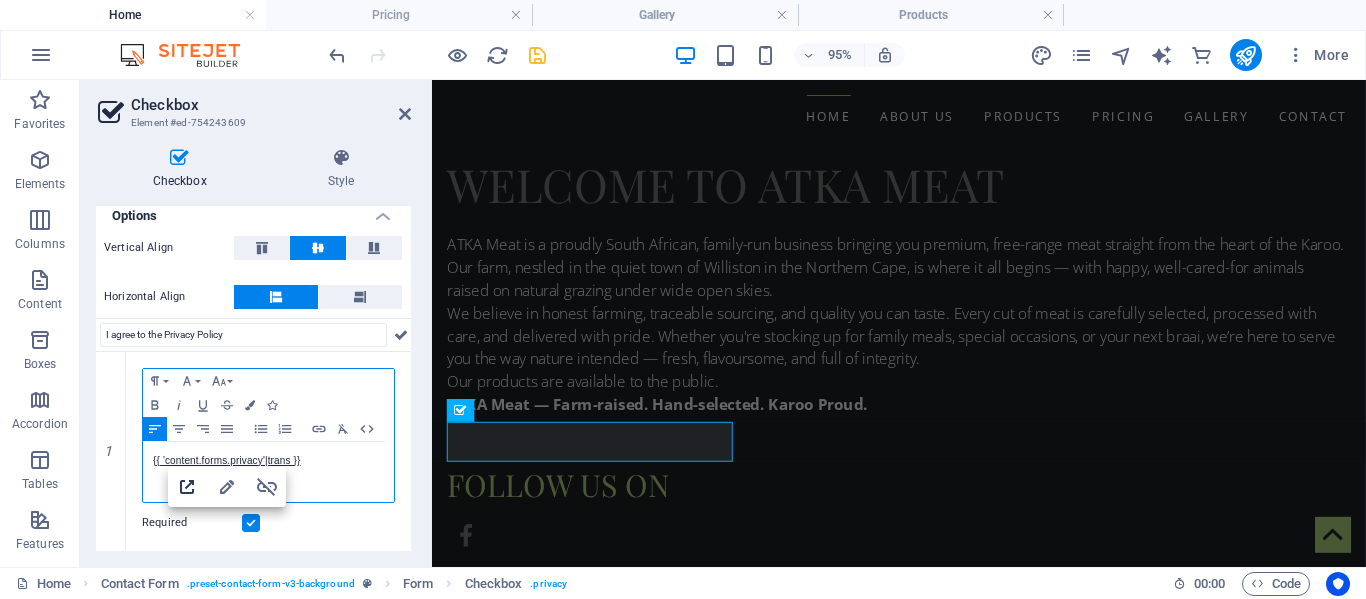 scroll, scrollTop: 144, scrollLeft: 0, axis: vertical 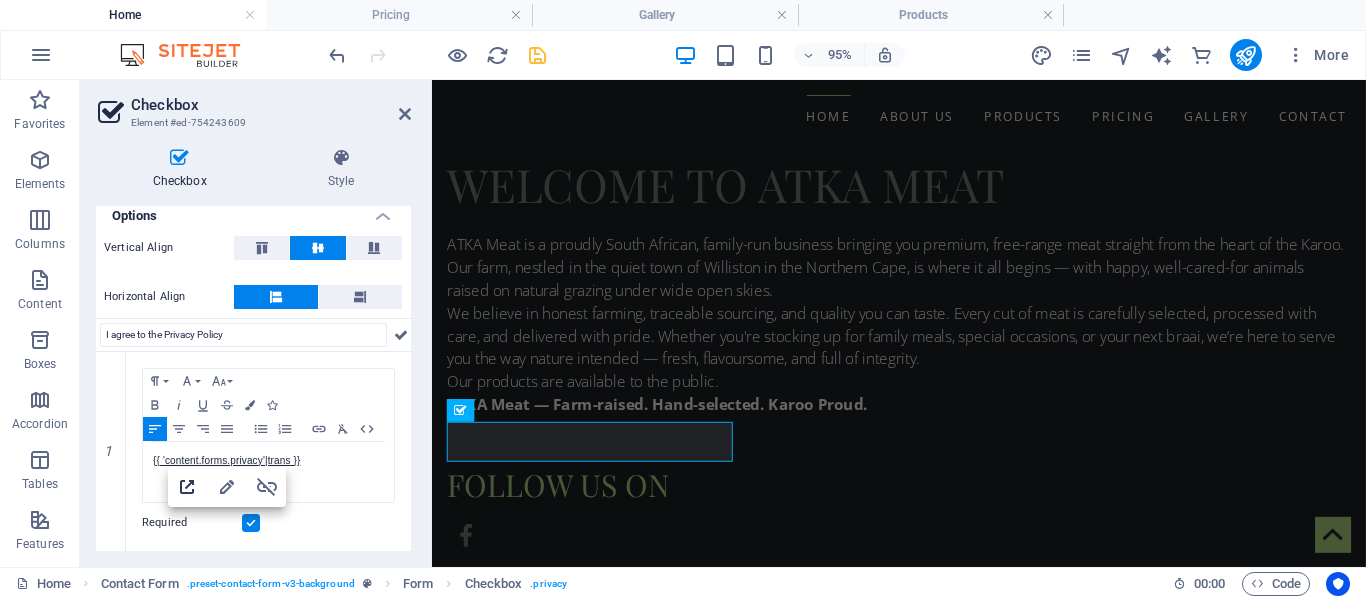 click 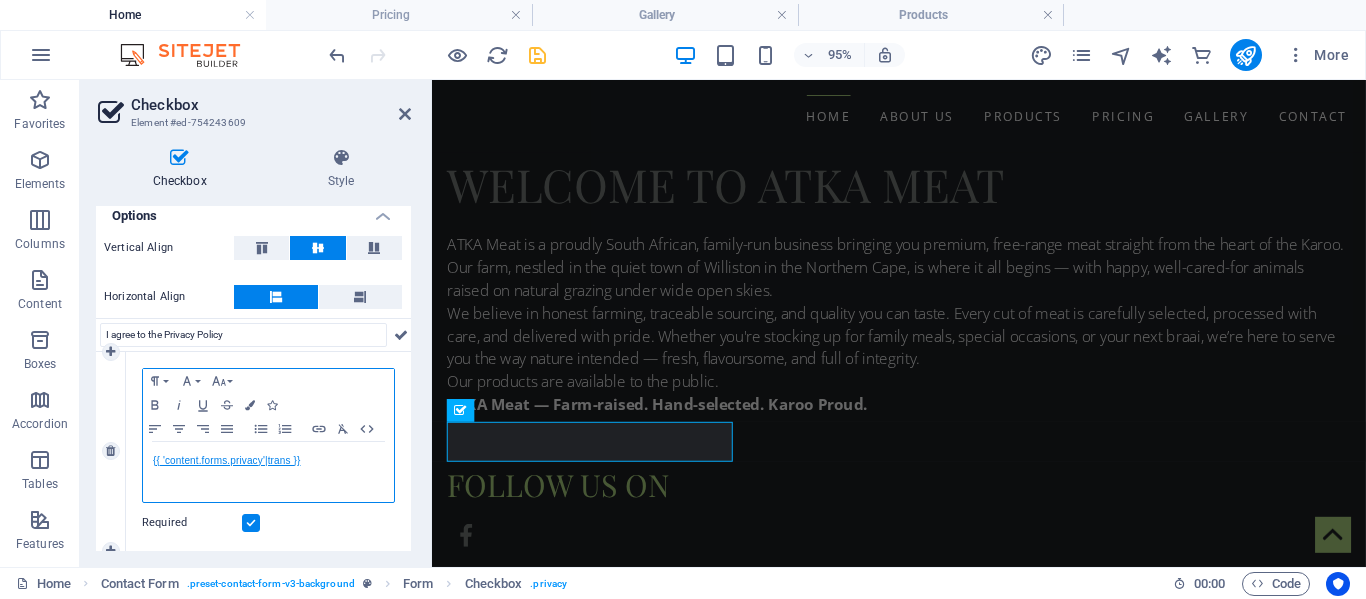 click on "{{ 'content.forms.privacy'|trans }}" at bounding box center [226, 460] 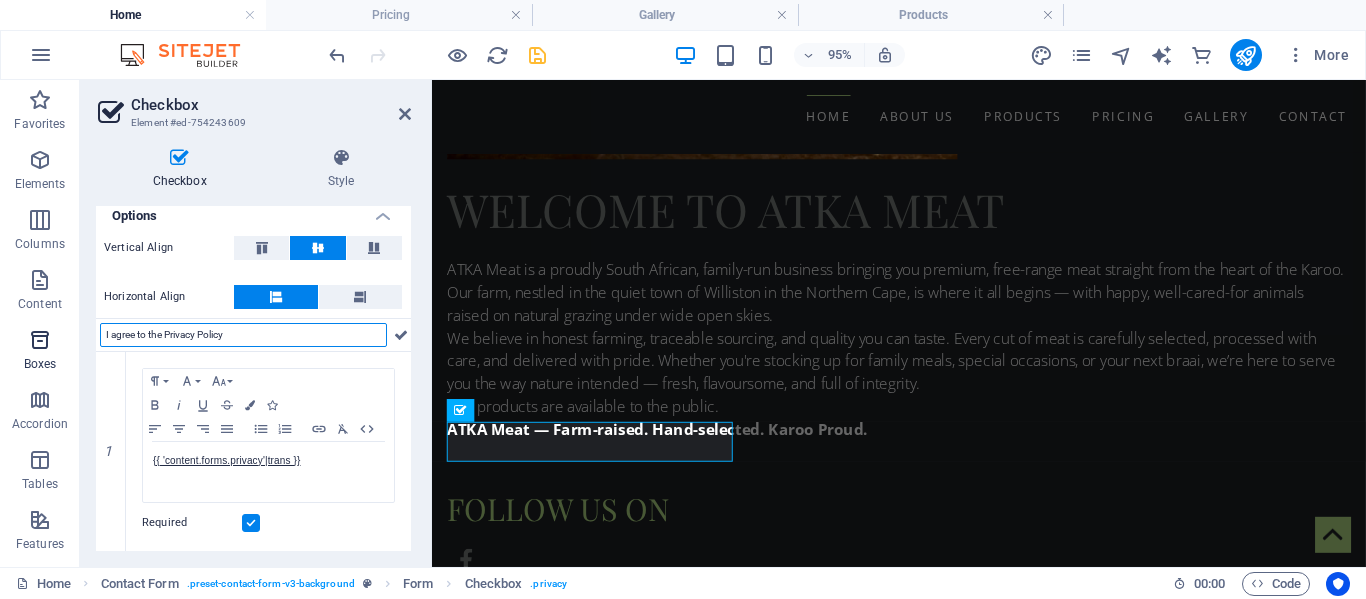 drag, startPoint x: 234, startPoint y: 341, endPoint x: 70, endPoint y: 320, distance: 165.33905 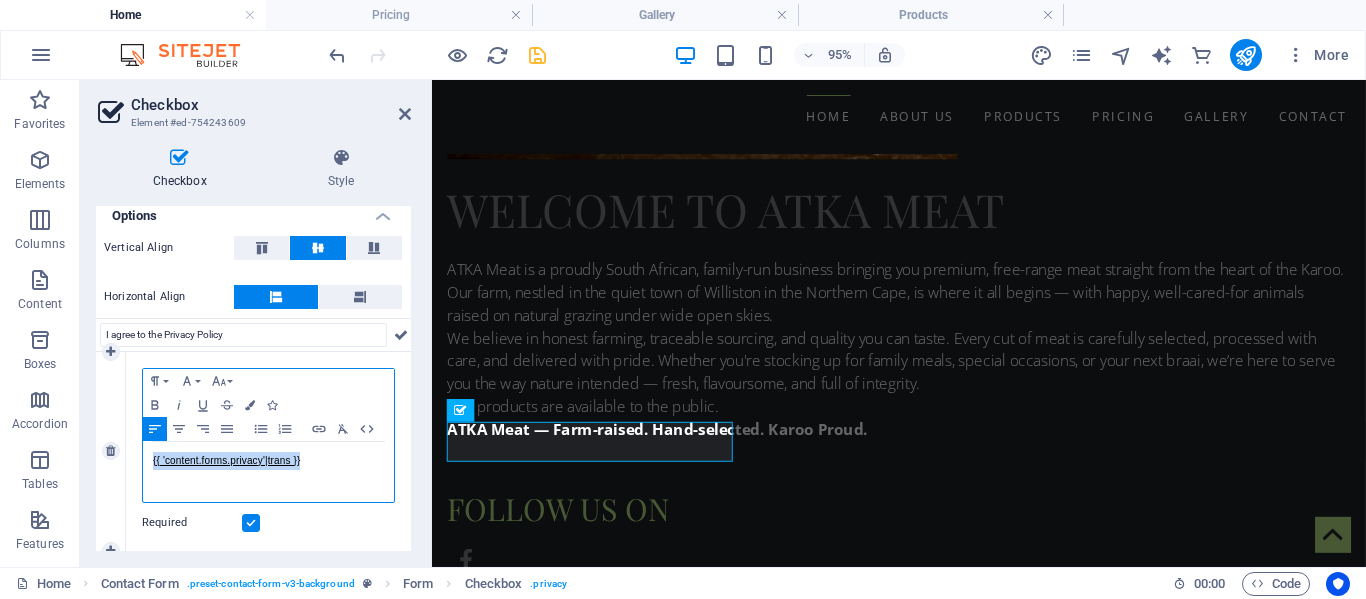 drag, startPoint x: 266, startPoint y: 458, endPoint x: 123, endPoint y: 455, distance: 143.03146 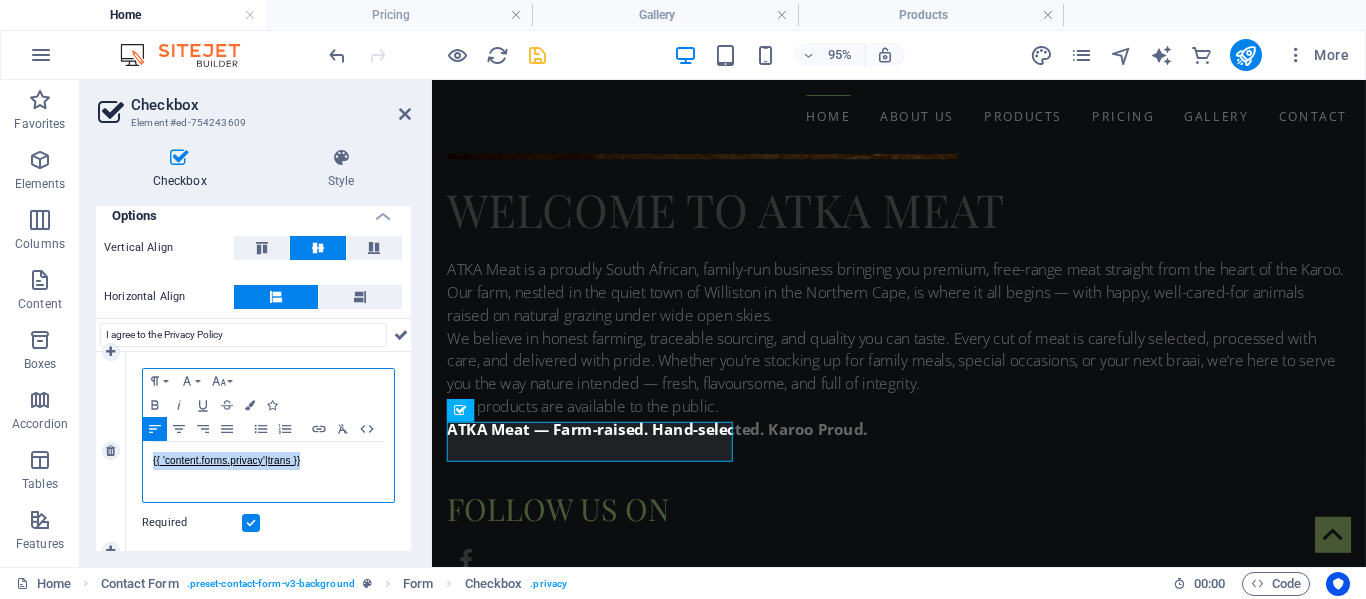 click on "1 Paragraph Format Normal Heading 1 Heading 2 Heading 3 Heading 4 Heading 5 Heading 6 Code Font Family Arial Georgia Impact Tahoma Times New Roman Verdana Open Sans Playfair Display Font Size 8 9 10 11 12 14 18 24 30 36 48 60 72 96 Bold Italic Underline Strikethrough Colors Icons Align Left Align Center Align Right Align Justify Unordered List Ordered List Insert Link Clear Formatting HTML {{ 'content.forms.privacy'|trans }} Required" at bounding box center [253, 451] 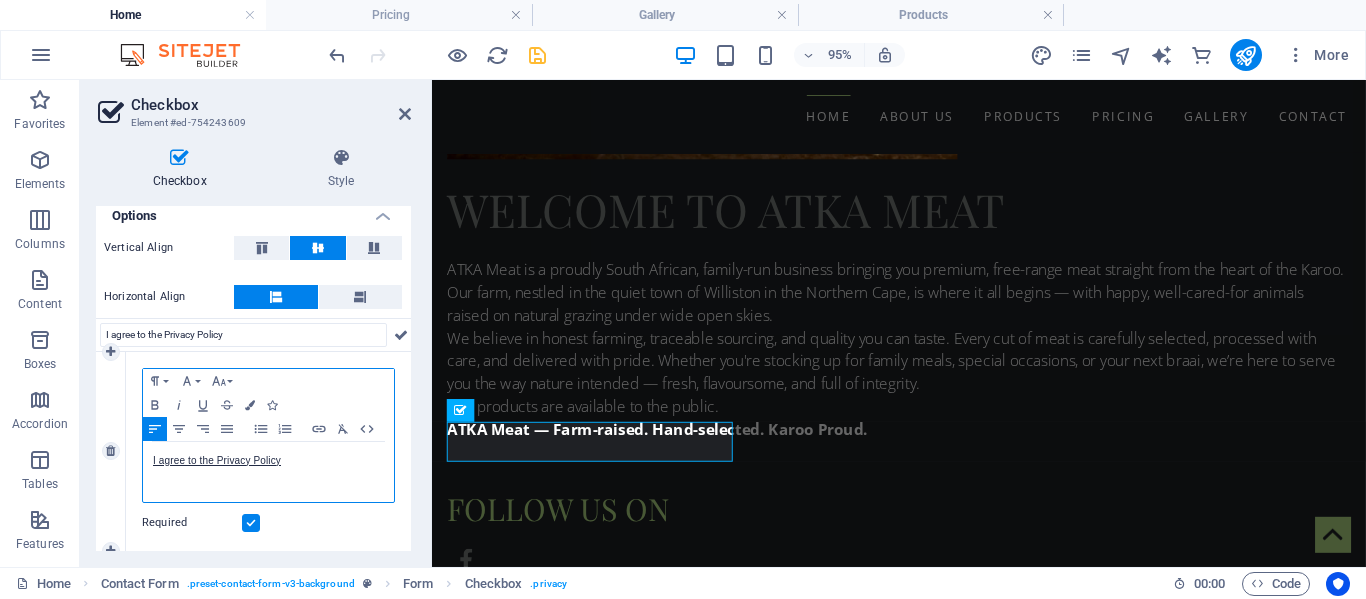 scroll, scrollTop: 0, scrollLeft: 3, axis: horizontal 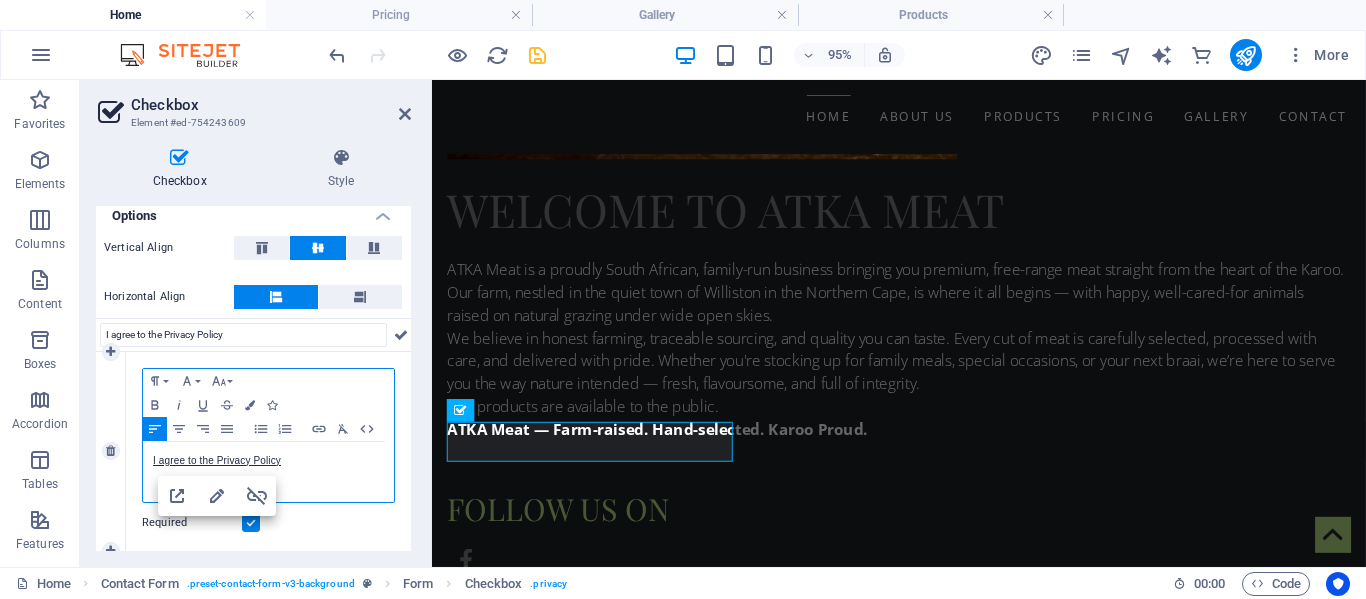 click on "I agree to the Privacy Policy" at bounding box center (268, 472) 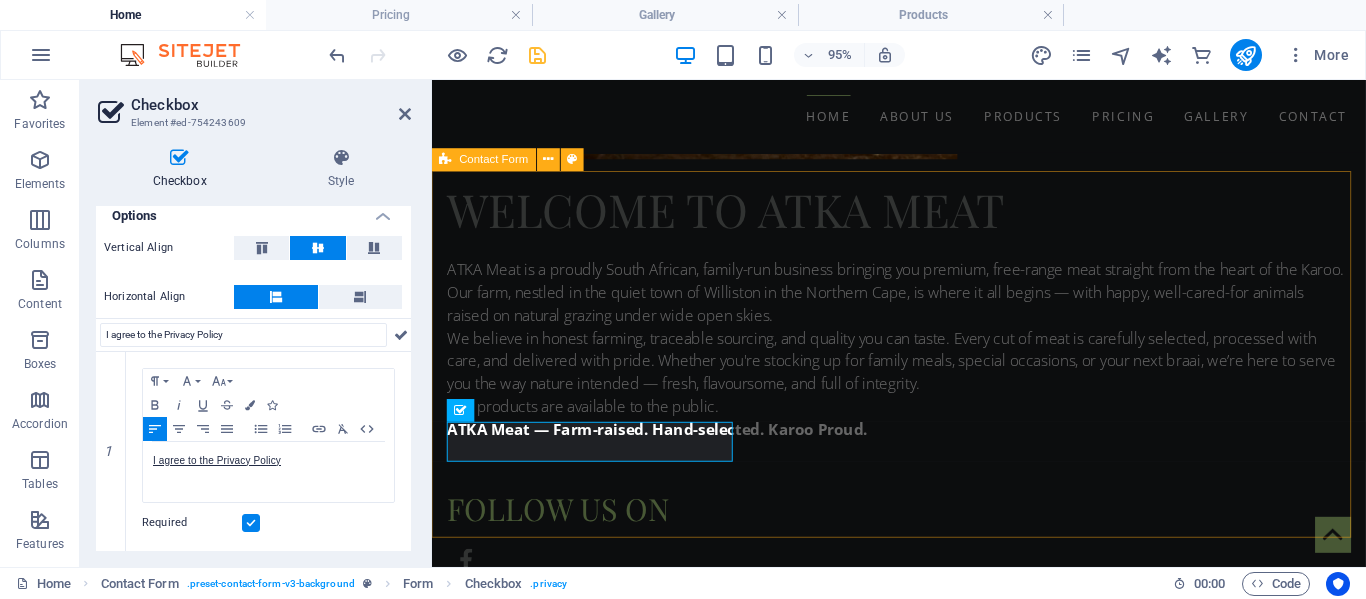 click on "I agree to the Privacy Policy Unreadable? Load new Submit" at bounding box center [923, 1583] 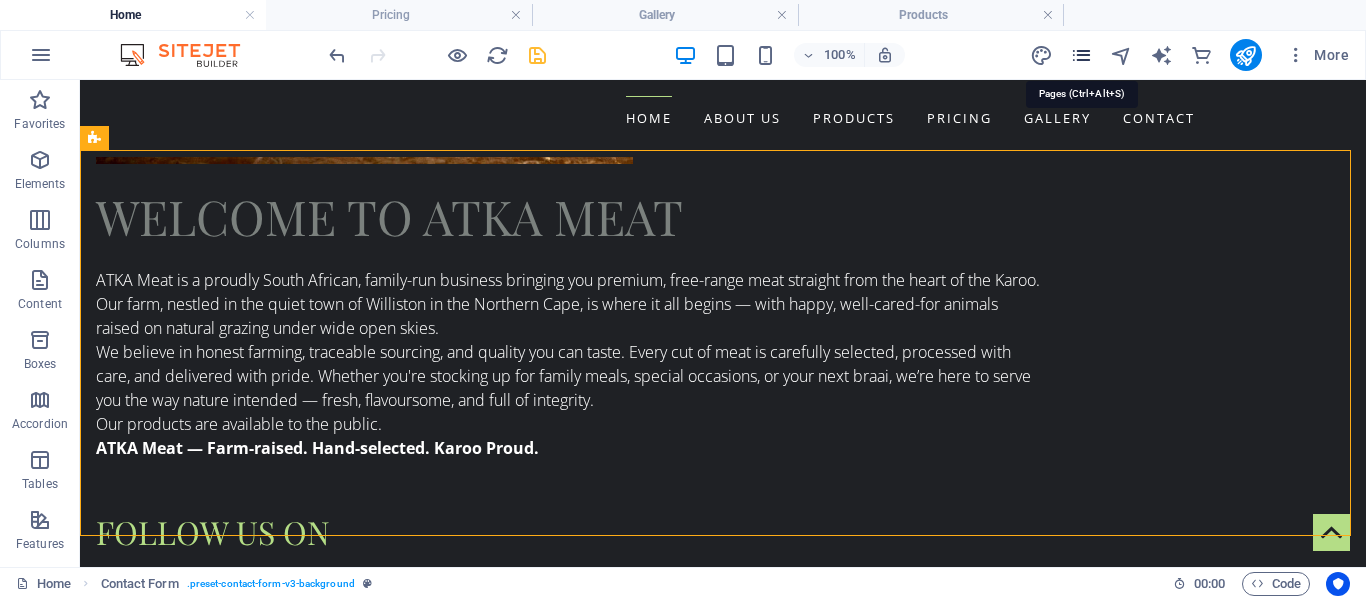 click at bounding box center [1081, 55] 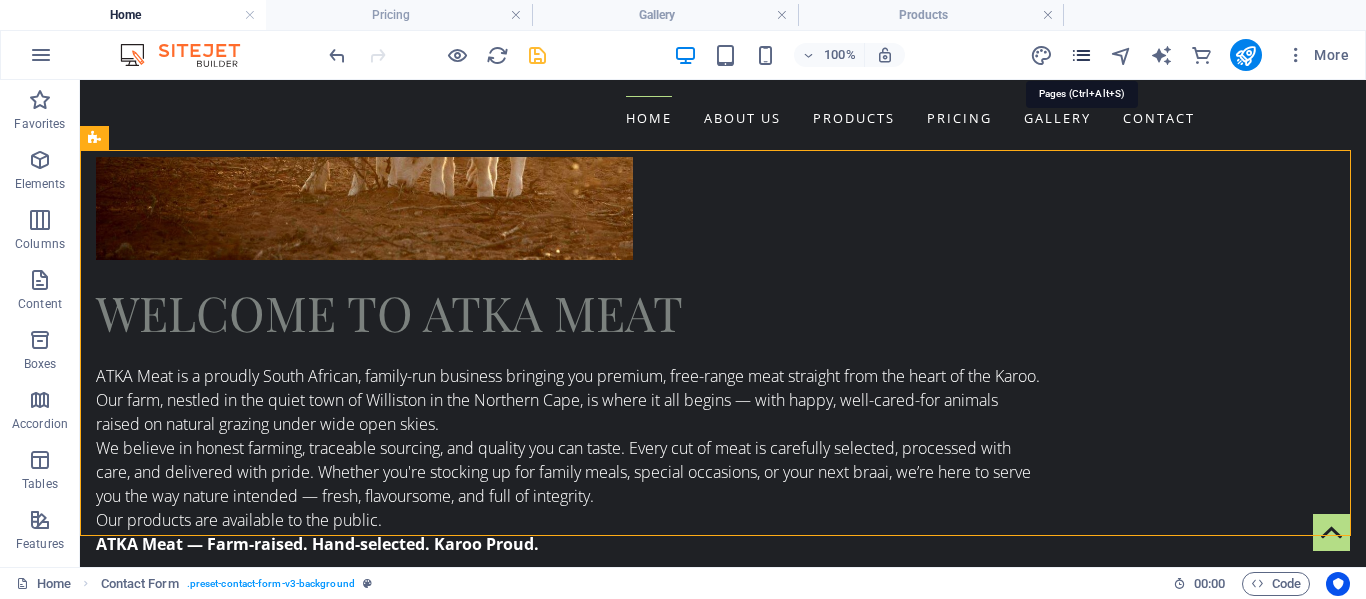 scroll, scrollTop: 1653, scrollLeft: 0, axis: vertical 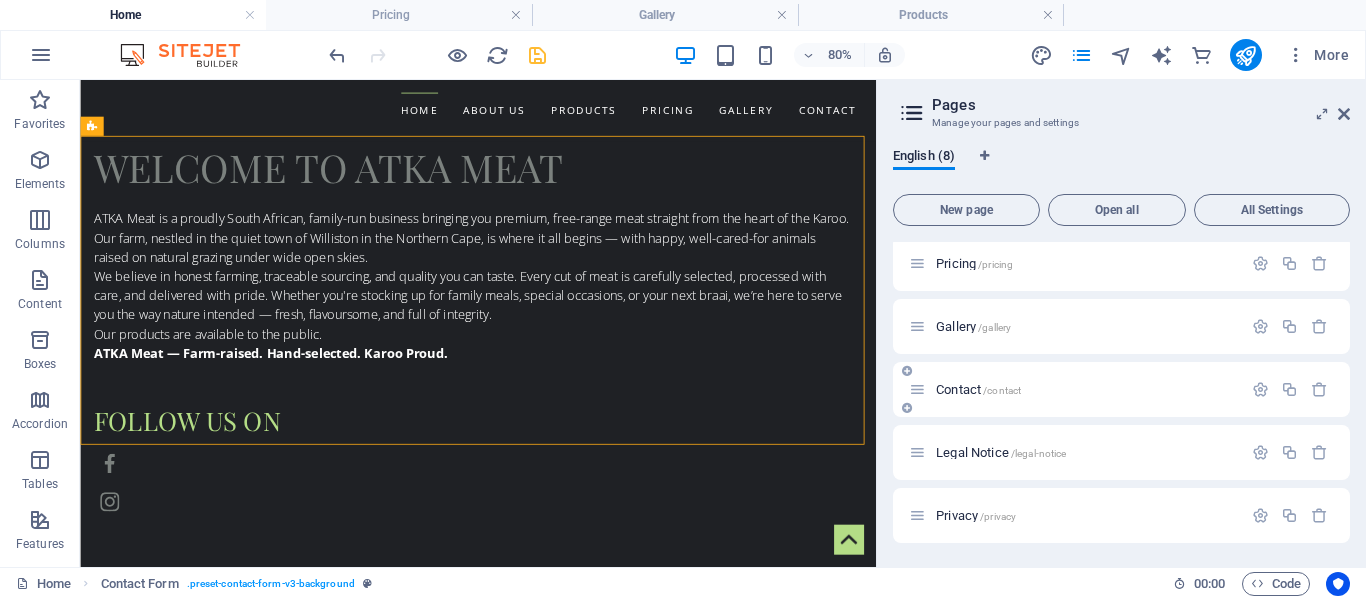 click on "Contact /contact" at bounding box center [1075, 389] 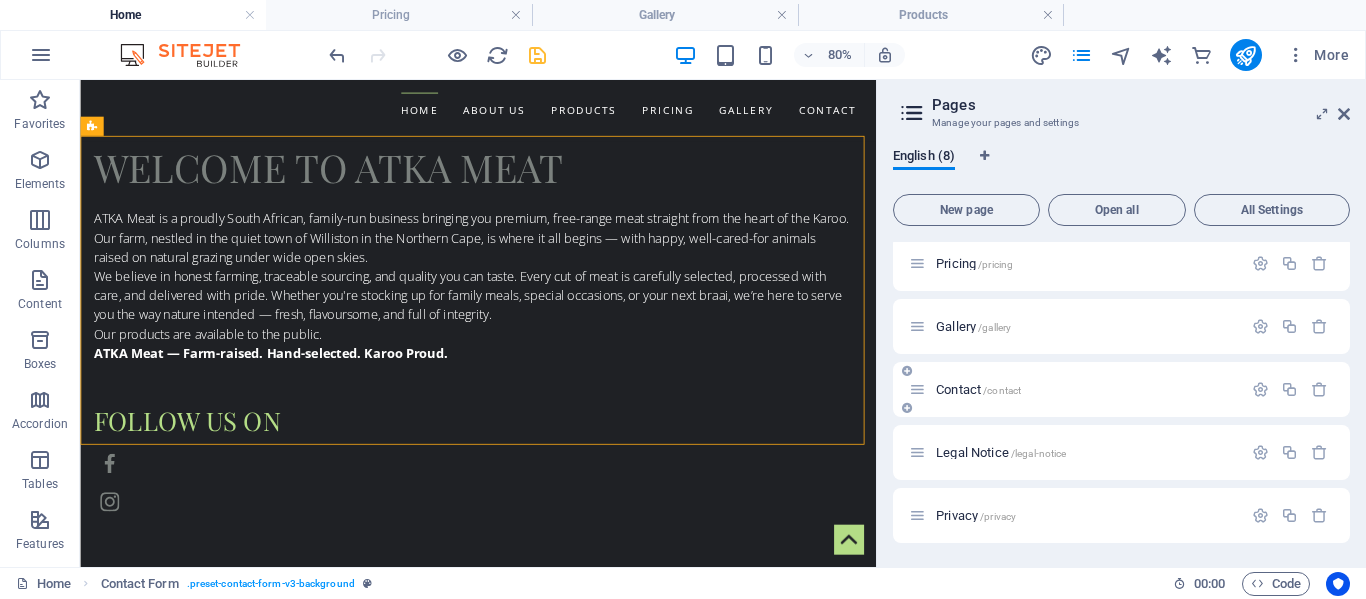 click on "Contact /contact" at bounding box center [978, 389] 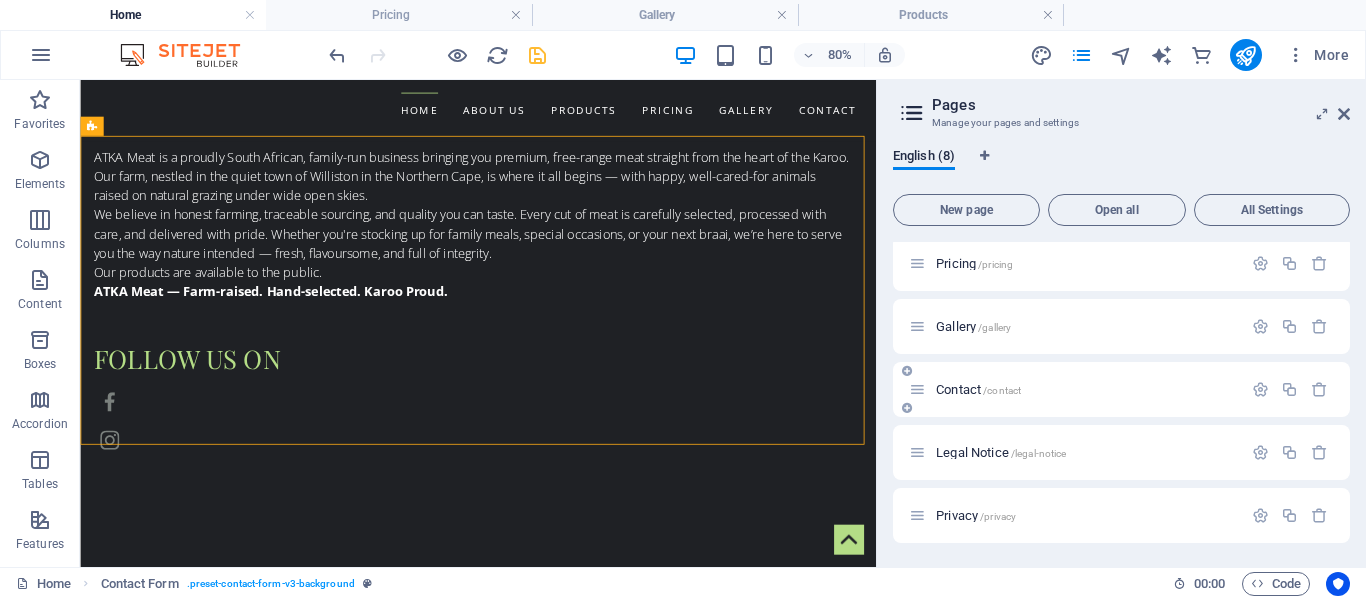 scroll, scrollTop: 0, scrollLeft: 0, axis: both 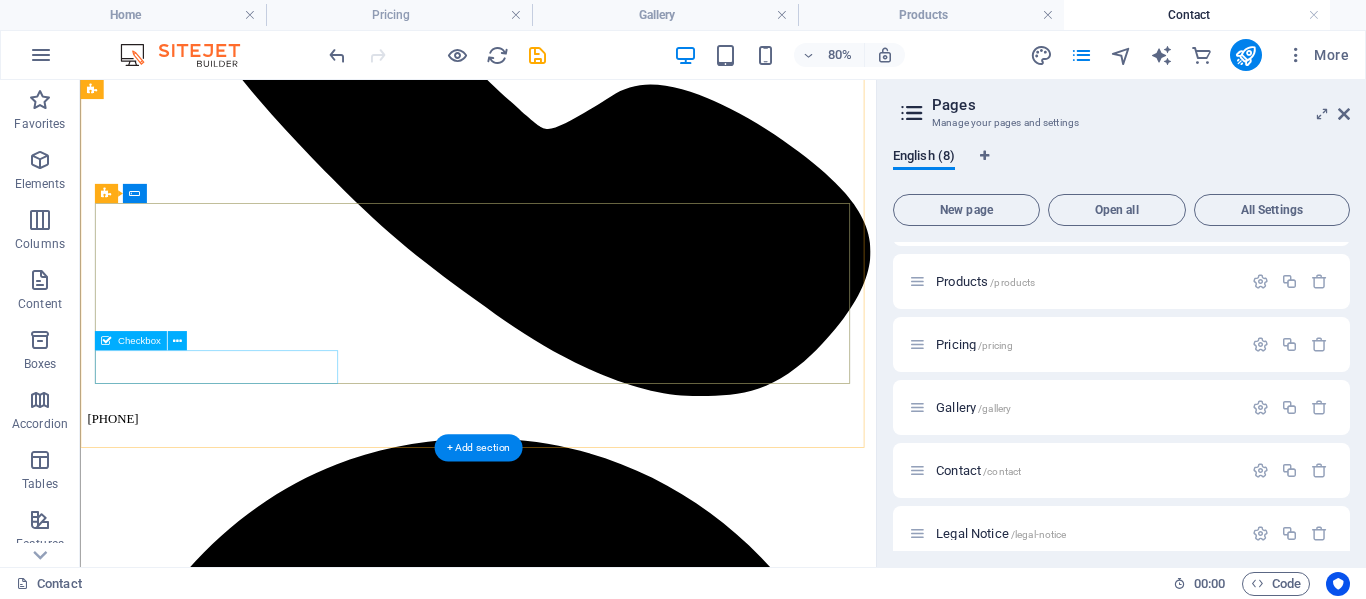 click on "{{ 'content.forms.privacy'|trans }}" at bounding box center [577, 7991] 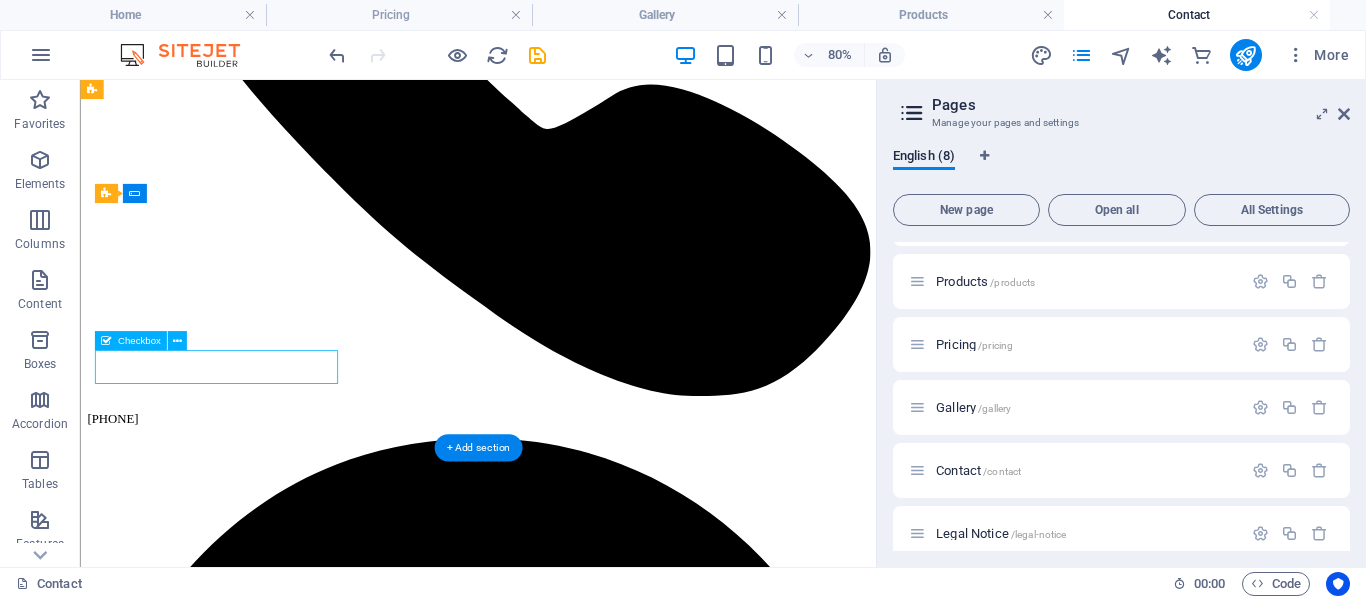 click on "{{ 'content.forms.privacy'|trans }}" at bounding box center (577, 7991) 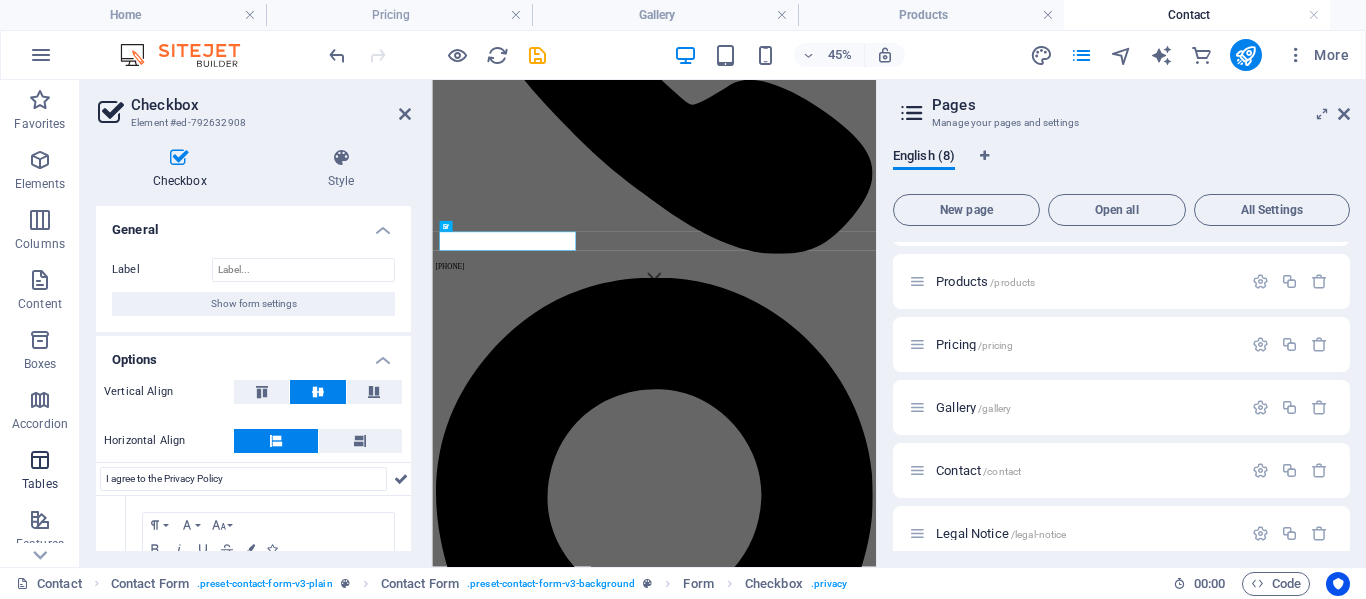 drag, startPoint x: 243, startPoint y: 480, endPoint x: 74, endPoint y: 484, distance: 169.04733 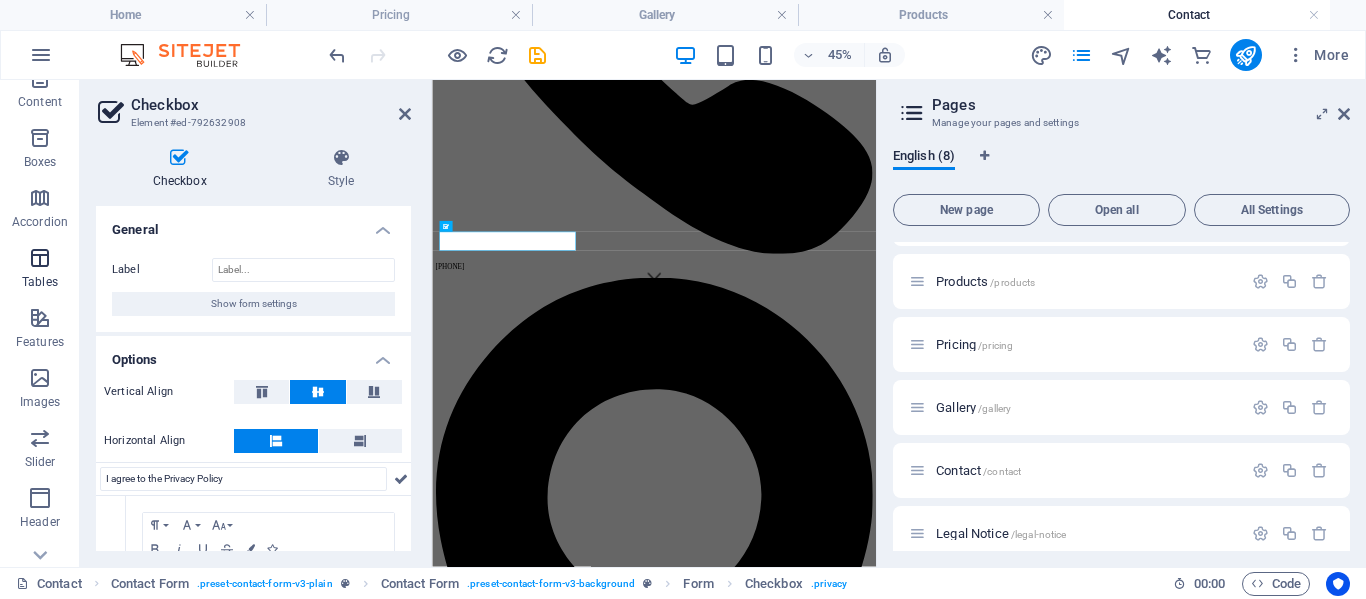 scroll, scrollTop: 208, scrollLeft: 0, axis: vertical 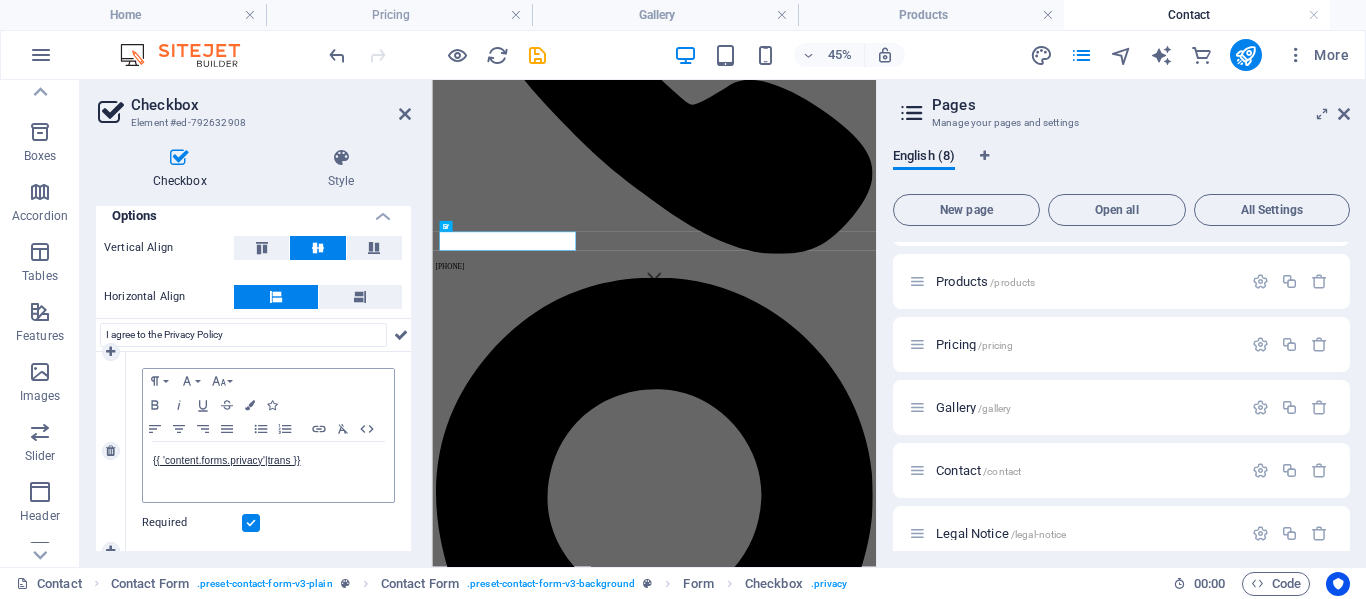 type on "I agree to the Privacy Policy" 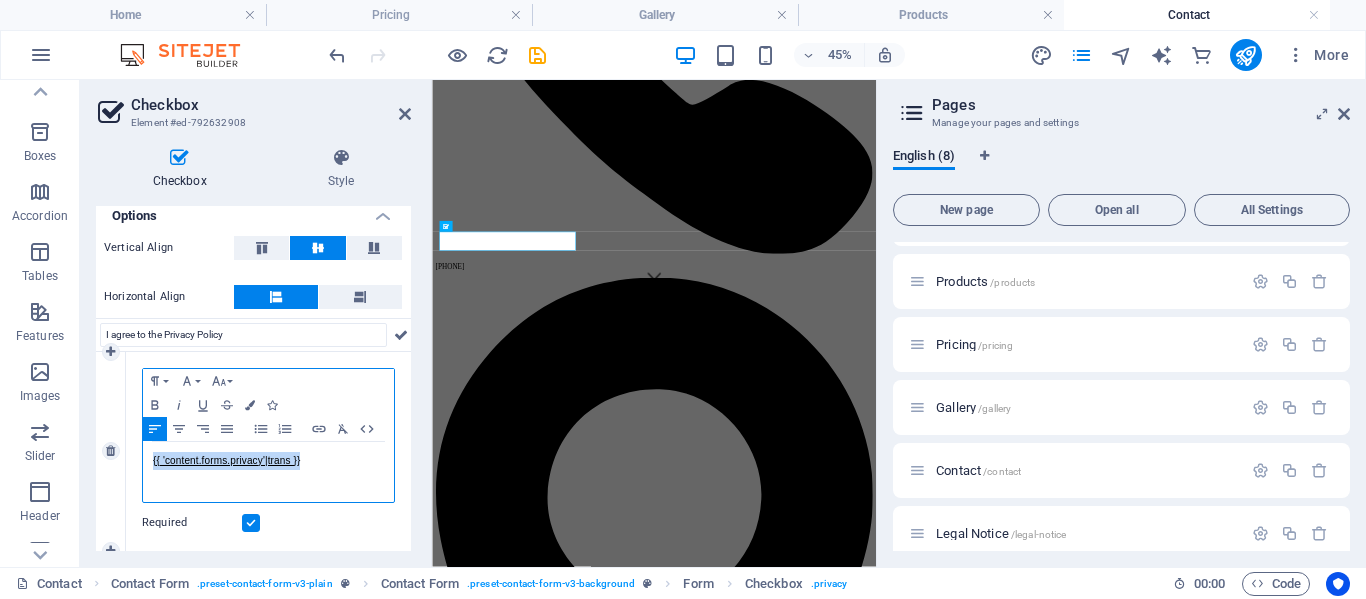 drag, startPoint x: 315, startPoint y: 460, endPoint x: 142, endPoint y: 448, distance: 173.41568 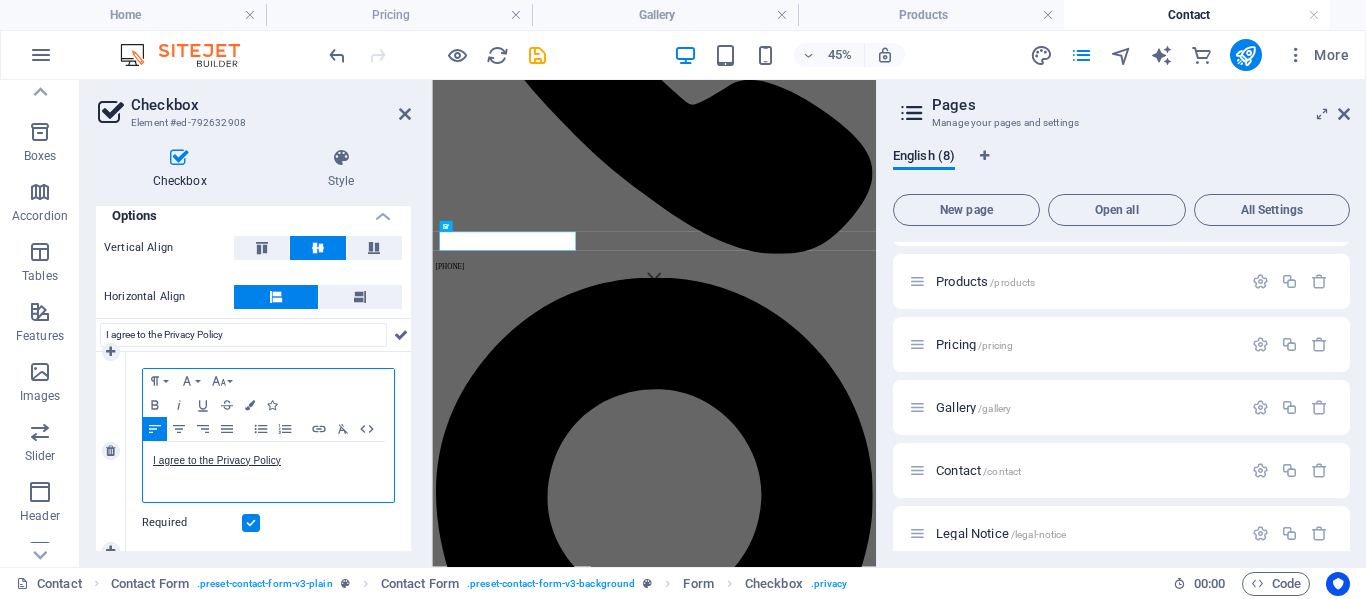 scroll, scrollTop: 0, scrollLeft: 3, axis: horizontal 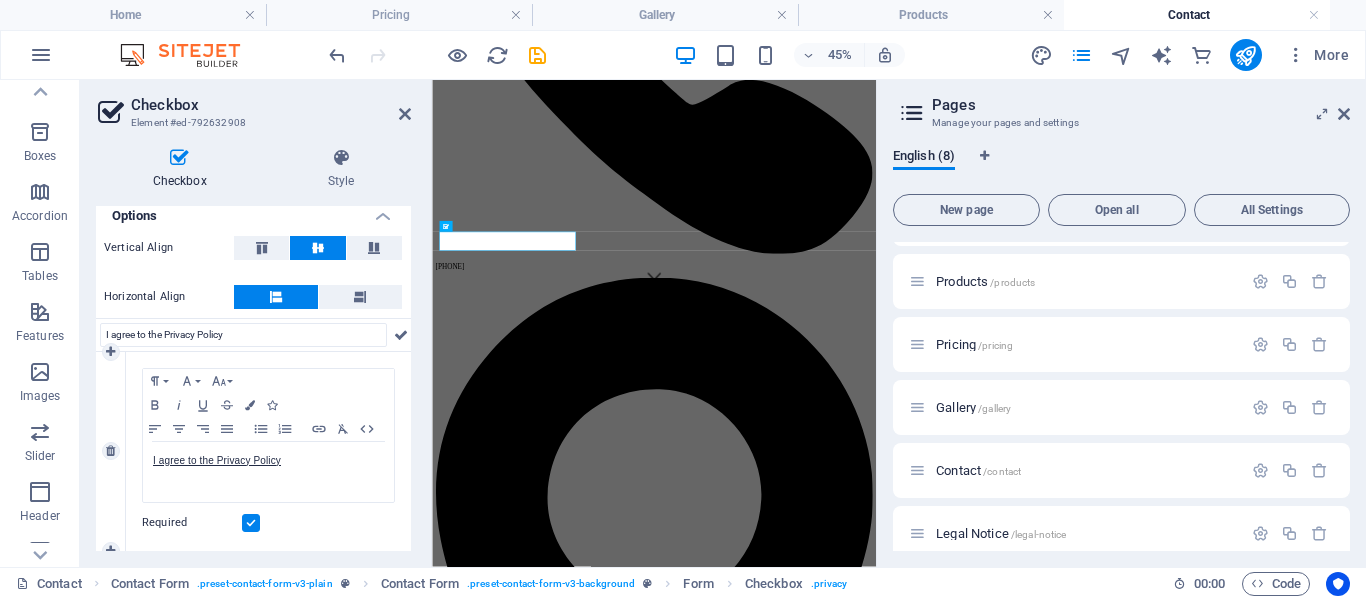 click on "Required" at bounding box center (268, 523) 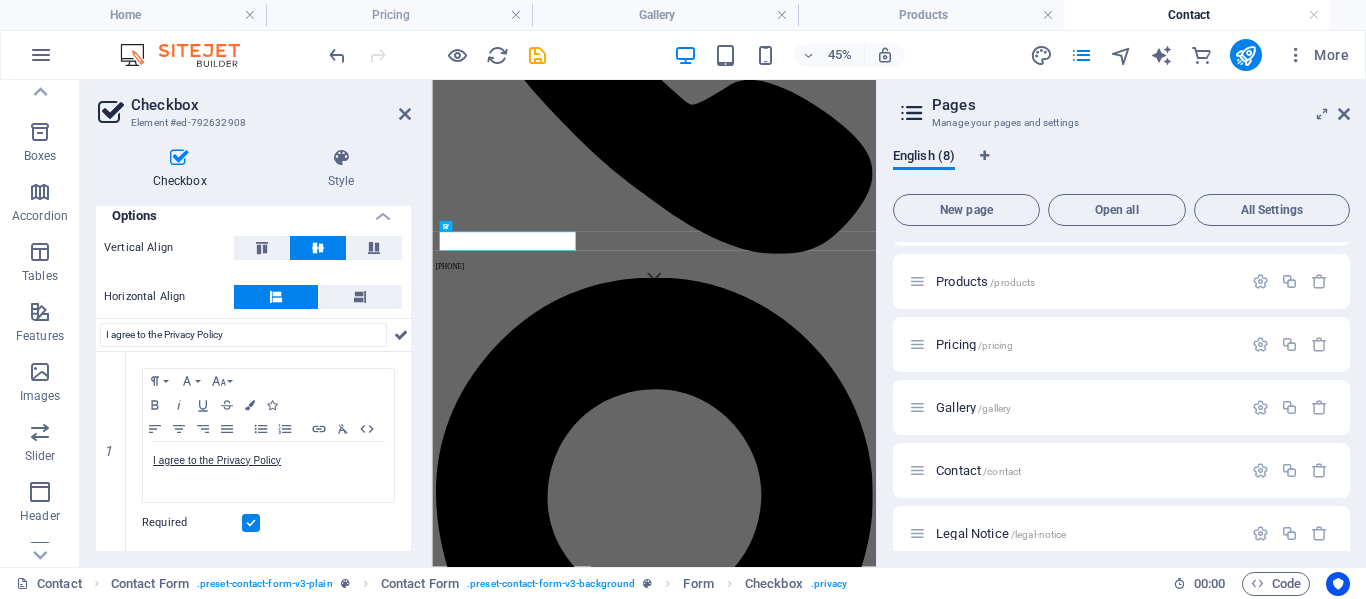click on "Pages" at bounding box center [1141, 105] 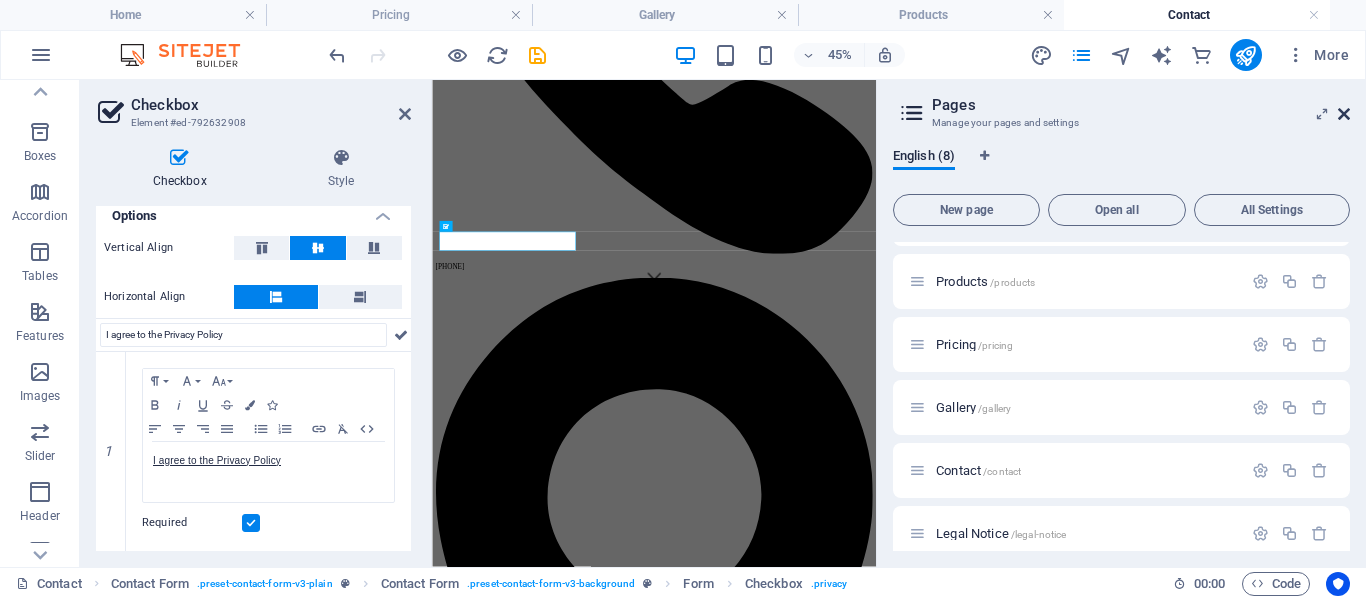 click at bounding box center (1344, 114) 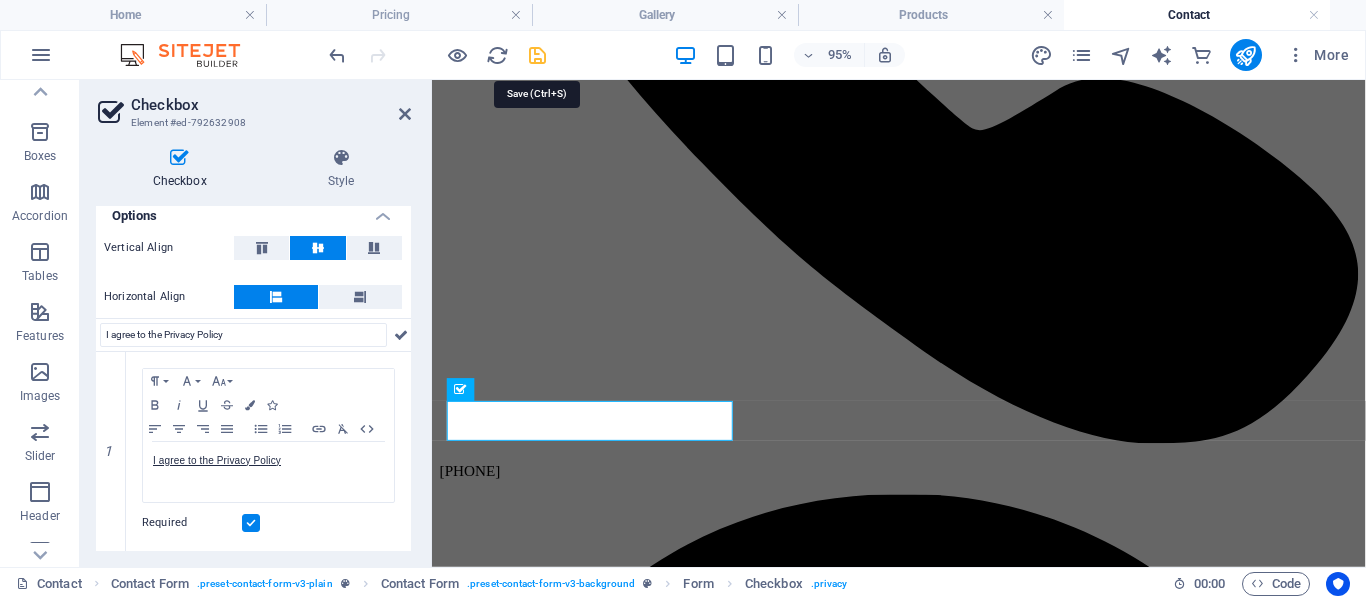 click at bounding box center [537, 55] 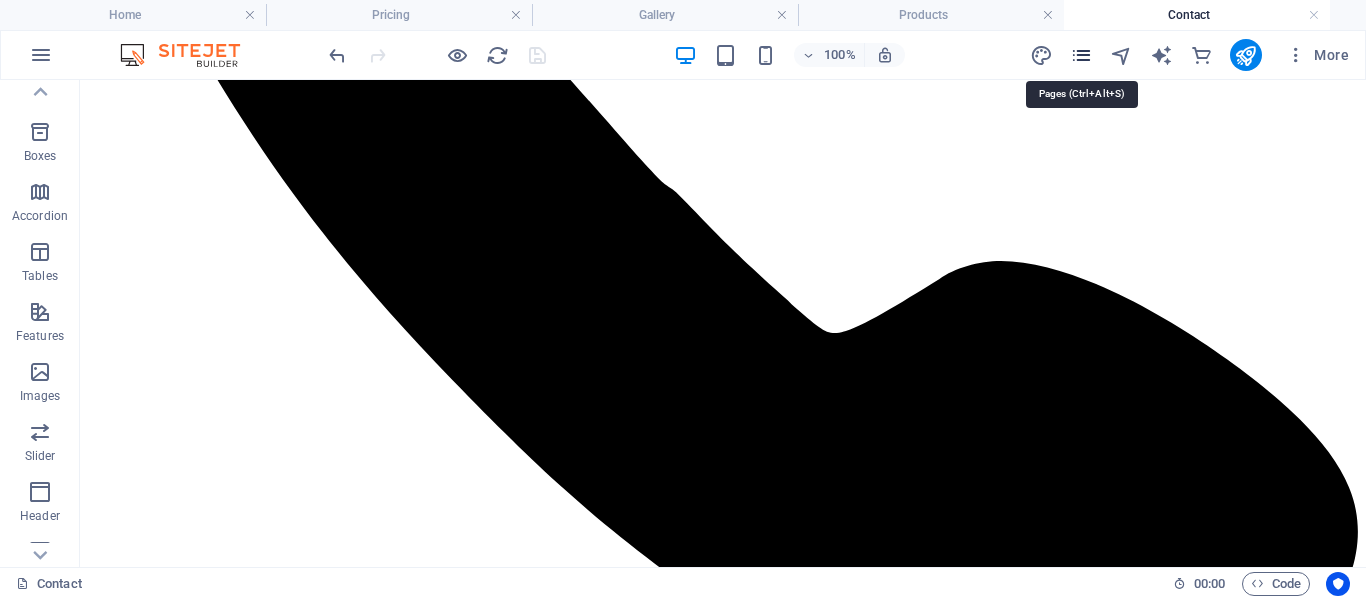 click at bounding box center (1081, 55) 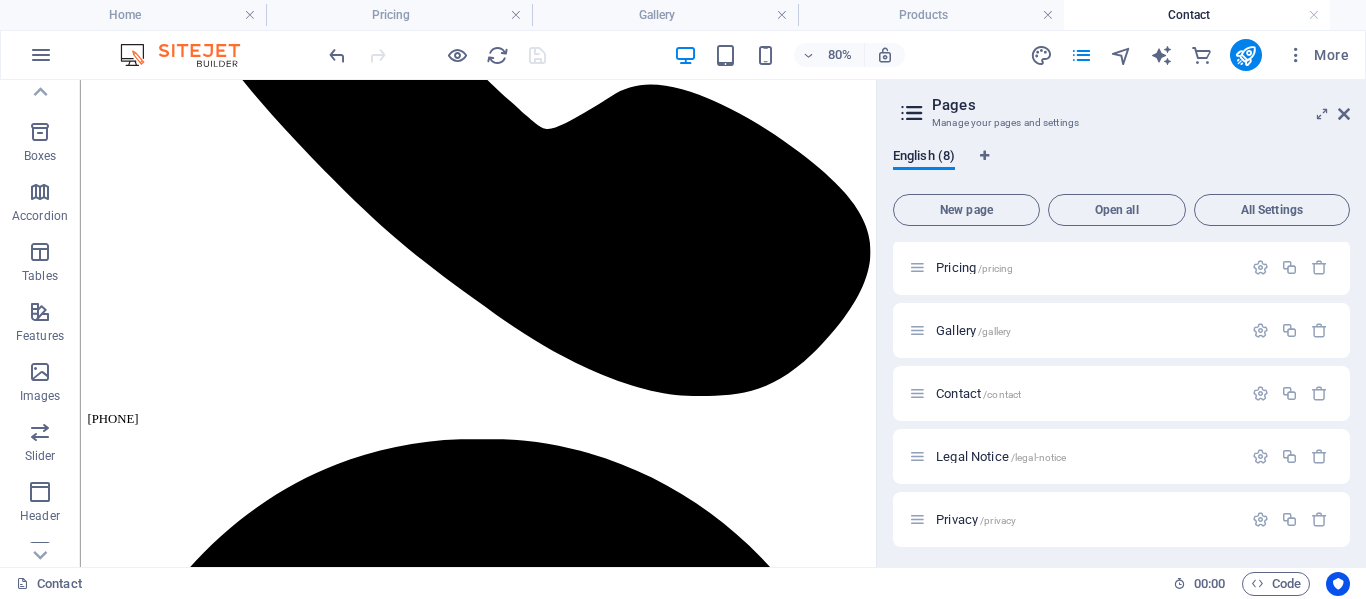 scroll, scrollTop: 195, scrollLeft: 0, axis: vertical 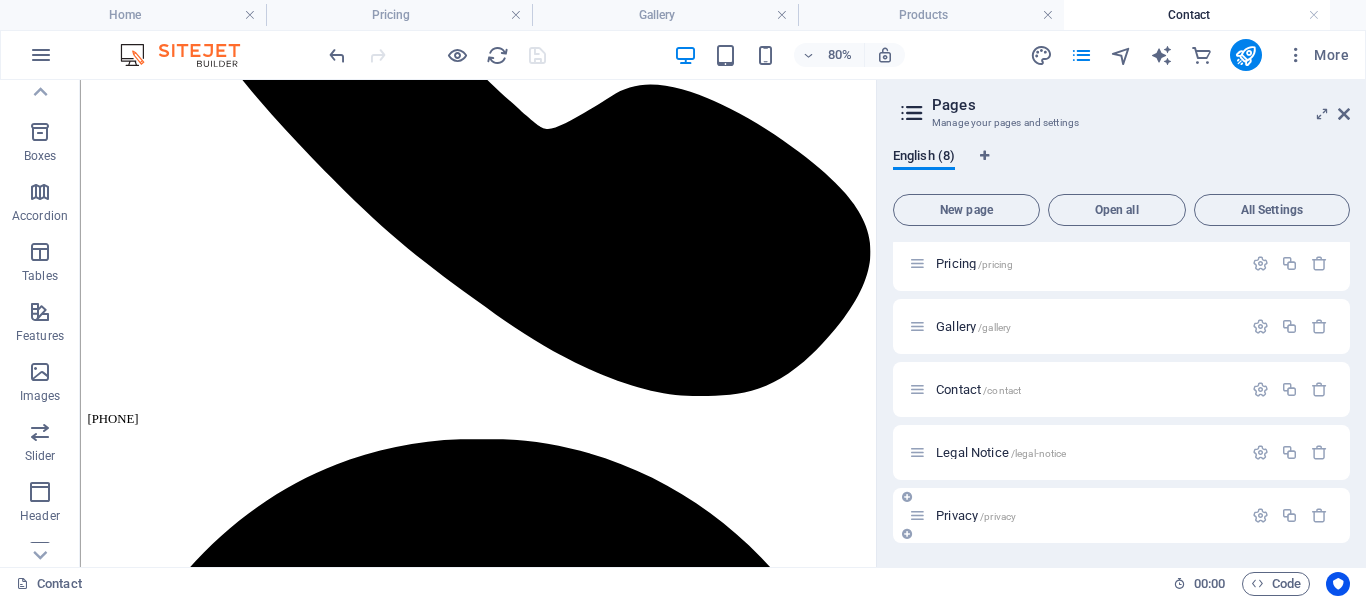 click on "/privacy" at bounding box center [998, 516] 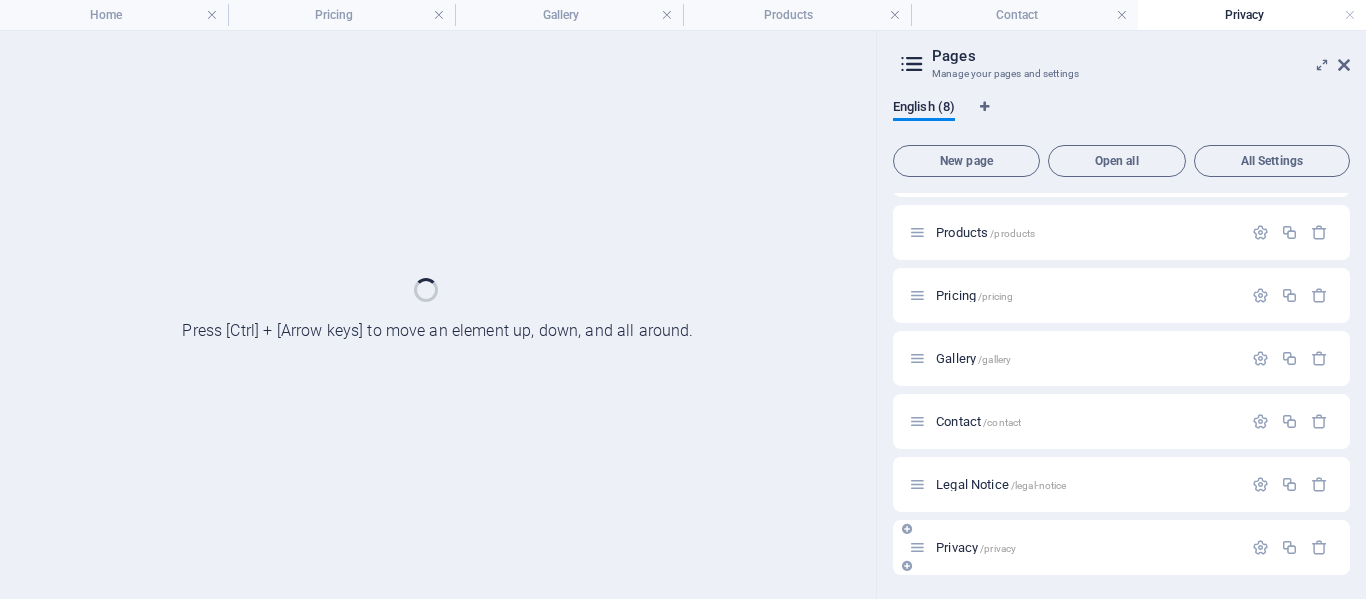 scroll, scrollTop: 0, scrollLeft: 0, axis: both 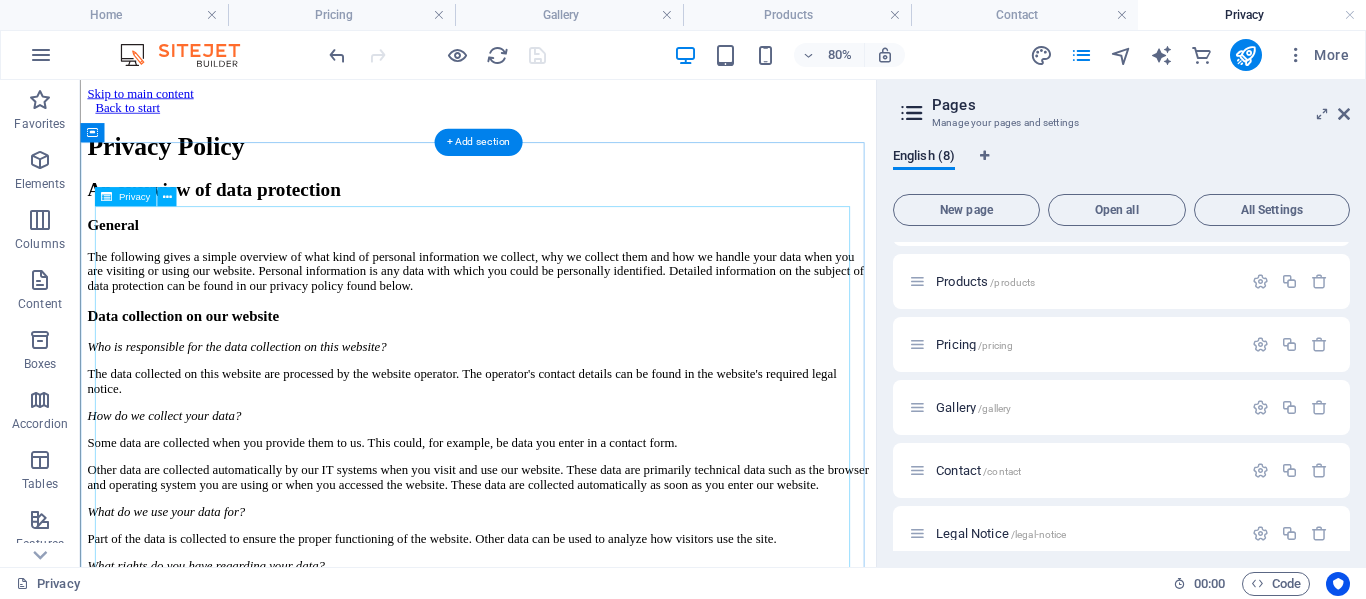 click on "Privacy Policy
An overview of data protection
General
The following gives a simple overview of what kind of personal information we collect, why we collect them and how we handle your data when you are visiting or using our website. Personal information is any data with which you could be personally identified. Detailed information on the subject of data protection can be found in our privacy policy found below.
Data collection on our website
Who is responsible for the data collection on this website?
The data collected on this website are processed by the website operator. The operator's contact details can be found in the website's required legal notice.
How do we collect your data?
Some data are collected when you provide them to us. This could, for example, be data you enter in a contact form.
What do we use your data for?
Part of the data is collected to ensure the proper functioning of the website. Other data can be used to analyze how visitors use the site." at bounding box center [577, 2436] 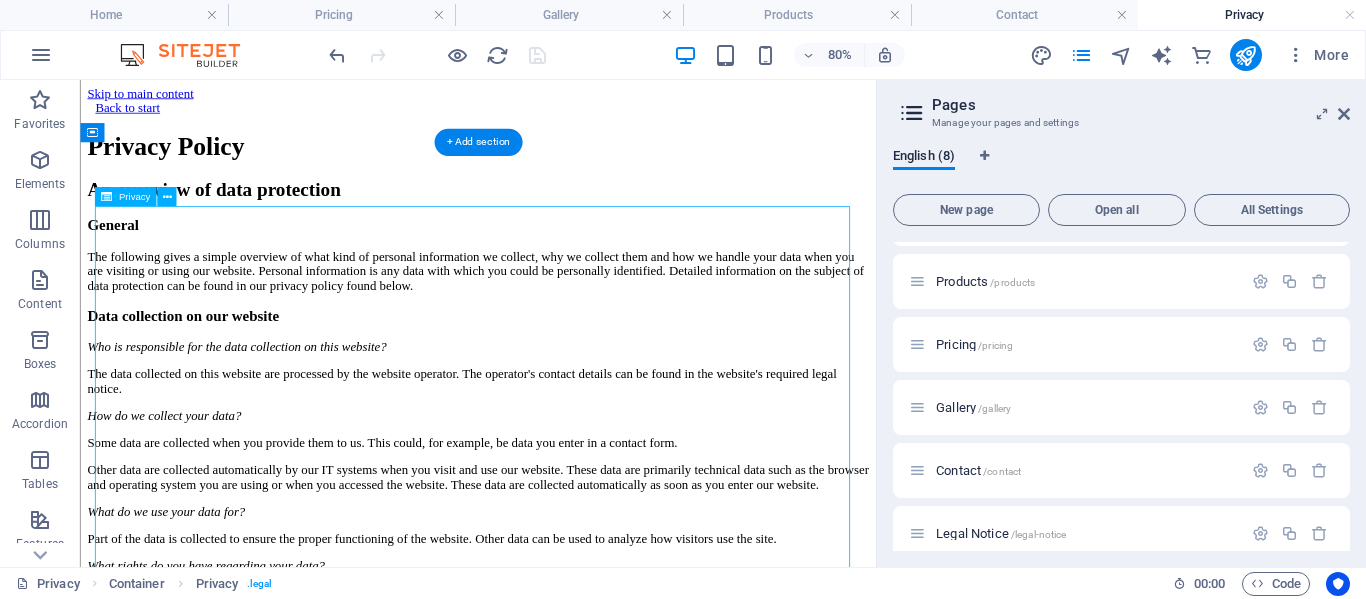 click on "Privacy Policy
An overview of data protection
General
The following gives a simple overview of what kind of personal information we collect, why we collect them and how we handle your data when you are visiting or using our website. Personal information is any data with which you could be personally identified. Detailed information on the subject of data protection can be found in our privacy policy found below.
Data collection on our website
Who is responsible for the data collection on this website?
The data collected on this website are processed by the website operator. The operator's contact details can be found in the website's required legal notice.
How do we collect your data?
Some data are collected when you provide them to us. This could, for example, be data you enter in a contact form.
What do we use your data for?
Part of the data is collected to ensure the proper functioning of the website. Other data can be used to analyze how visitors use the site." at bounding box center [577, 2436] 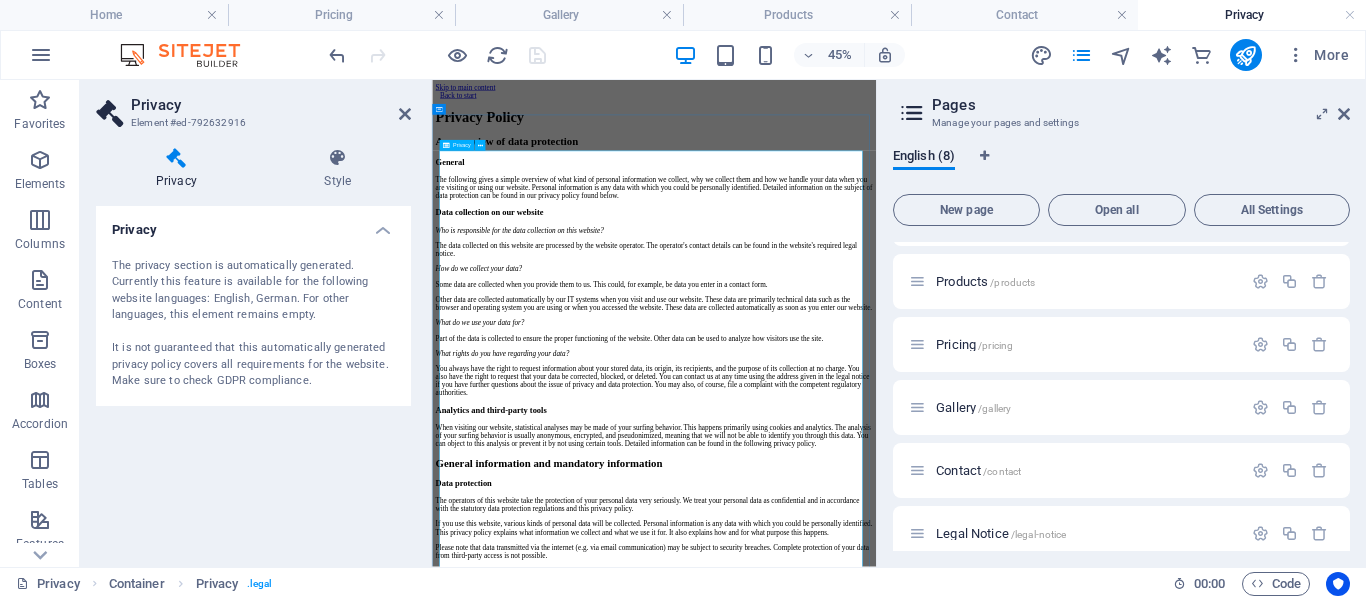 click on "Privacy Policy
An overview of data protection
General
The following gives a simple overview of what kind of personal information we collect, why we collect them and how we handle your data when you are visiting or using our website. Personal information is any data with which you could be personally identified. Detailed information on the subject of data protection can be found in our privacy policy found below.
Data collection on our website
Who is responsible for the data collection on this website?
The data collected on this website are processed by the website operator. The operator's contact details can be found in the website's required legal notice.
How do we collect your data?
Some data are collected when you provide them to us. This could, for example, be data you enter in a contact form.
What do we use your data for?
Part of the data is collected to ensure the proper functioning of the website. Other data can be used to analyze how visitors use the site." at bounding box center [925, 2436] 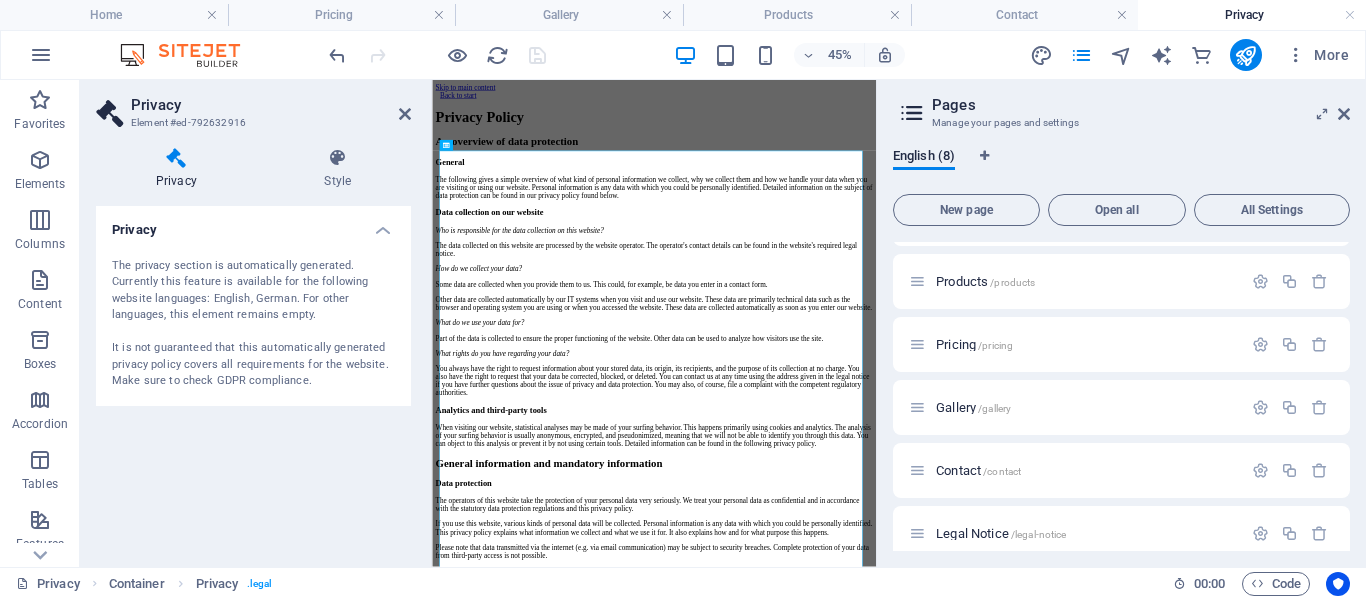 click on "Pages" at bounding box center (1141, 105) 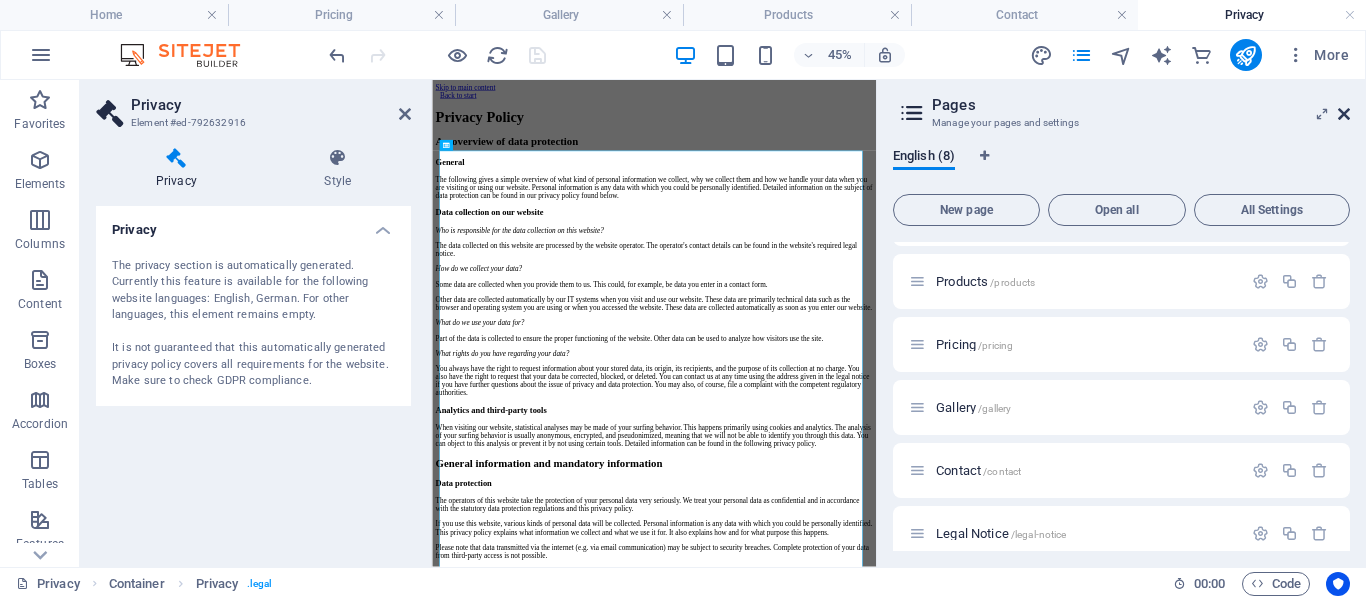 click at bounding box center (1344, 114) 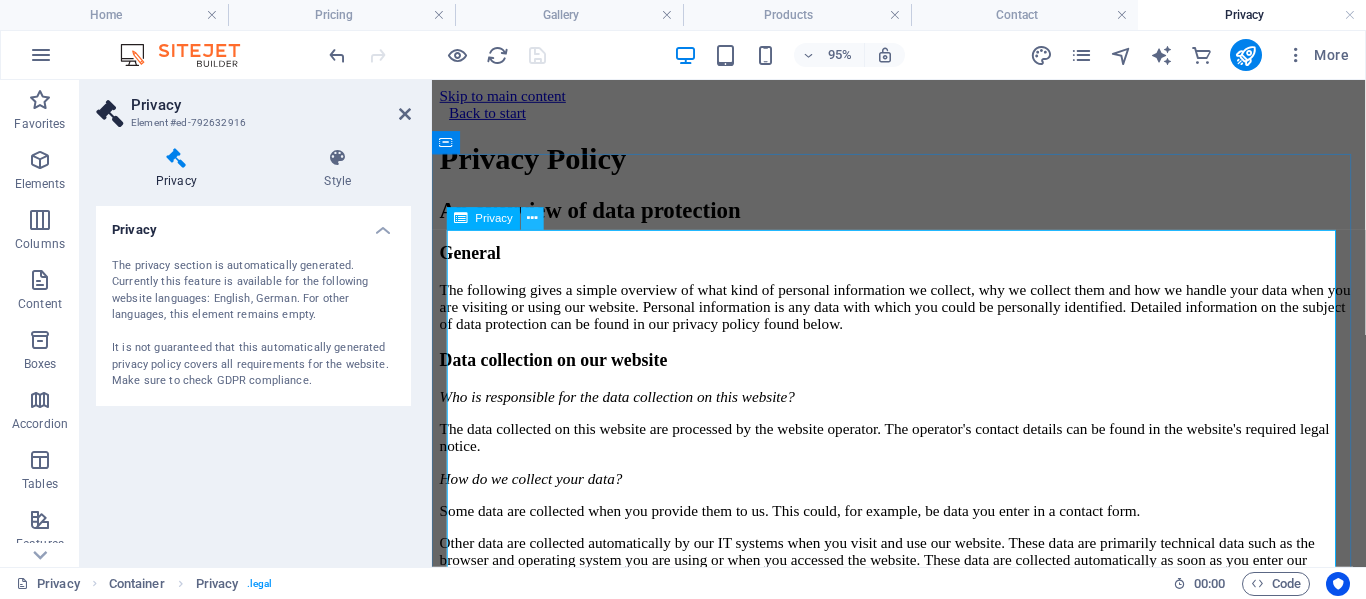 click at bounding box center [533, 218] 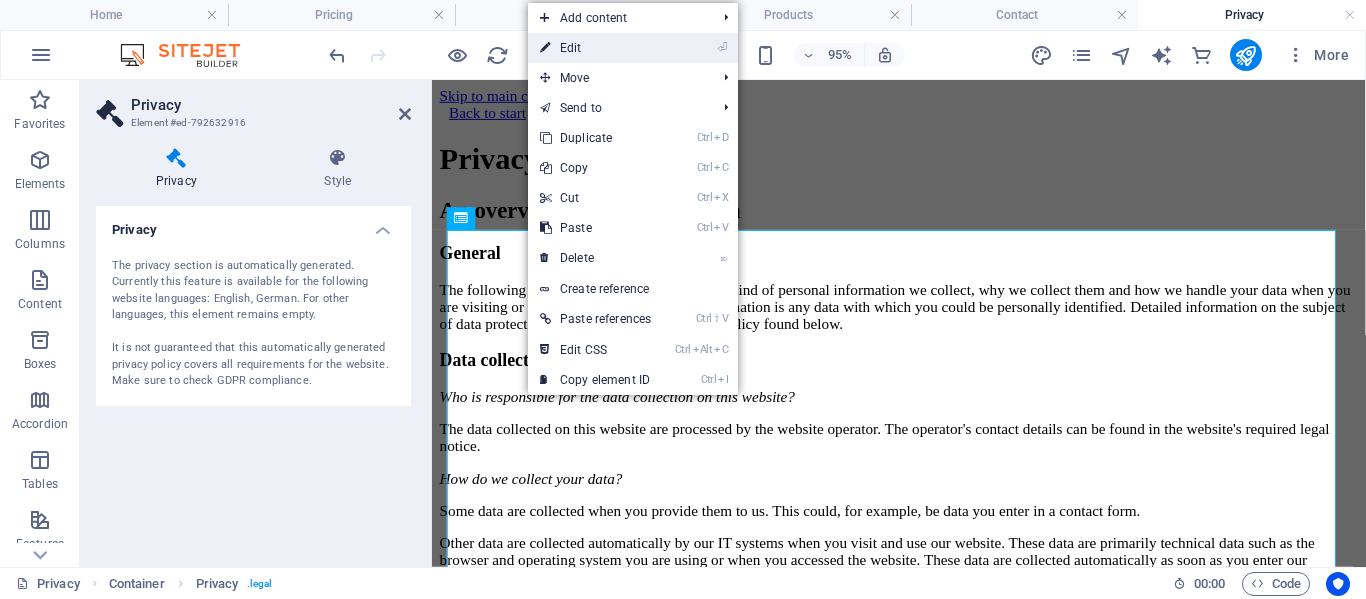 click on "⏎  Edit" at bounding box center (595, 48) 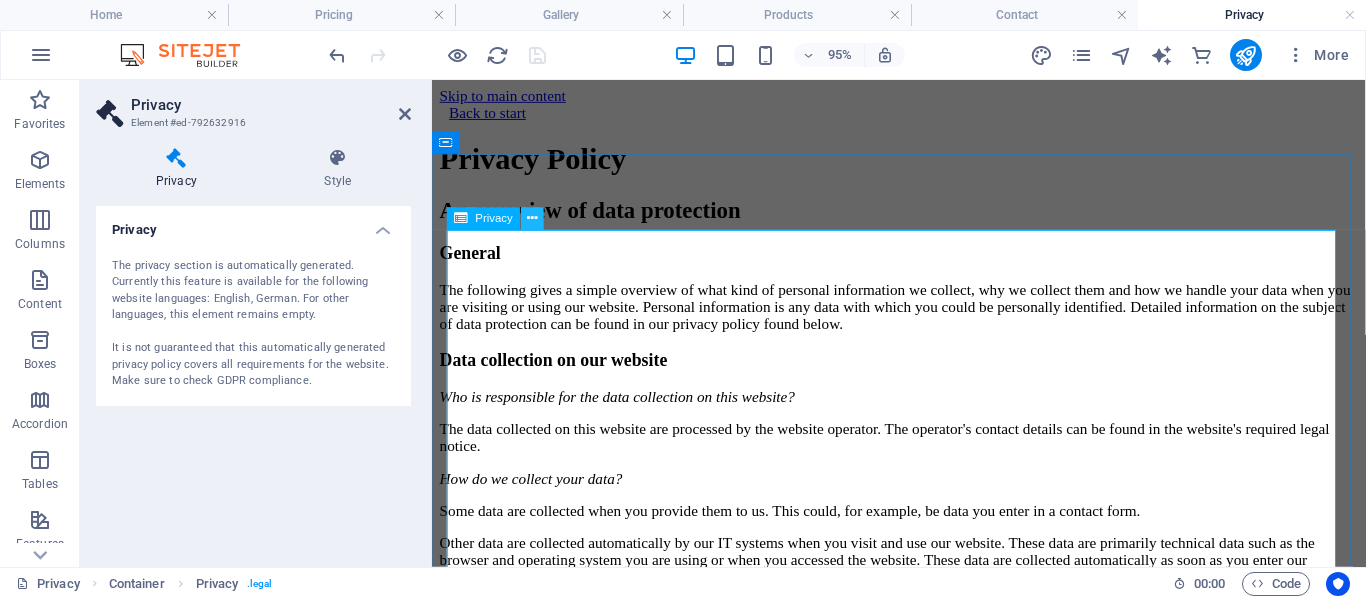 click at bounding box center [533, 219] 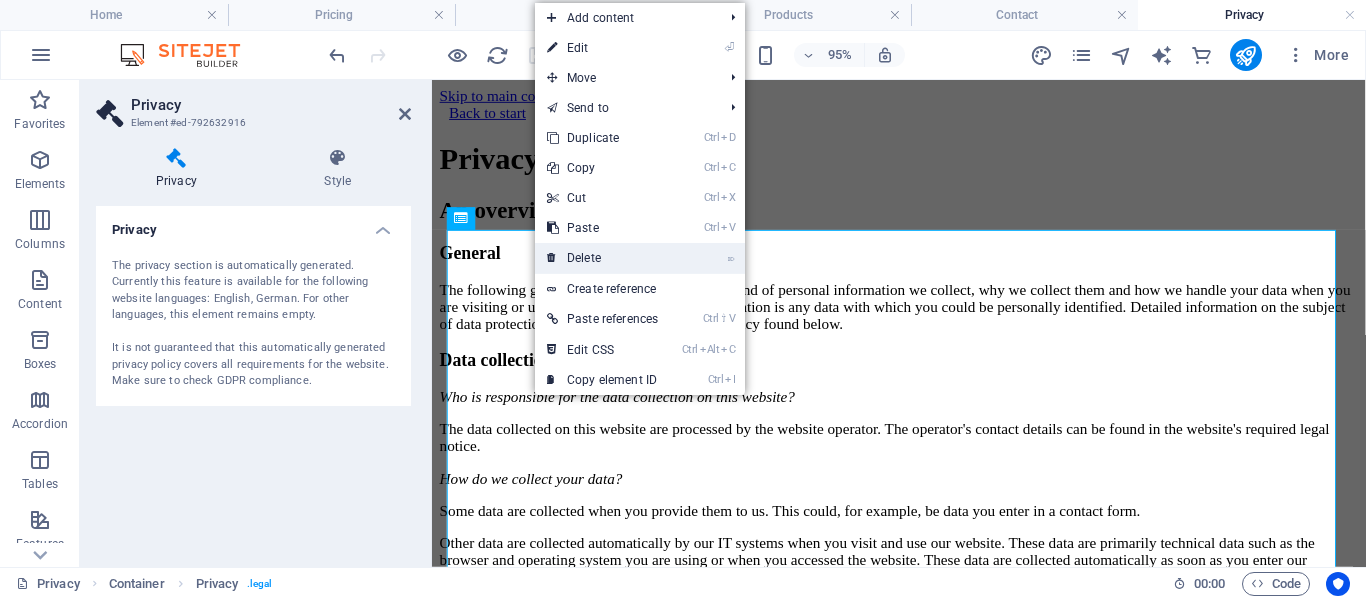 click on "⌦  Delete" at bounding box center [602, 258] 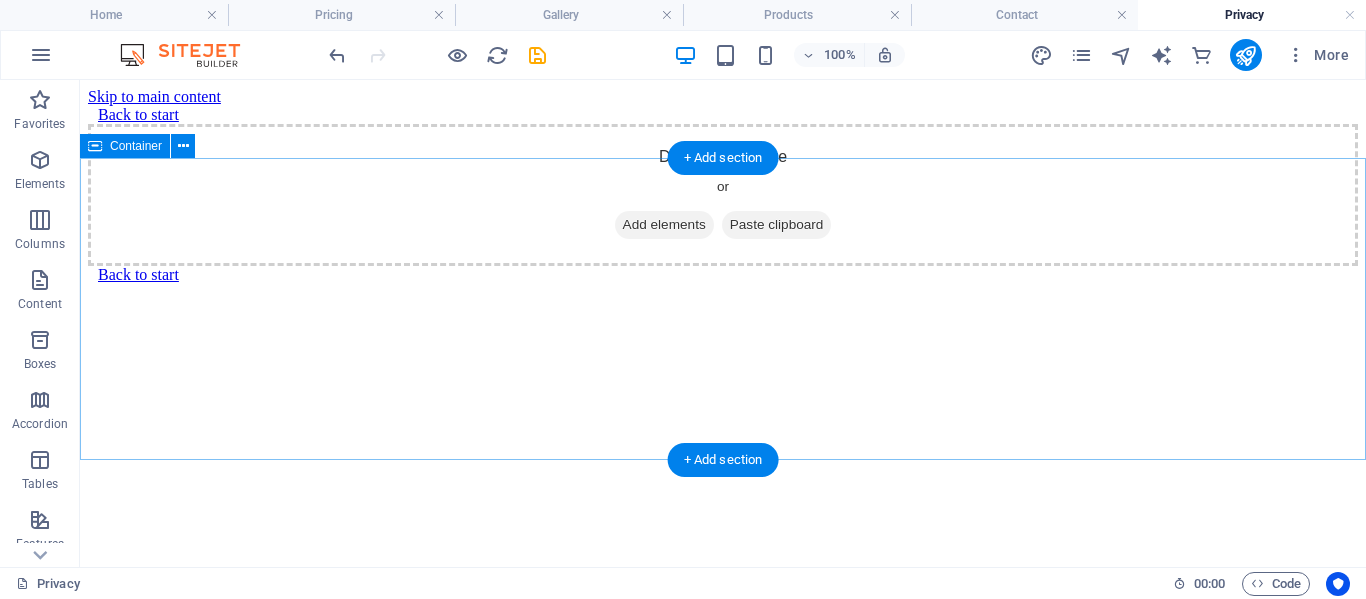 click on "Drop content here or  Add elements  Paste clipboard" at bounding box center [723, 195] 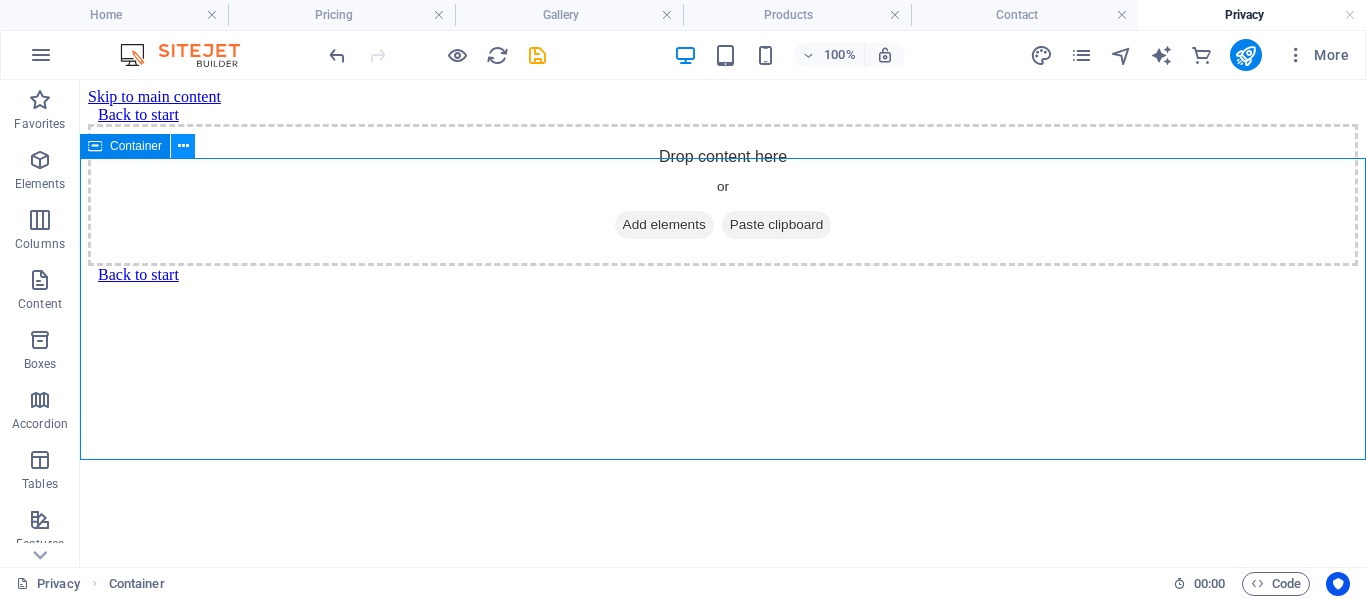 click at bounding box center [183, 146] 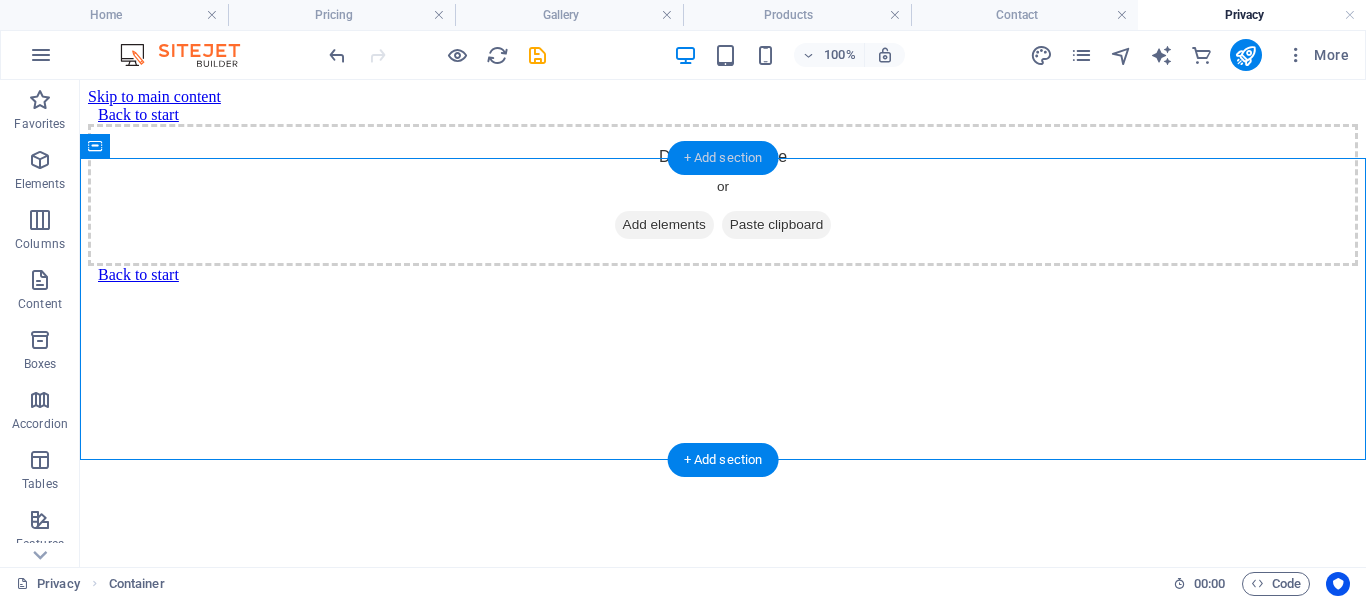 click on "+ Add section" at bounding box center (723, 158) 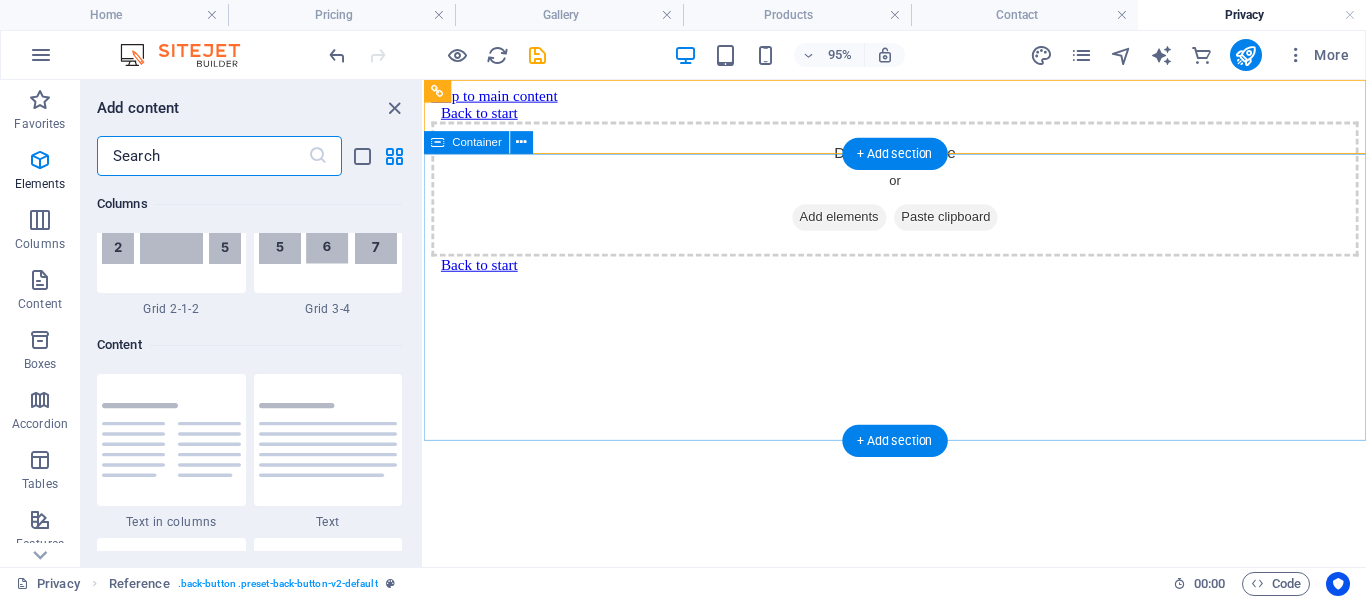 scroll, scrollTop: 3499, scrollLeft: 0, axis: vertical 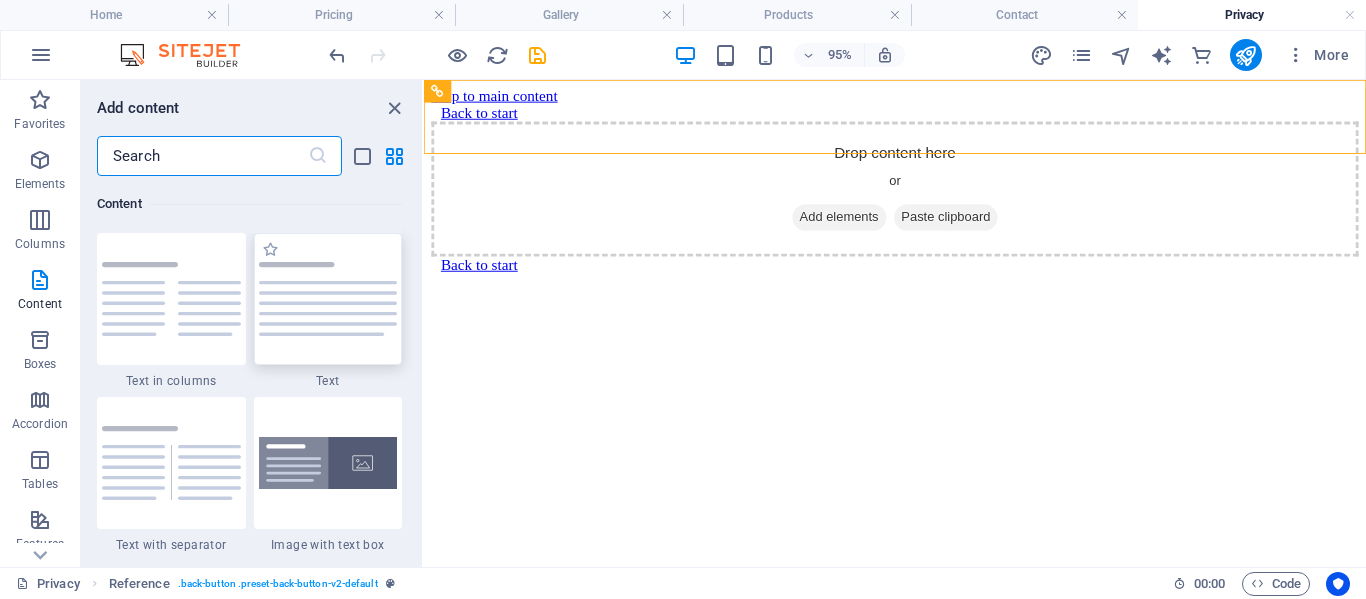 click at bounding box center [328, 299] 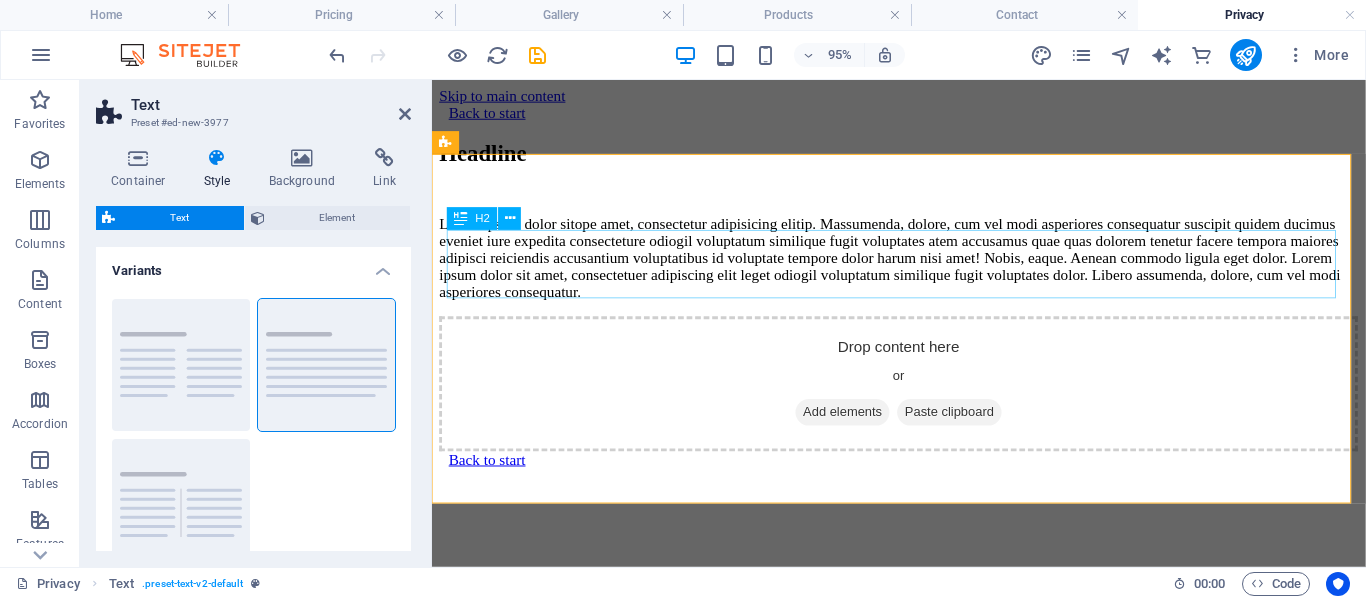 click on "Headline" at bounding box center [923, 157] 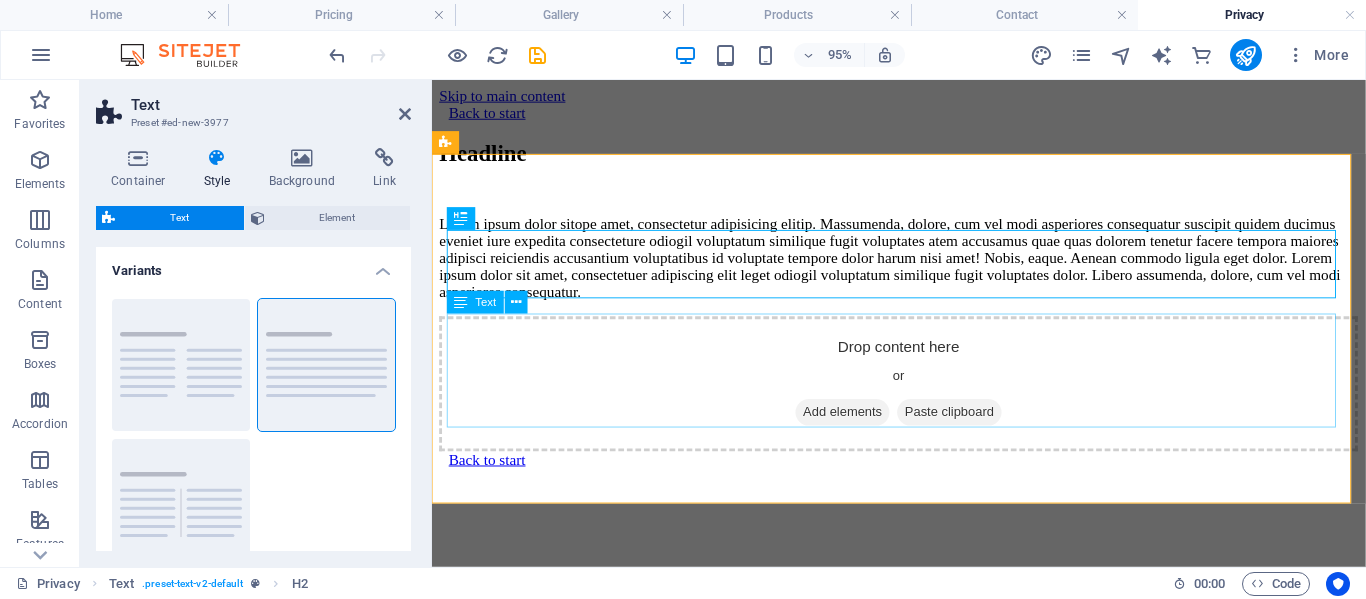click on "Lorem ipsum dolor sitope amet, consectetur adipisicing elitip. Massumenda, dolore, cum vel modi asperiores consequatur suscipit quidem ducimus eveniet iure expedita consecteture odiogil voluptatum similique fugit voluptates atem accusamus quae quas dolorem tenetur facere tempora maiores adipisci reiciendis accusantium voluptatibus id voluptate tempore dolor harum nisi amet! Nobis, eaque. Aenean commodo ligula eget dolor. Lorem ipsum dolor sit amet, consectetuer adipiscing elit leget odiogil voluptatum similique fugit voluptates dolor. Libero assumenda, dolore, cum vel modi asperiores consequatur." at bounding box center (923, 268) 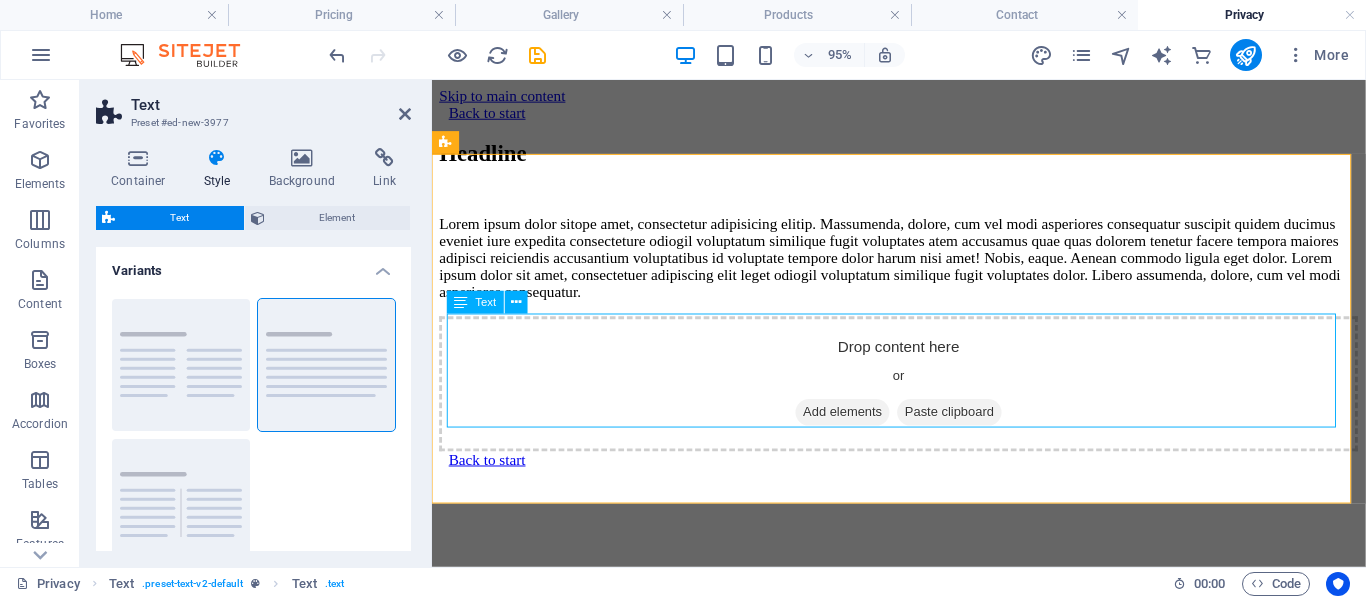 click on "Lorem ipsum dolor sitope amet, consectetur adipisicing elitip. Massumenda, dolore, cum vel modi asperiores consequatur suscipit quidem ducimus eveniet iure expedita consecteture odiogil voluptatum similique fugit voluptates atem accusamus quae quas dolorem tenetur facere tempora maiores adipisci reiciendis accusantium voluptatibus id voluptate tempore dolor harum nisi amet! Nobis, eaque. Aenean commodo ligula eget dolor. Lorem ipsum dolor sit amet, consectetuer adipiscing elit leget odiogil voluptatum similique fugit voluptates dolor. Libero assumenda, dolore, cum vel modi asperiores consequatur." at bounding box center [923, 268] 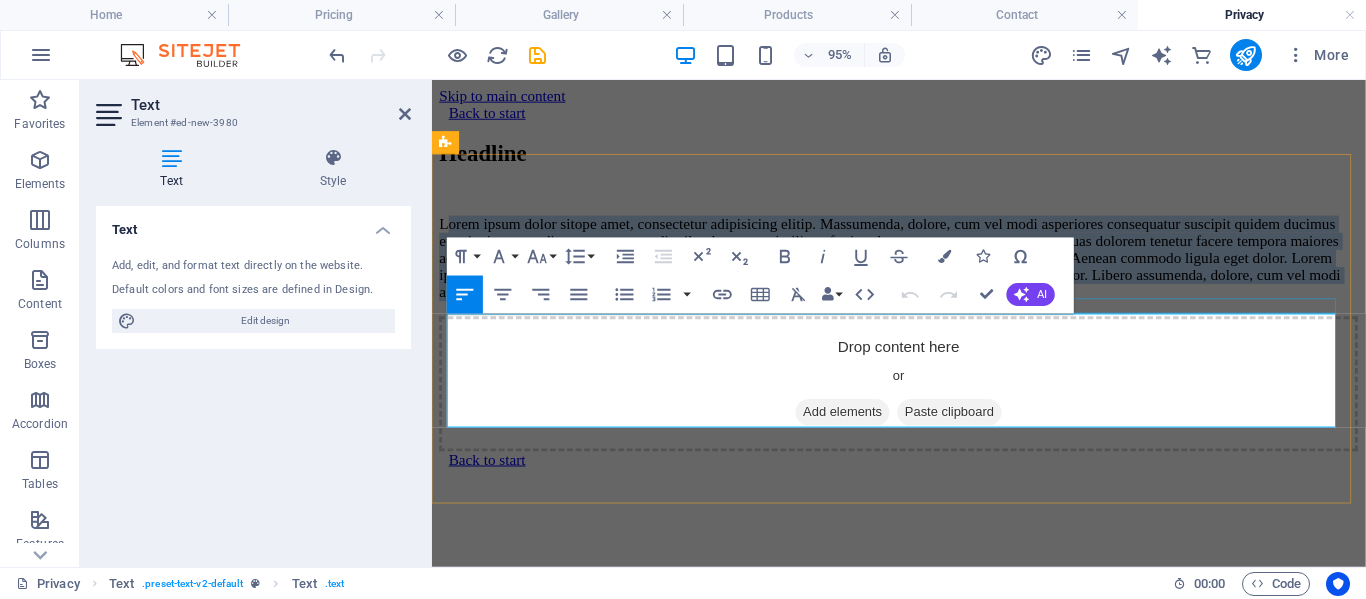 drag, startPoint x: 1246, startPoint y: 430, endPoint x: 460, endPoint y: 315, distance: 794.3683 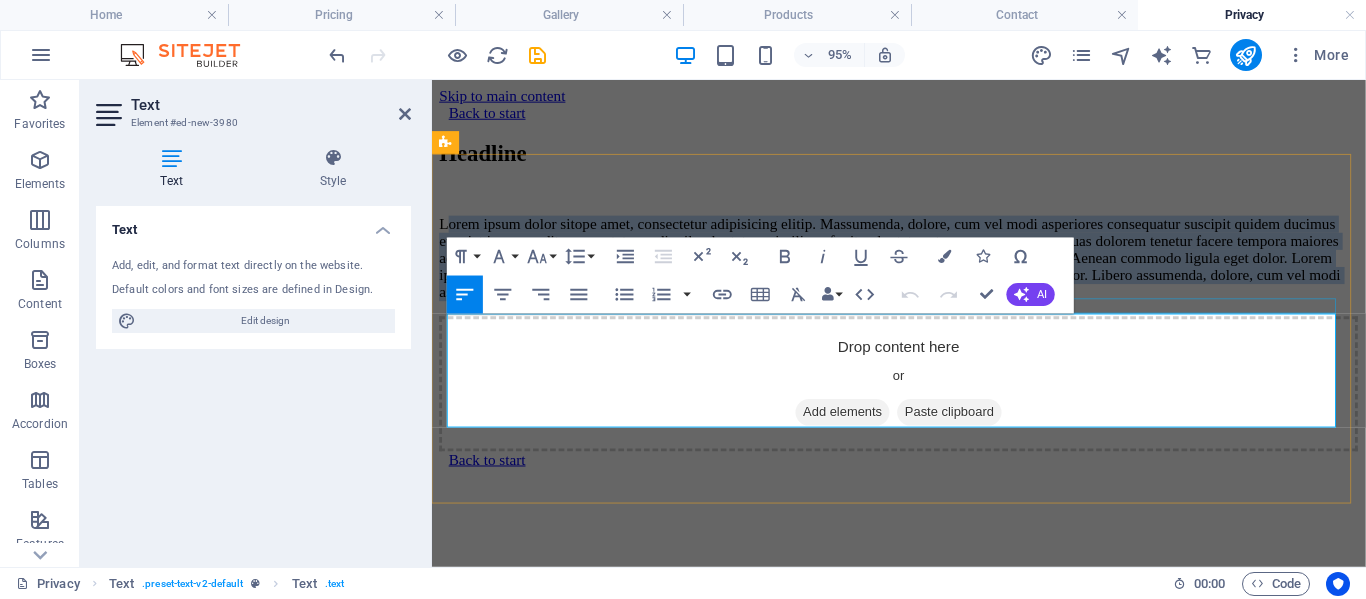 click on "Headline Lorem ipsum dolor sitope amet, consectetur adipisicing elitip. Massumenda, dolore, cum vel modi asperiores consequatur suscipit quidem ducimus eveniet iure expedita consecteture odiogil voluptatum similique fugit voluptates atem accusamus quae quas dolorem tenetur facere tempora maiores adipisci reiciendis accusantium voluptatibus id voluptate tempore dolor harum nisi amet! Nobis, eaque. Aenean commodo ligula eget dolor. Lorem ipsum dolor sit amet, consectetuer adipiscing elit leget odiogil voluptatum similique fugit voluptates dolor. Libero assumenda, dolore, cum vel modi asperiores consequatur." at bounding box center (923, 228) 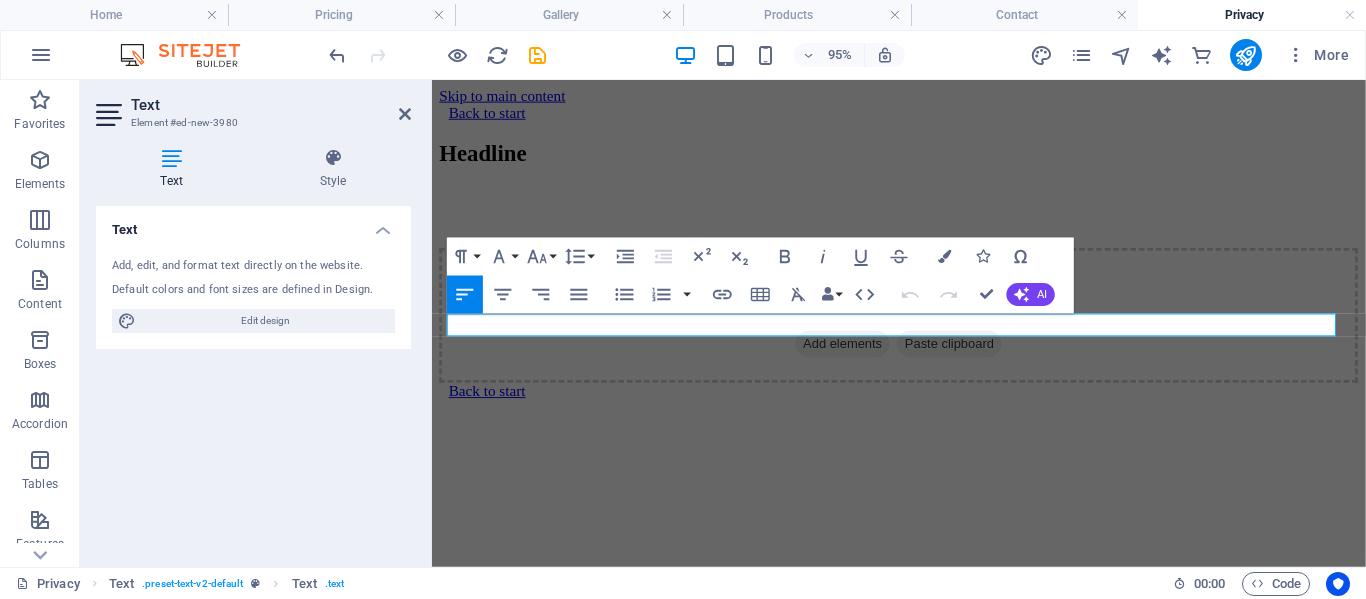 click 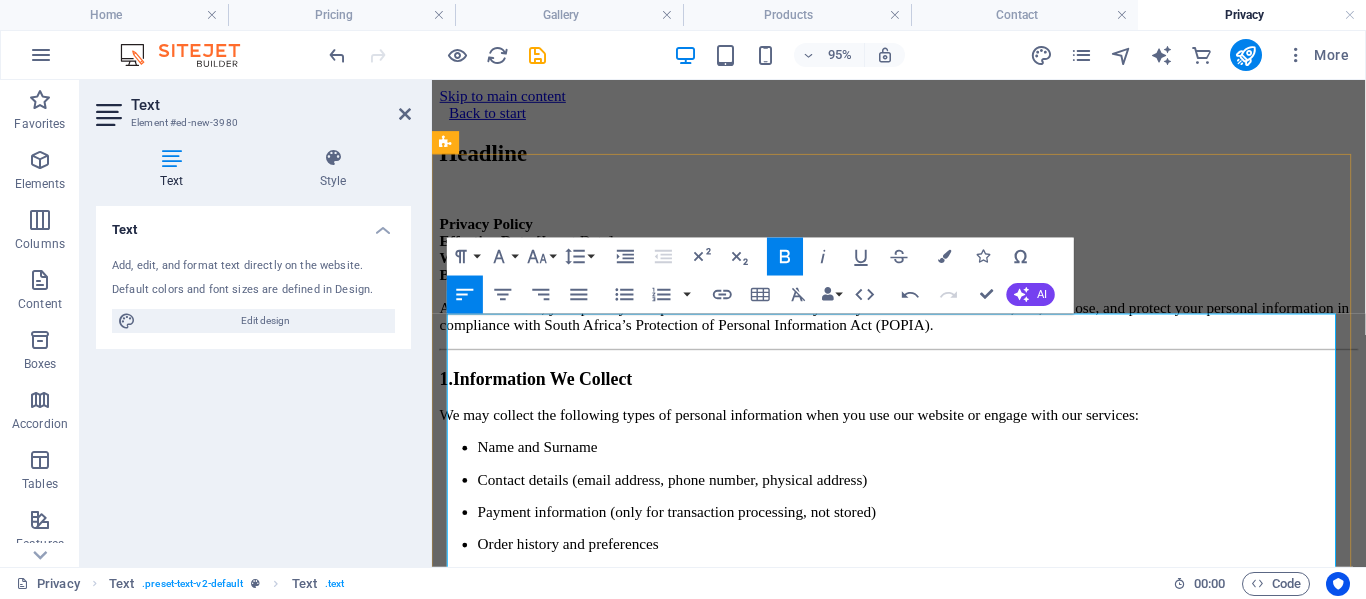 click on "Privacy Policy Effective Date:  [Insert Date] Website:   www.atkameatsa.co.za Business Name:  ATKA MEAT" at bounding box center (923, 259) 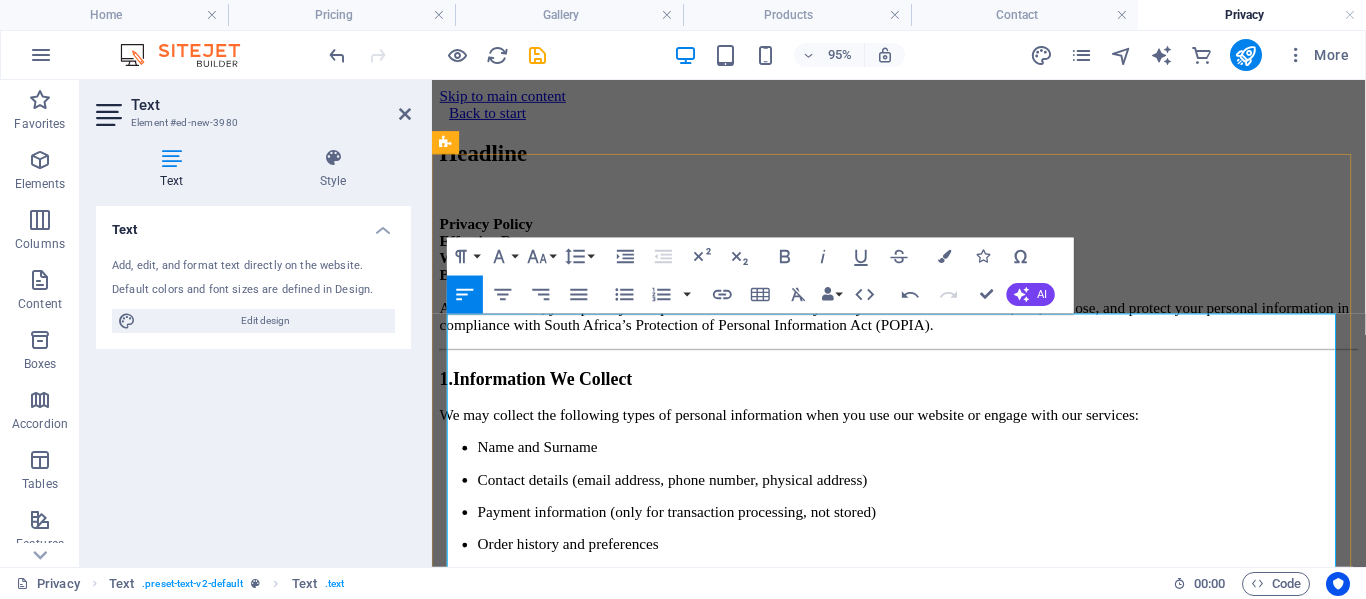 type 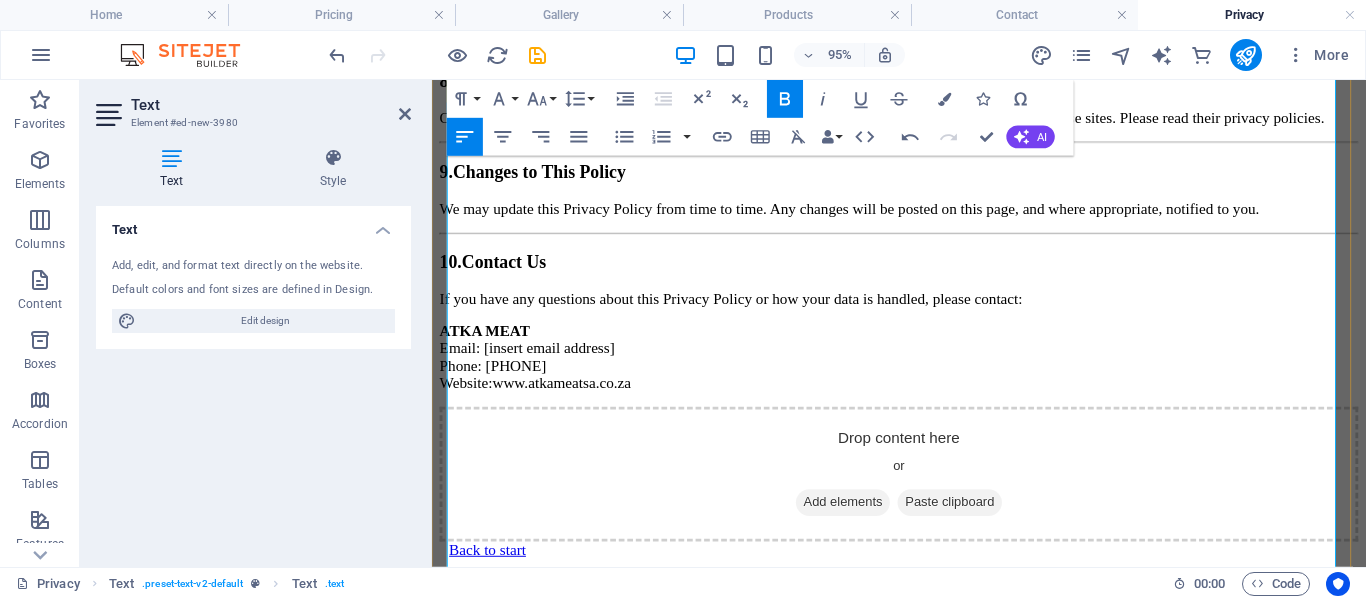 scroll, scrollTop: 2057, scrollLeft: 0, axis: vertical 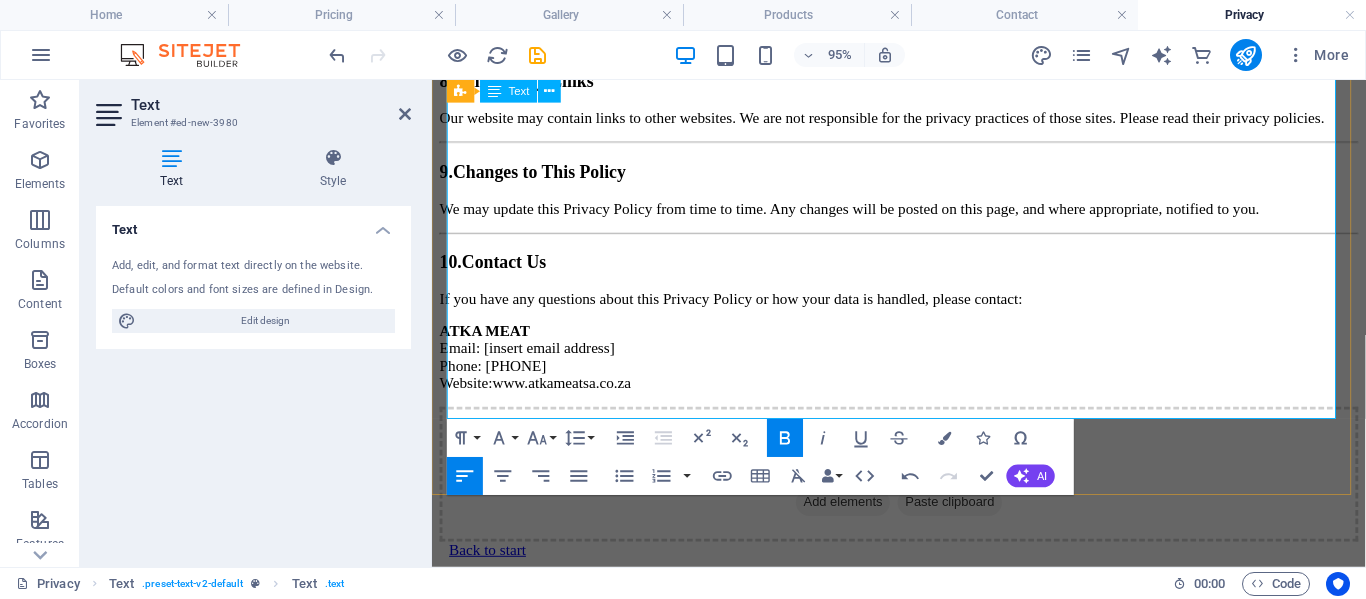 click on "Email: [EMAIL] Phone: [PHONE] Website: www.atkameatsa.co.za" at bounding box center [923, 372] 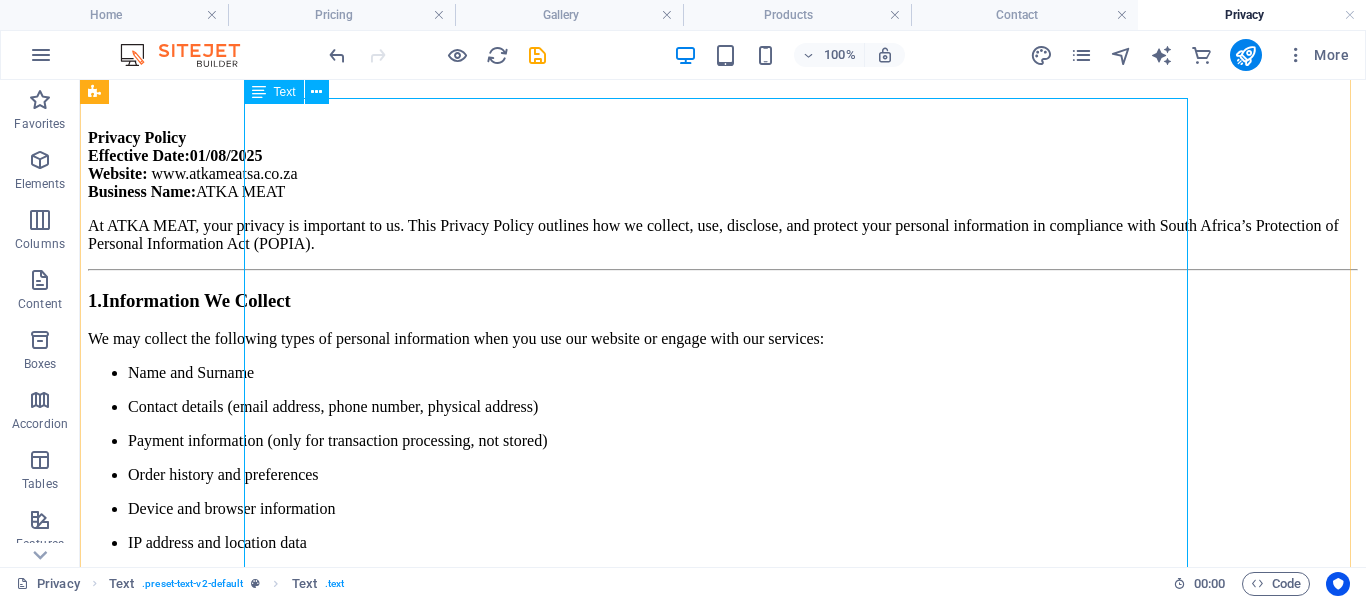scroll, scrollTop: 0, scrollLeft: 0, axis: both 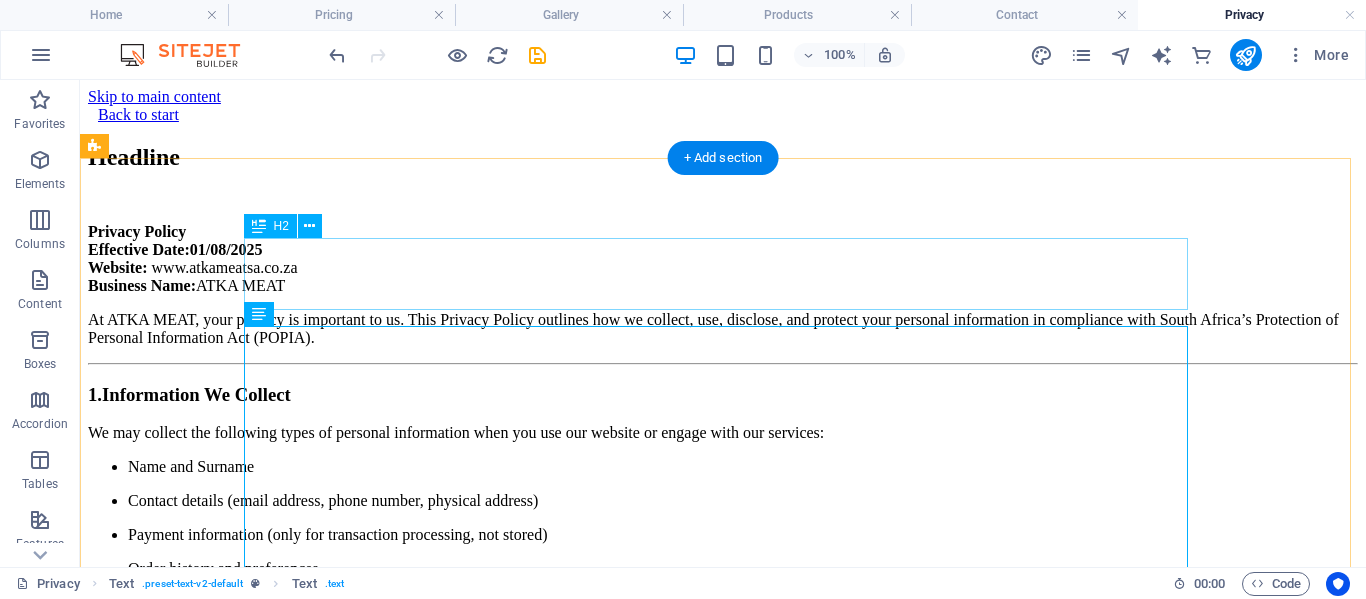 click on "Headline" at bounding box center [723, 157] 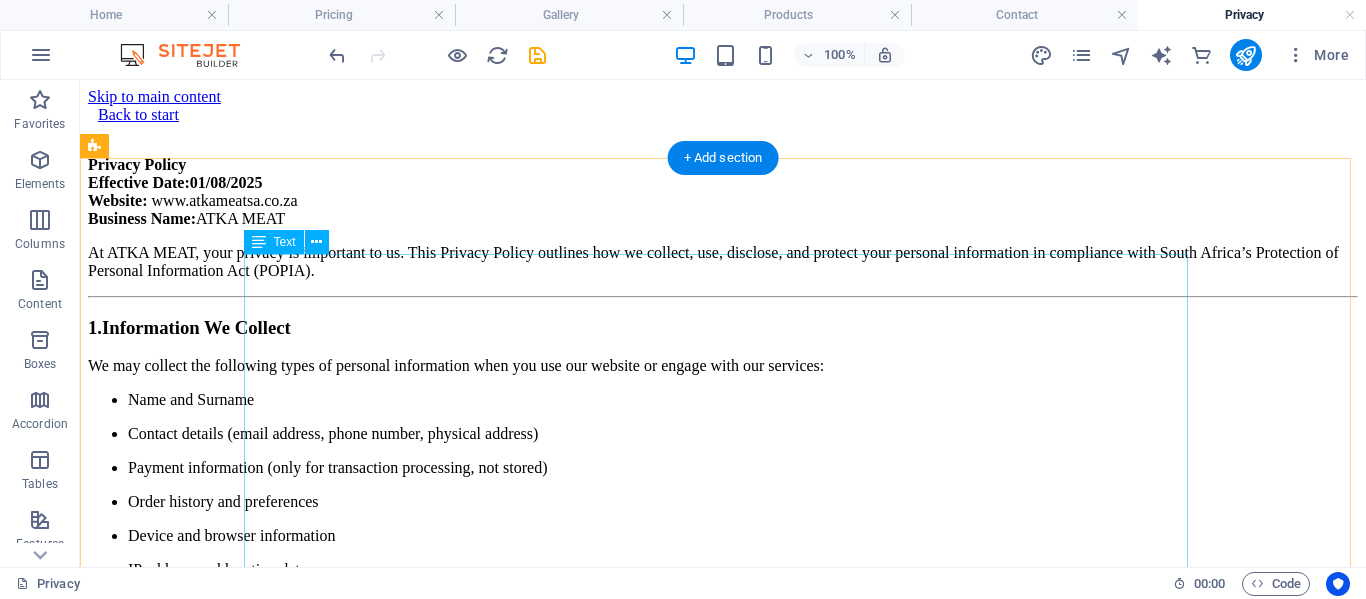 click on "Privacy Policy Effective Date:[DATE] Website: www.atkameatsa.co.za Business Name: ATKA MEAT At ATKA MEAT, your privacy is important to us. This Privacy Policy outlines how we collect, use, disclose, and protect your personal information in compliance with South Africa’s Protection of Personal Information Act (POPIA). 1. Information We Collect We may collect the following types of personal information when you use our website or engage with our services: Name and Surname Contact details (email address, phone number, physical address) Payment information (only for transaction processing, not stored) Order history and preferences Device and browser information IP address and location data 2. How We Use Your Information Your information is used for the following purposes: To process and deliver your orders To communicate with you regarding your orders, inquiries, or promotions To improve our website and customer service To send you marketing communications (with your consent) 3. We do not 4. 5. 6." at bounding box center [723, 1130] 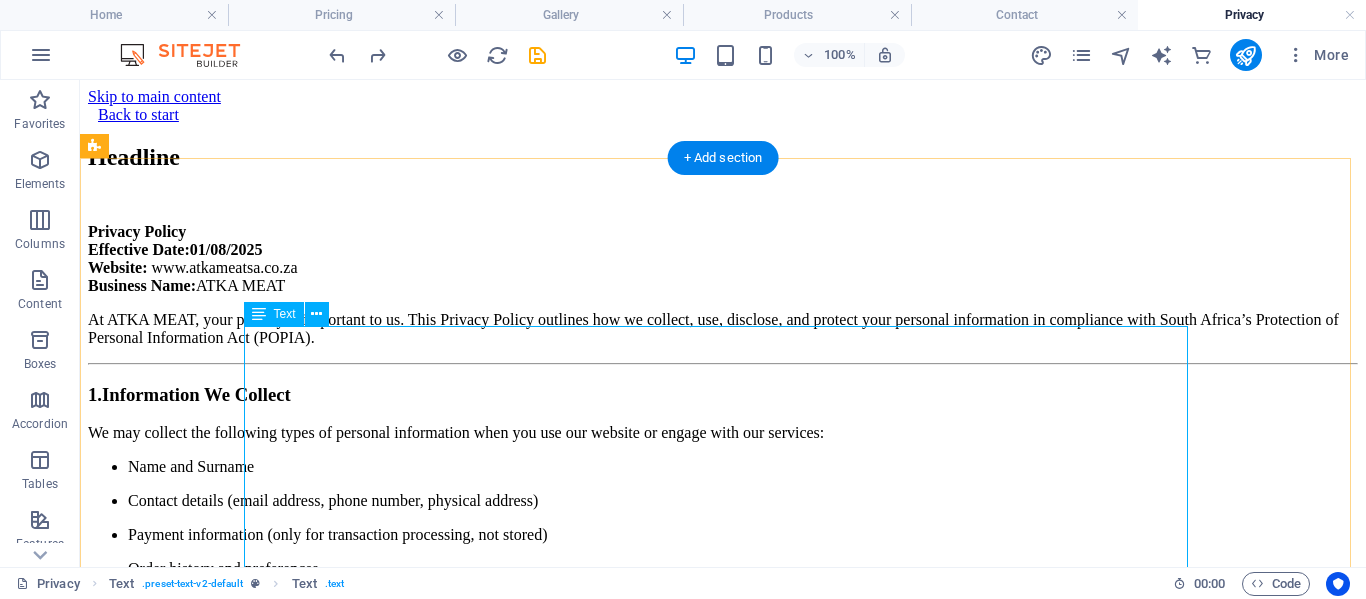 click on "Privacy Policy Effective Date:[DATE] Website: www.atkameatsa.co.za Business Name: ATKA MEAT At ATKA MEAT, your privacy is important to us. This Privacy Policy outlines how we collect, use, disclose, and protect your personal information in compliance with South Africa’s Protection of Personal Information Act (POPIA). 1. Information We Collect We may collect the following types of personal information when you use our website or engage with our services: Name and Surname Contact details (email address, phone number, physical address) Payment information (only for transaction processing, not stored) Order history and preferences Device and browser information IP address and location data 2. How We Use Your Information Your information is used for the following purposes: To process and deliver your orders To communicate with you regarding your orders, inquiries, or promotions To improve our website and customer service To send you marketing communications (with your consent) 3. We do not 4. 5. 6." at bounding box center [723, 1197] 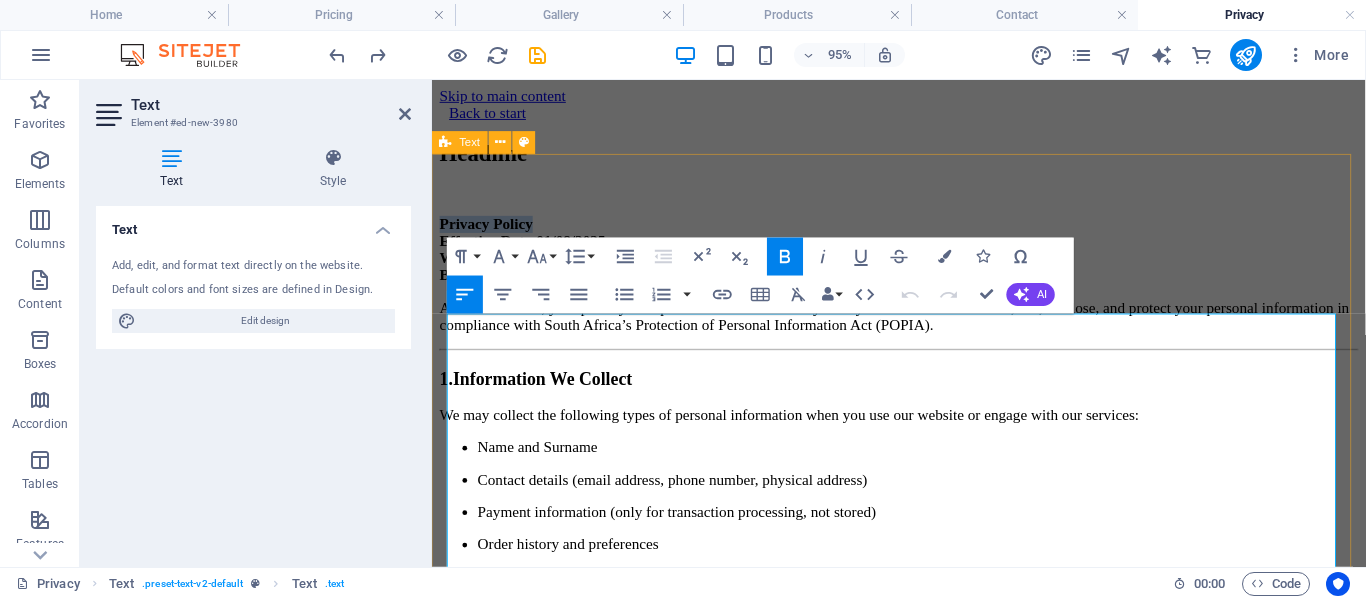 drag, startPoint x: 566, startPoint y: 334, endPoint x: 433, endPoint y: 338, distance: 133.06013 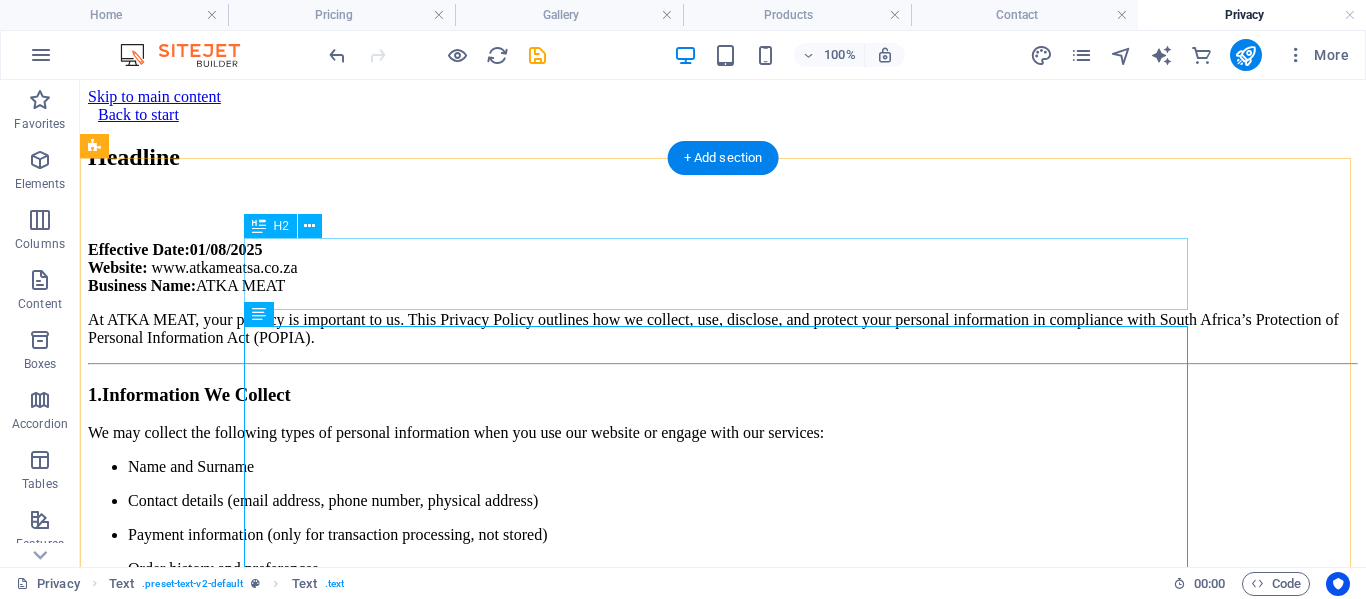click on "Headline" at bounding box center [723, 157] 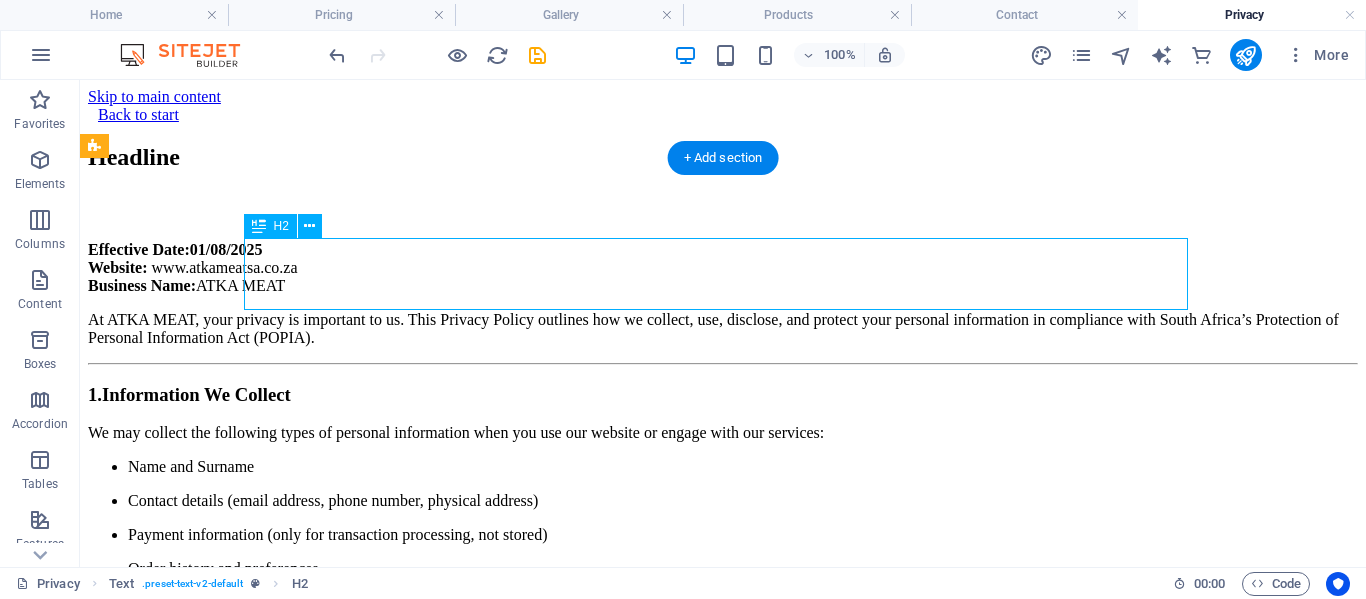 click on "Headline" at bounding box center [723, 157] 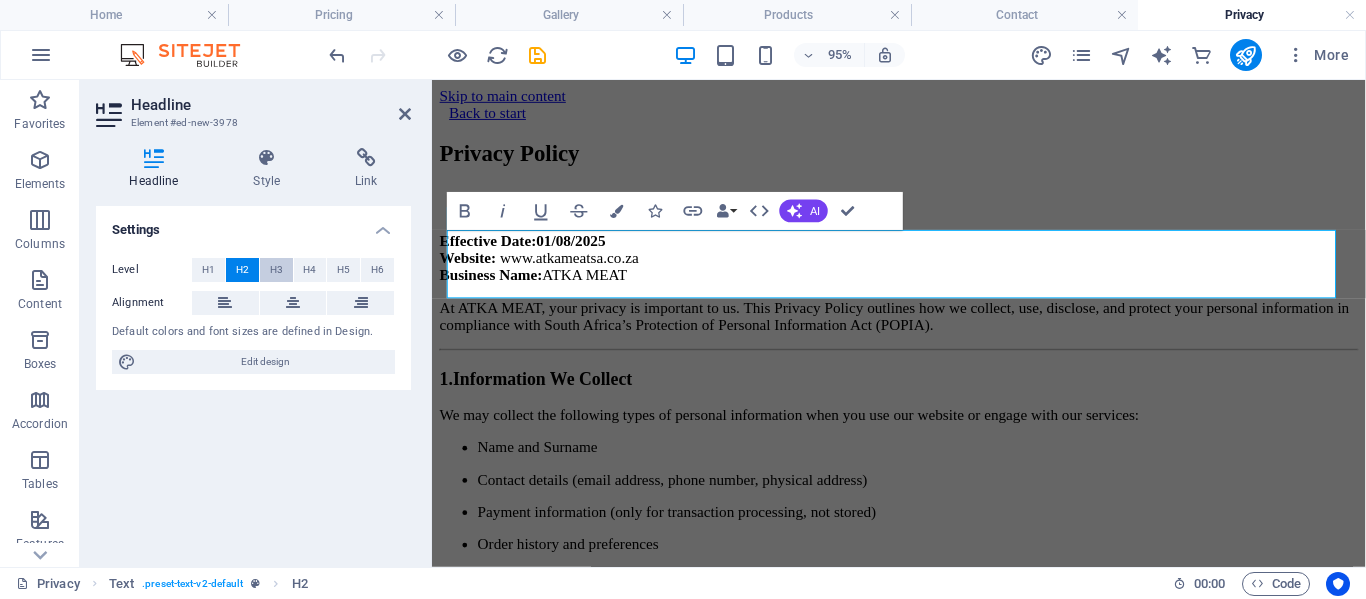 click on "H3" at bounding box center (276, 270) 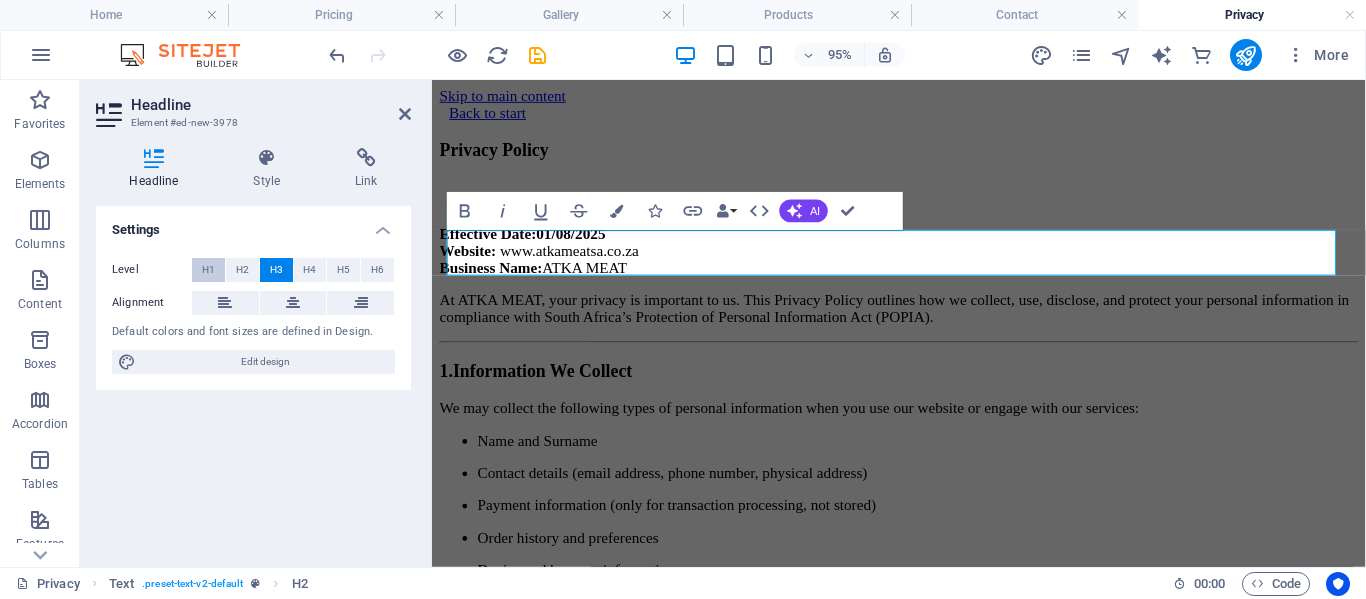 click on "H1" at bounding box center (208, 270) 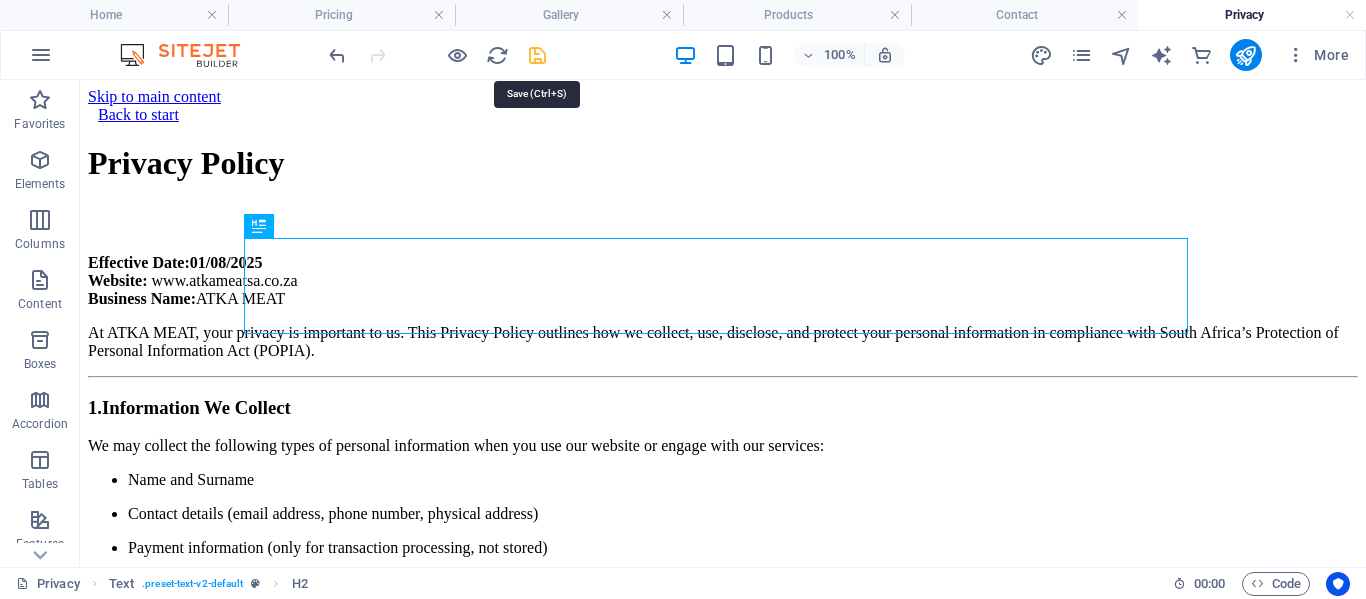 click at bounding box center (537, 55) 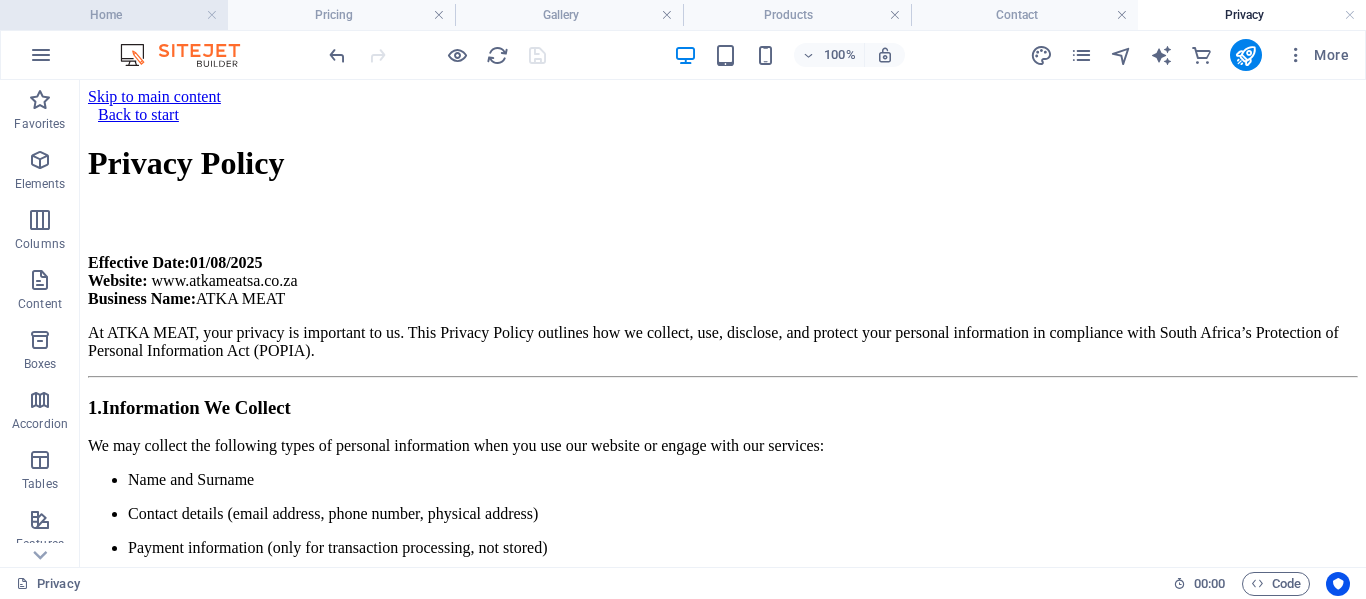 click on "Home" at bounding box center [114, 15] 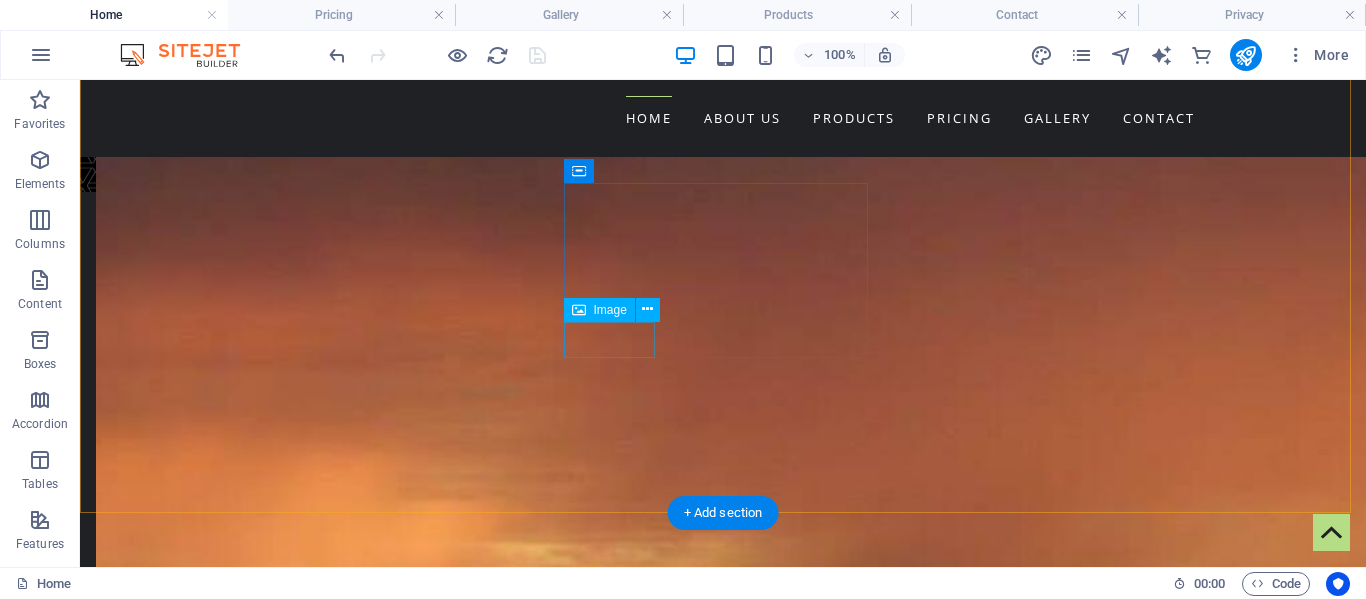 scroll, scrollTop: 3609, scrollLeft: 0, axis: vertical 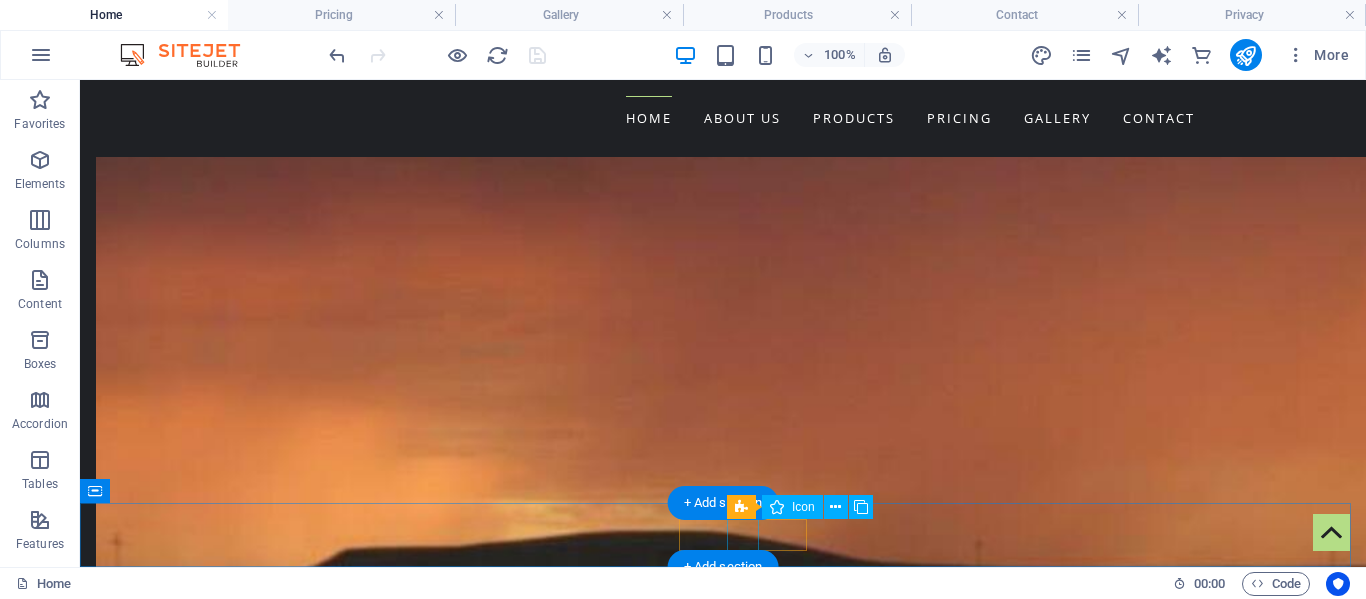 click at bounding box center (723, 9239) 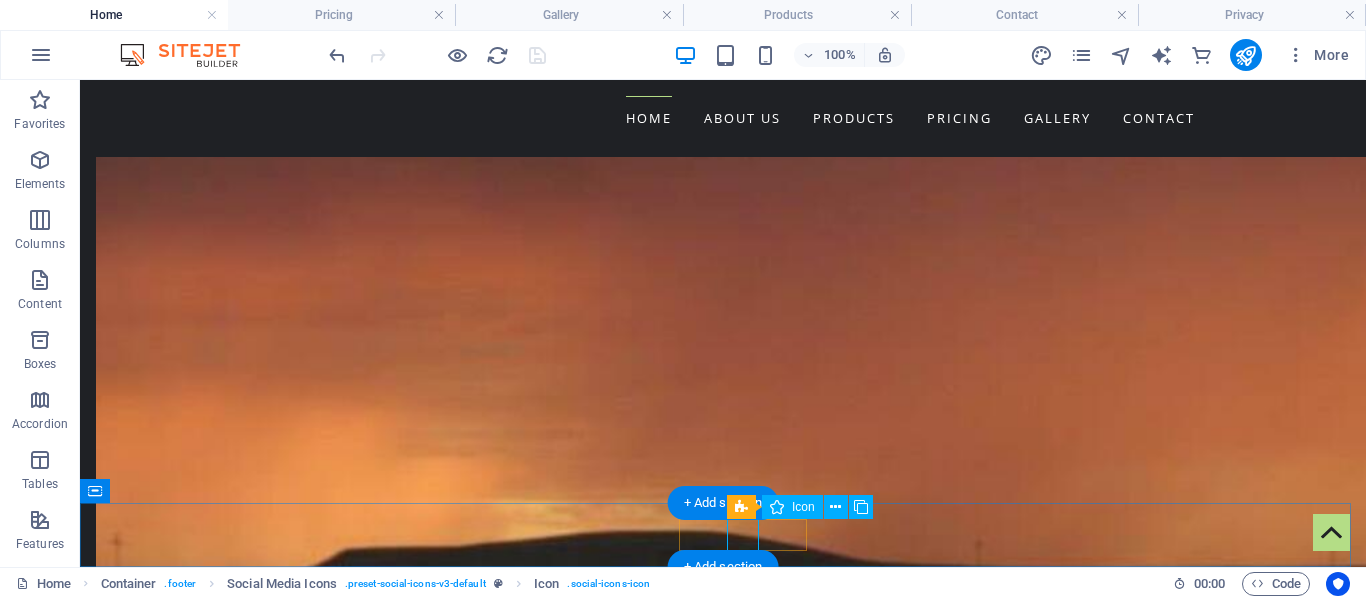 click at bounding box center (723, 9239) 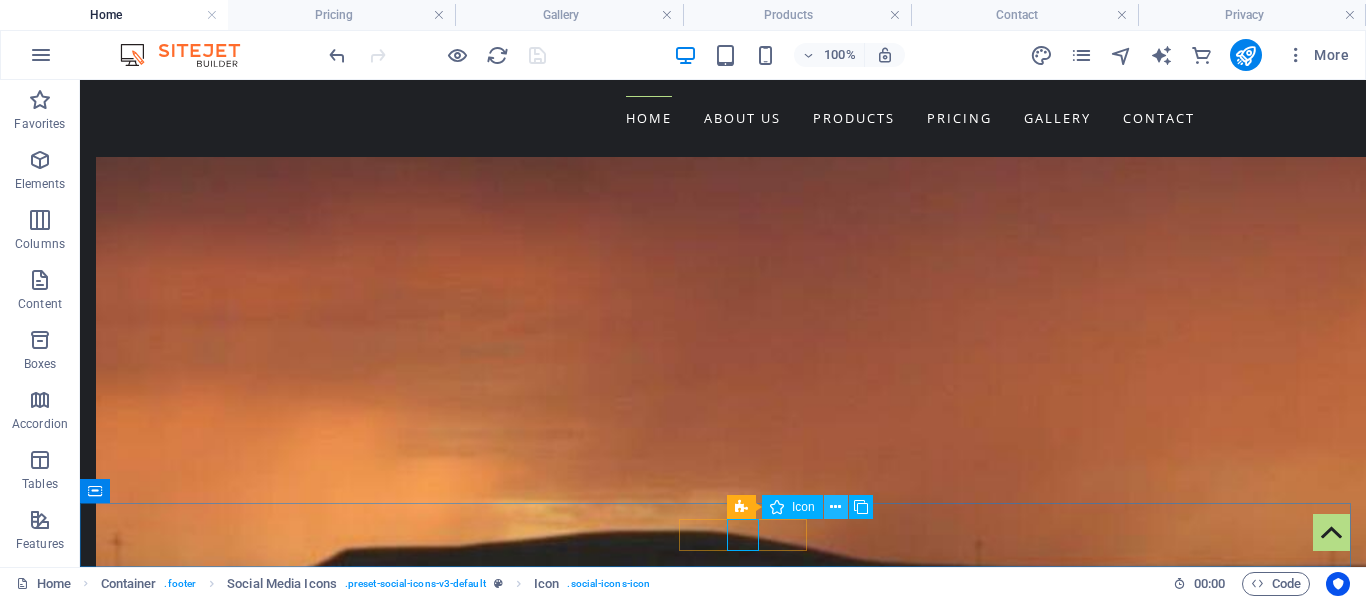 click at bounding box center (835, 507) 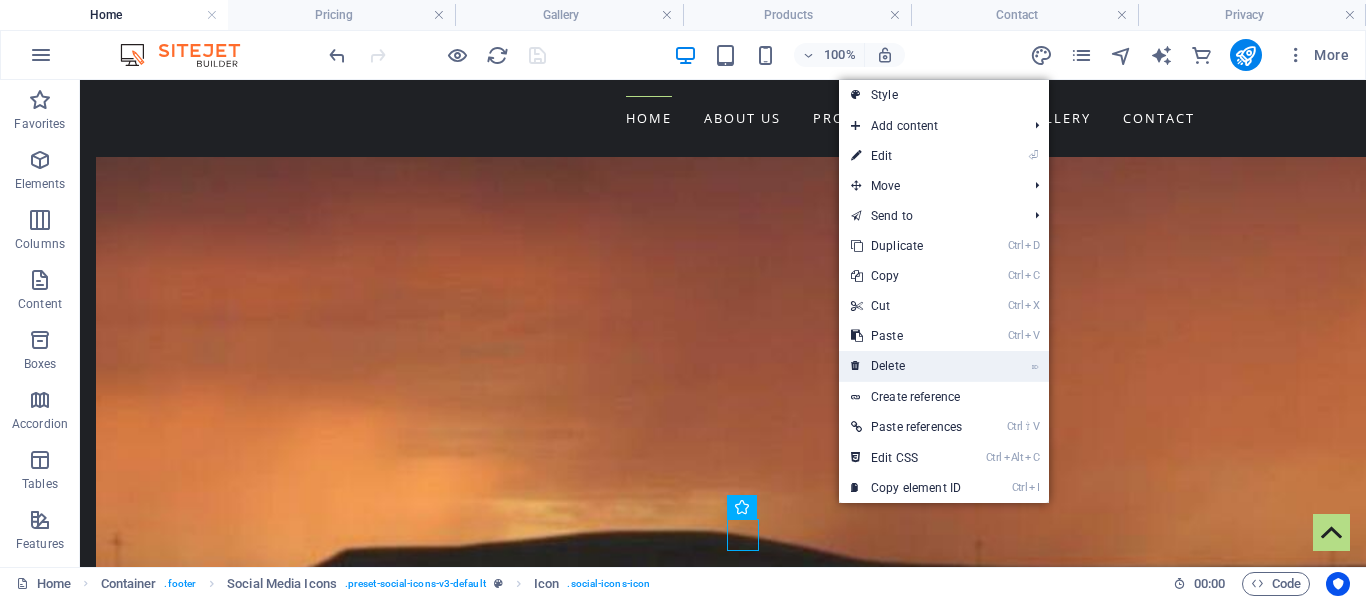 click on "⌦  Delete" at bounding box center (906, 366) 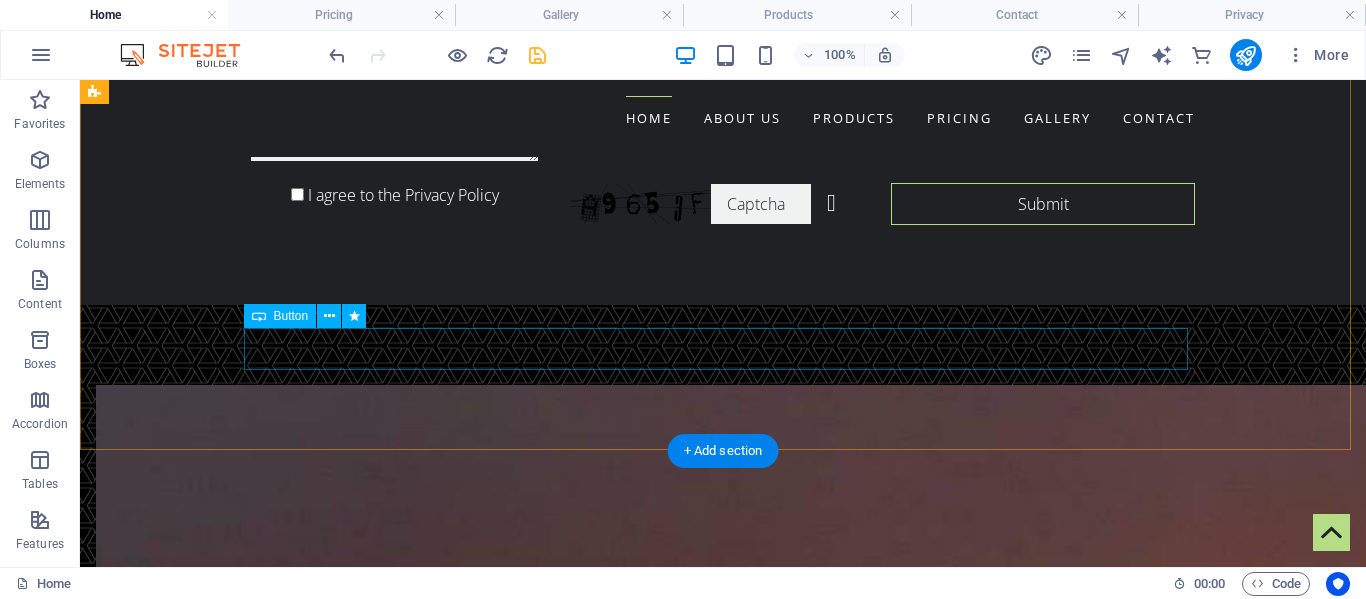 scroll, scrollTop: 2965, scrollLeft: 0, axis: vertical 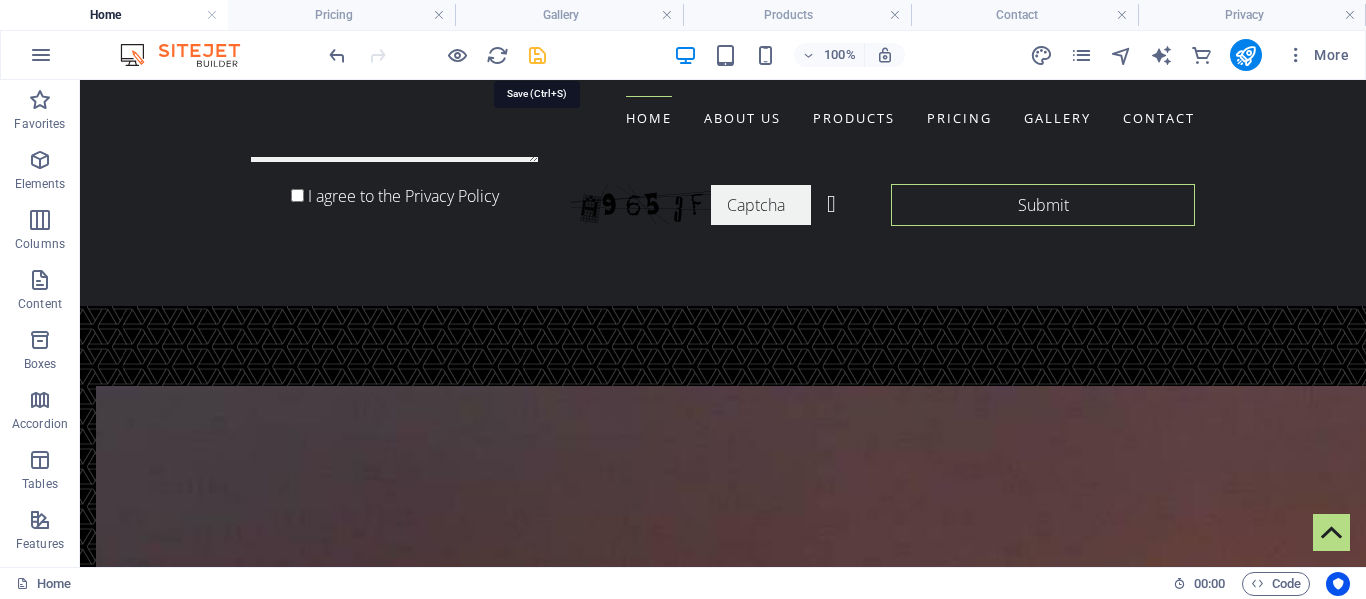 click at bounding box center (537, 55) 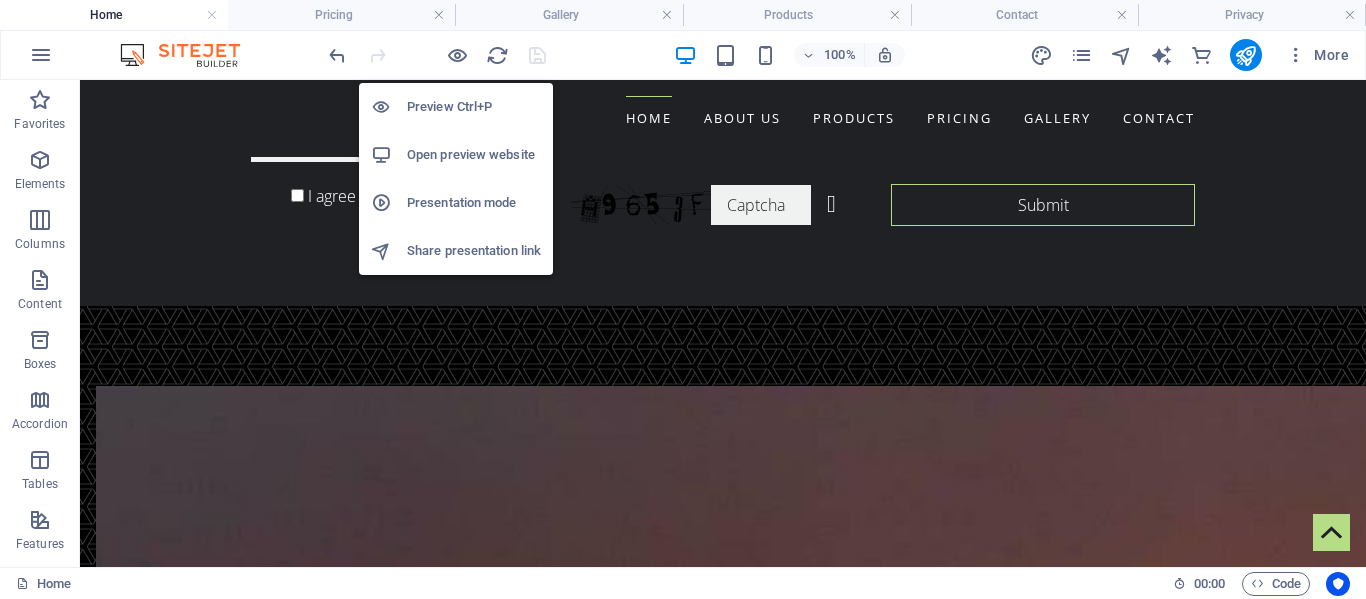 click on "Open preview website" at bounding box center (474, 155) 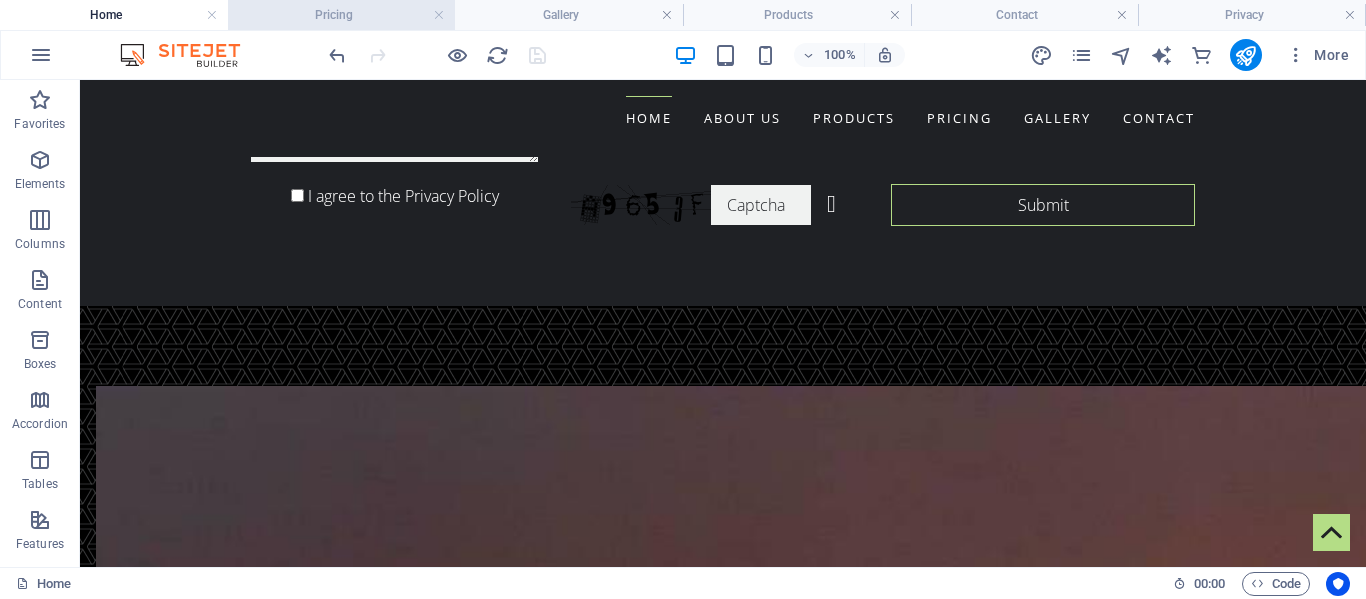 click on "Pricing" at bounding box center (342, 15) 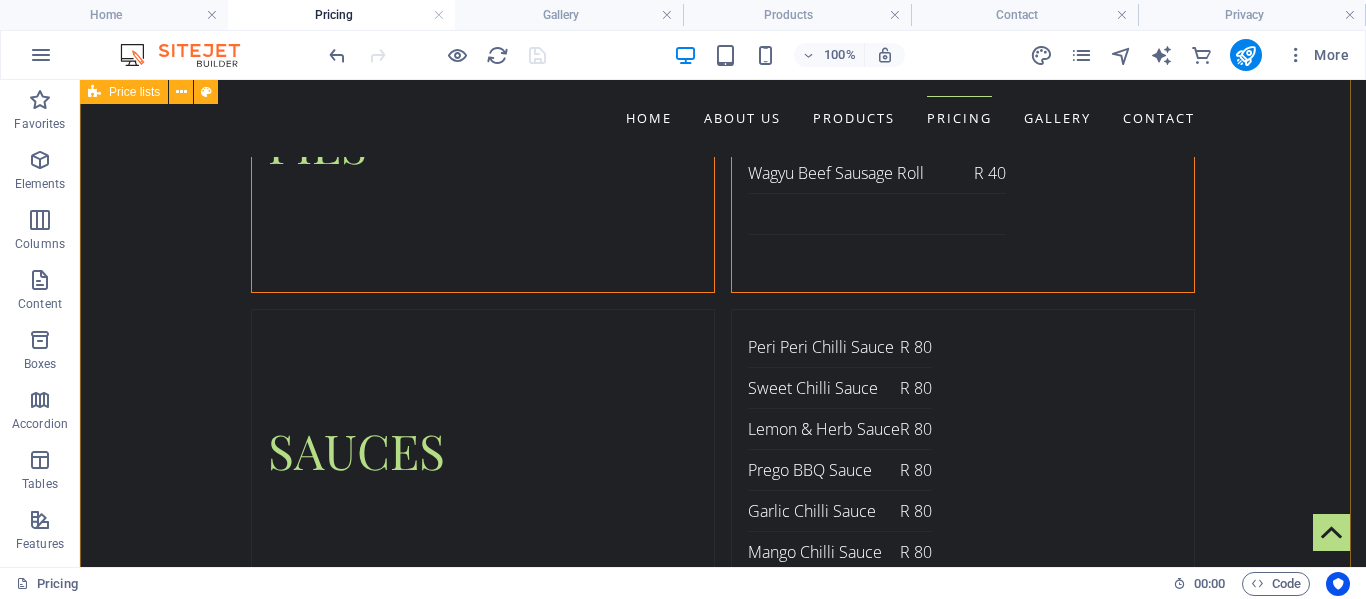 scroll, scrollTop: 2513, scrollLeft: 0, axis: vertical 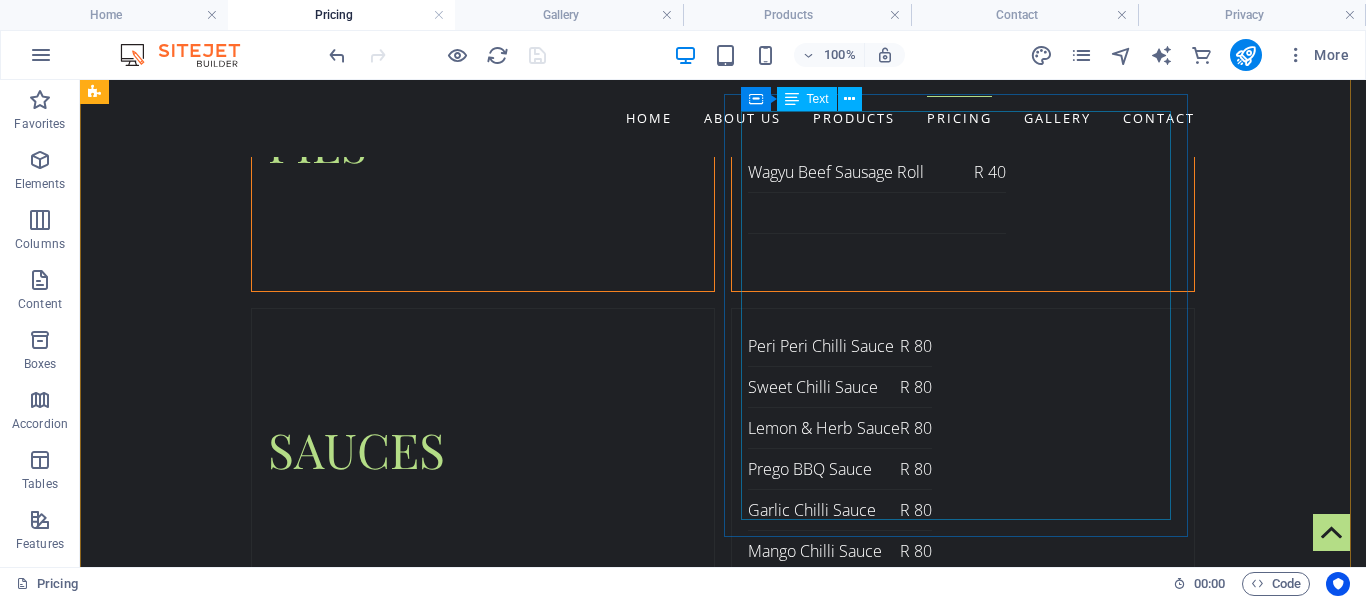 click on "Pet Sprinkles (150ml) R 60" at bounding box center [839, 827] 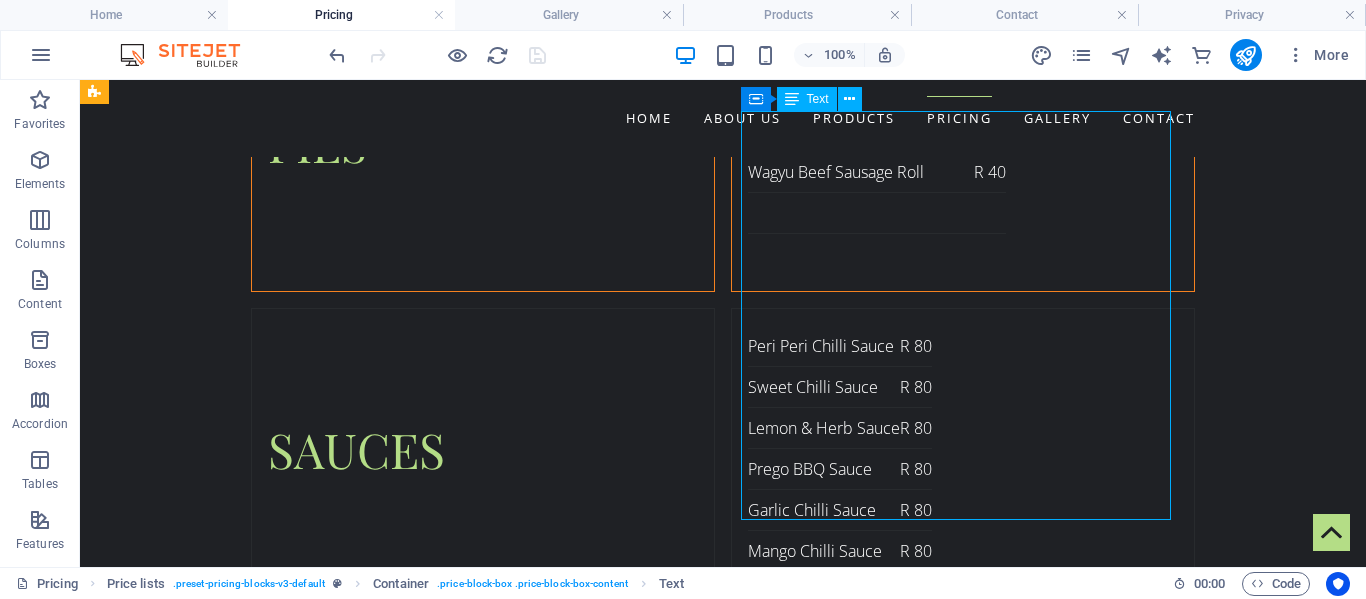 click on "Pet Sprinkles (150ml) R 60" at bounding box center [839, 827] 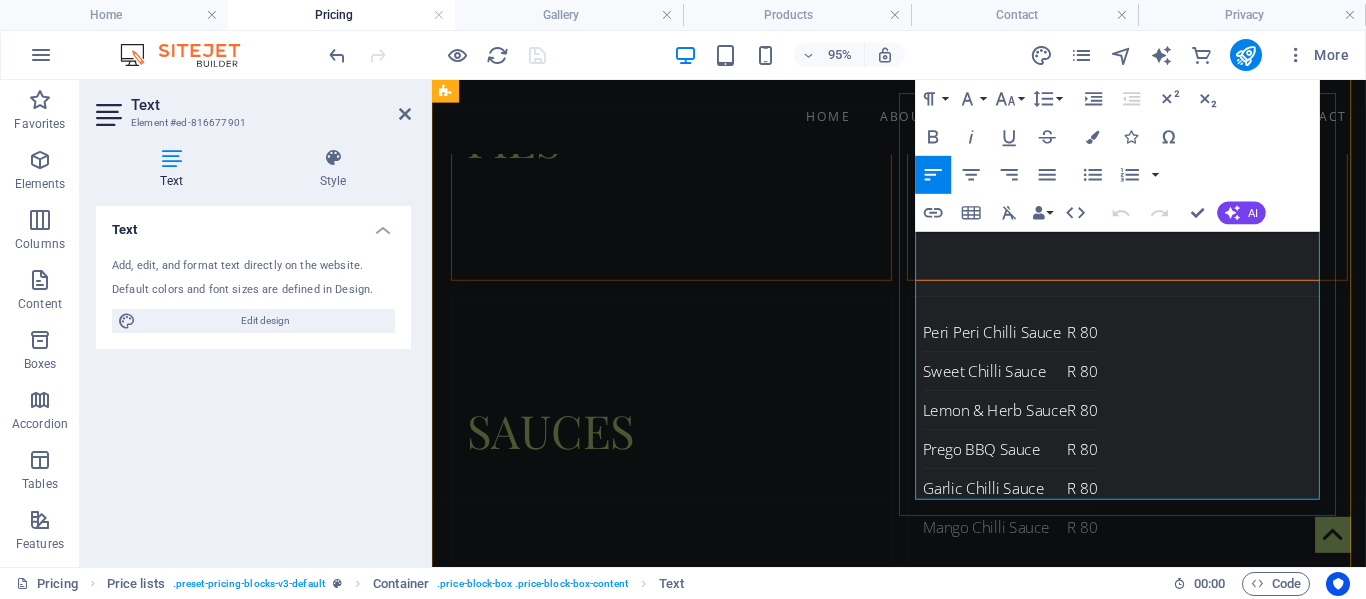 click at bounding box center [1024, 848] 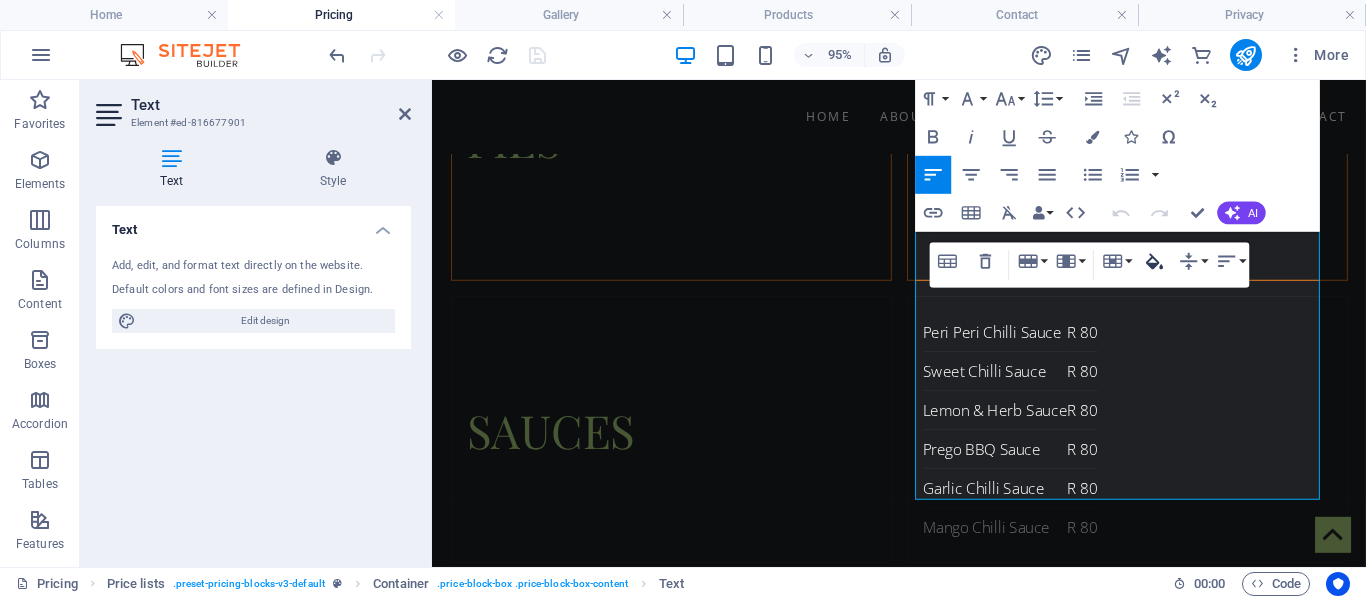 click 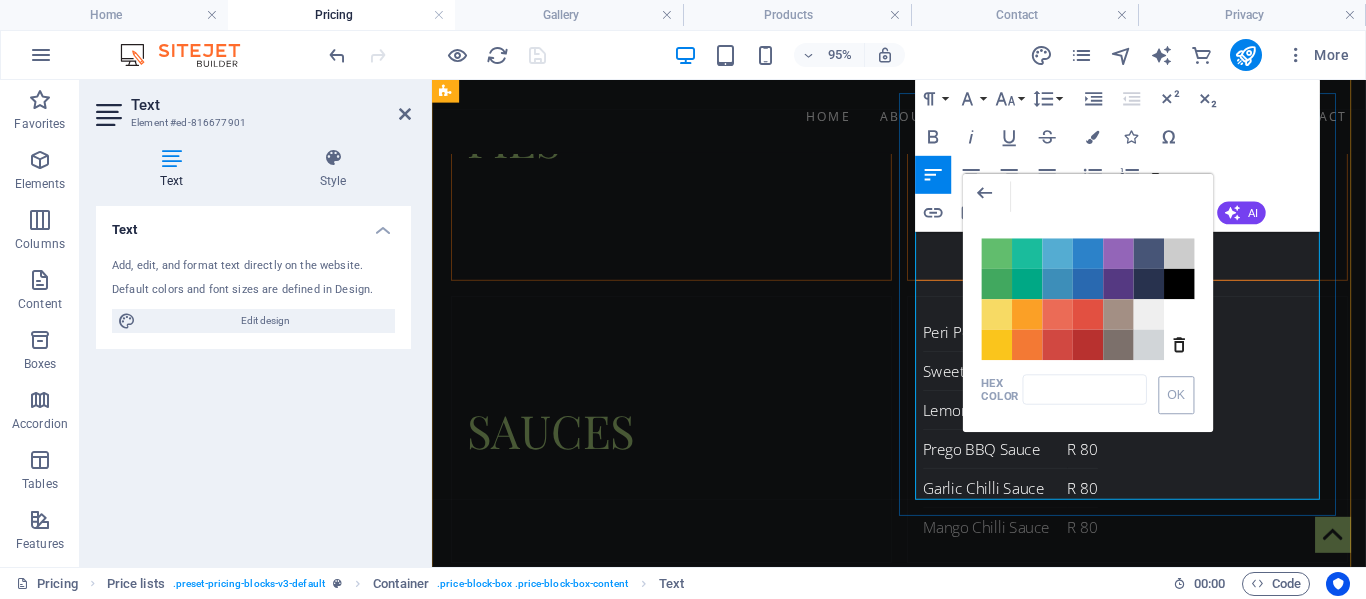 click at bounding box center [1024, 1012] 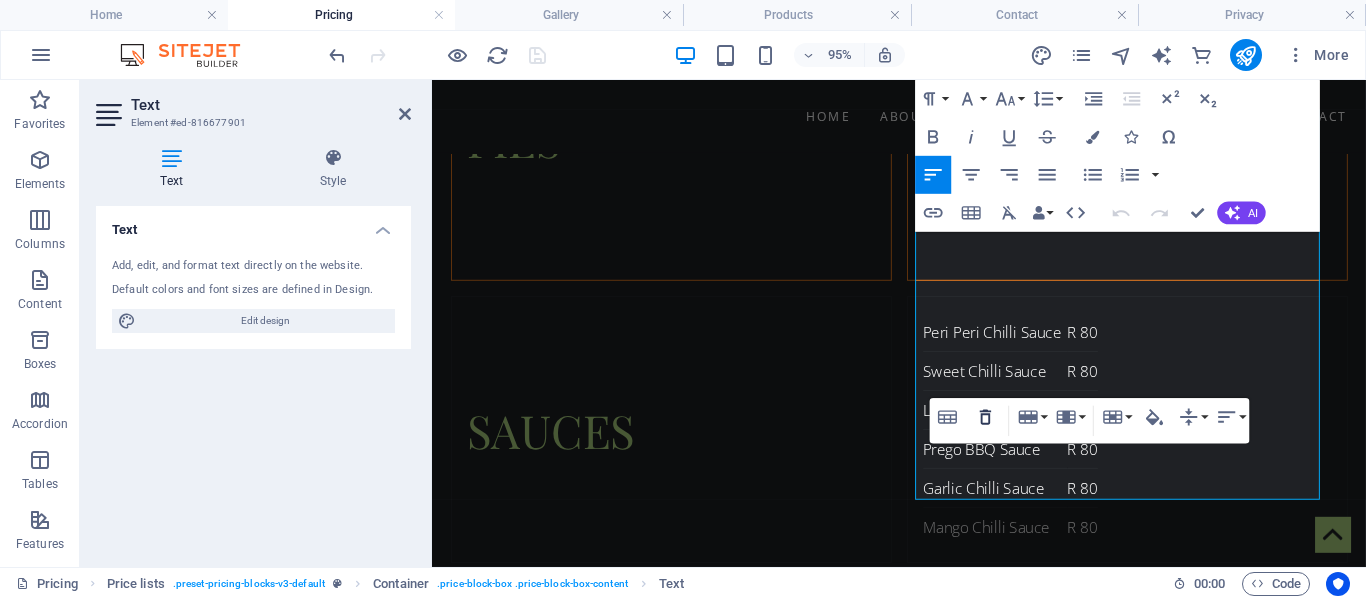 click 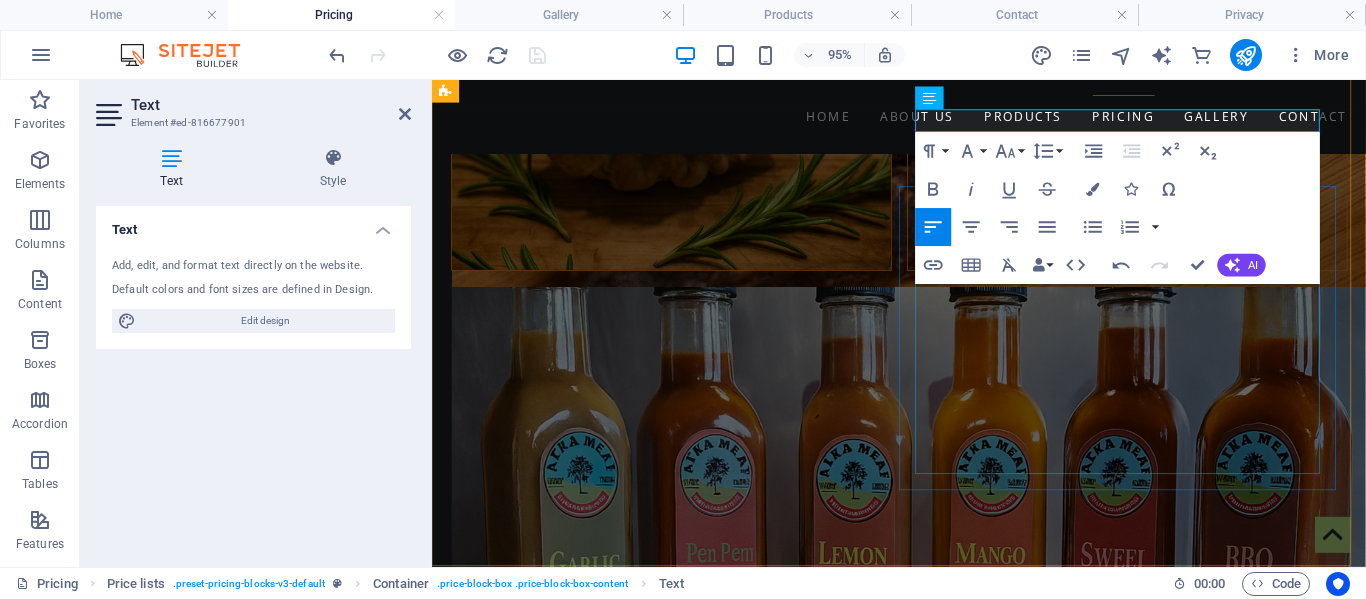 scroll, scrollTop: 2513, scrollLeft: 0, axis: vertical 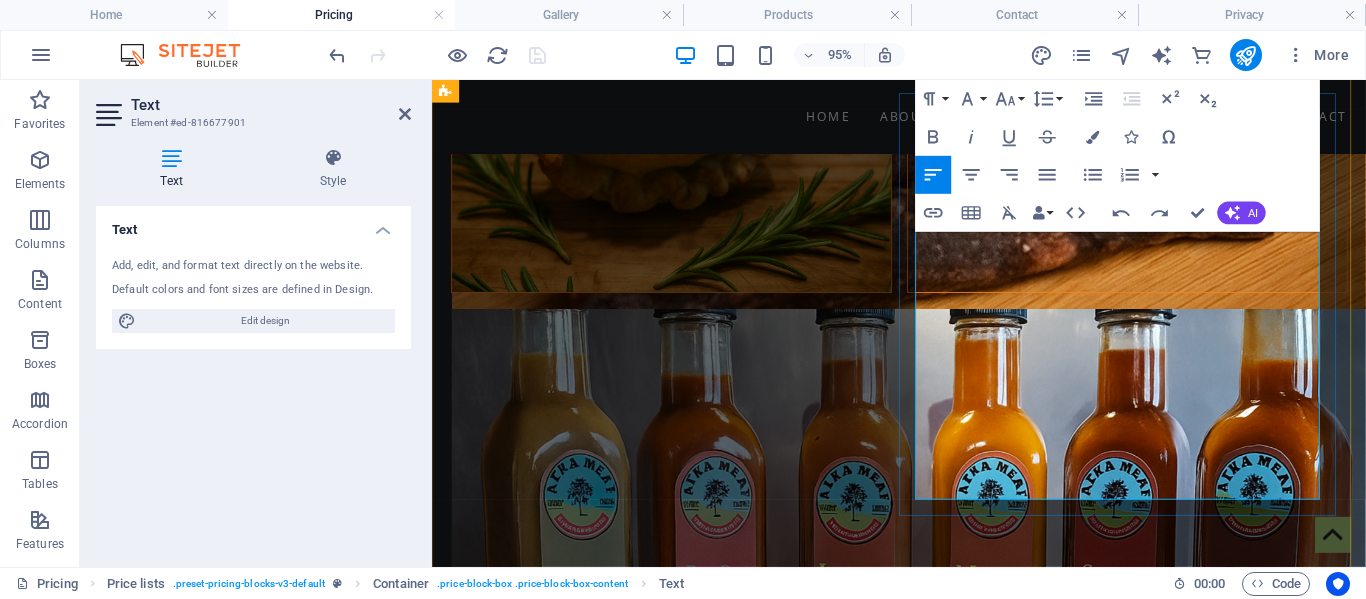 click at bounding box center [1024, 862] 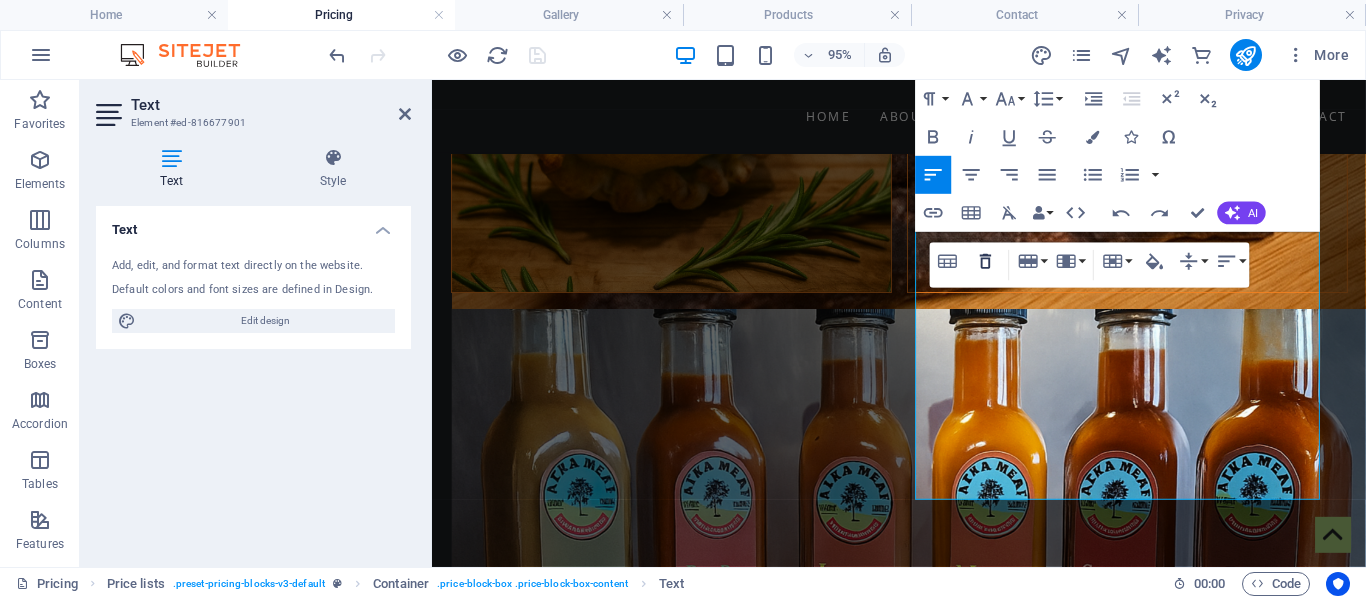 click 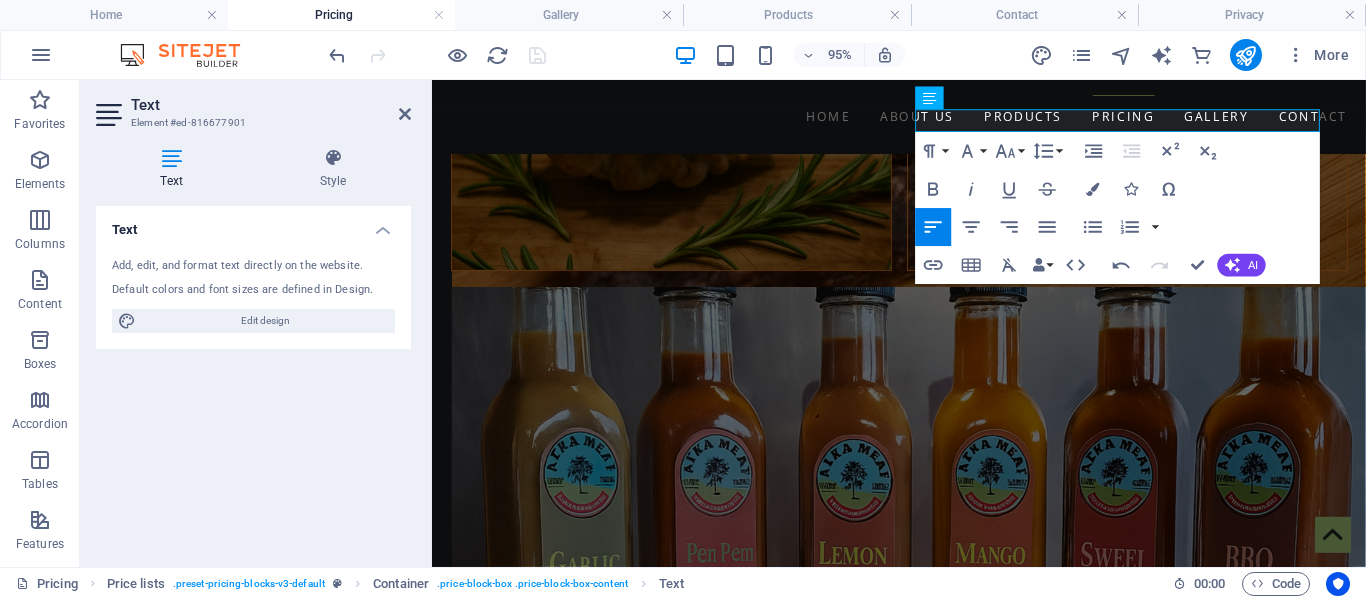 scroll, scrollTop: 2513, scrollLeft: 0, axis: vertical 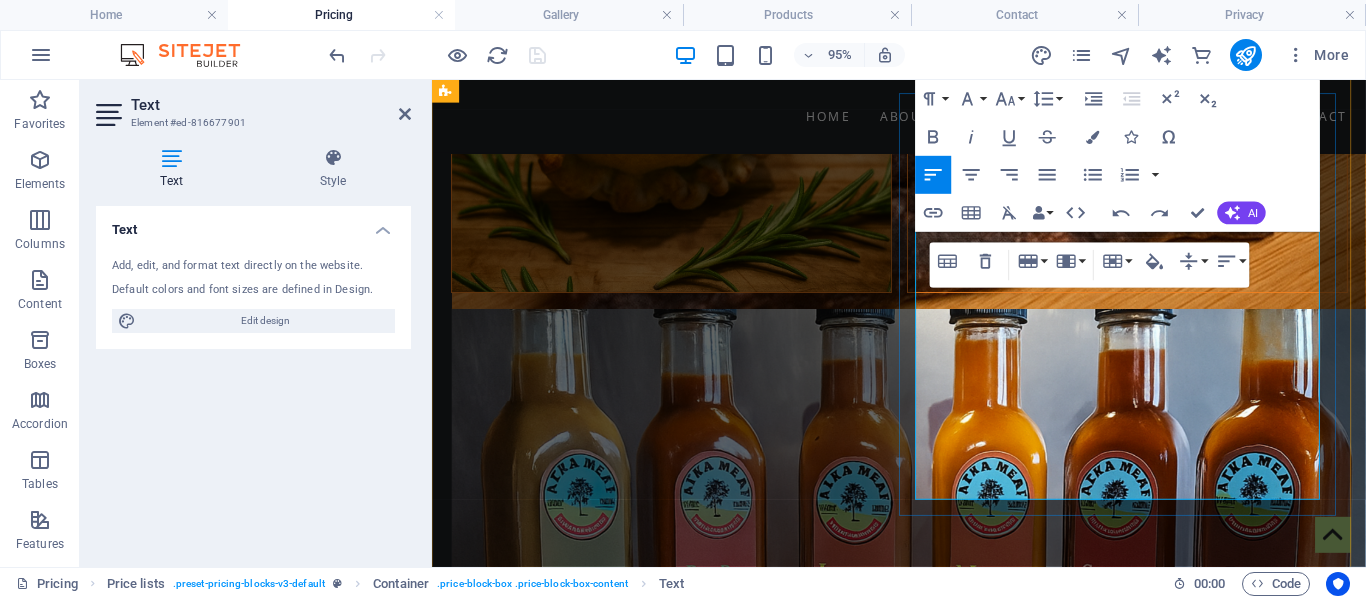 click at bounding box center [1024, 903] 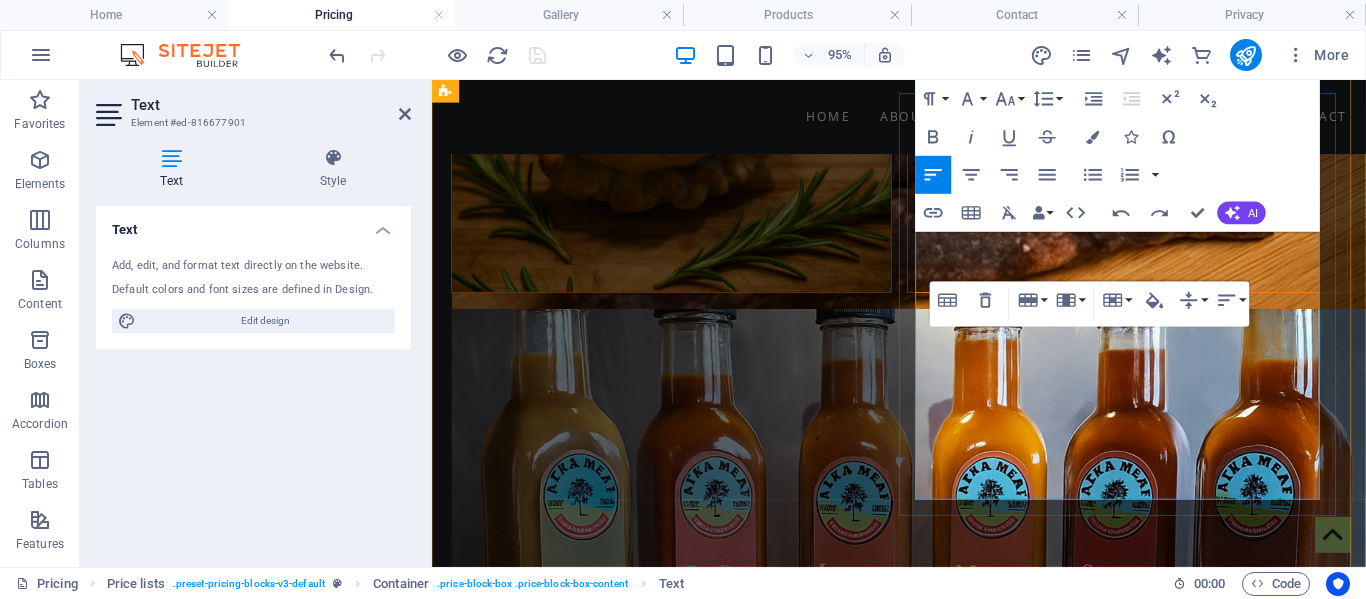 click at bounding box center (1024, 903) 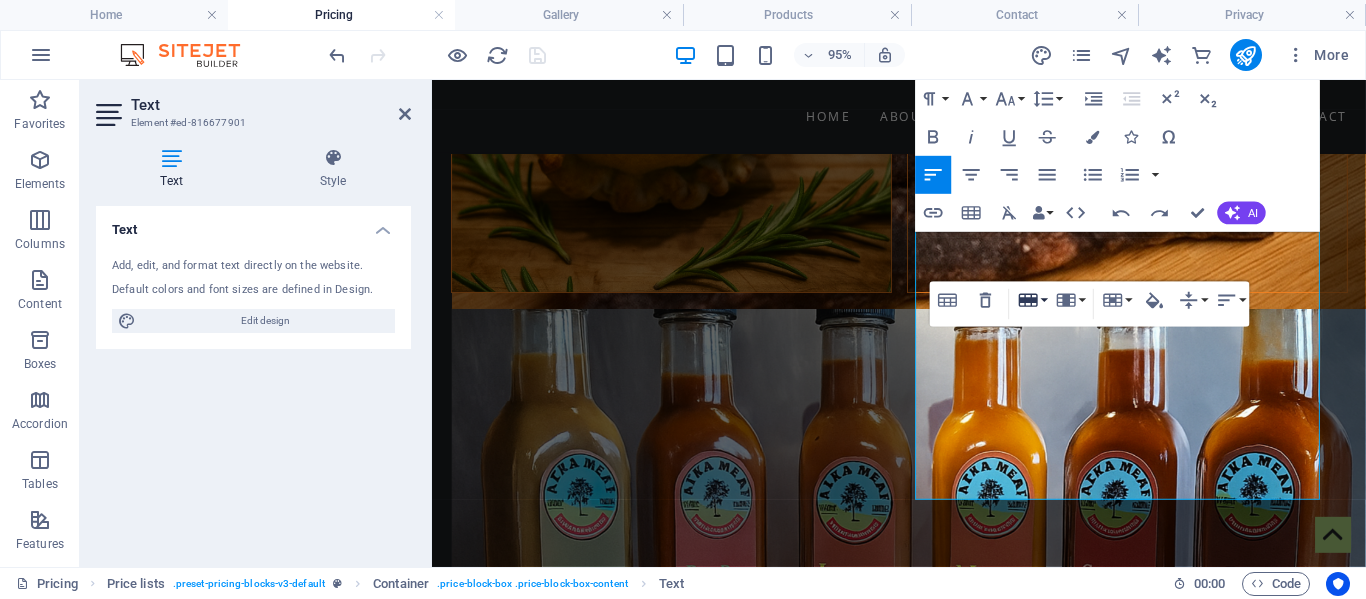 click 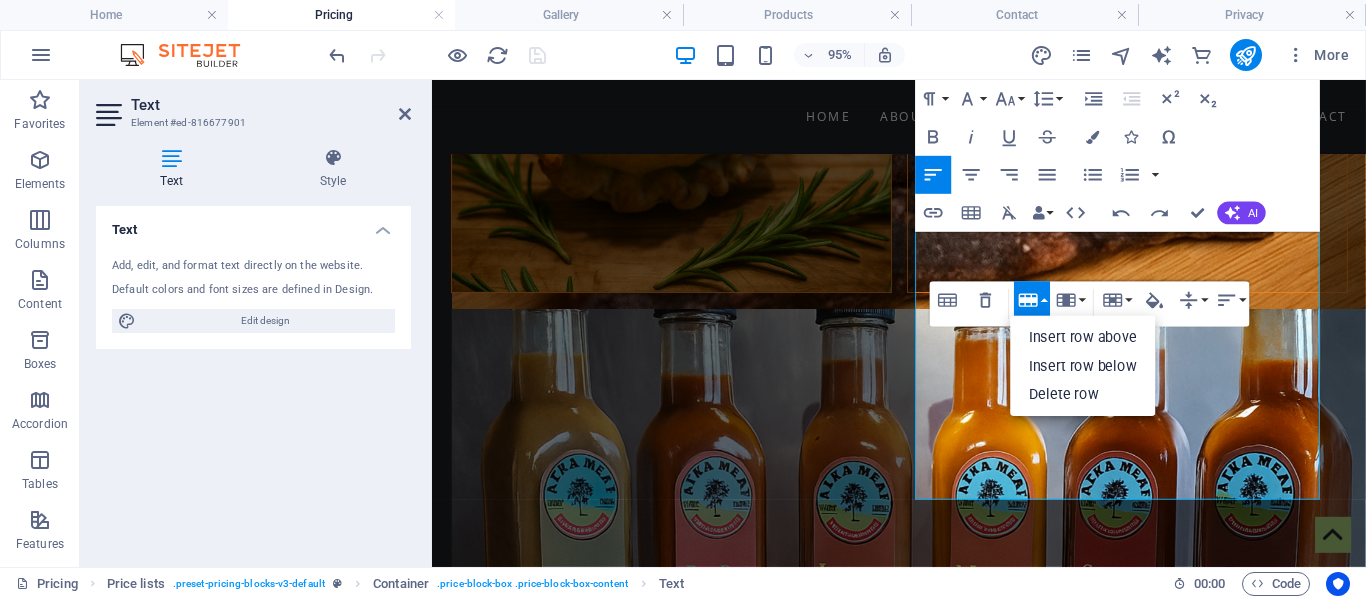 click 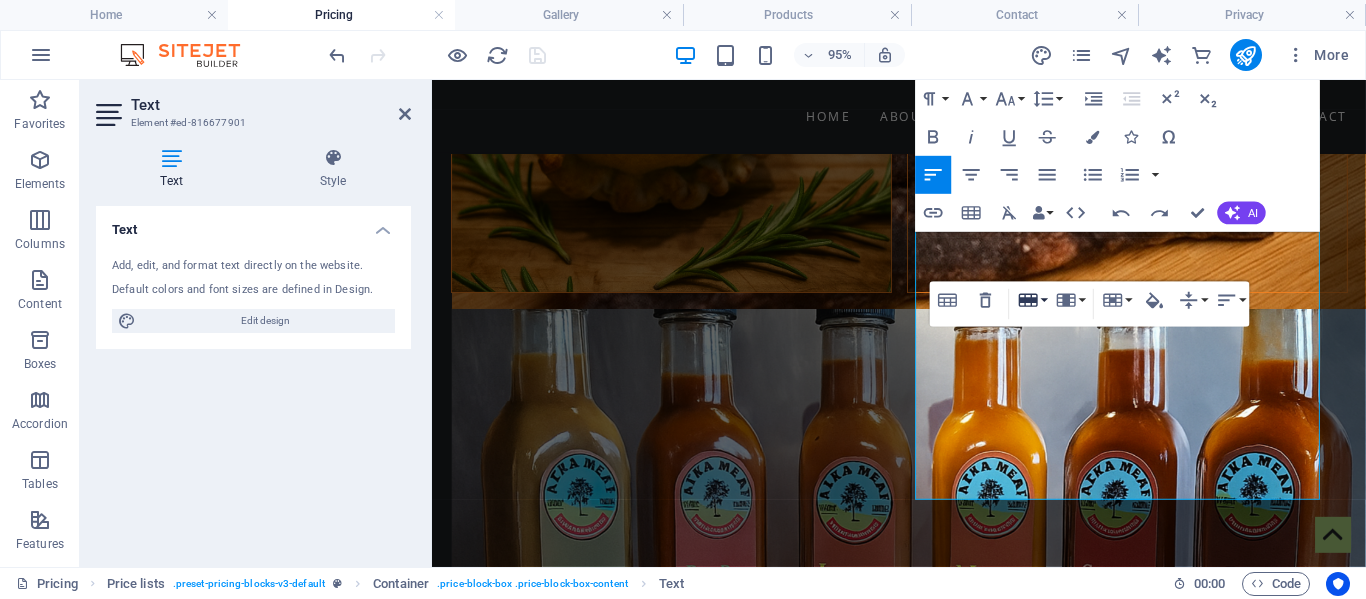 click 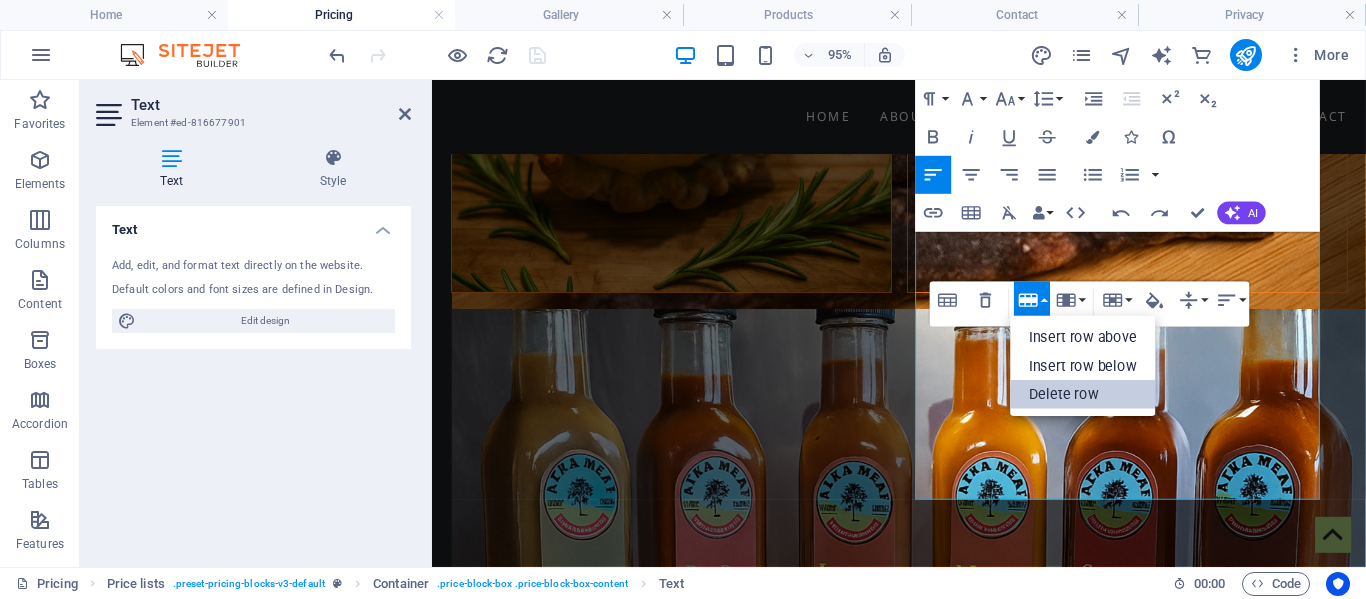 click on "Delete row" at bounding box center [1083, 394] 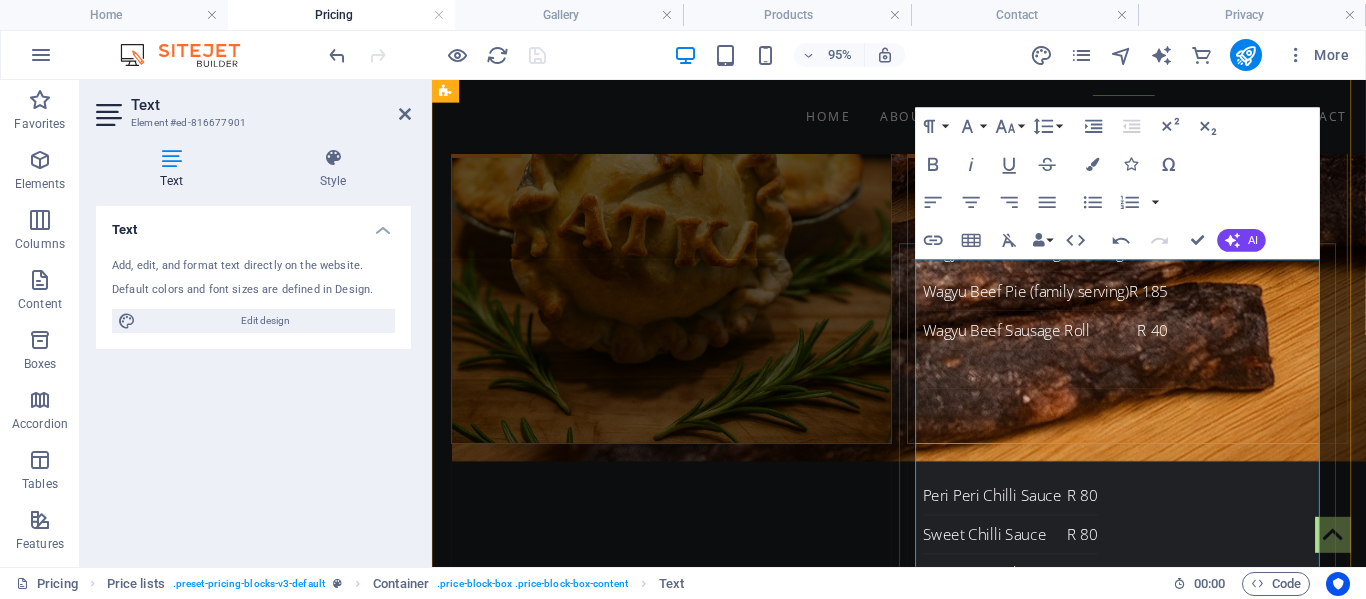 scroll, scrollTop: 2355, scrollLeft: 0, axis: vertical 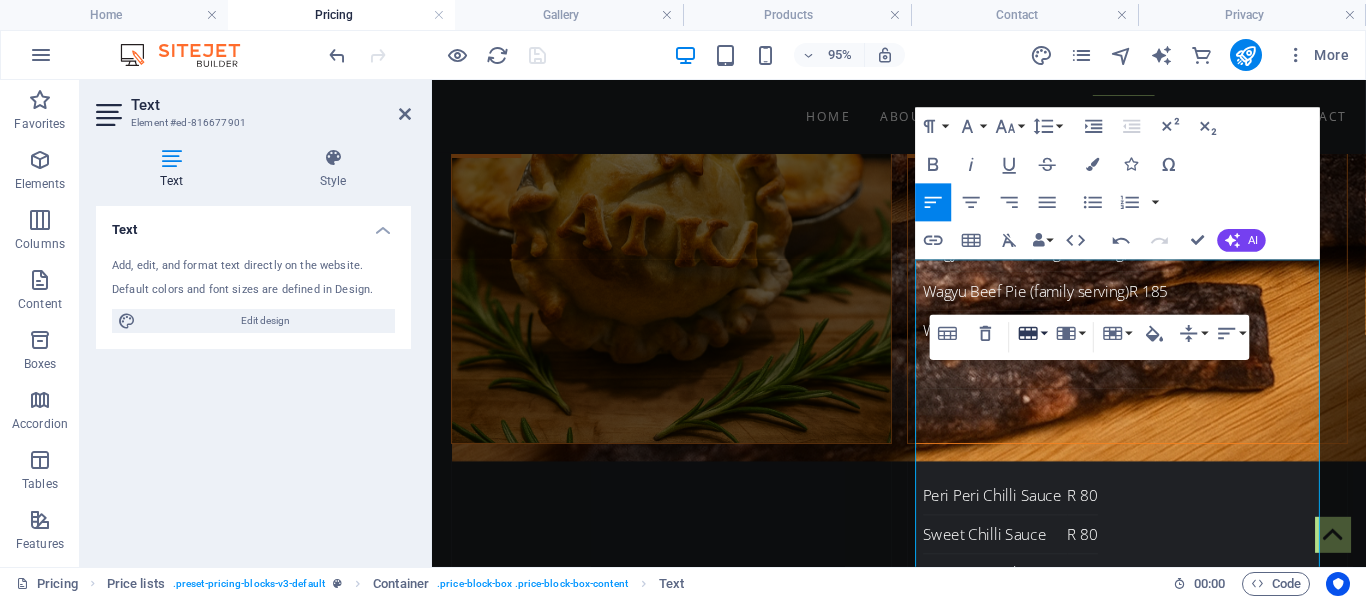 click 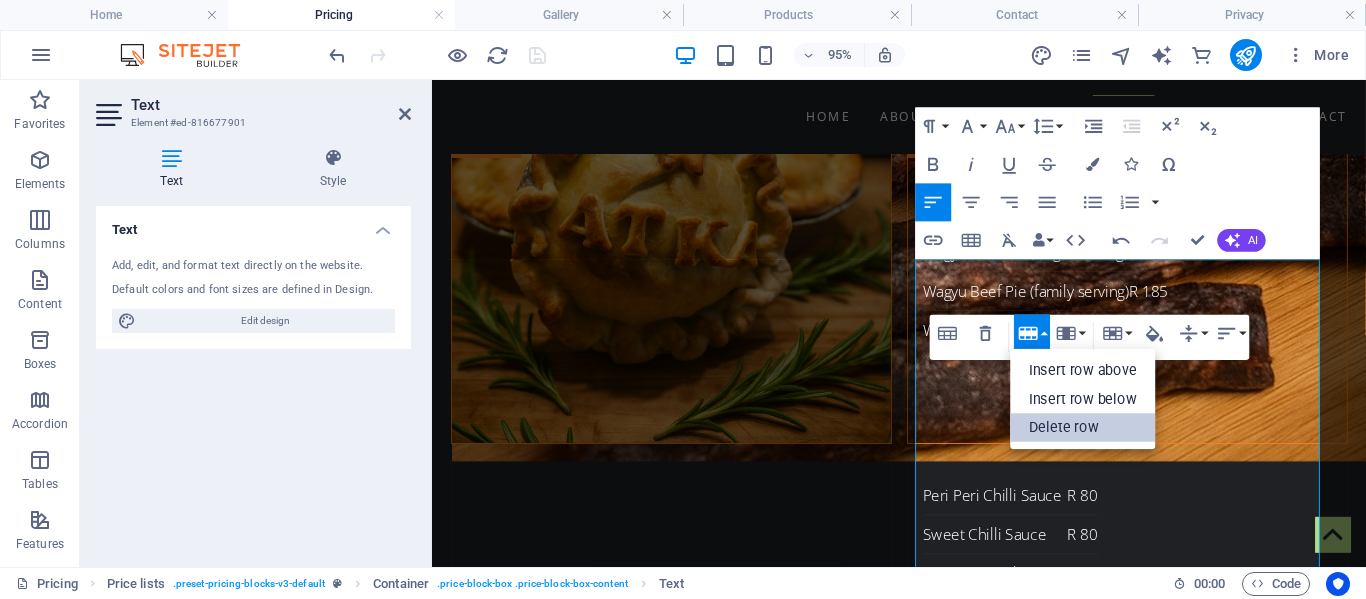 click on "Delete row" at bounding box center (1083, 427) 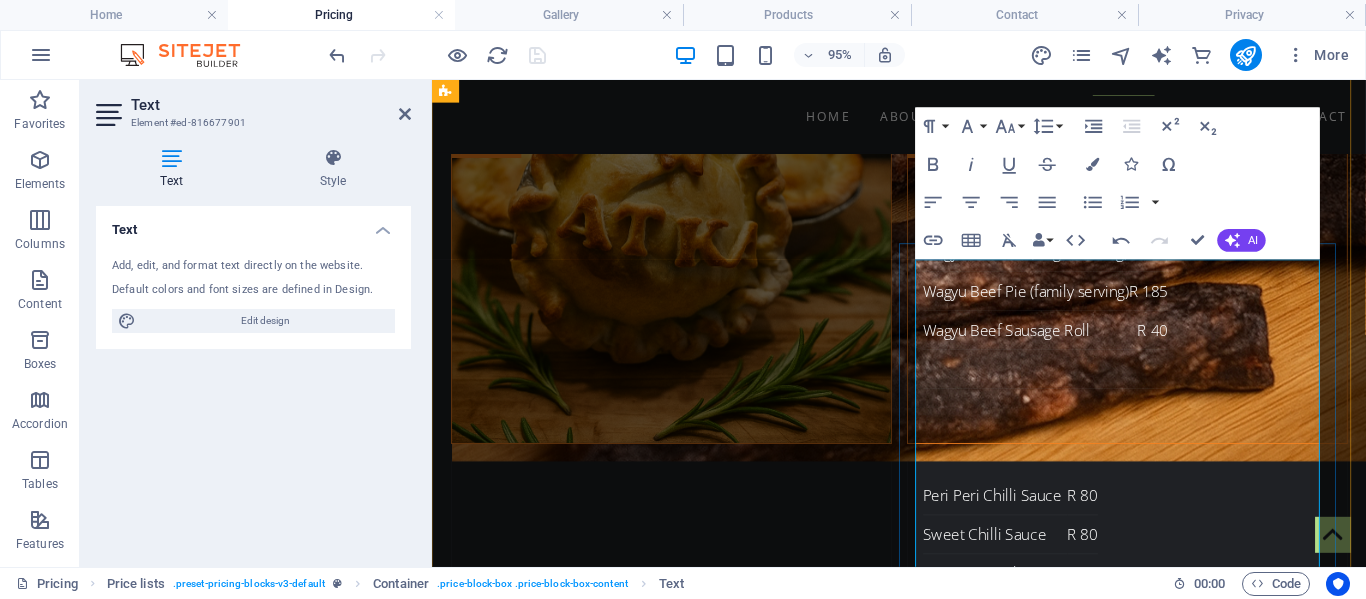 click at bounding box center [1024, 938] 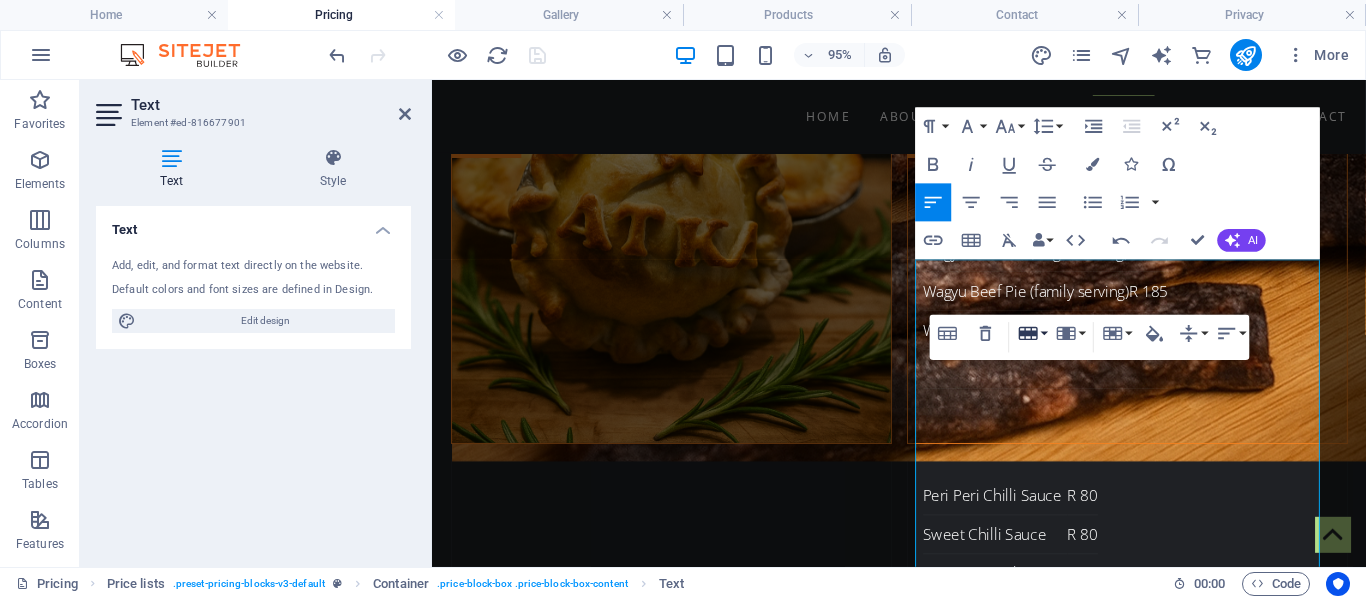 click 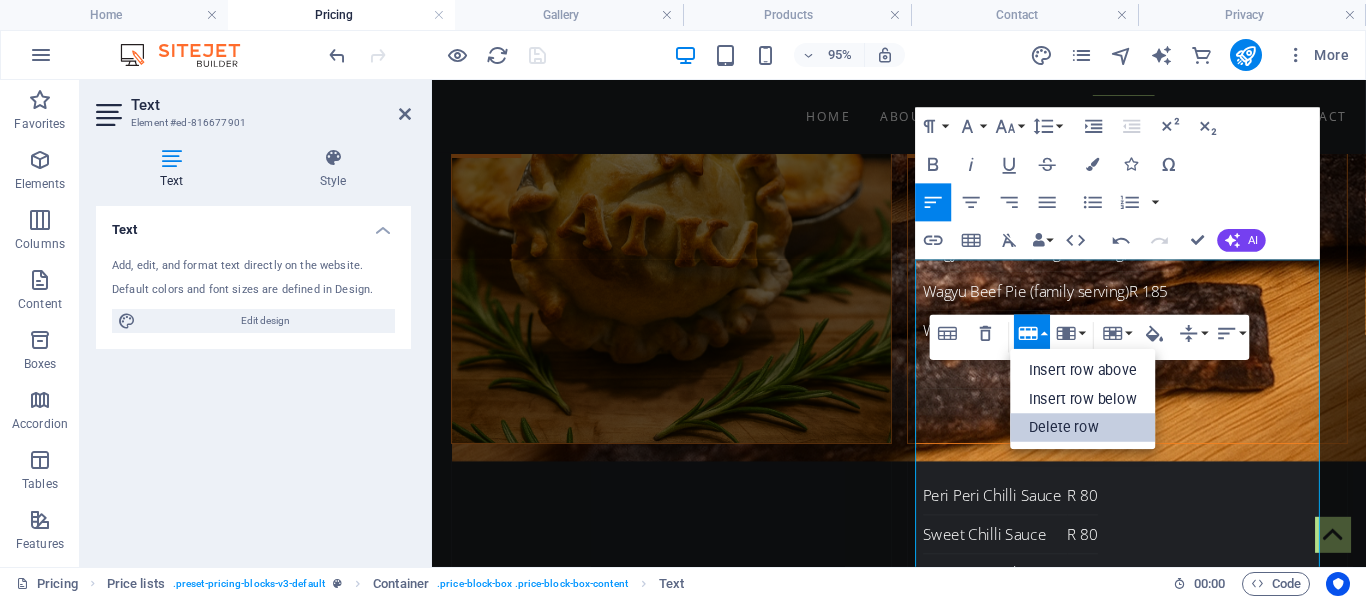 click on "Delete row" at bounding box center (1083, 427) 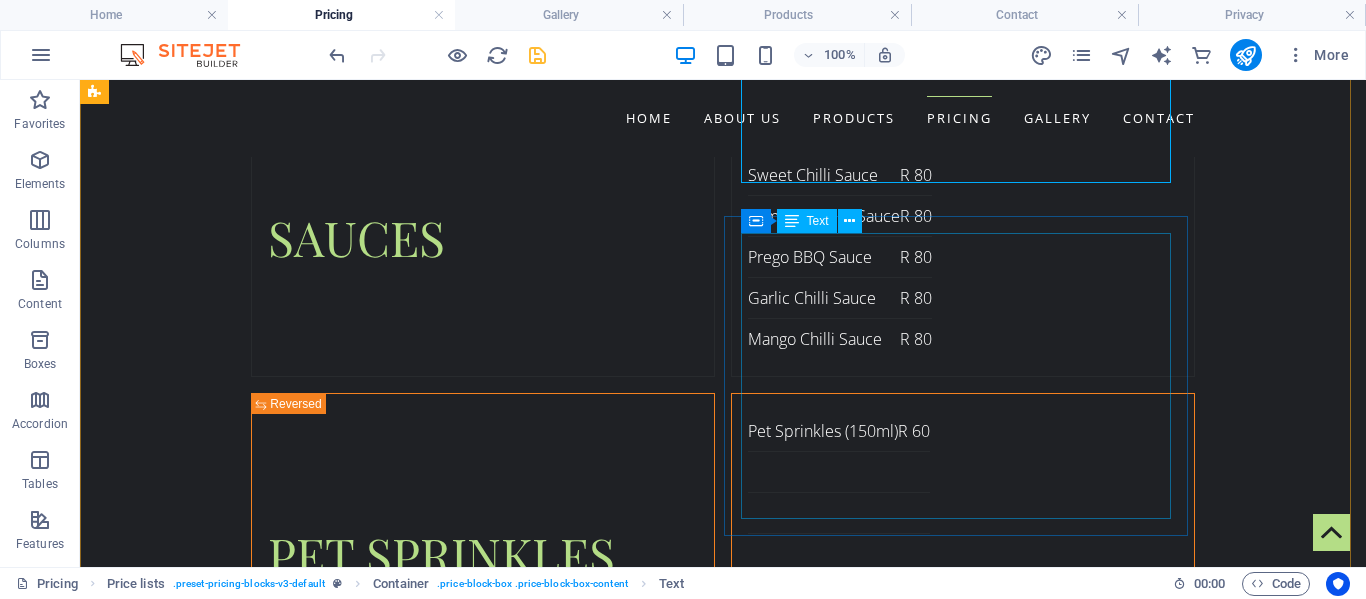 scroll, scrollTop: 2728, scrollLeft: 0, axis: vertical 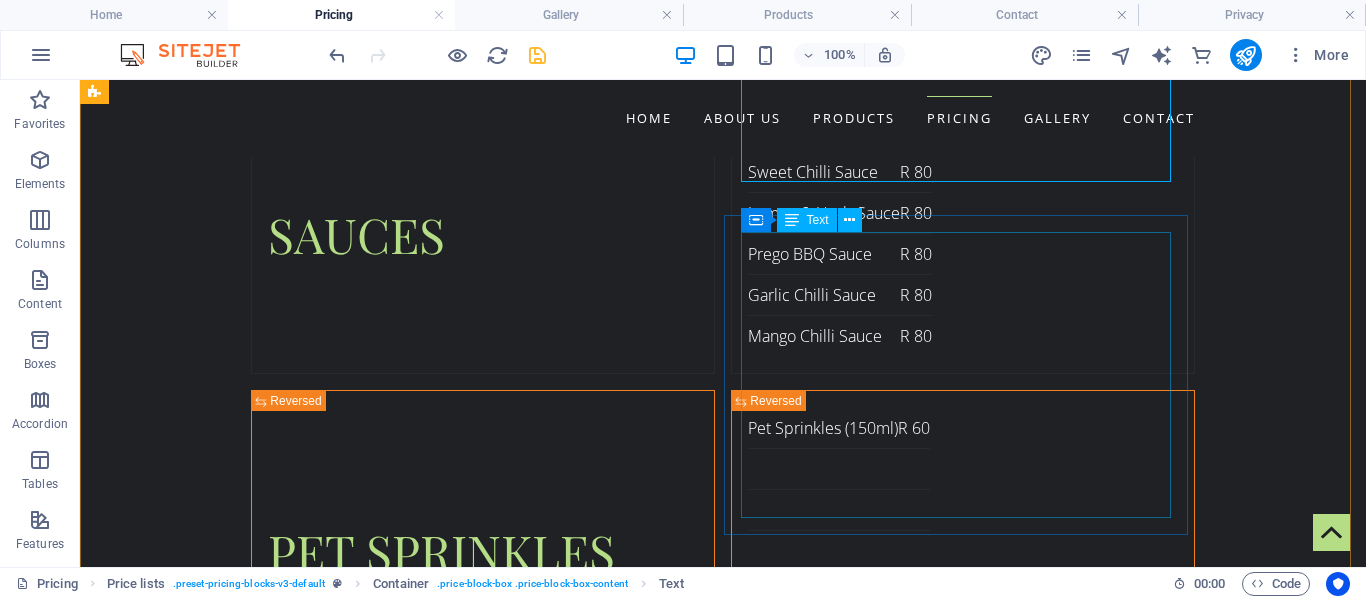click on "Wagyu Tallow (250g) R 80" at bounding box center (835, 889) 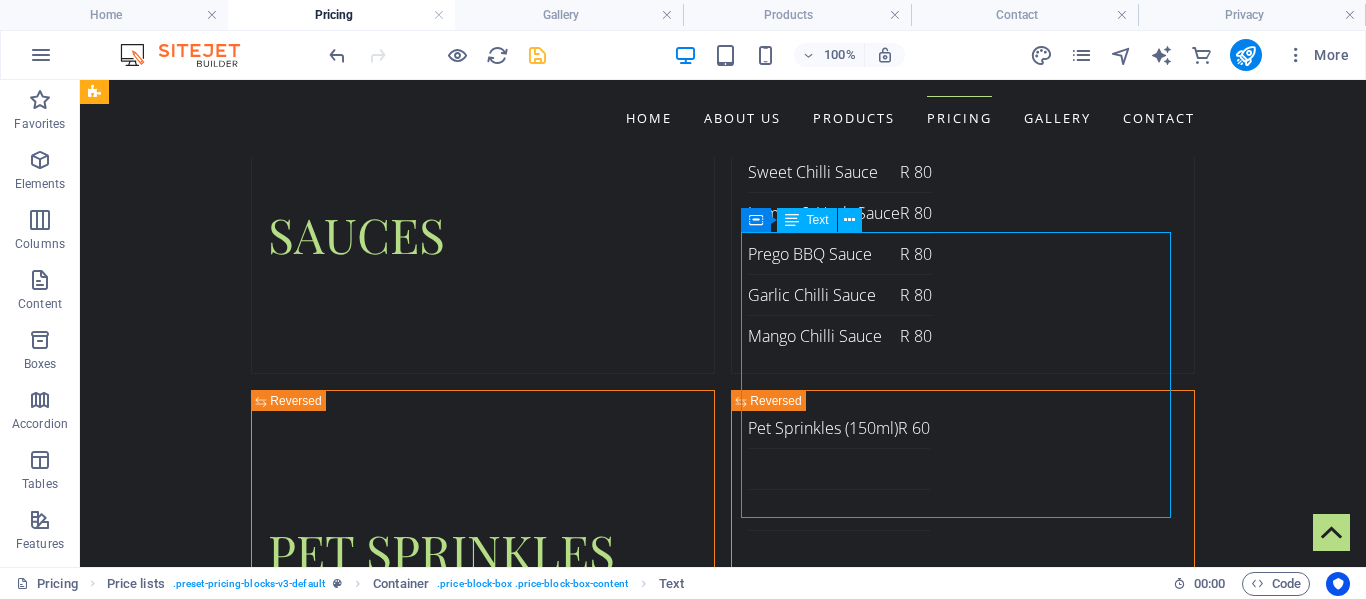 click on "Wagyu Tallow (250g) R 80" at bounding box center (835, 889) 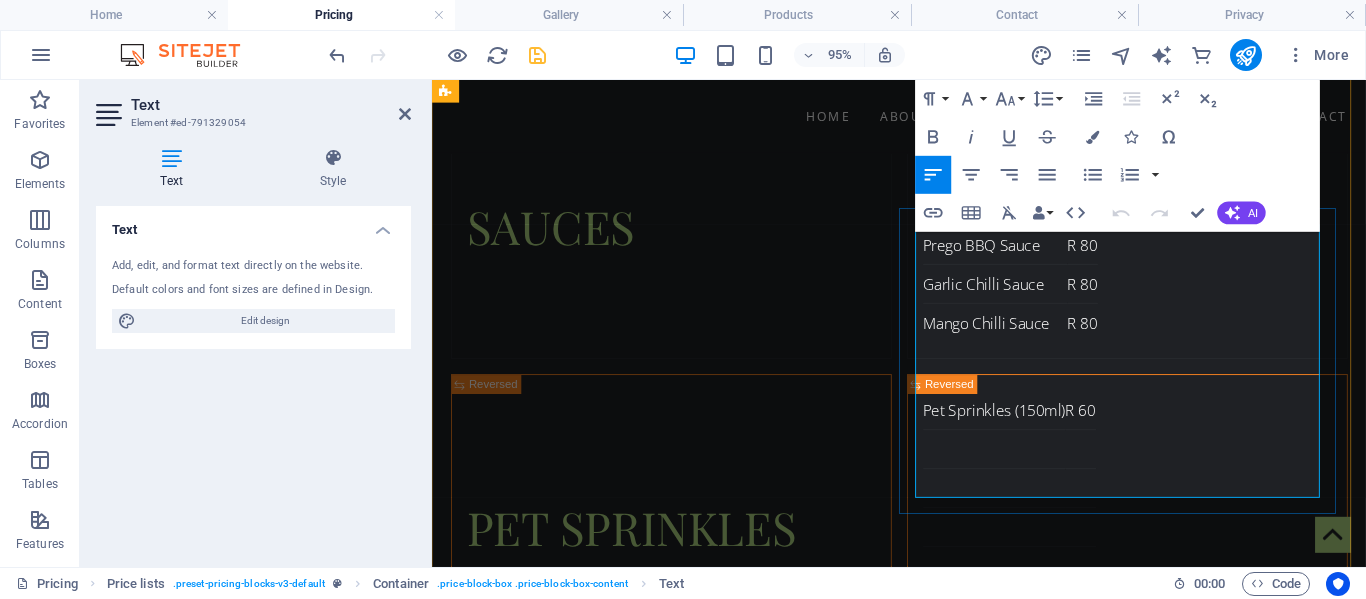 click at bounding box center [1020, 848] 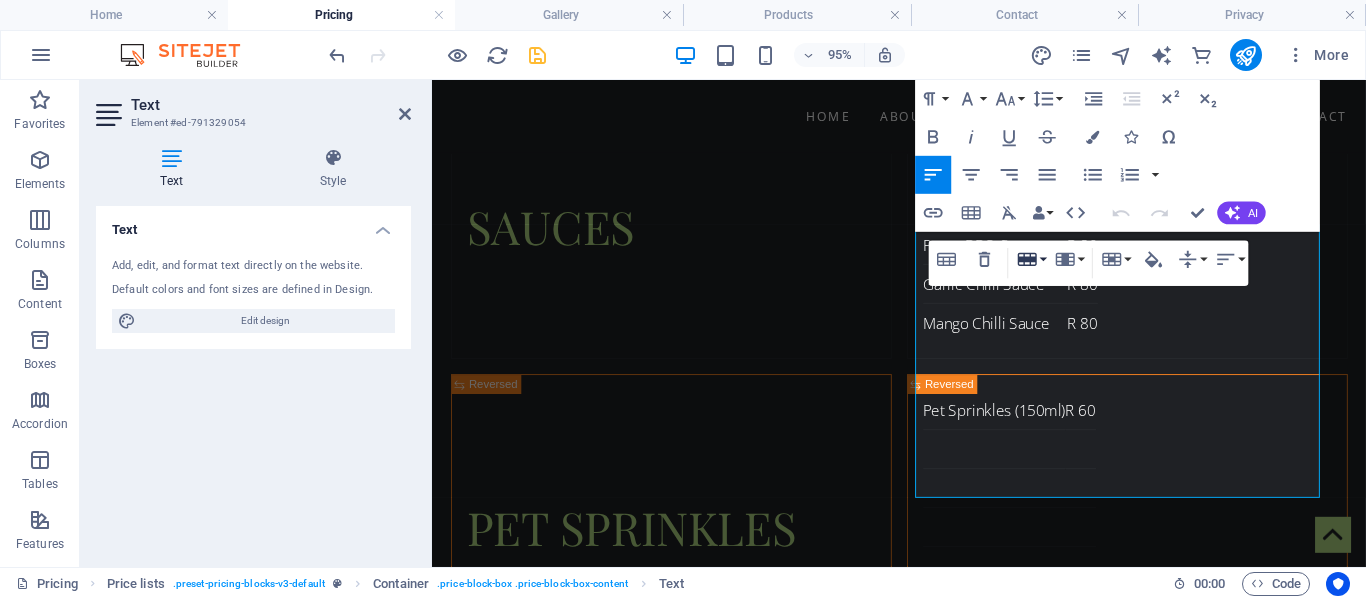 click 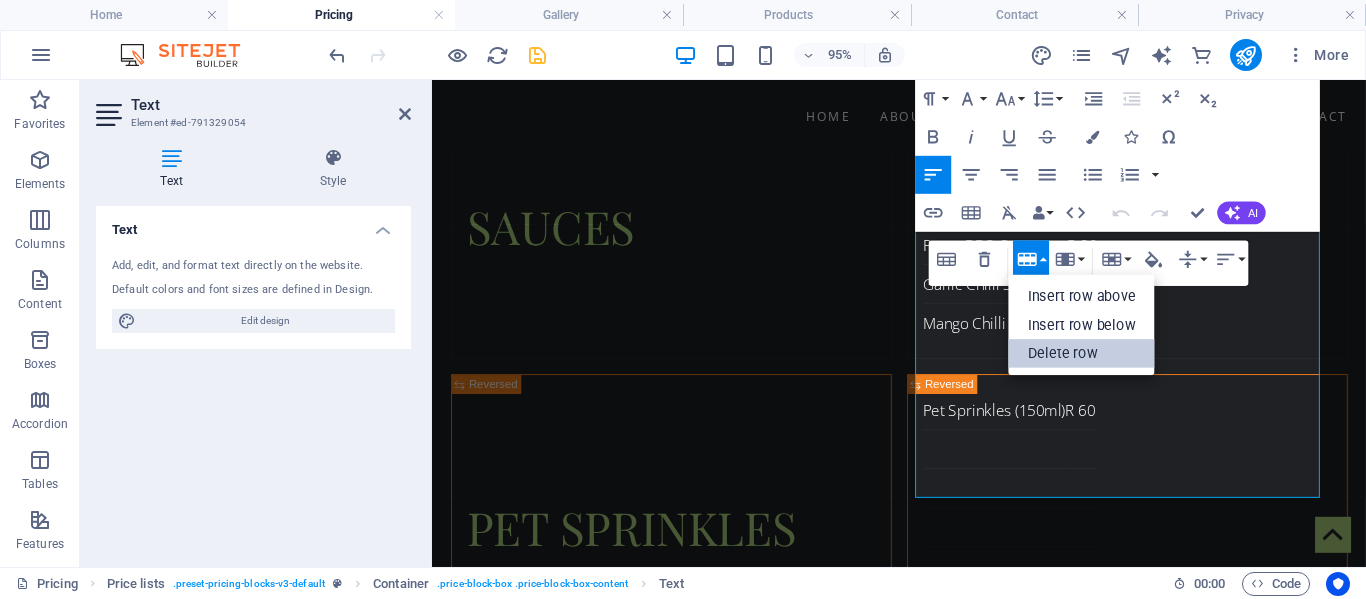 click on "Delete row" at bounding box center [1082, 353] 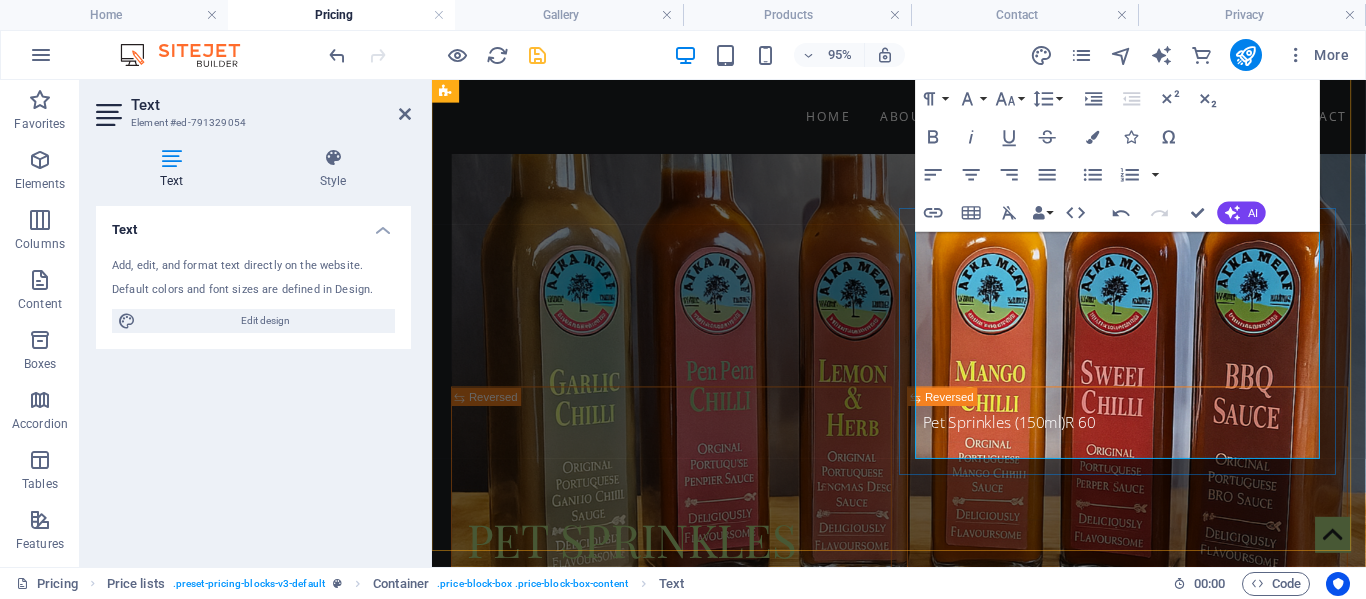 click at bounding box center [1020, 862] 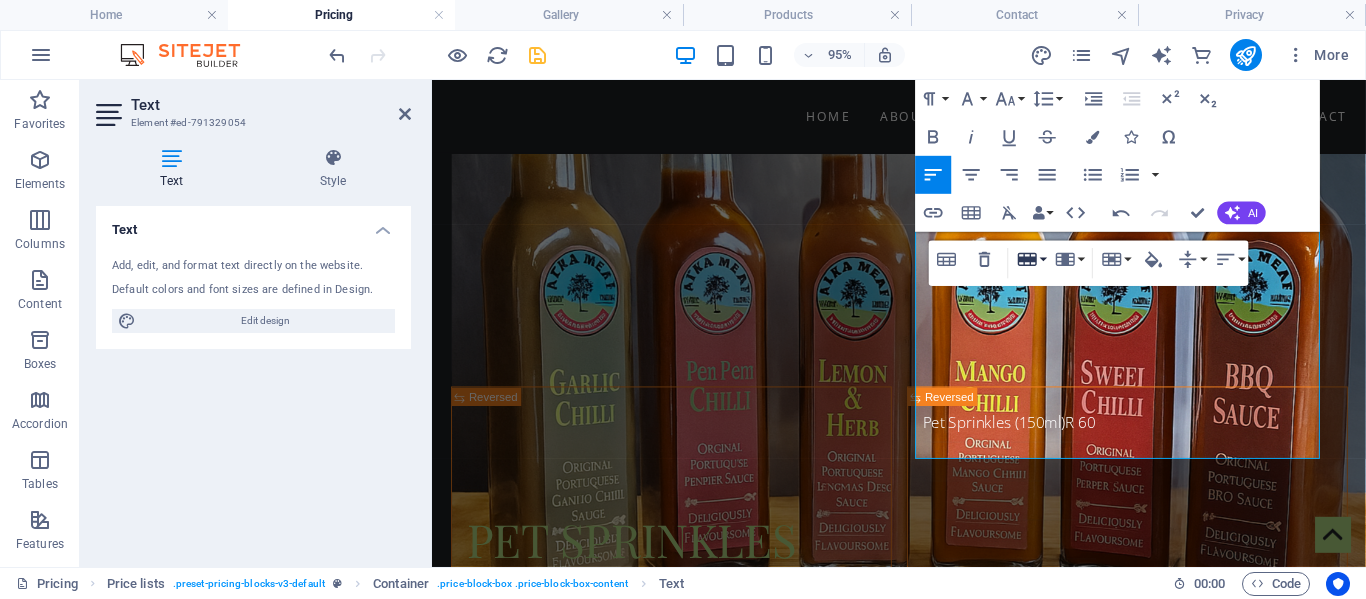 click 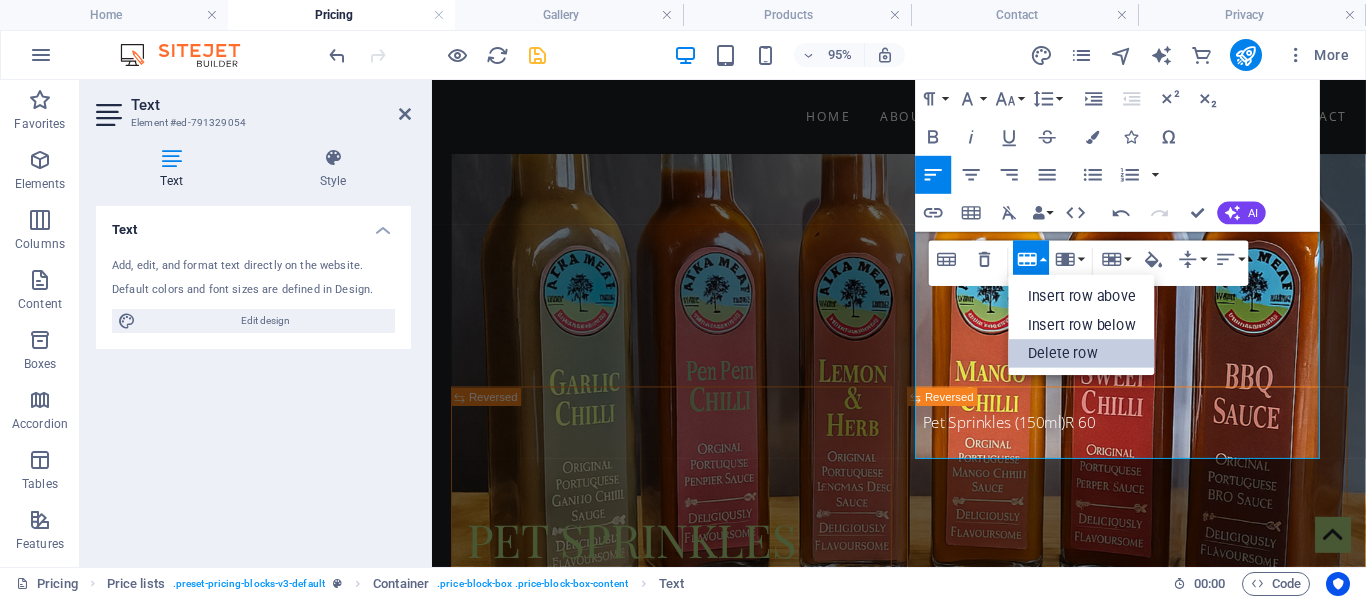 click on "Delete row" at bounding box center (1082, 353) 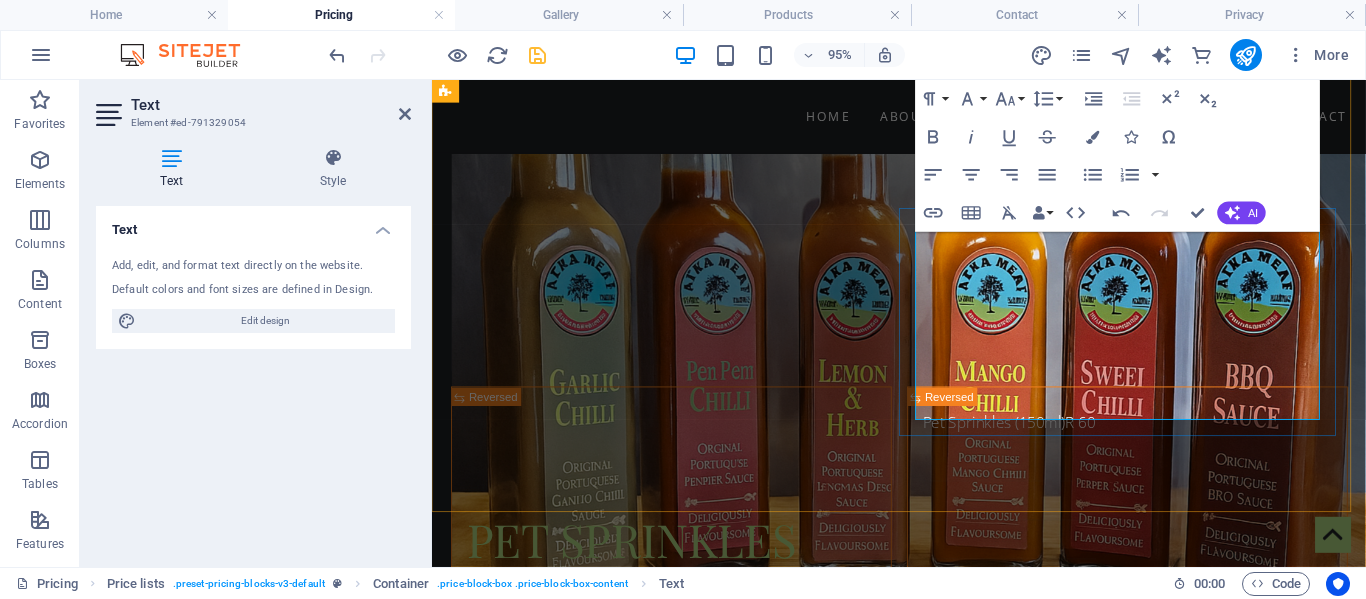 click at bounding box center [1020, 862] 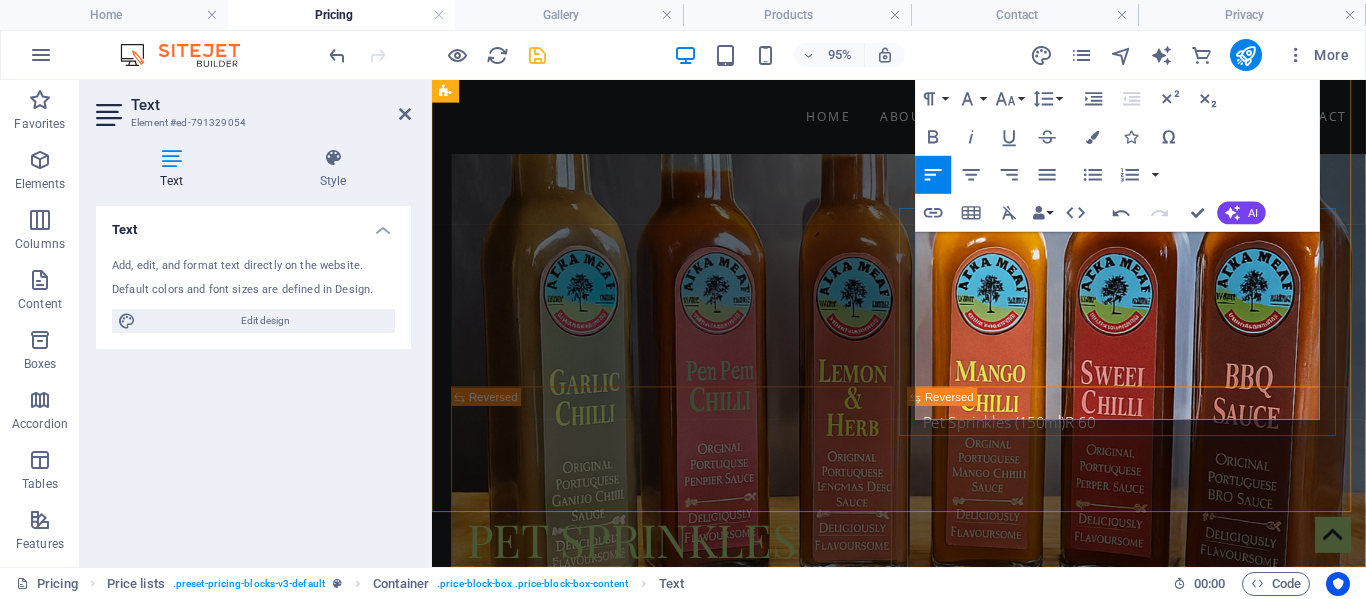 click at bounding box center (1020, 862) 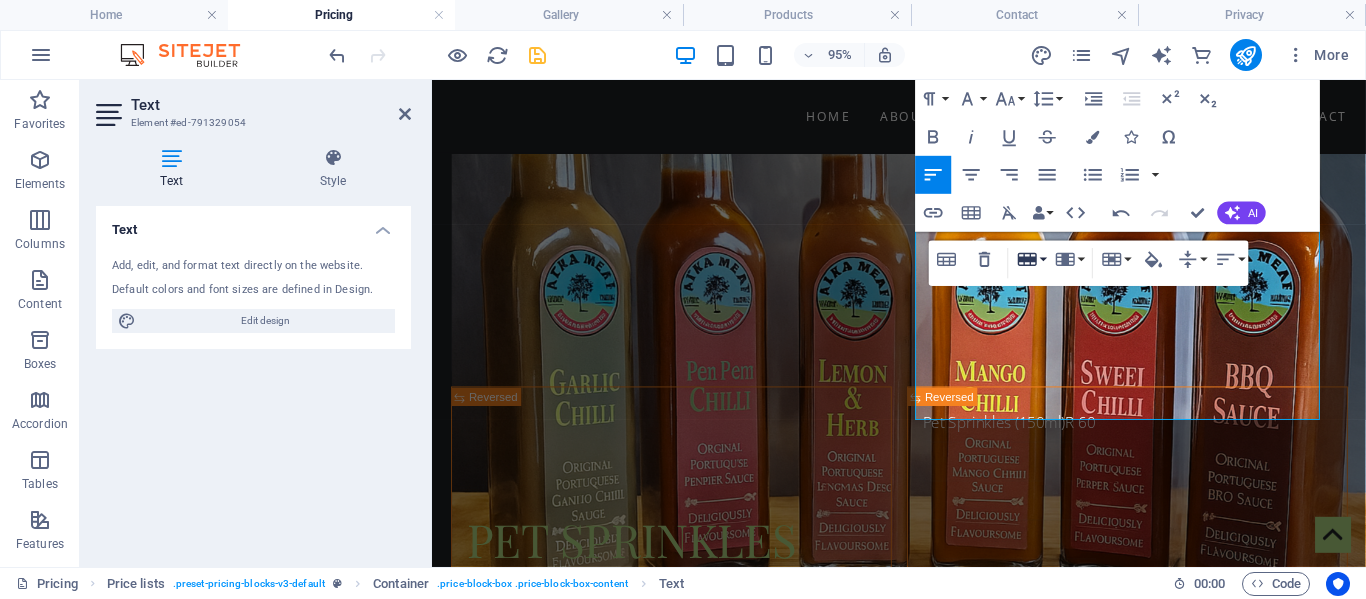 click 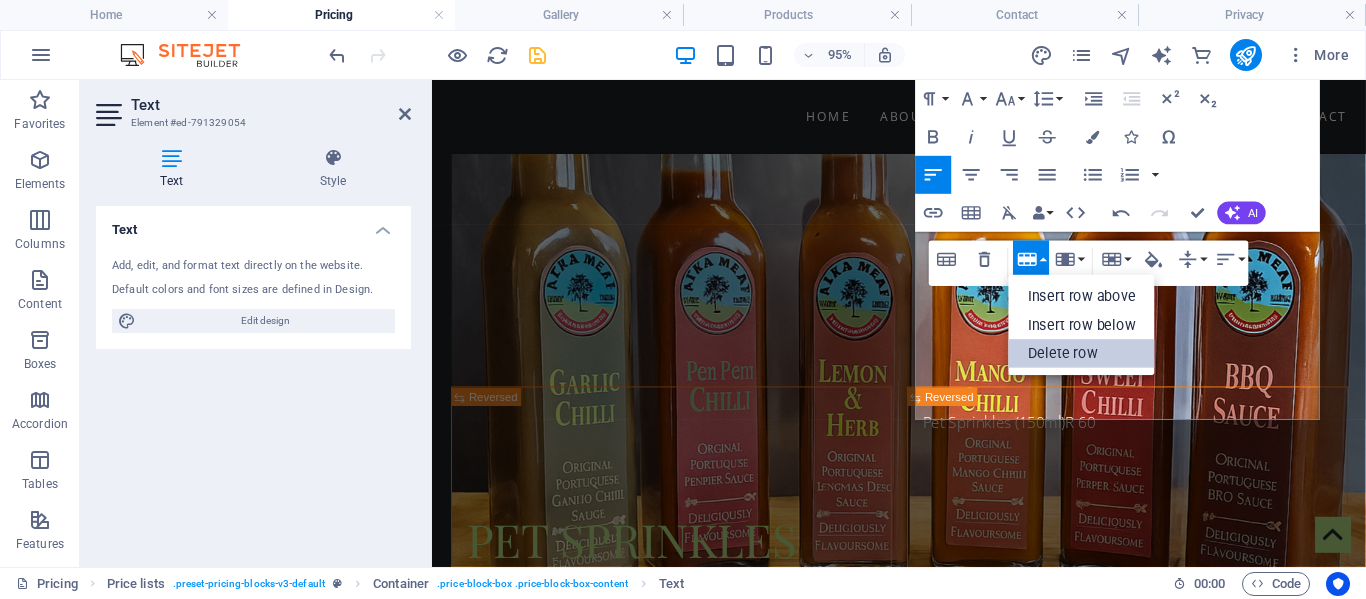 click on "Delete row" at bounding box center [1082, 353] 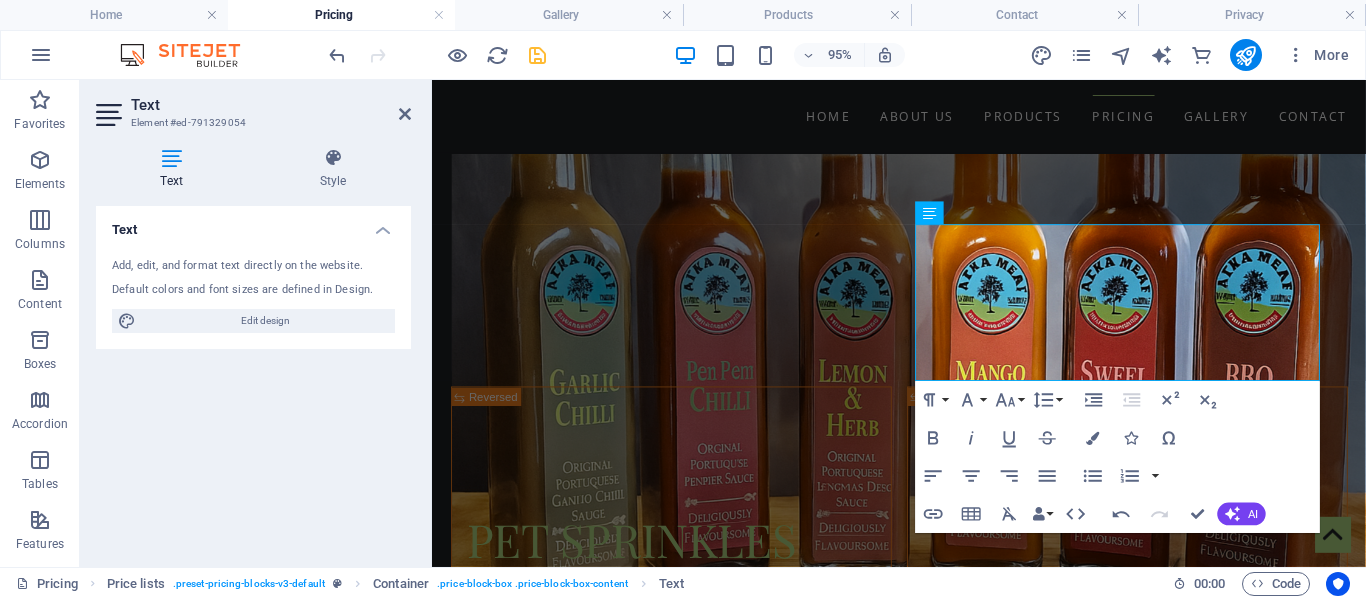 click at bounding box center [453, 841] 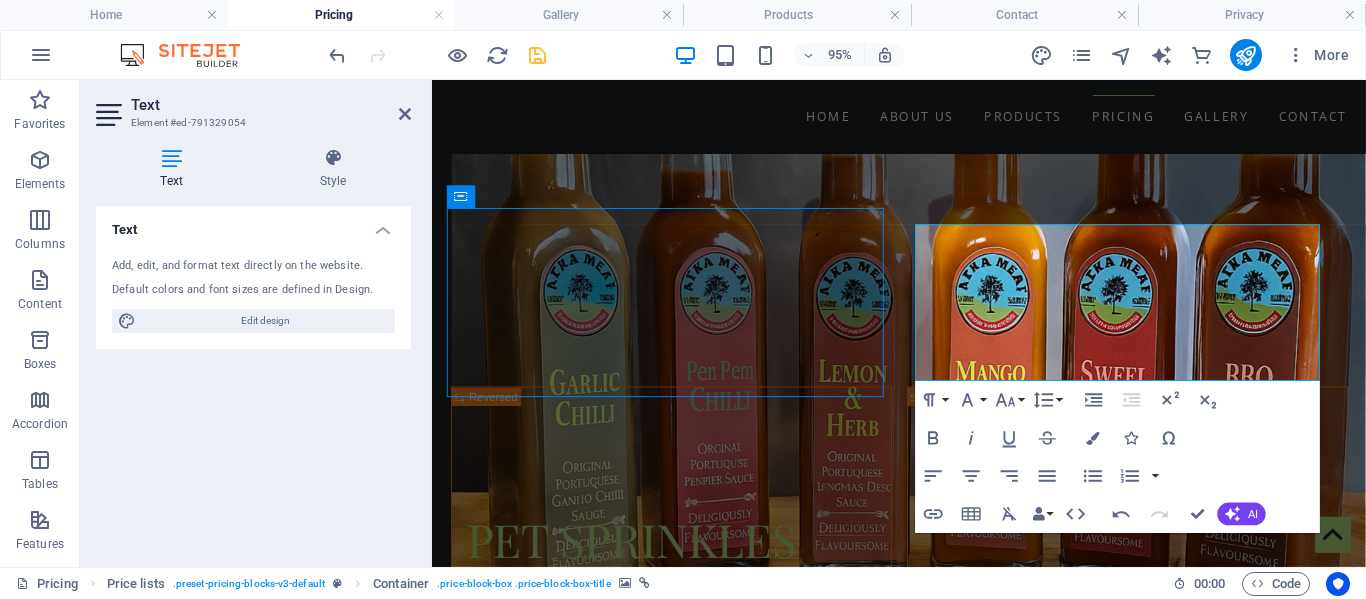 click at bounding box center (453, 841) 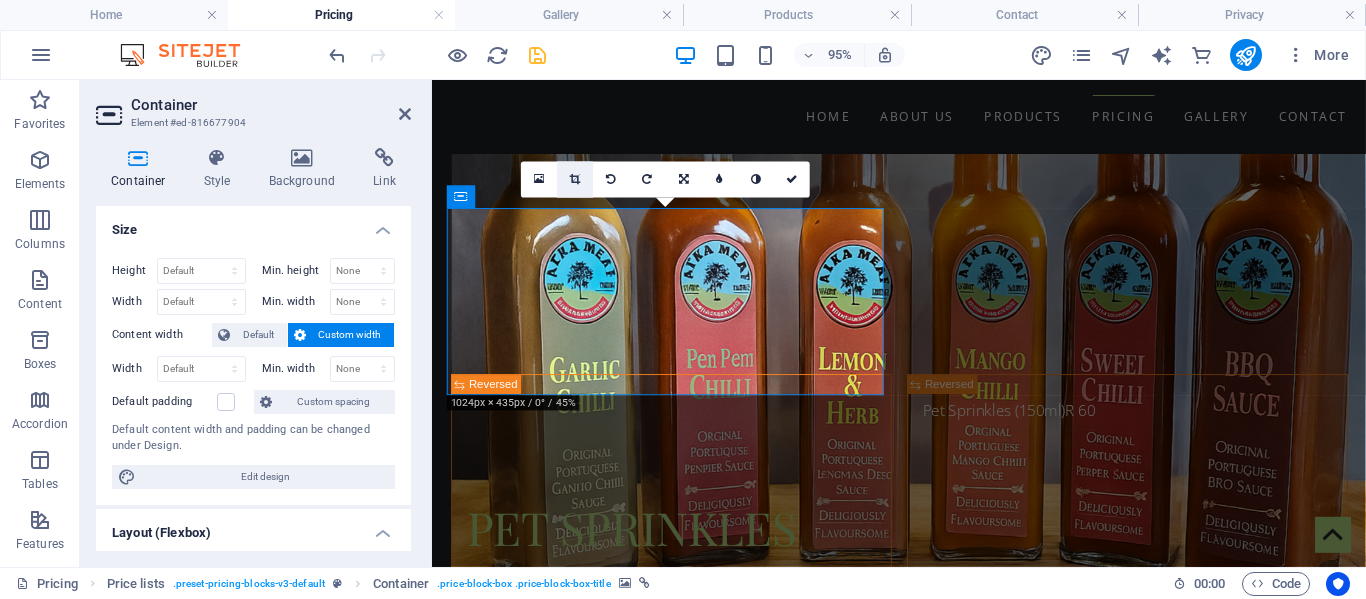 click at bounding box center (575, 180) 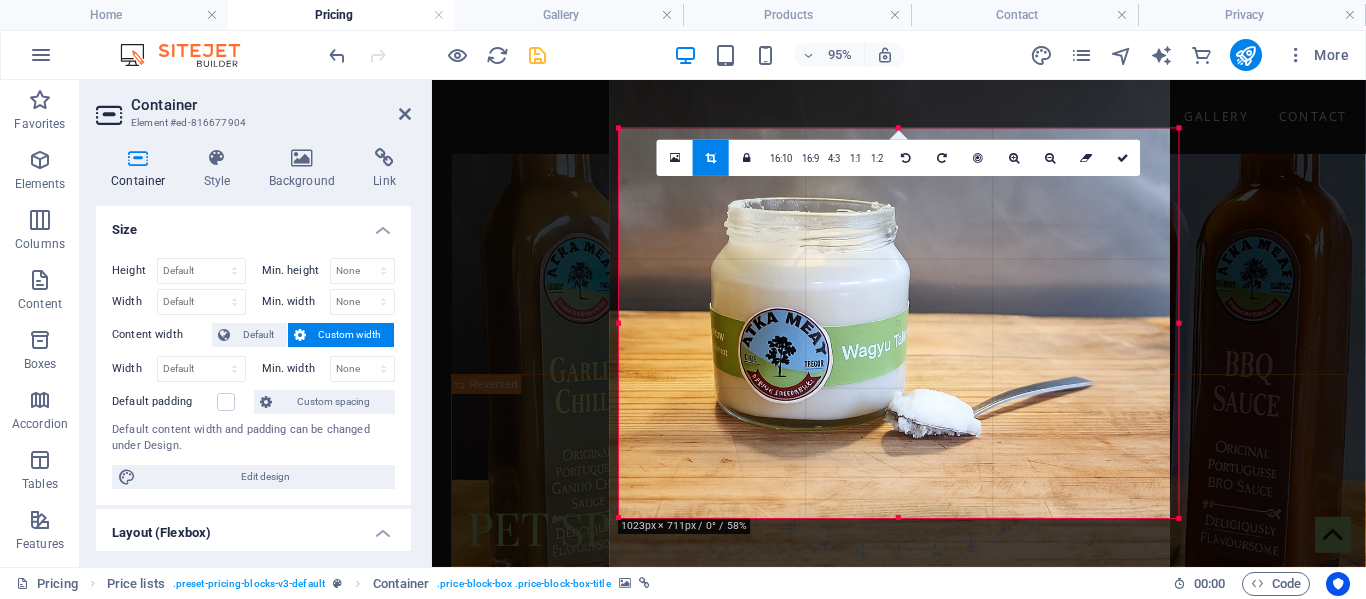 drag, startPoint x: 767, startPoint y: 331, endPoint x: 758, endPoint y: 288, distance: 43.931767 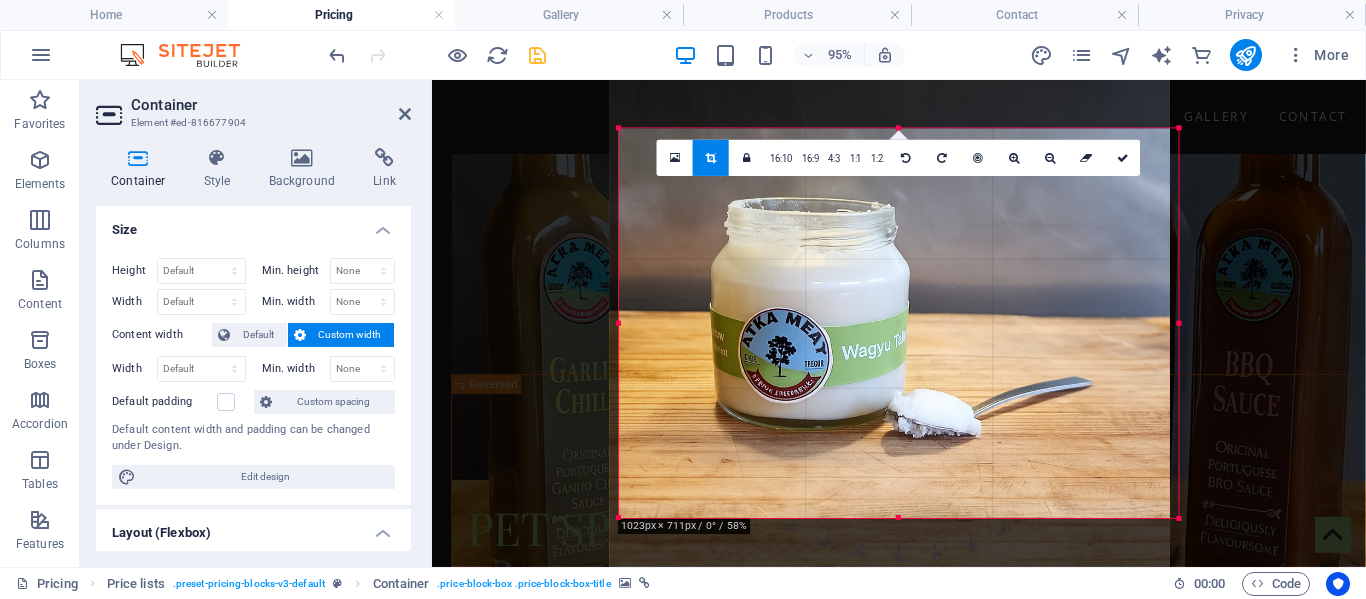 click at bounding box center [890, 296] 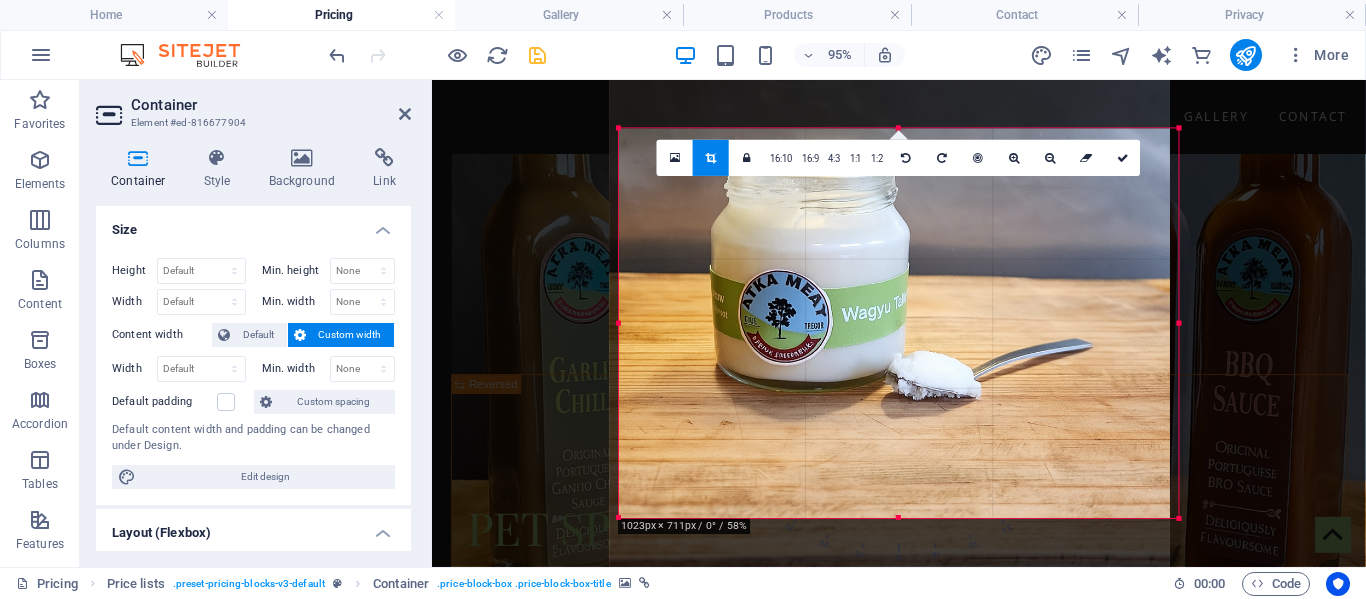 drag, startPoint x: 850, startPoint y: 343, endPoint x: 843, endPoint y: 287, distance: 56.435802 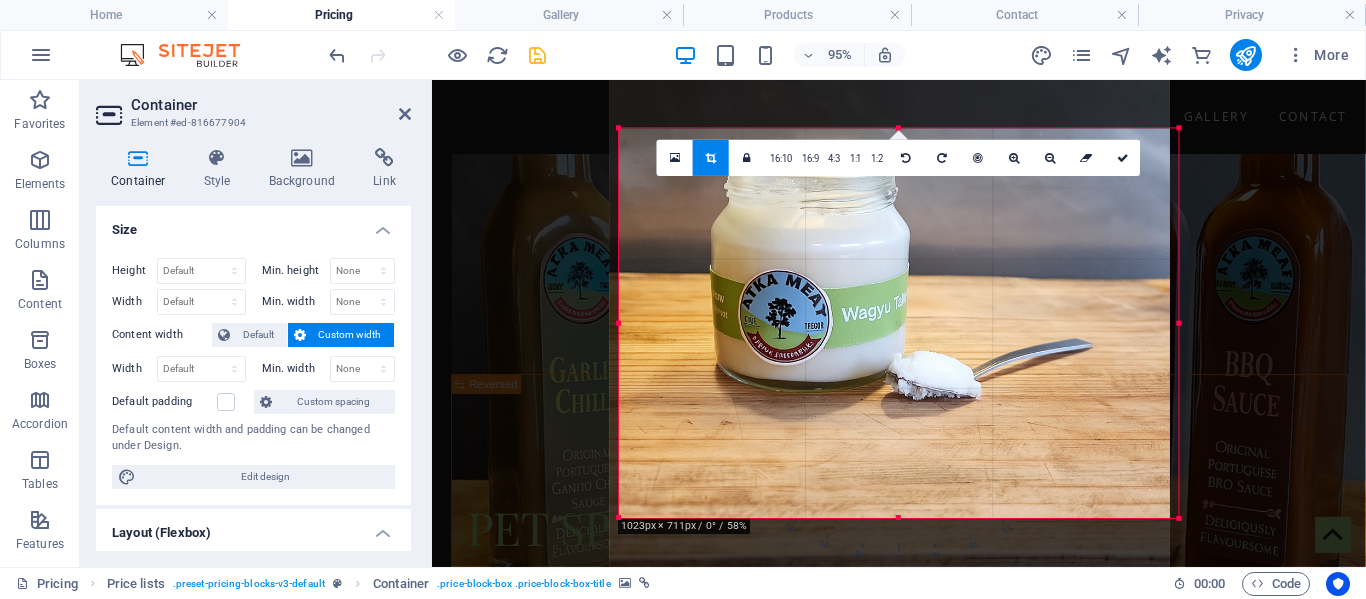 click at bounding box center (890, 258) 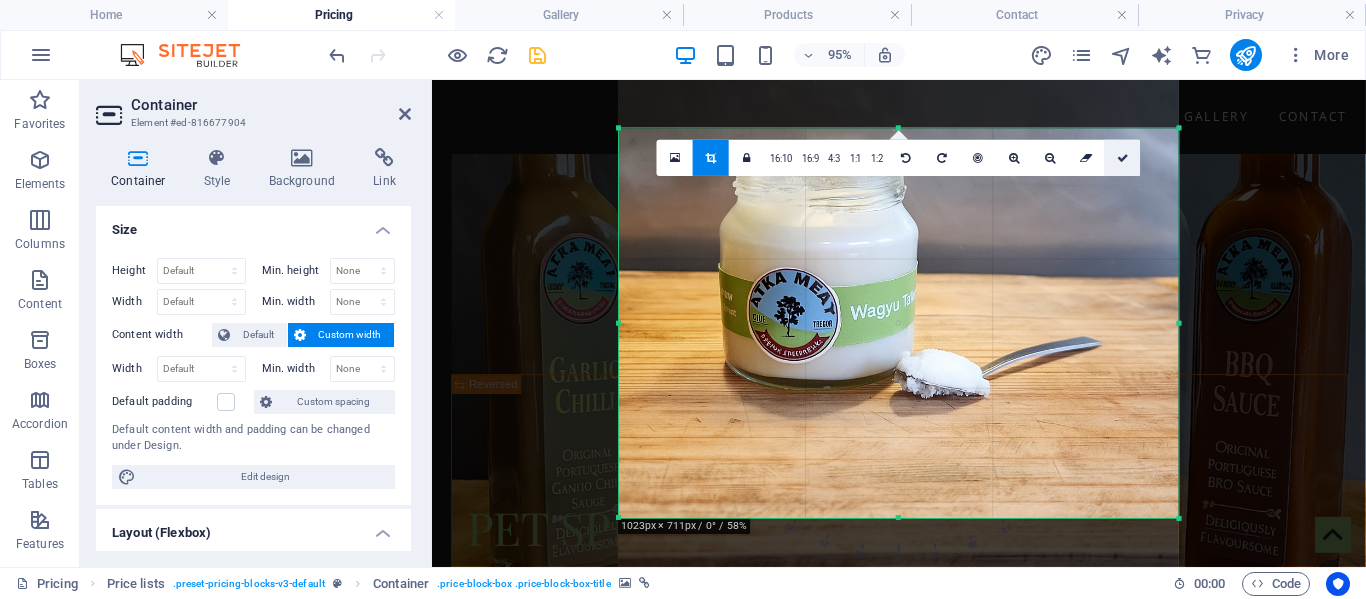 click at bounding box center (1123, 158) 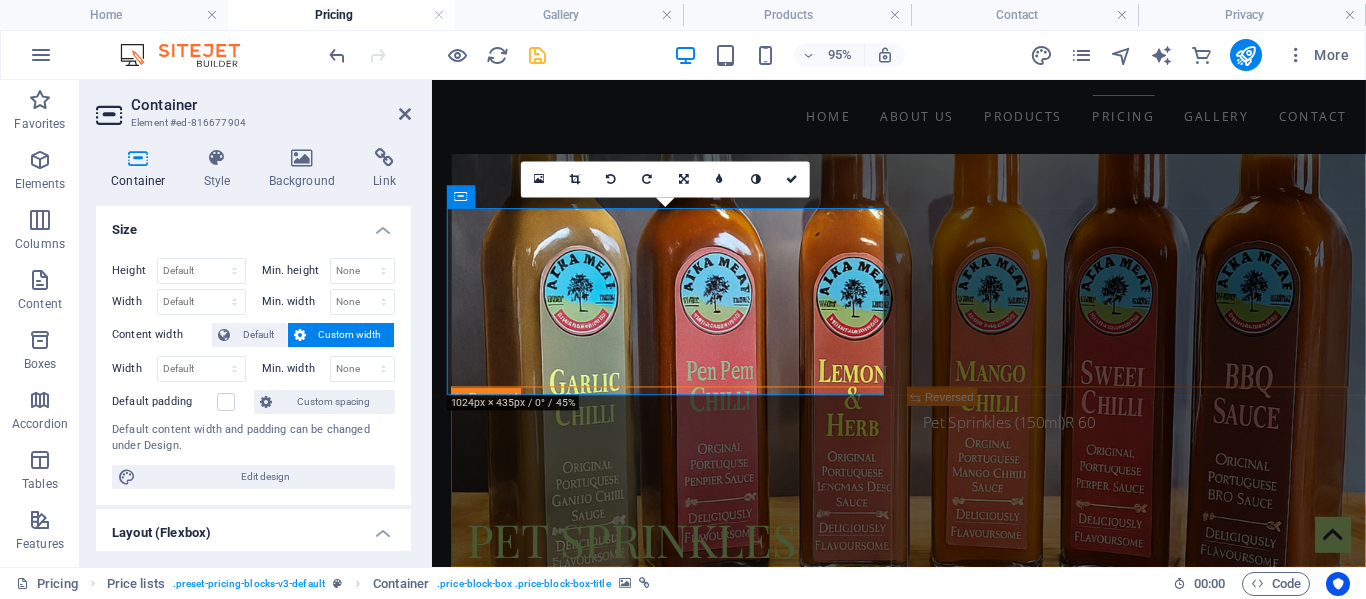 click at bounding box center (453, 840) 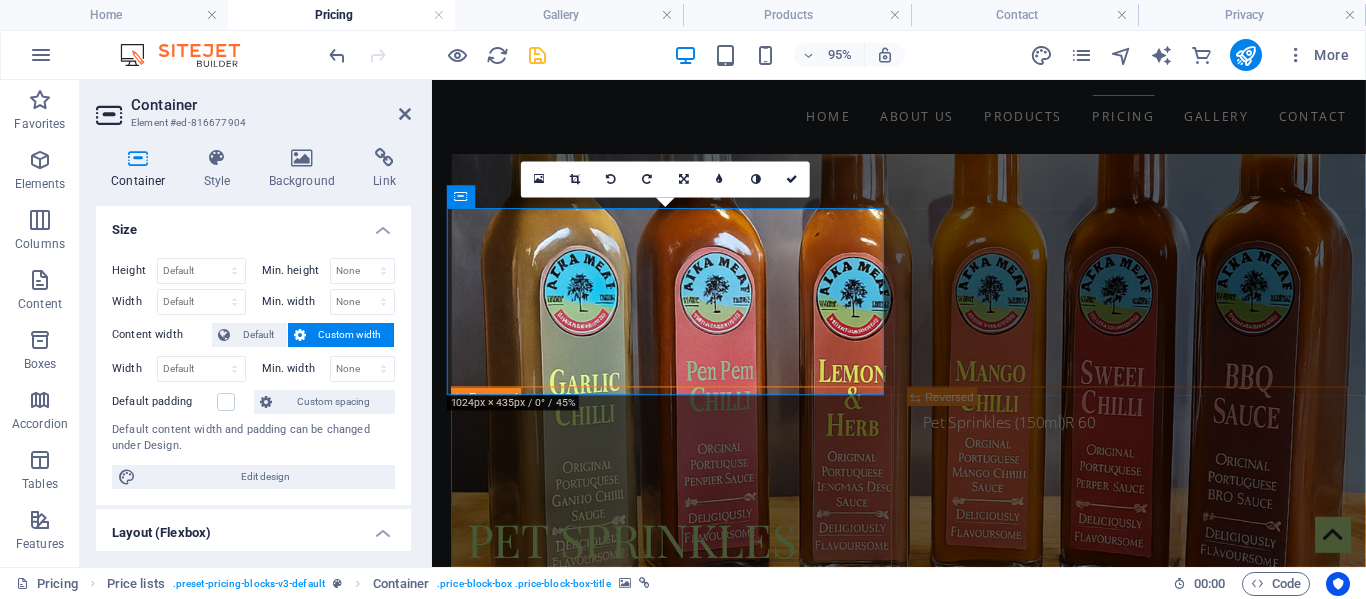 click at bounding box center (453, 840) 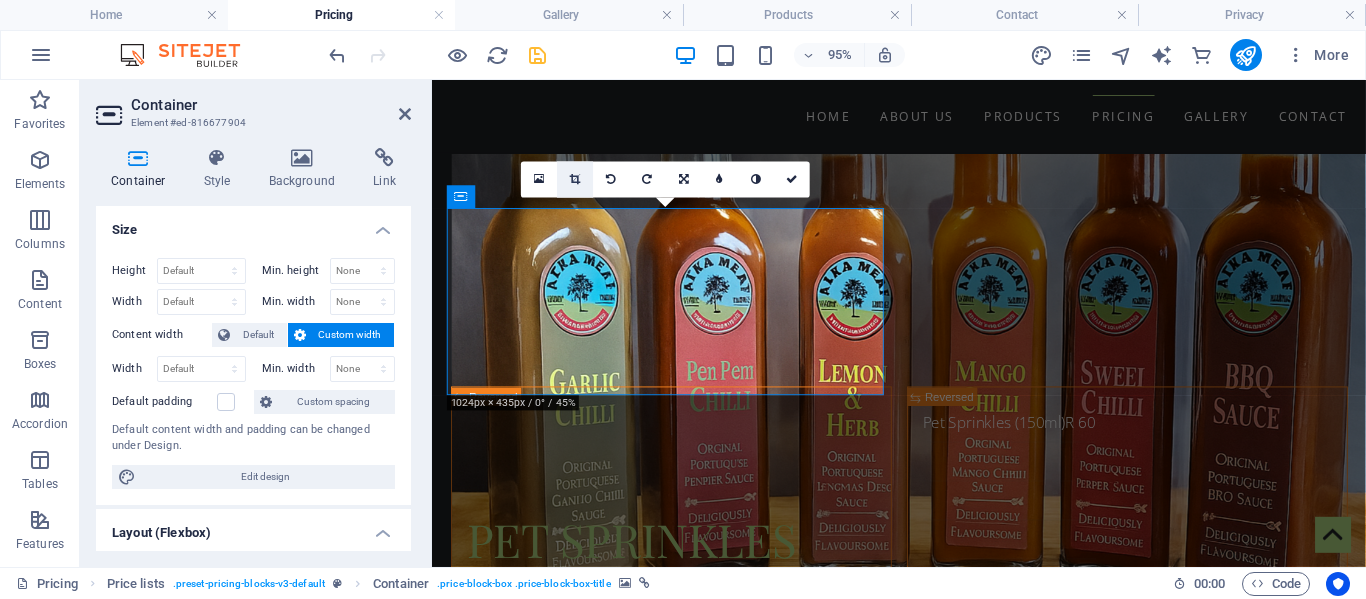 click at bounding box center [575, 179] 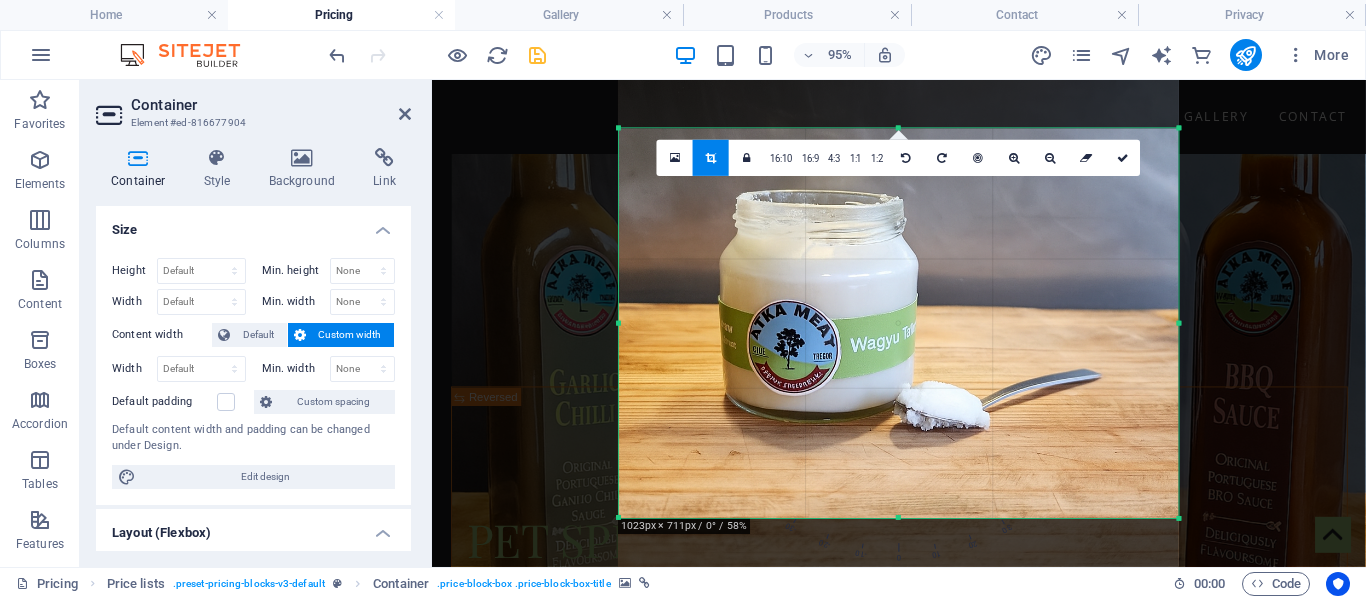 drag, startPoint x: 804, startPoint y: 272, endPoint x: 809, endPoint y: 291, distance: 19.646883 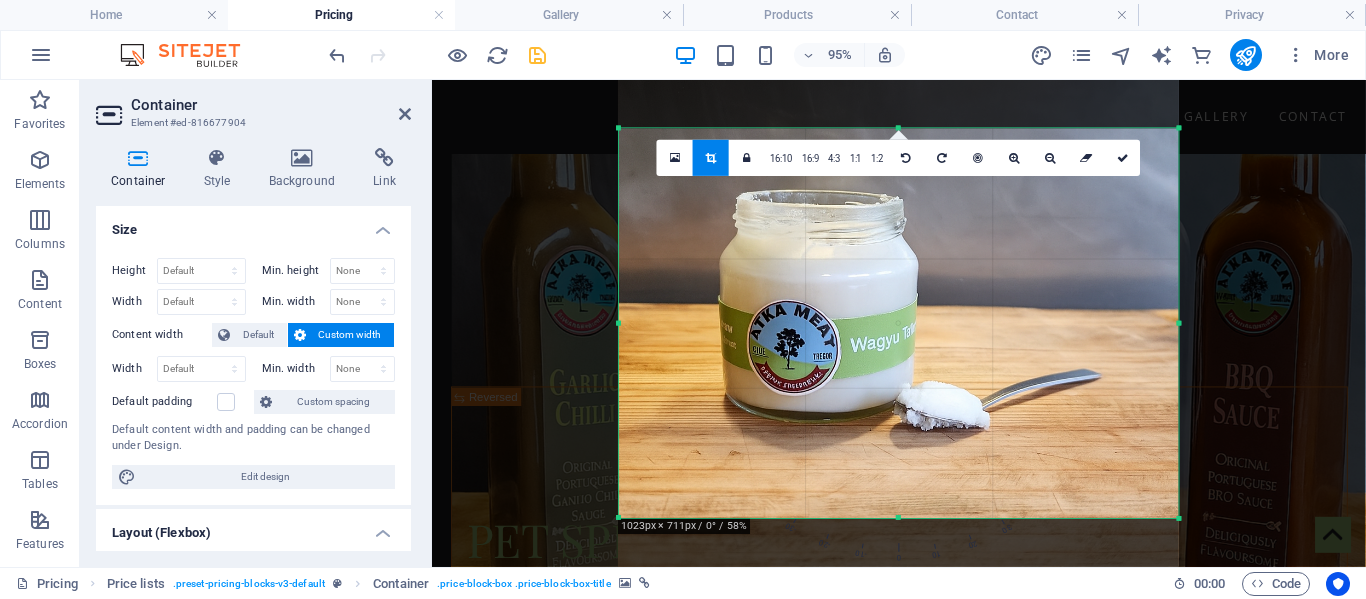 click at bounding box center [899, 289] 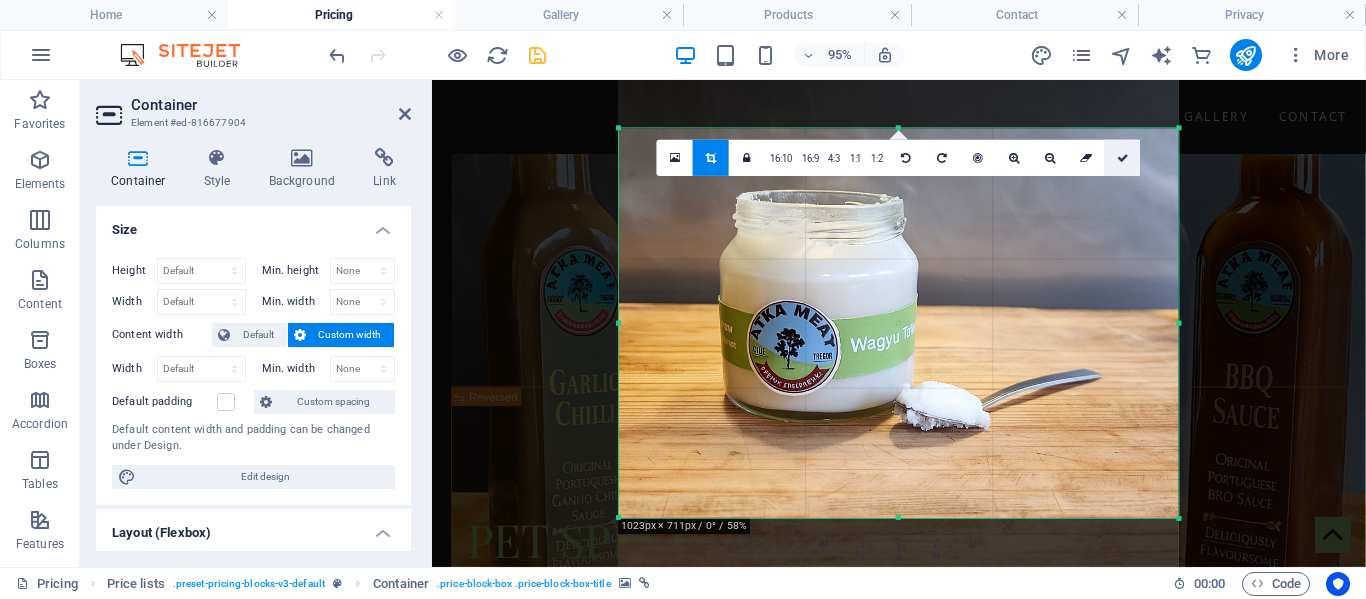 click at bounding box center [1123, 158] 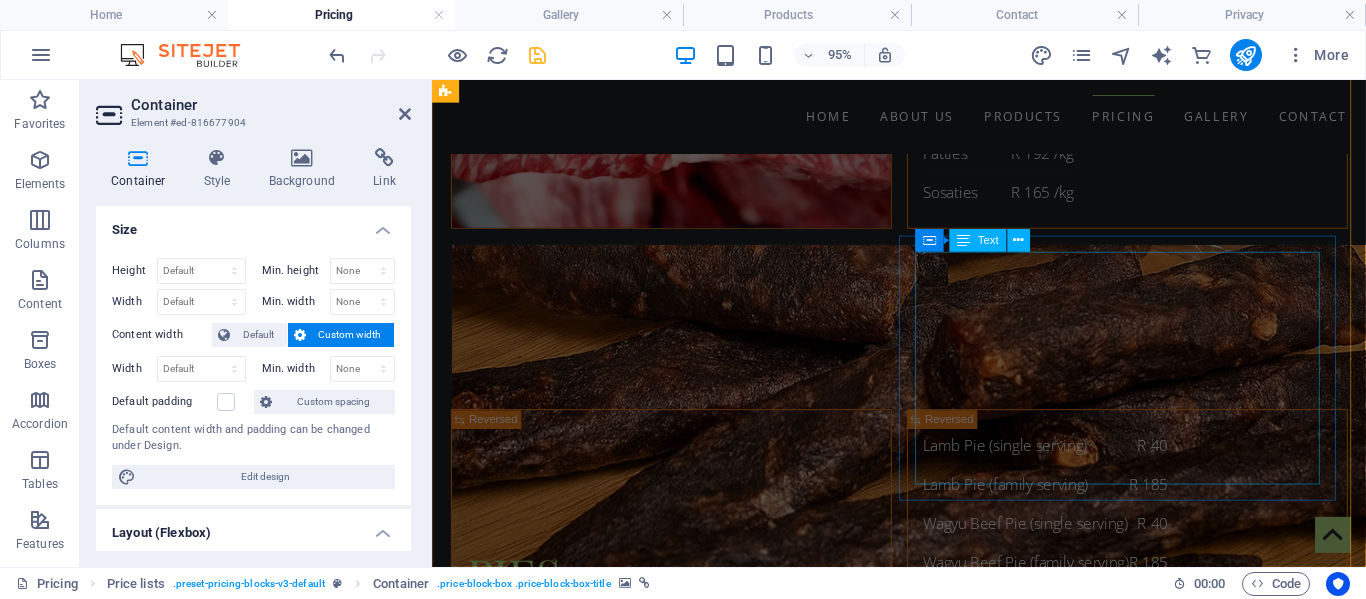 scroll, scrollTop: 2068, scrollLeft: 0, axis: vertical 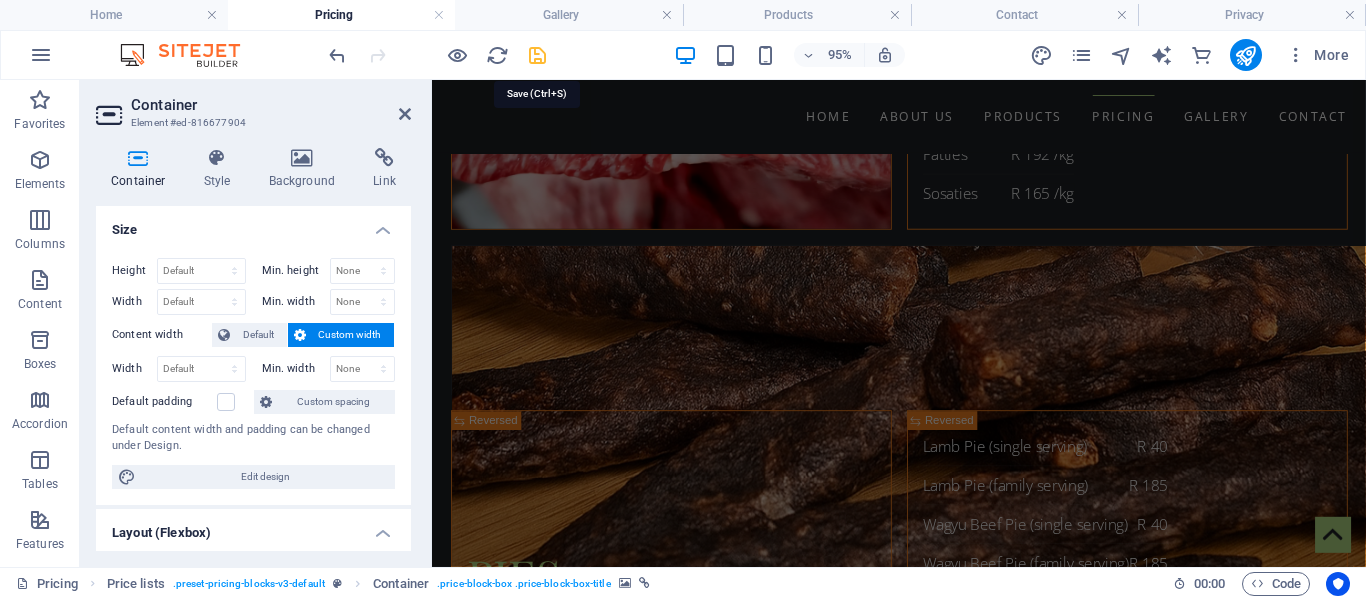 click at bounding box center [537, 55] 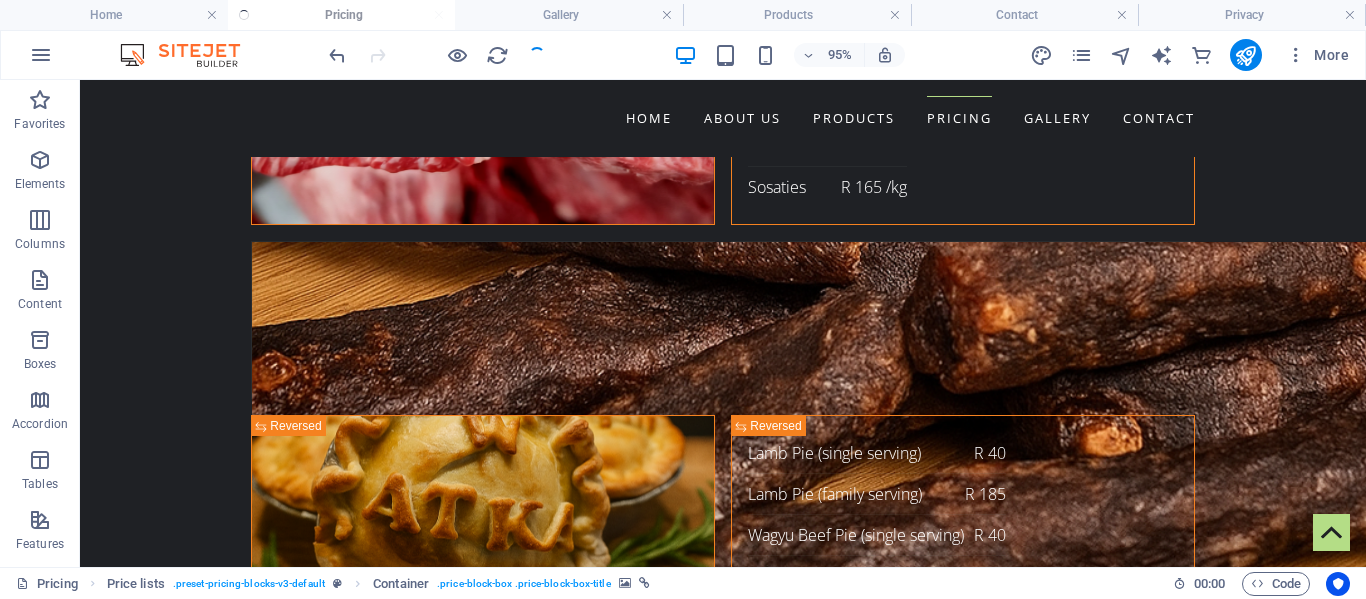 scroll, scrollTop: 2718, scrollLeft: 0, axis: vertical 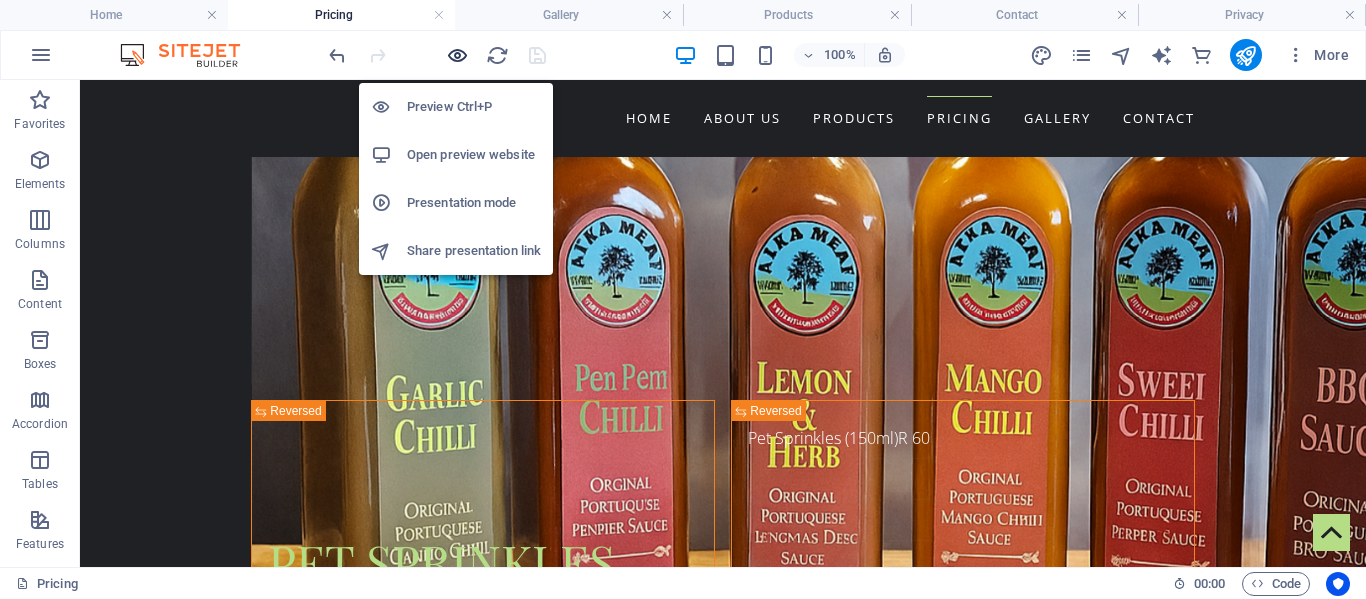 click at bounding box center (457, 55) 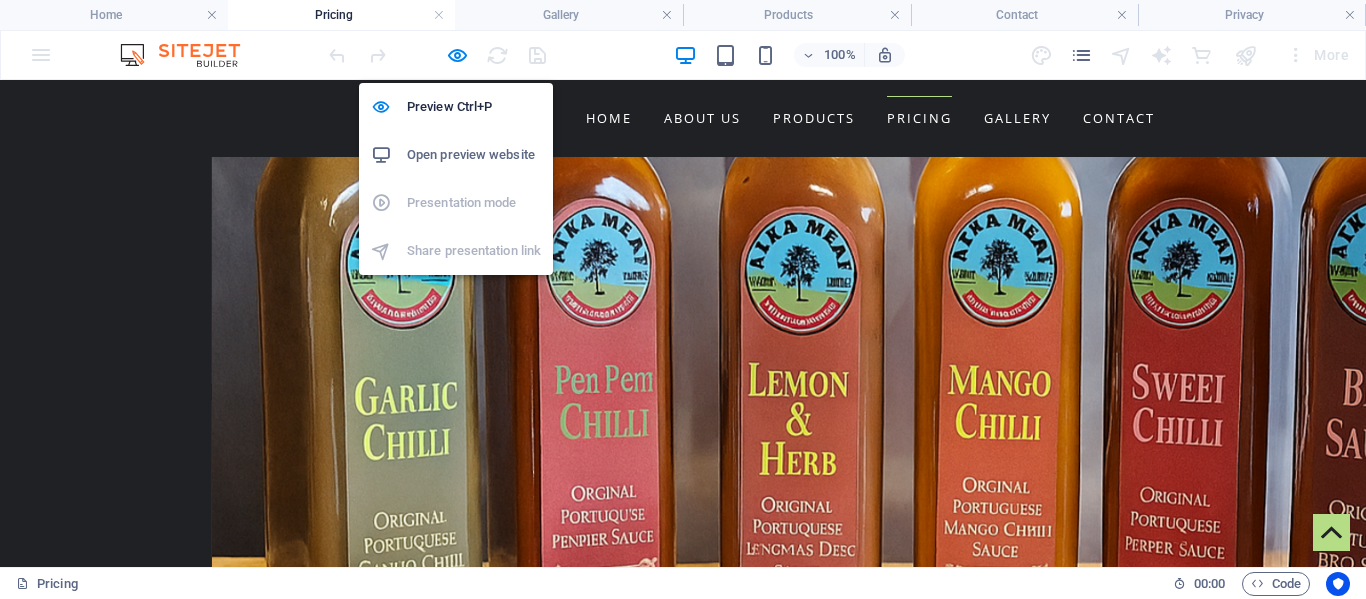 click on "Open preview website" at bounding box center (474, 155) 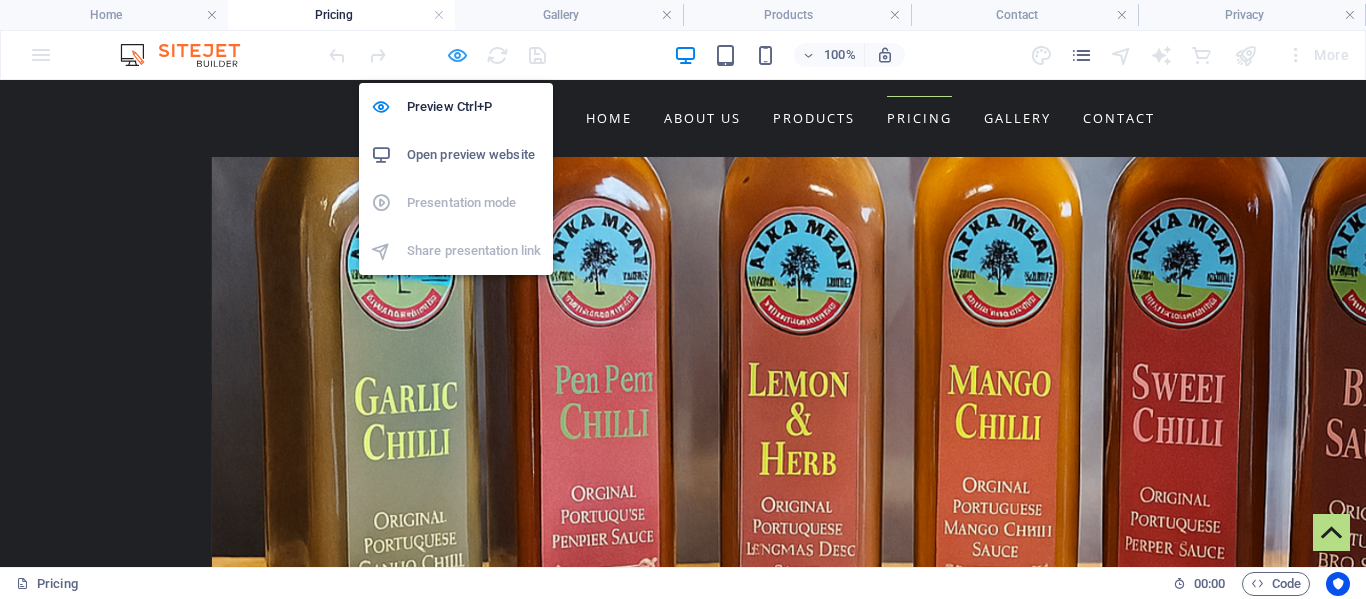 click at bounding box center (457, 55) 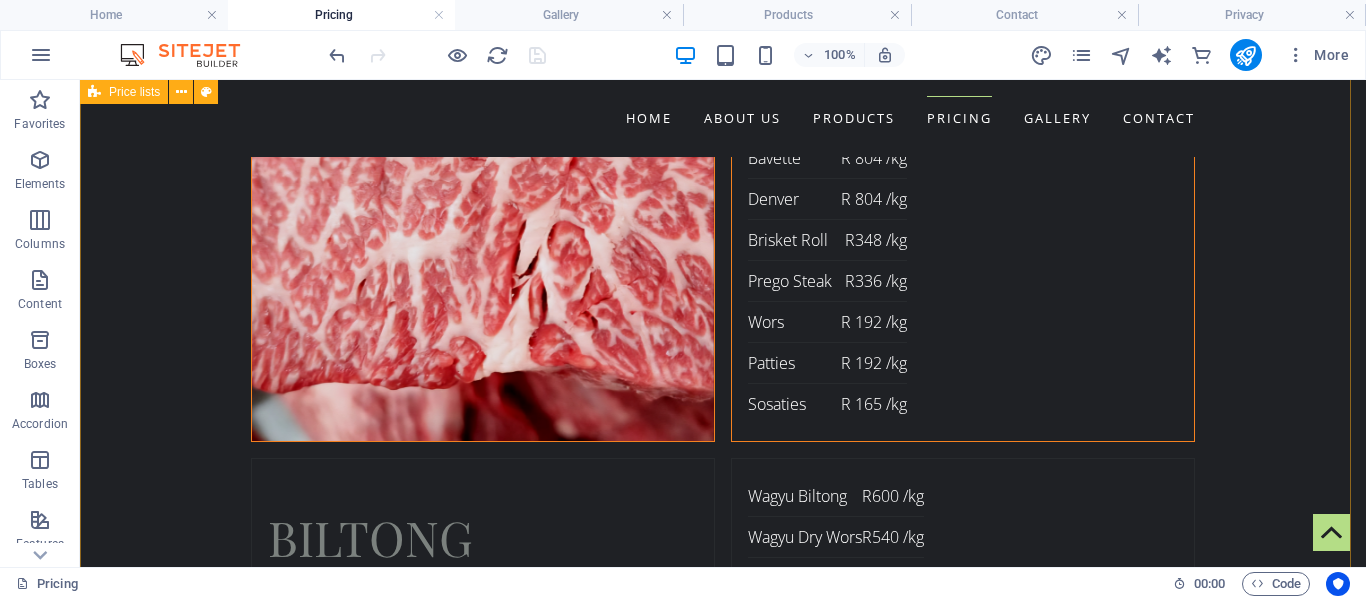 scroll, scrollTop: 1850, scrollLeft: 0, axis: vertical 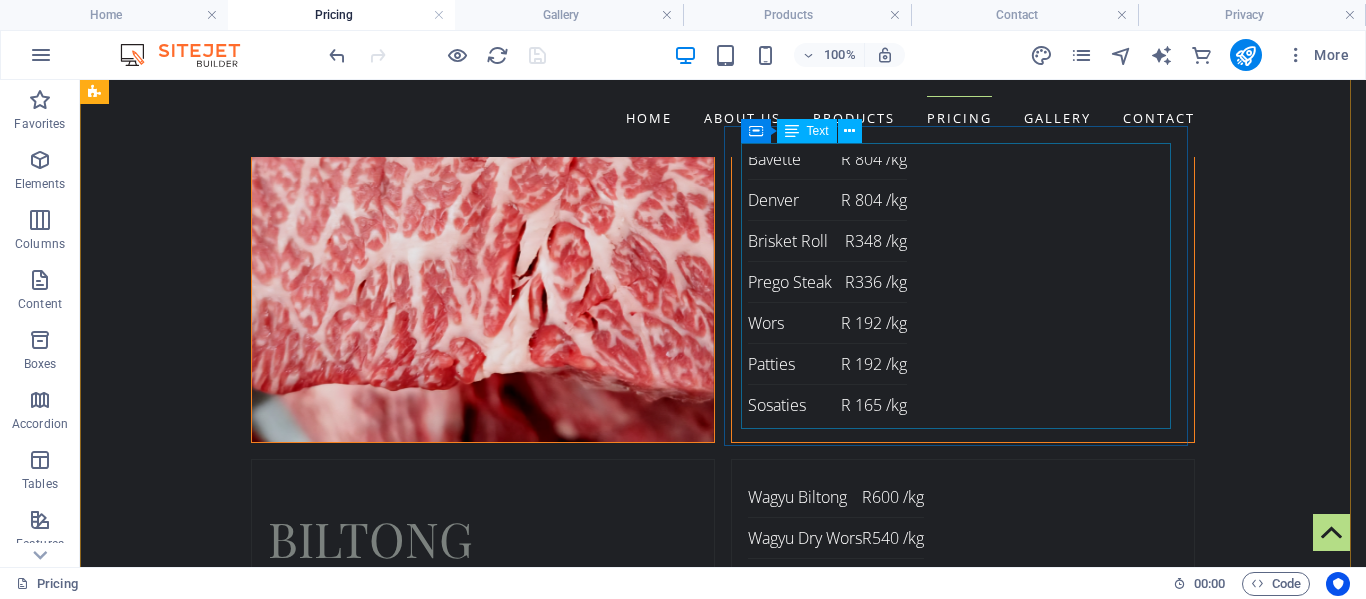 click on "Lamb Pie (single serving) R 40 Lamb Pie (family serving) R 185 Wagyu Beef Pie (single serving) R 40 Wagyu Beef Pie (family serving) R 185 Wagyu Beef Sausage Roll R 40" at bounding box center [877, 794] 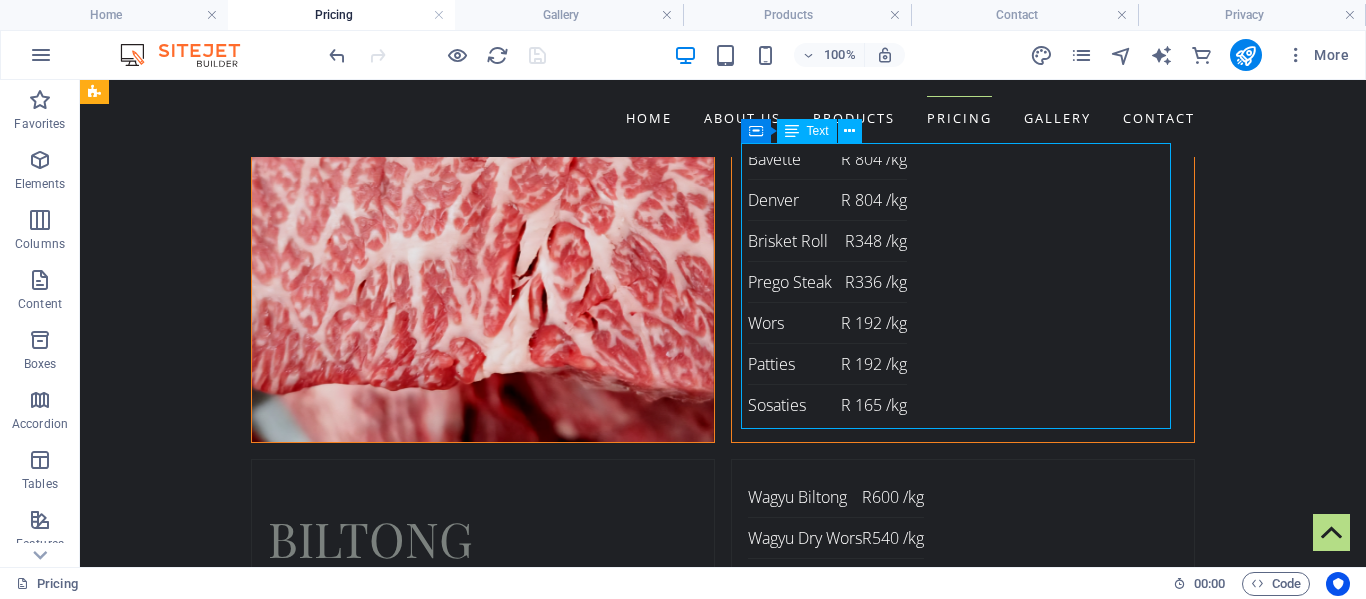 click on "Lamb Pie (single serving) R 40 Lamb Pie (family serving) R 185 Wagyu Beef Pie (single serving) R 40 Wagyu Beef Pie (family serving) R 185 Wagyu Beef Sausage Roll R 40" at bounding box center (877, 794) 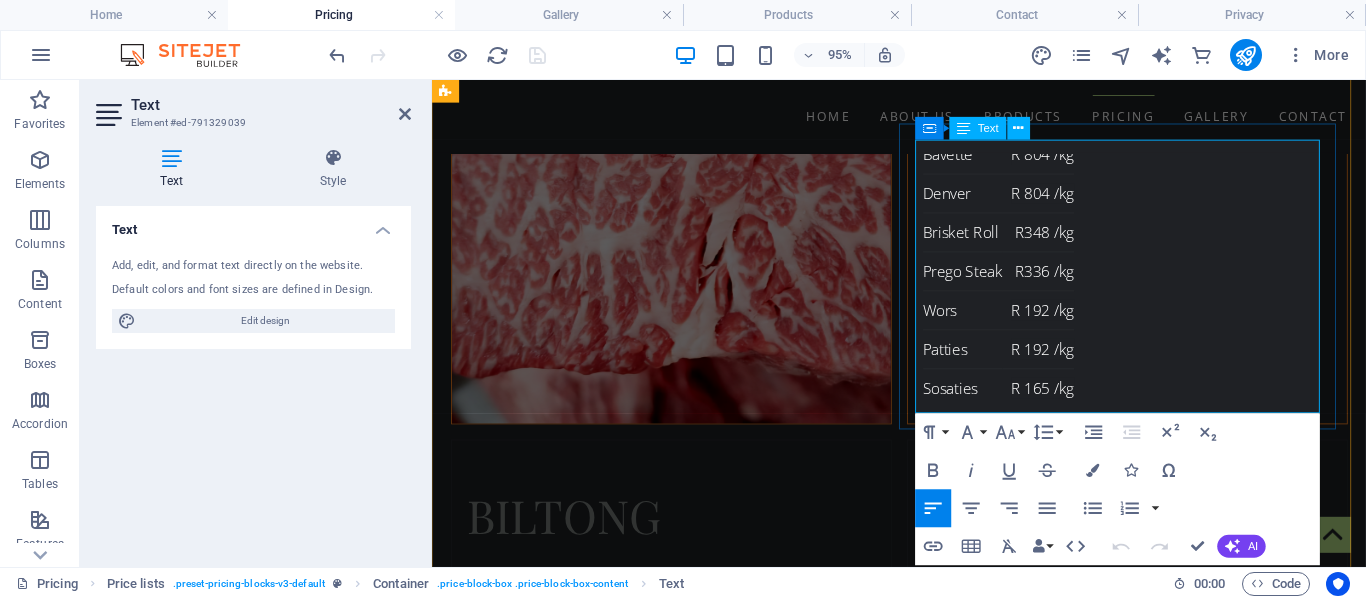 click at bounding box center (1058, 876) 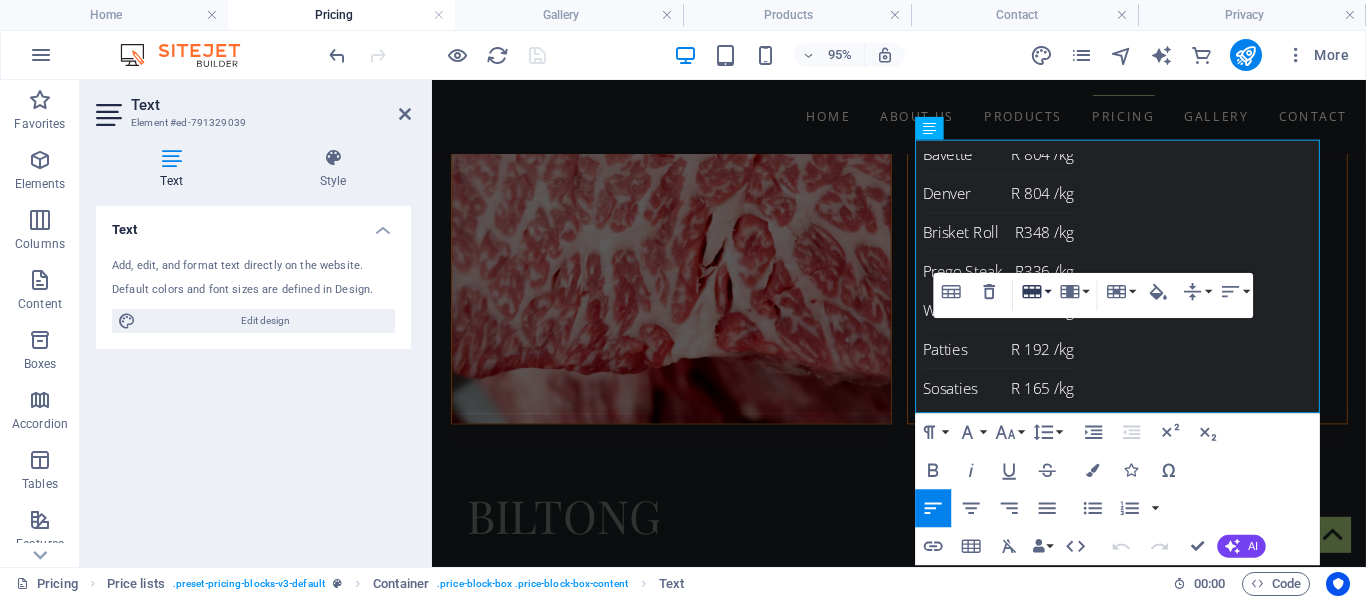 click 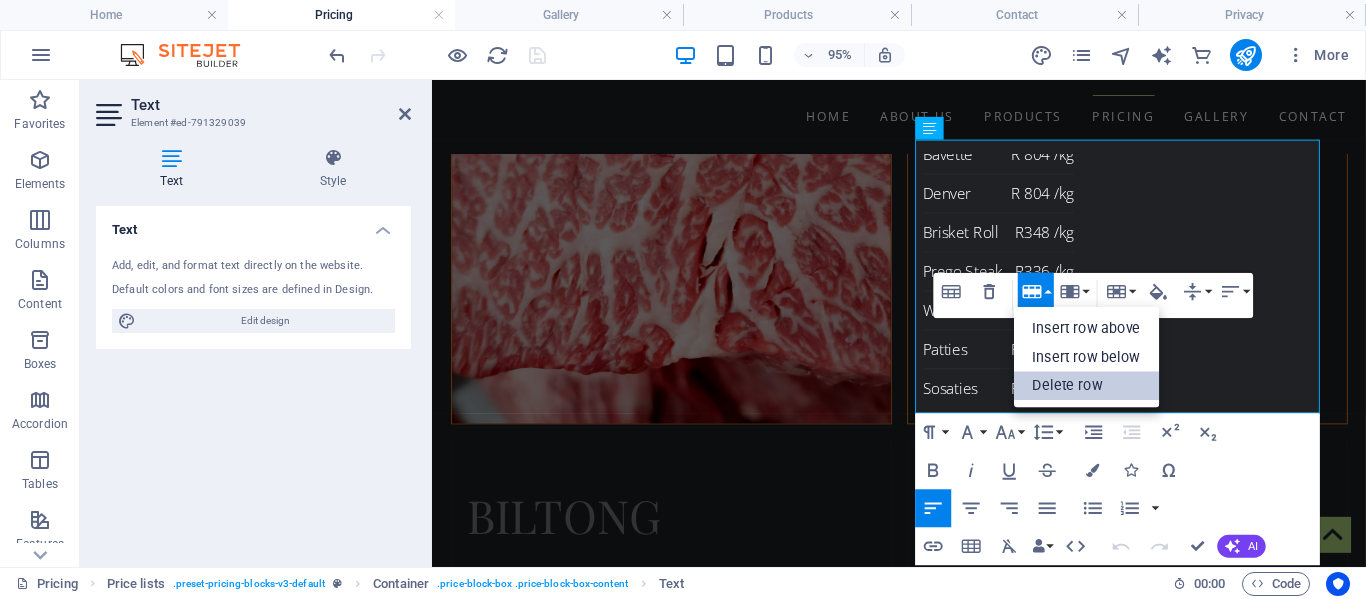 click on "Delete row" at bounding box center (1087, 386) 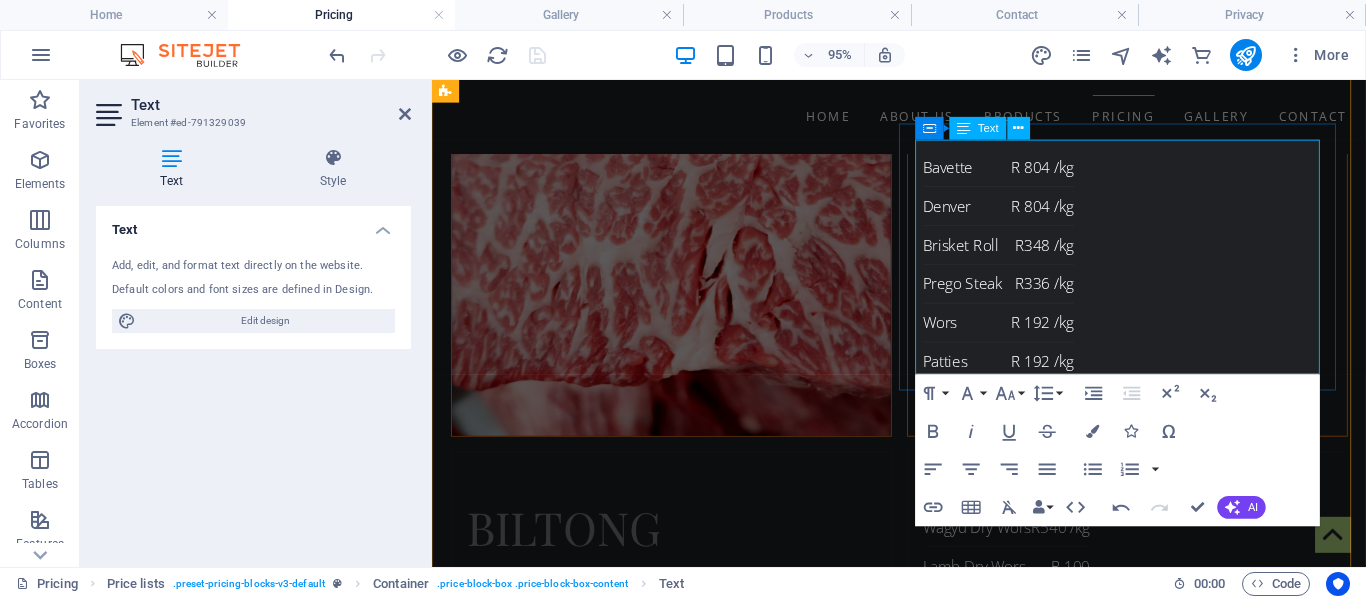 click at bounding box center [1058, 890] 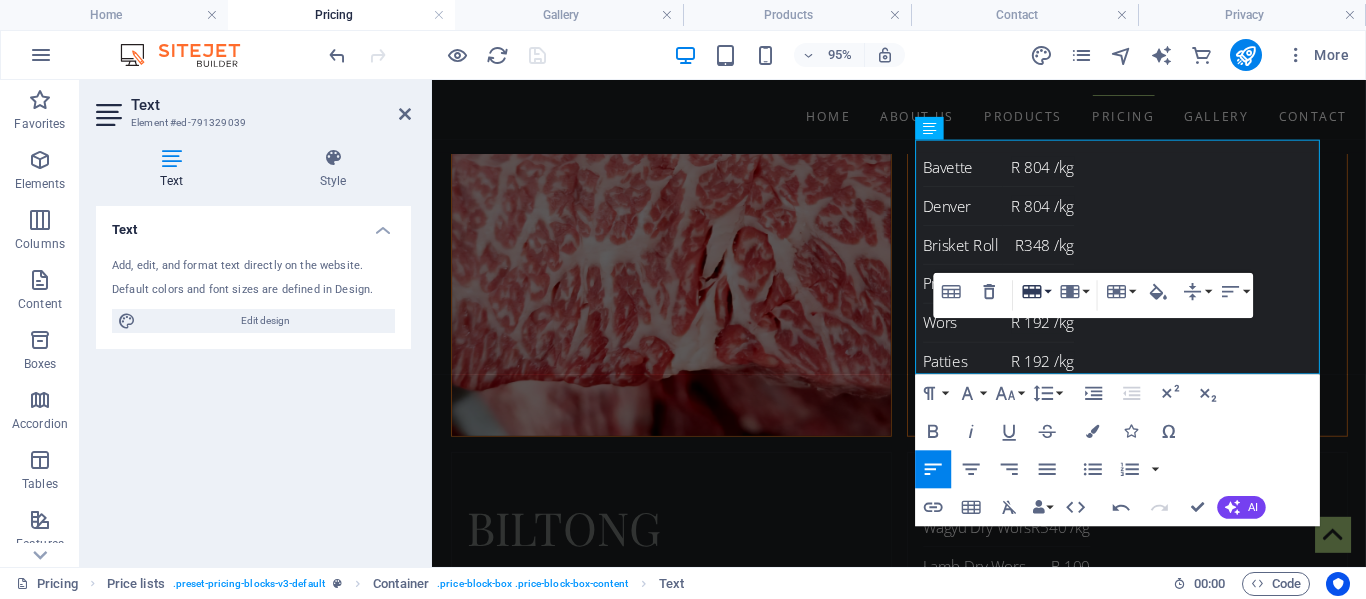 click 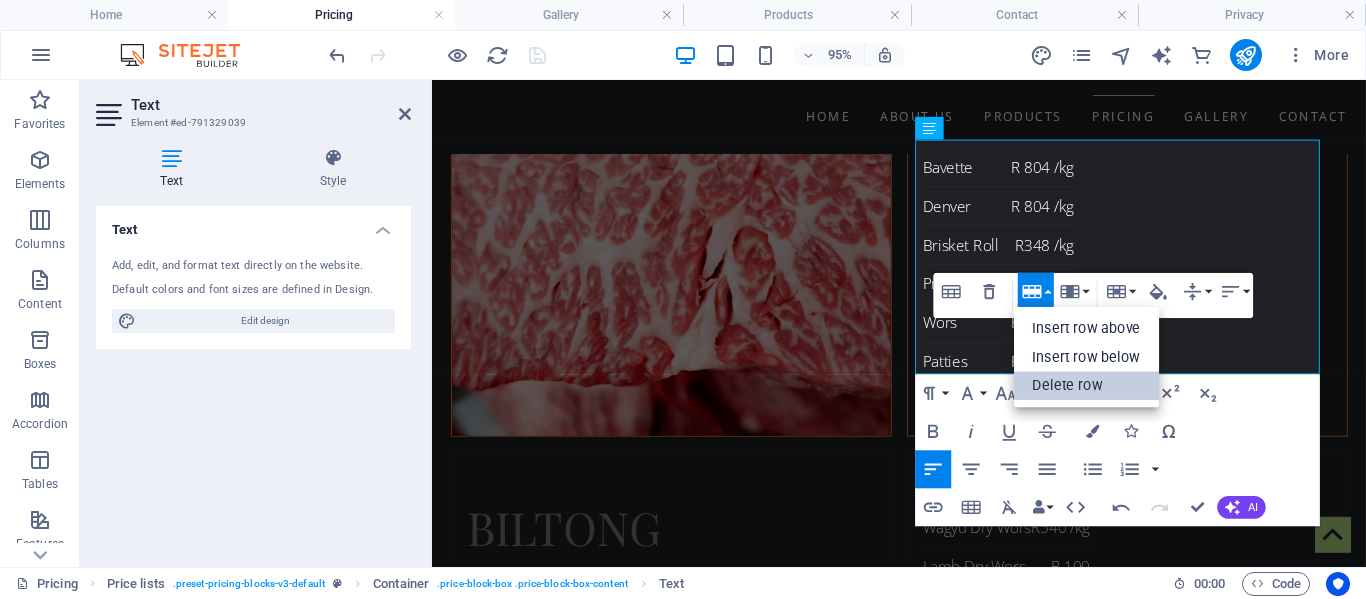 click on "Delete row" at bounding box center (1087, 386) 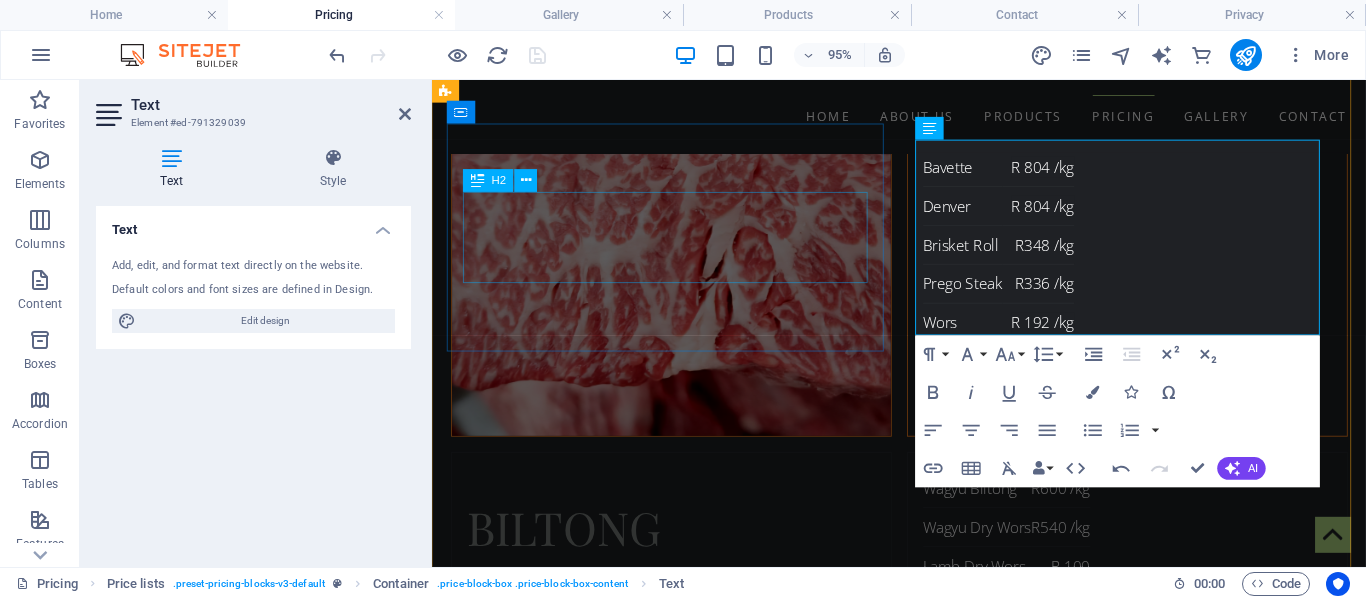 click on "​ Pies" at bounding box center (518, 767) 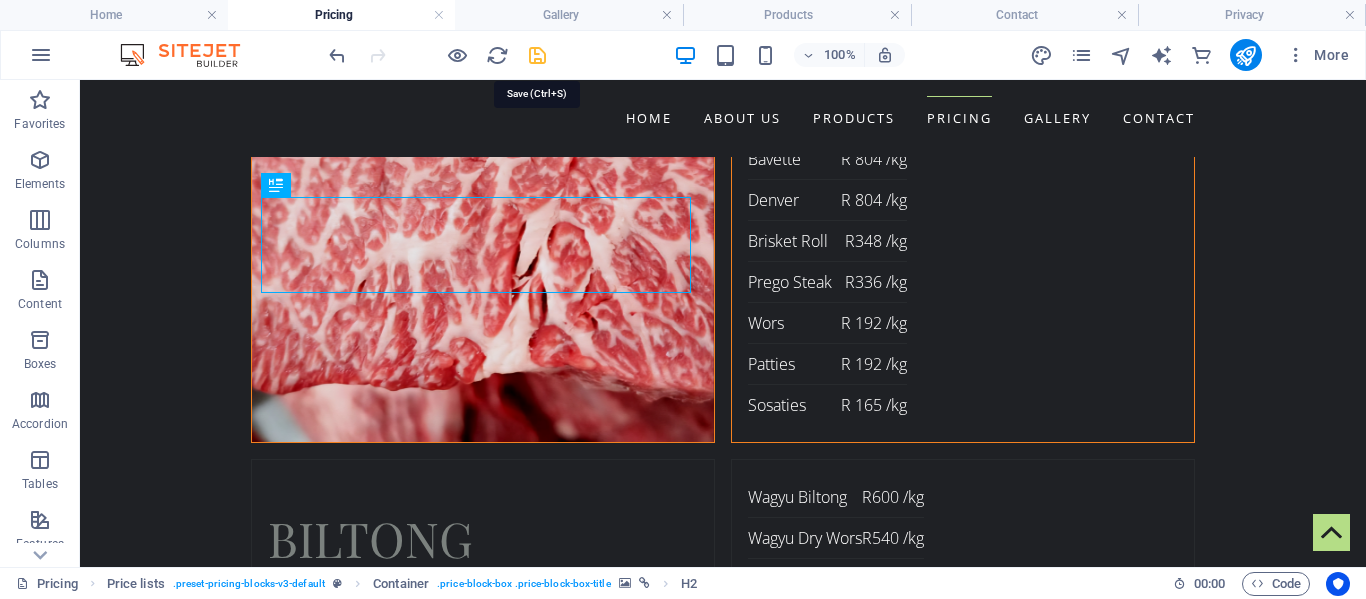 click at bounding box center [537, 55] 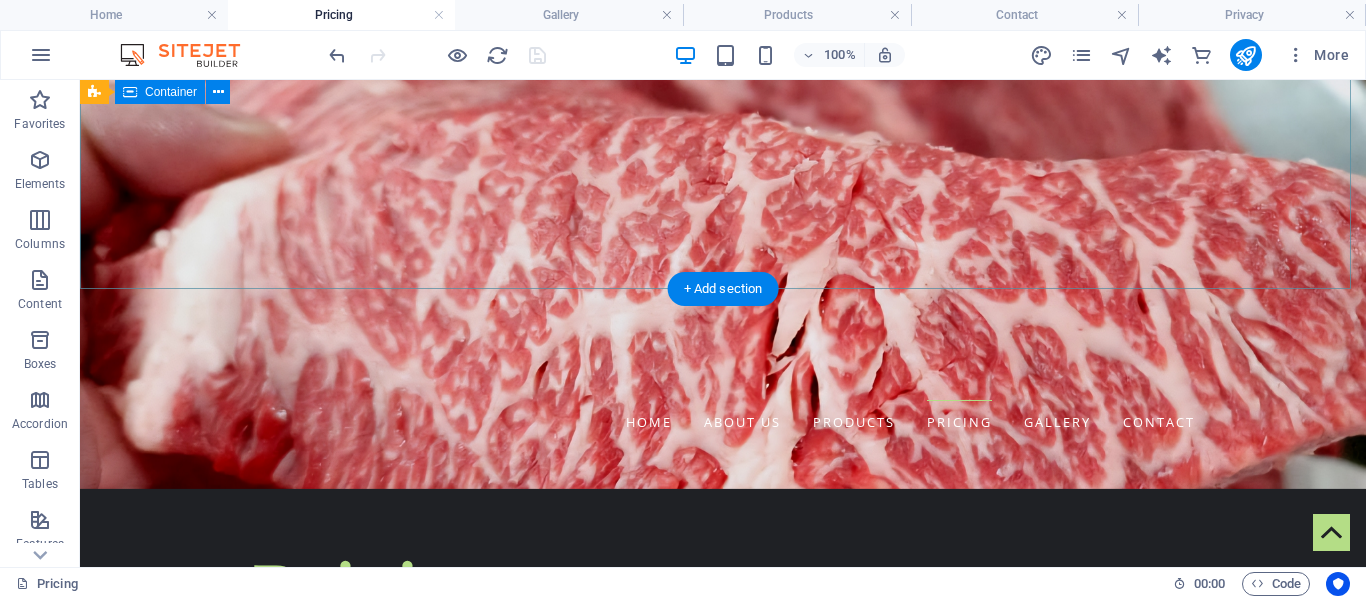 scroll, scrollTop: 0, scrollLeft: 0, axis: both 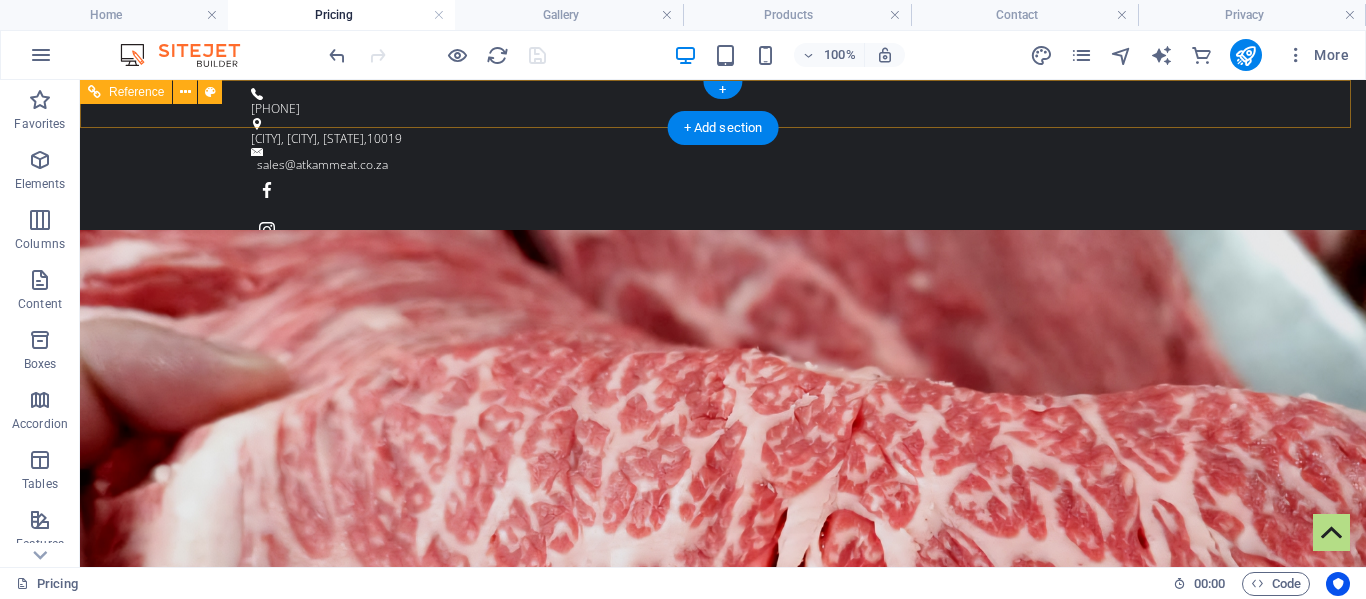 click at bounding box center (715, 94) 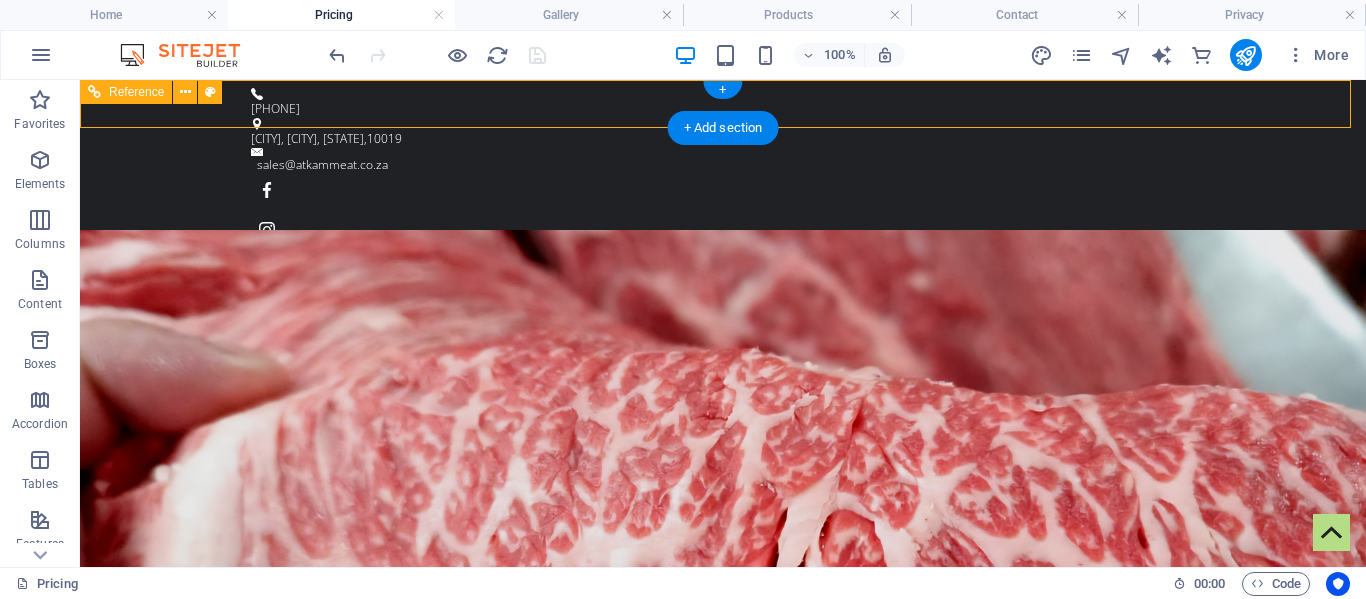 click at bounding box center [715, 94] 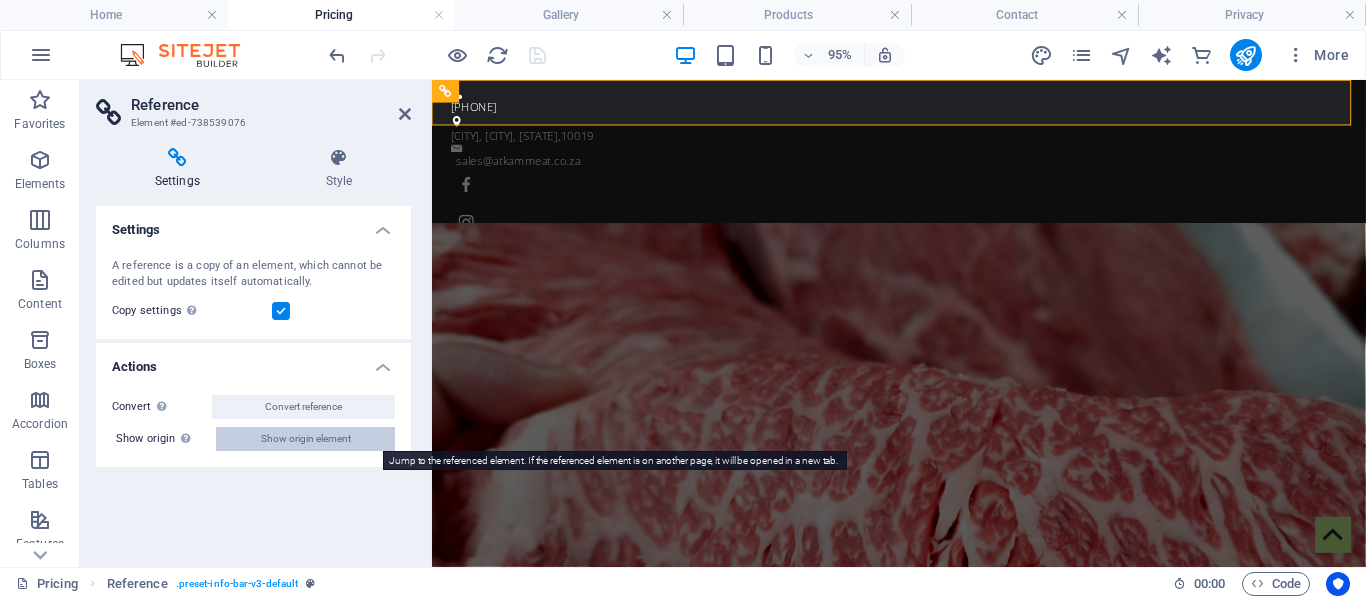 click on "Show origin element" at bounding box center [306, 439] 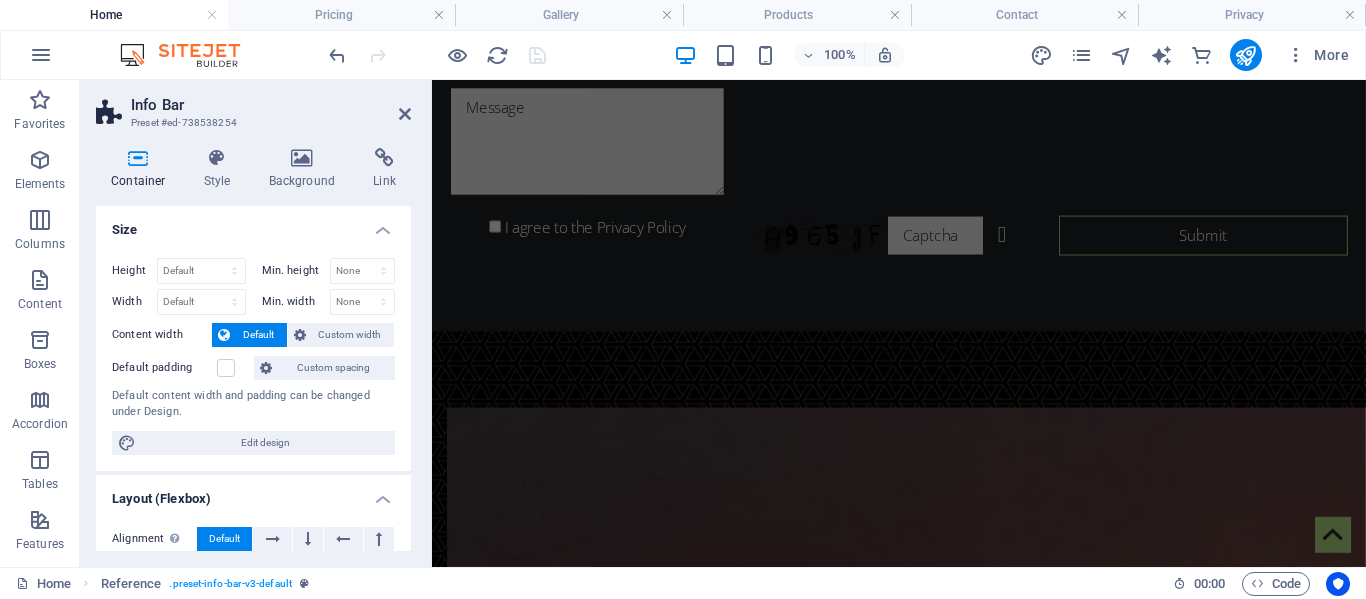 scroll, scrollTop: 0, scrollLeft: 0, axis: both 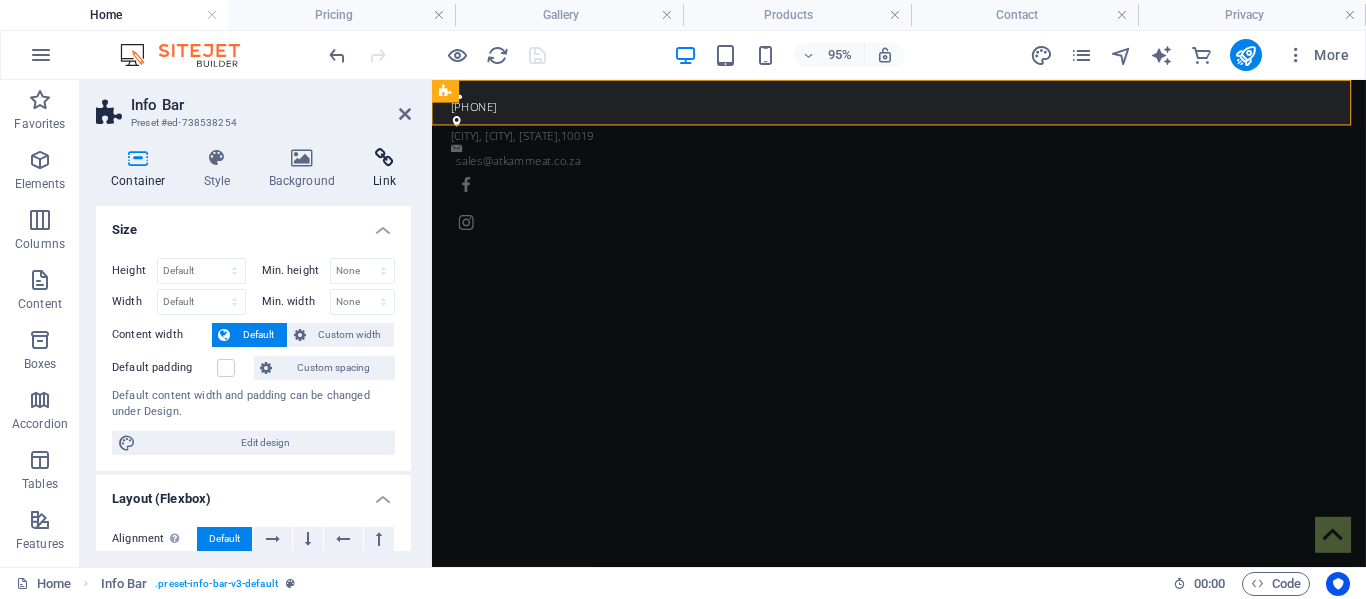 click at bounding box center (384, 158) 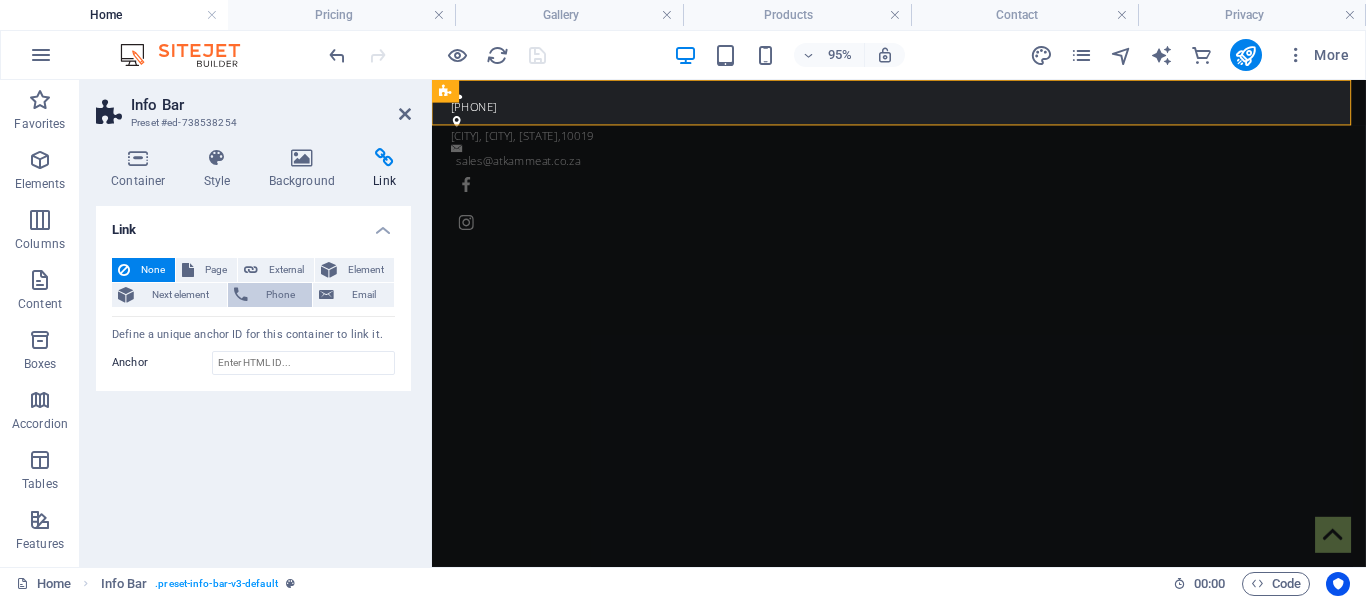 click on "Phone" at bounding box center [280, 295] 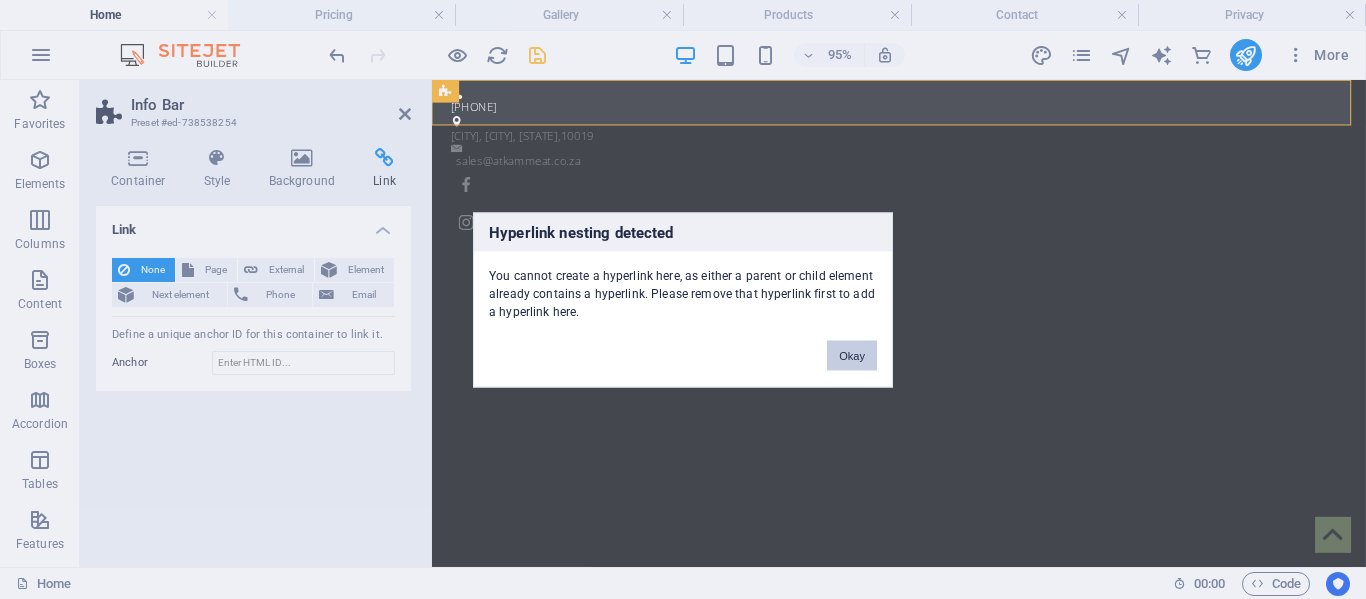 click on "Okay" at bounding box center [852, 355] 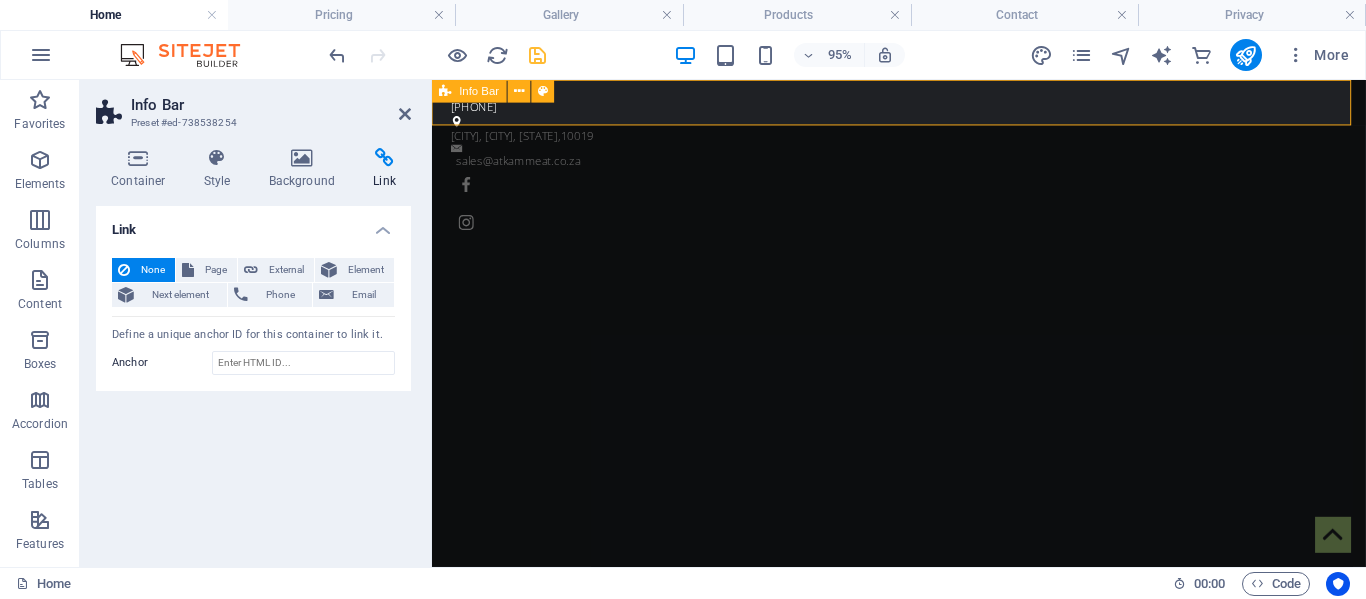 click on "Home" at bounding box center (114, 15) 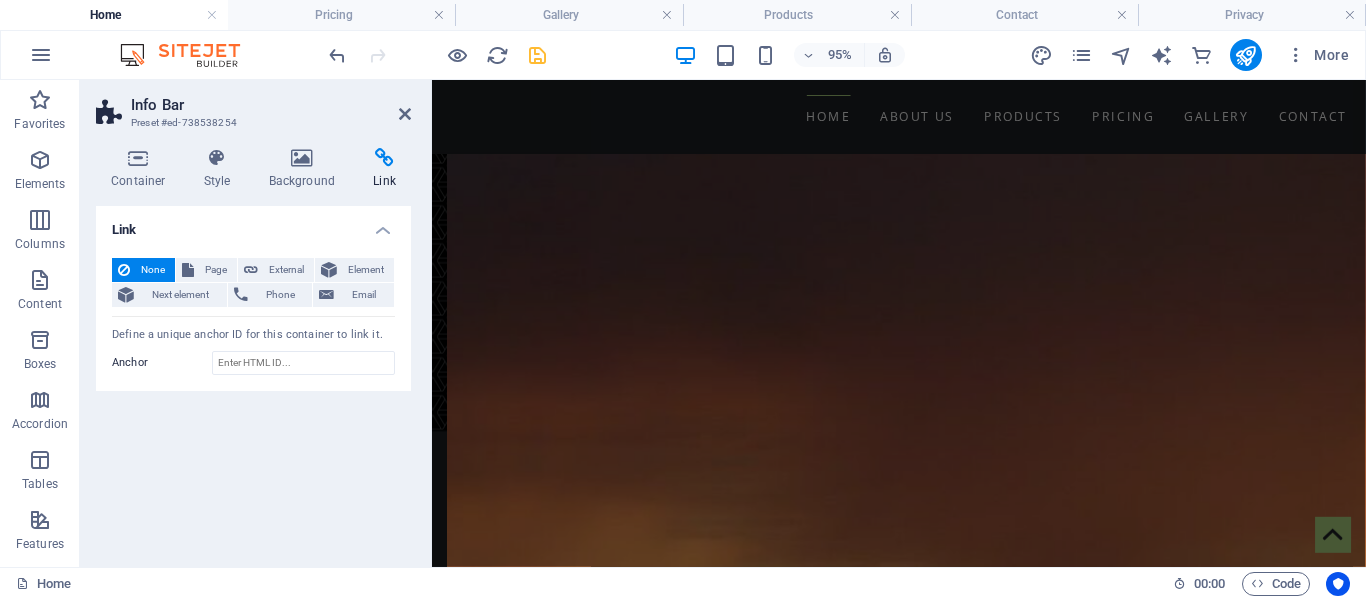 scroll, scrollTop: 3372, scrollLeft: 0, axis: vertical 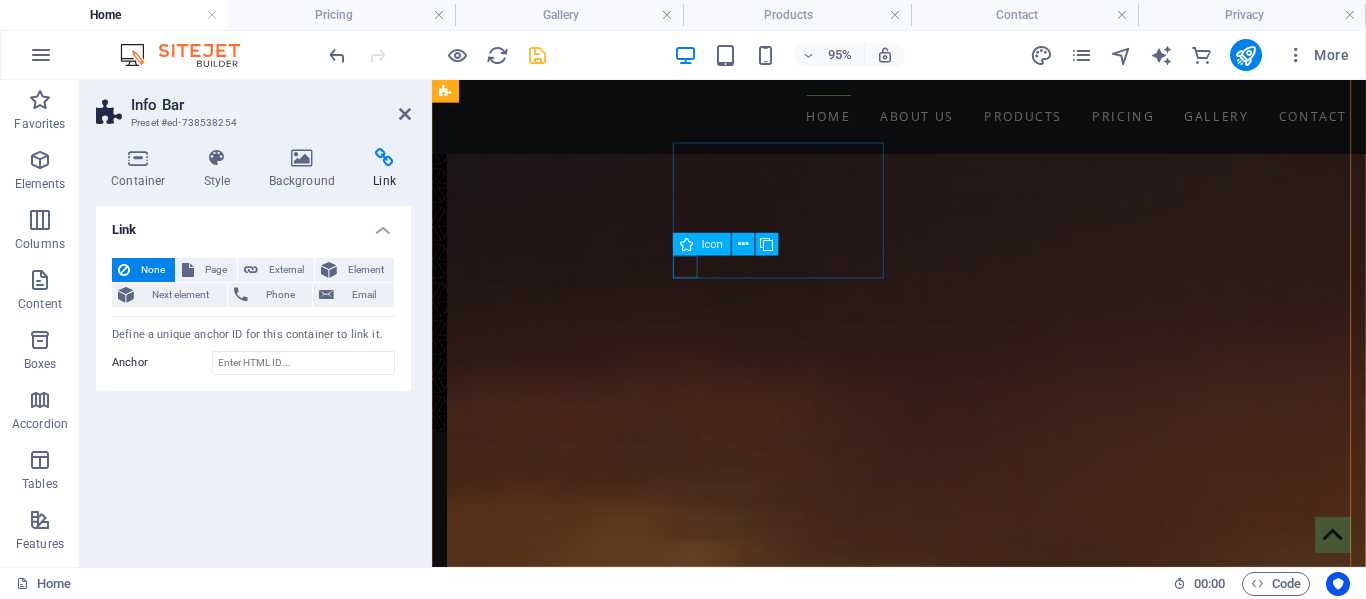 click at bounding box center (920, 4786) 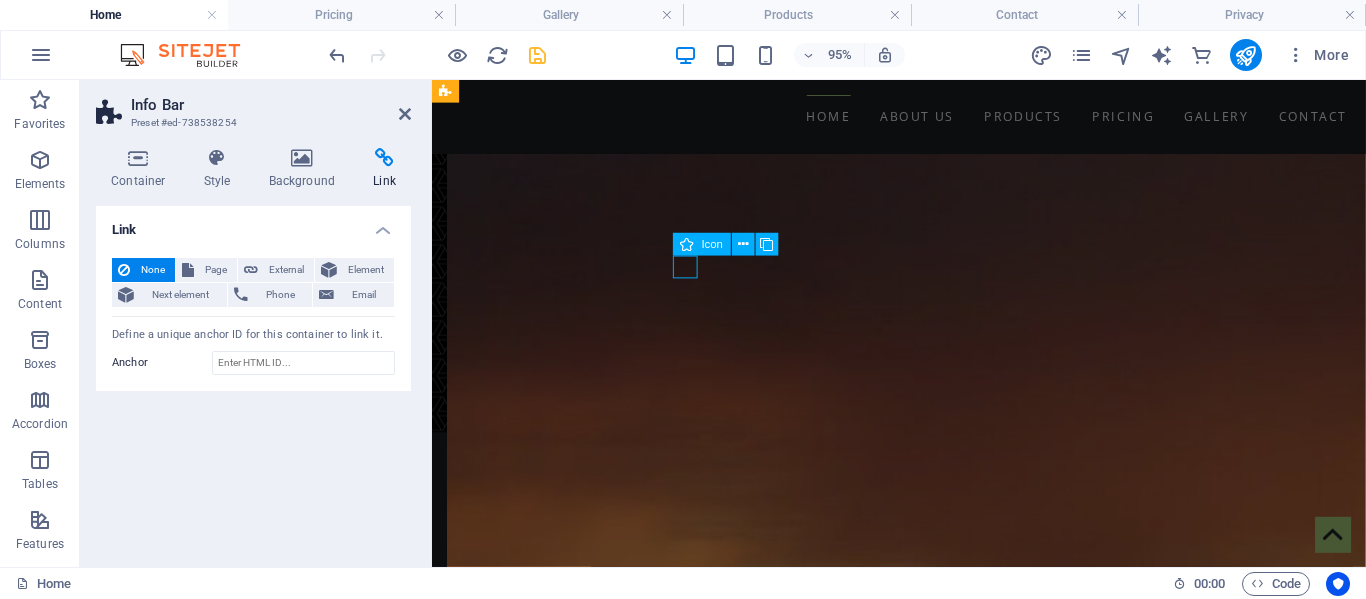 click at bounding box center [920, 4786] 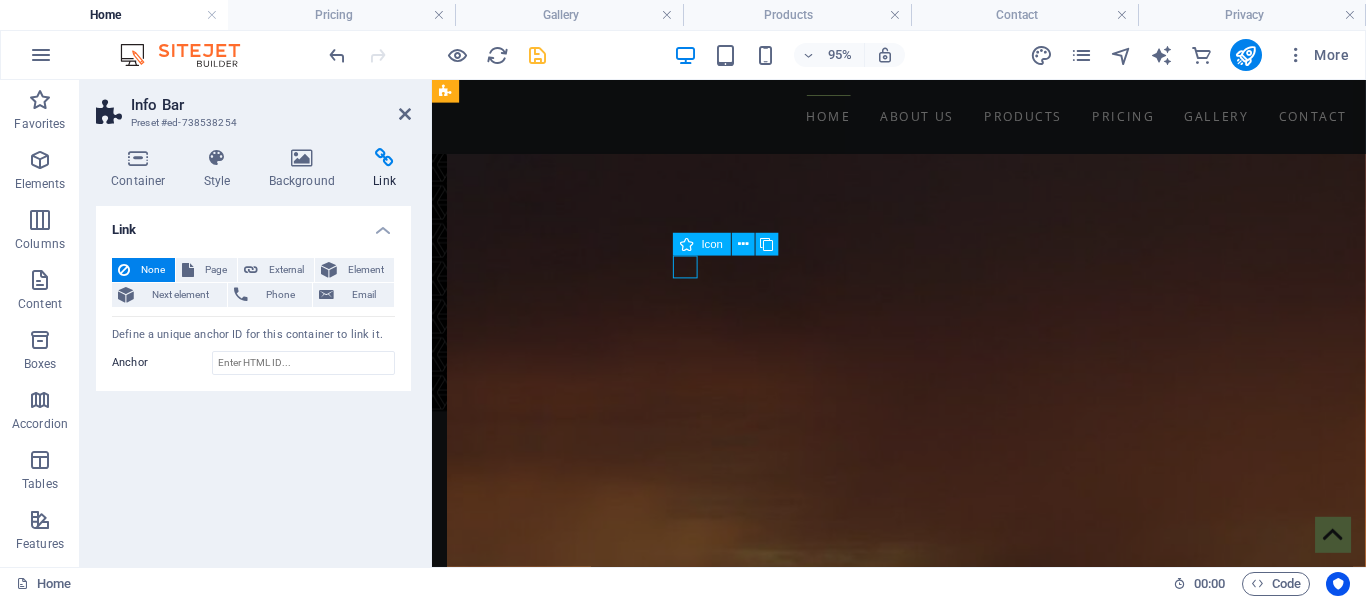 select on "xMidYMid" 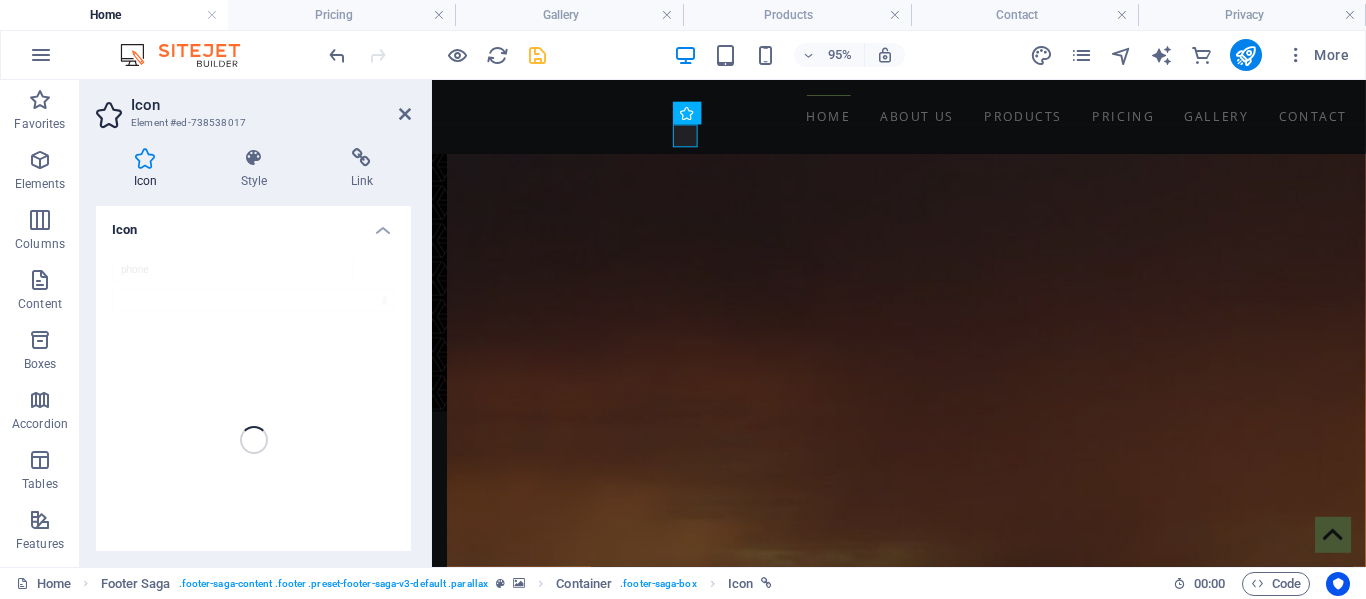 scroll, scrollTop: 3602, scrollLeft: 0, axis: vertical 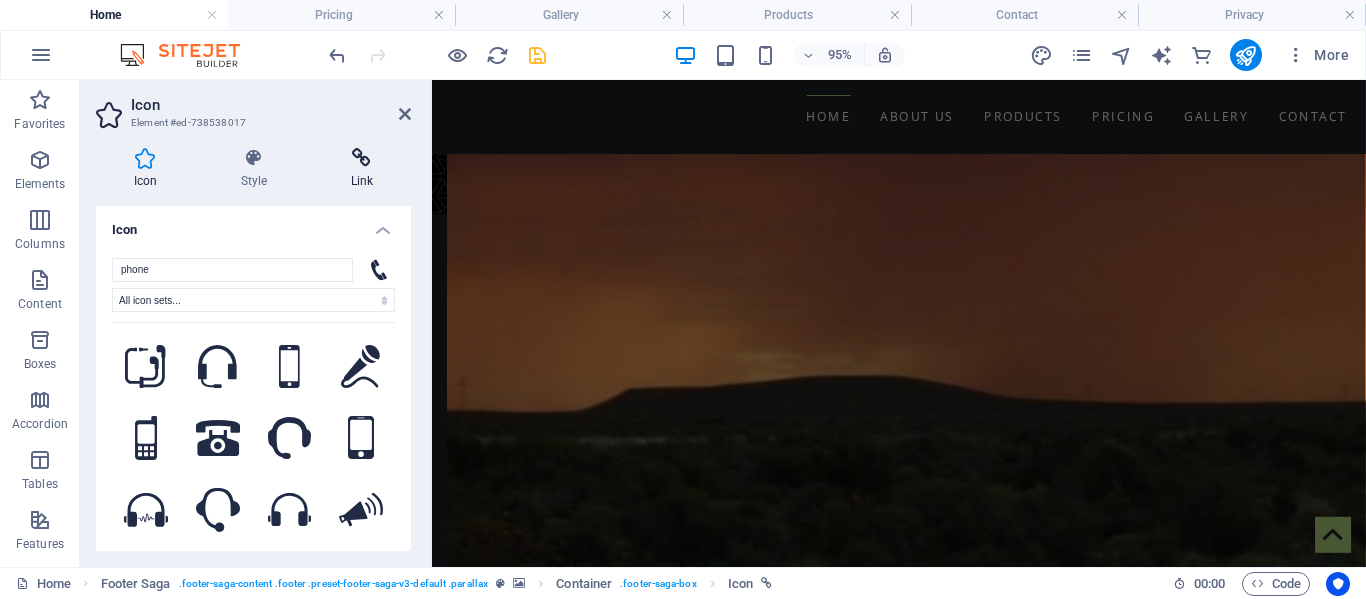 click at bounding box center [362, 158] 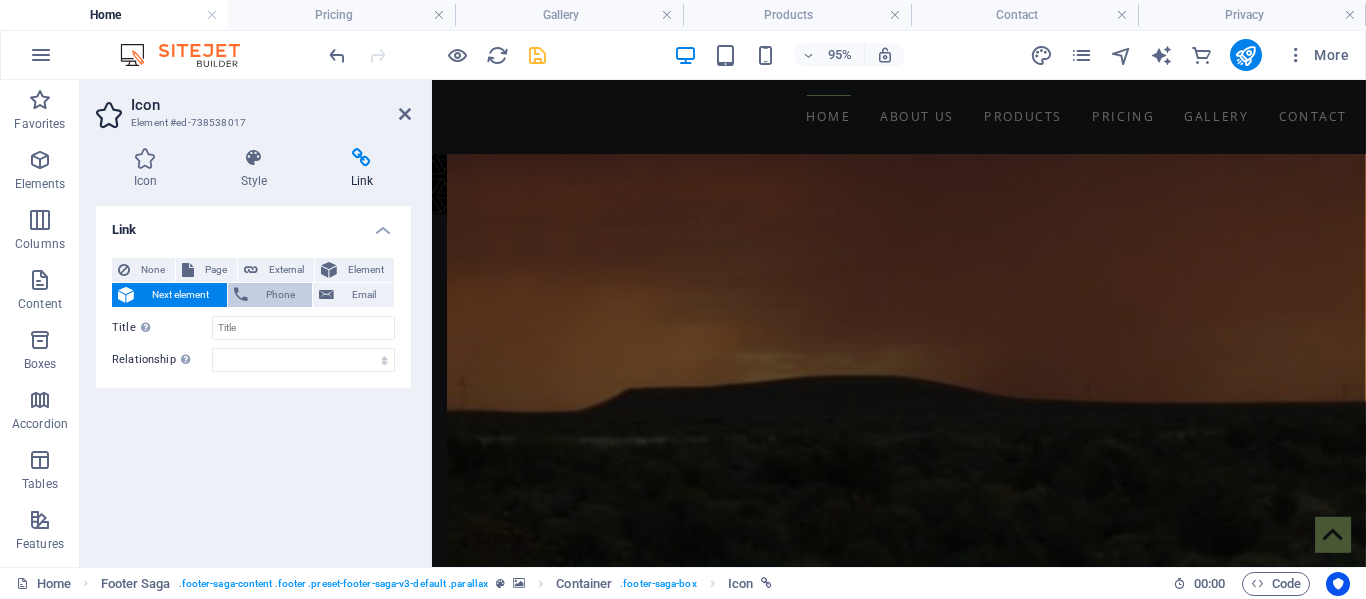 click on "Phone" at bounding box center [270, 295] 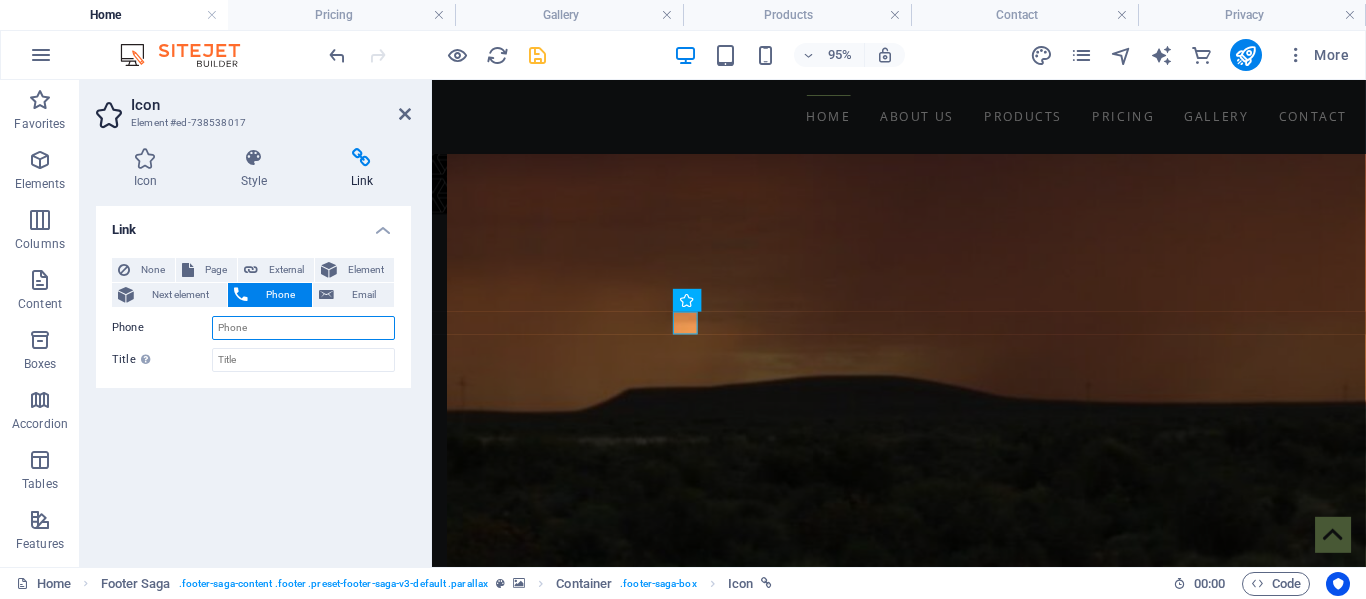 scroll, scrollTop: 3313, scrollLeft: 0, axis: vertical 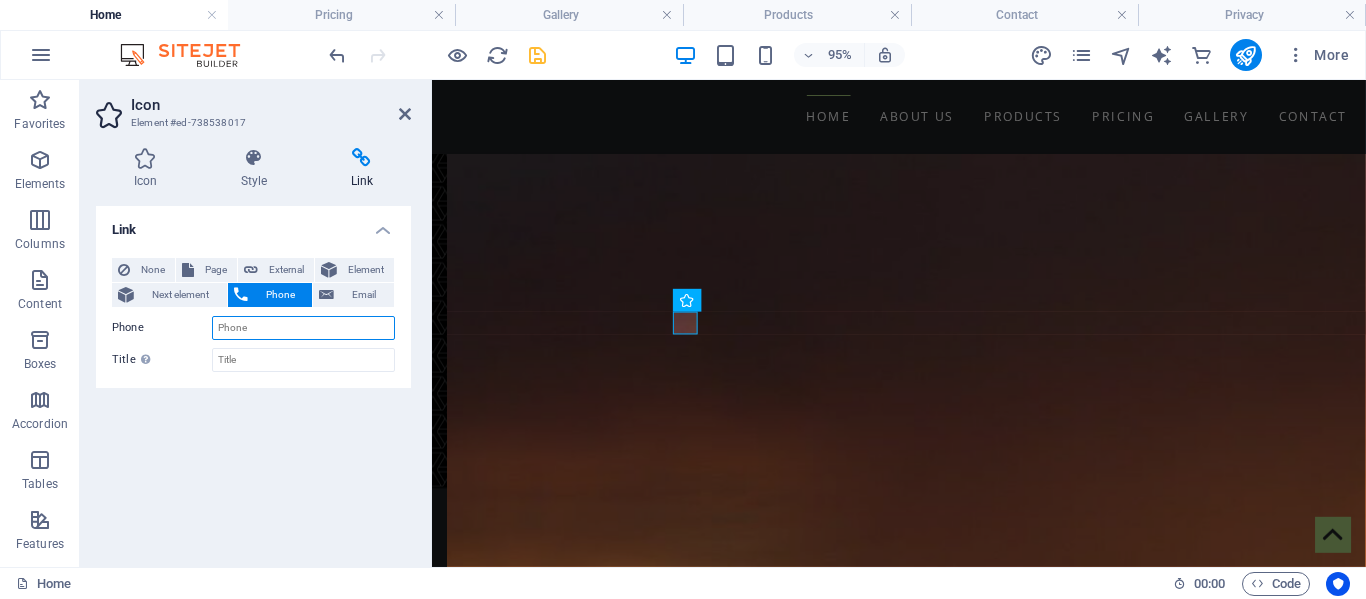 paste on "[PHONE]" 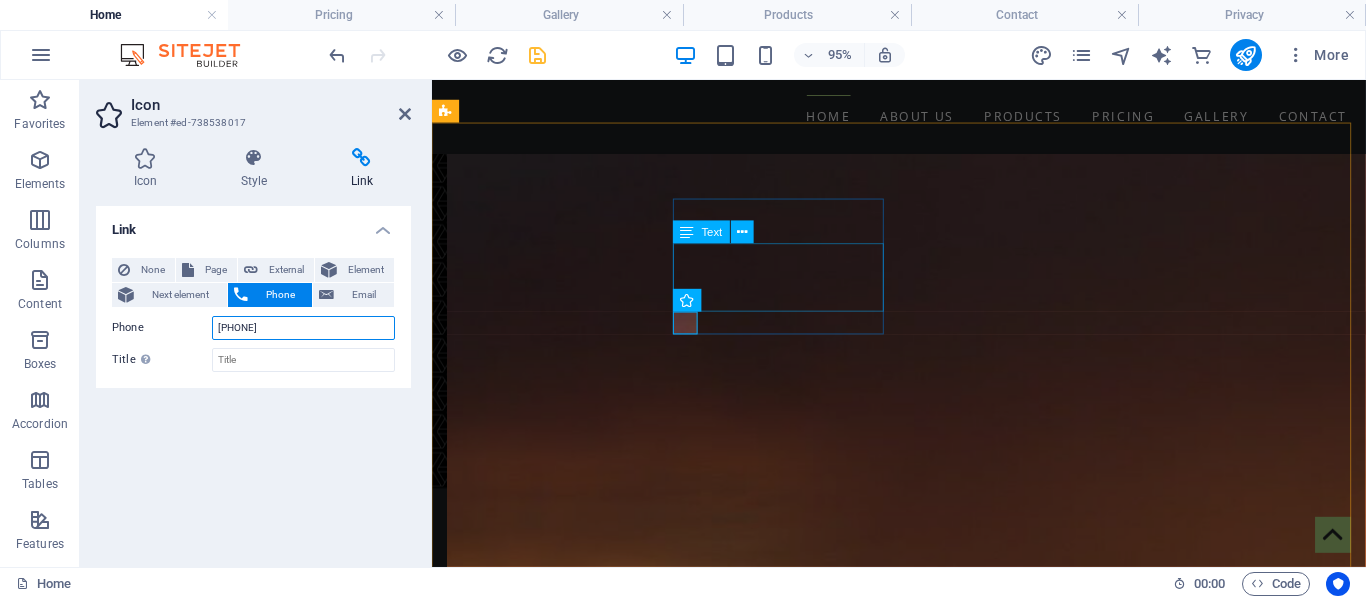 type on "[PHONE]" 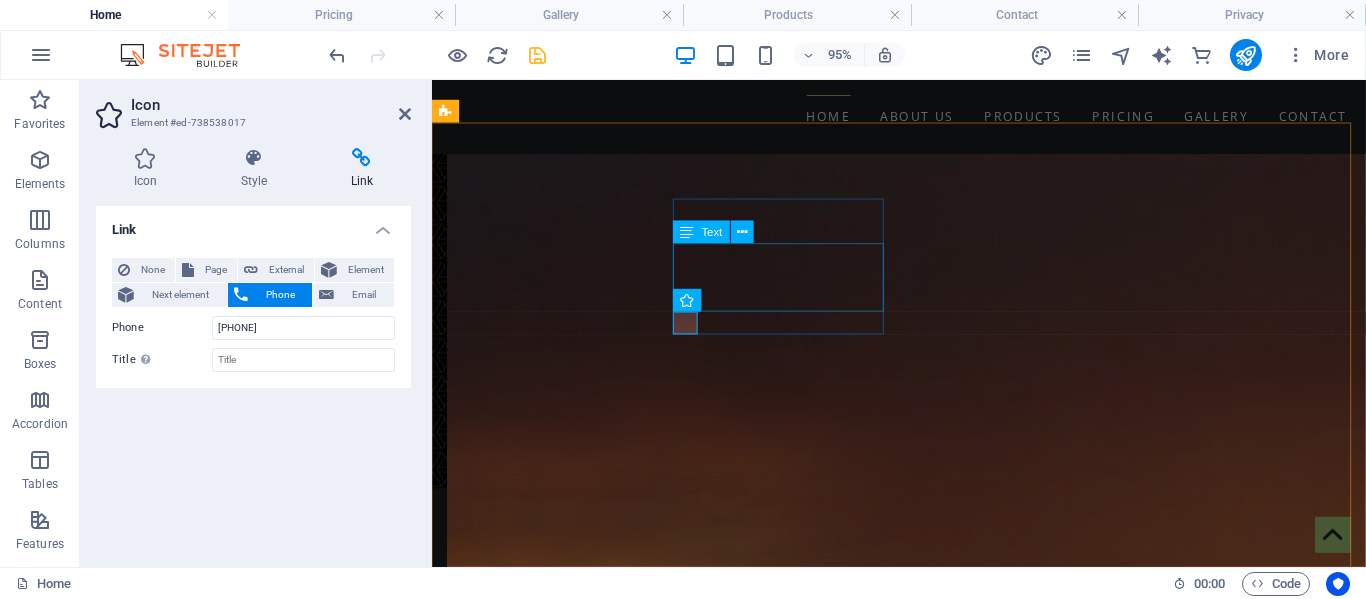 click on "[CITY], [CITY], [STATE]" at bounding box center [920, 4797] 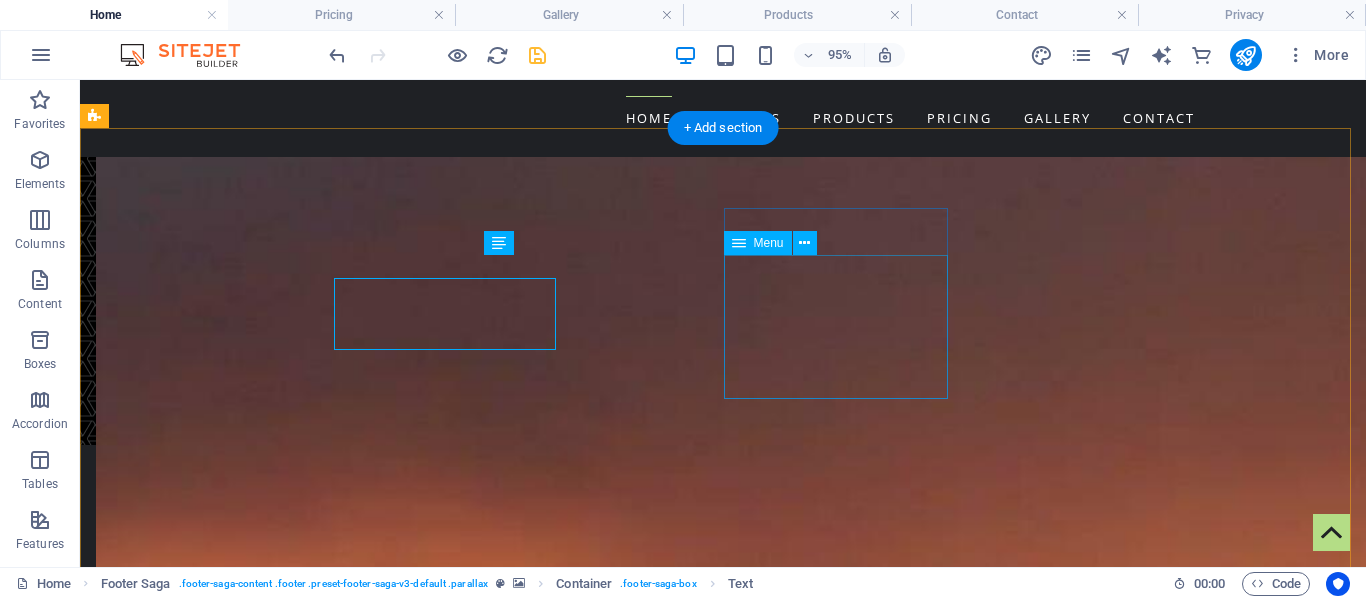 scroll, scrollTop: 3287, scrollLeft: 0, axis: vertical 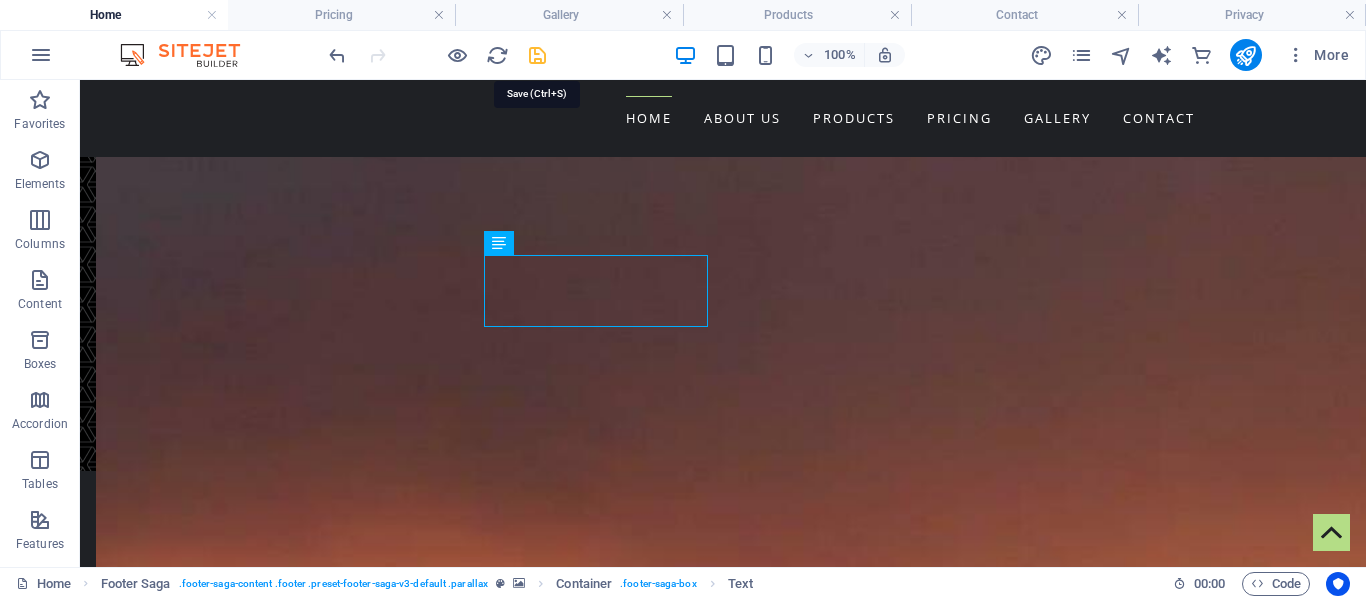 click at bounding box center (537, 55) 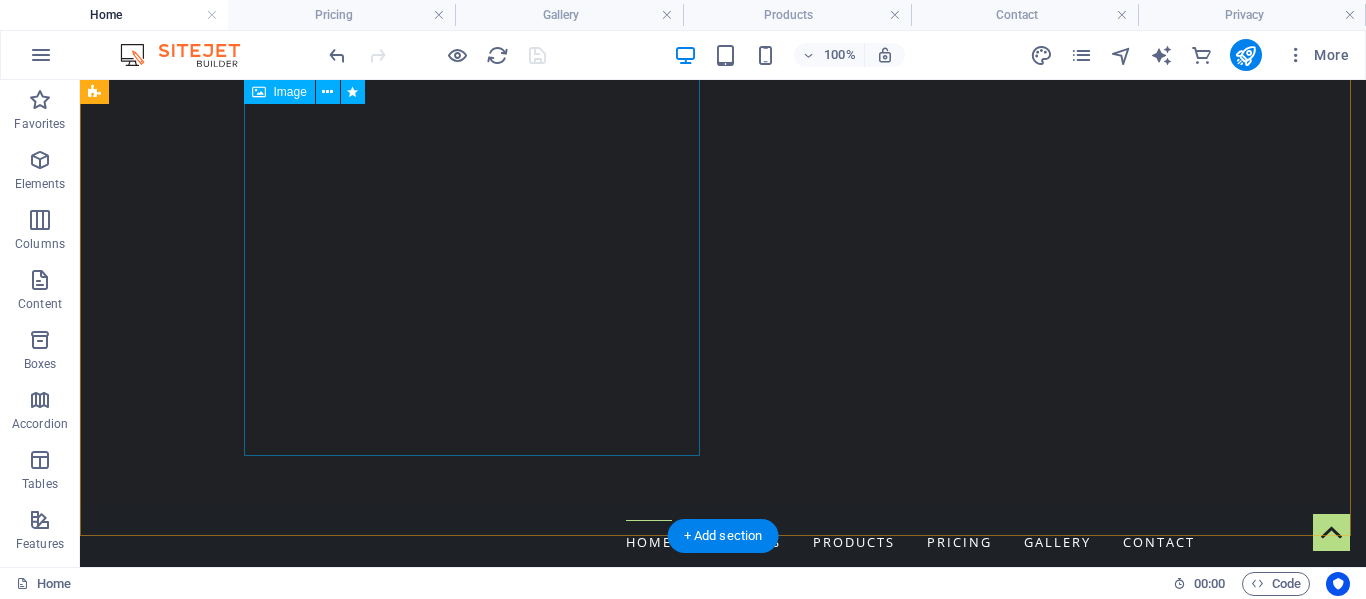 scroll, scrollTop: 0, scrollLeft: 0, axis: both 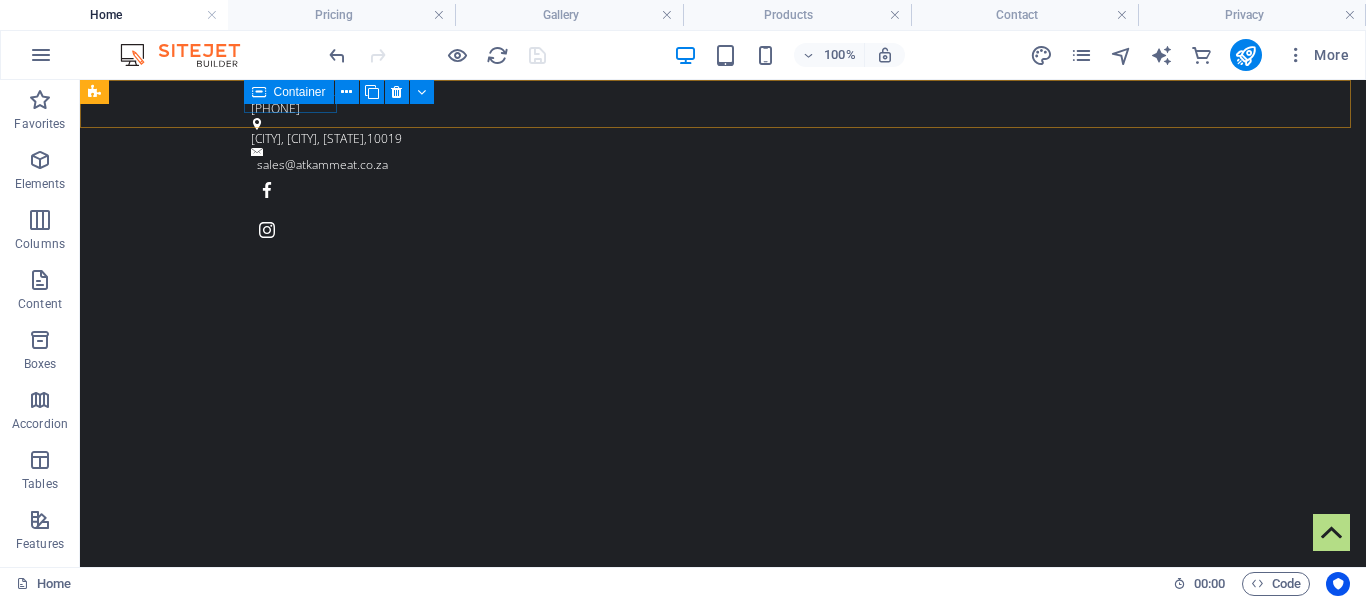 click at bounding box center (259, 92) 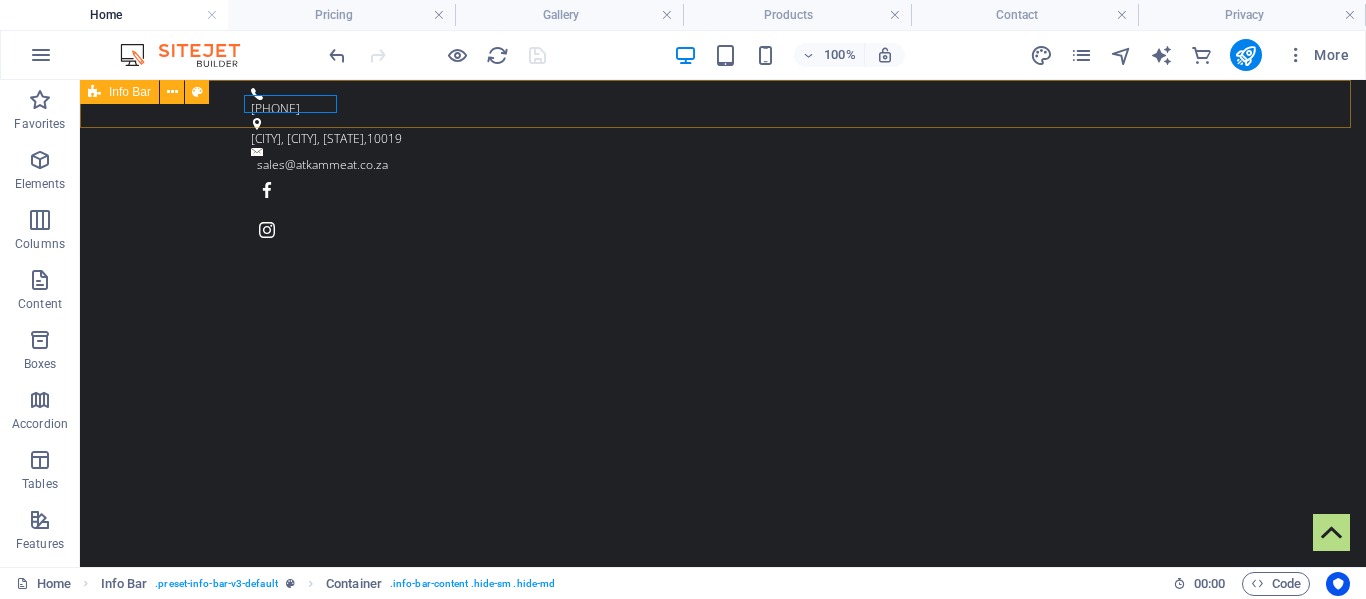 click on "Info Bar" at bounding box center (130, 92) 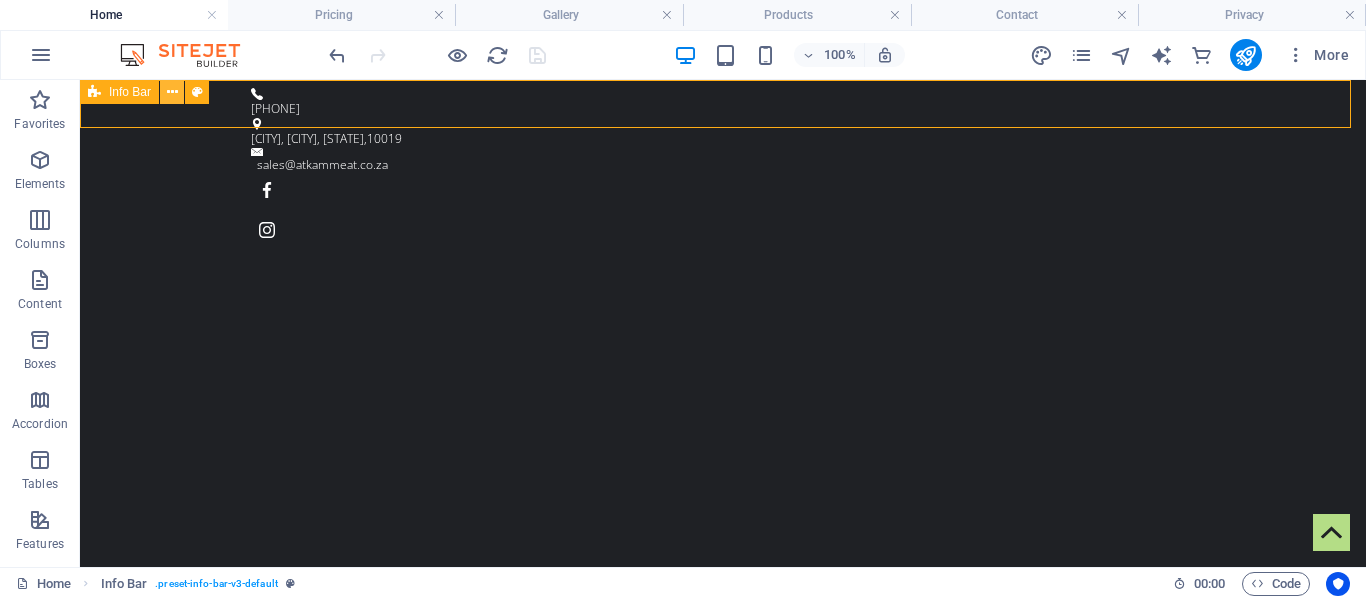 click at bounding box center [172, 92] 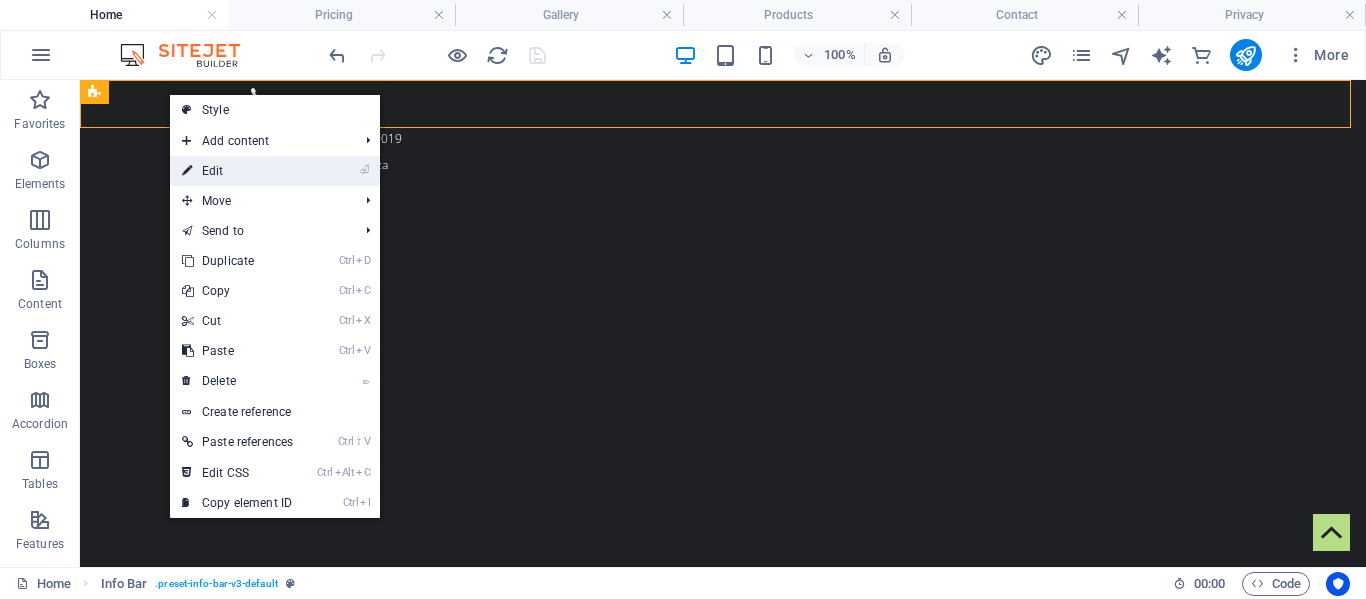 click on "⏎  Edit" at bounding box center [237, 171] 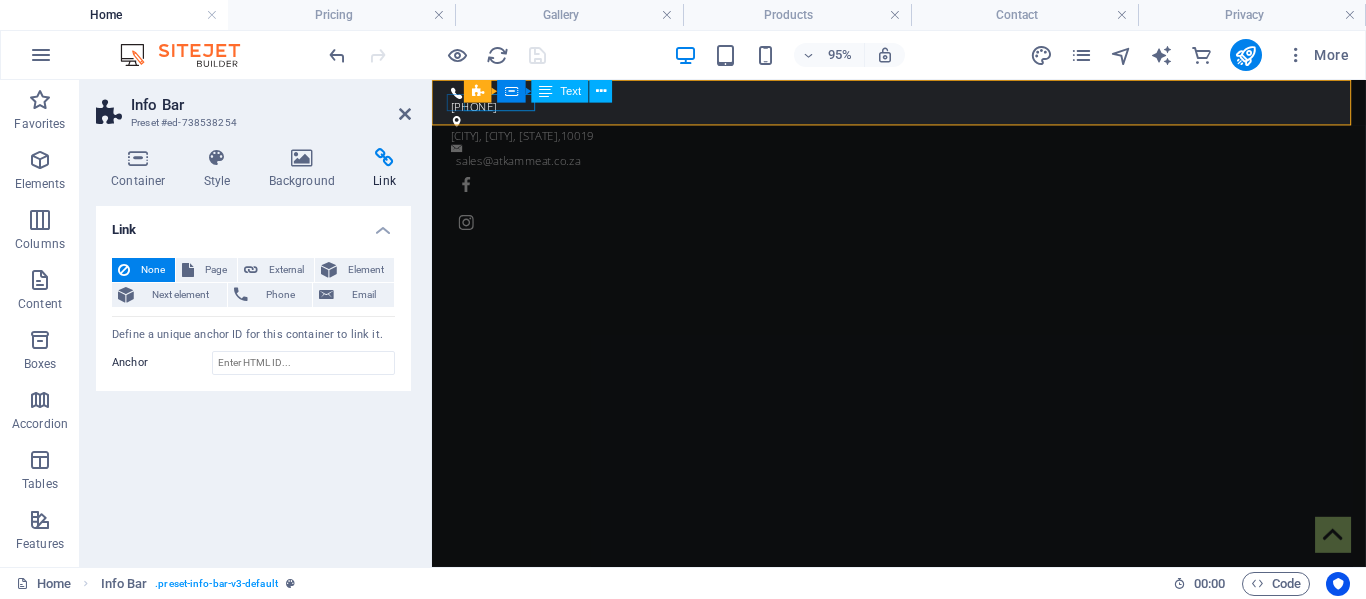 click on "Info Bar   Container   Text" at bounding box center [545, 92] 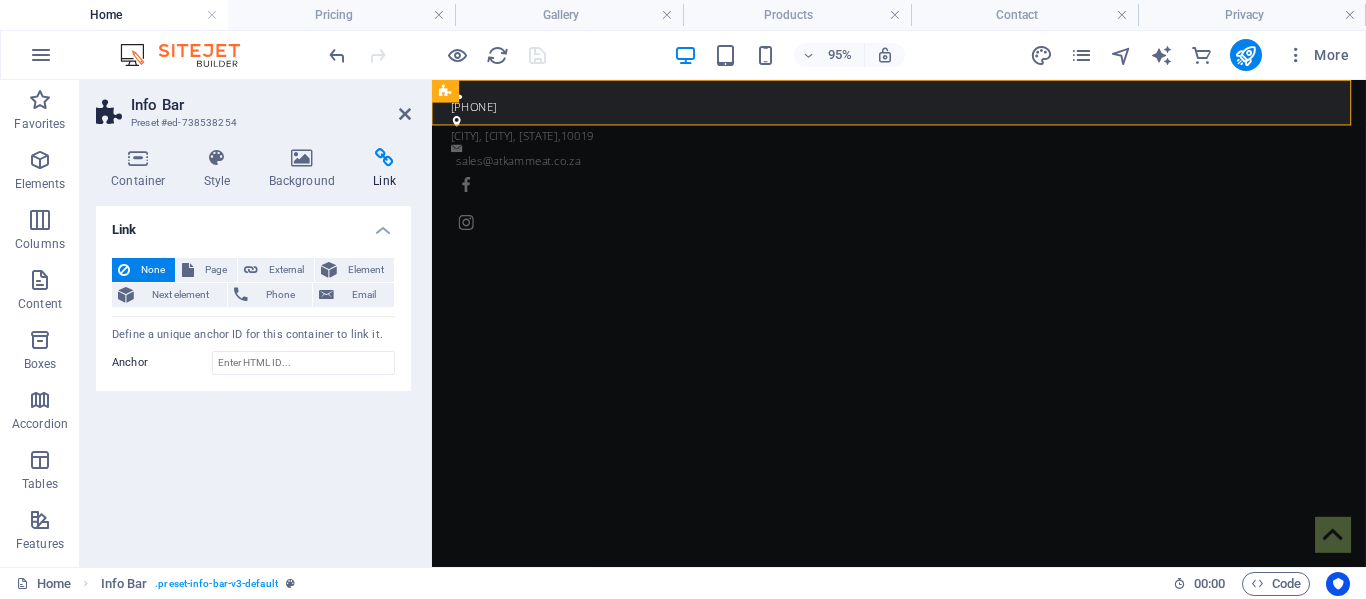 click at bounding box center (384, 158) 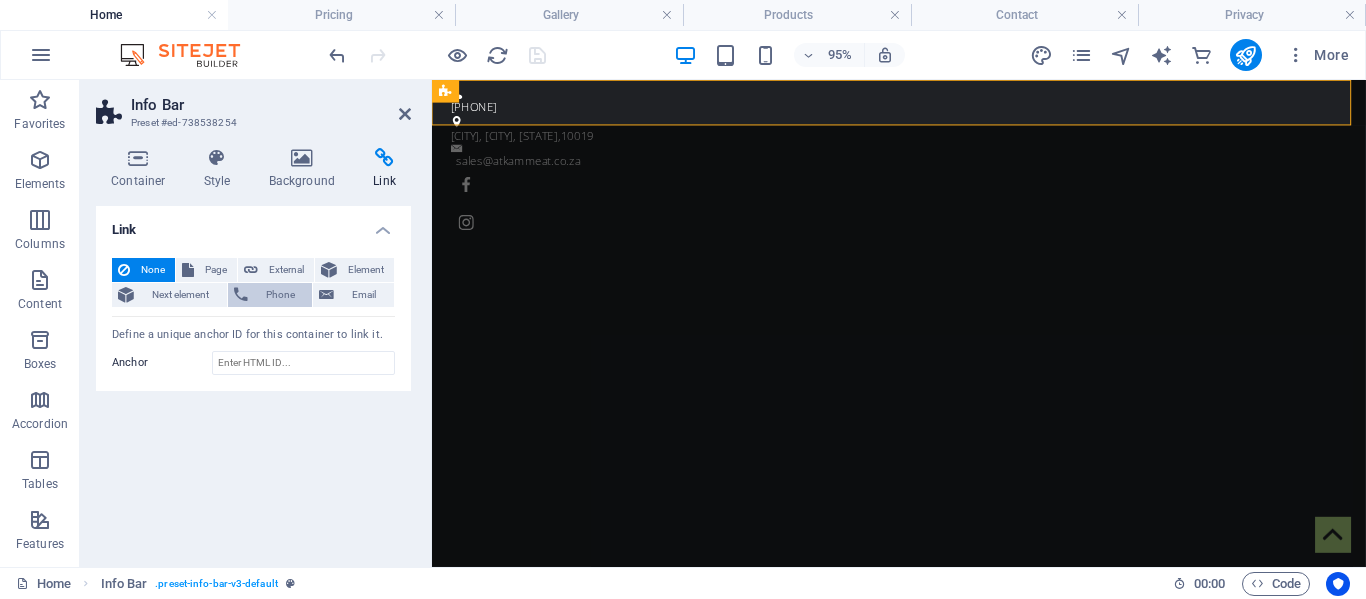 click on "Phone" at bounding box center (280, 295) 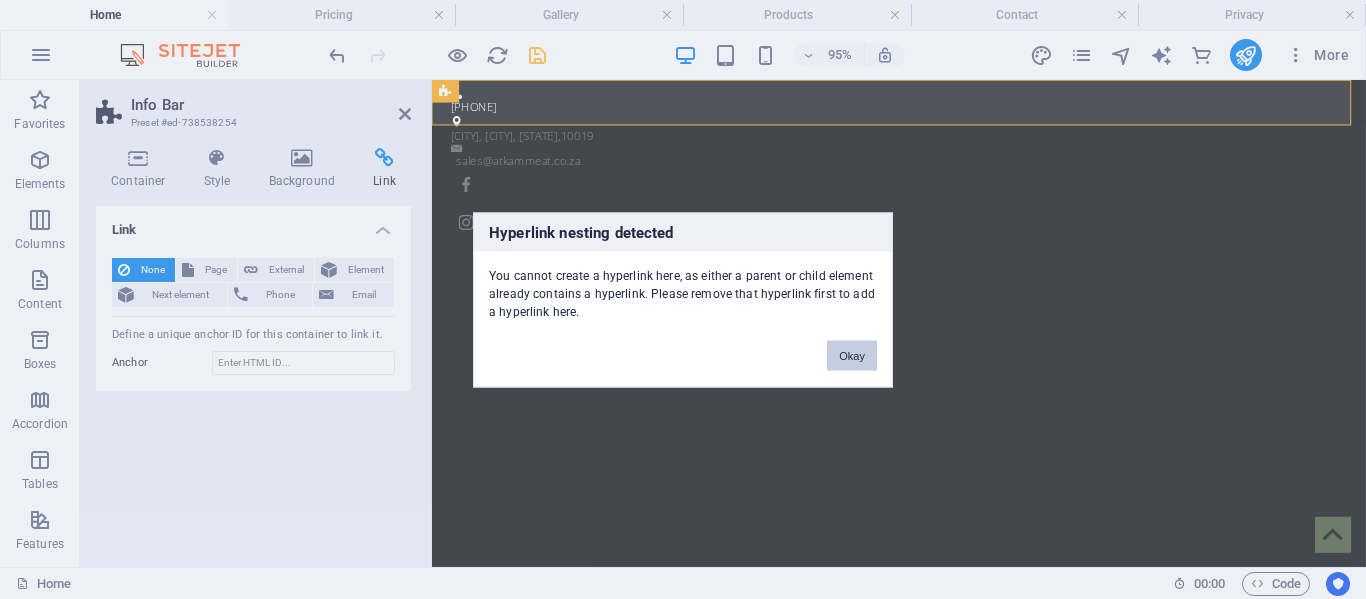 click on "Okay" at bounding box center (852, 355) 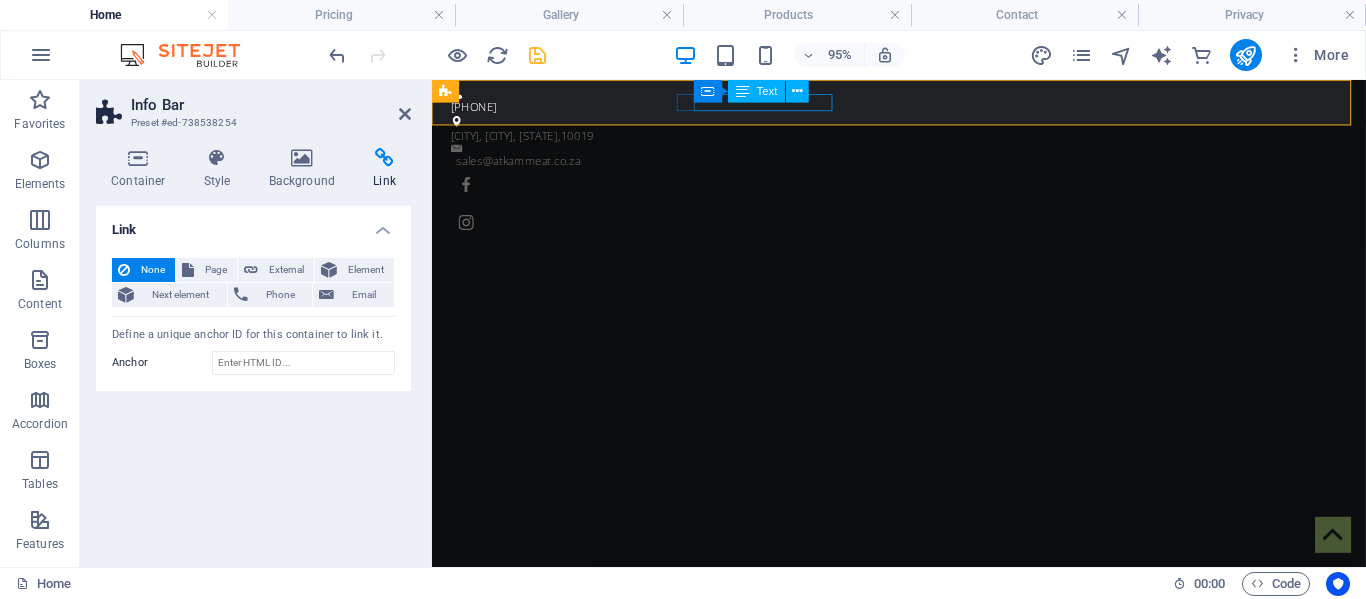 click on "Container   Text" at bounding box center [757, 92] 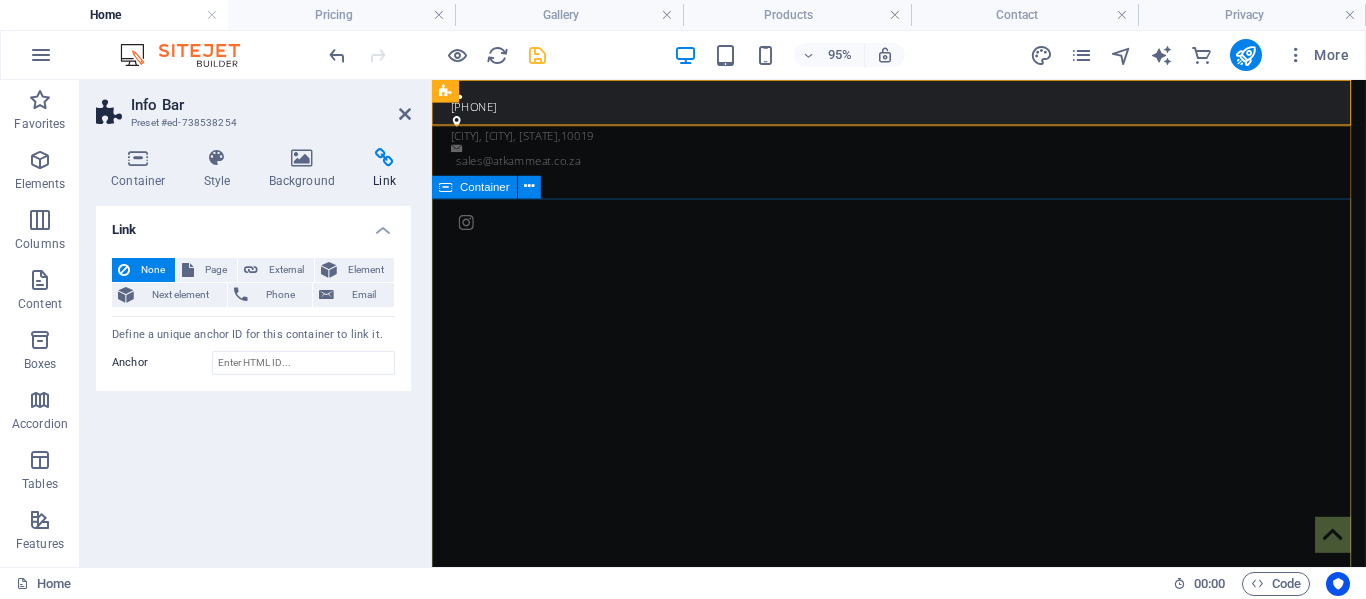click on "ATKA MEAT From Our Farm In williston to your table" at bounding box center [923, 1012] 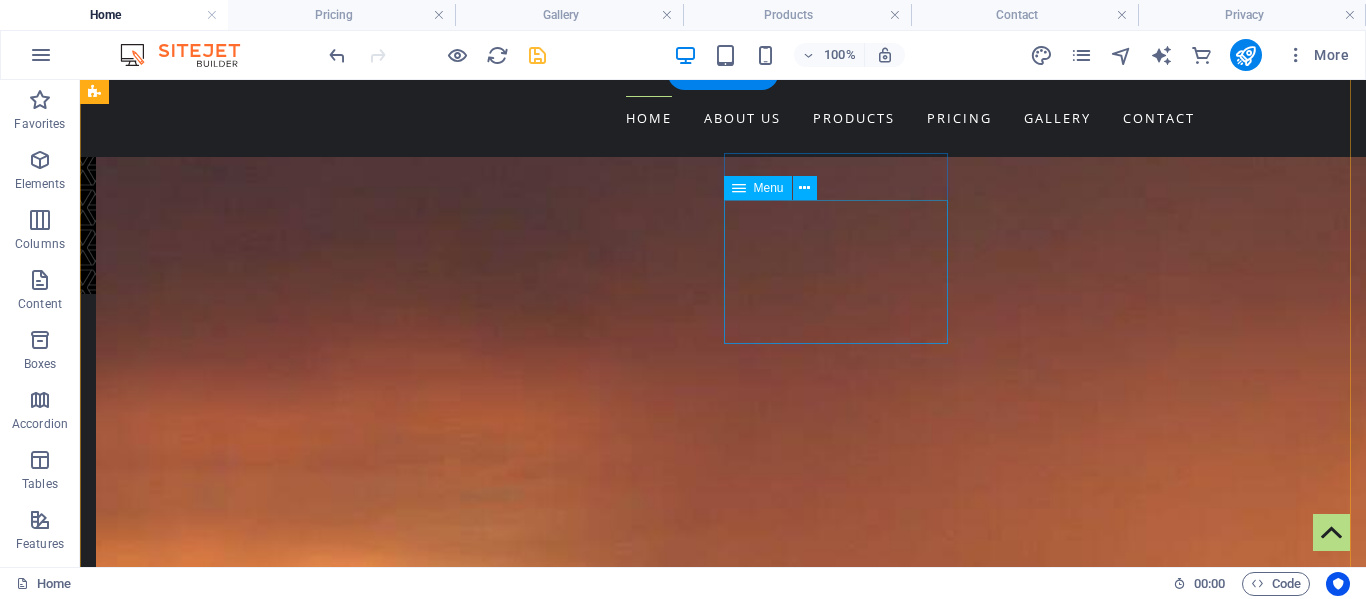 scroll, scrollTop: 3609, scrollLeft: 0, axis: vertical 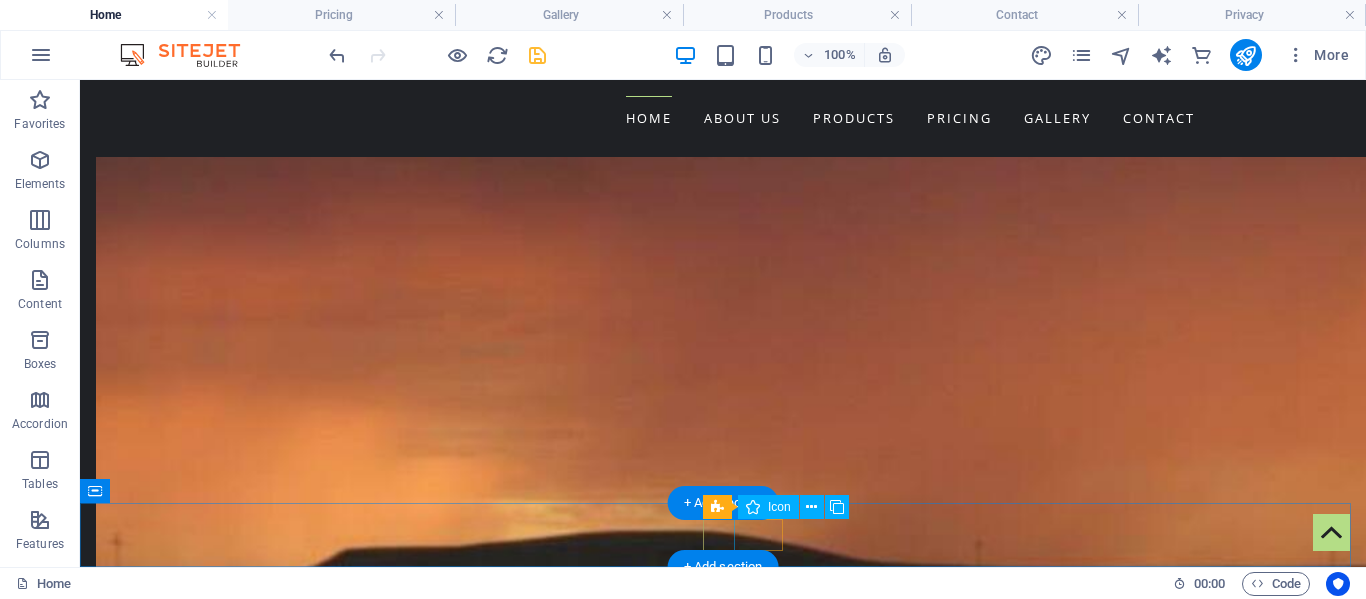 click at bounding box center [723, 9199] 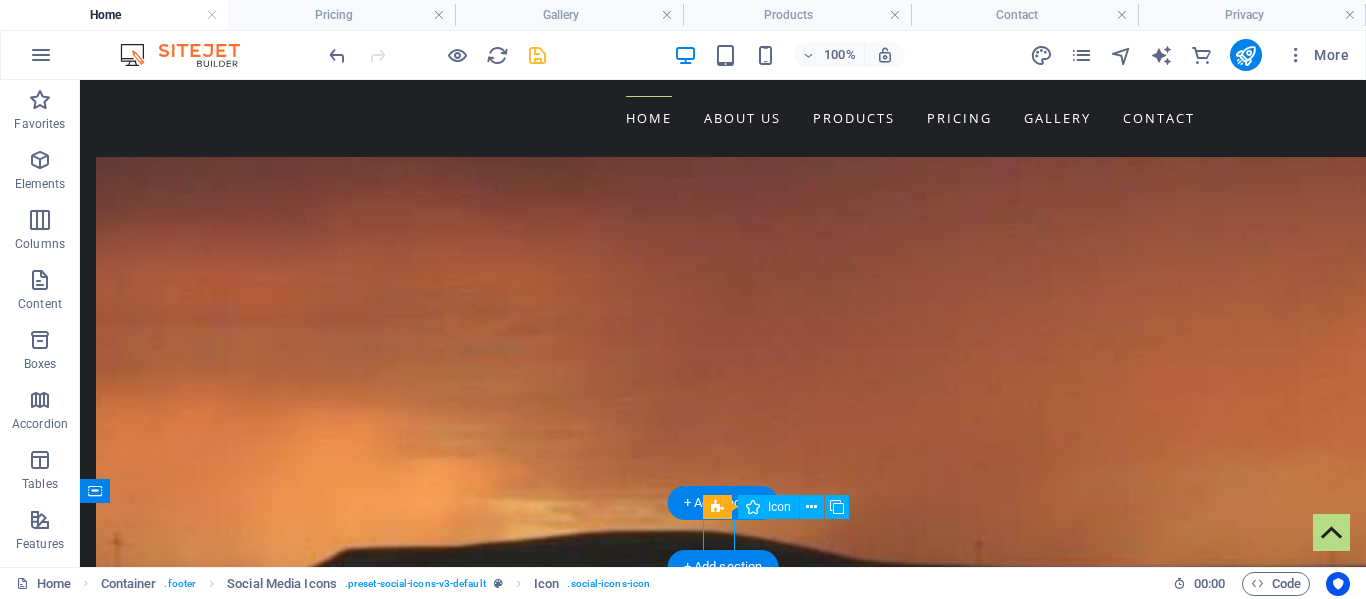 click at bounding box center (723, 9199) 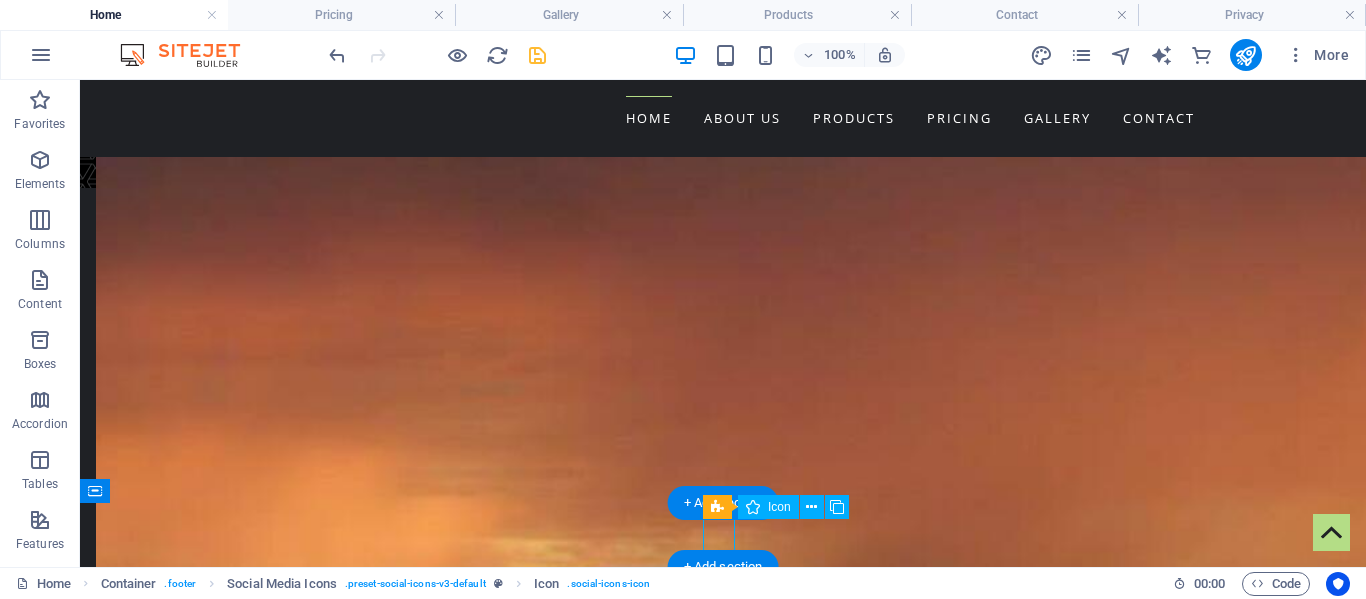 scroll, scrollTop: 3602, scrollLeft: 0, axis: vertical 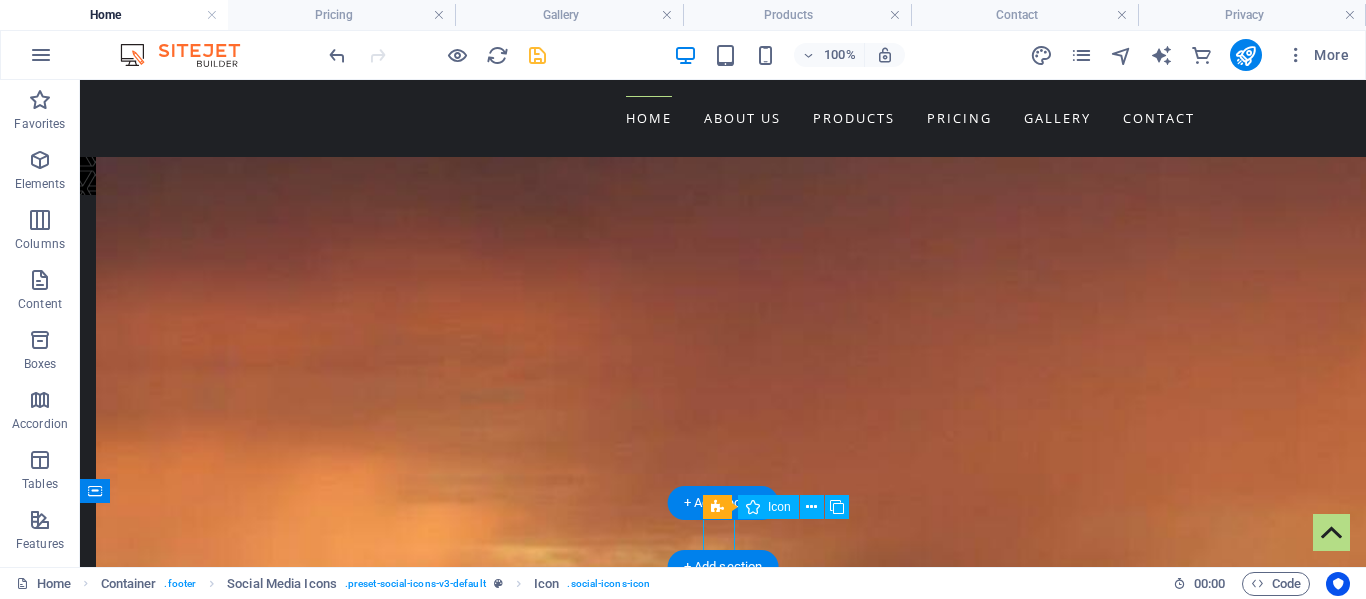 select on "xMidYMid" 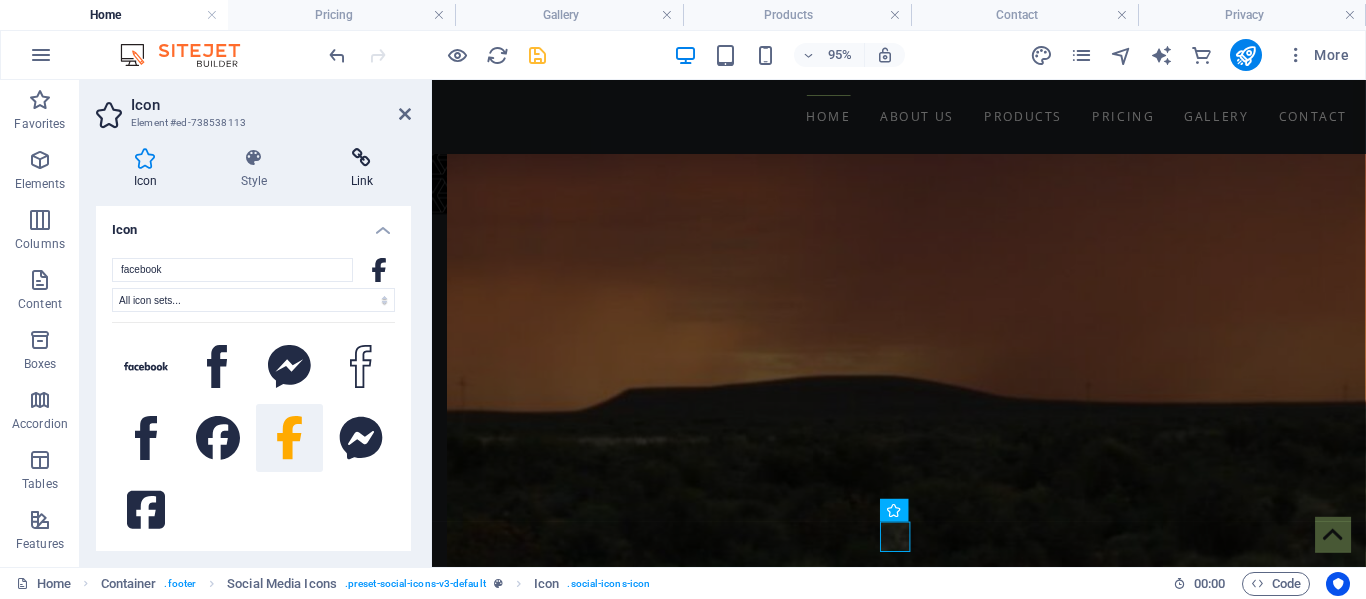 click at bounding box center [362, 158] 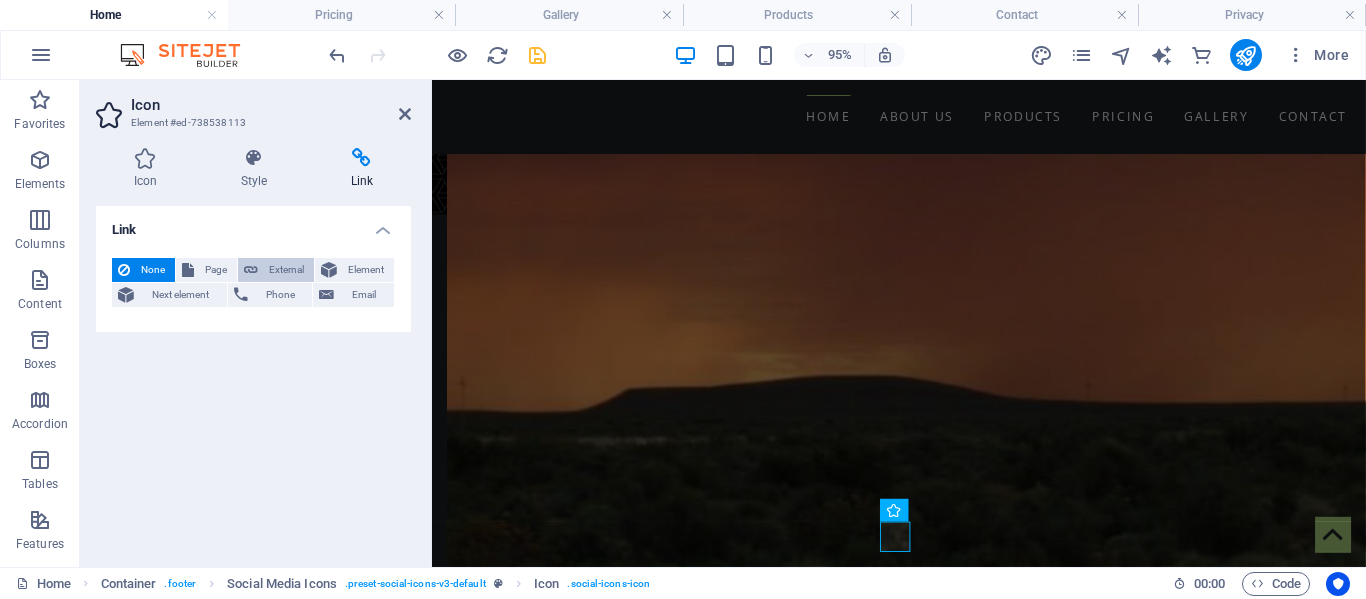 click on "External" at bounding box center [286, 270] 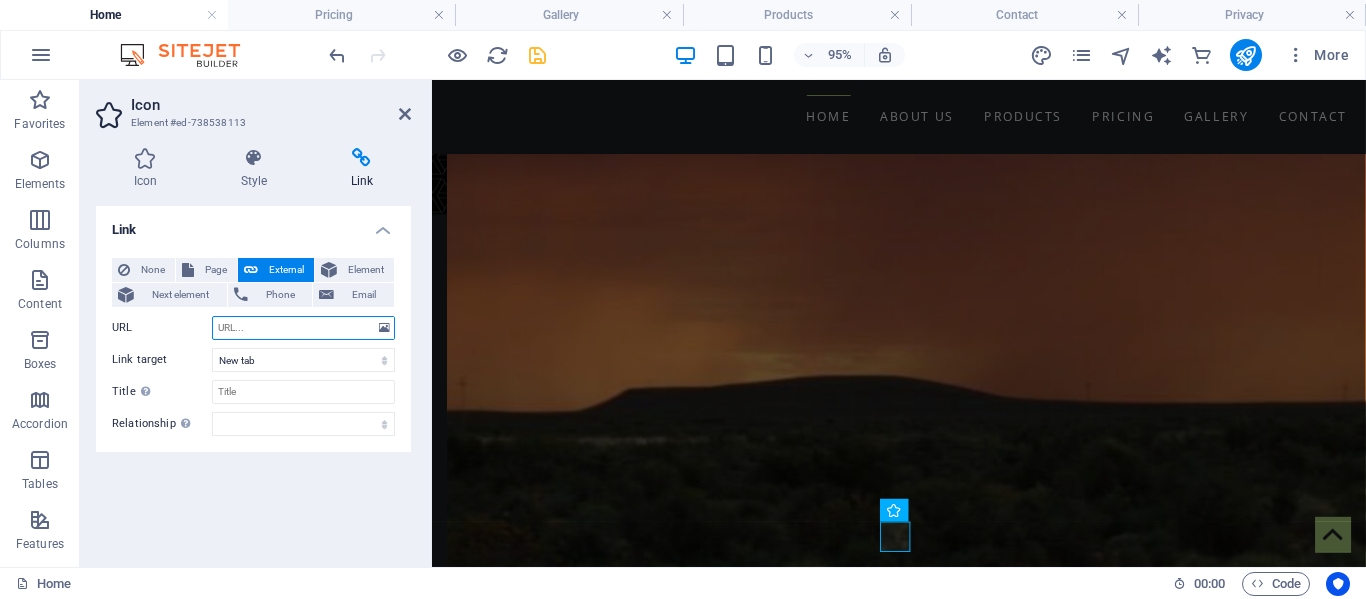 paste on "https://www.facebook.com/profile.php?id=61577025694709" 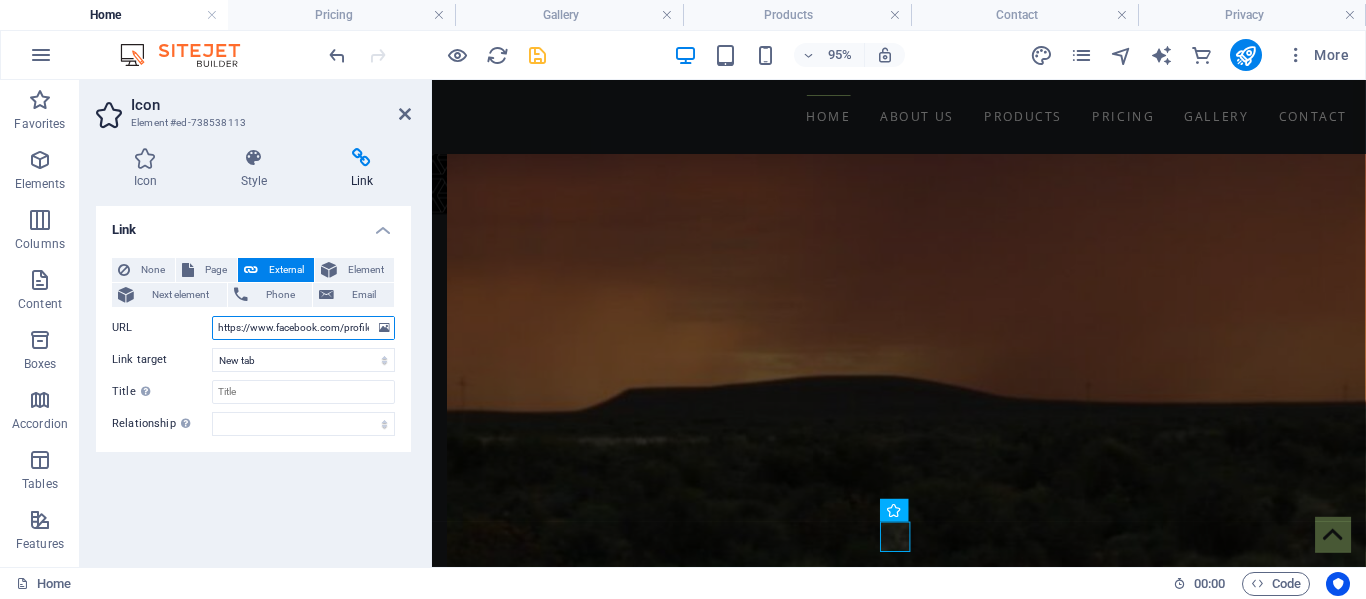 scroll, scrollTop: 0, scrollLeft: 118, axis: horizontal 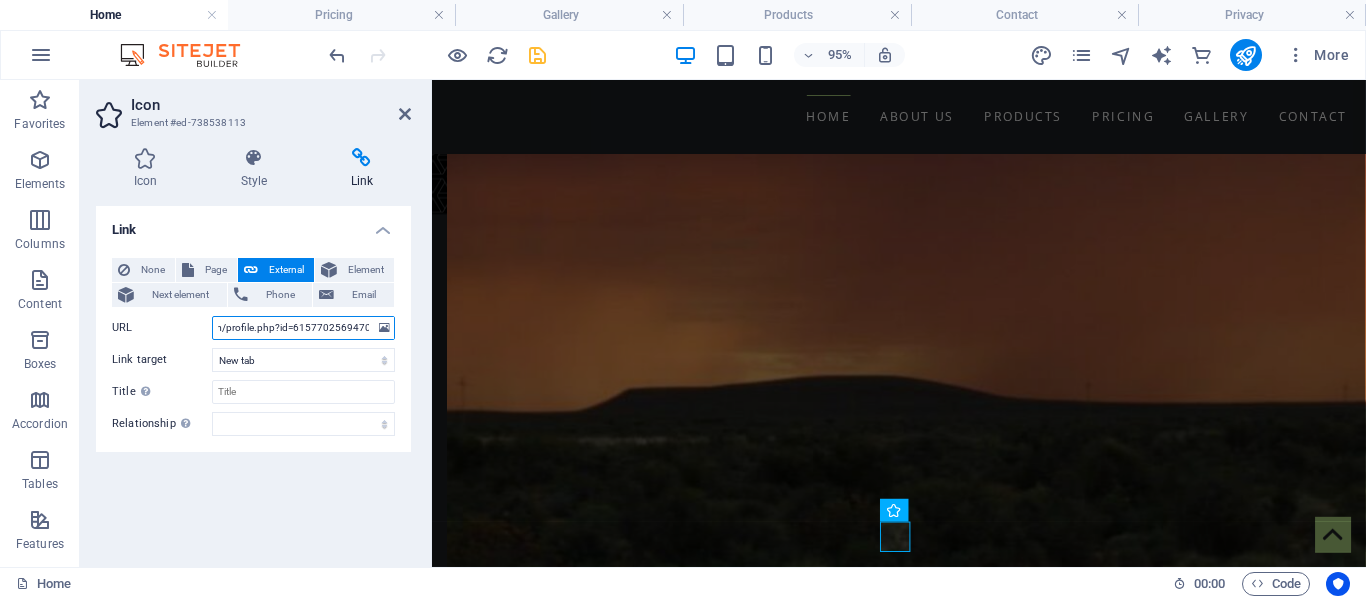 type on "https://www.facebook.com/profile.php?id=61577025694709" 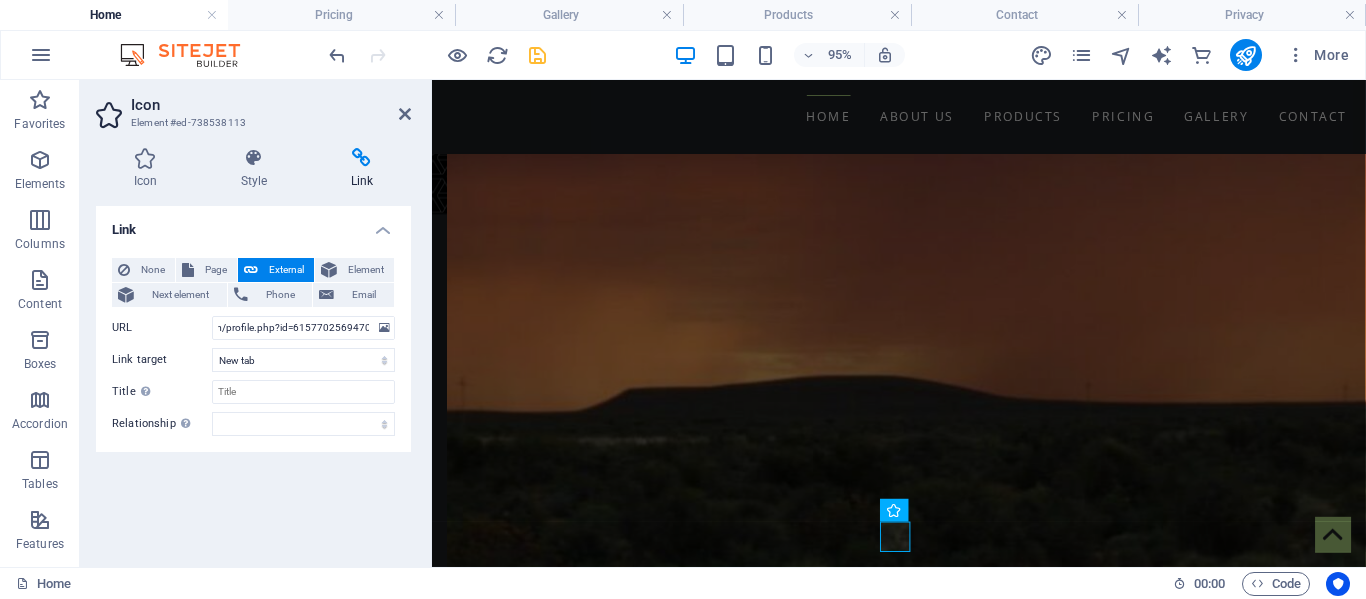 scroll, scrollTop: 0, scrollLeft: 0, axis: both 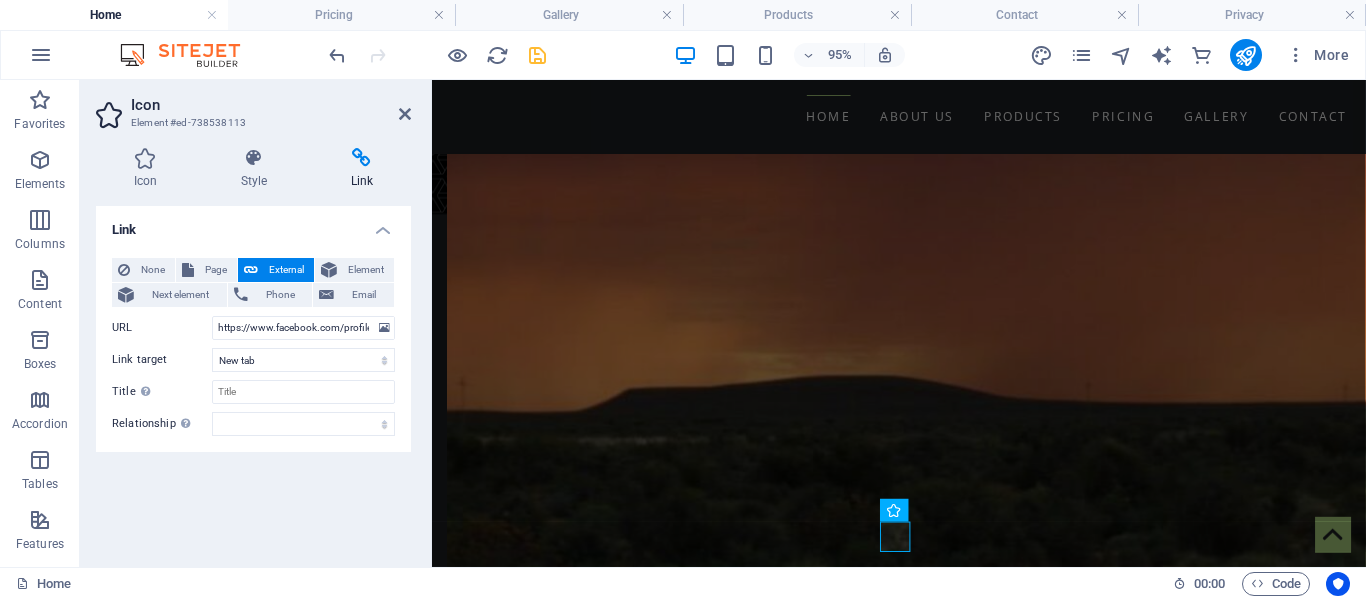 click at bounding box center (923, 3203) 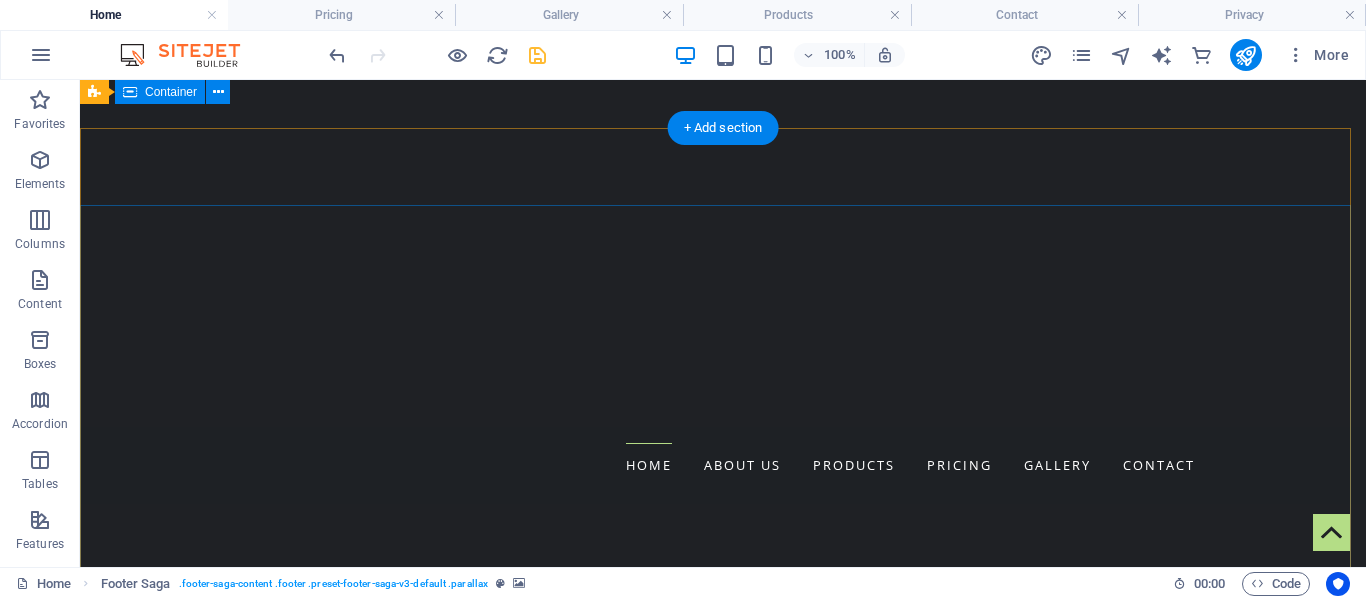 scroll, scrollTop: 0, scrollLeft: 0, axis: both 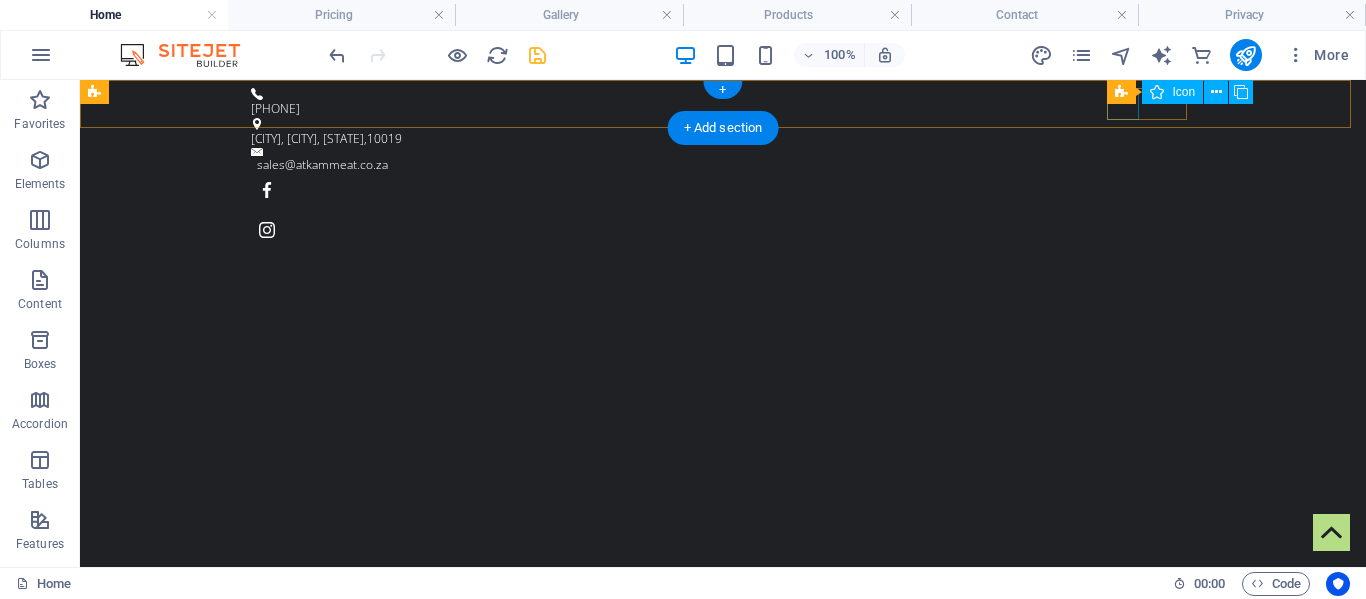 click at bounding box center (723, 190) 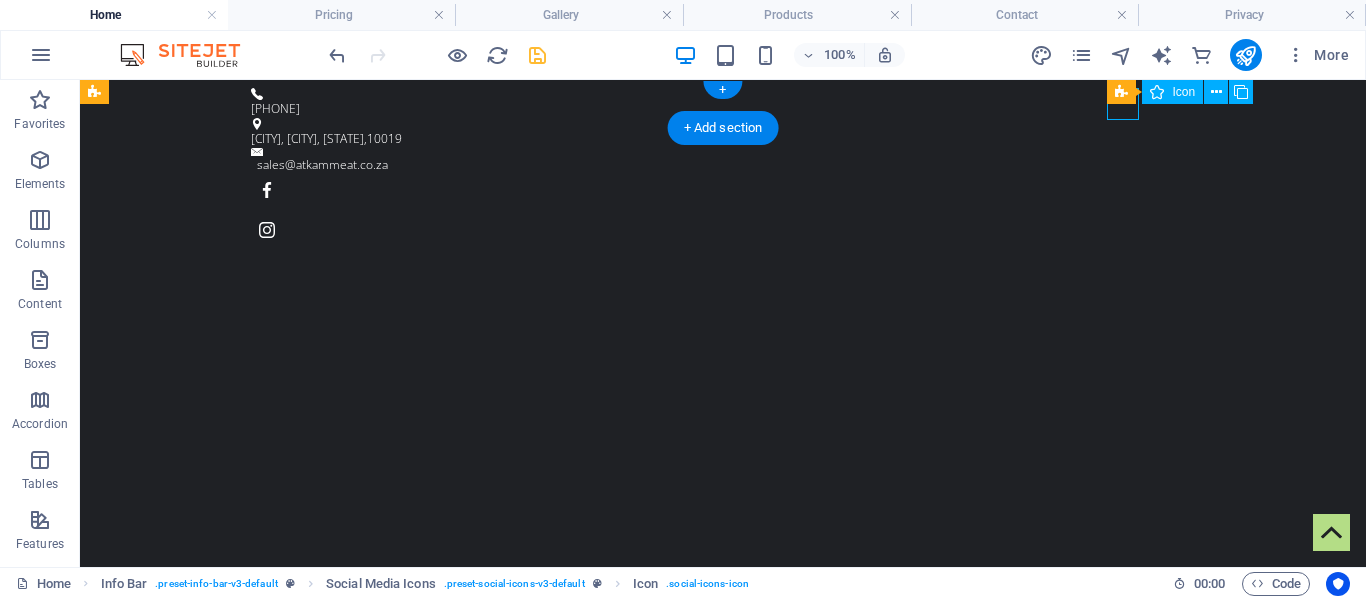 click at bounding box center [723, 190] 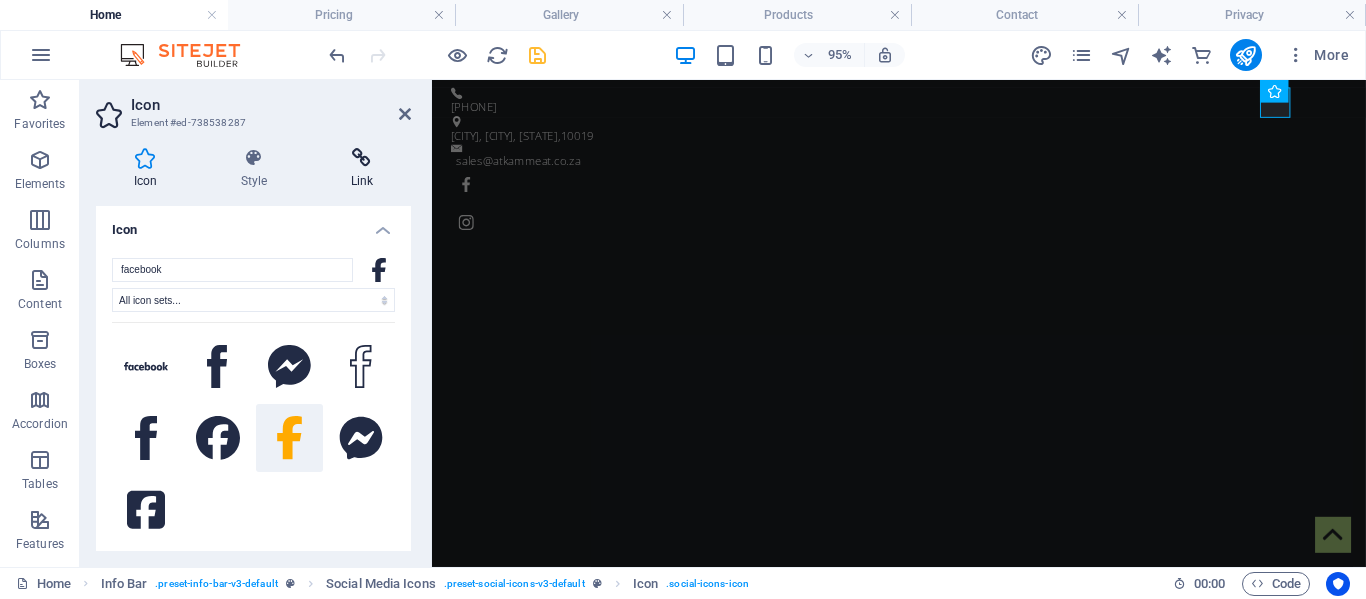 click on "Link" at bounding box center [362, 169] 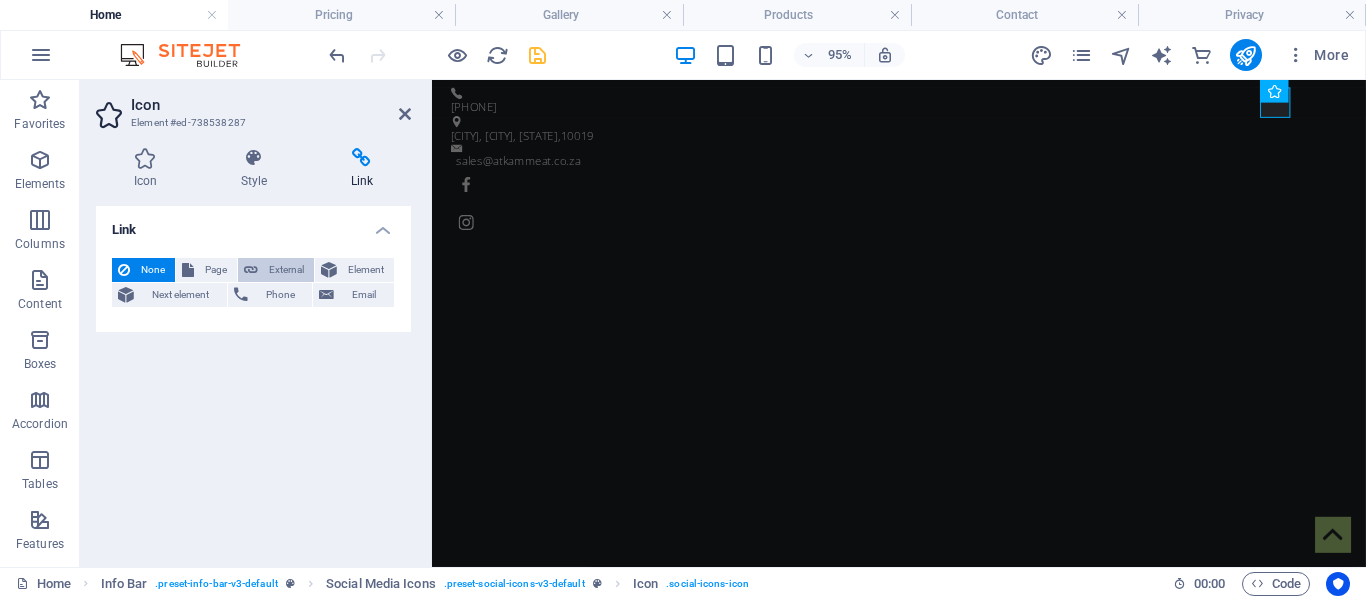 click at bounding box center [251, 270] 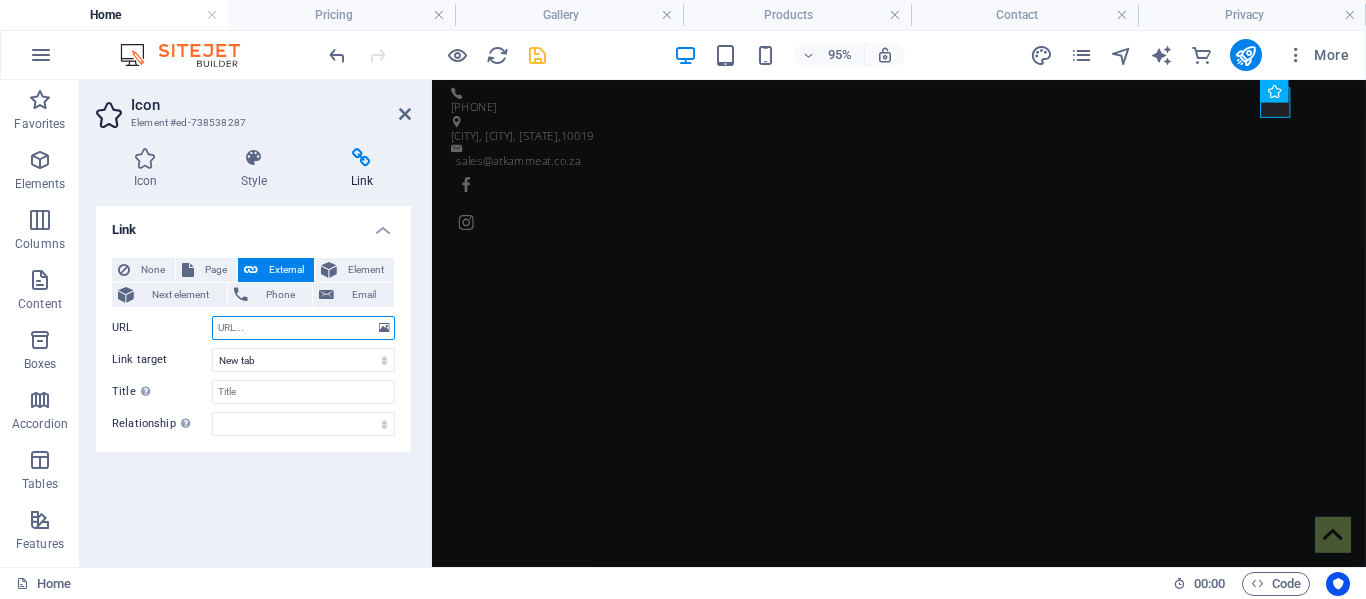 paste on "https://www.facebook.com/profile.php?id=61577025694709" 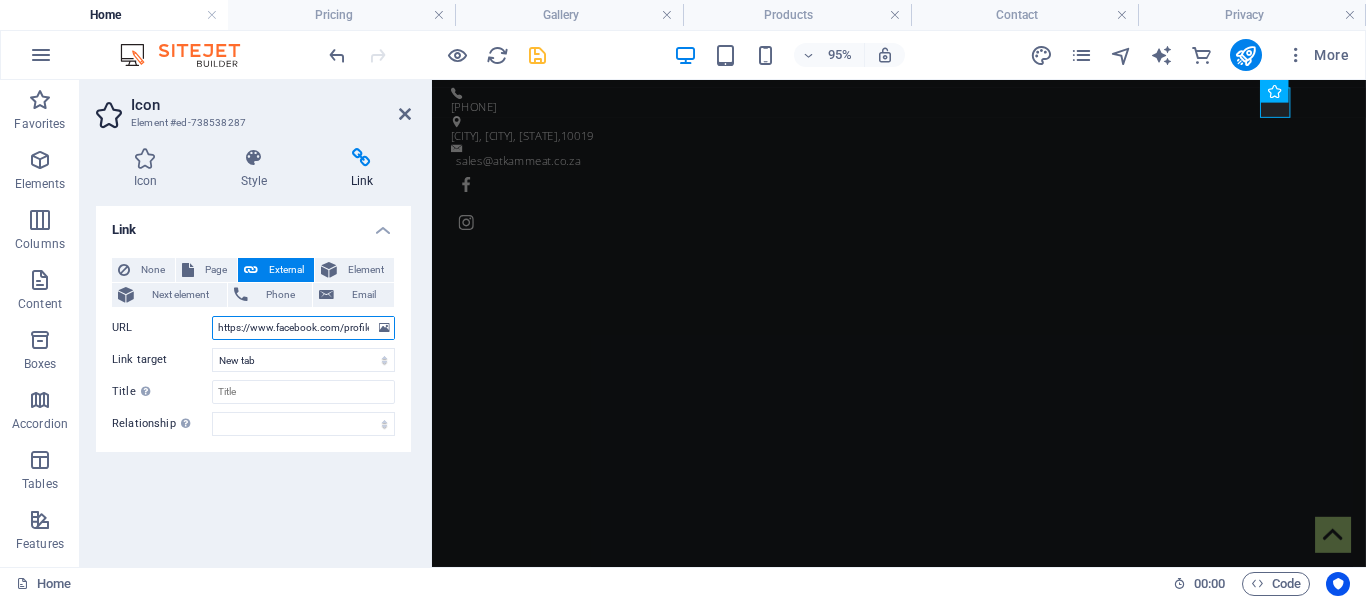 scroll, scrollTop: 0, scrollLeft: 118, axis: horizontal 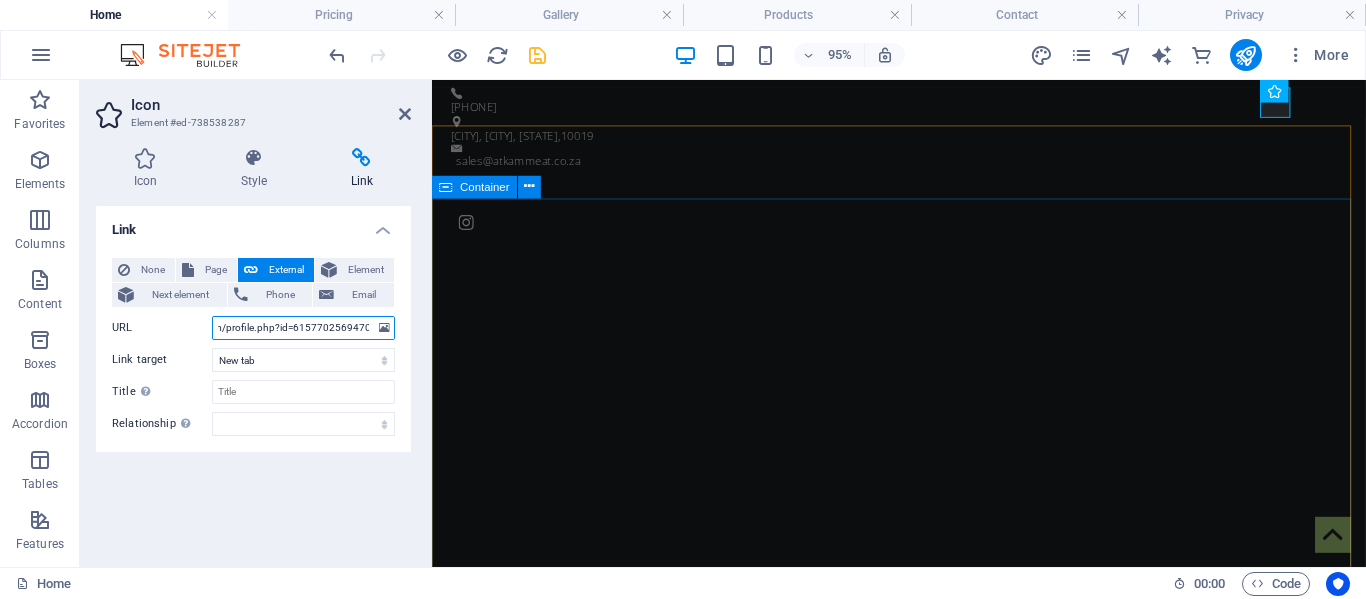 type on "https://www.facebook.com/profile.php?id=61577025694709" 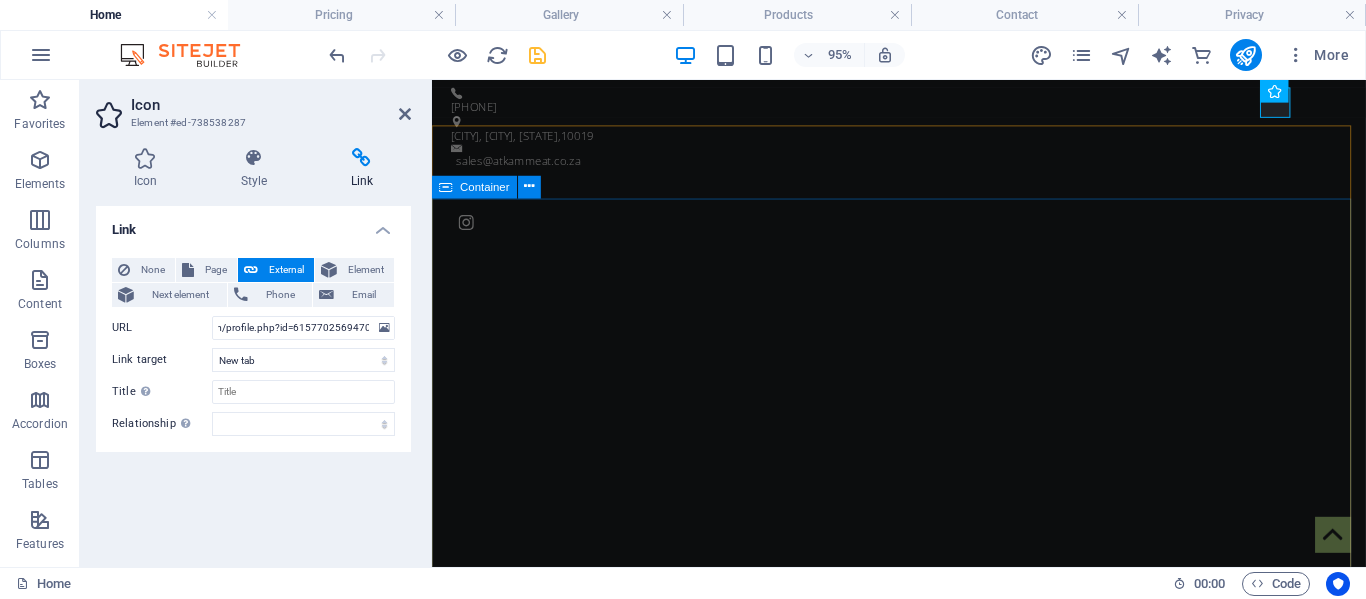 scroll, scrollTop: 0, scrollLeft: 0, axis: both 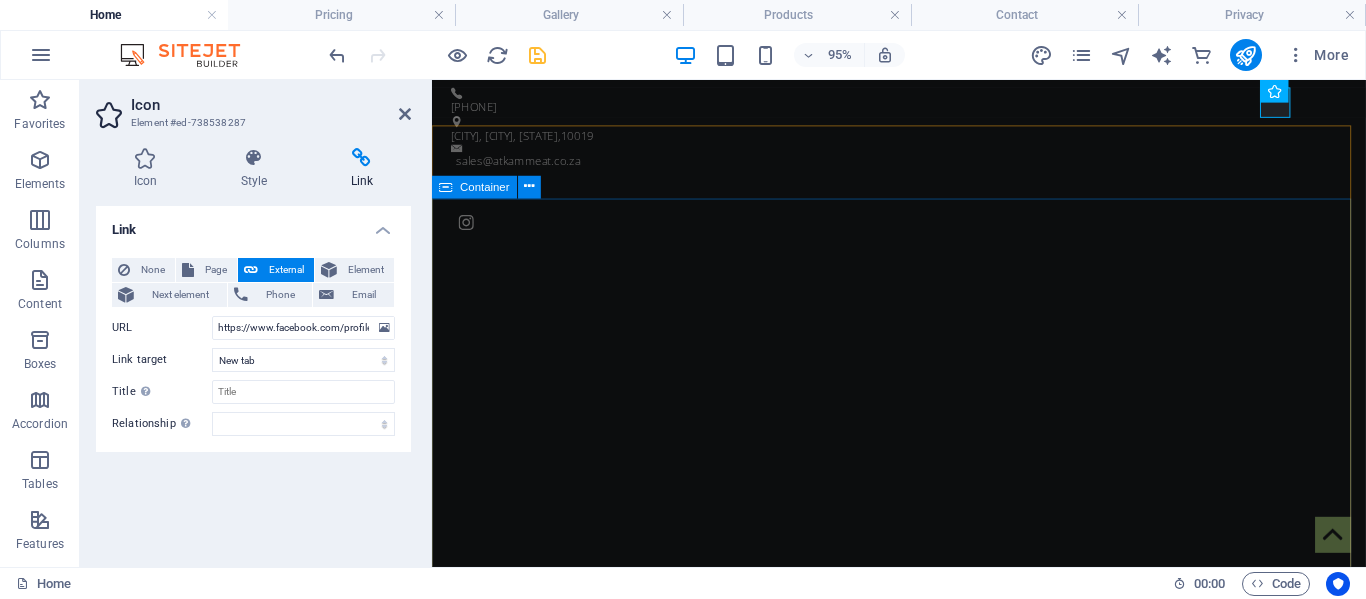 click on "ATKA MEAT From Our Farm In williston to your table" at bounding box center (923, 1012) 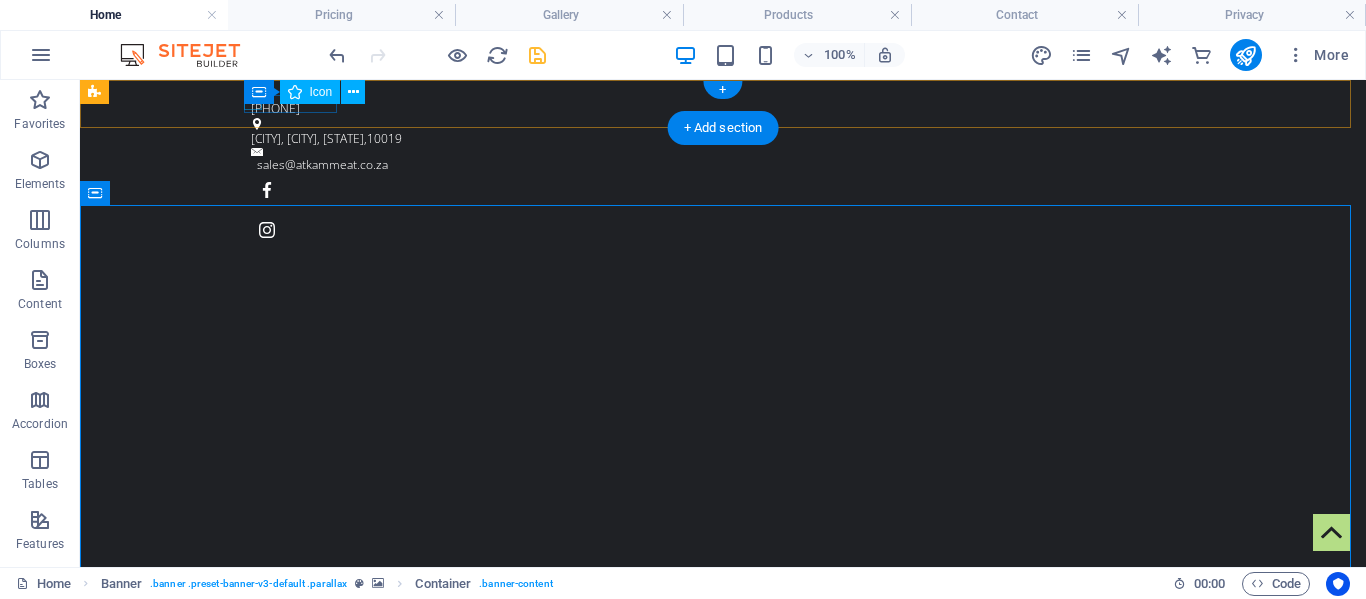 click at bounding box center [715, 94] 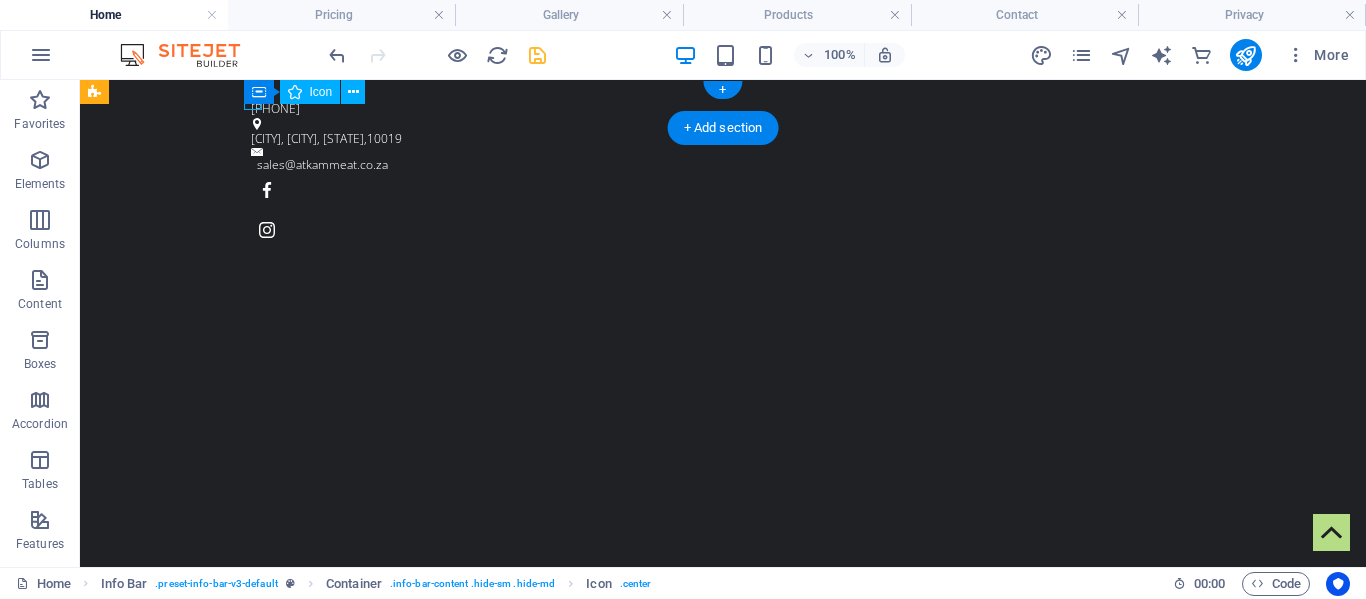 click at bounding box center (715, 94) 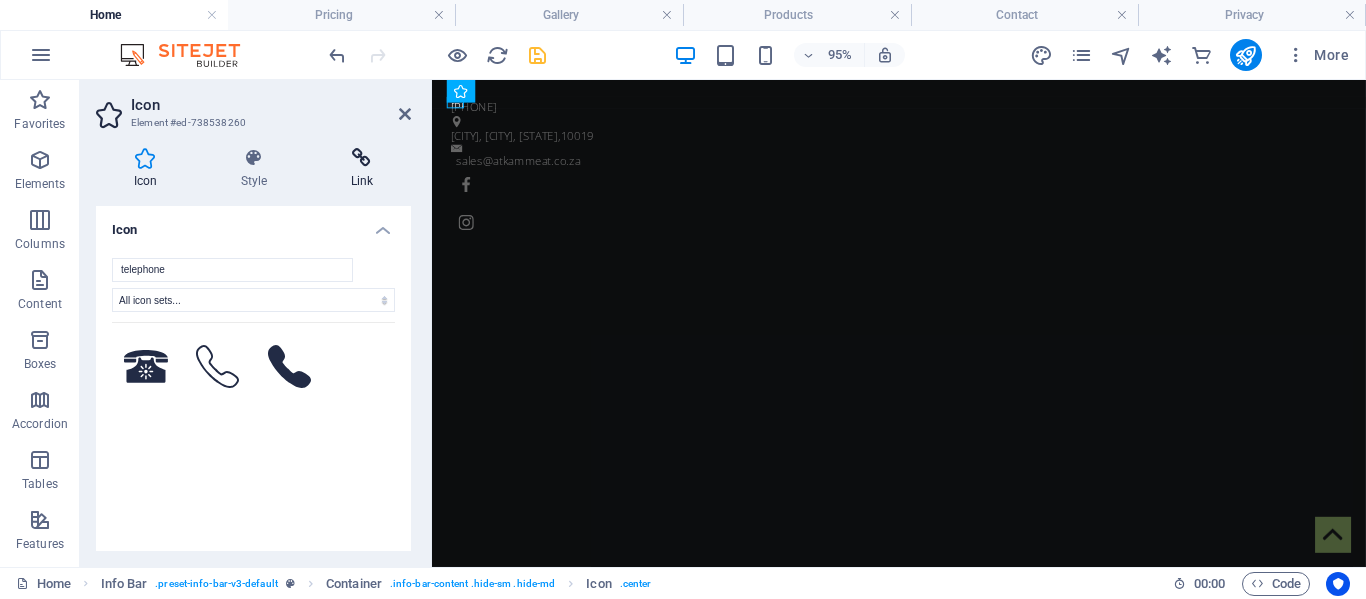 click at bounding box center (362, 158) 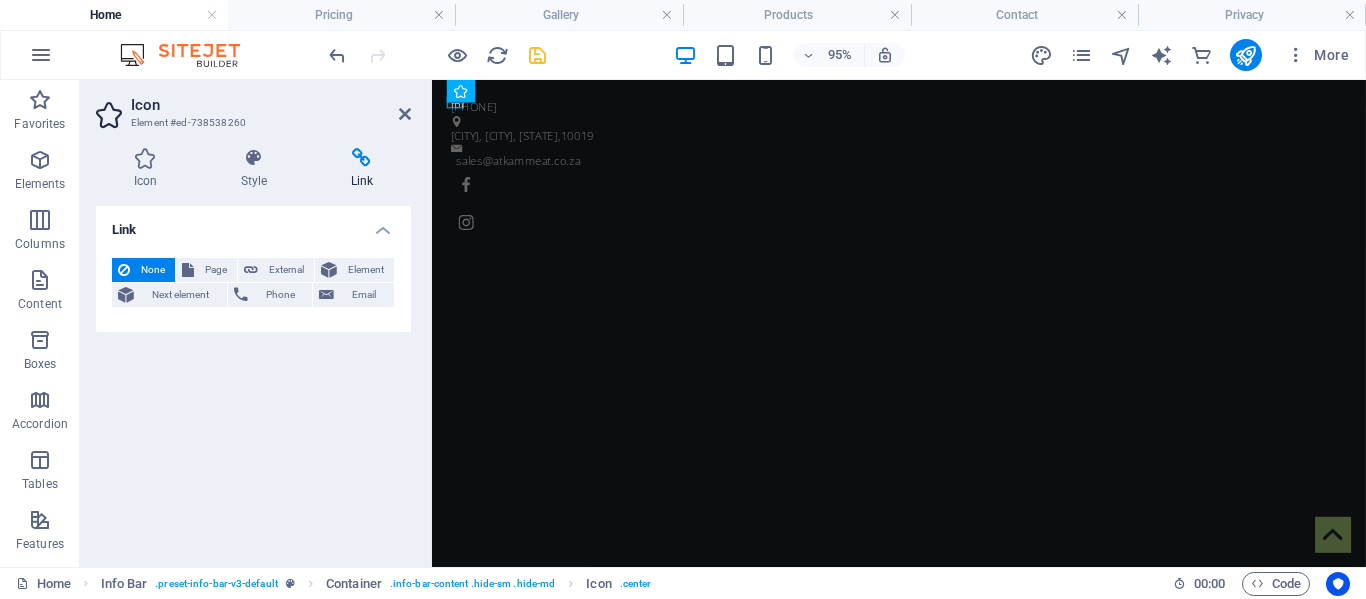 click on "None" at bounding box center (152, 270) 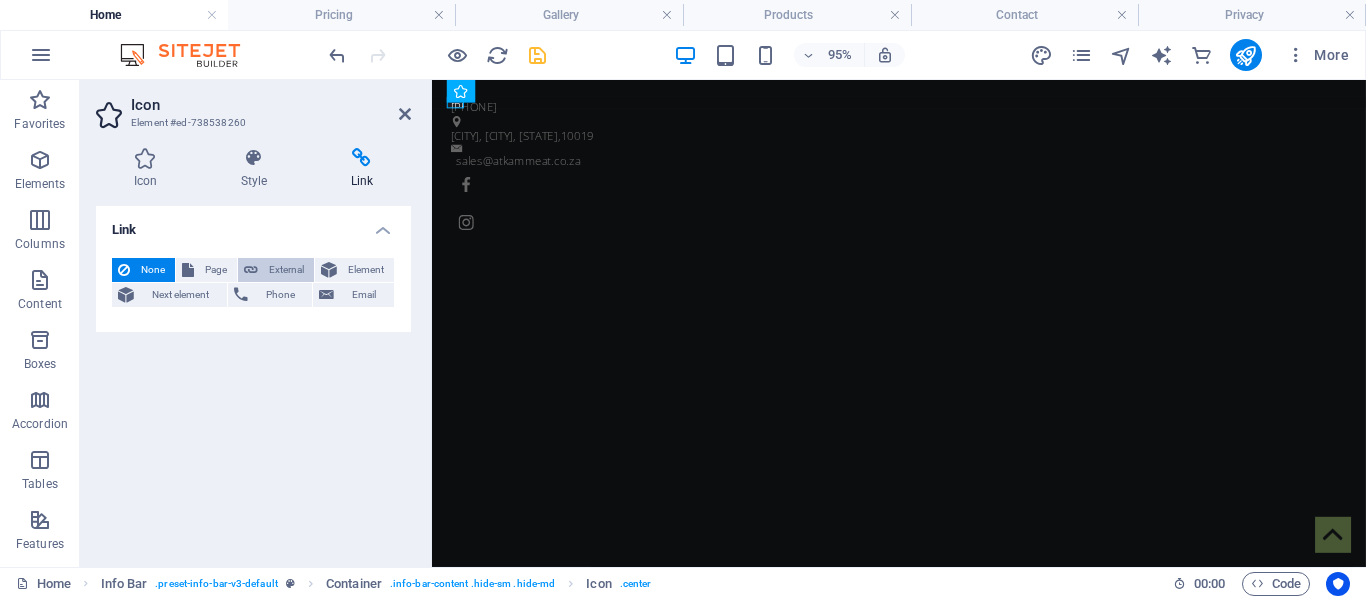 click on "External" at bounding box center [286, 270] 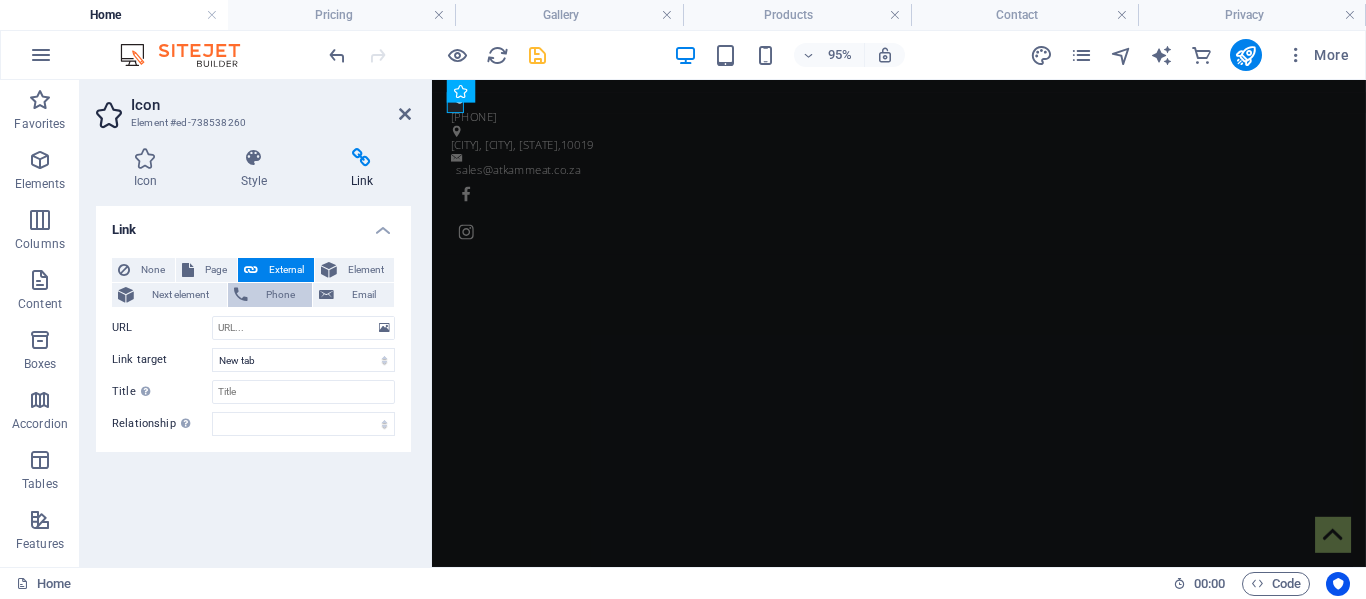 click on "Phone" at bounding box center [280, 295] 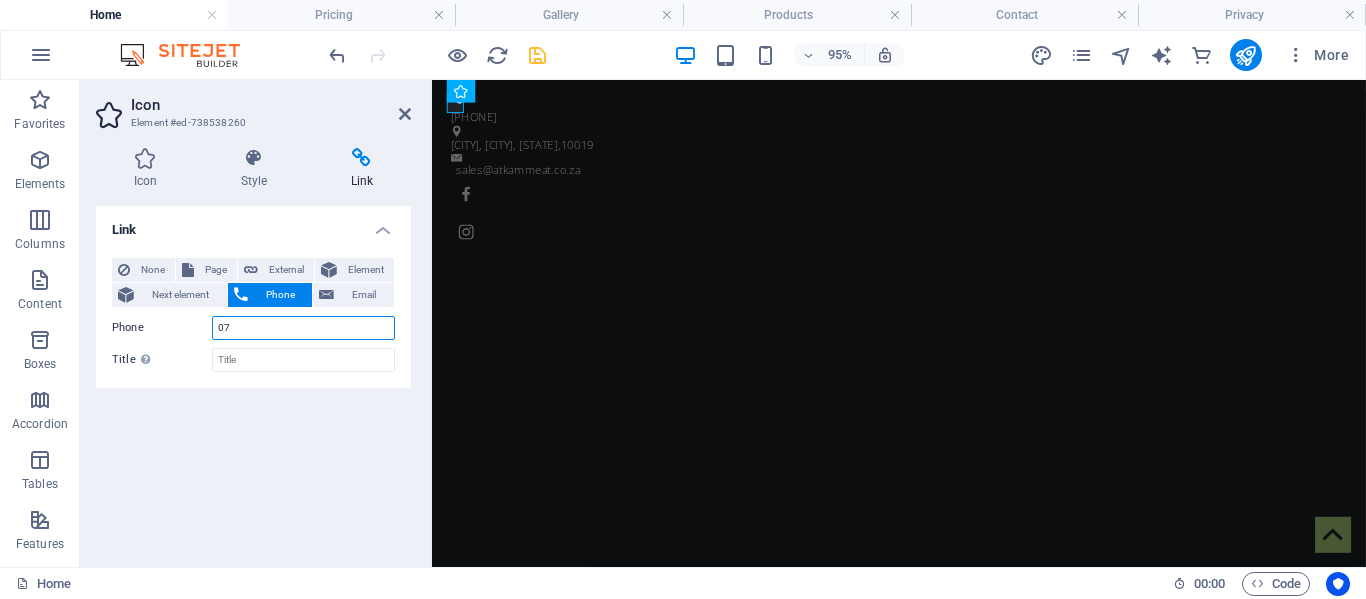 type on "0" 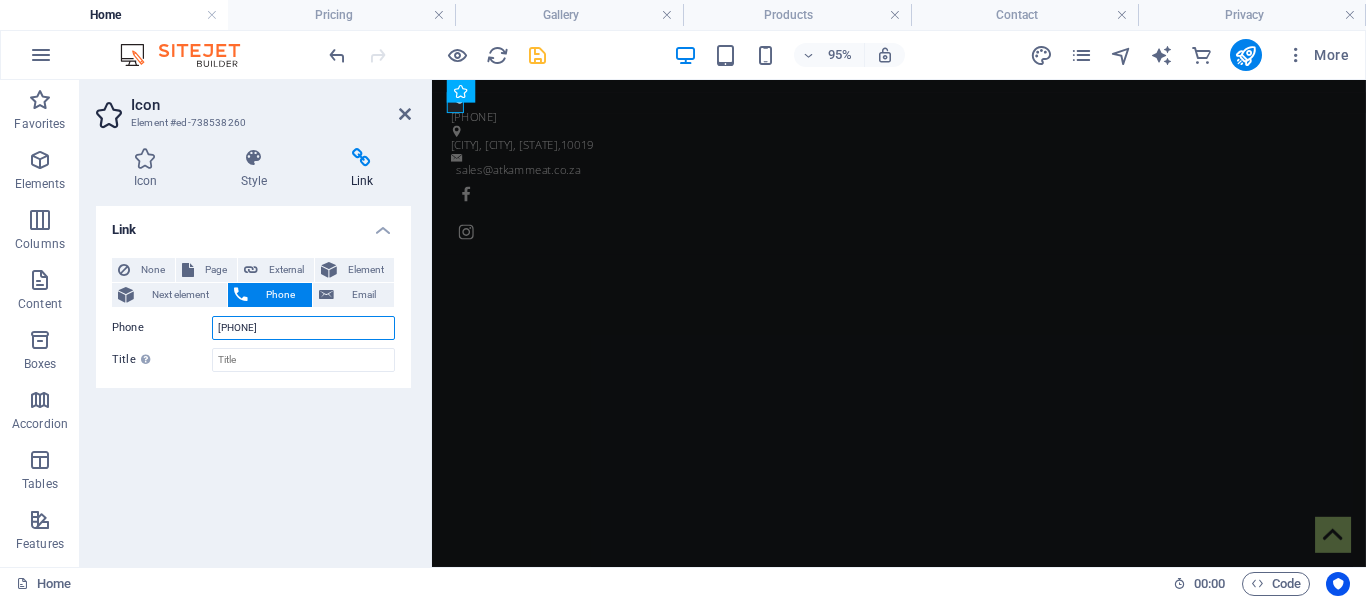 type on "[PHONE]" 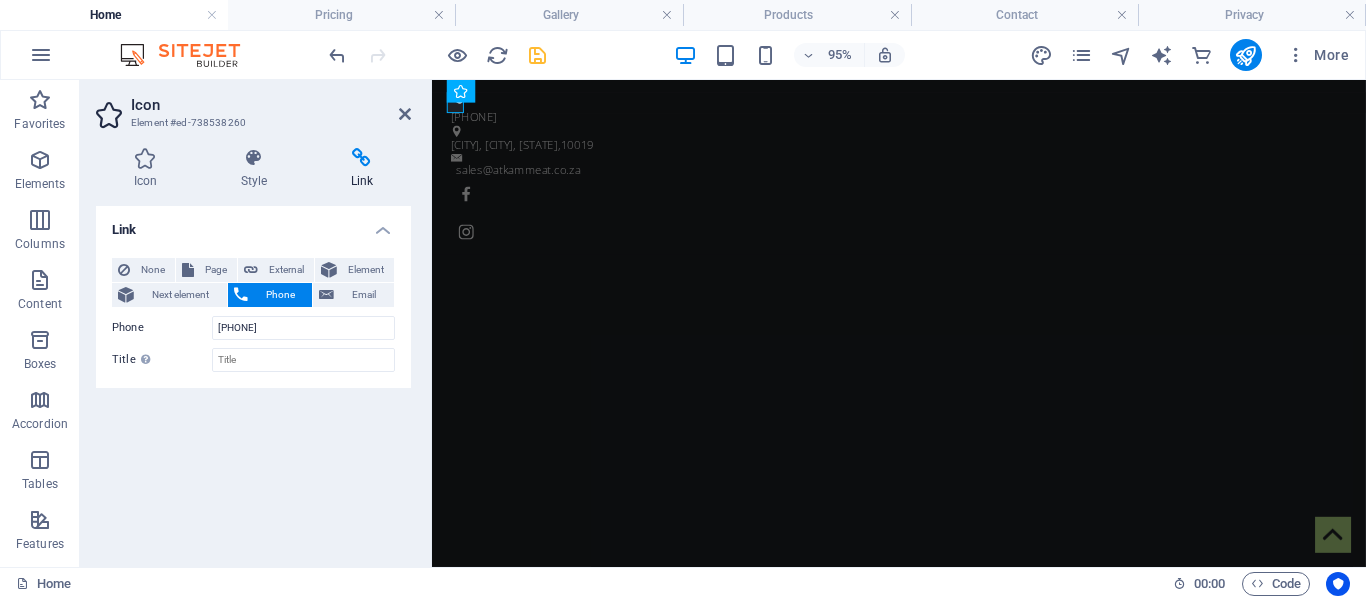 click on "Link None Page External Element Next element Phone Email Page Home About us Products Pricing Gallery Contact Legal Notice Privacy Element URL Phone [PHONE] Email Link target New tab Same tab Overlay Title Additional link description, should not be the same as the link text. The title is most often shown as a tooltip text when the mouse moves over the element. Leave empty if uncertain. Relationship Sets the relationship of this link to the link target. For example, the value "nofollow" instructs search engines not to follow the link. Can be left empty. alternate author bookmark external help license next nofollow noreferrer noopener prev search tag" at bounding box center [253, 378] 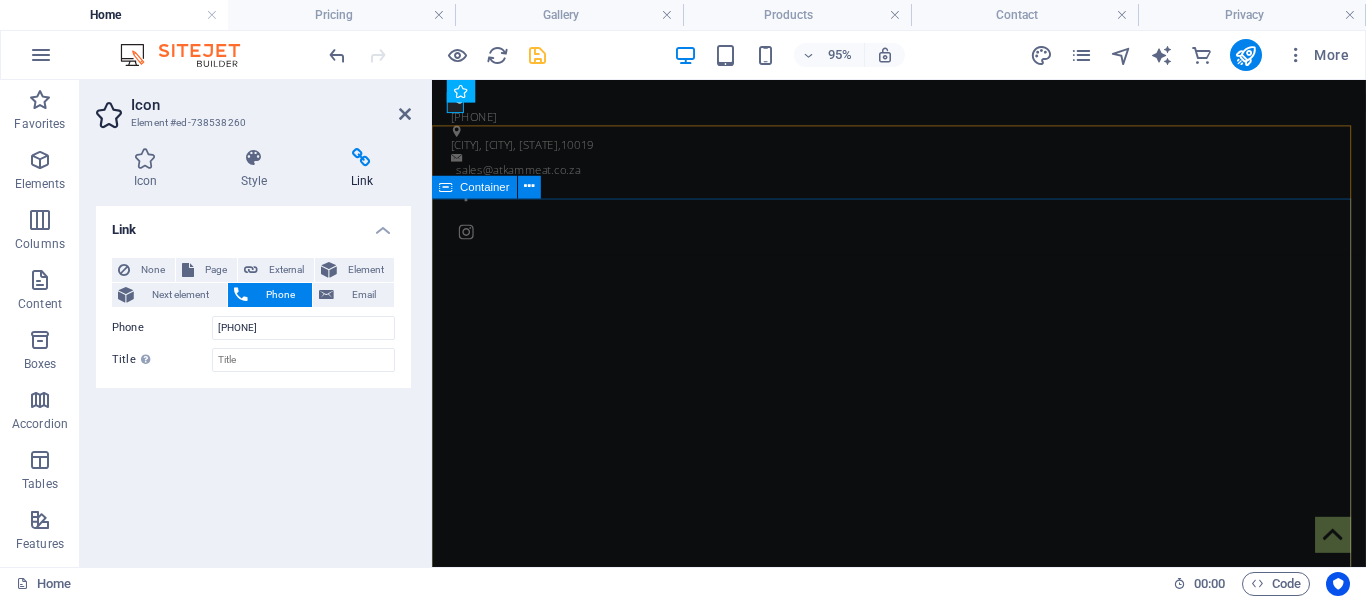 click on "ATKA MEAT From Our Farm In williston to your table" at bounding box center (923, 1022) 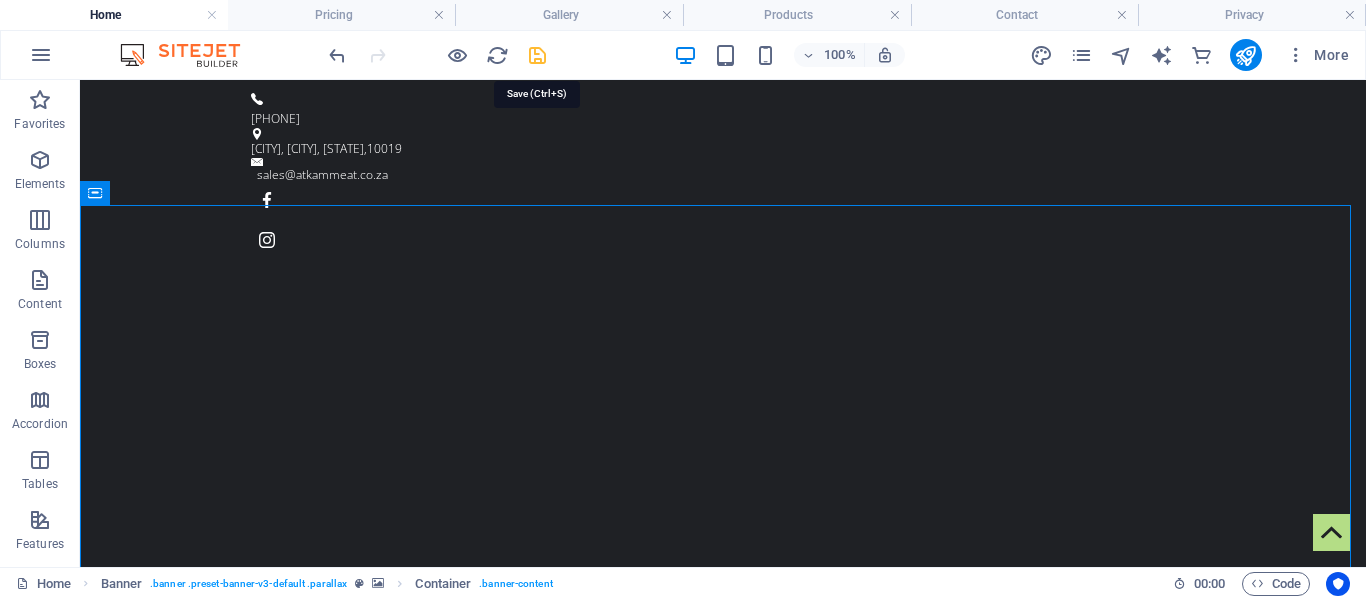 click at bounding box center [537, 55] 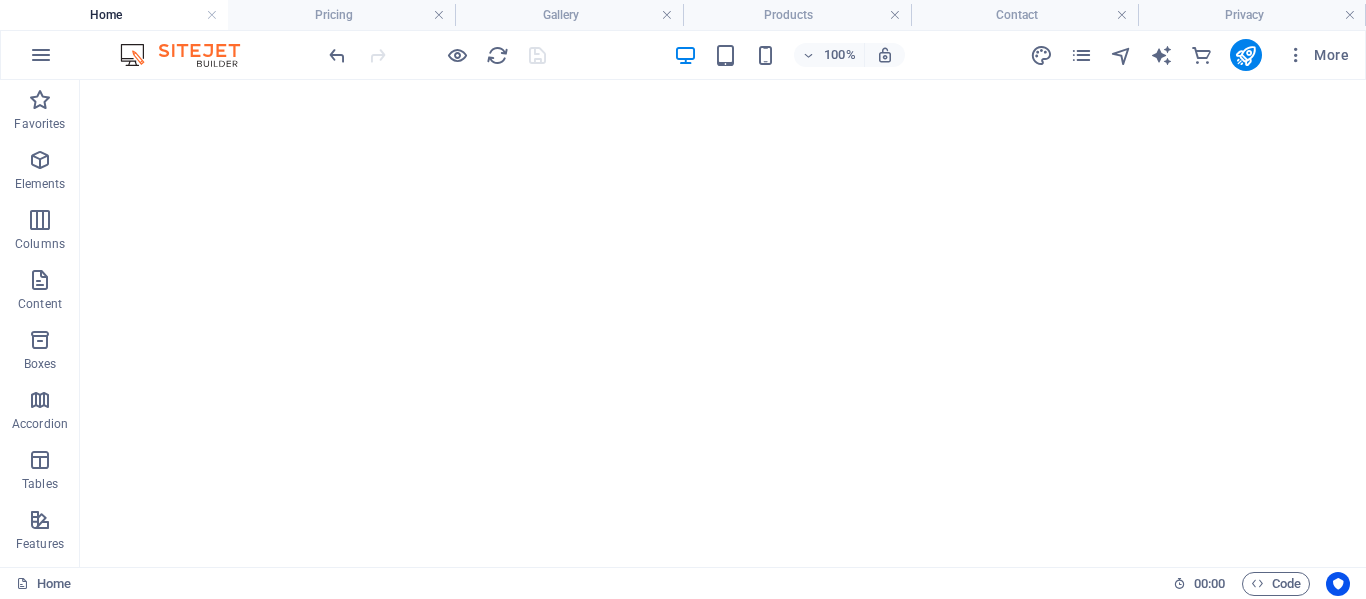 scroll, scrollTop: 0, scrollLeft: 0, axis: both 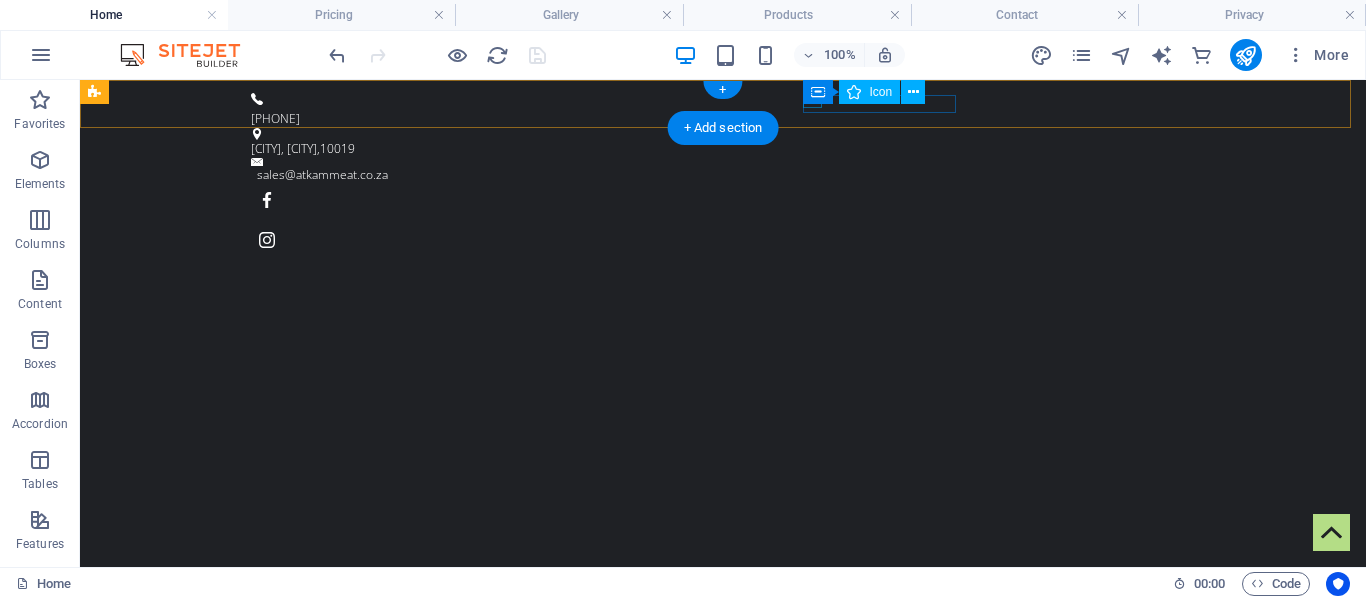 click at bounding box center (715, 162) 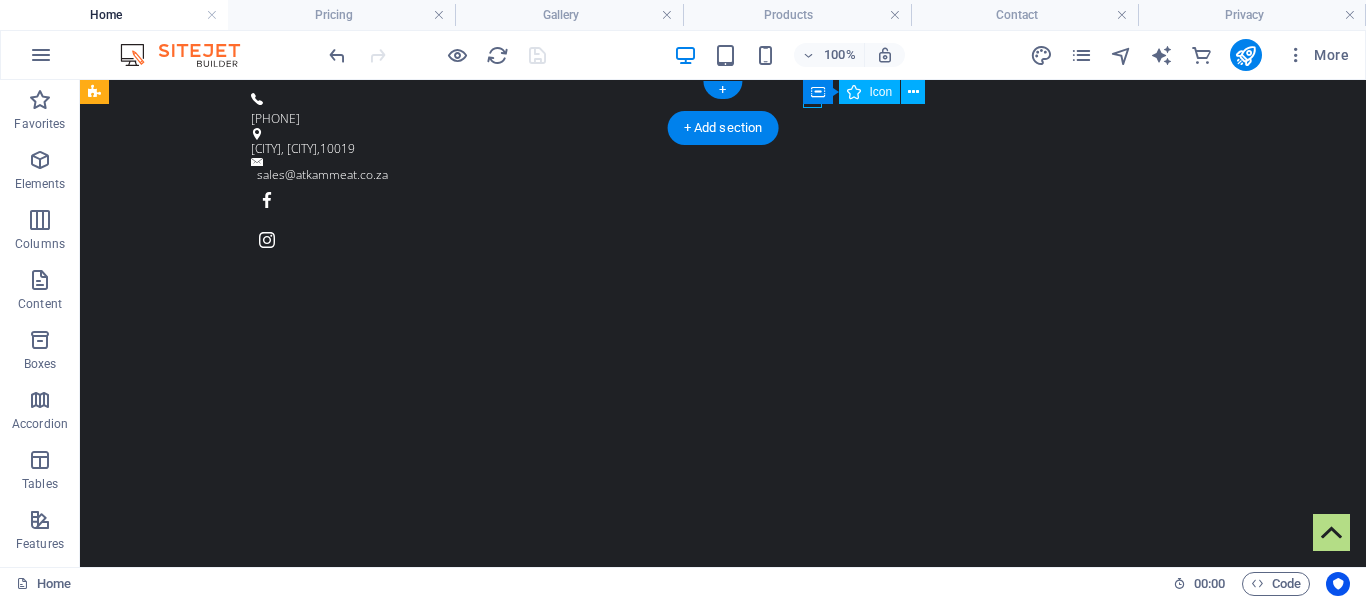 click at bounding box center [715, 162] 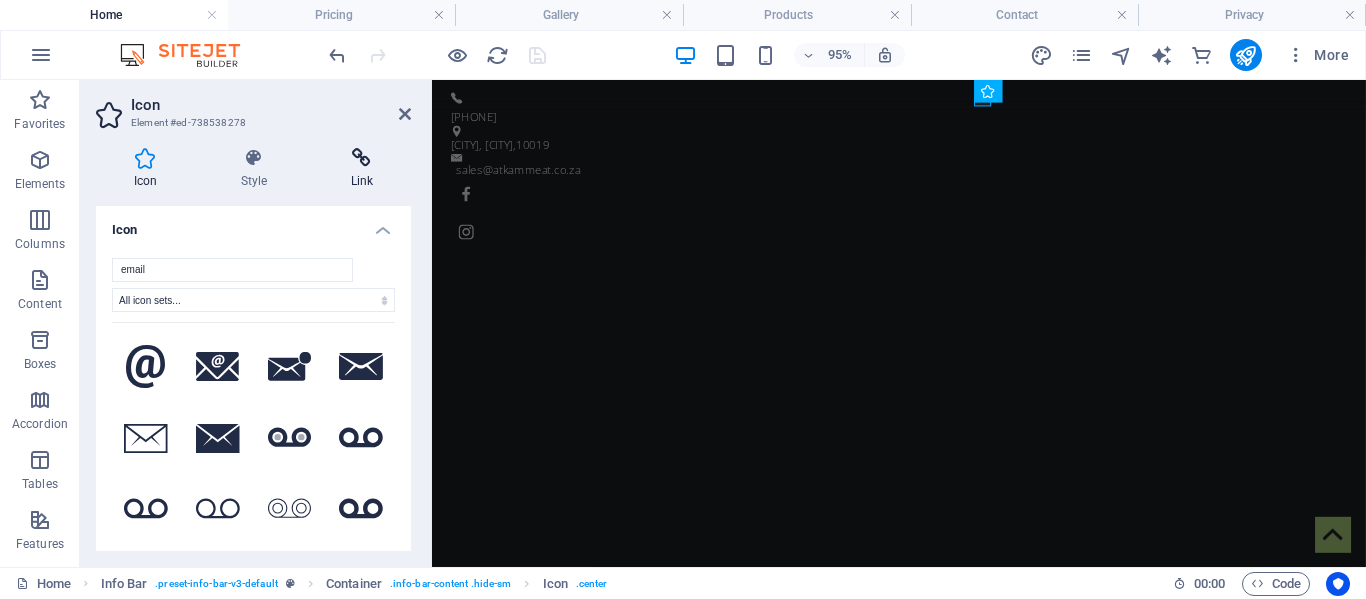 click on "Link" at bounding box center (362, 169) 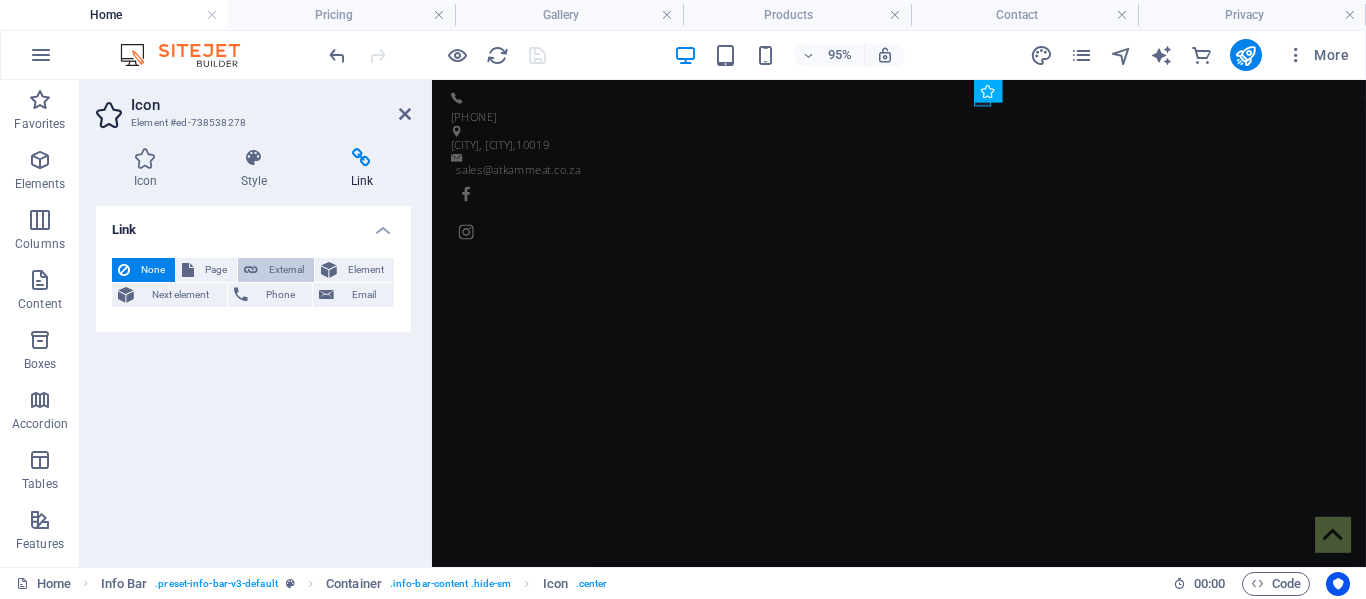 click on "External" at bounding box center (286, 270) 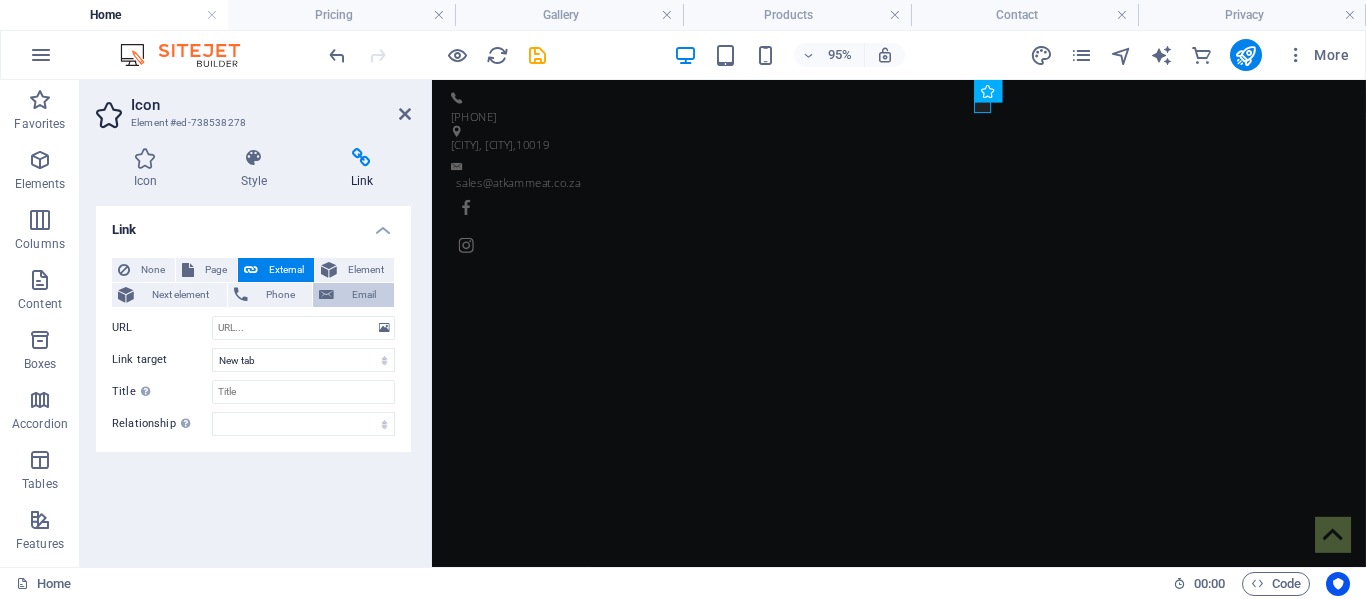 click at bounding box center [326, 295] 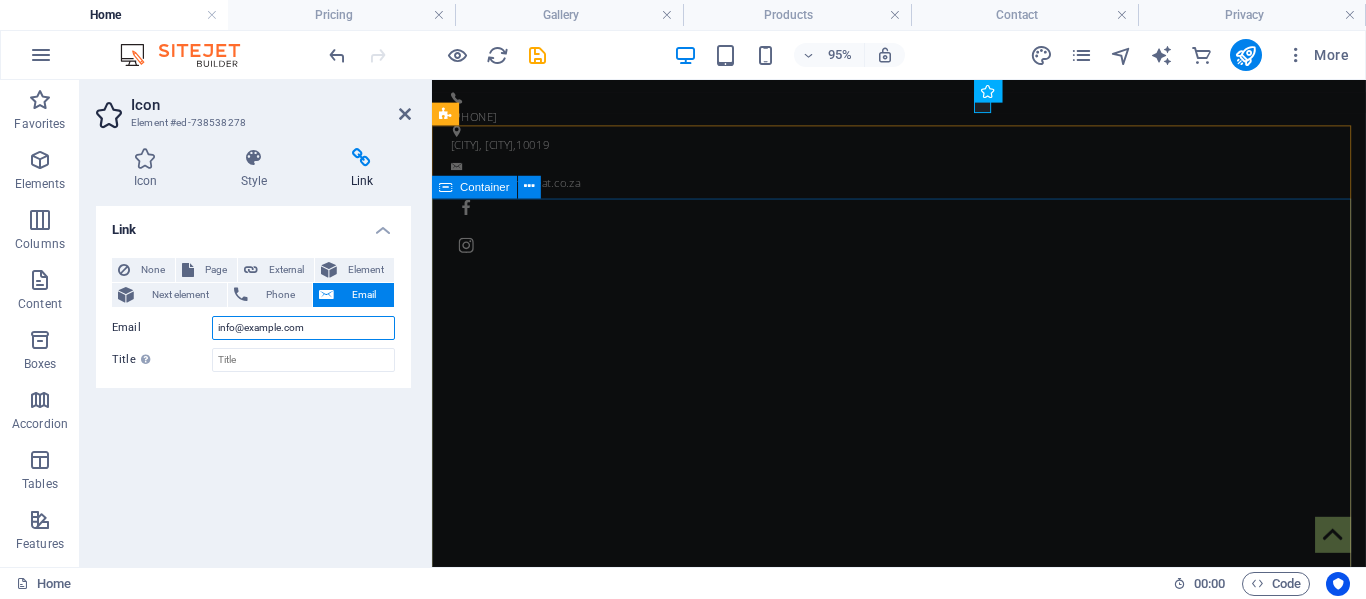 type on "info@atkameatsa.co.za" 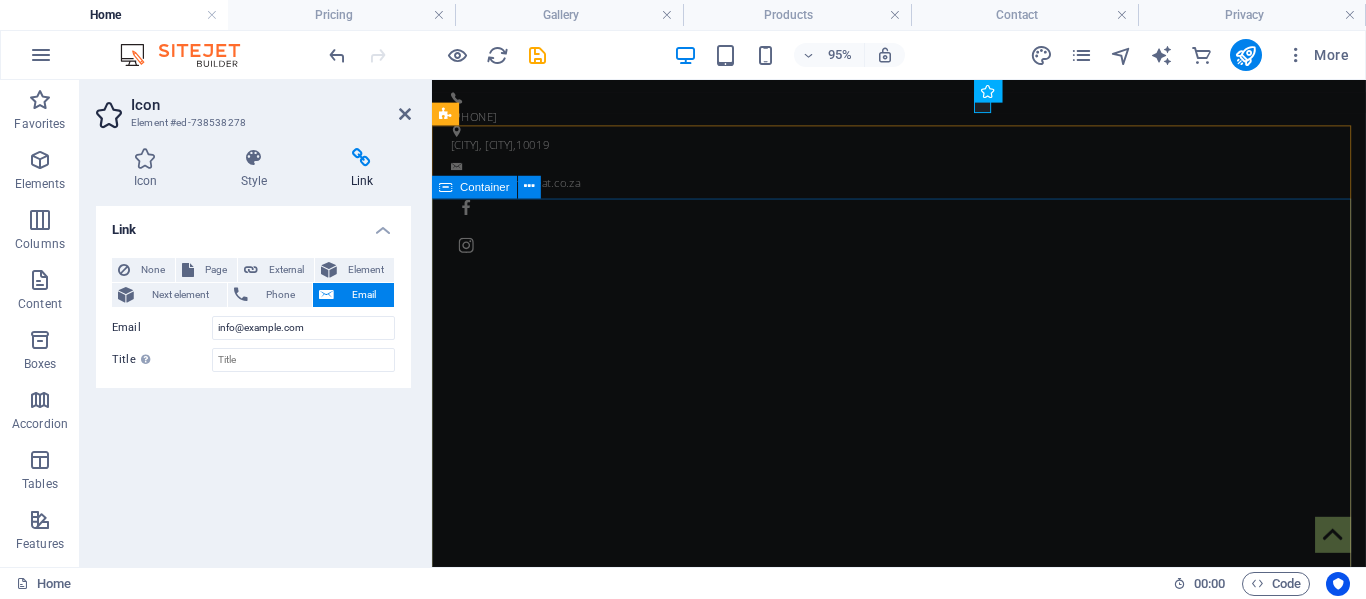 click on "ATKA MEAT From Our Farm In williston to your table" at bounding box center [923, 1036] 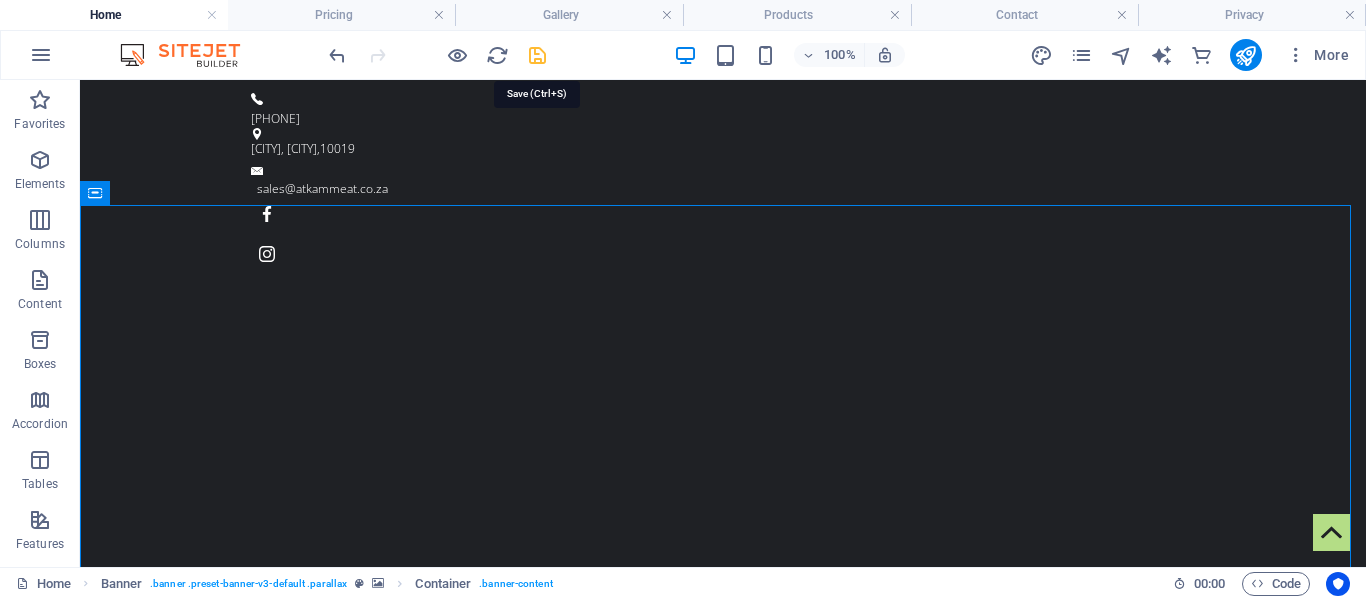click at bounding box center [537, 55] 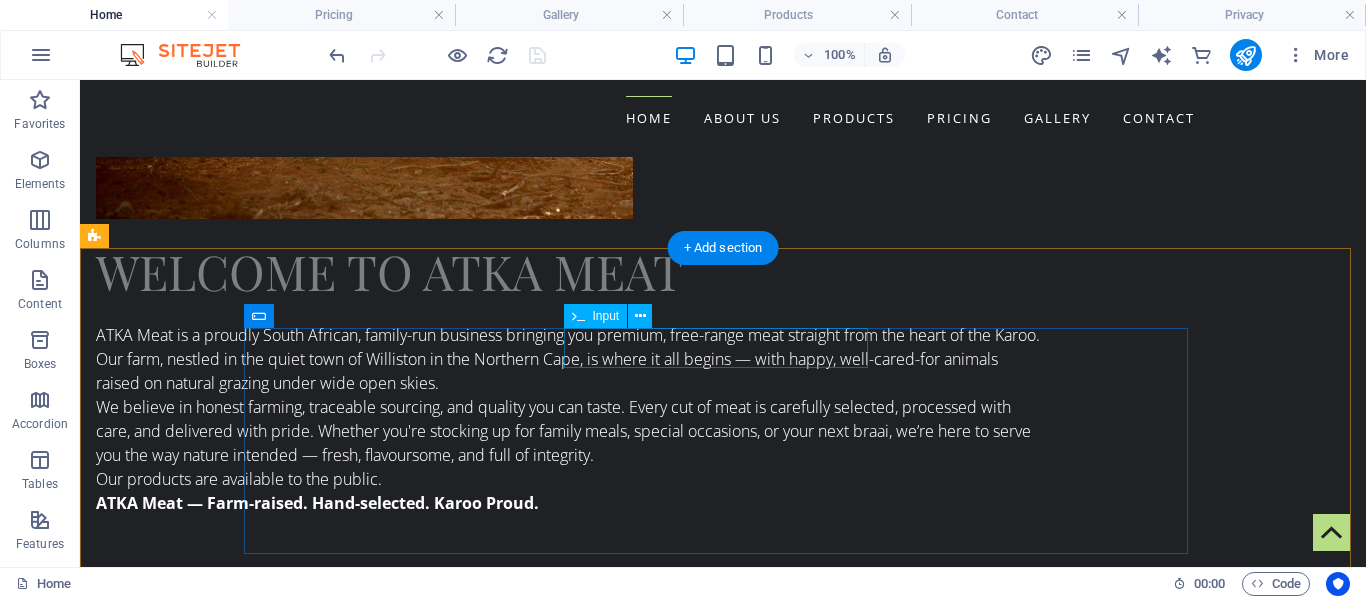 scroll, scrollTop: 1525, scrollLeft: 0, axis: vertical 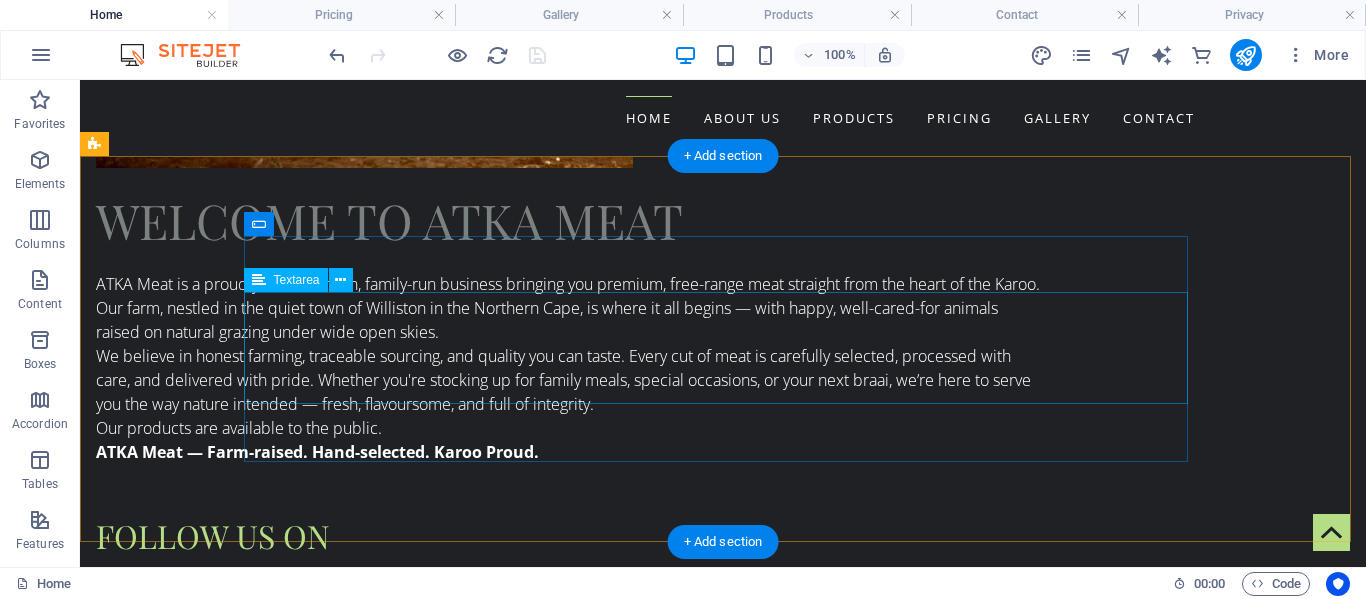 click at bounding box center (723, 1573) 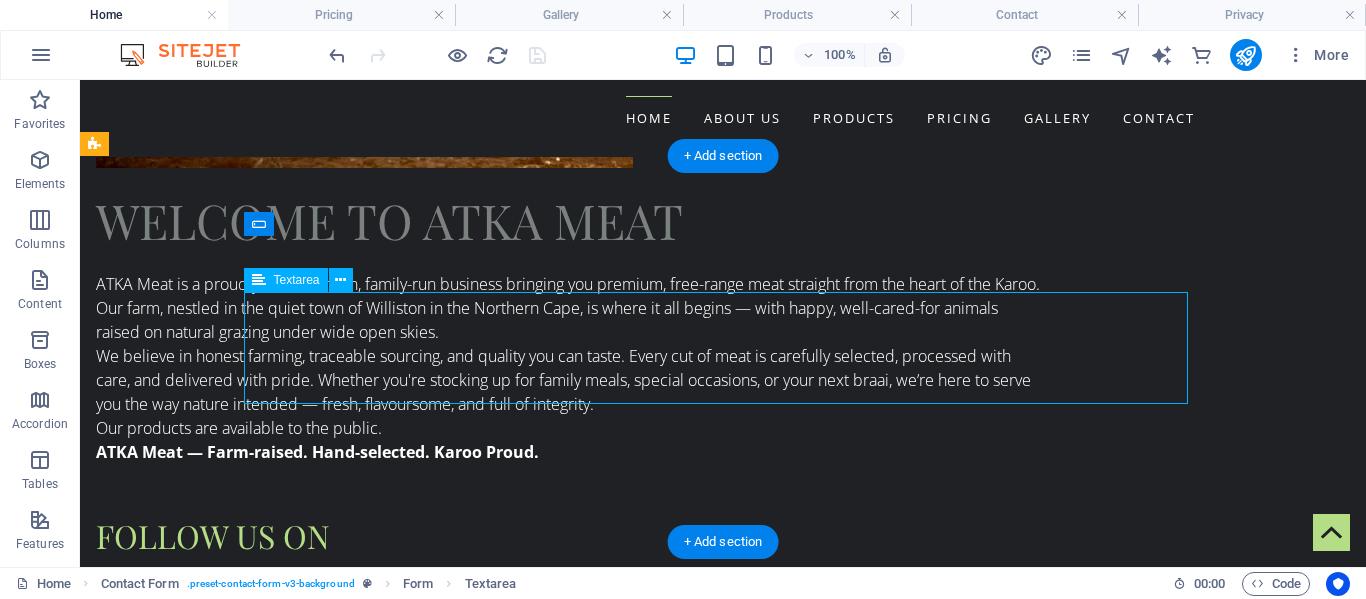 click at bounding box center [723, 1573] 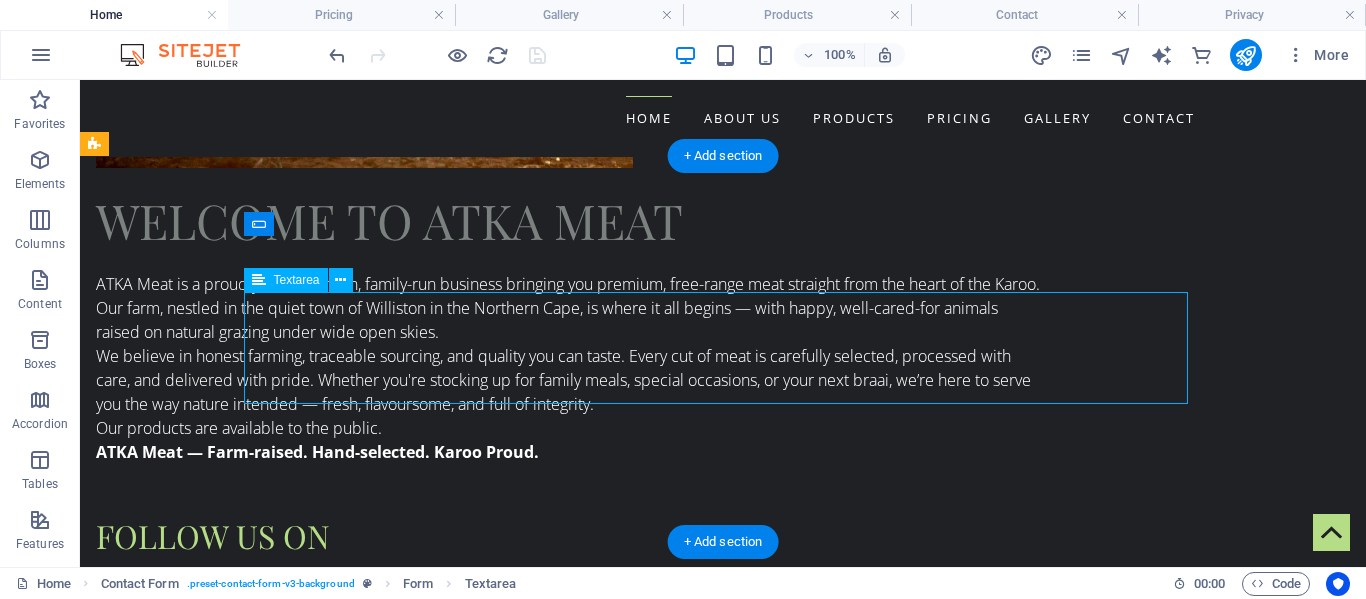 click at bounding box center [395, 1571] 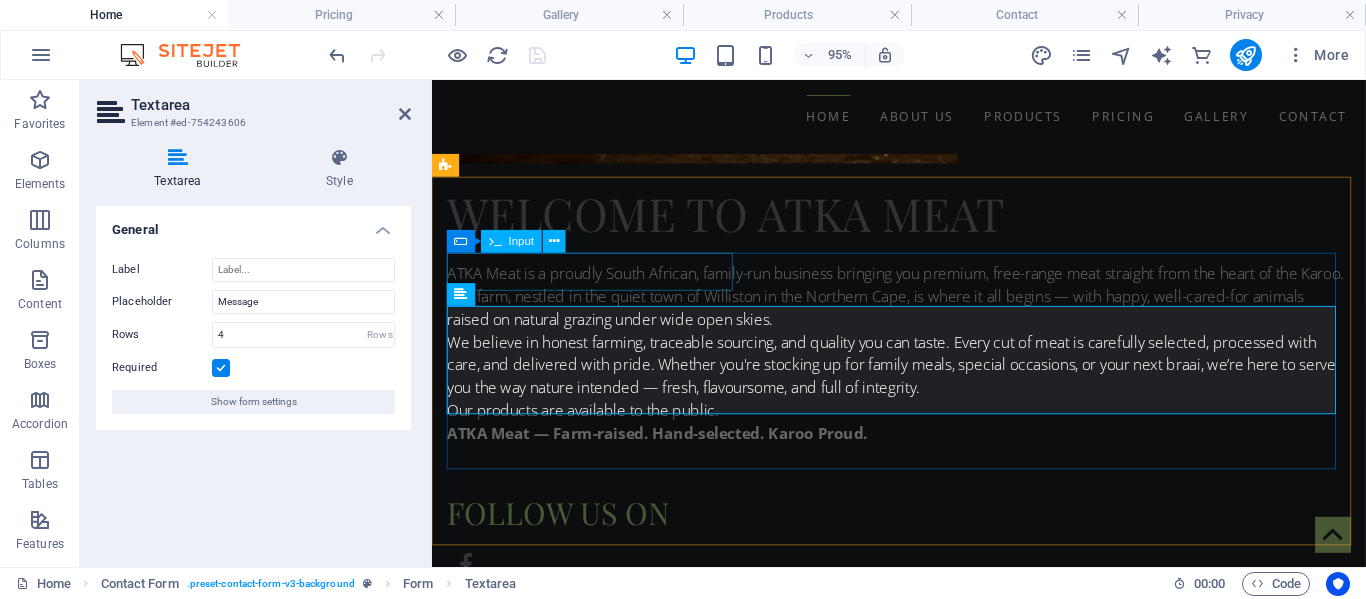 click at bounding box center [604, 1478] 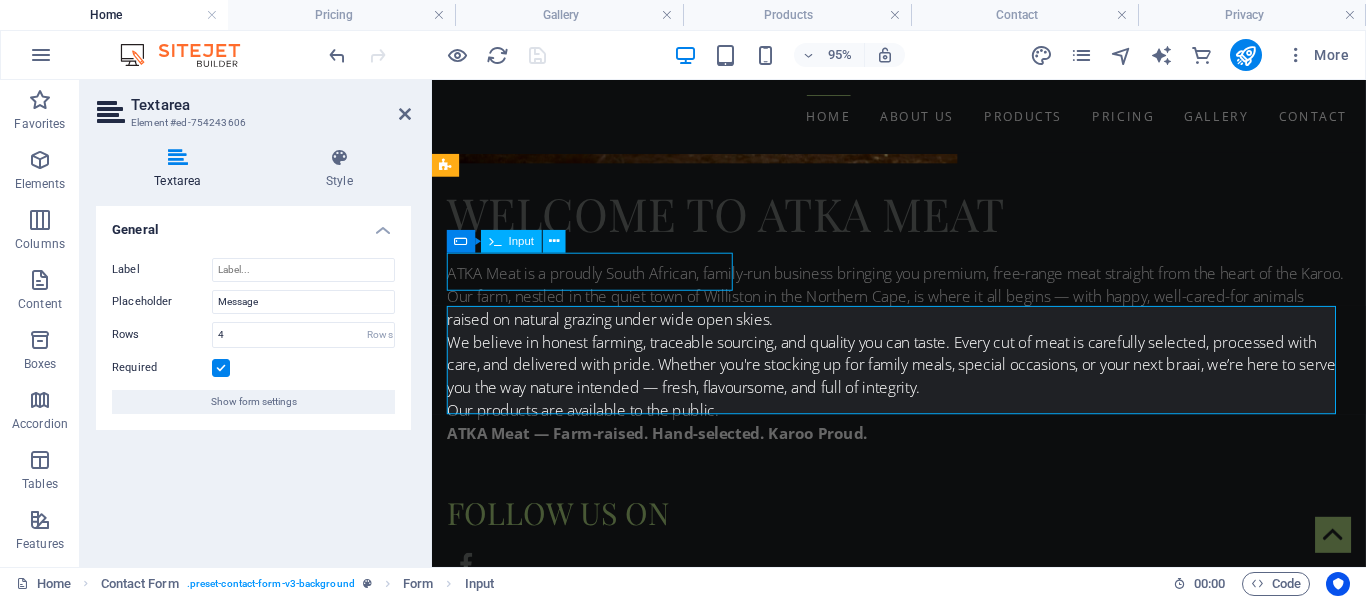 scroll, scrollTop: 1499, scrollLeft: 0, axis: vertical 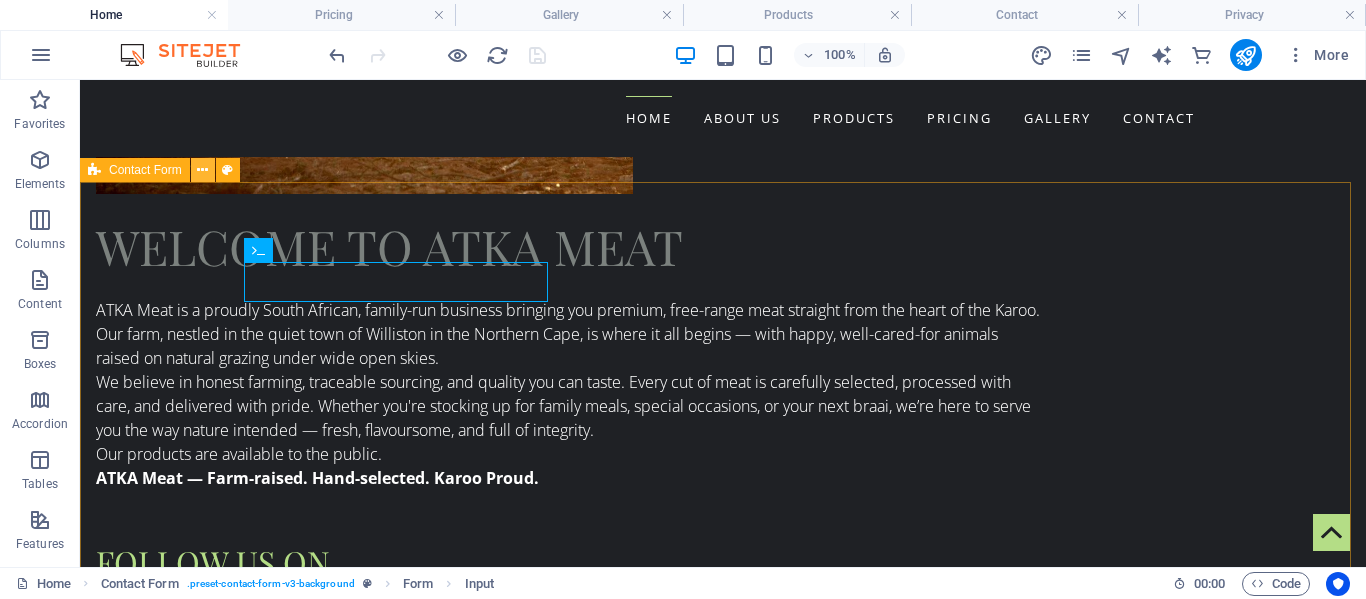 click at bounding box center [202, 170] 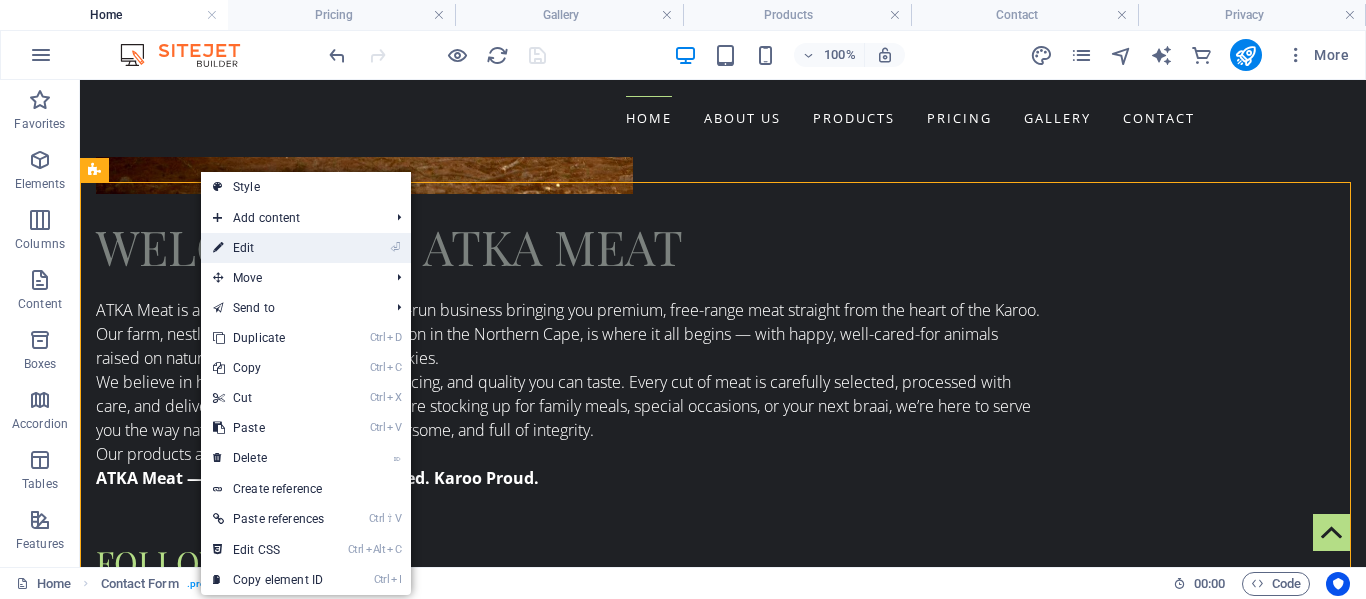 click on "⏎  Edit" at bounding box center (268, 248) 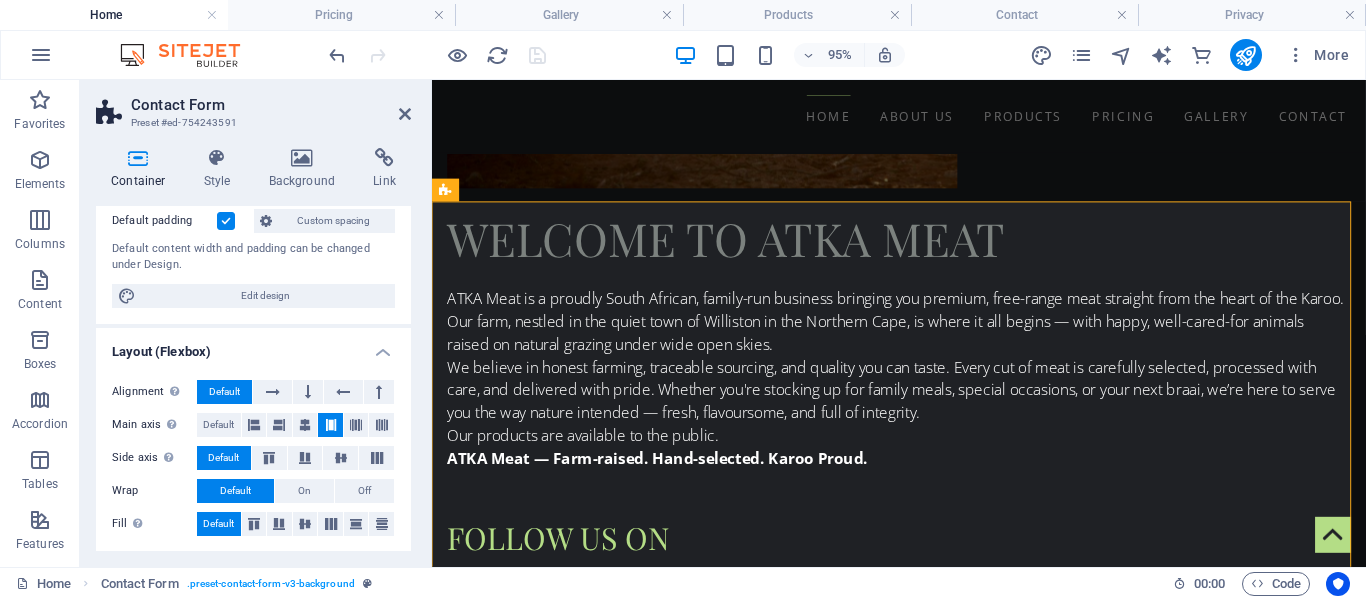scroll, scrollTop: 148, scrollLeft: 0, axis: vertical 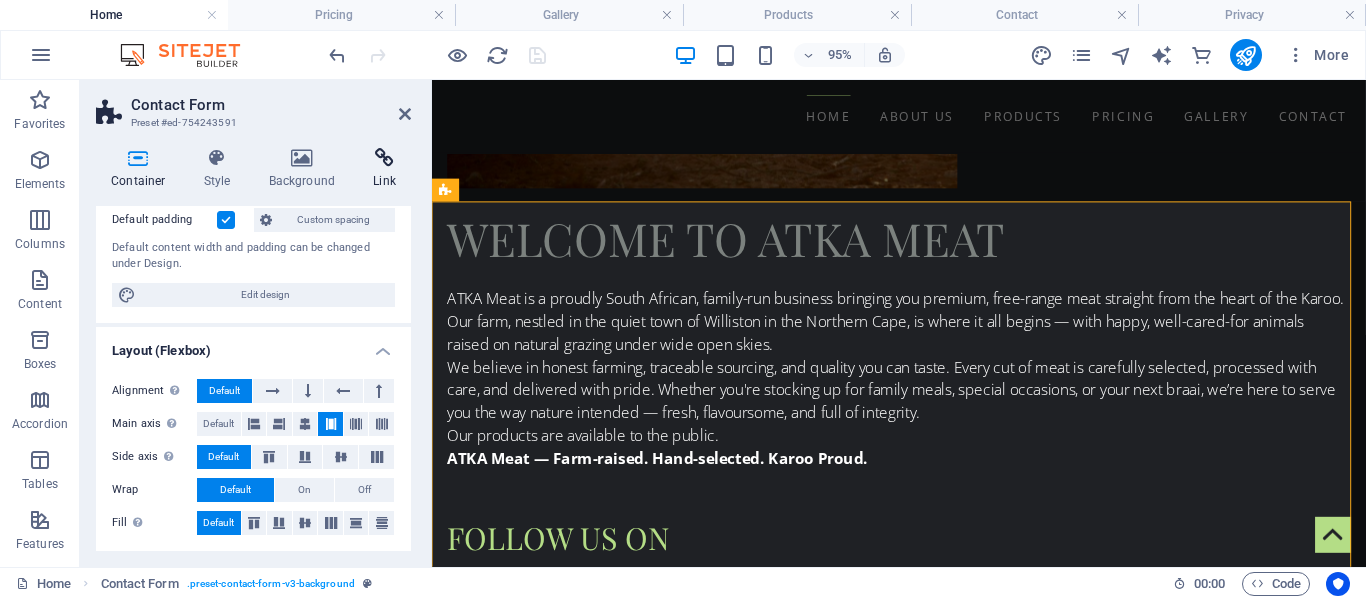 click at bounding box center (384, 158) 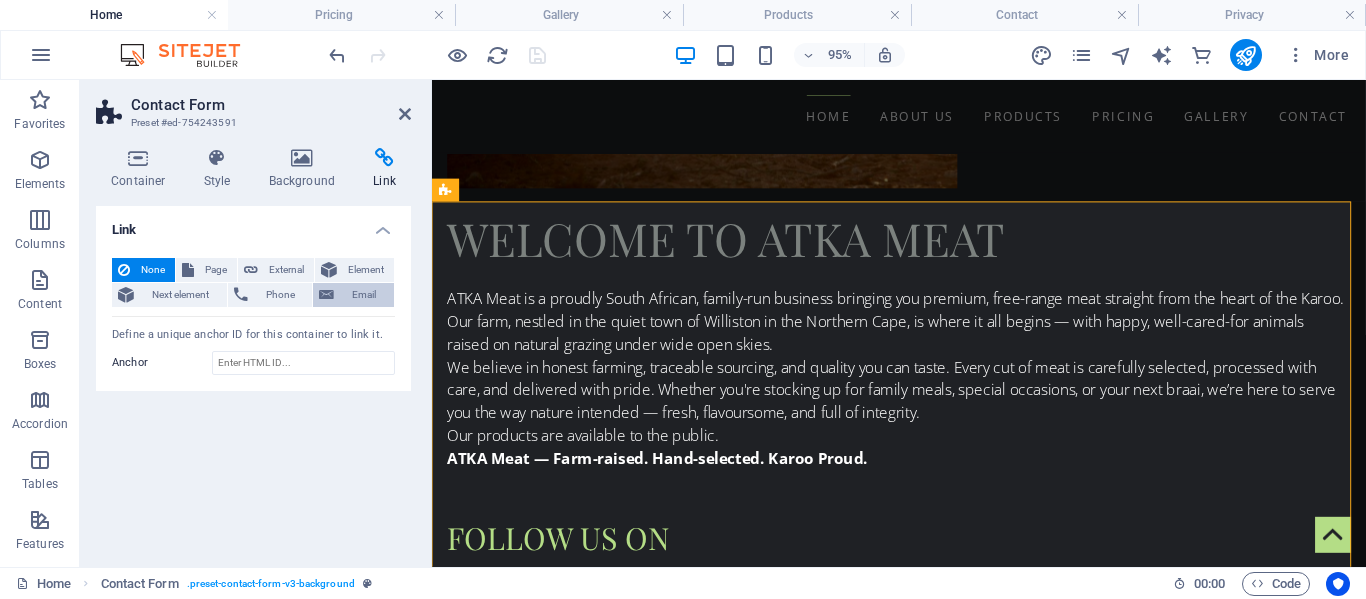 click on "Email" at bounding box center [364, 295] 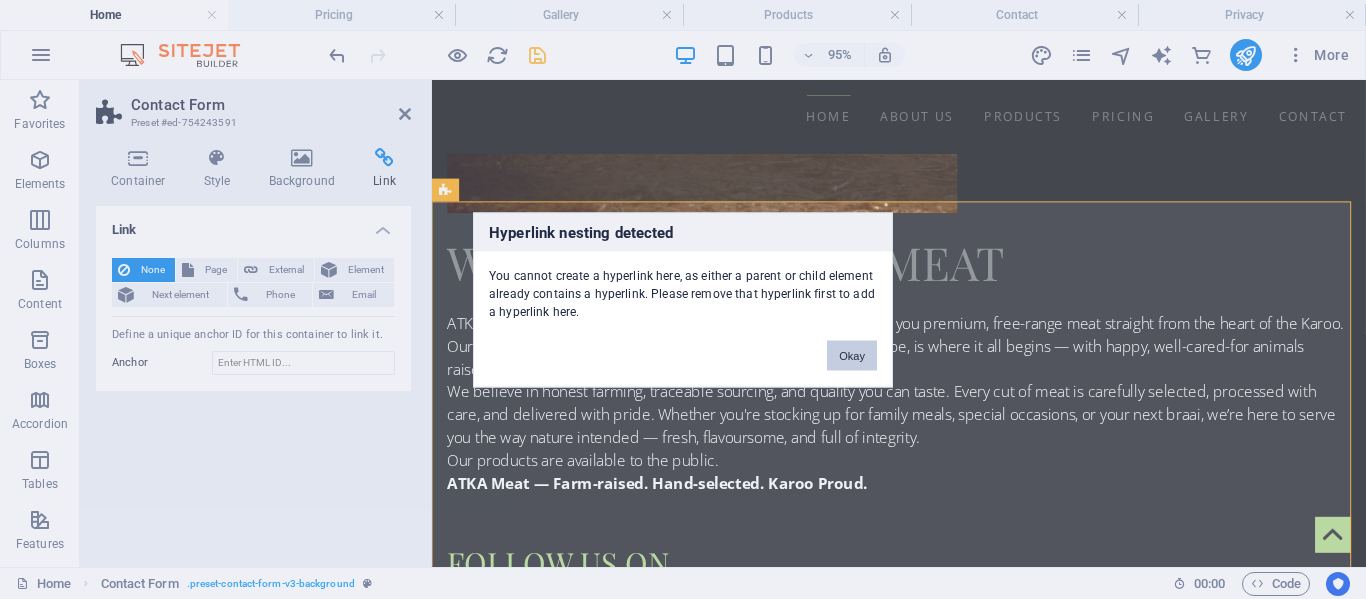 click on "Okay" at bounding box center [852, 355] 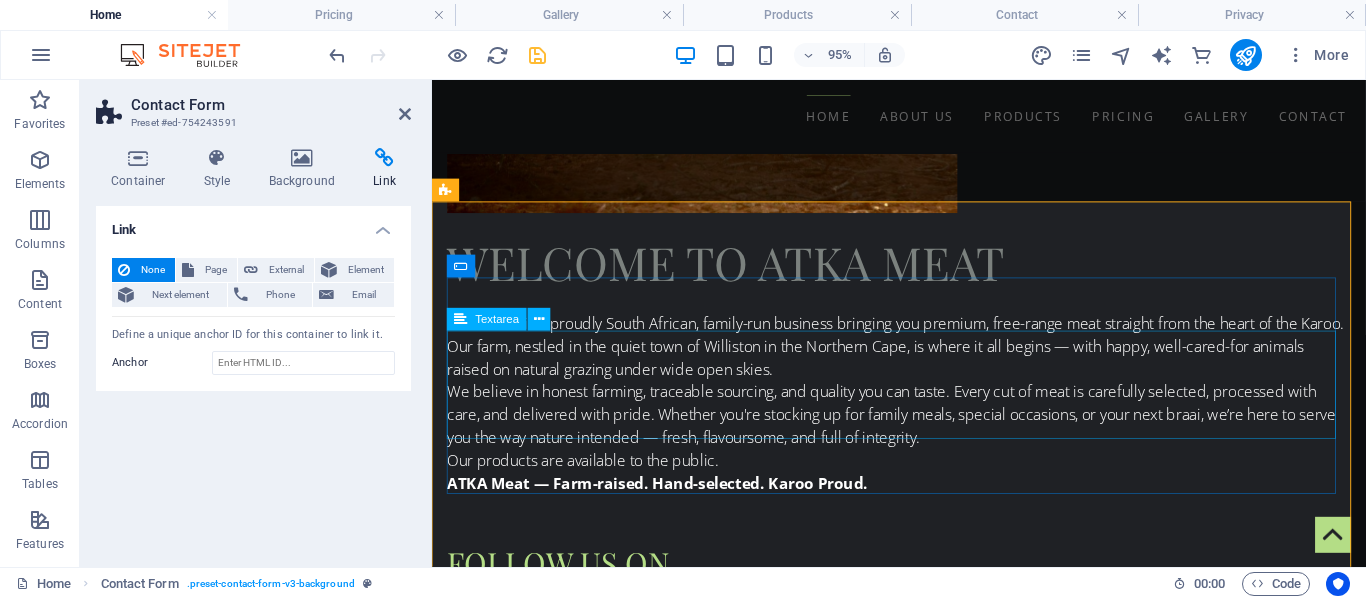 click at bounding box center (596, 1636) 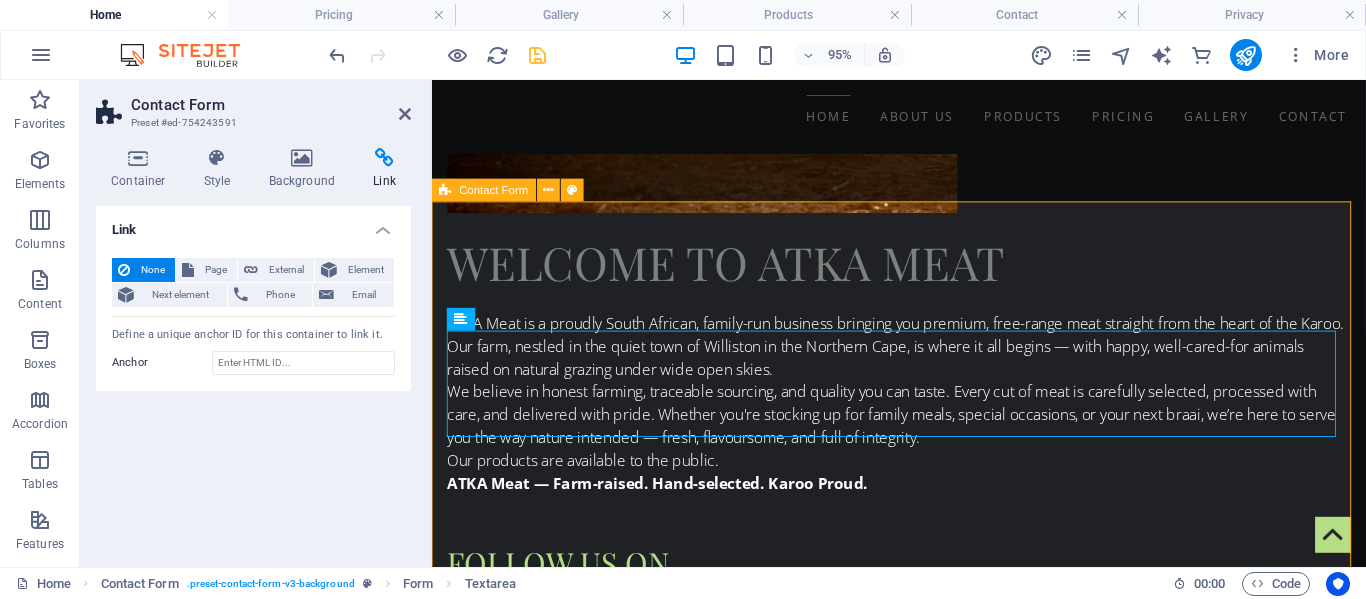click on "I agree to the Privacy Policy Unreadable? Load new Submit" at bounding box center [923, 1639] 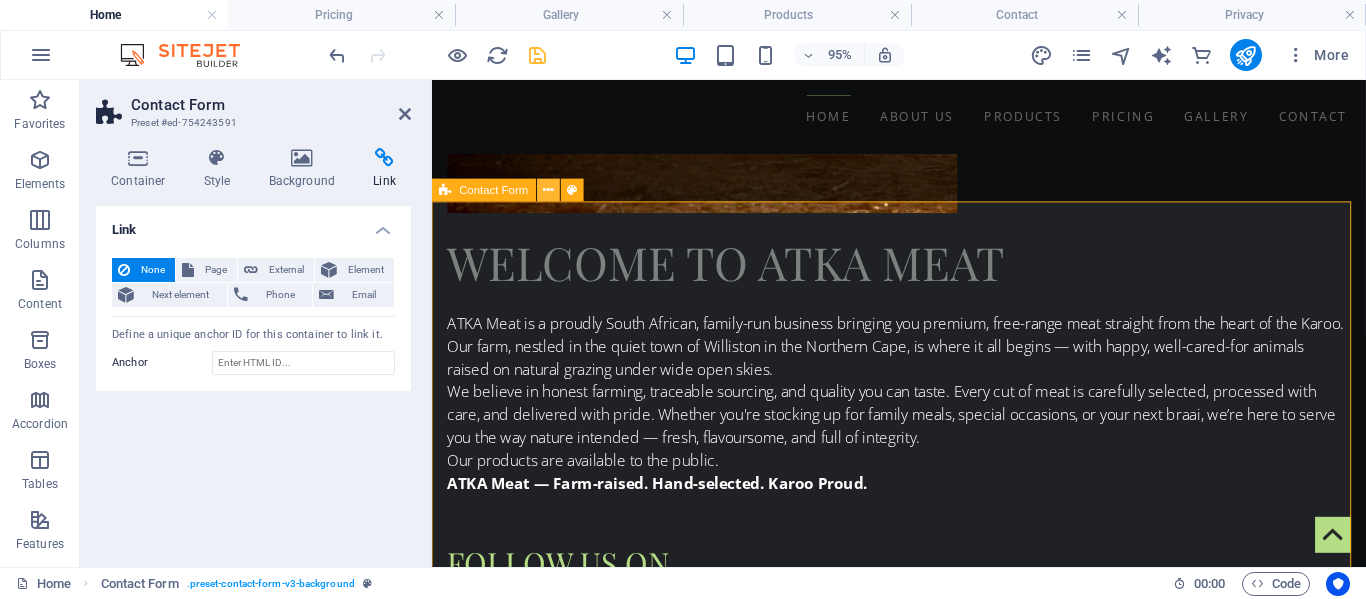 click at bounding box center (548, 190) 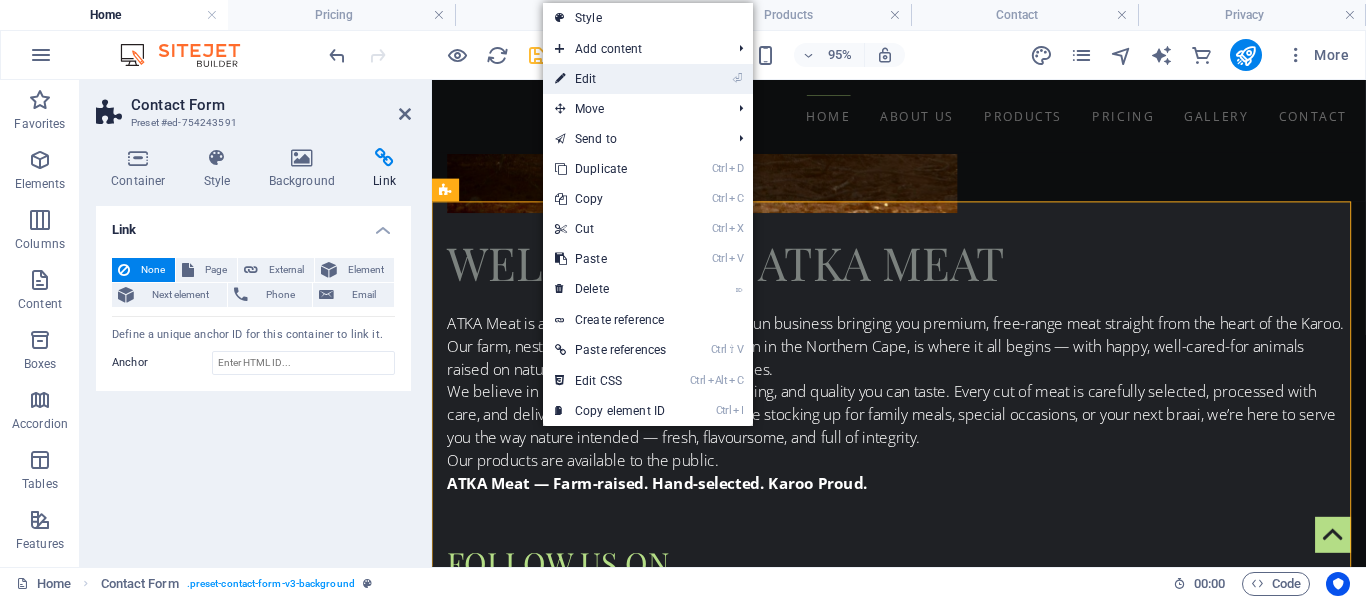 click on "⏎  Edit" at bounding box center [610, 79] 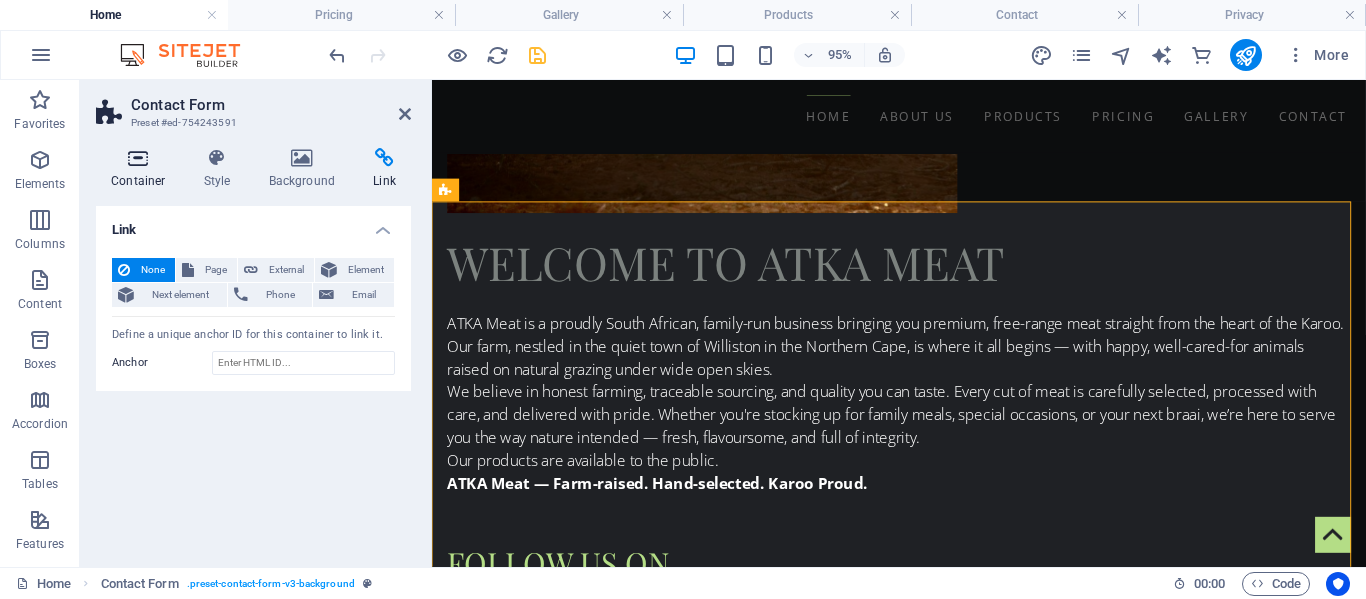 click at bounding box center (138, 158) 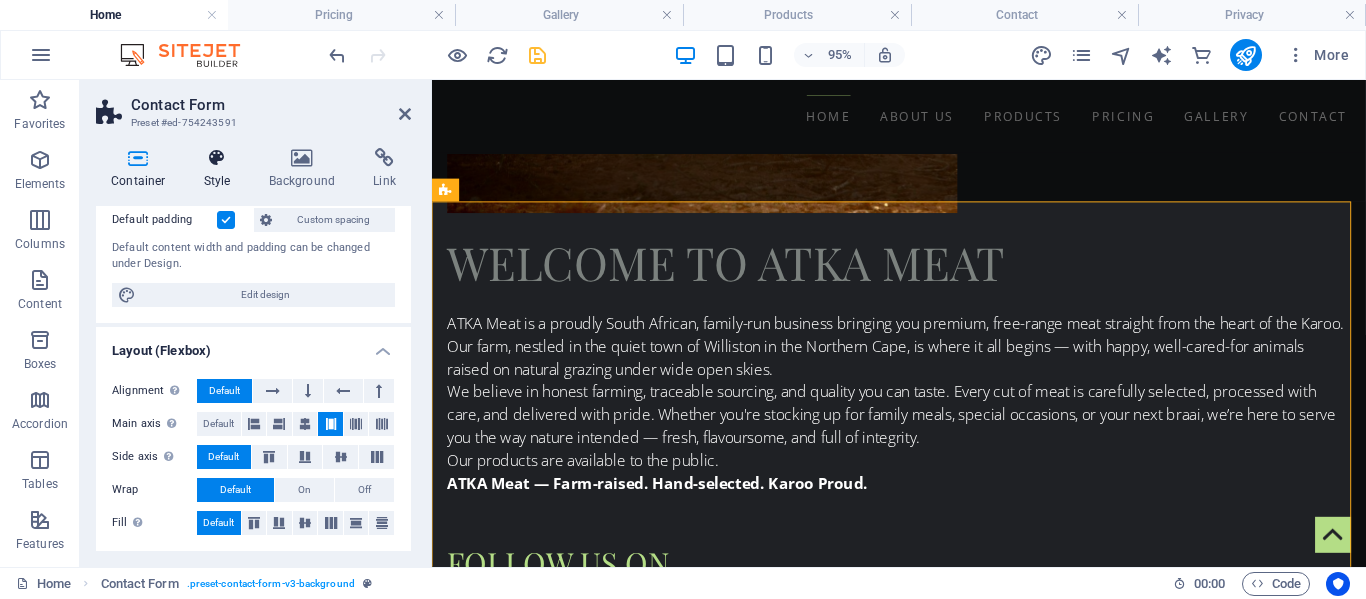 click at bounding box center (217, 158) 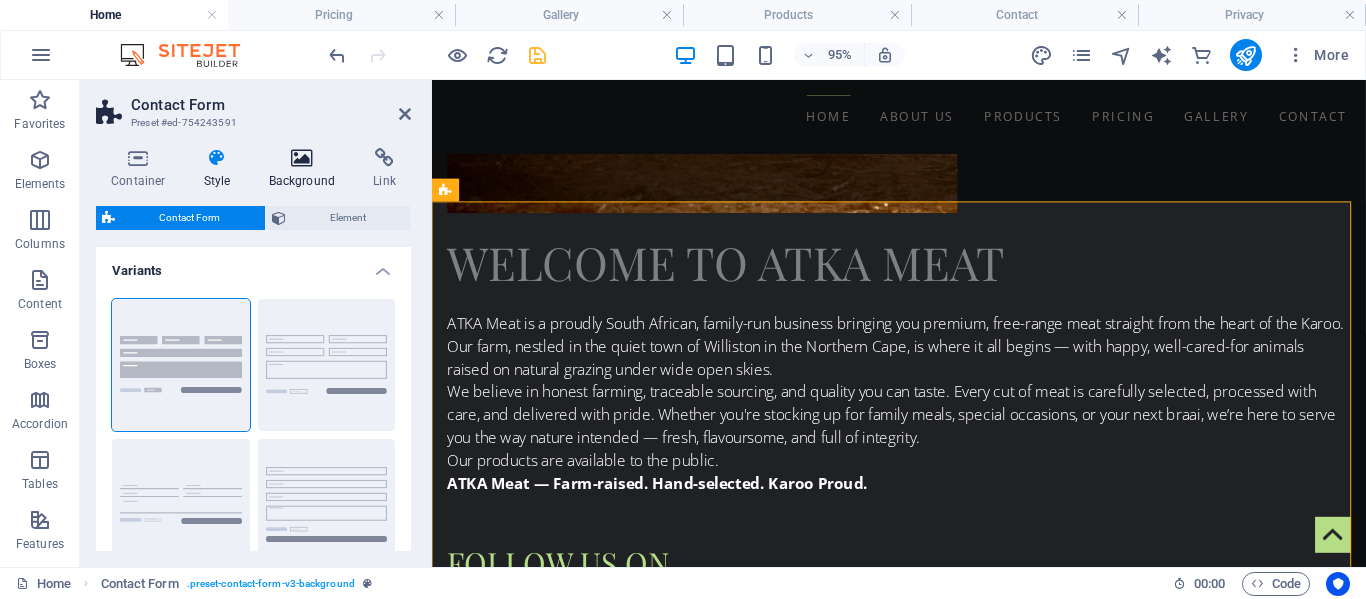 click at bounding box center [302, 158] 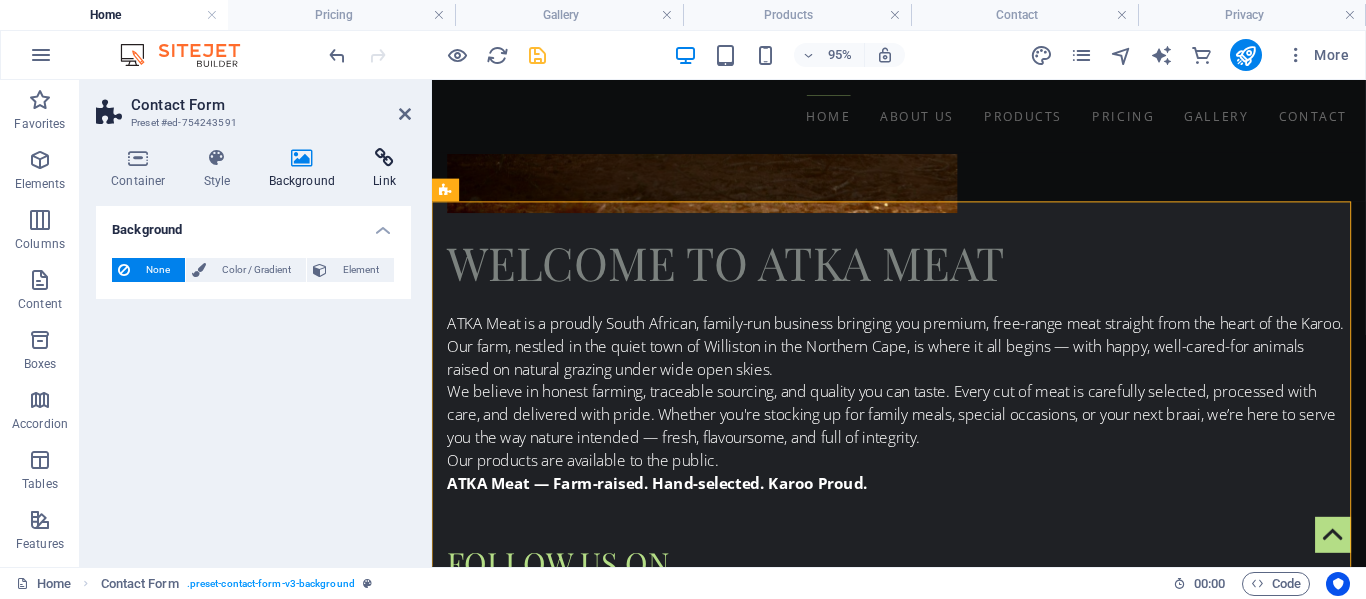 click at bounding box center [384, 158] 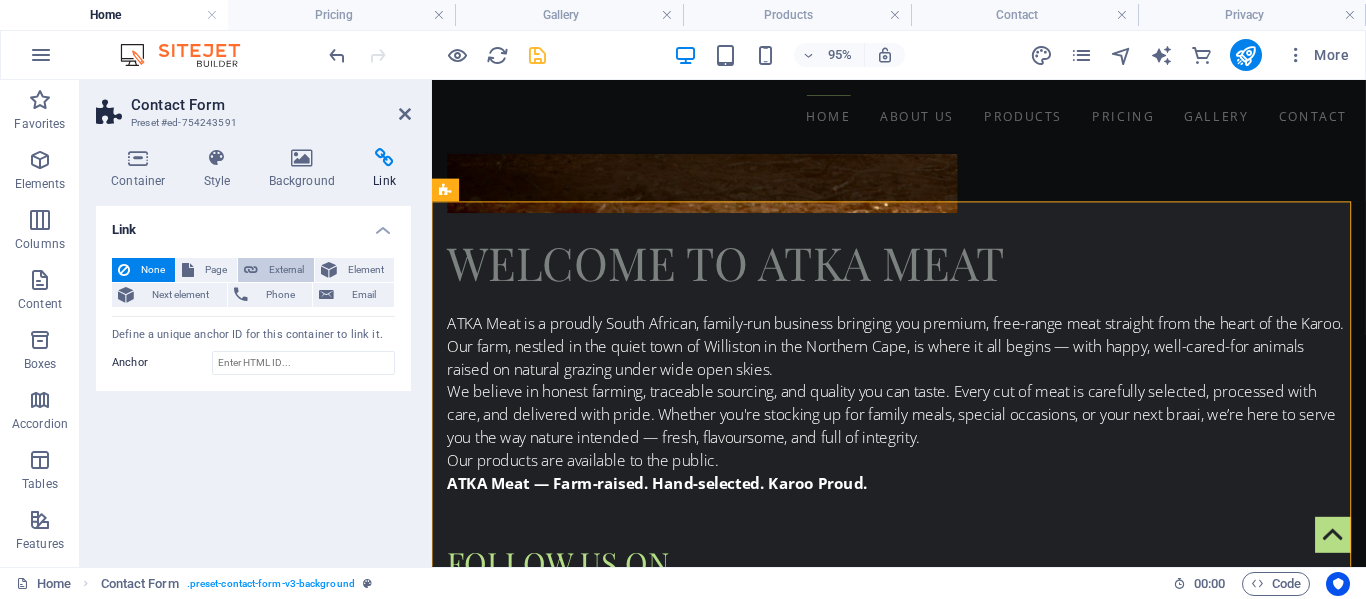 click on "External" at bounding box center (286, 270) 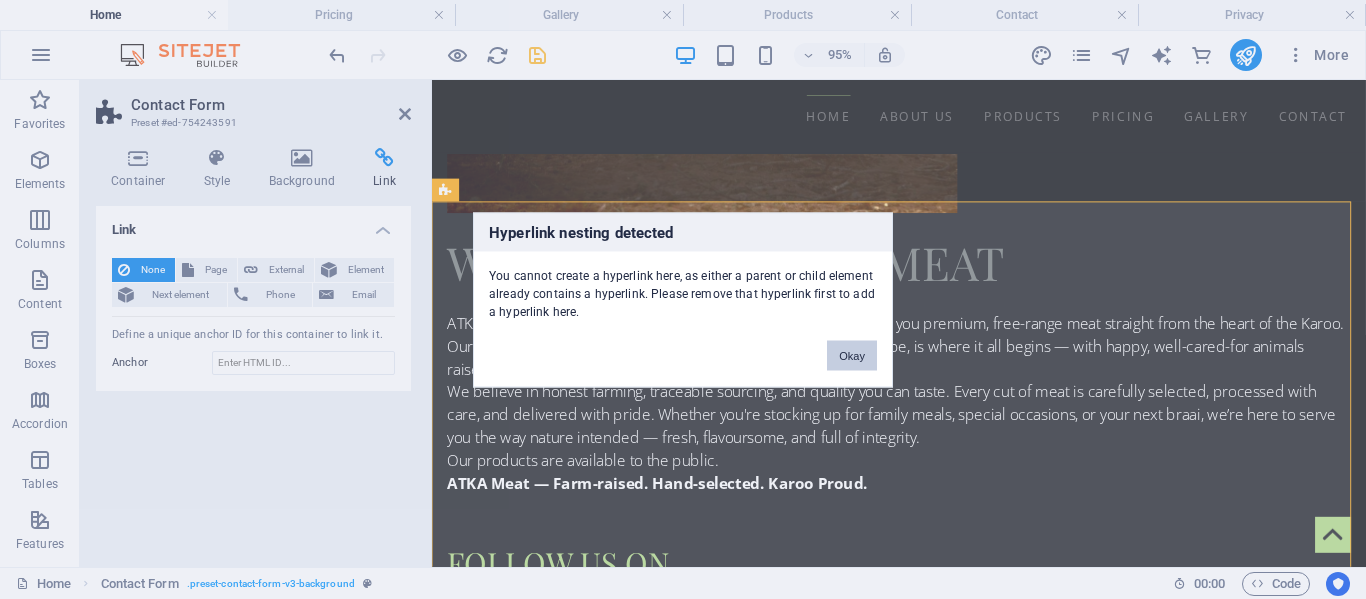 click on "Okay" at bounding box center (852, 355) 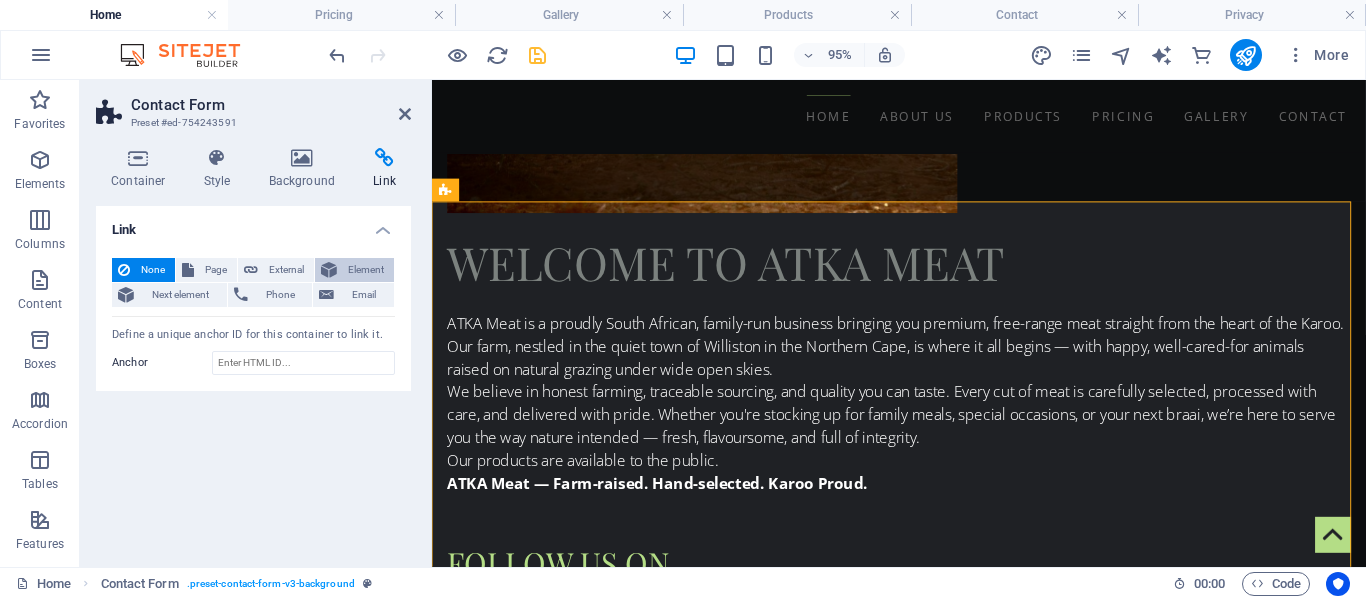 click on "Element" at bounding box center [365, 270] 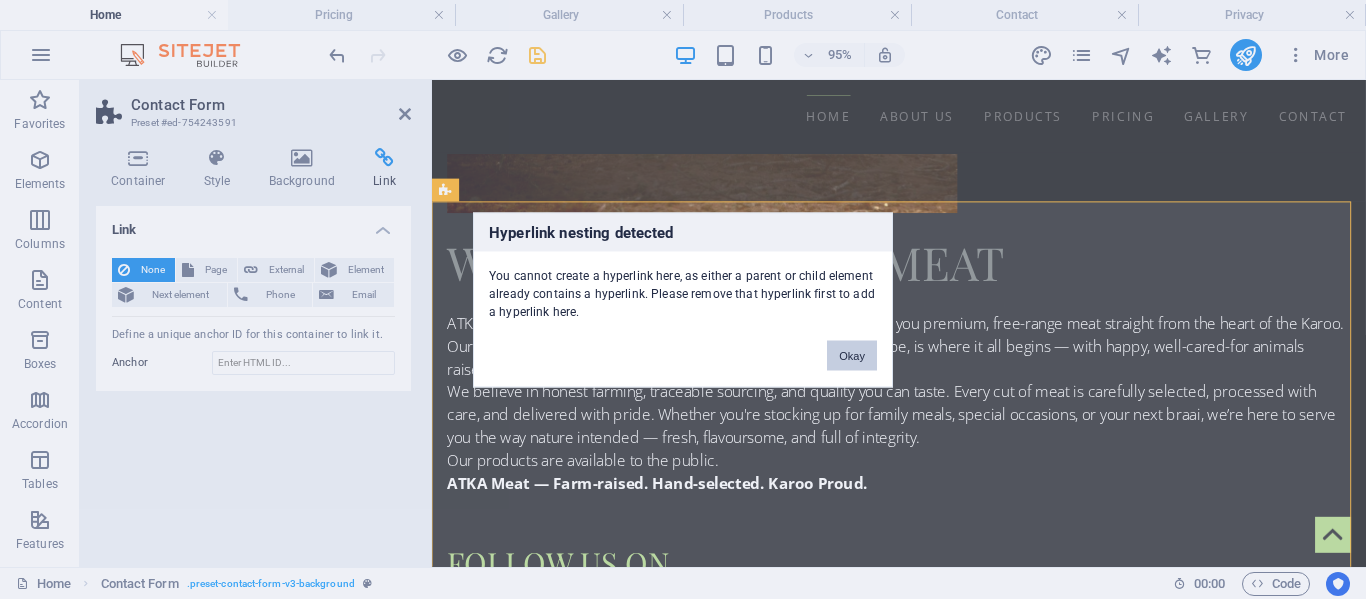 click on "Okay" at bounding box center (852, 355) 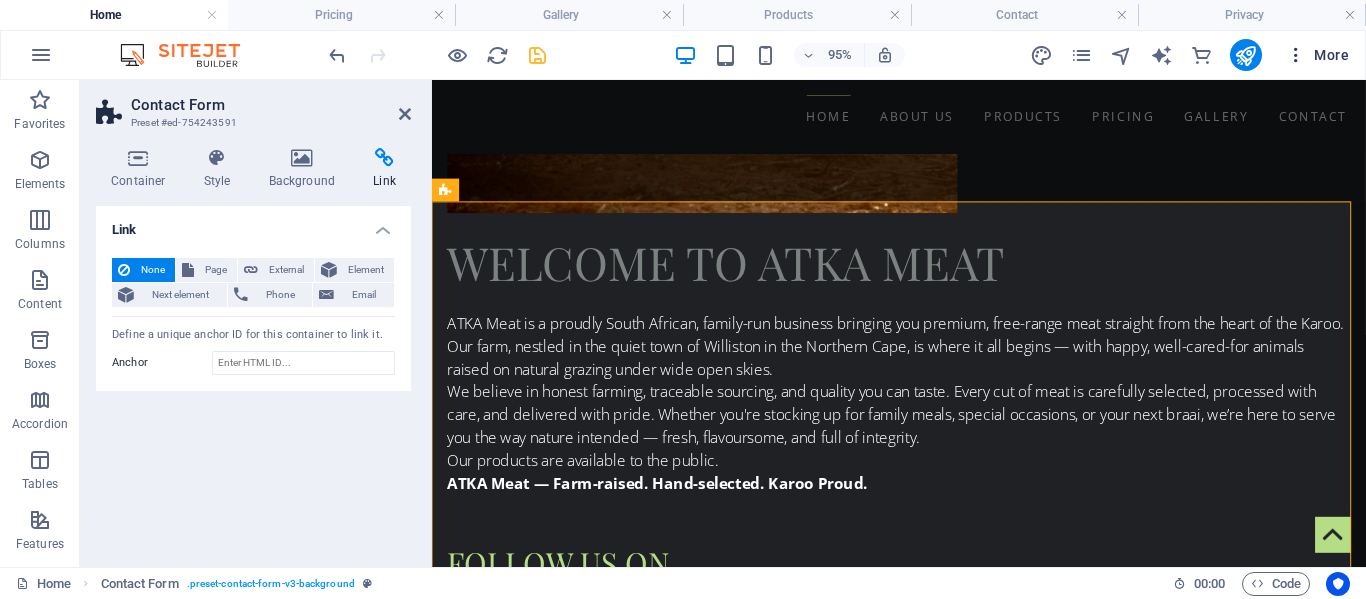 click at bounding box center [1296, 55] 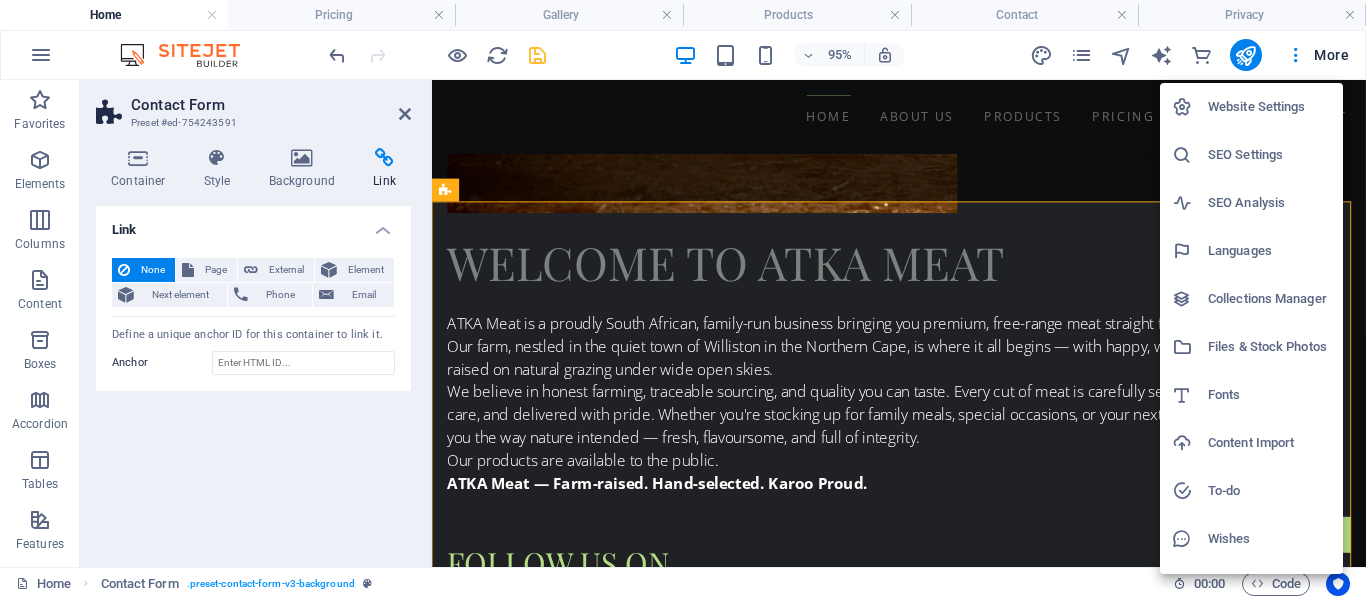 click on "Website Settings" at bounding box center (1269, 107) 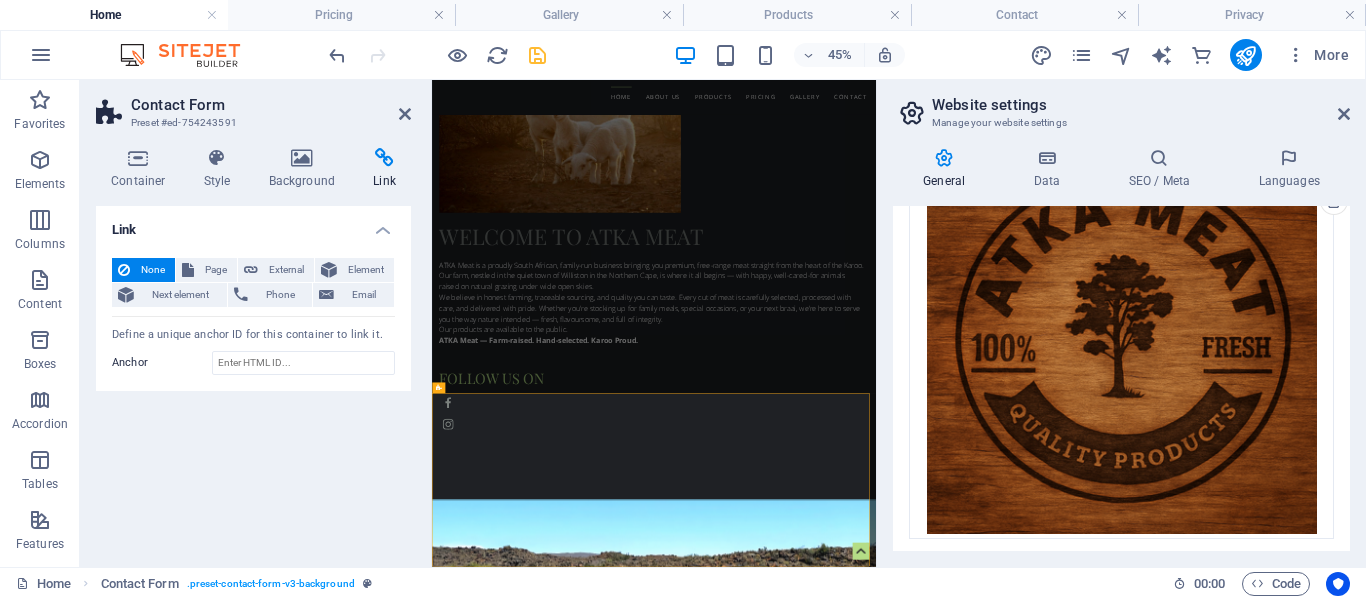 scroll, scrollTop: 573, scrollLeft: 0, axis: vertical 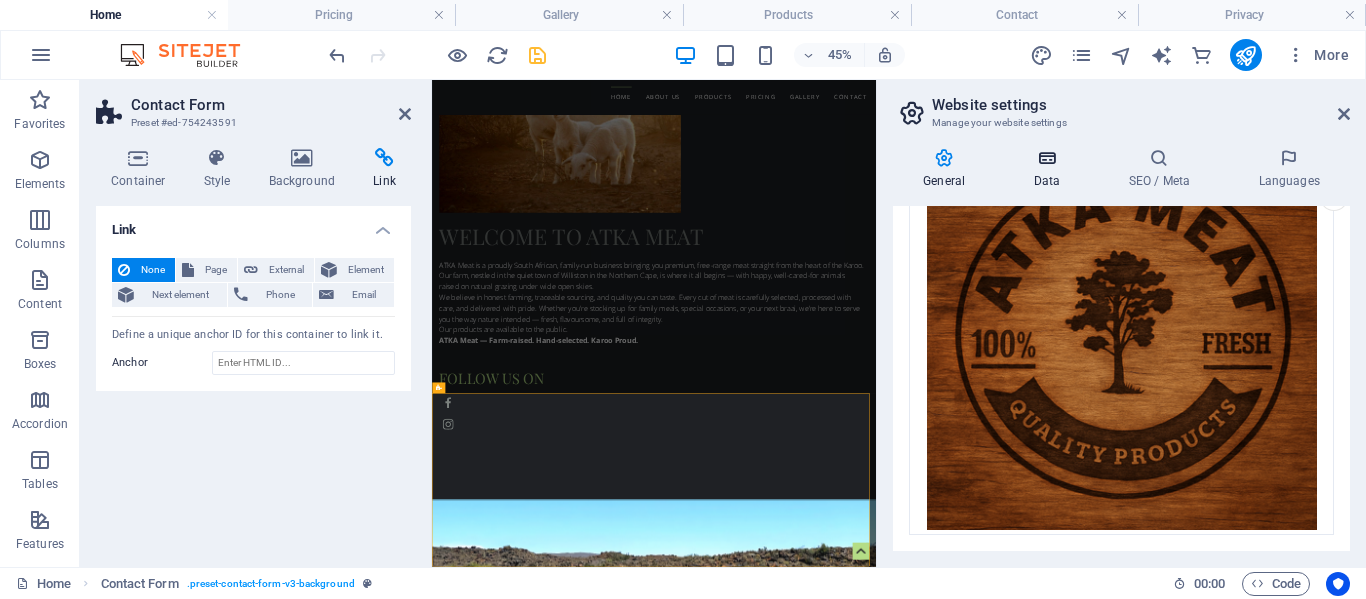 click on "Data" at bounding box center [1050, 169] 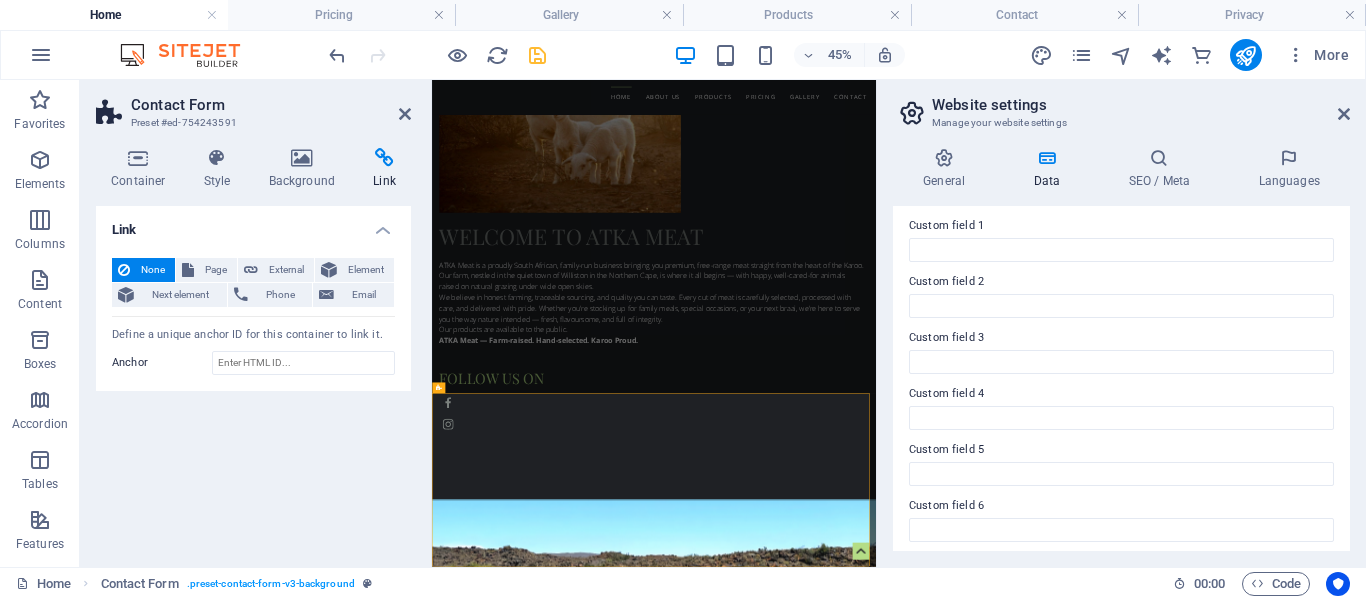 scroll, scrollTop: 616, scrollLeft: 0, axis: vertical 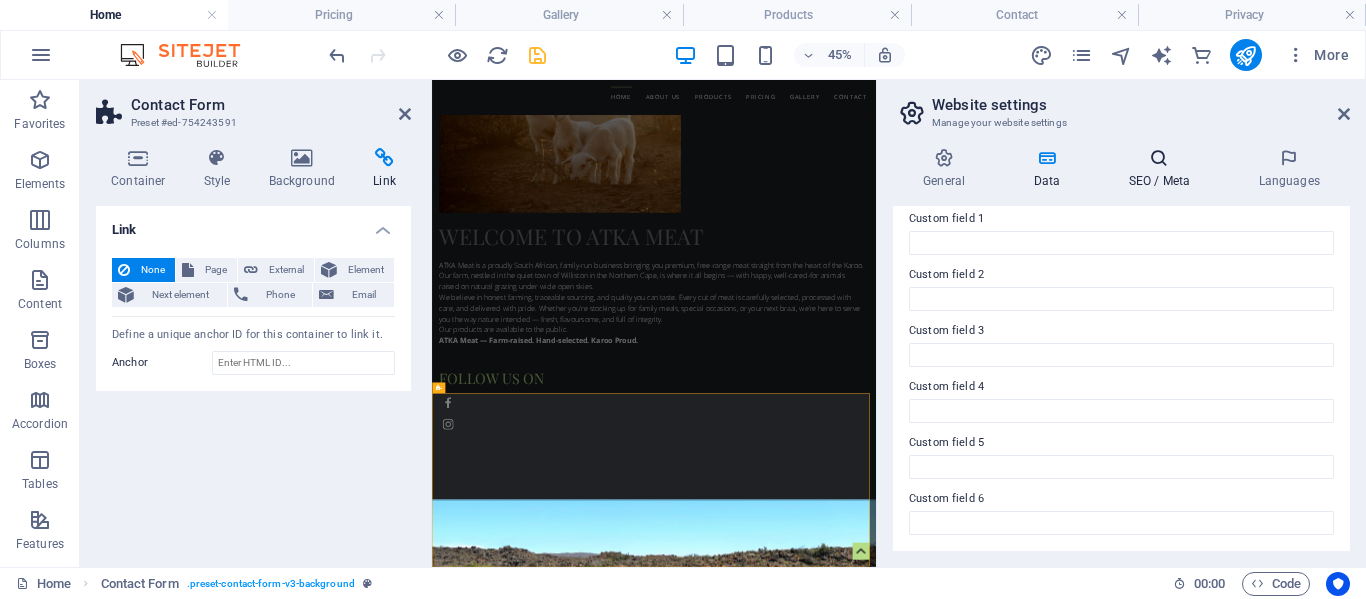 click at bounding box center (1159, 158) 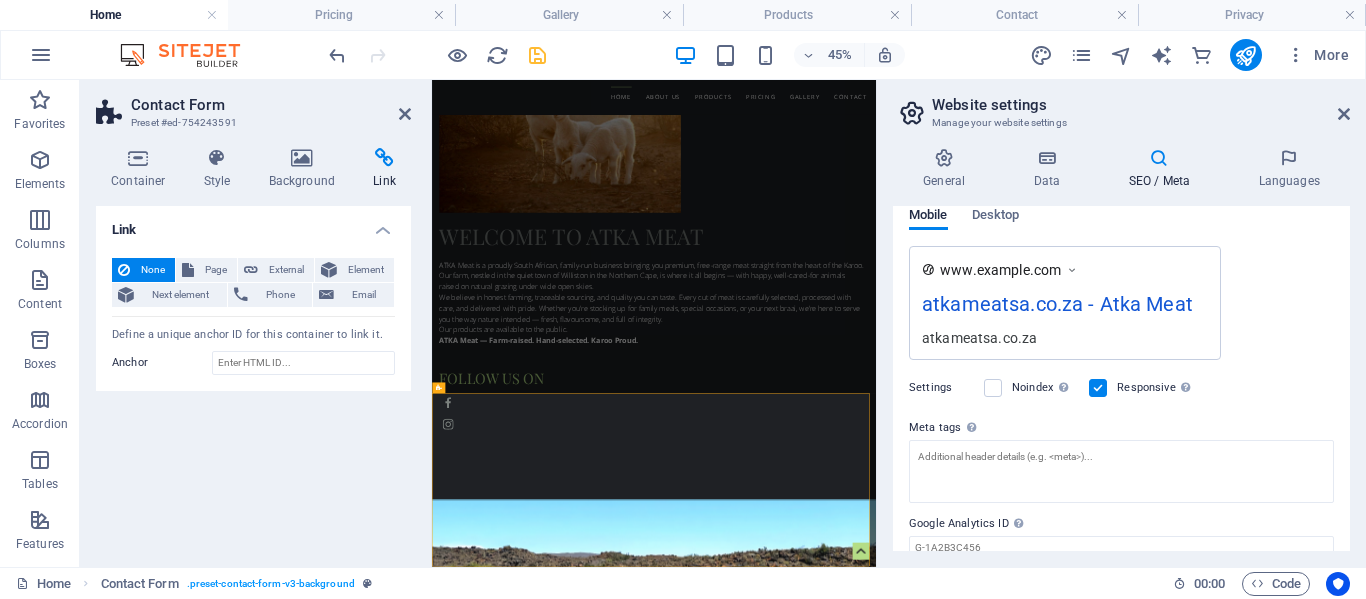 scroll, scrollTop: 391, scrollLeft: 0, axis: vertical 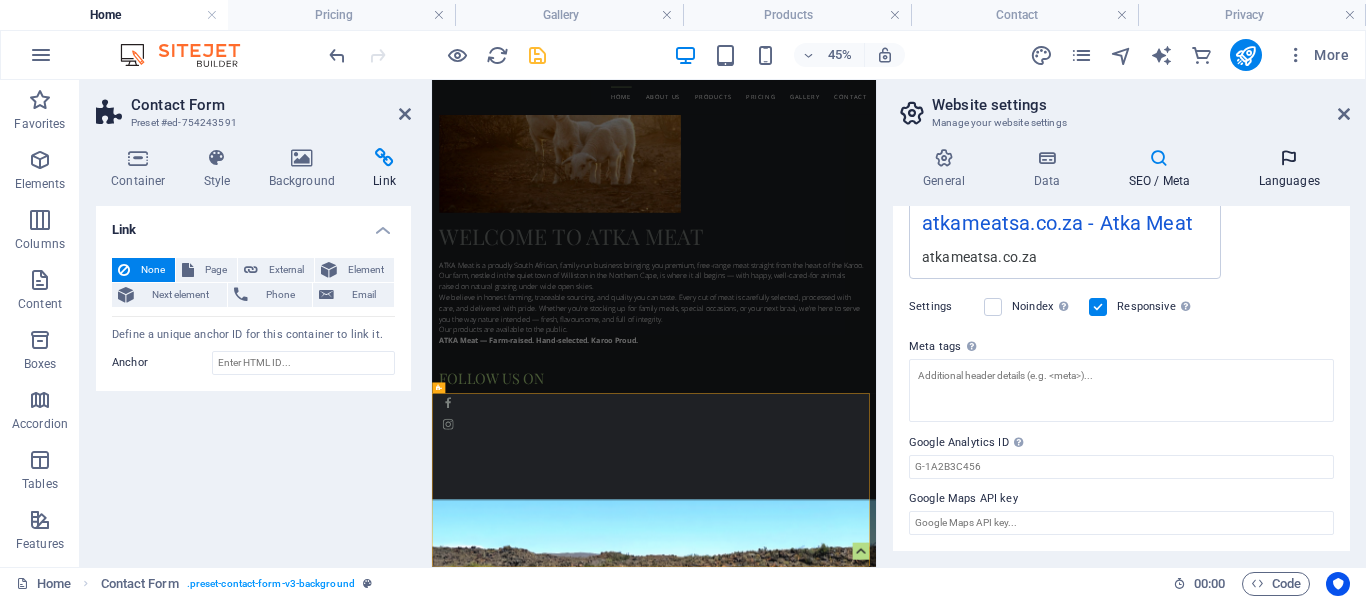 click at bounding box center (1289, 158) 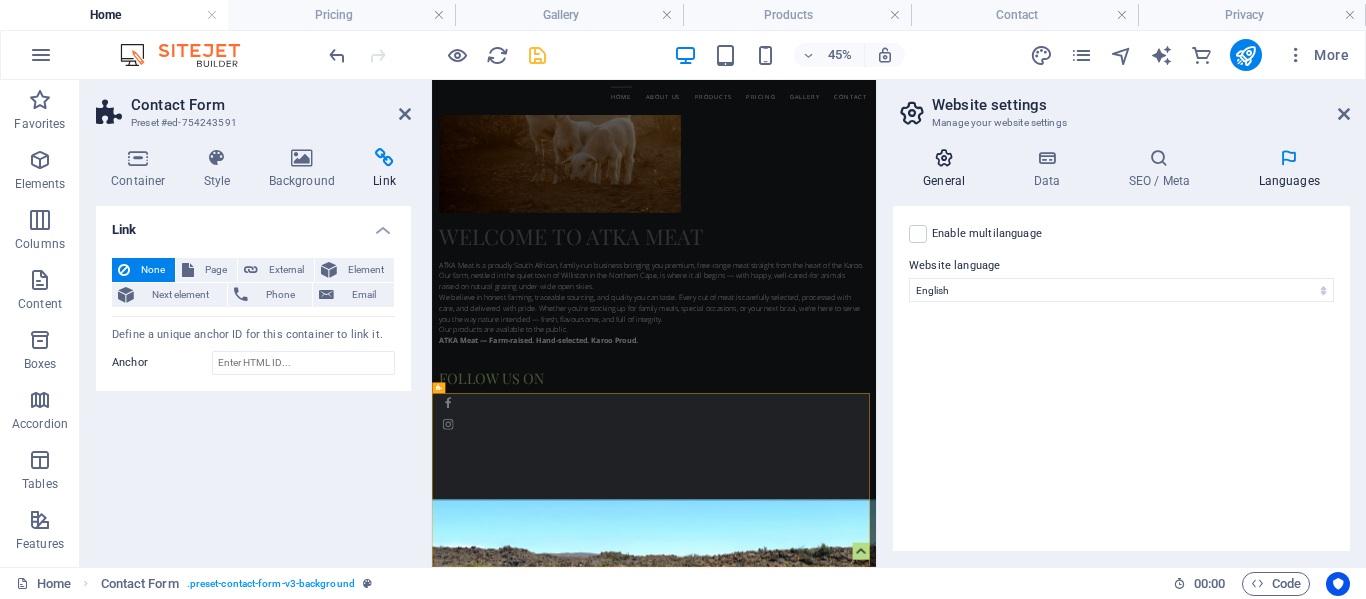 click at bounding box center [944, 158] 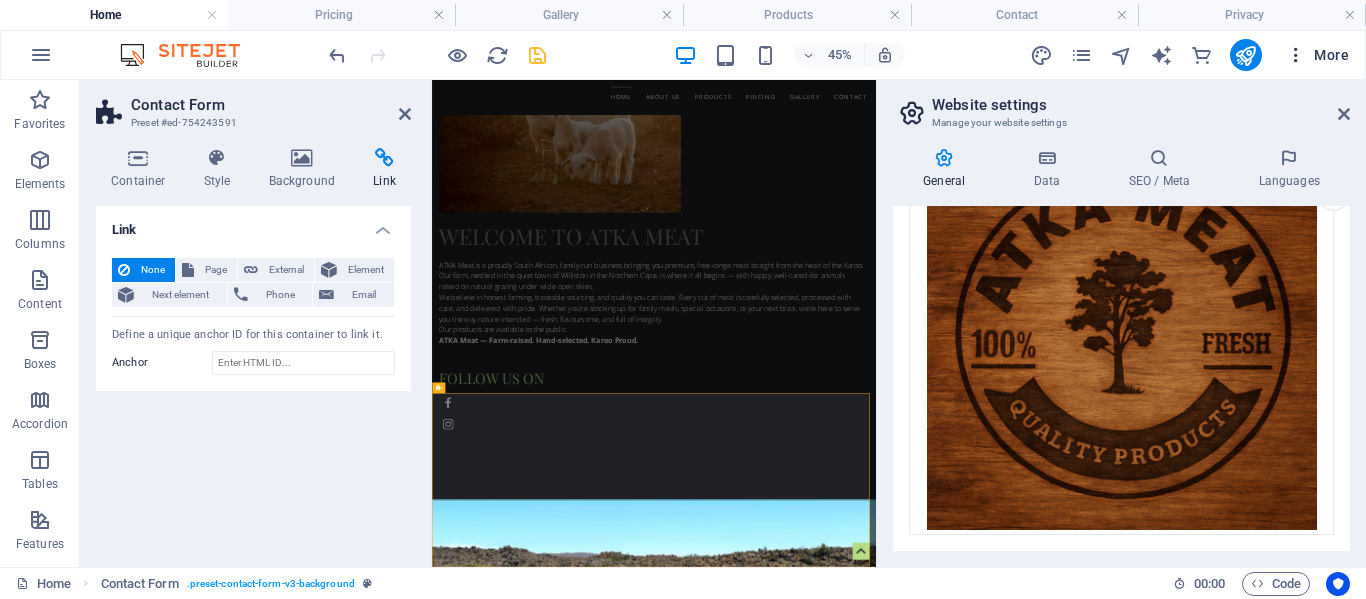 click at bounding box center [1296, 55] 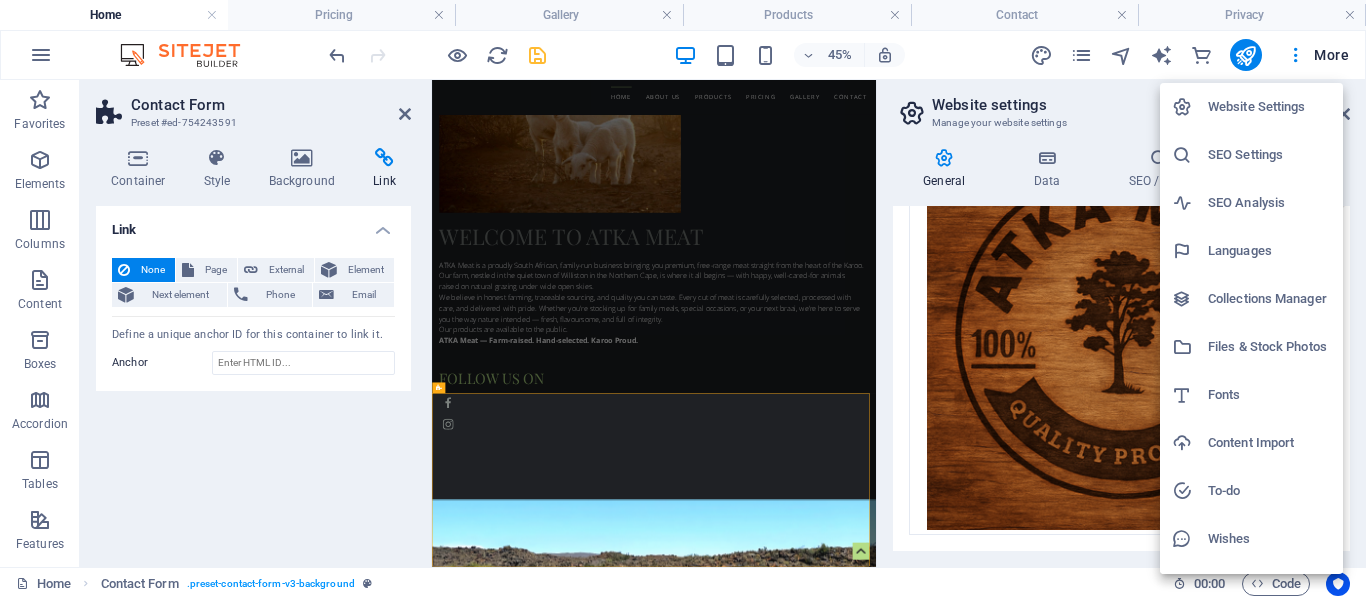 click on "Wishes" at bounding box center (1269, 539) 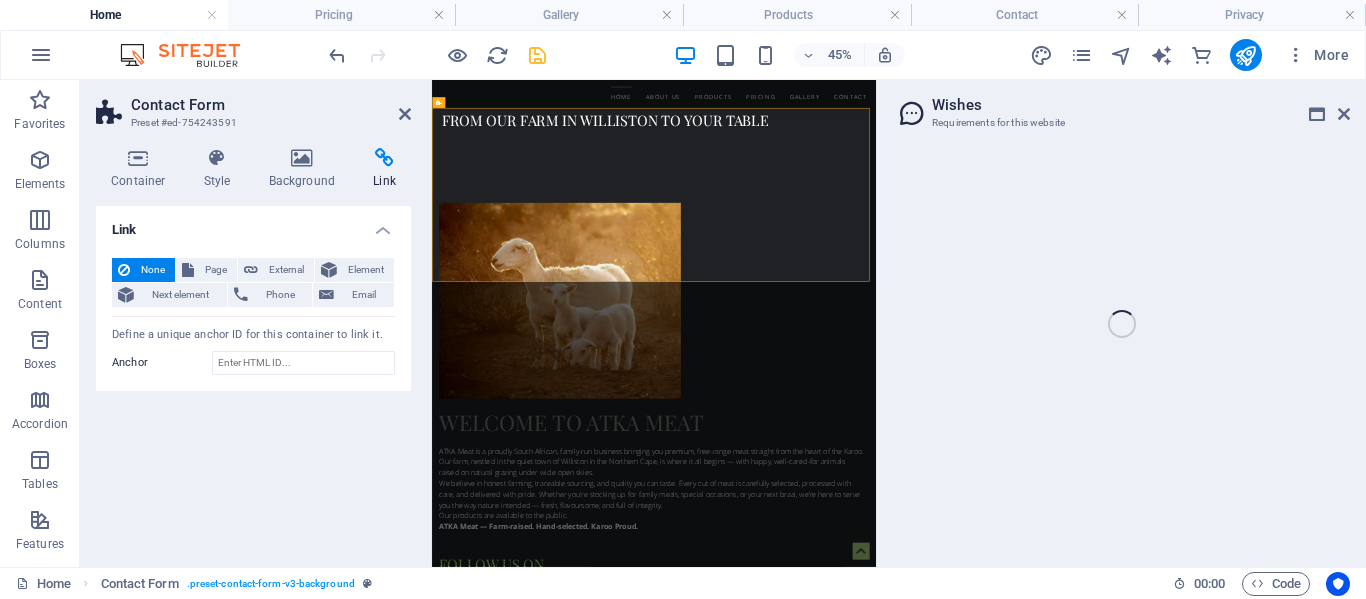scroll, scrollTop: 2133, scrollLeft: 0, axis: vertical 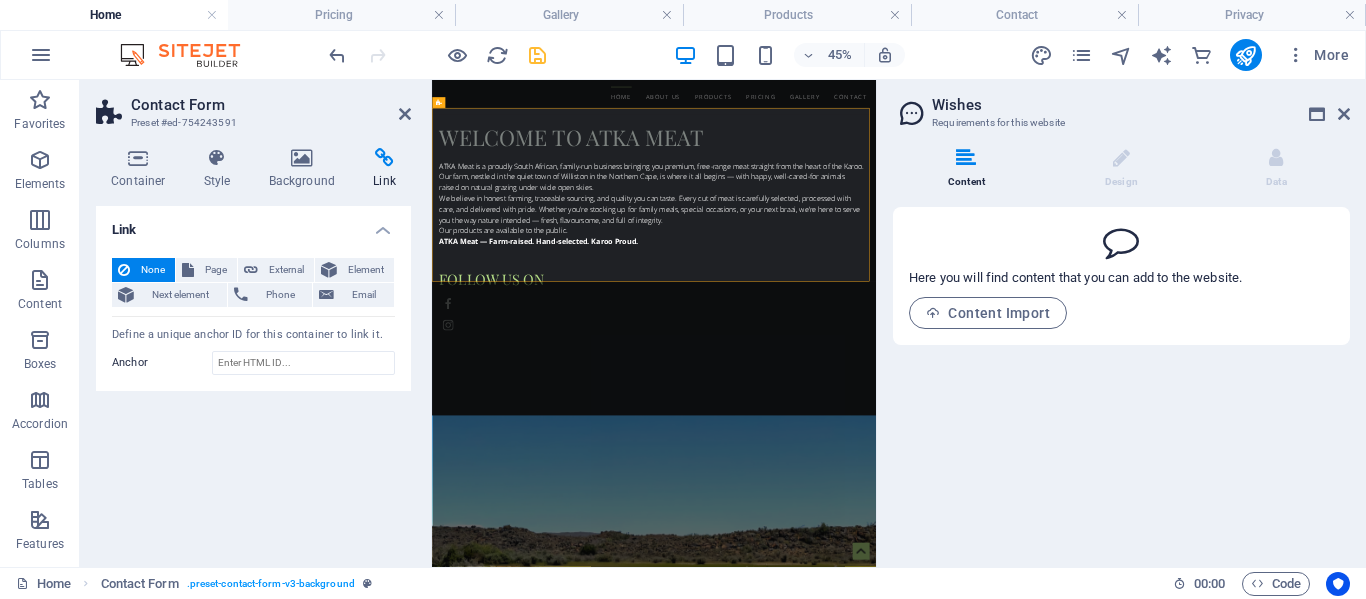 click on "Contact Form" at bounding box center [271, 105] 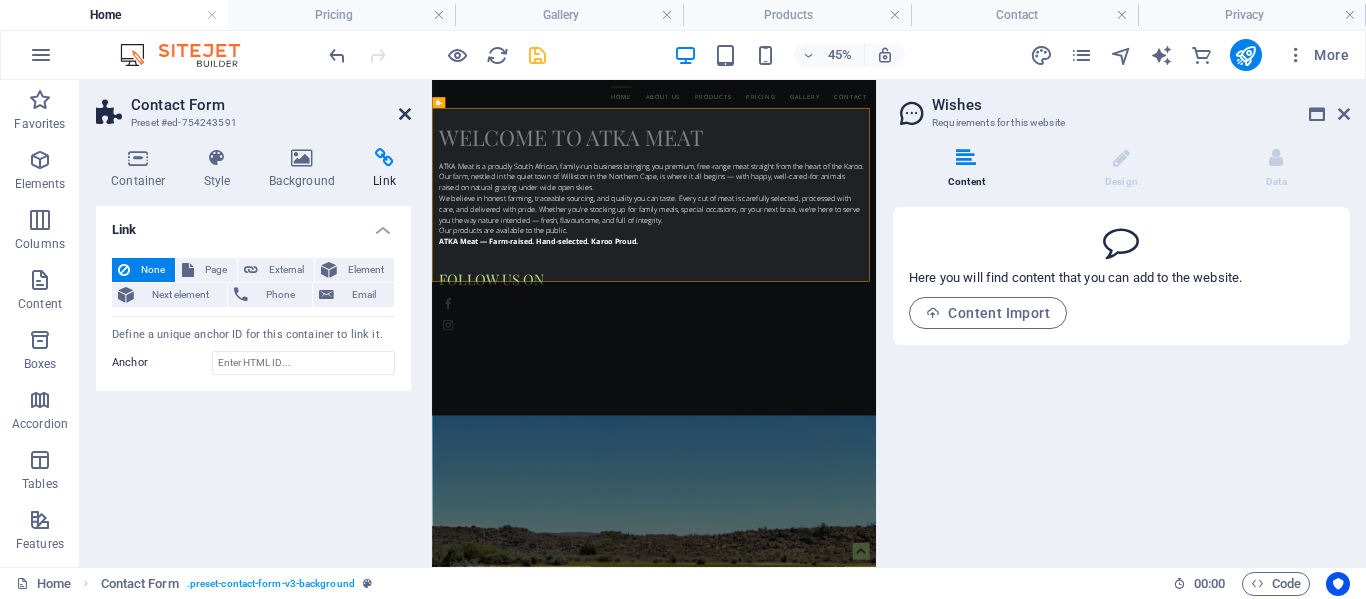click at bounding box center [405, 114] 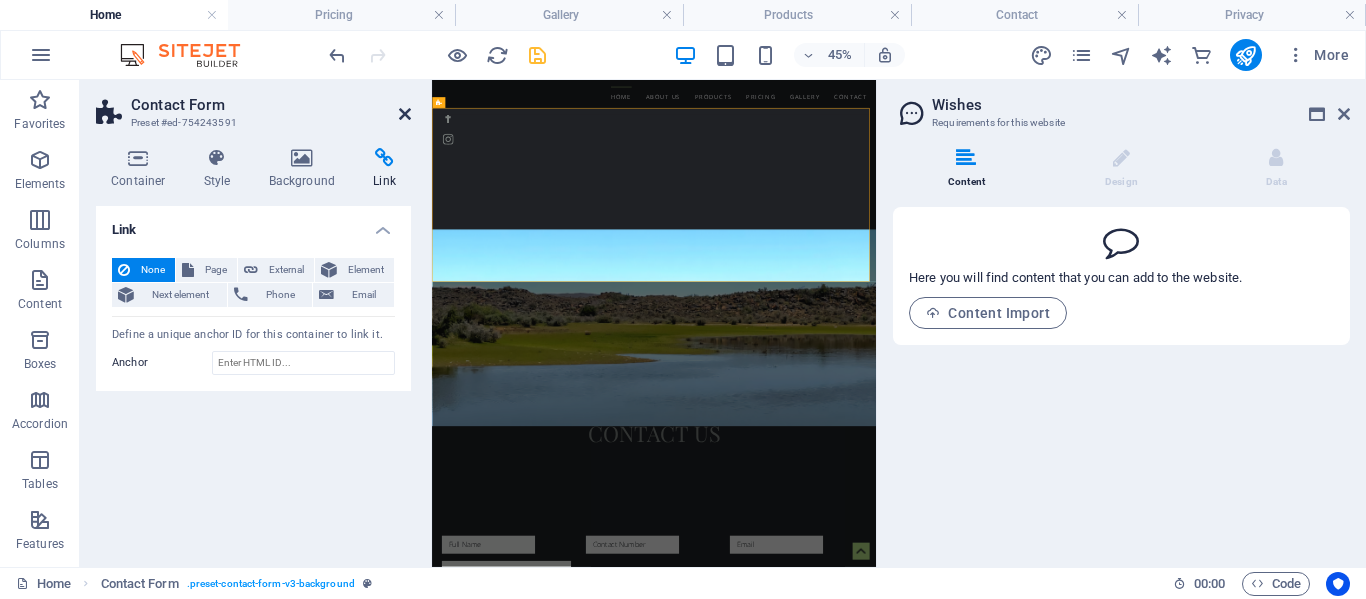 scroll, scrollTop: 1660, scrollLeft: 0, axis: vertical 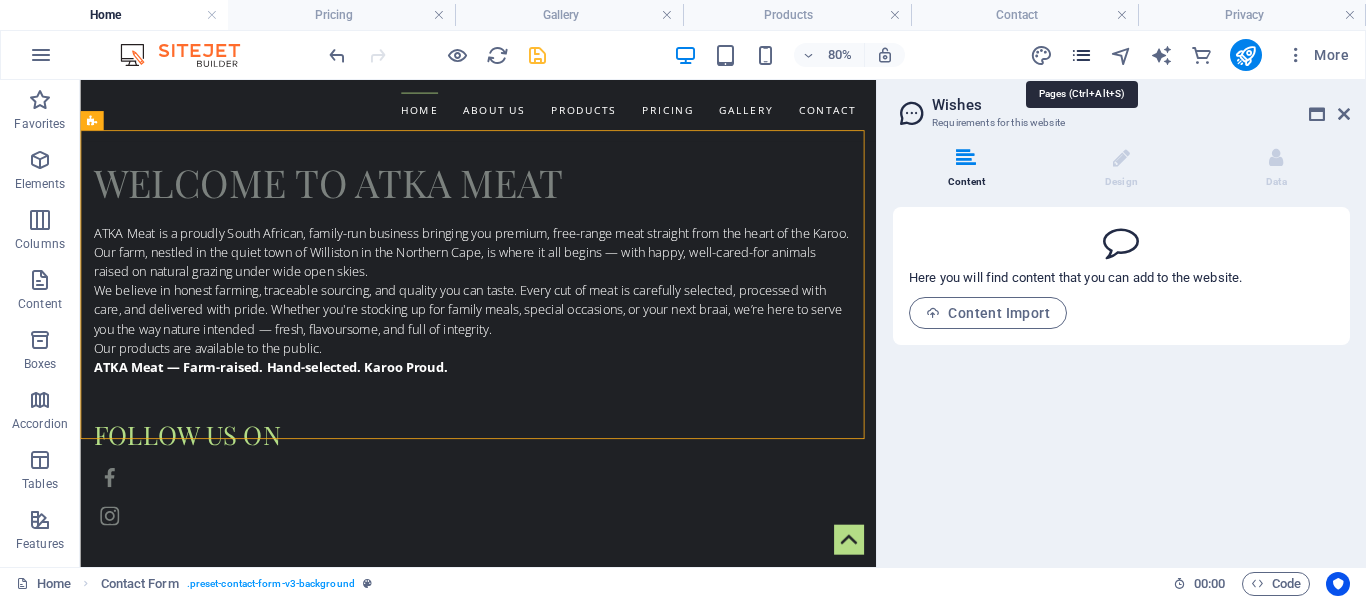 click at bounding box center [1081, 55] 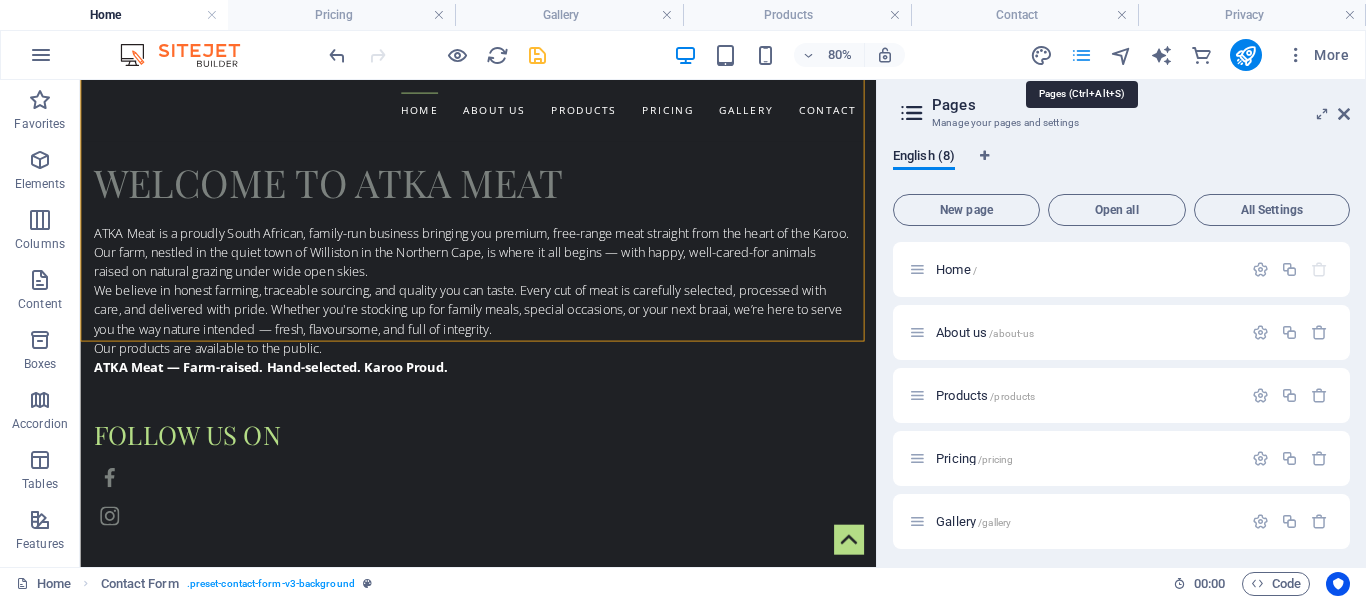 scroll, scrollTop: 1782, scrollLeft: 0, axis: vertical 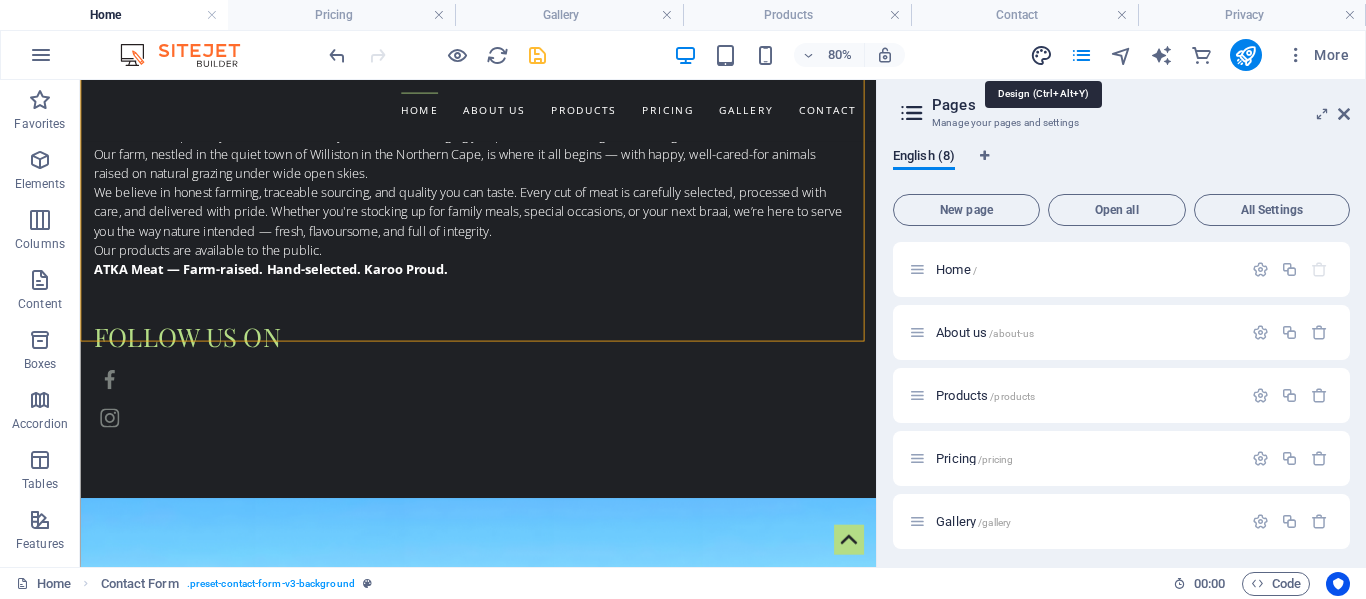 click at bounding box center [1041, 55] 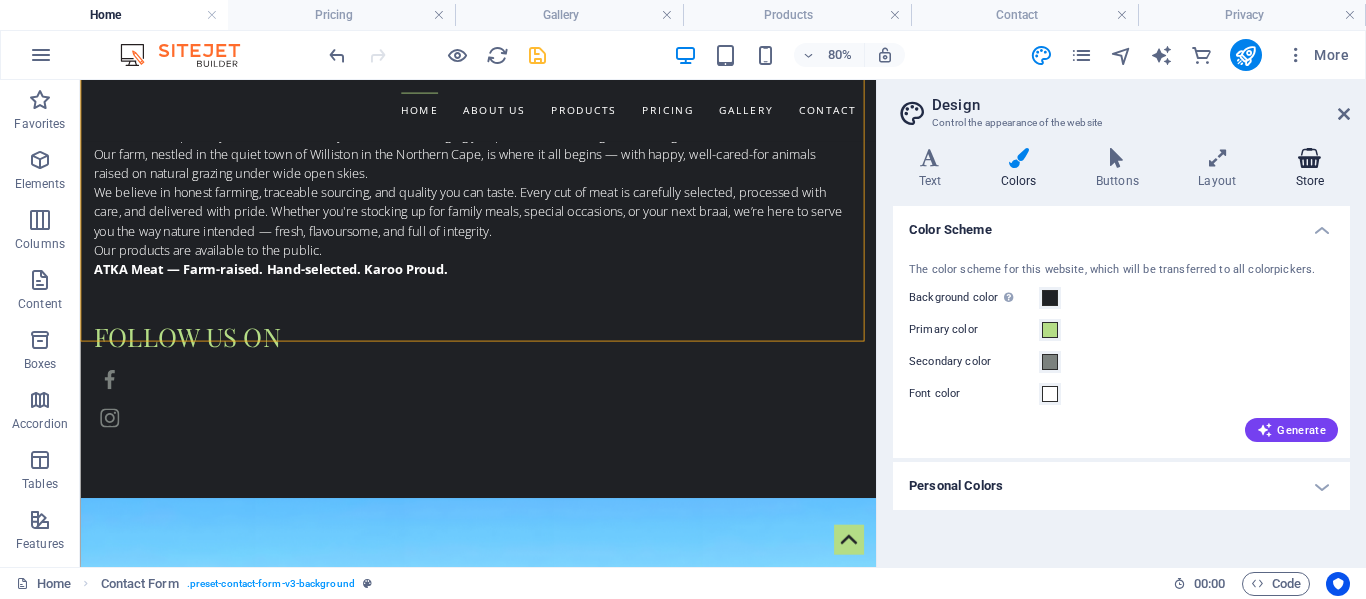 click at bounding box center (1310, 158) 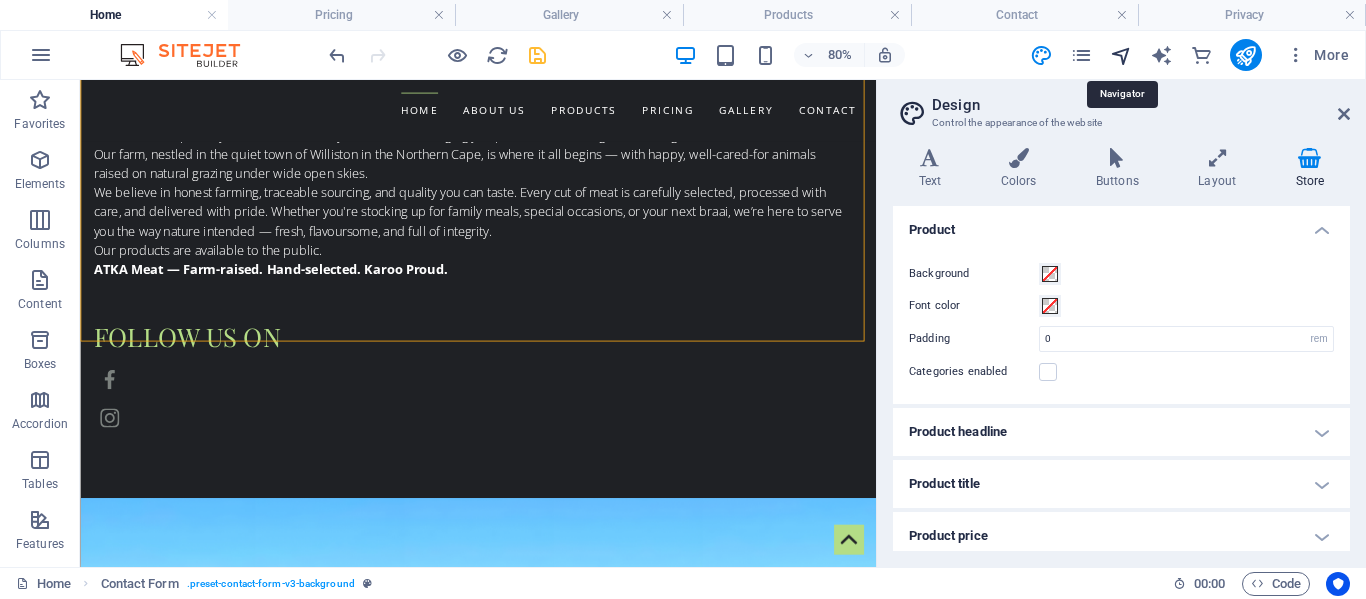 click at bounding box center (1121, 55) 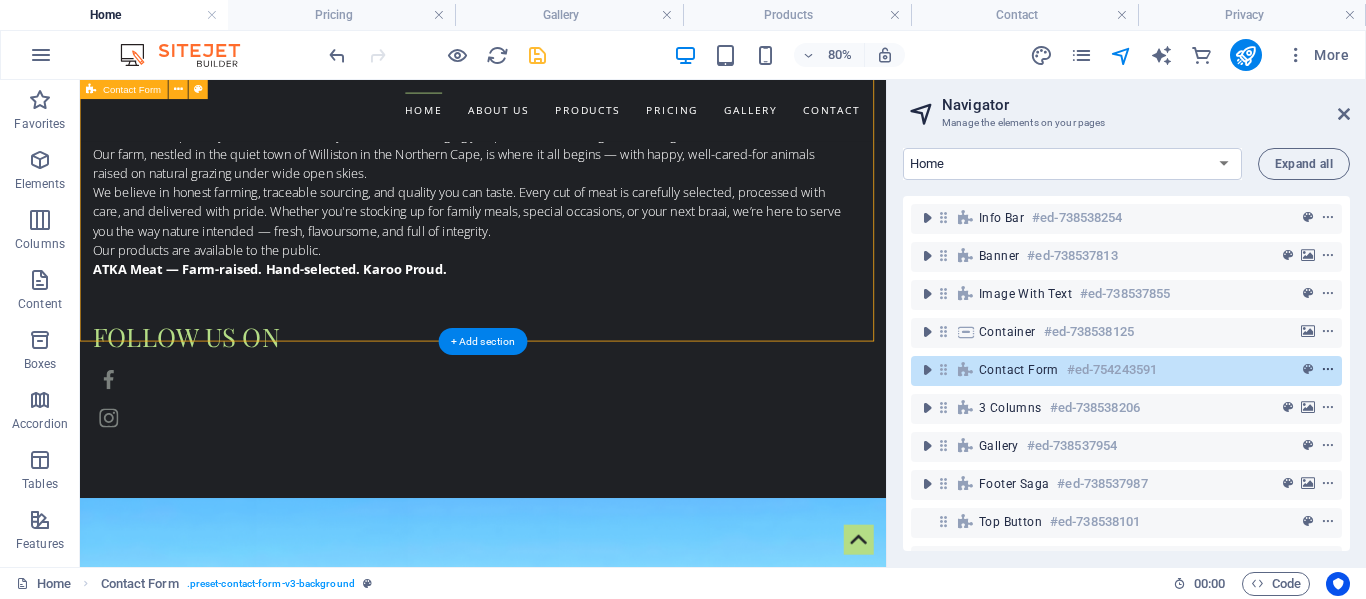 click at bounding box center [1328, 370] 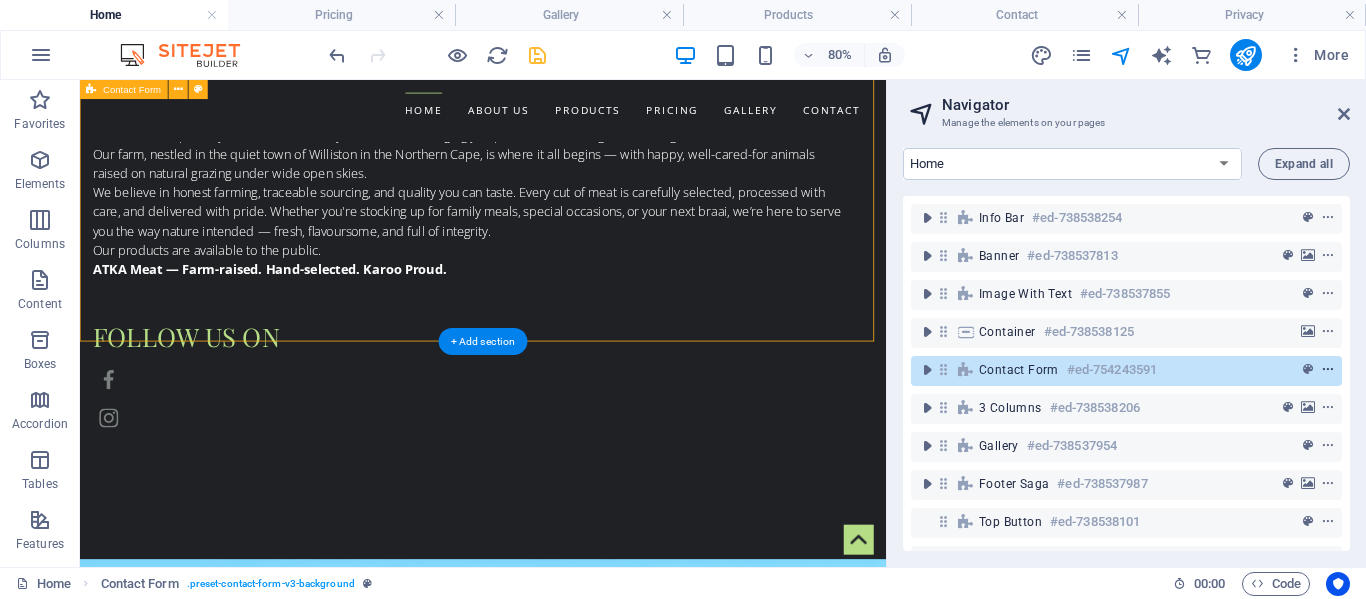 scroll, scrollTop: 1612, scrollLeft: 0, axis: vertical 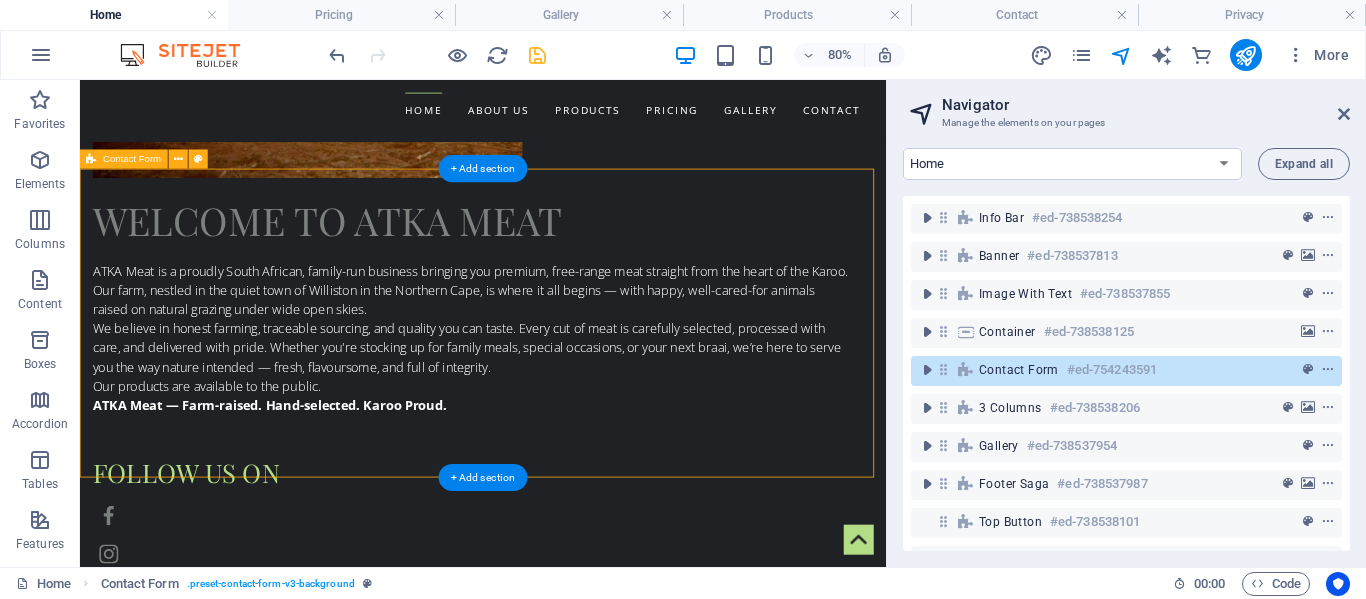 click on "Contact Form #ed-754243591" at bounding box center [1110, 370] 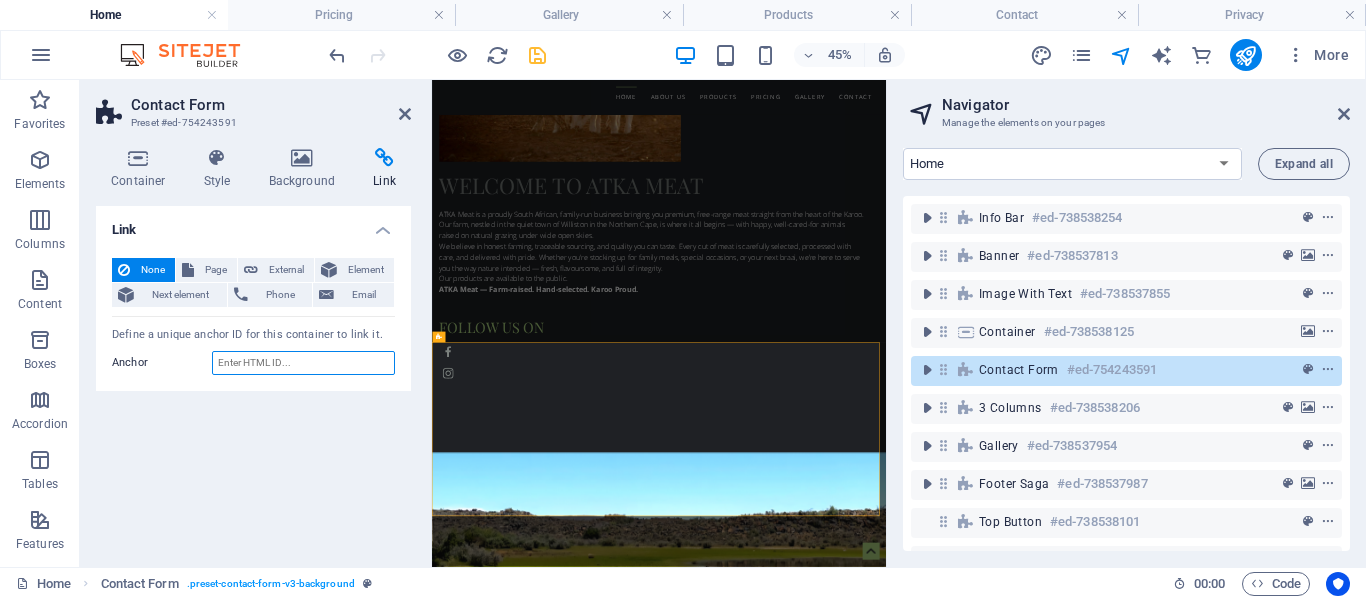click on "Anchor" at bounding box center (303, 363) 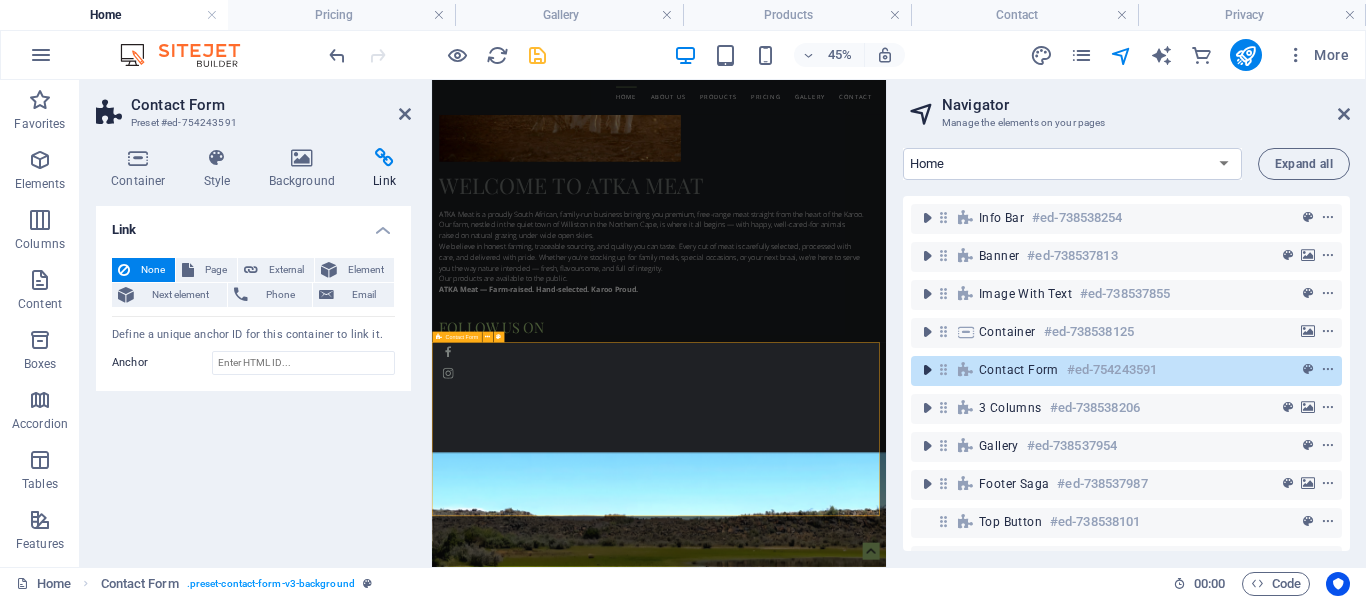 click at bounding box center [927, 370] 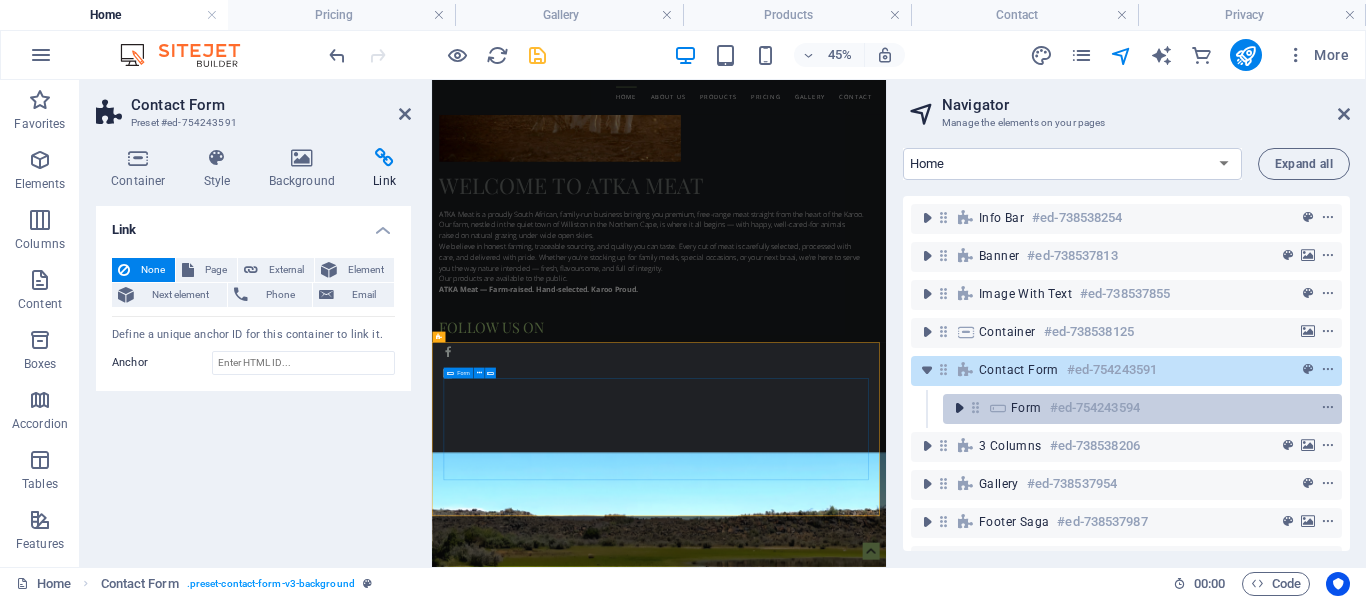 click at bounding box center (959, 408) 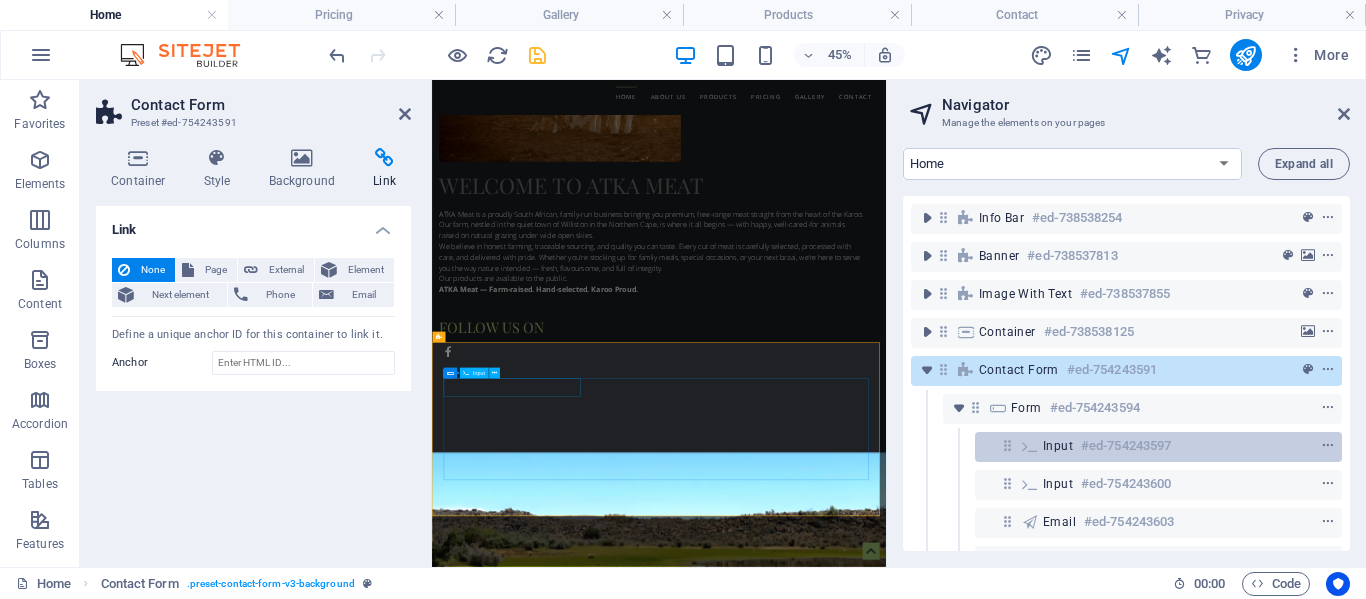 click at bounding box center (1030, 446) 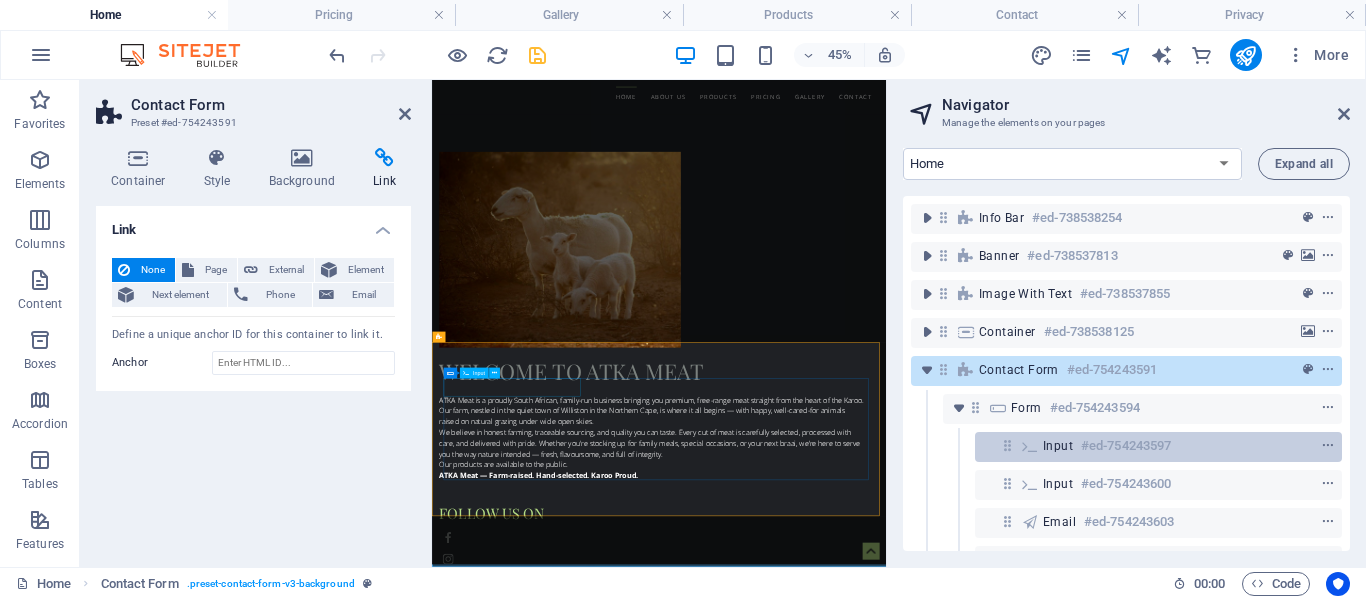 scroll, scrollTop: 1755, scrollLeft: 0, axis: vertical 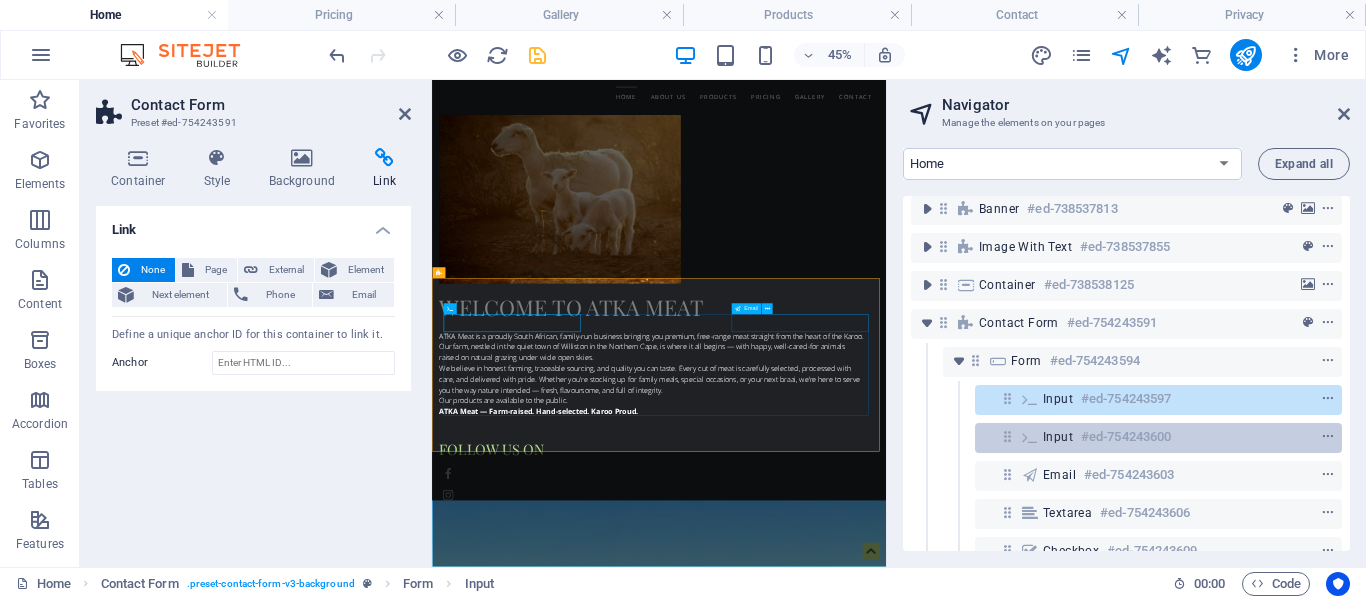 click on "Email #ed-754243603" at bounding box center [1158, 476] 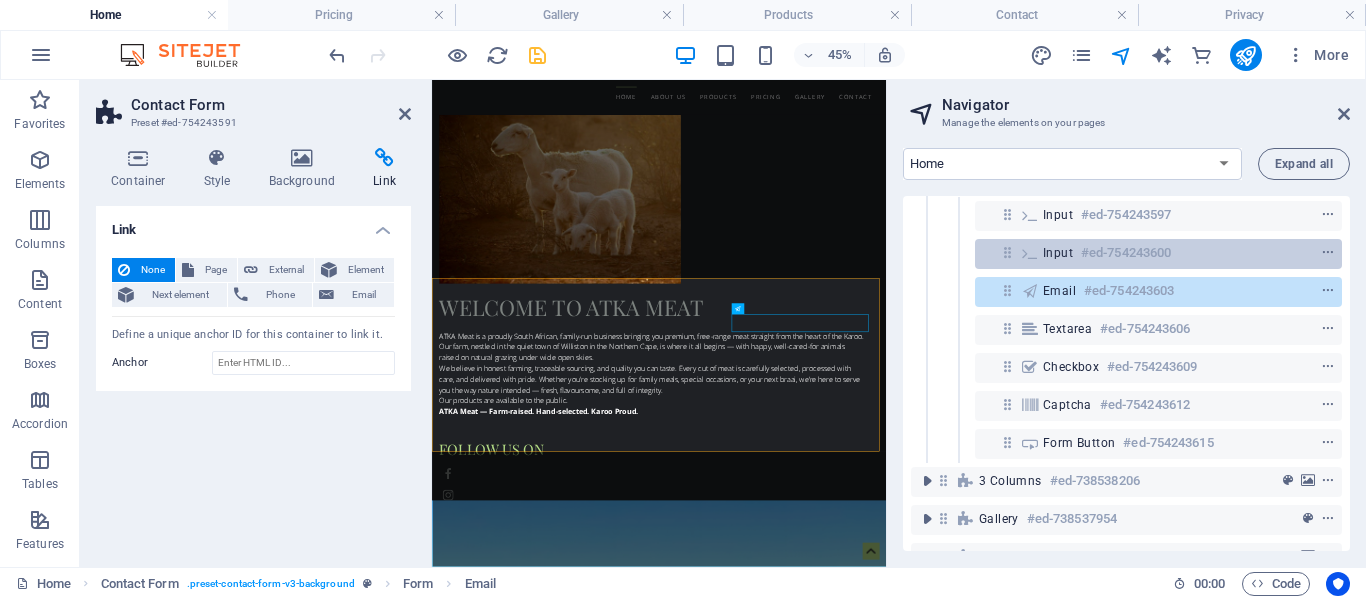 scroll, scrollTop: 219, scrollLeft: 0, axis: vertical 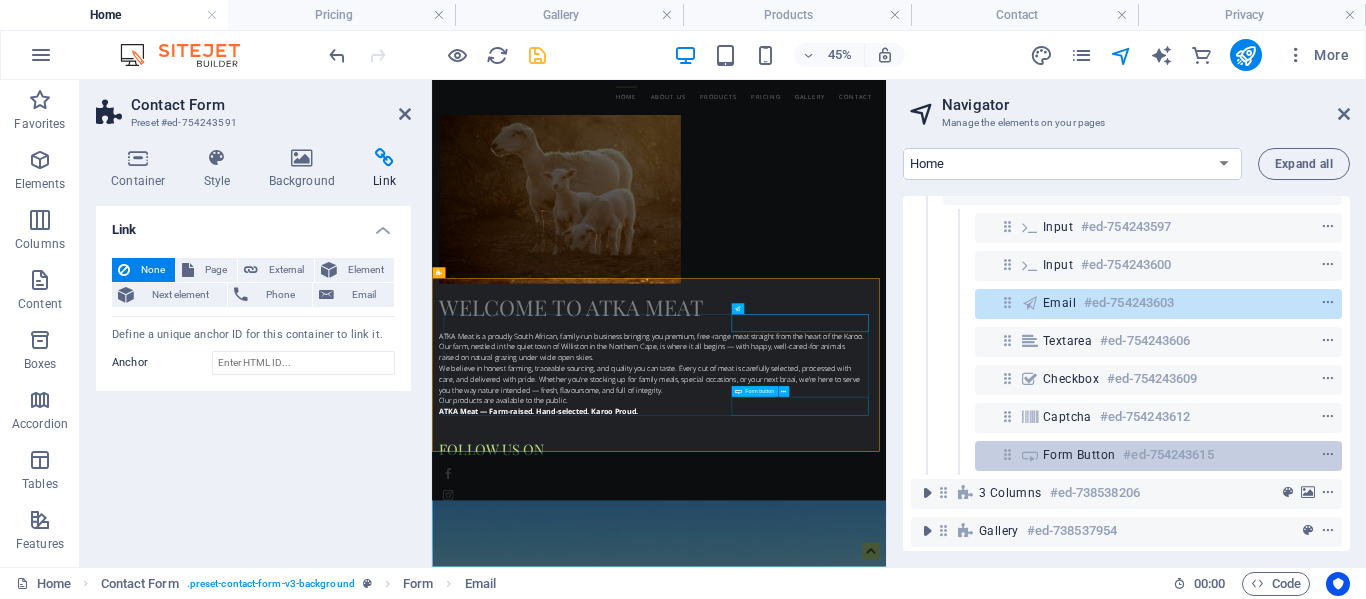 click on "Form button" at bounding box center [1079, 455] 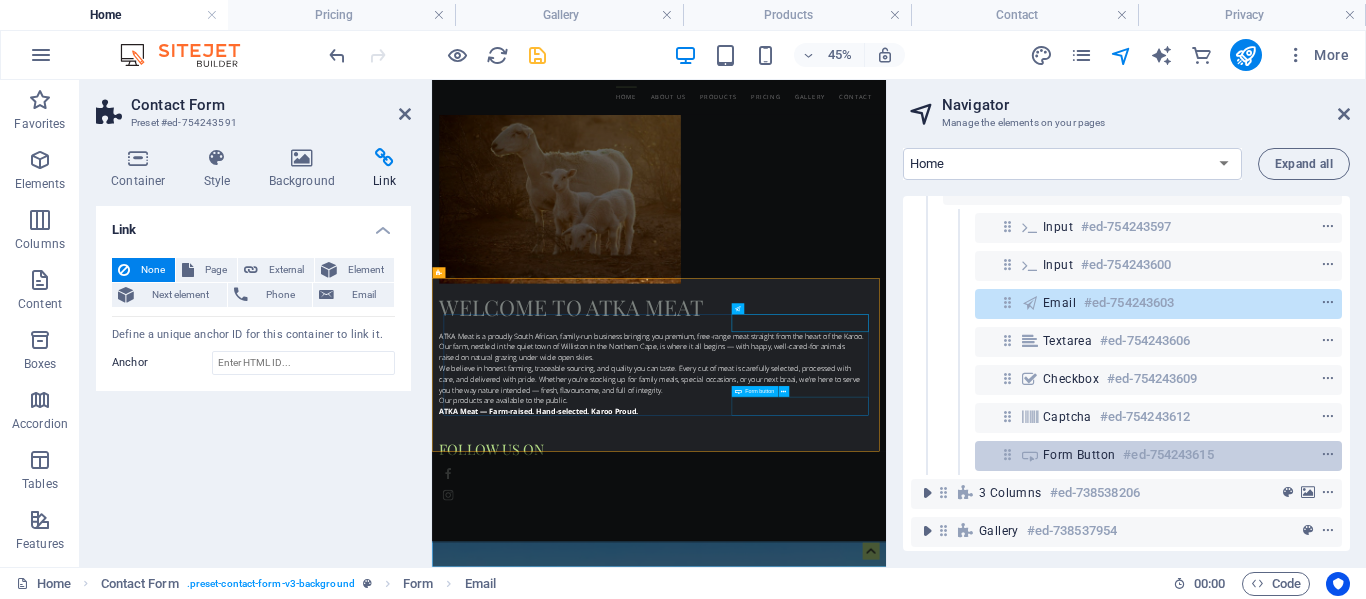 scroll, scrollTop: 1940, scrollLeft: 0, axis: vertical 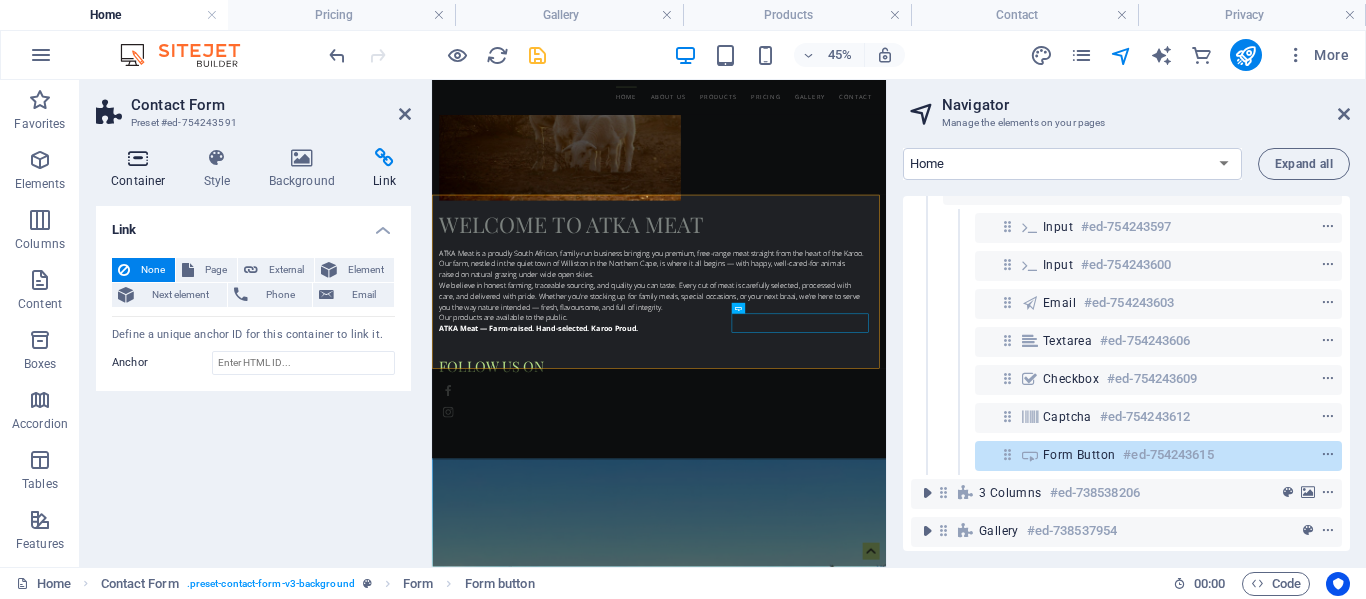 click at bounding box center [138, 158] 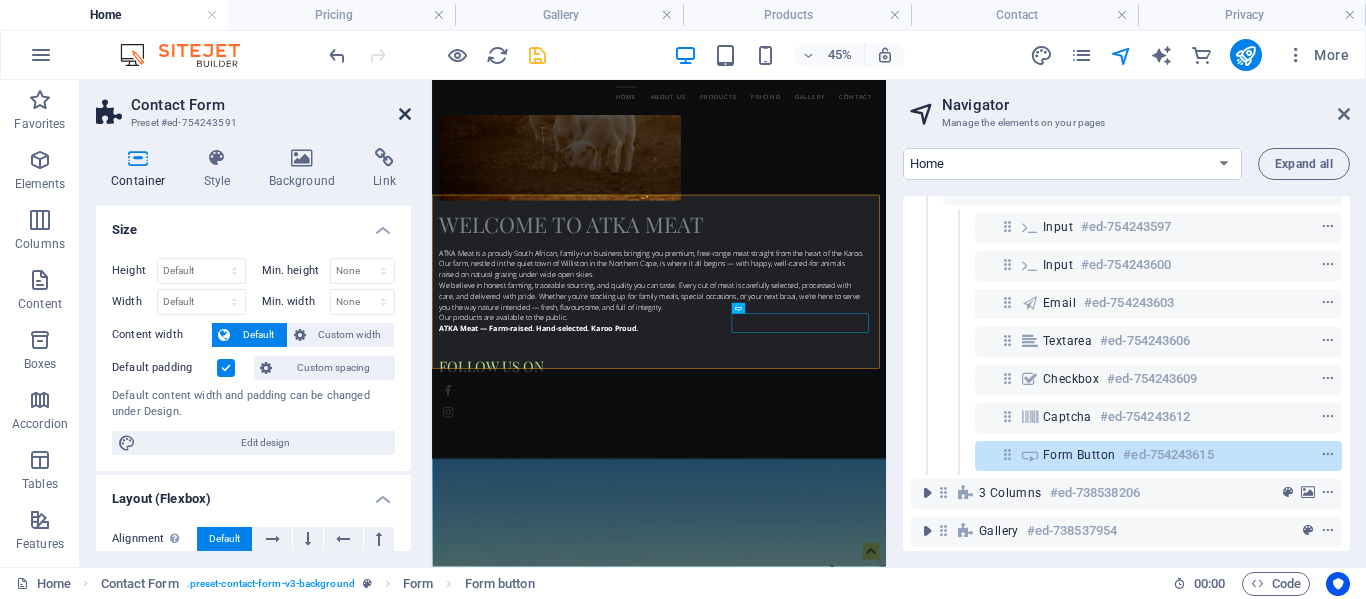 click at bounding box center (405, 114) 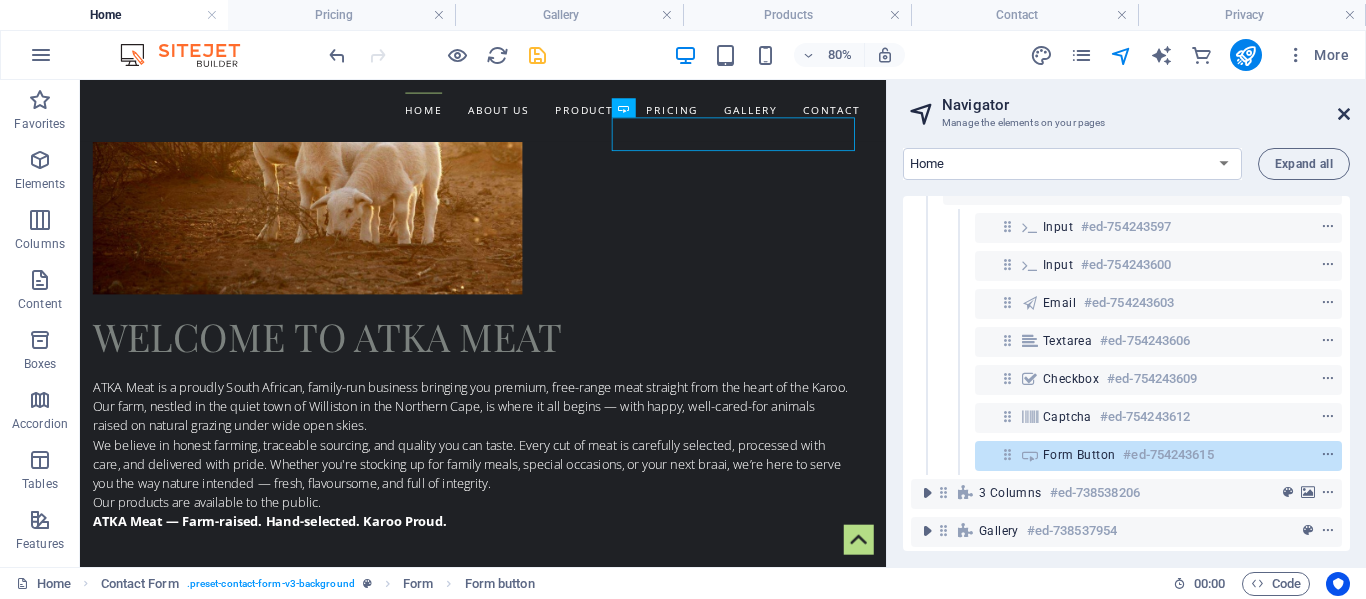 click at bounding box center [1344, 114] 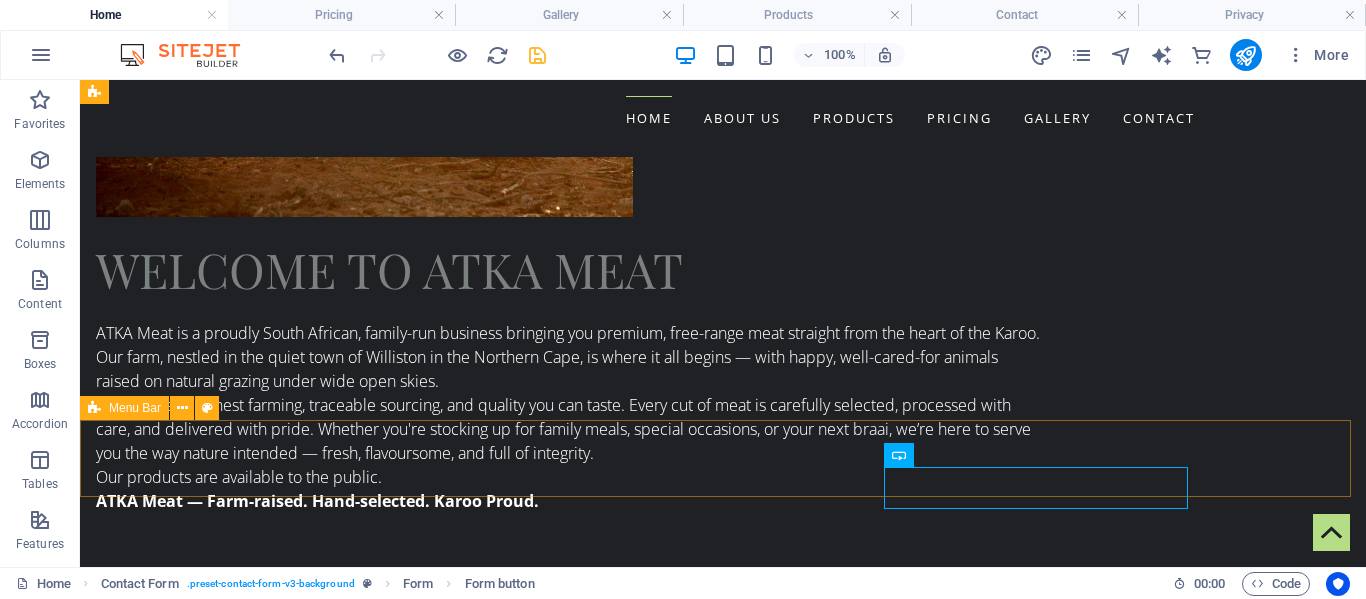 scroll, scrollTop: 1475, scrollLeft: 0, axis: vertical 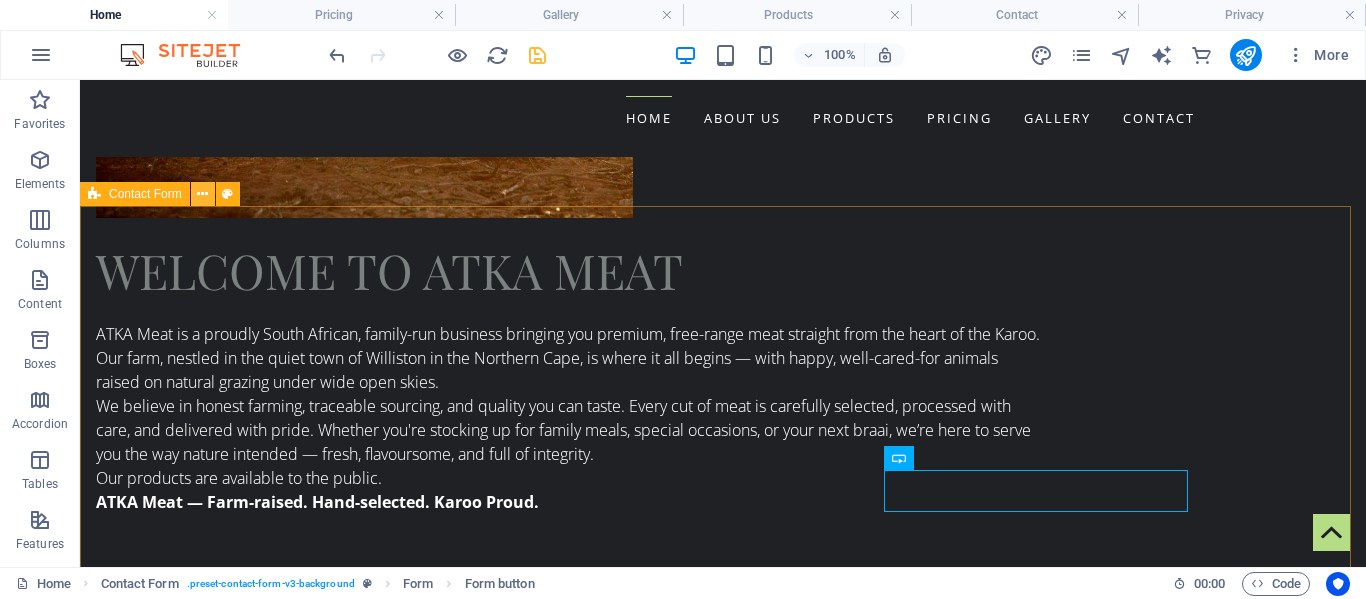 click at bounding box center (203, 194) 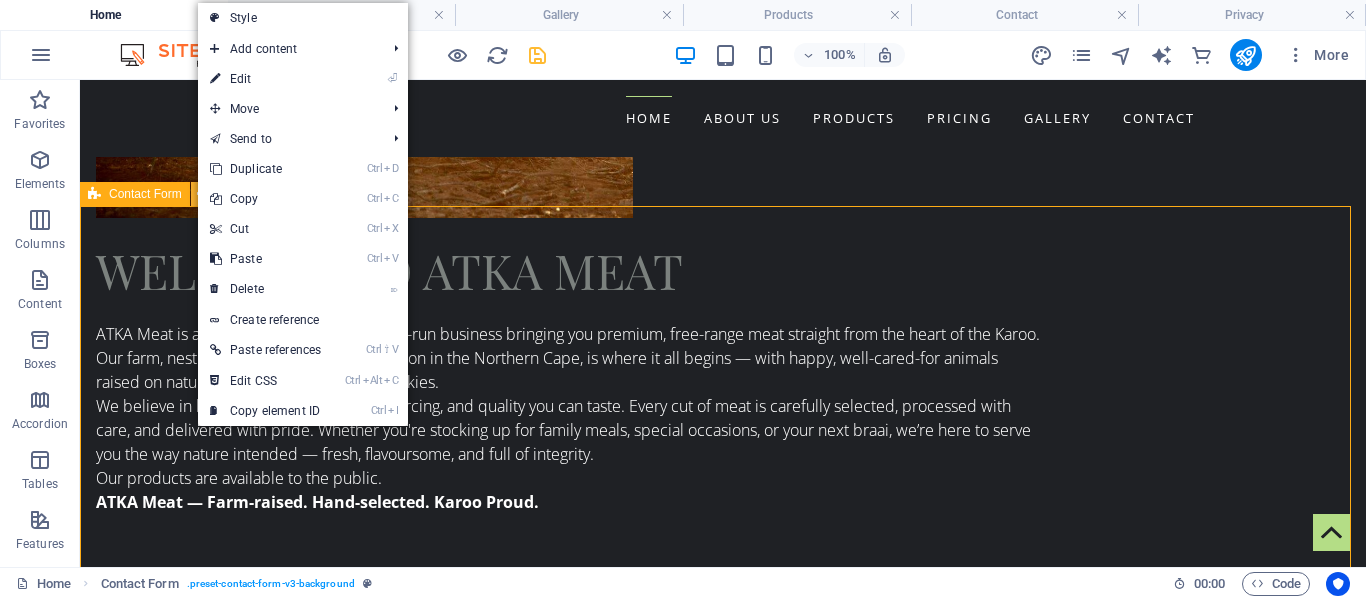 click at bounding box center [203, 194] 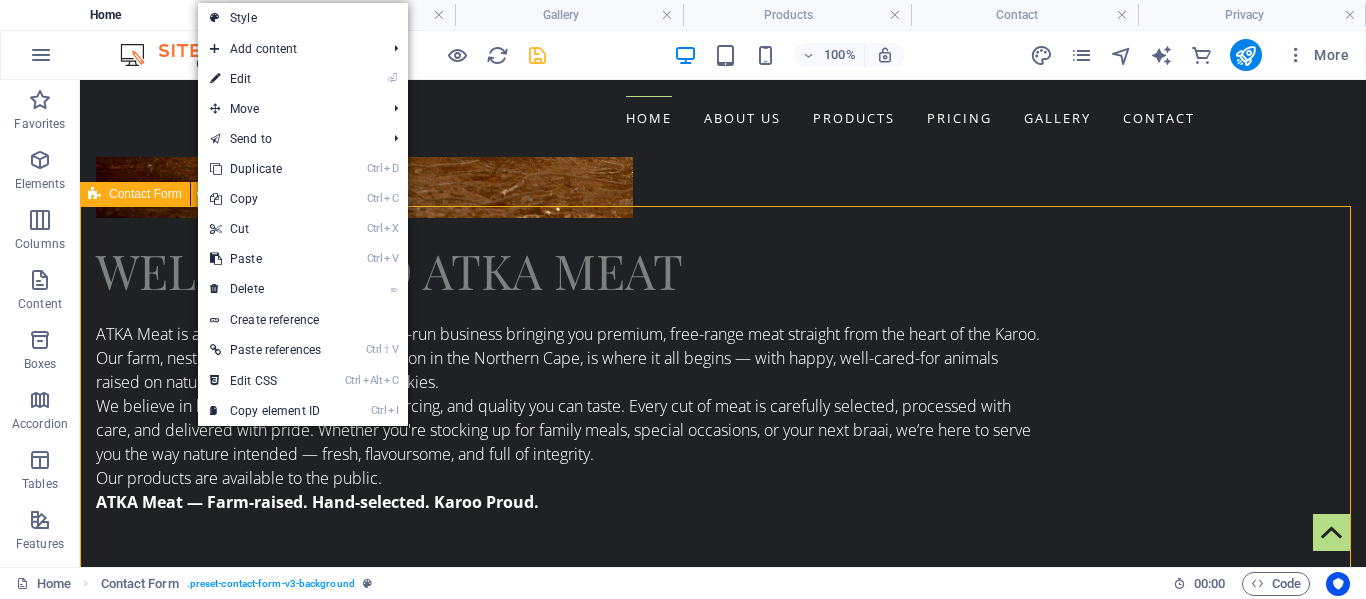 click on "Contact Form" at bounding box center [145, 194] 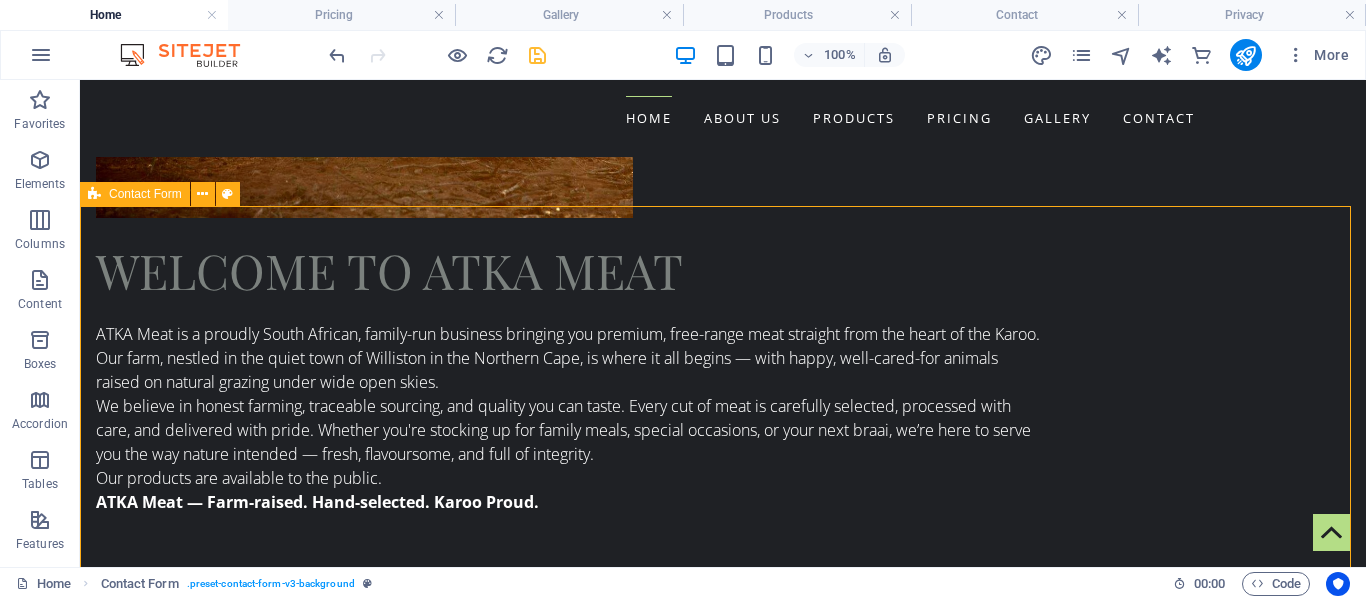 click on "Contact Form" at bounding box center [145, 194] 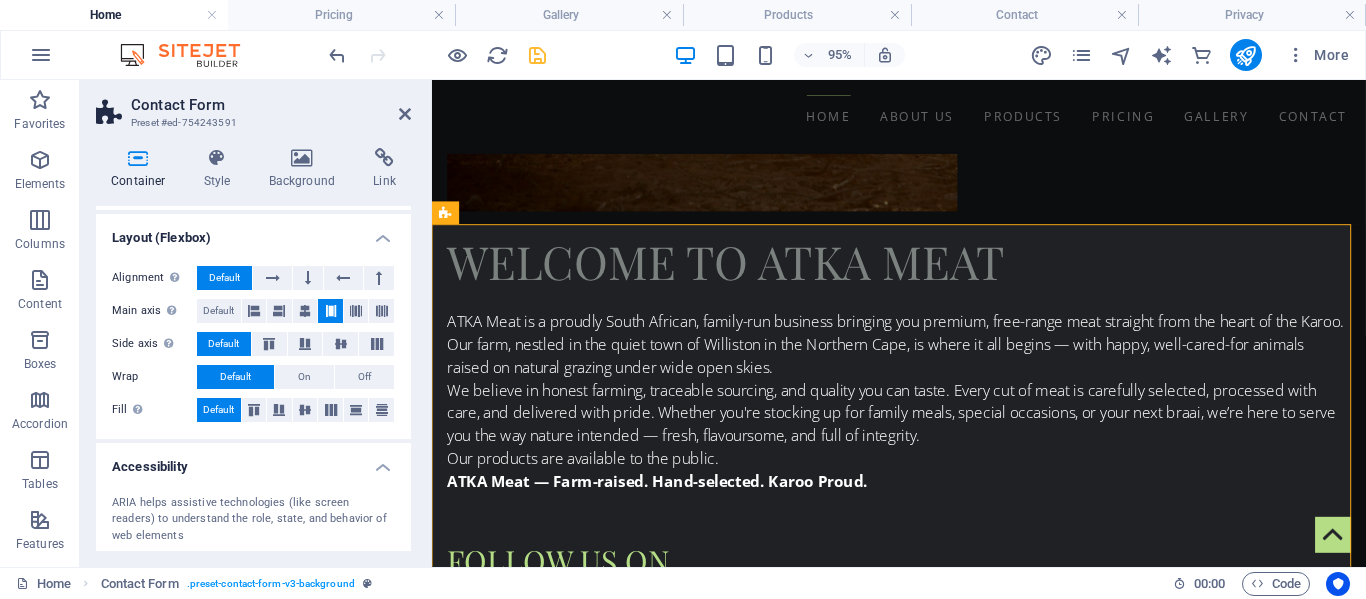 scroll, scrollTop: 251, scrollLeft: 0, axis: vertical 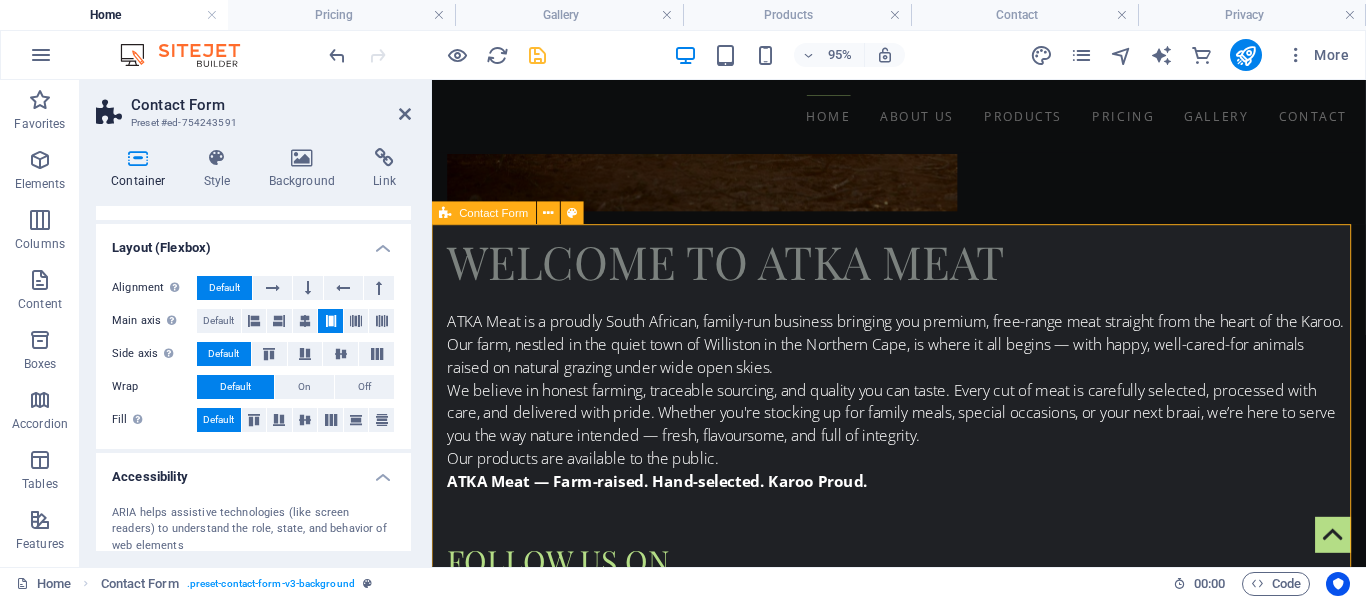 click on "I agree to the Privacy Policy Unreadable? Load new Submit" at bounding box center (923, 1624) 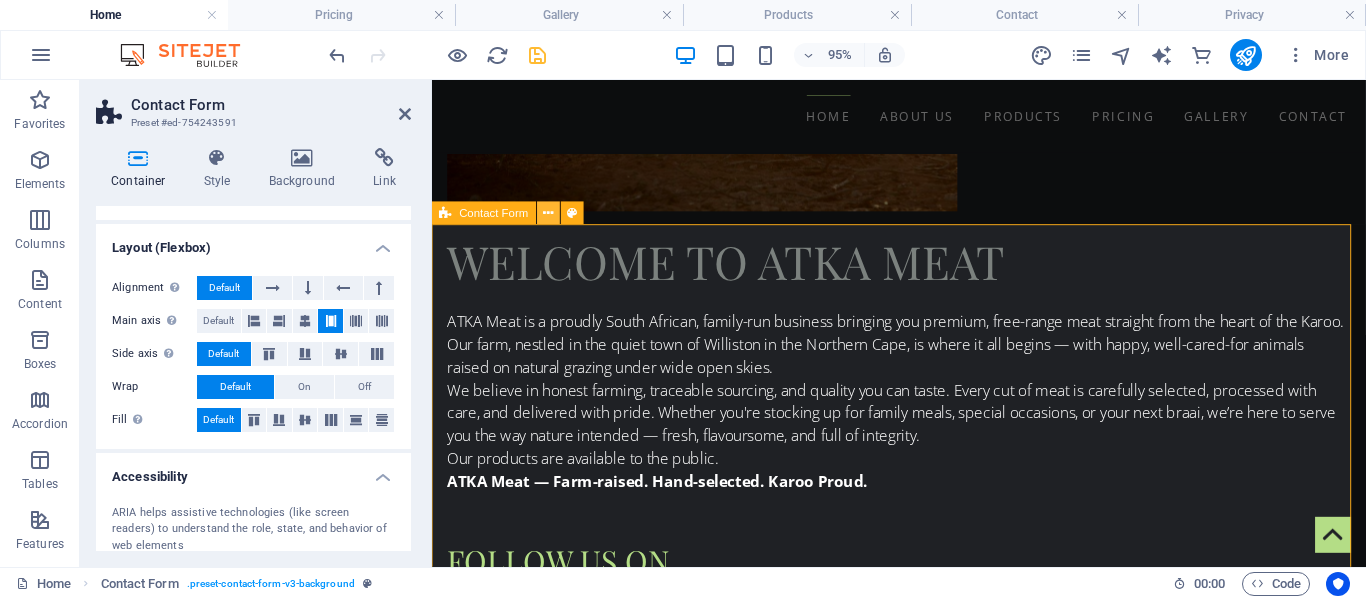 click at bounding box center (548, 213) 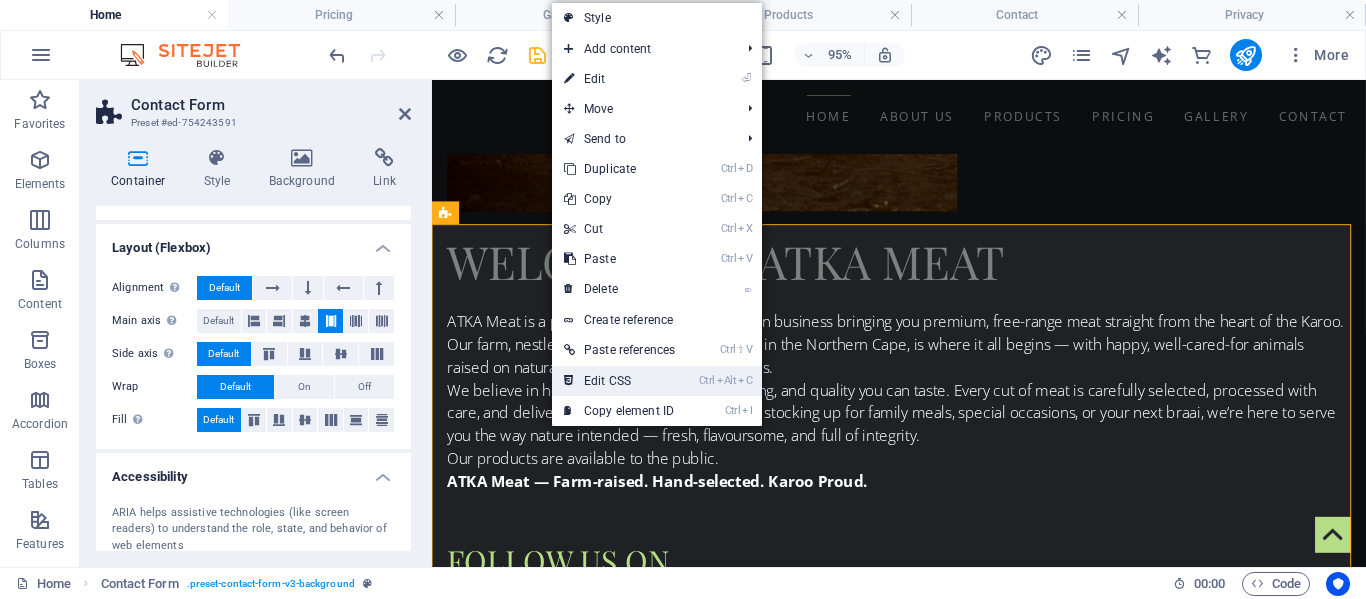 click on "Ctrl Alt C  Edit CSS" at bounding box center (619, 381) 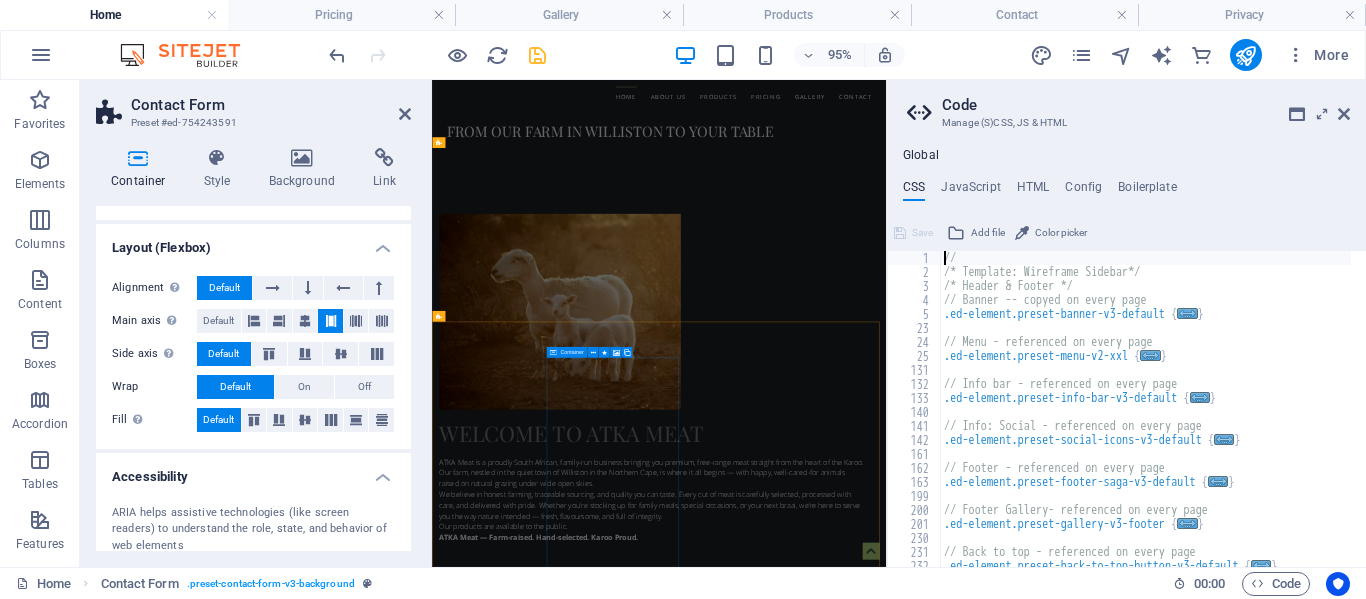scroll, scrollTop: 2044, scrollLeft: 0, axis: vertical 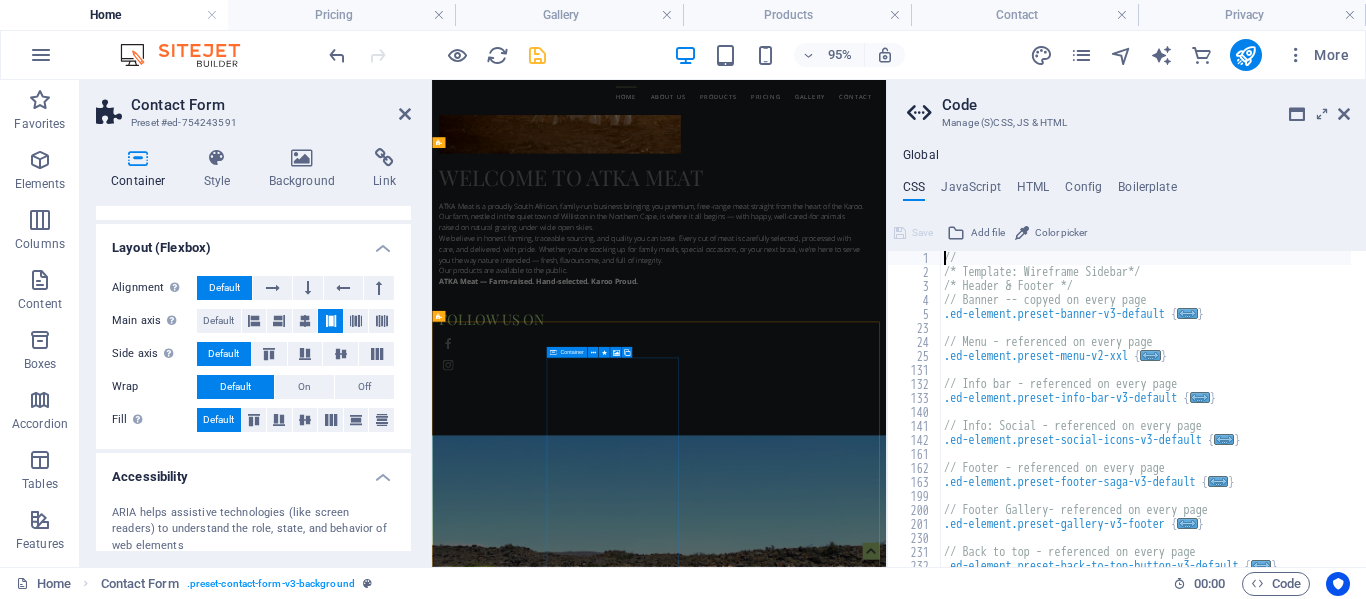 type on "@include contact-form-v3(" 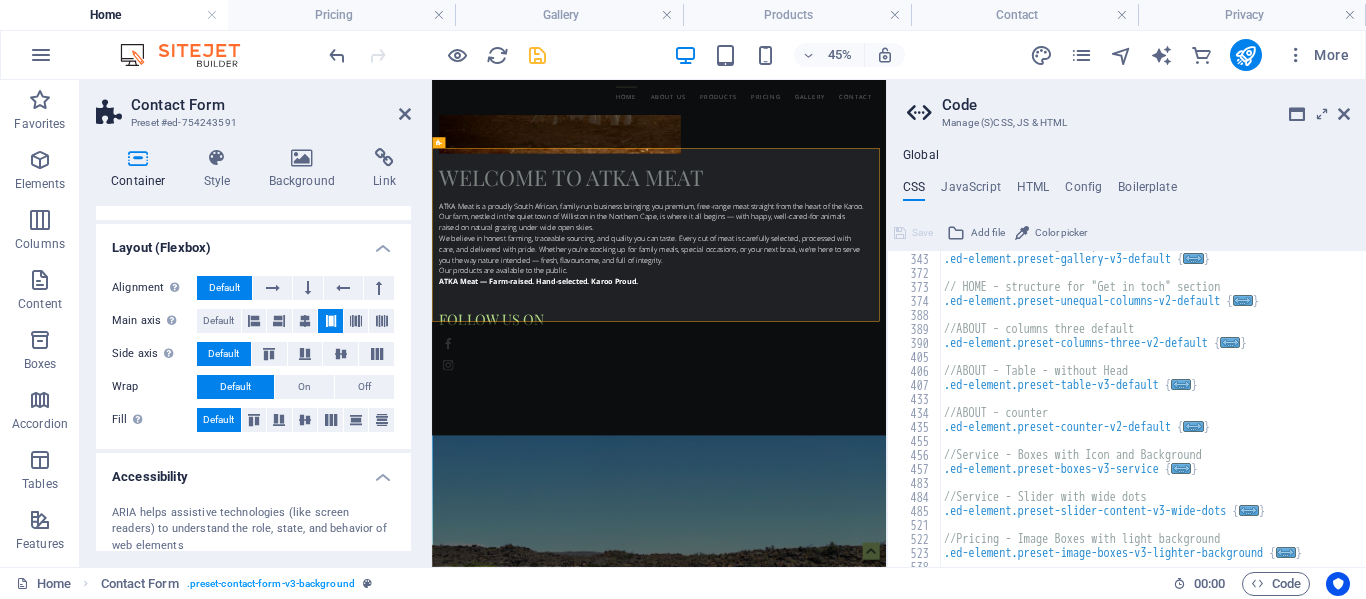 scroll, scrollTop: 544, scrollLeft: 0, axis: vertical 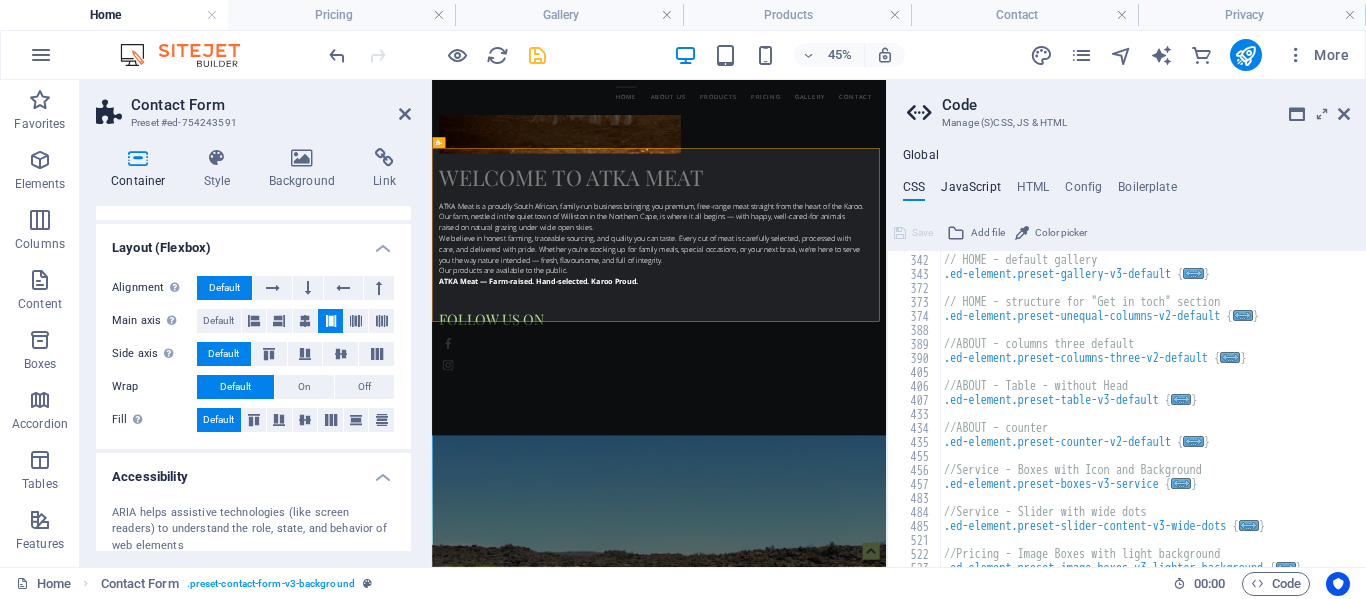 click on "JavaScript" at bounding box center (970, 191) 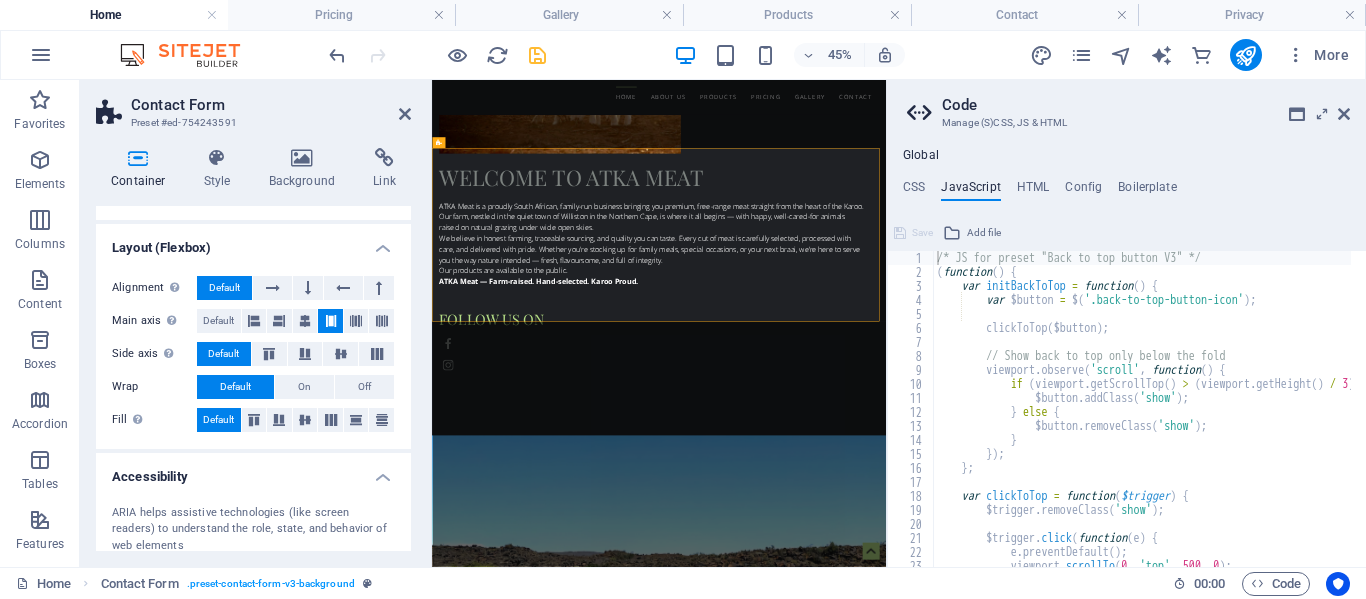 click on "Global CSS JavaScript HTML Config Boilerplate @include contact-form-v3( 341 342 343 372 373 374 388 389 390 405 406 407 433 434 435 455 456 457 483 484 485 521 522 523 // HOME - default gallery .ed-element.preset-gallery-v3-default   { ... } // HOME - structure for "Get in toch" section .ed-element.preset-unequal-columns-v2-default   { ... } //ABOUT - columns three default .ed-element.preset-columns-three-v2-default   { ... } //ABOUT - Table - without Head  .ed-element.preset-table-v3-default   { ... } //ABOUT - counter  .ed-element.preset-counter-v2-default   { ... } //Service - Boxes with Icon and Background .ed-element.preset-boxes-v3-service   { ... } //Service - Slider with wide dots .ed-element.preset-slider-content-v3-wide-dots   { ... } //Pricing - Image Boxes with light background .ed-element.preset-image-boxes-v3-lighter-background   { ... }     Save Add file Color picker /* JS for preset "Back to top button V3" */ 1 2 3 4 5 6 7 8 9 10 11 12 13 14 15 16 17 18 19 20 21 22 23 24 25 ( function ( )" at bounding box center (1126, 357) 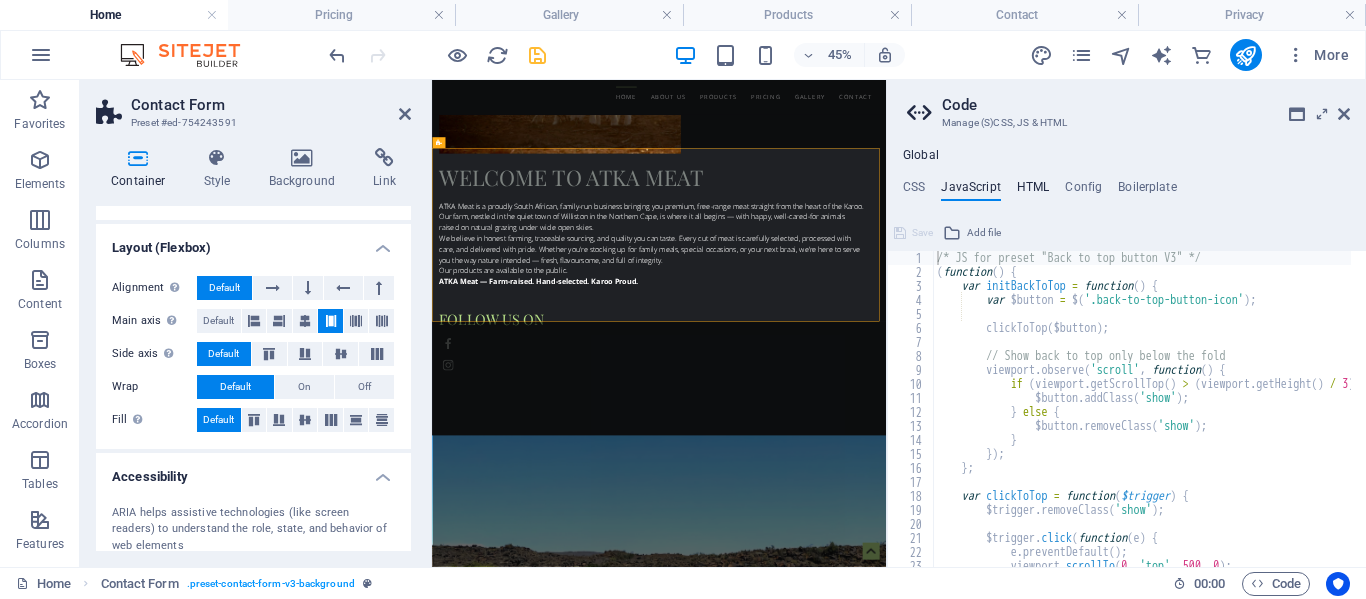 click on "HTML" at bounding box center (1033, 191) 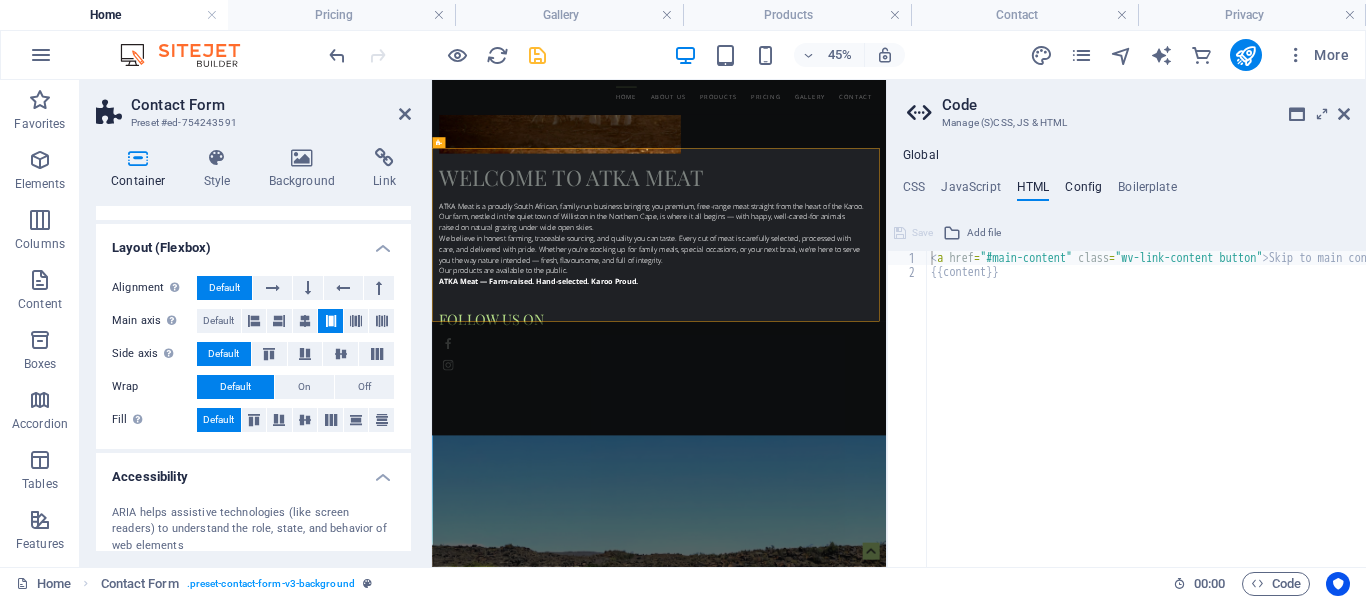 click on "Config" at bounding box center [1083, 191] 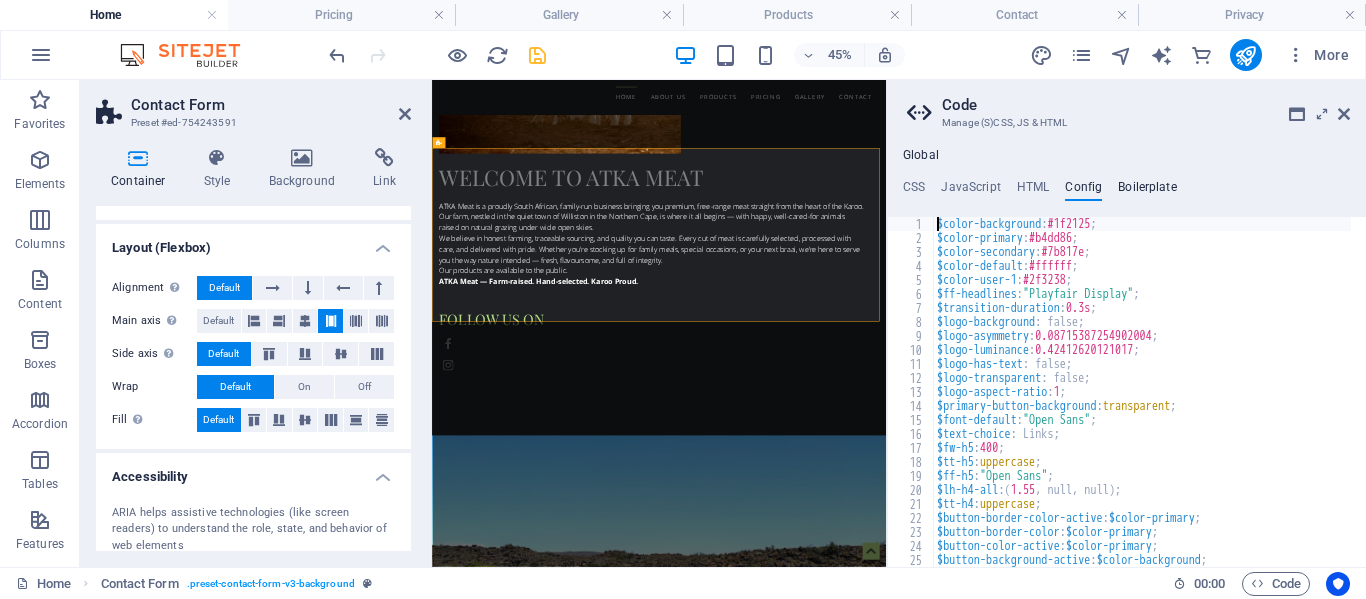 click on "Boilerplate" at bounding box center [1147, 191] 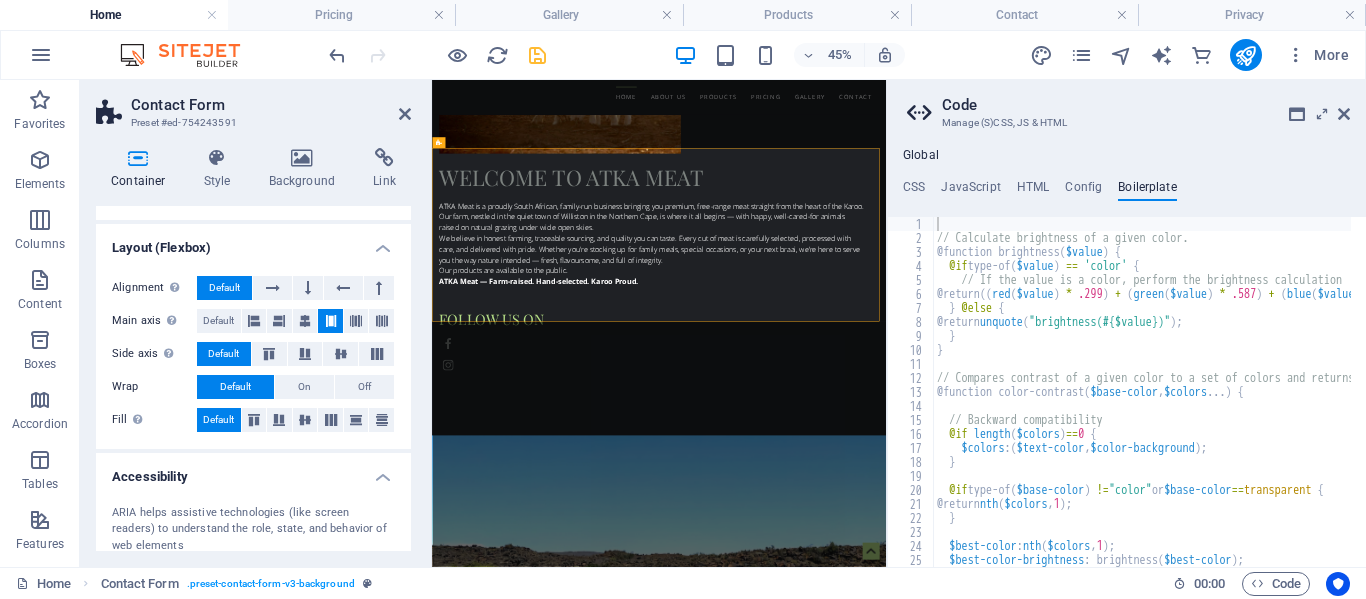click on "Code" at bounding box center (1146, 105) 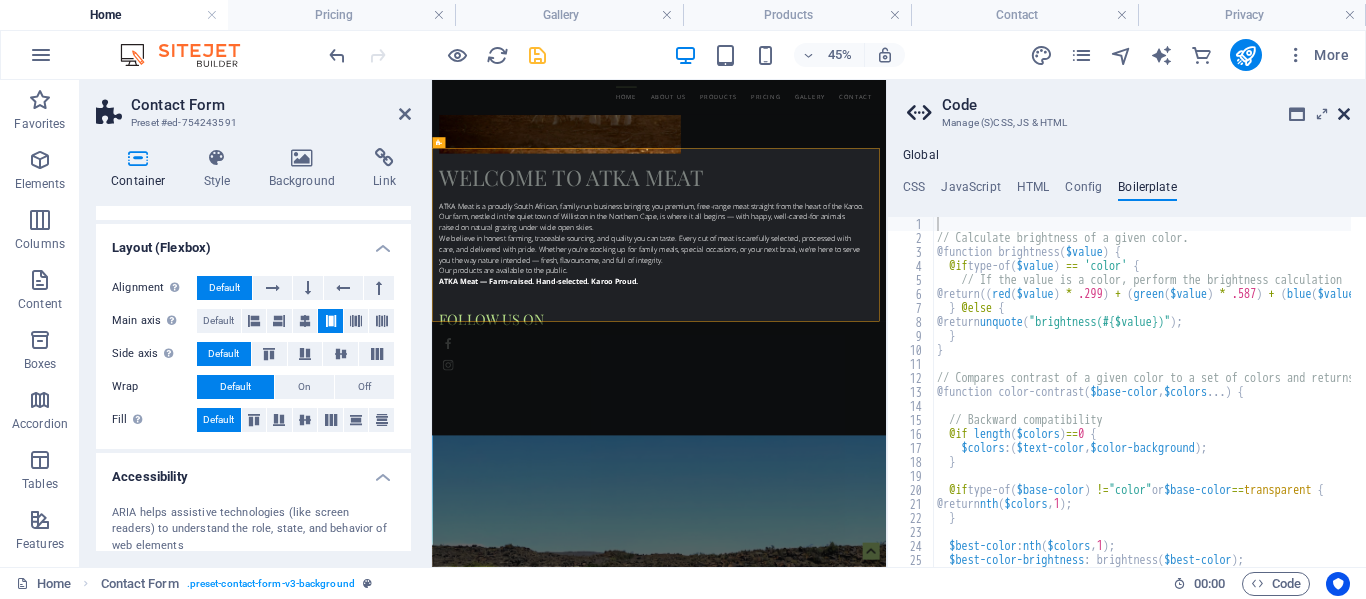 click at bounding box center [1344, 114] 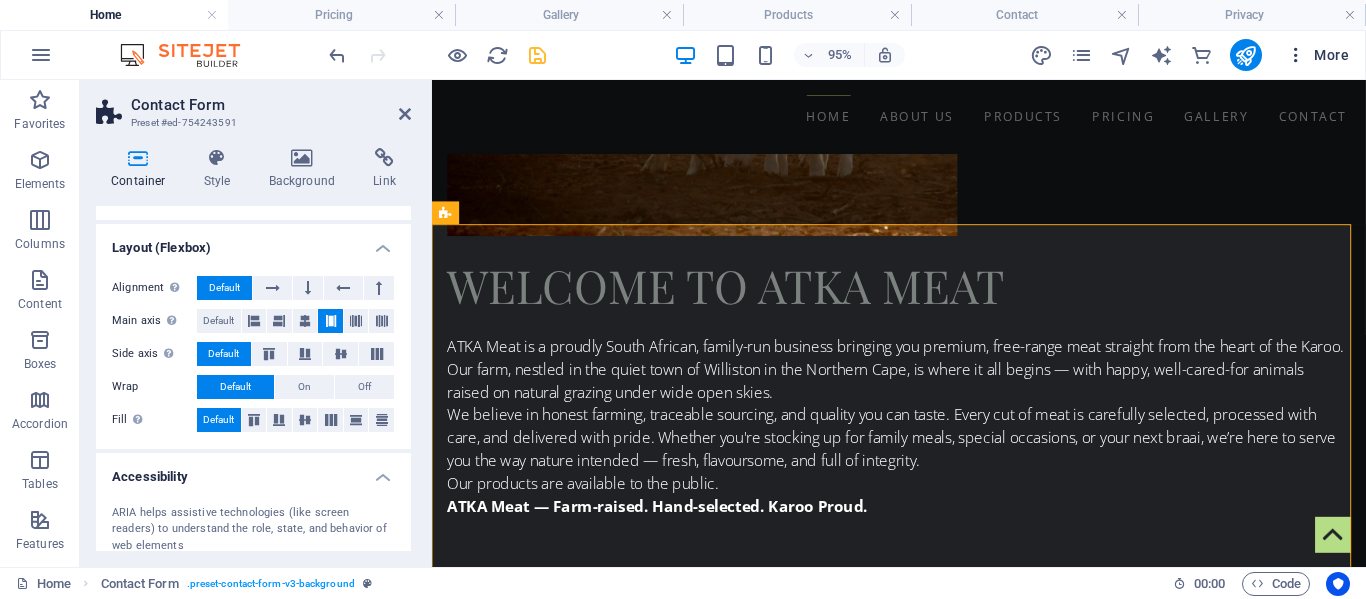 click at bounding box center [1296, 55] 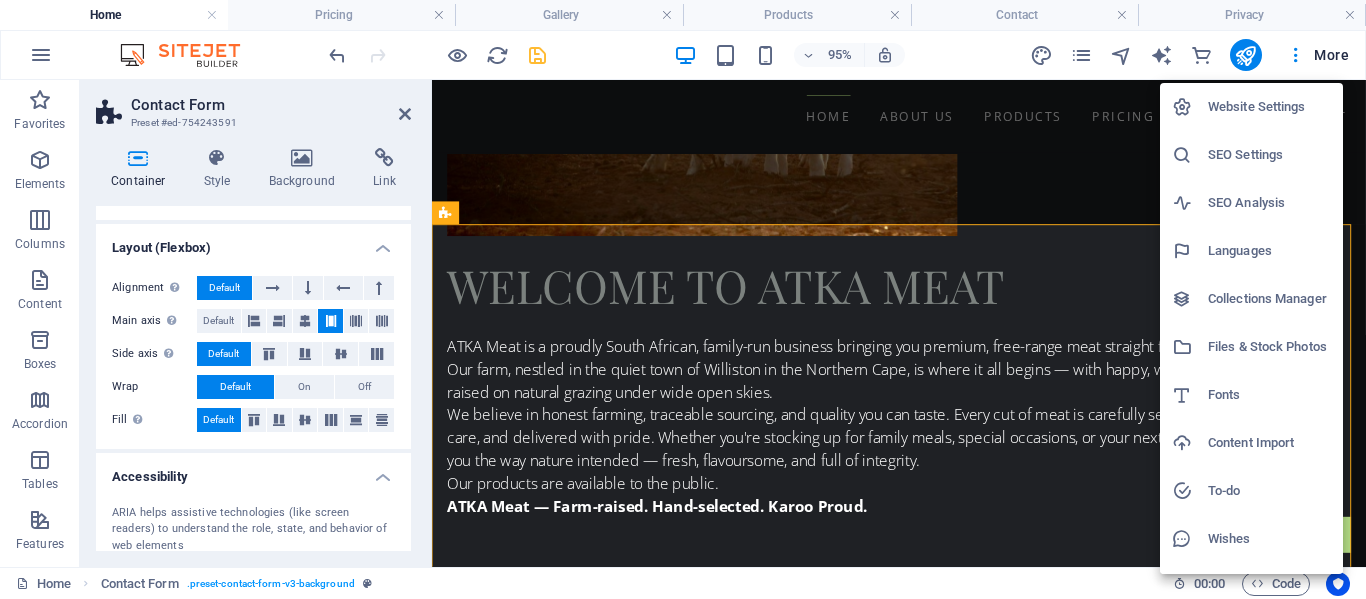 click on "Website Settings" at bounding box center (1269, 107) 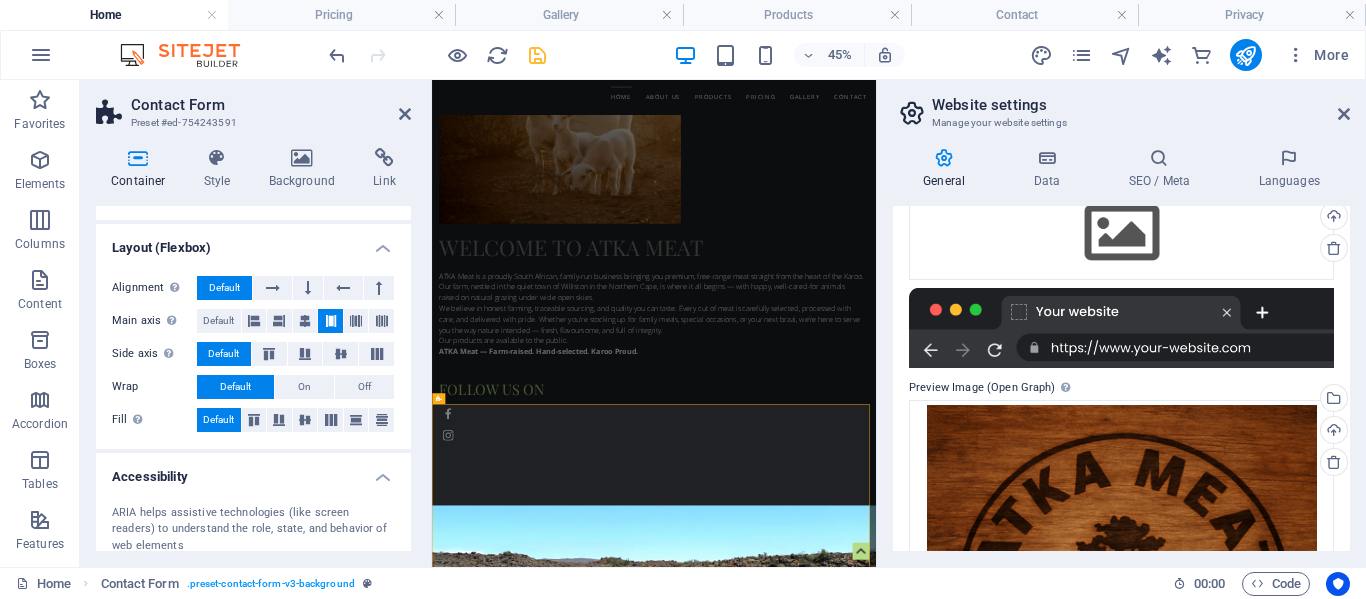 scroll, scrollTop: 573, scrollLeft: 0, axis: vertical 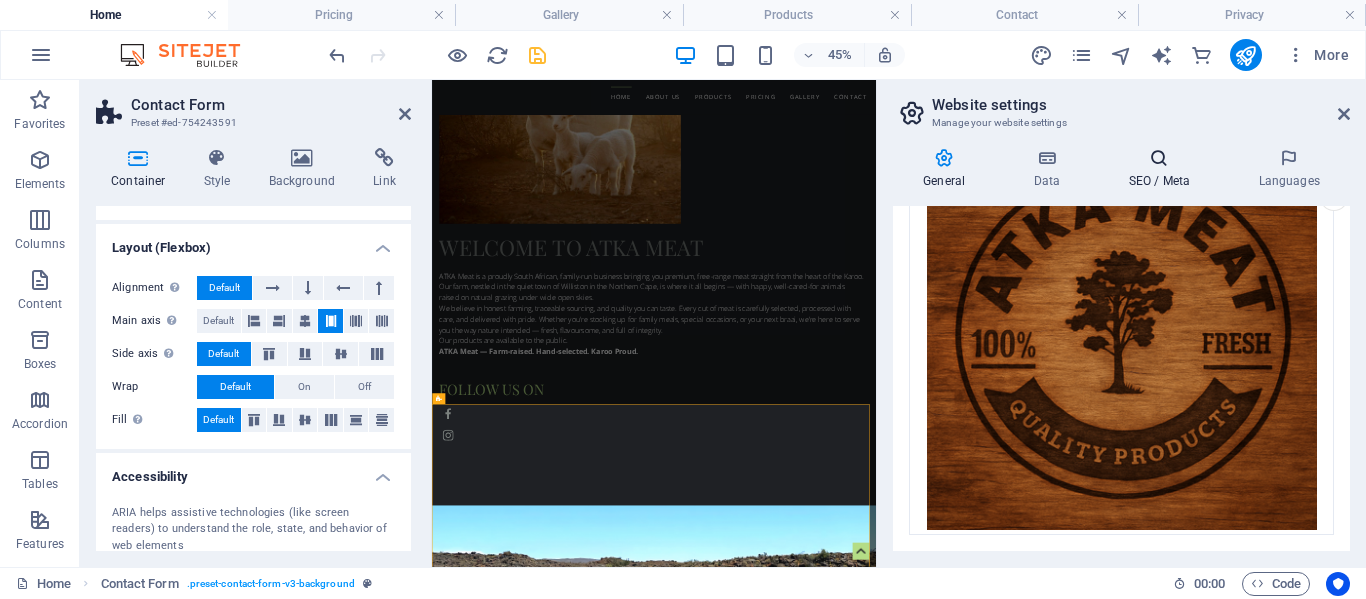 click on "SEO / Meta" at bounding box center (1163, 169) 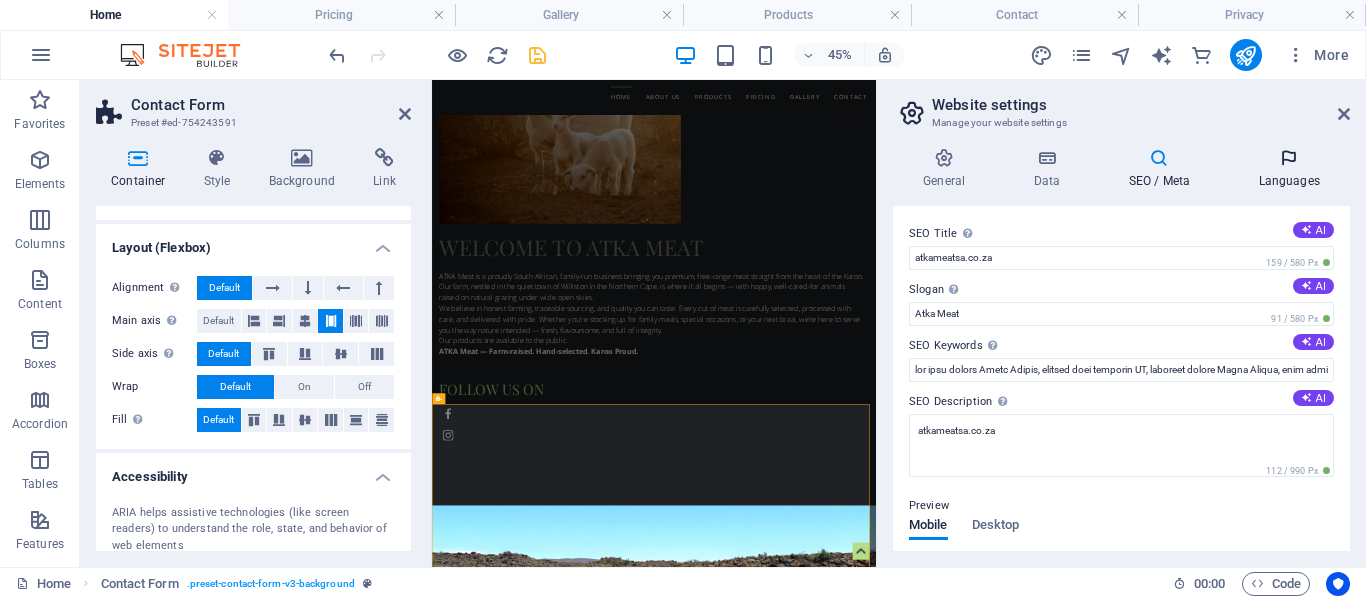click on "Languages" at bounding box center [1289, 169] 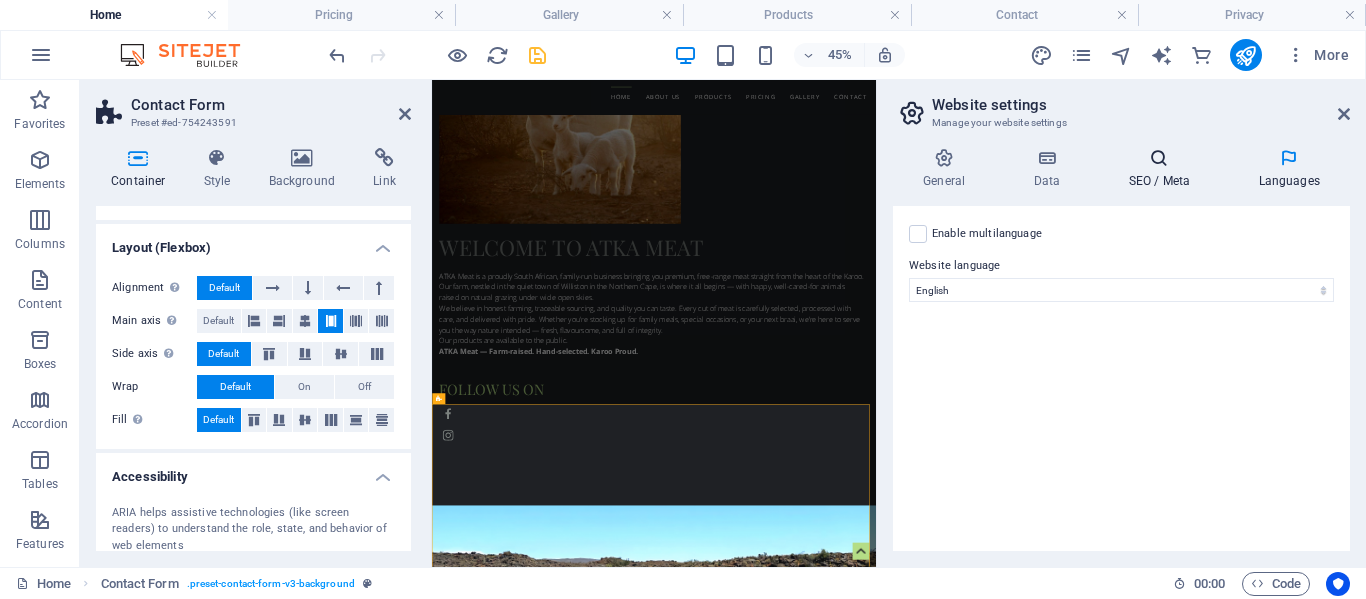 click at bounding box center (1159, 158) 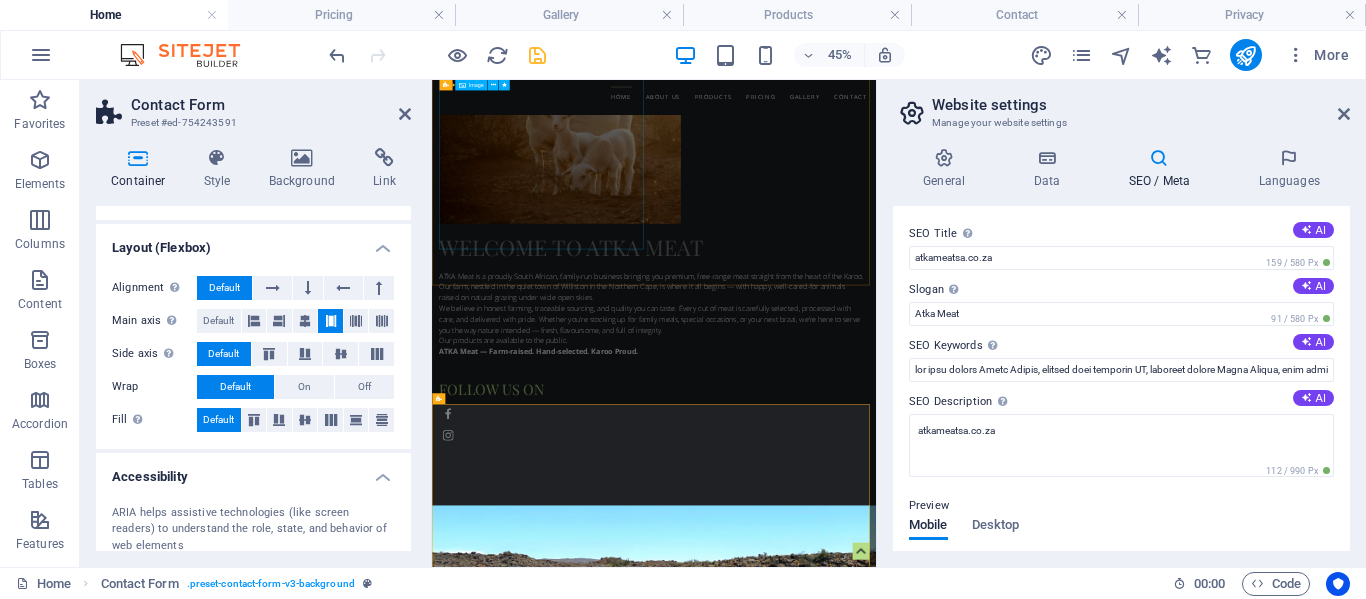 click at bounding box center (920, 182) 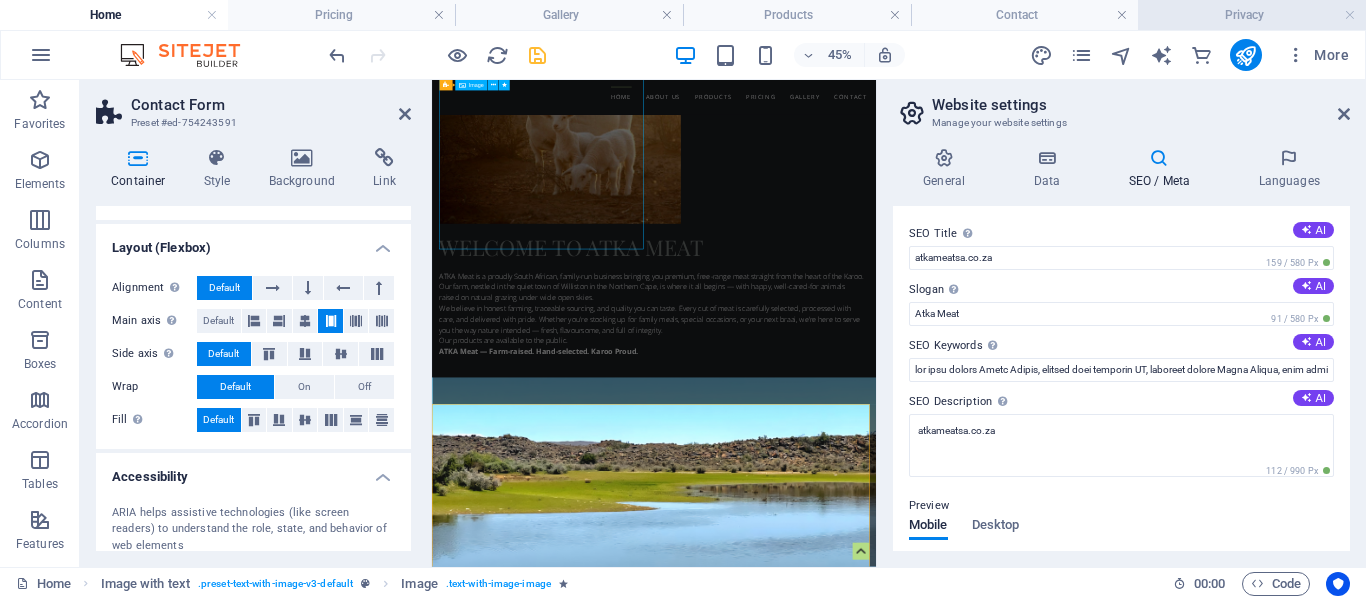 scroll, scrollTop: 1002, scrollLeft: 0, axis: vertical 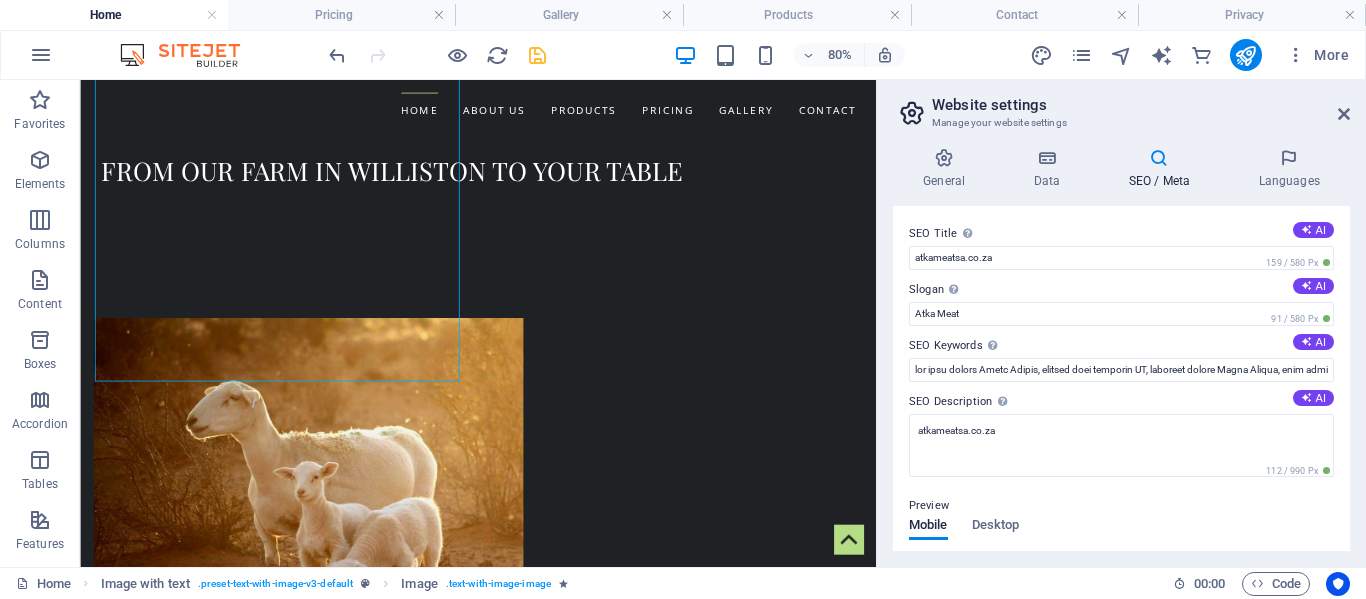 click on "Website settings" at bounding box center (1141, 105) 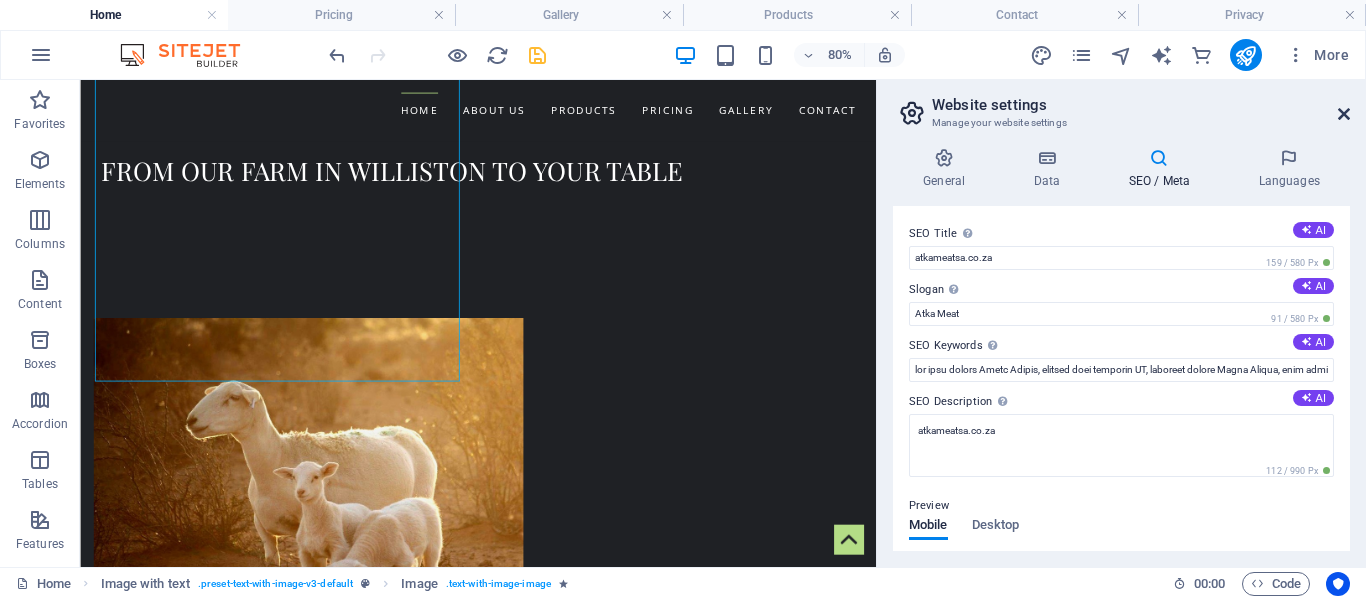 click at bounding box center [1344, 114] 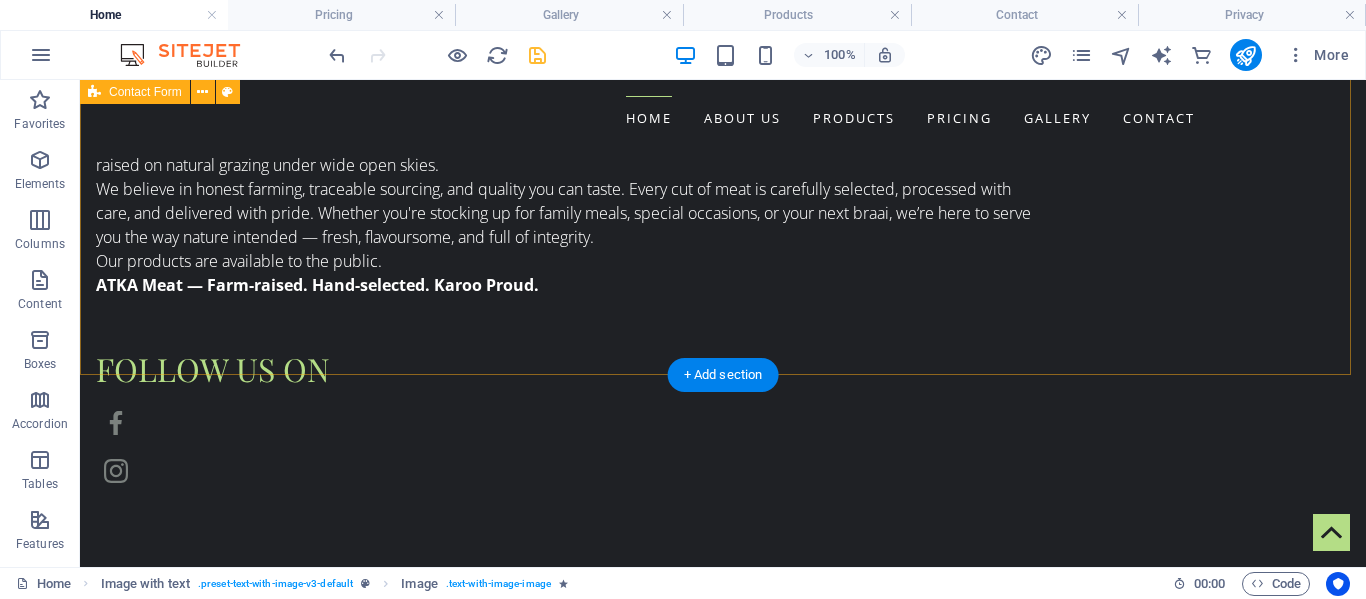 scroll, scrollTop: 1693, scrollLeft: 0, axis: vertical 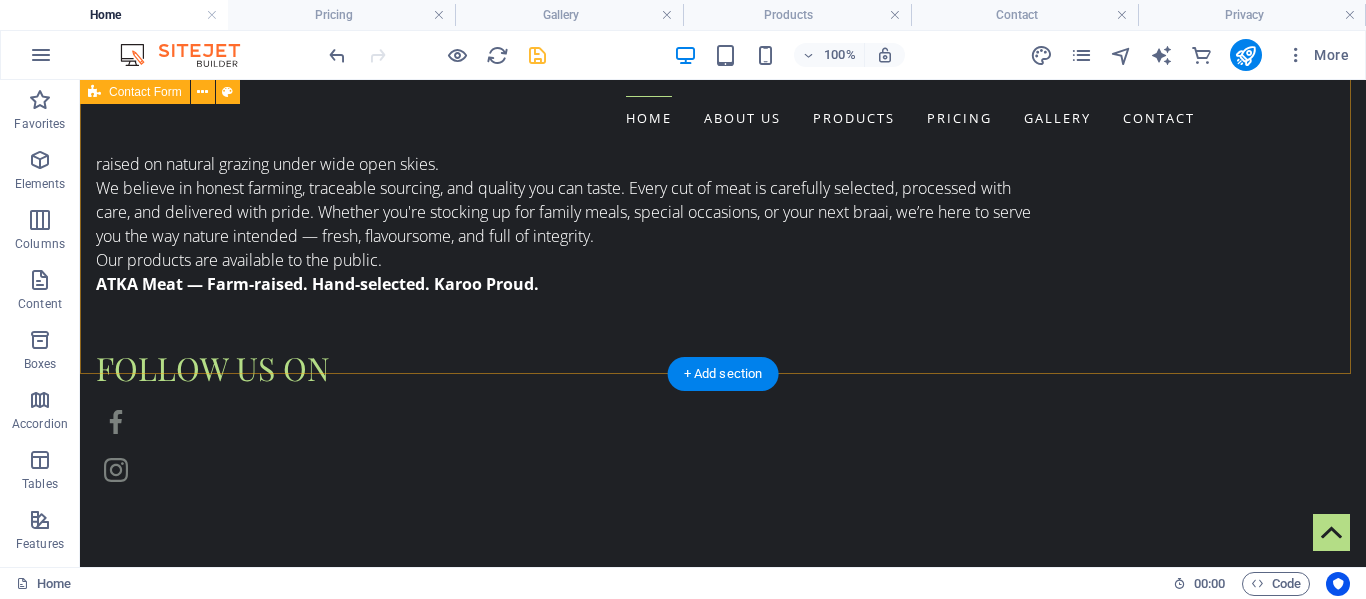 click on "I agree to the Privacy Policy Unreadable? Load new Submit" at bounding box center (723, 1406) 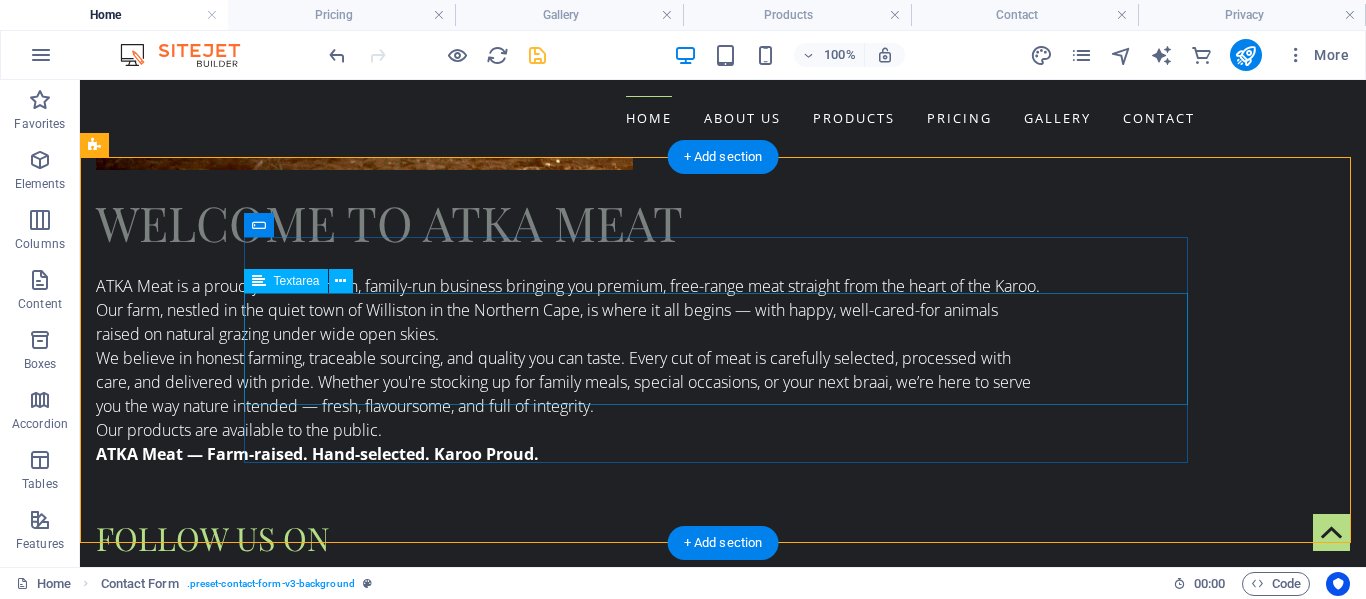 scroll, scrollTop: 1498, scrollLeft: 0, axis: vertical 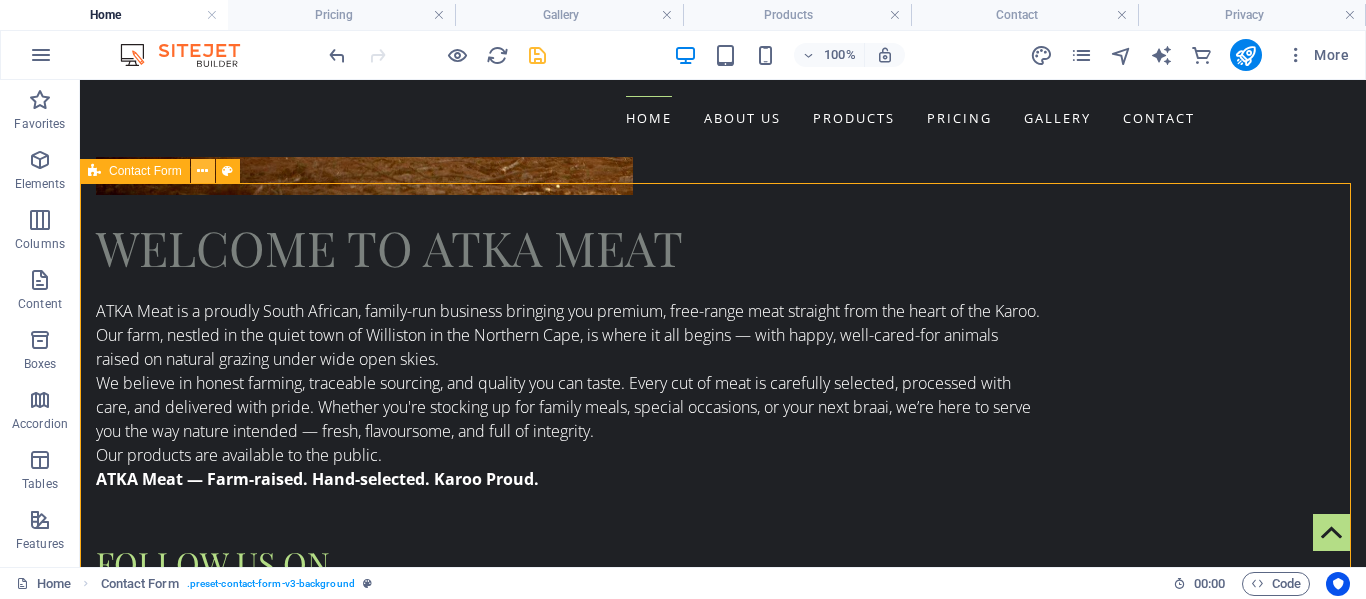 click at bounding box center (202, 171) 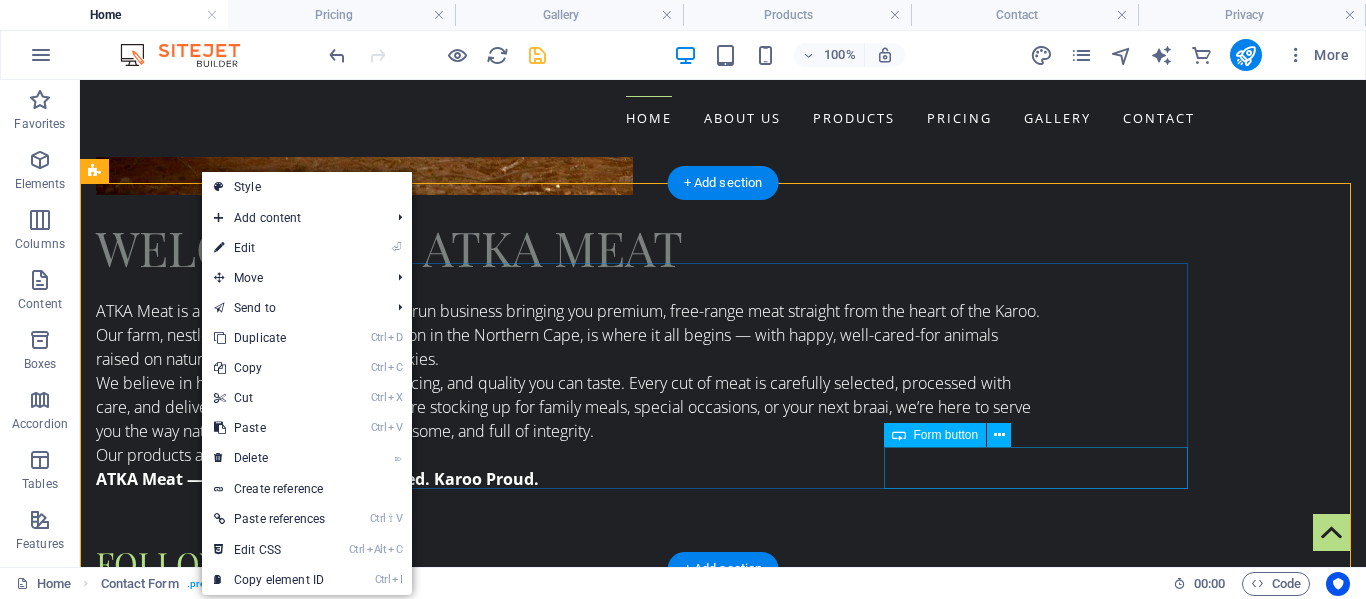 click on "Submit" at bounding box center (1043, 1696) 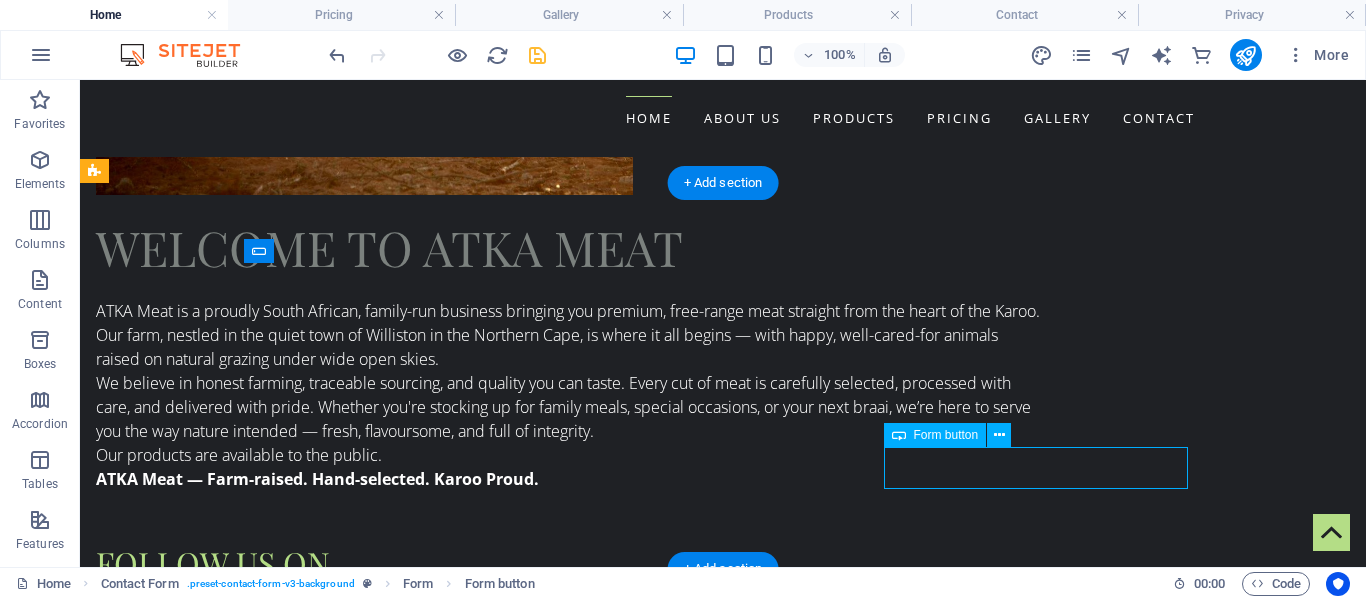 click on "Submit" at bounding box center [1043, 1696] 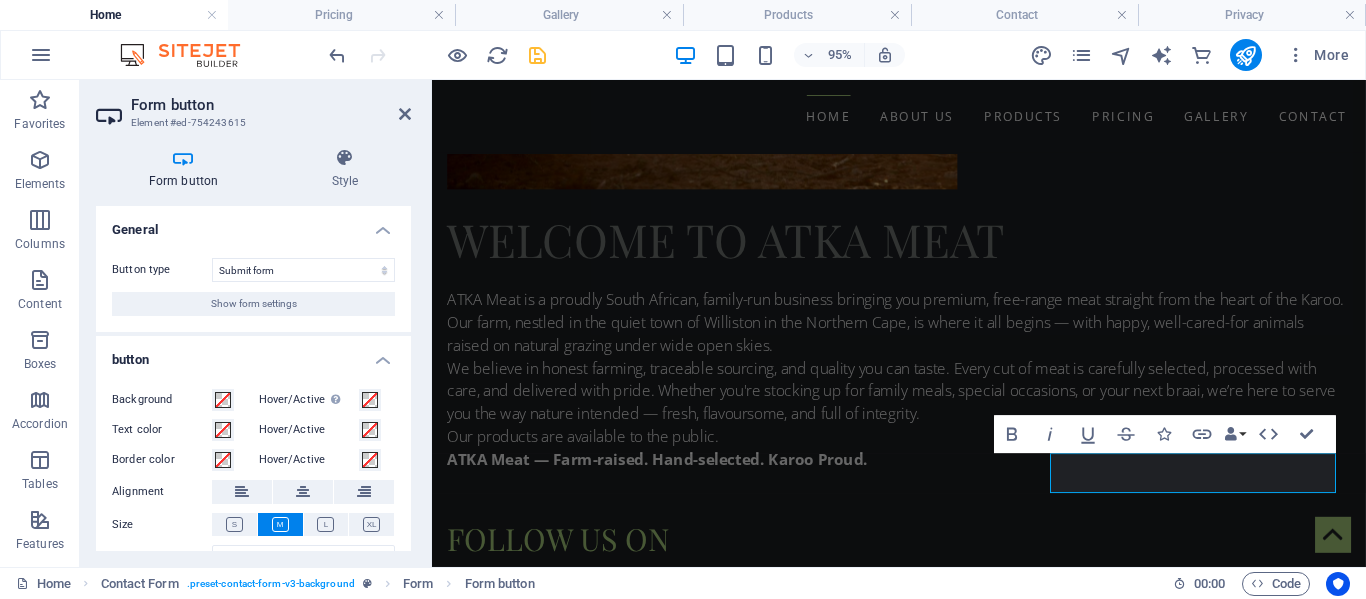 scroll, scrollTop: 40, scrollLeft: 0, axis: vertical 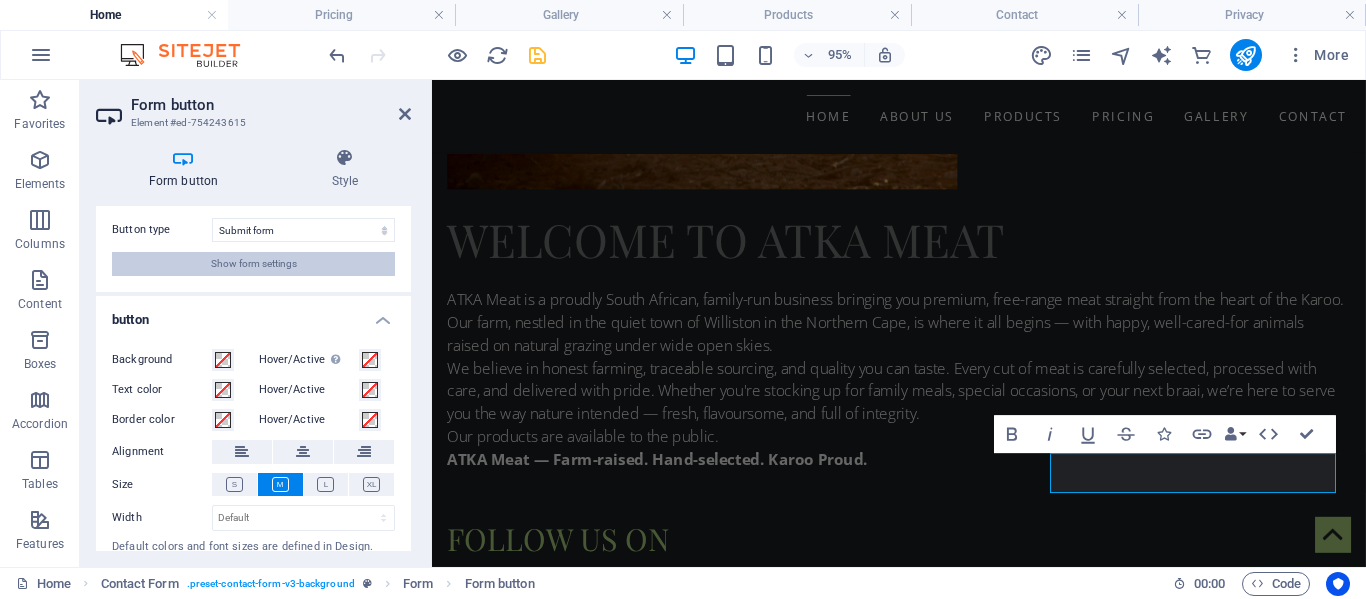 click on "Show form settings" at bounding box center (254, 264) 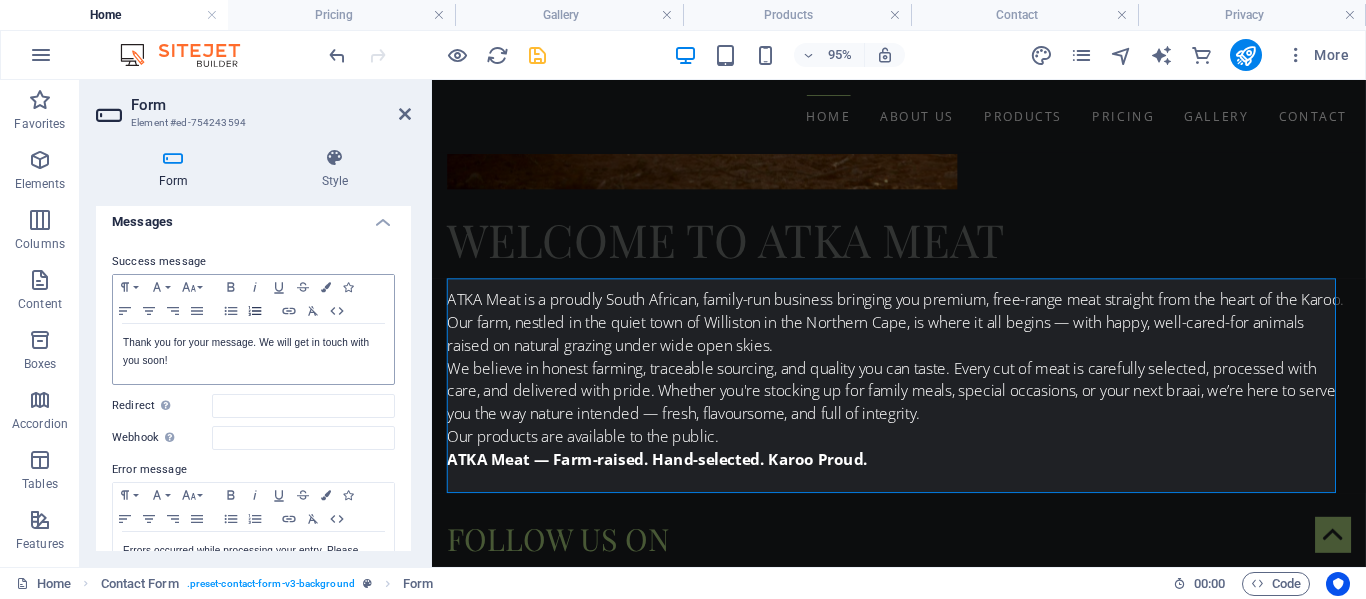 scroll, scrollTop: 0, scrollLeft: 0, axis: both 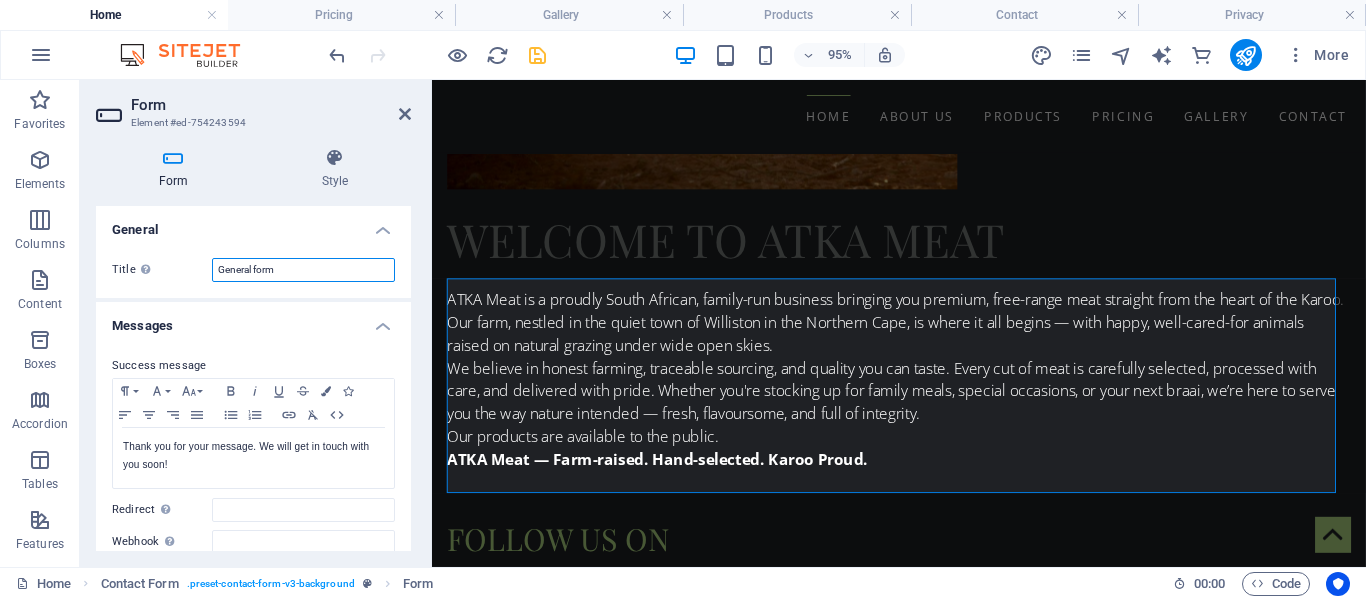 click on "General form" at bounding box center (303, 270) 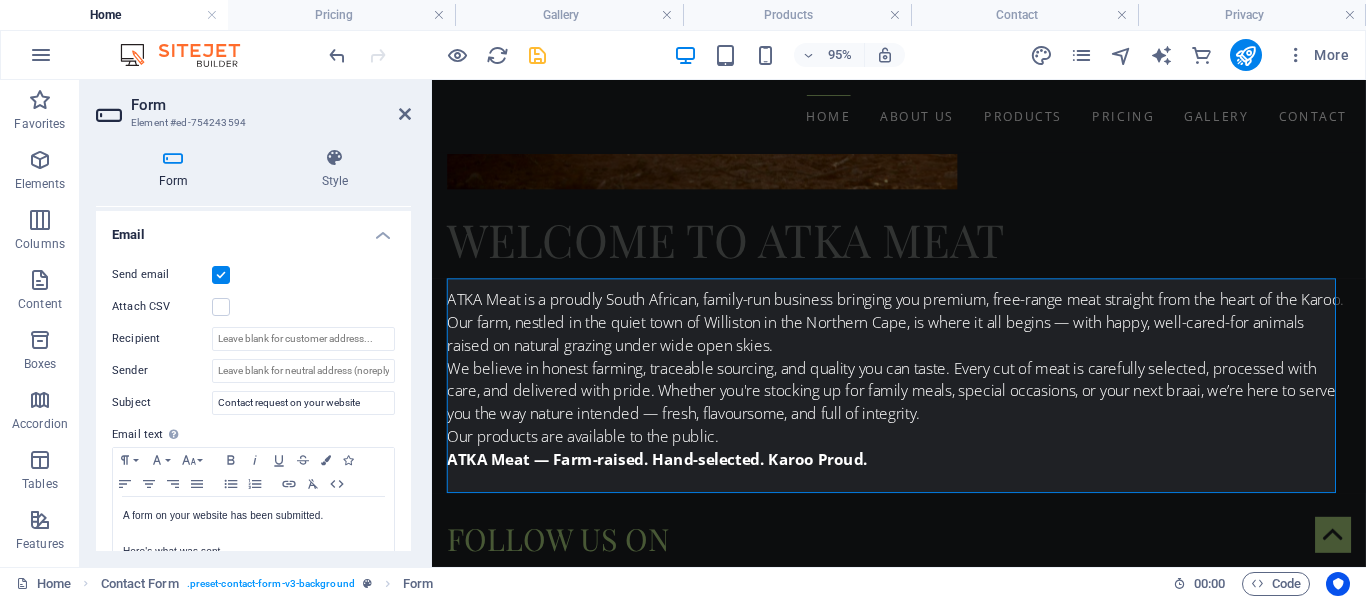 scroll, scrollTop: 501, scrollLeft: 0, axis: vertical 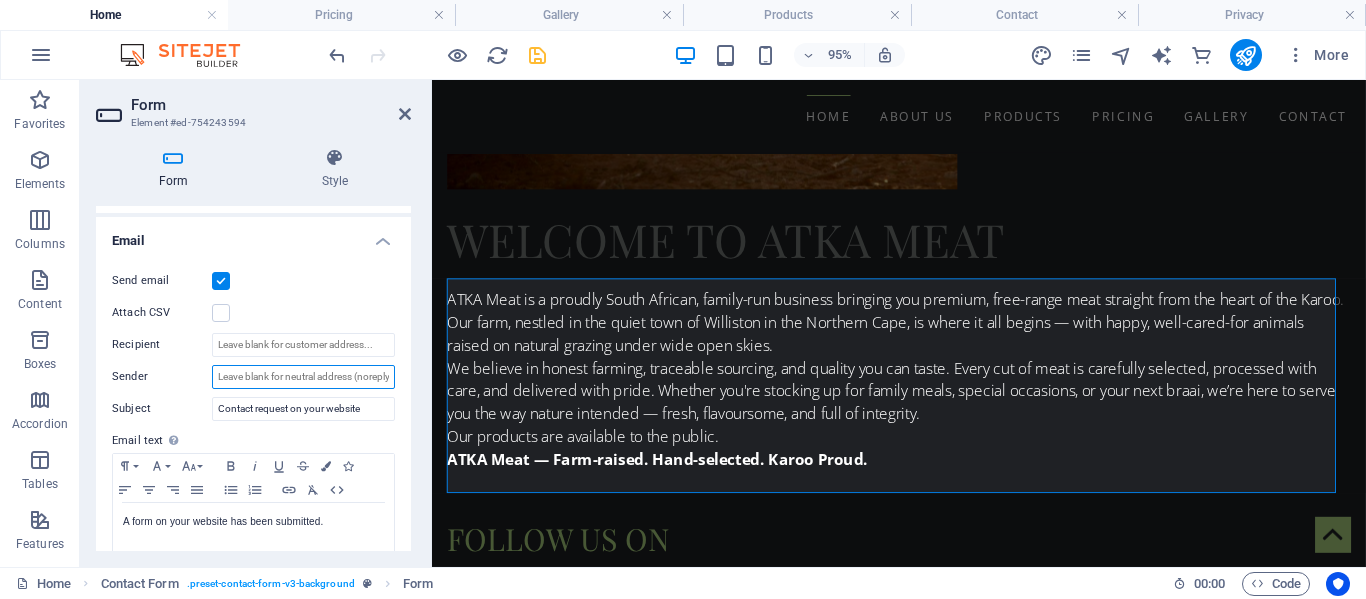 click on "Sender" at bounding box center [303, 377] 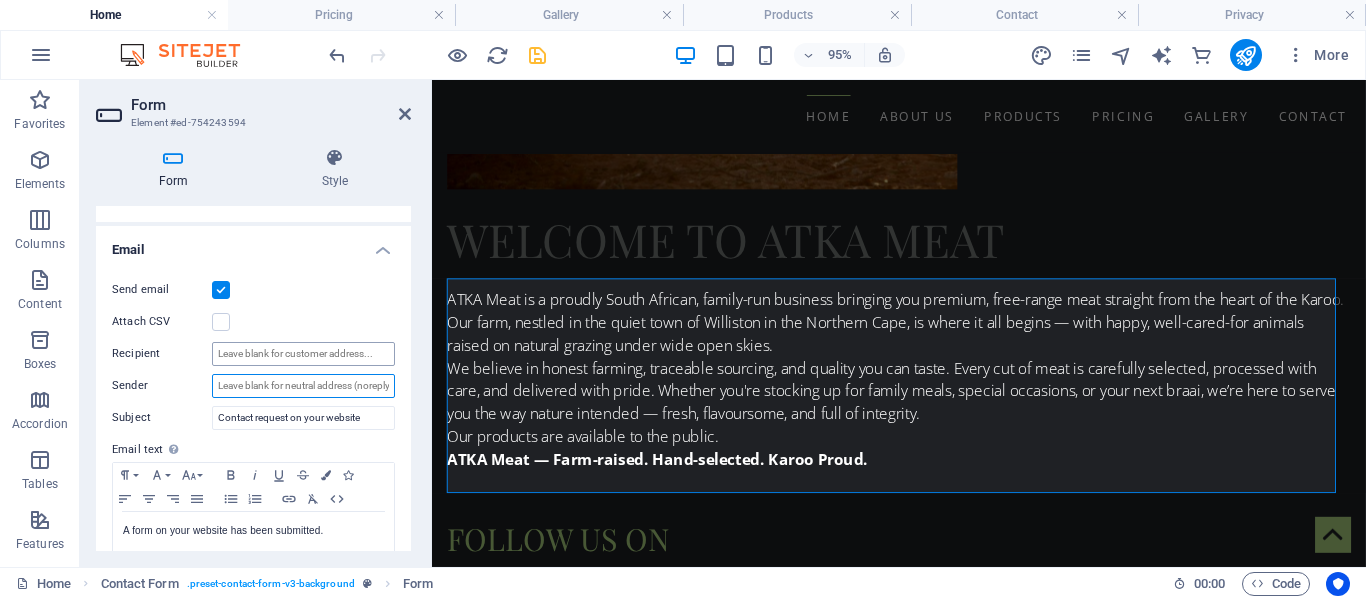 scroll, scrollTop: 491, scrollLeft: 0, axis: vertical 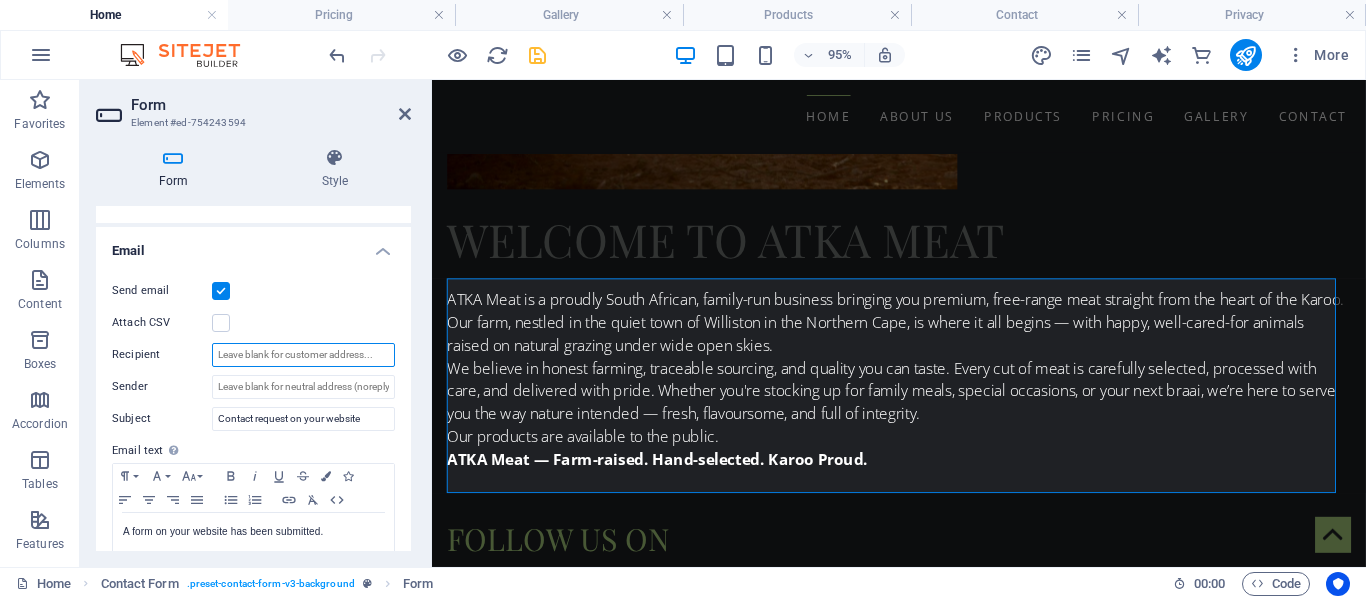 click on "Recipient" at bounding box center [303, 355] 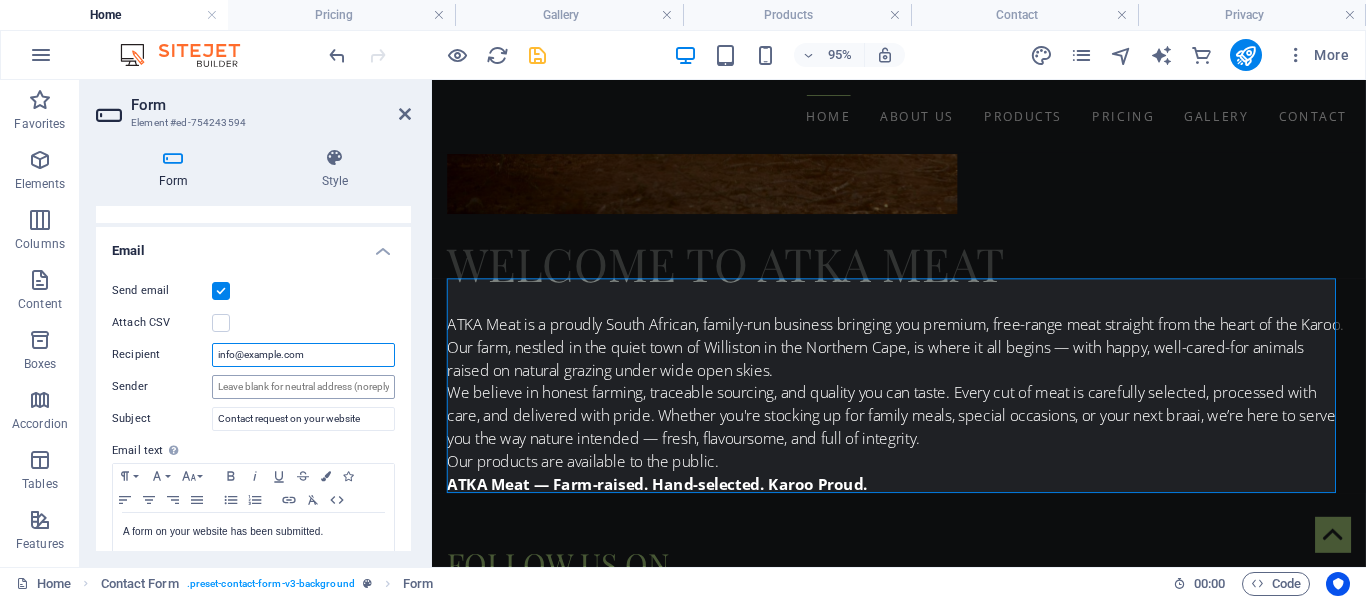 type on "info@atkameatsa.co.za" 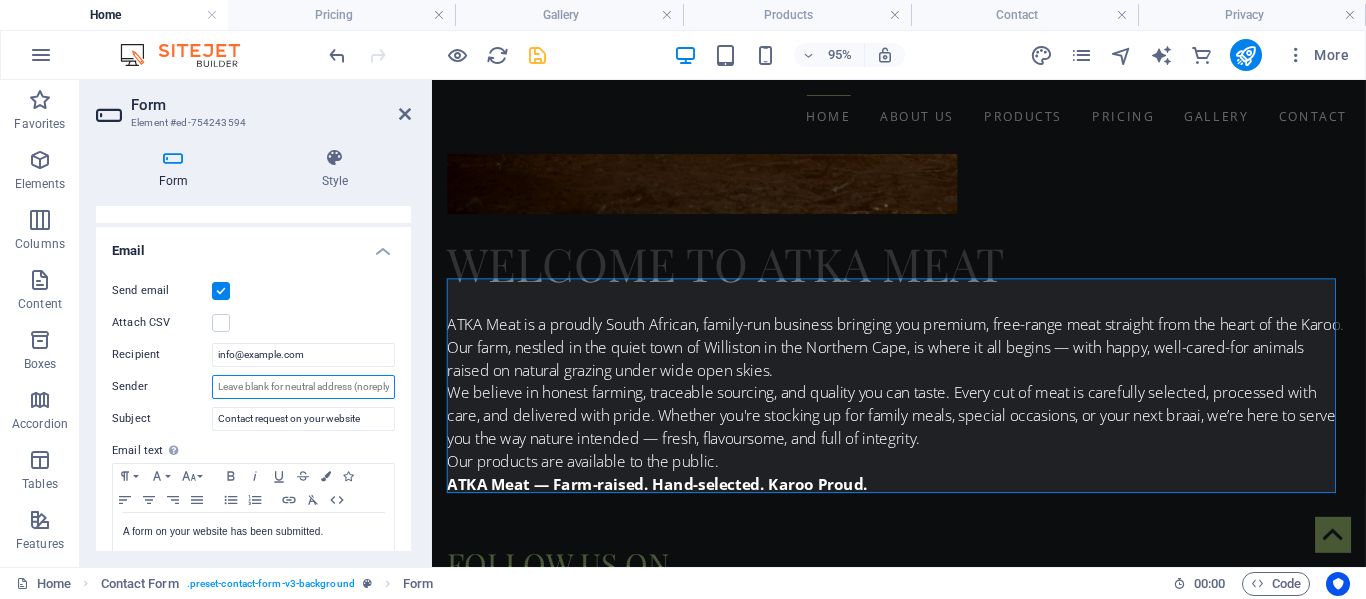 click on "Sender" at bounding box center (303, 387) 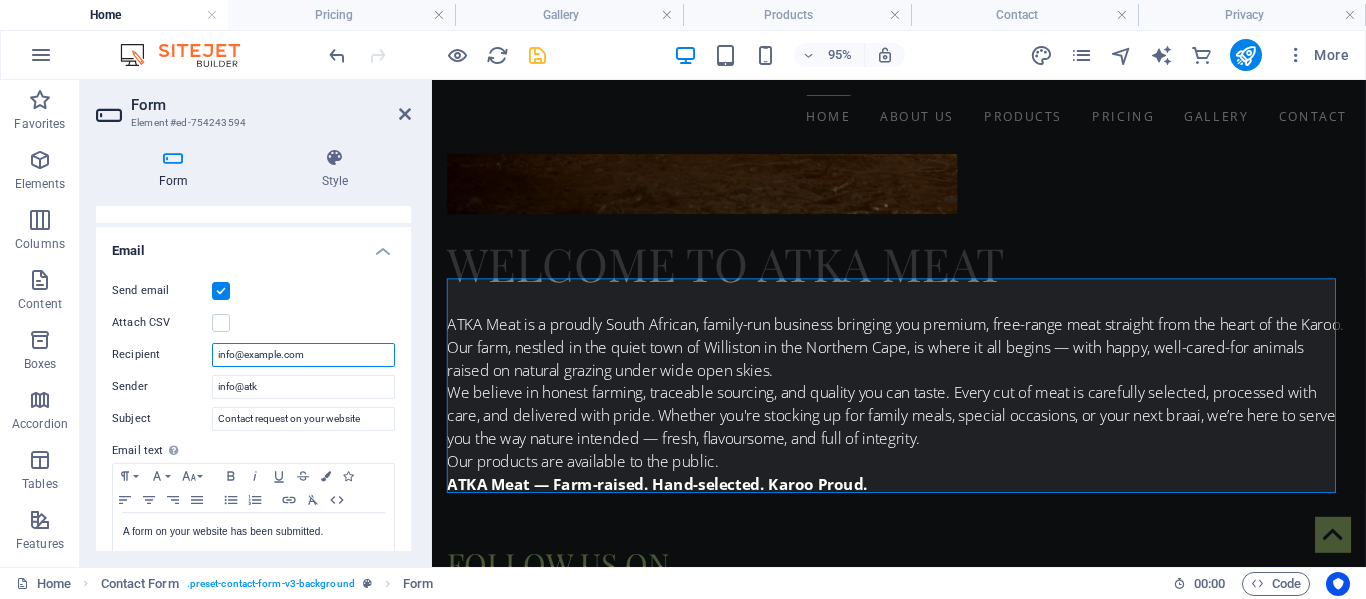 drag, startPoint x: 329, startPoint y: 353, endPoint x: 209, endPoint y: 350, distance: 120.03749 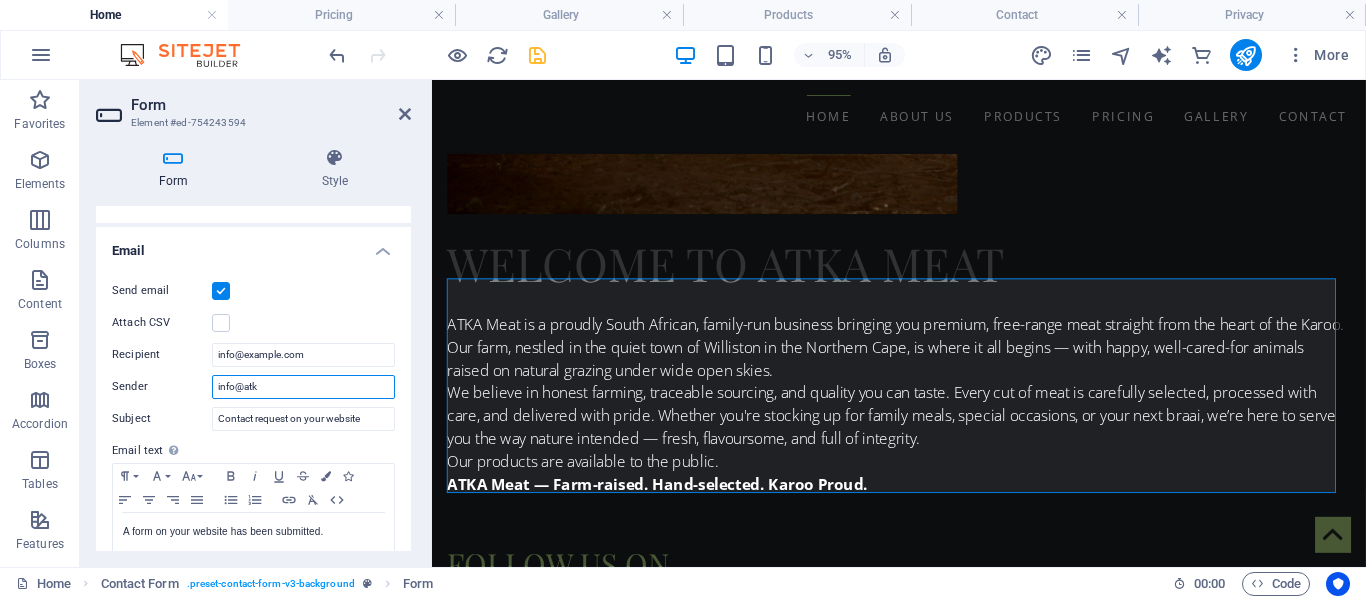 drag, startPoint x: 278, startPoint y: 381, endPoint x: 194, endPoint y: 381, distance: 84 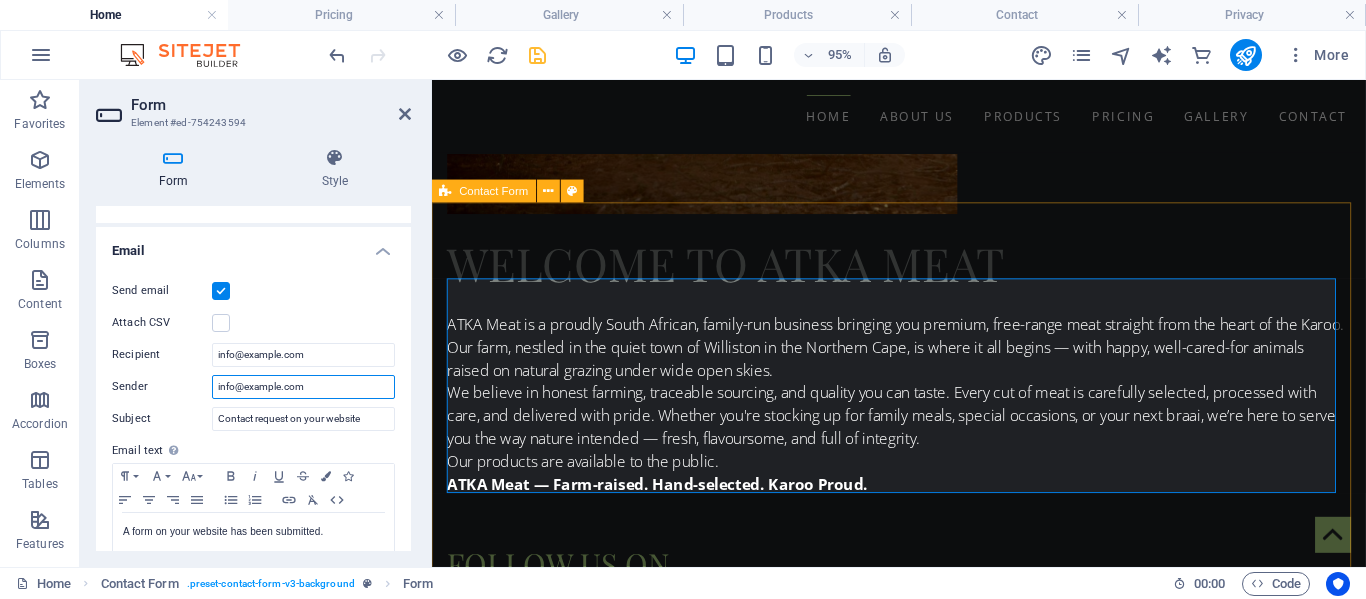 type on "info@atkameatsa.co.za" 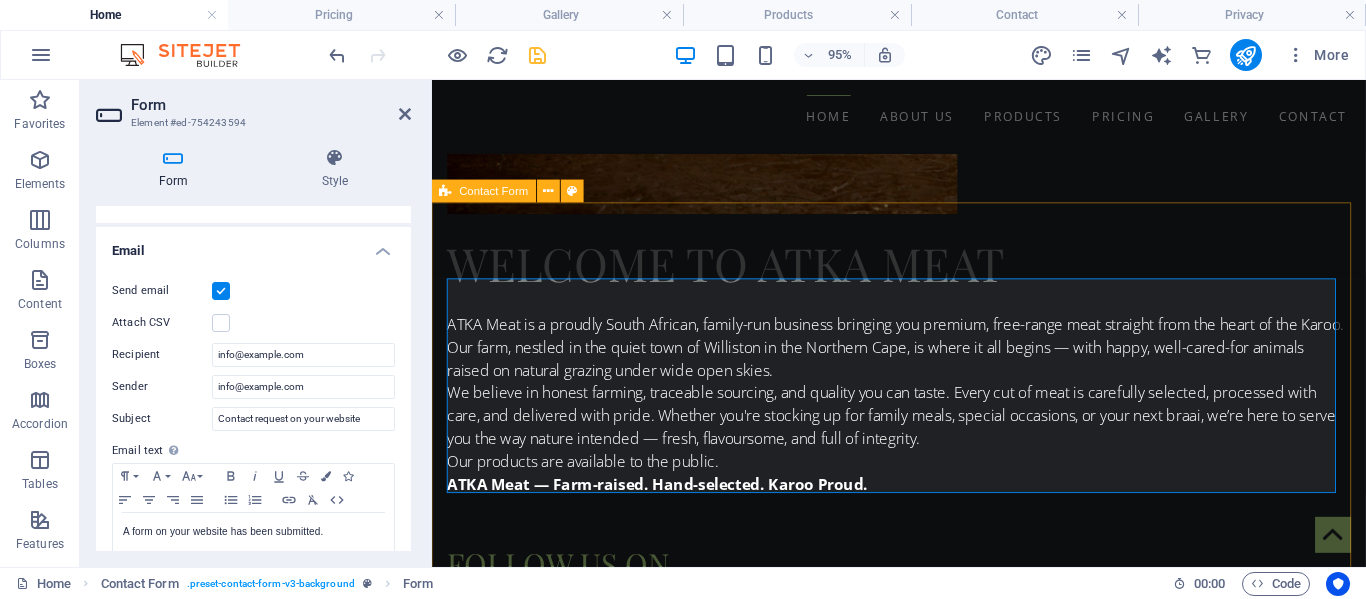 click on "I agree to the Privacy Policy Unreadable? Load new Submit" at bounding box center (923, 1640) 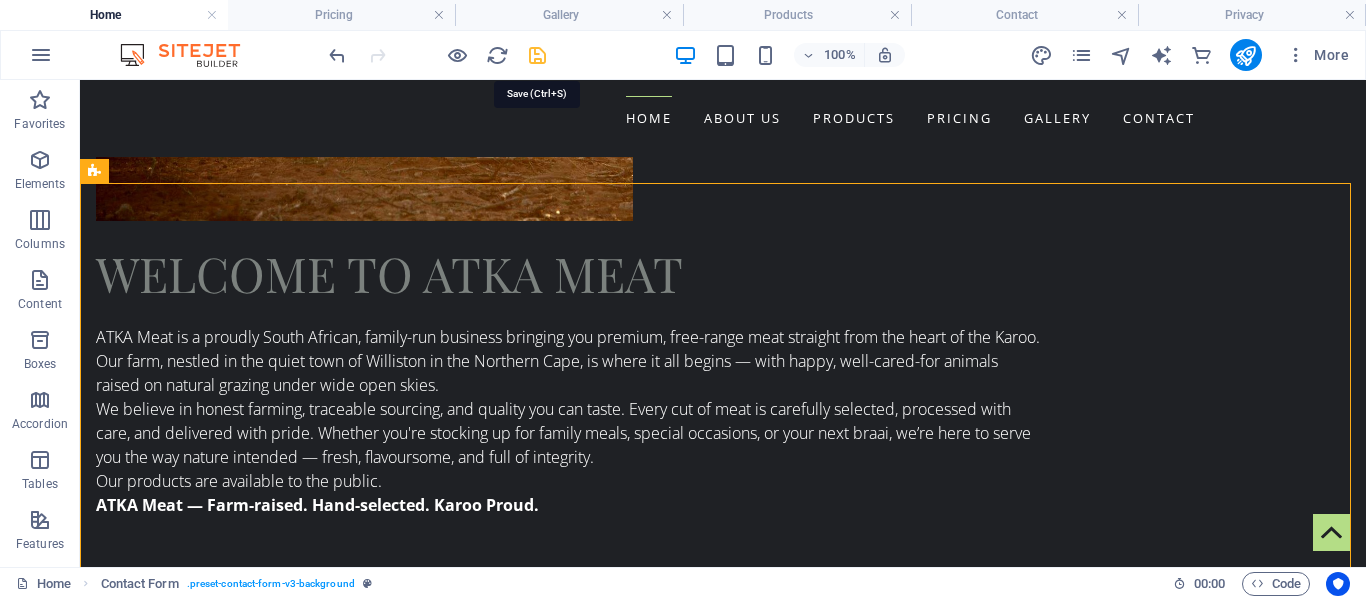 click at bounding box center (537, 55) 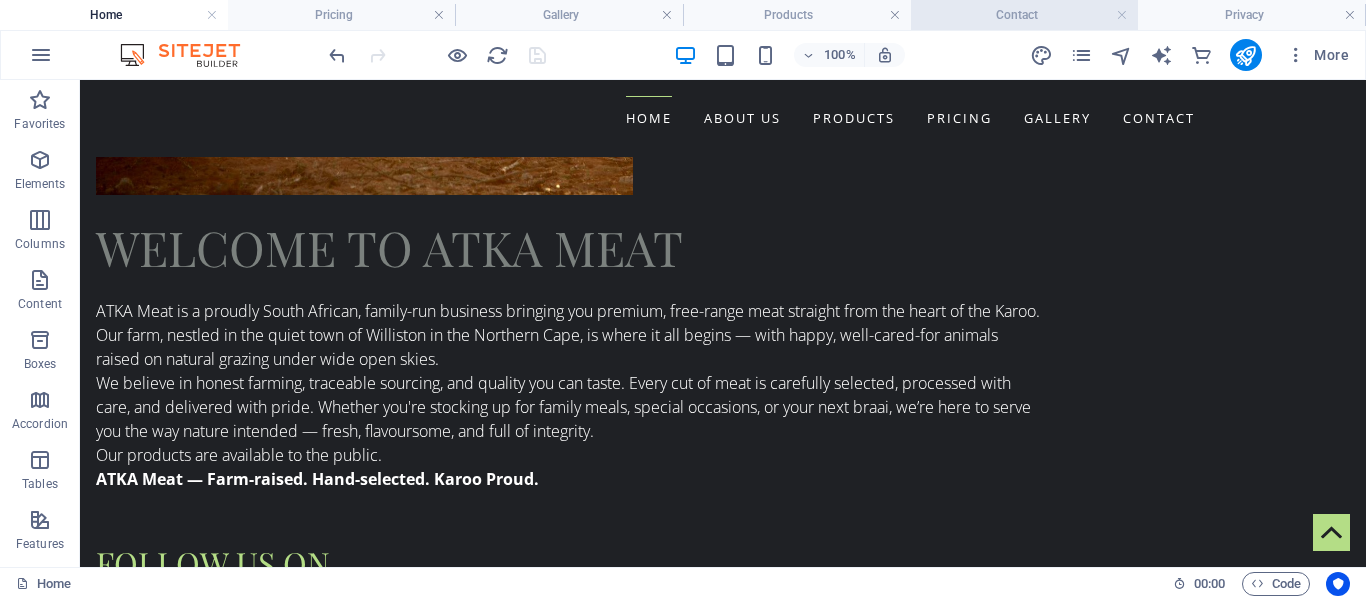 click on "Contact" at bounding box center [1025, 15] 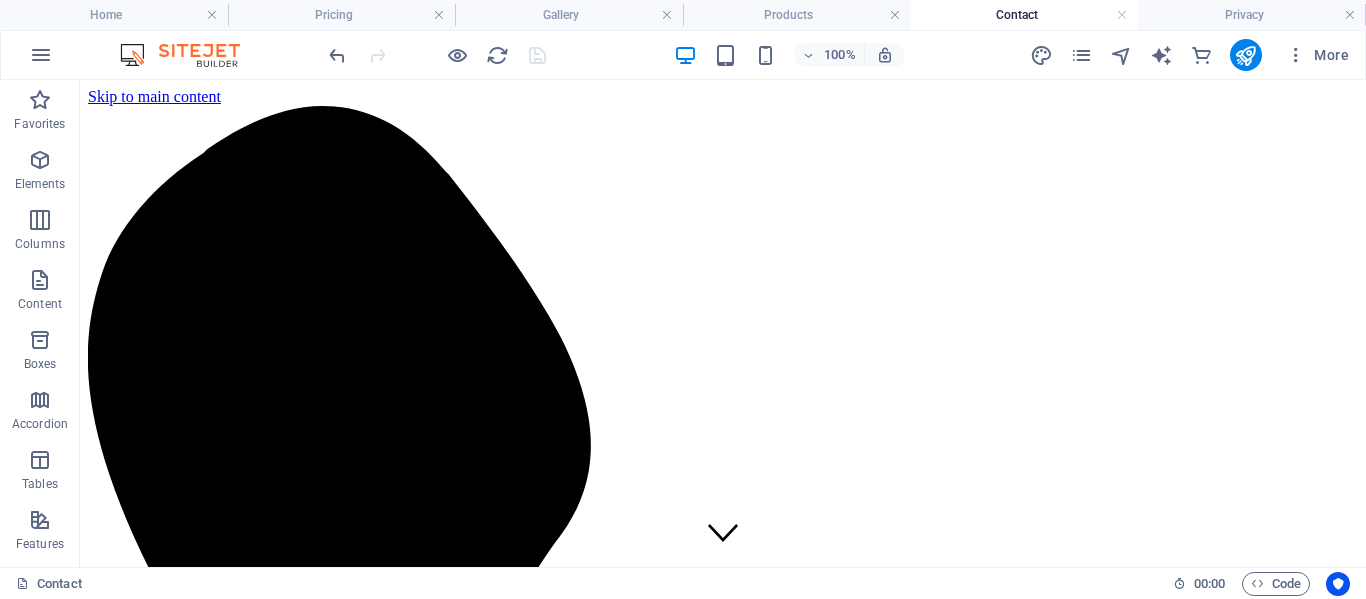 scroll, scrollTop: 610, scrollLeft: 0, axis: vertical 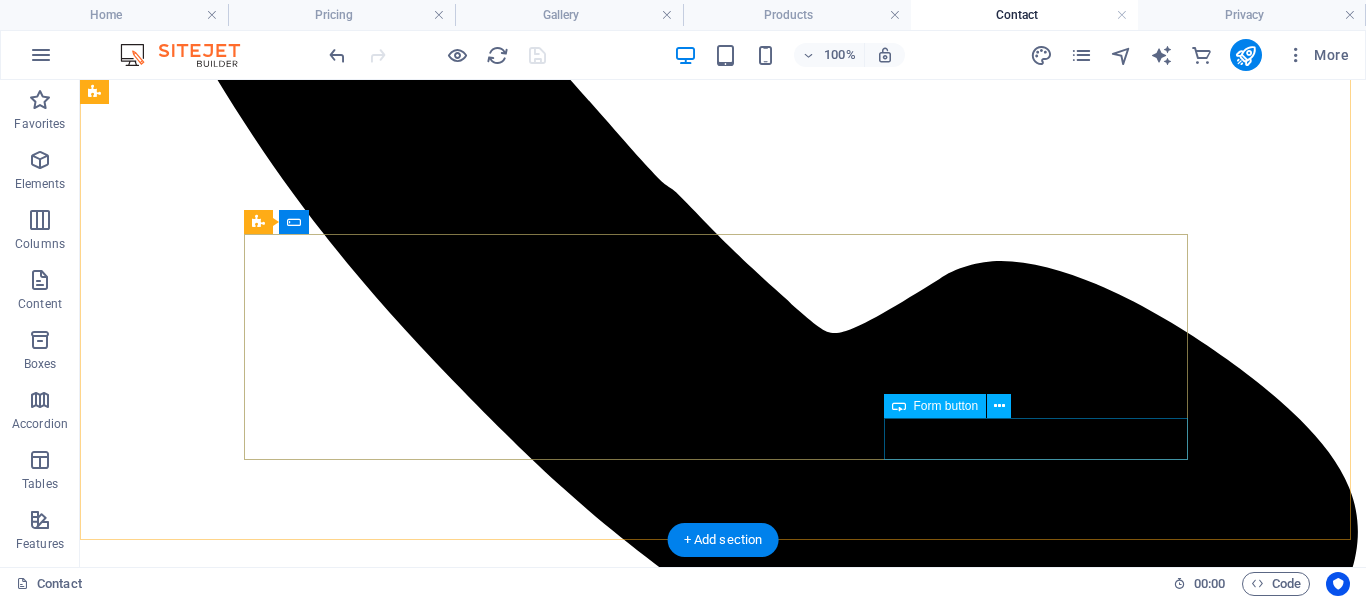 click on "Submit" at bounding box center [723, 10221] 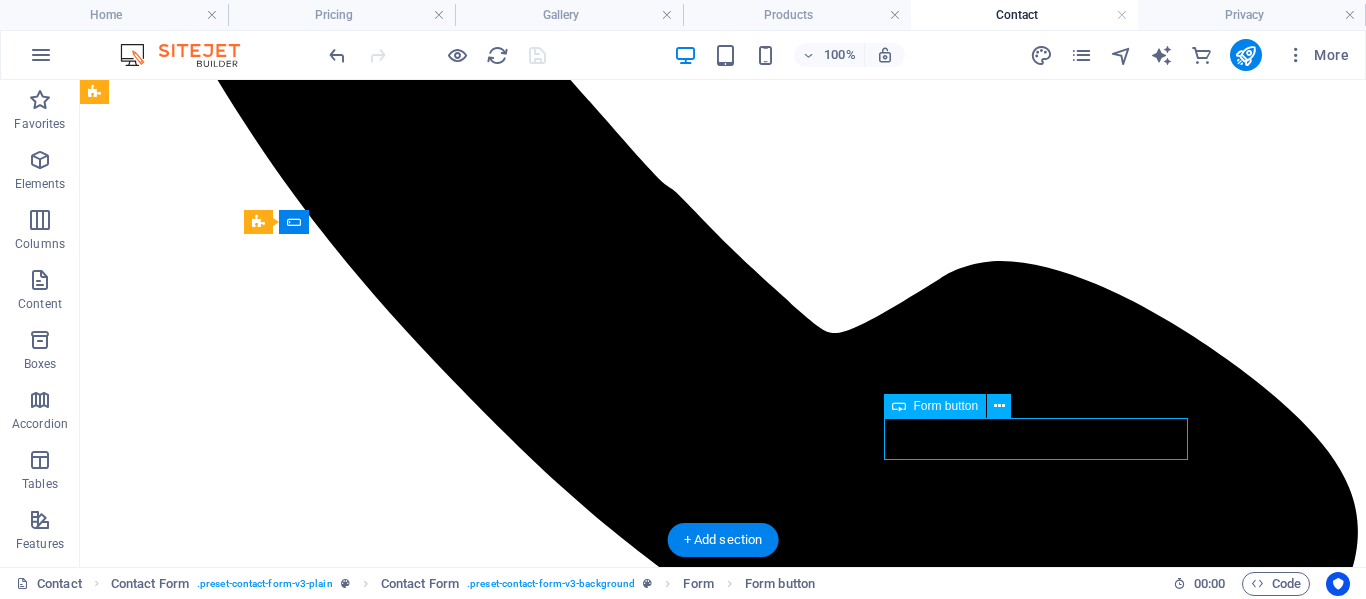 click on "Submit" at bounding box center [723, 10221] 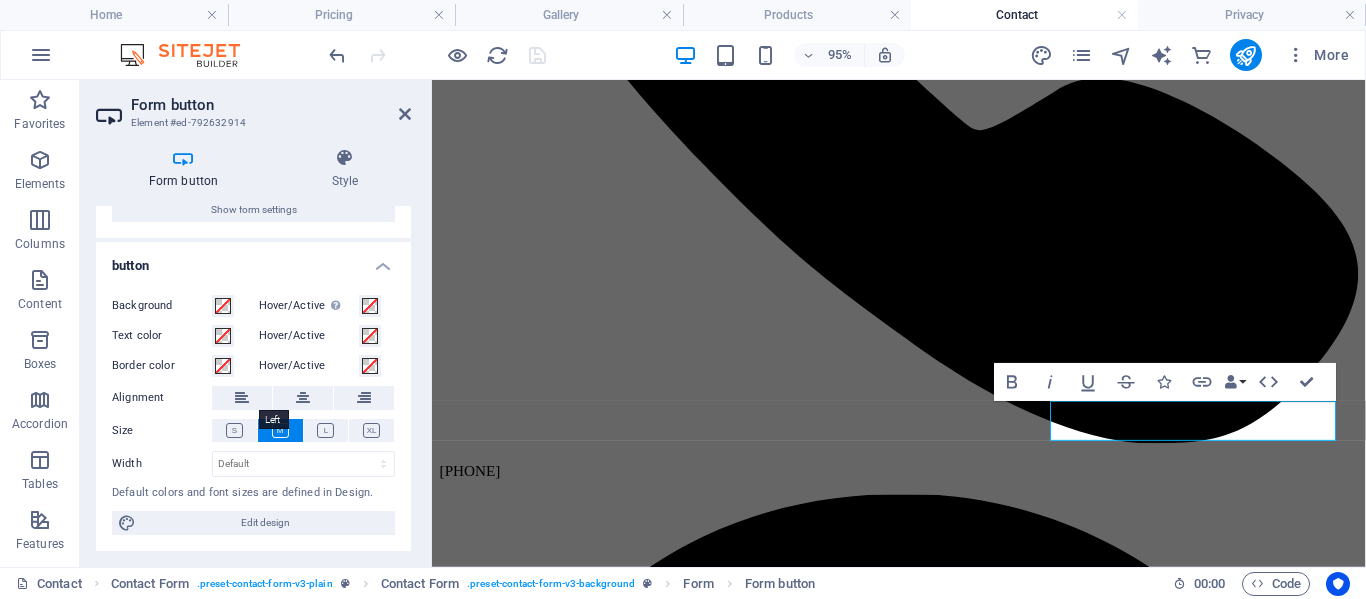 scroll, scrollTop: 0, scrollLeft: 0, axis: both 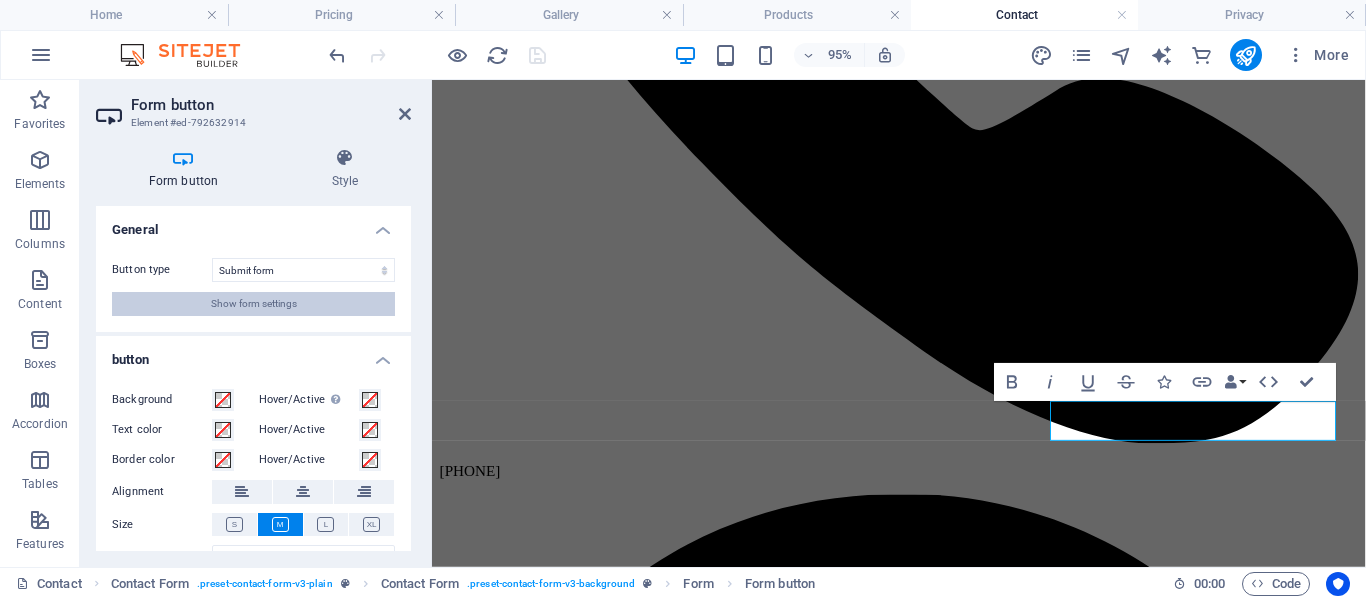 click on "Show form settings" at bounding box center (254, 304) 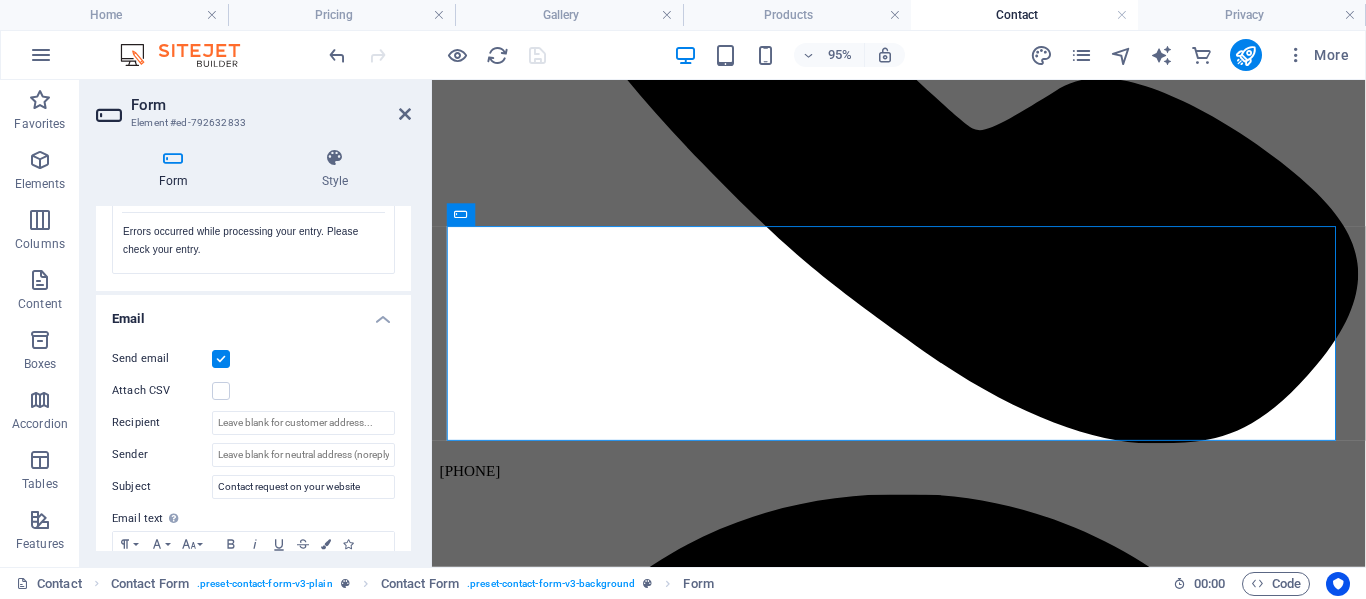 scroll, scrollTop: 424, scrollLeft: 0, axis: vertical 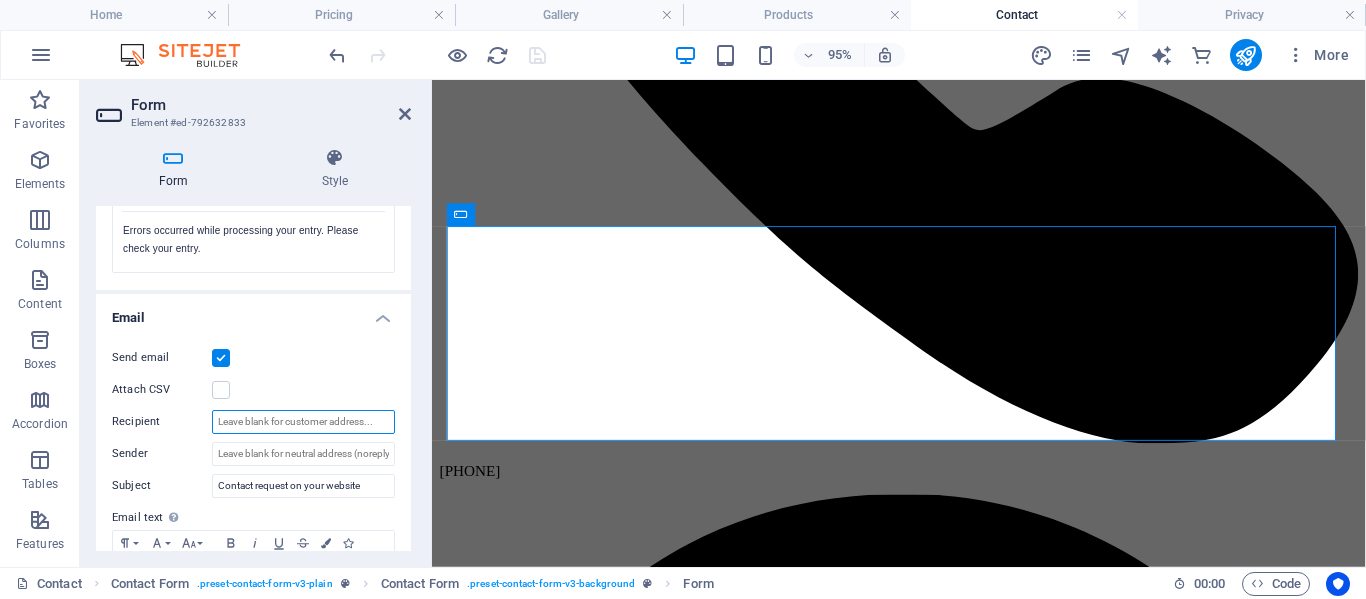 click on "Recipient" at bounding box center (303, 422) 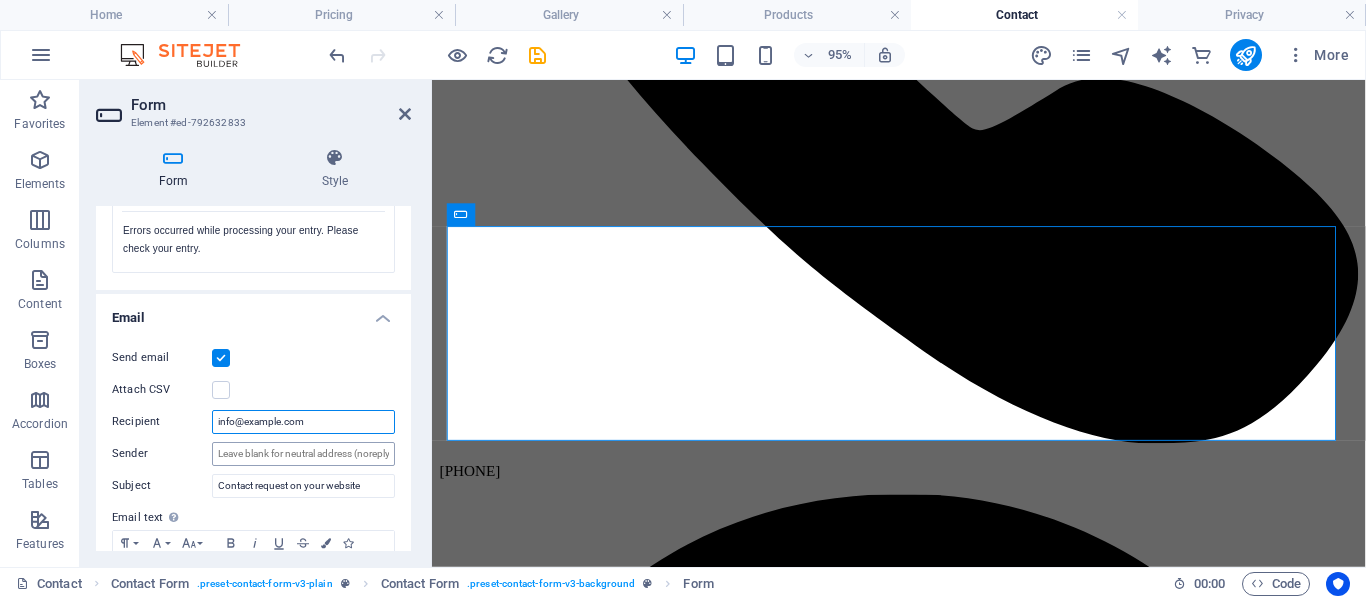 type on "info@atkameatsa.co.za" 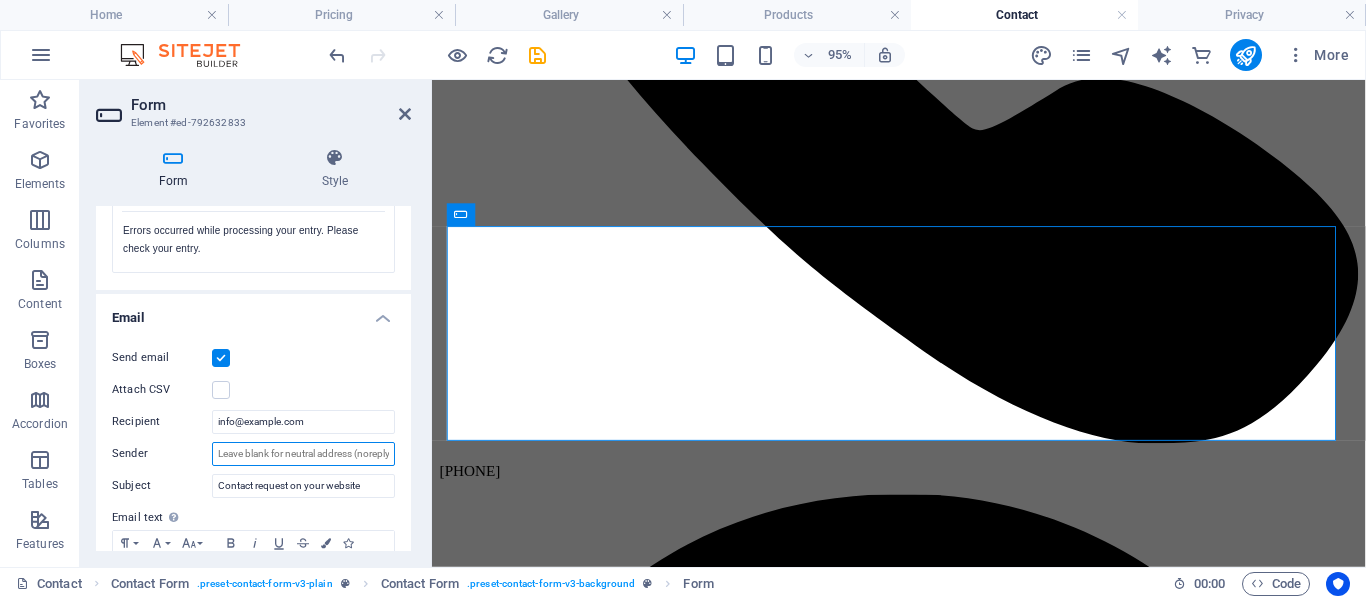 click on "Sender" at bounding box center [303, 454] 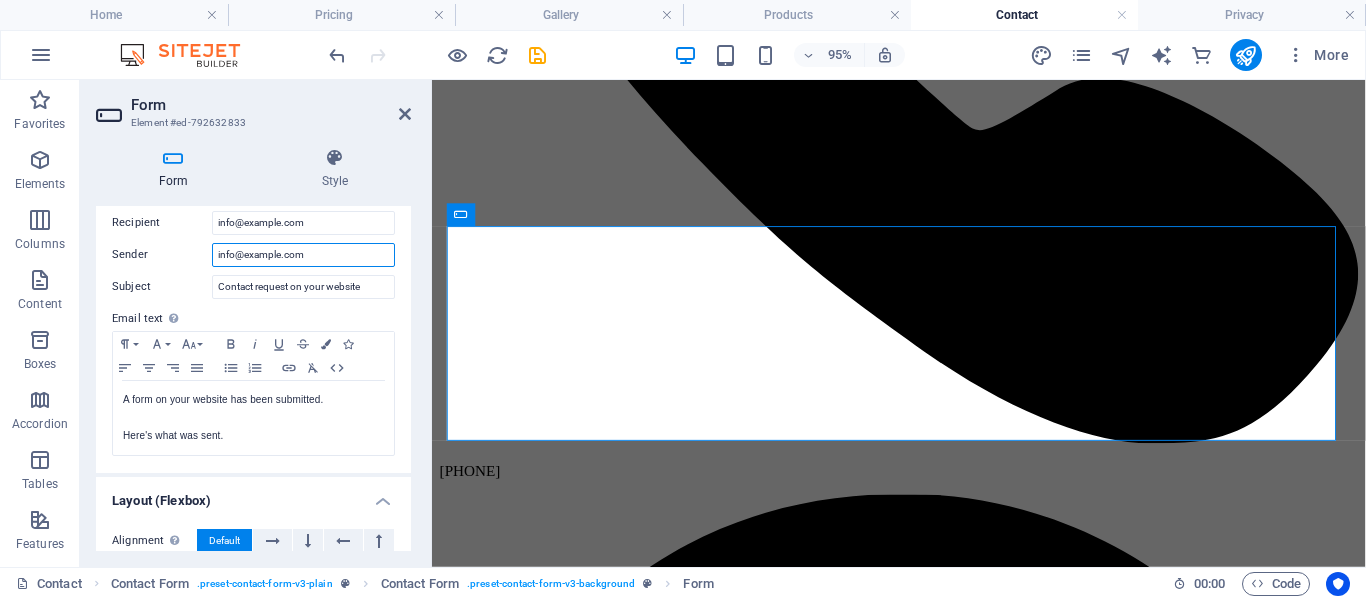 scroll, scrollTop: 774, scrollLeft: 0, axis: vertical 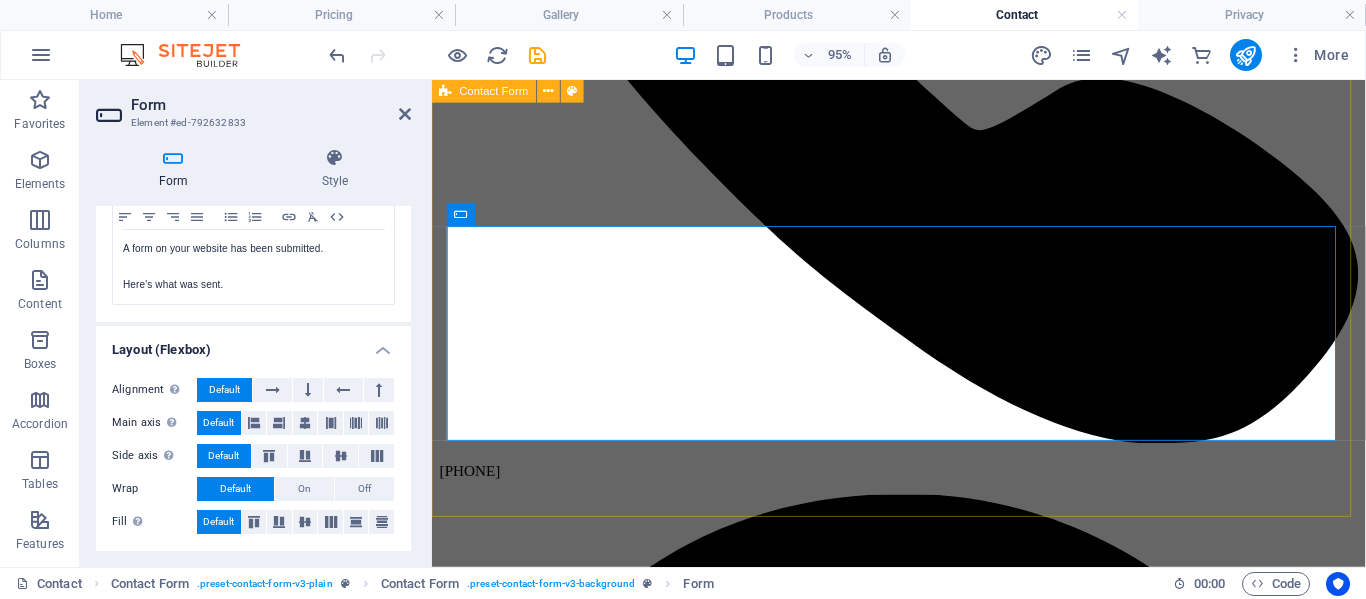 type on "info@atkameatsa.co.za" 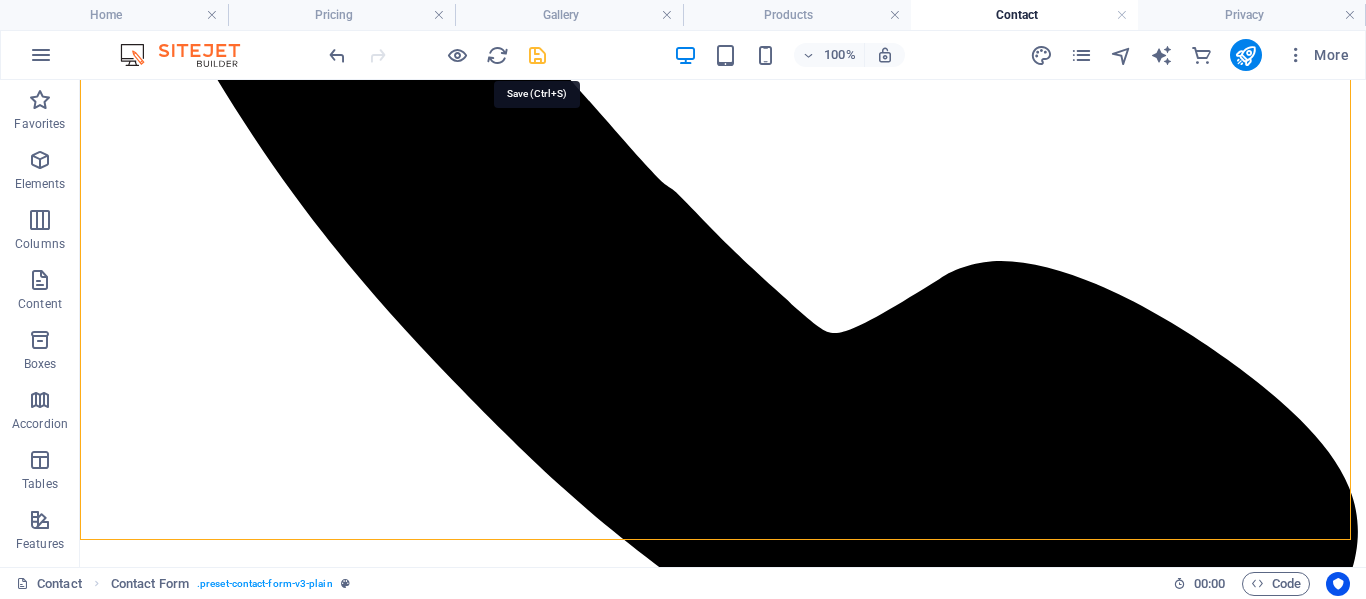click at bounding box center (537, 55) 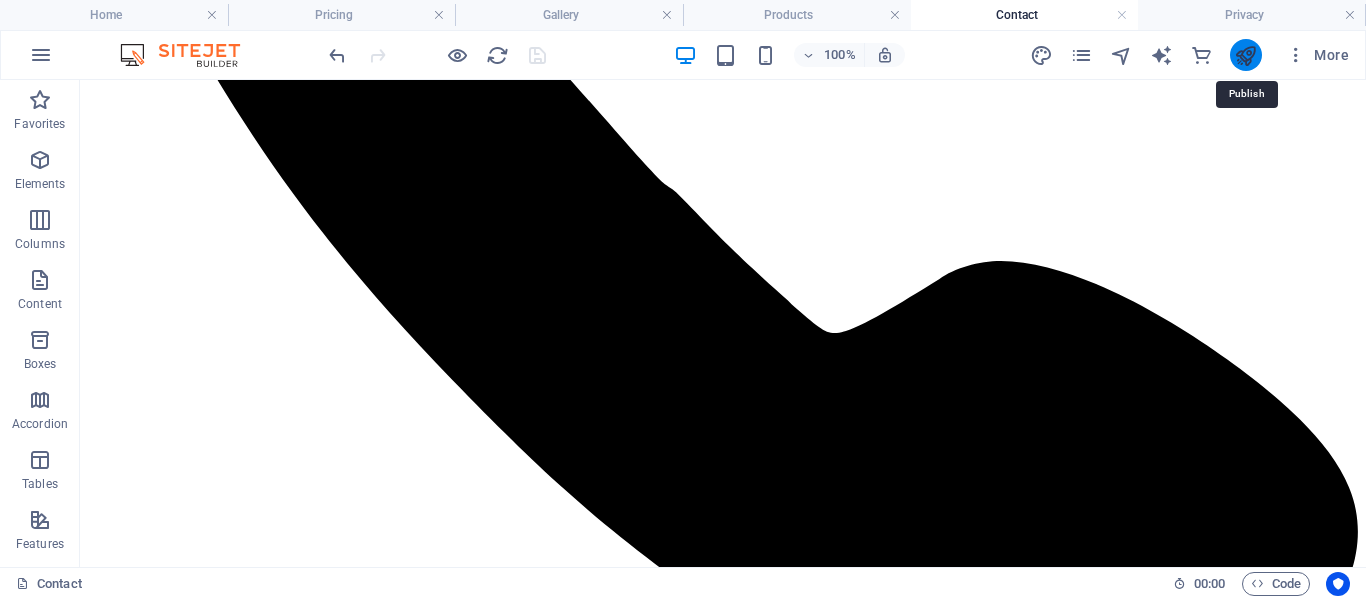 click at bounding box center [1245, 55] 